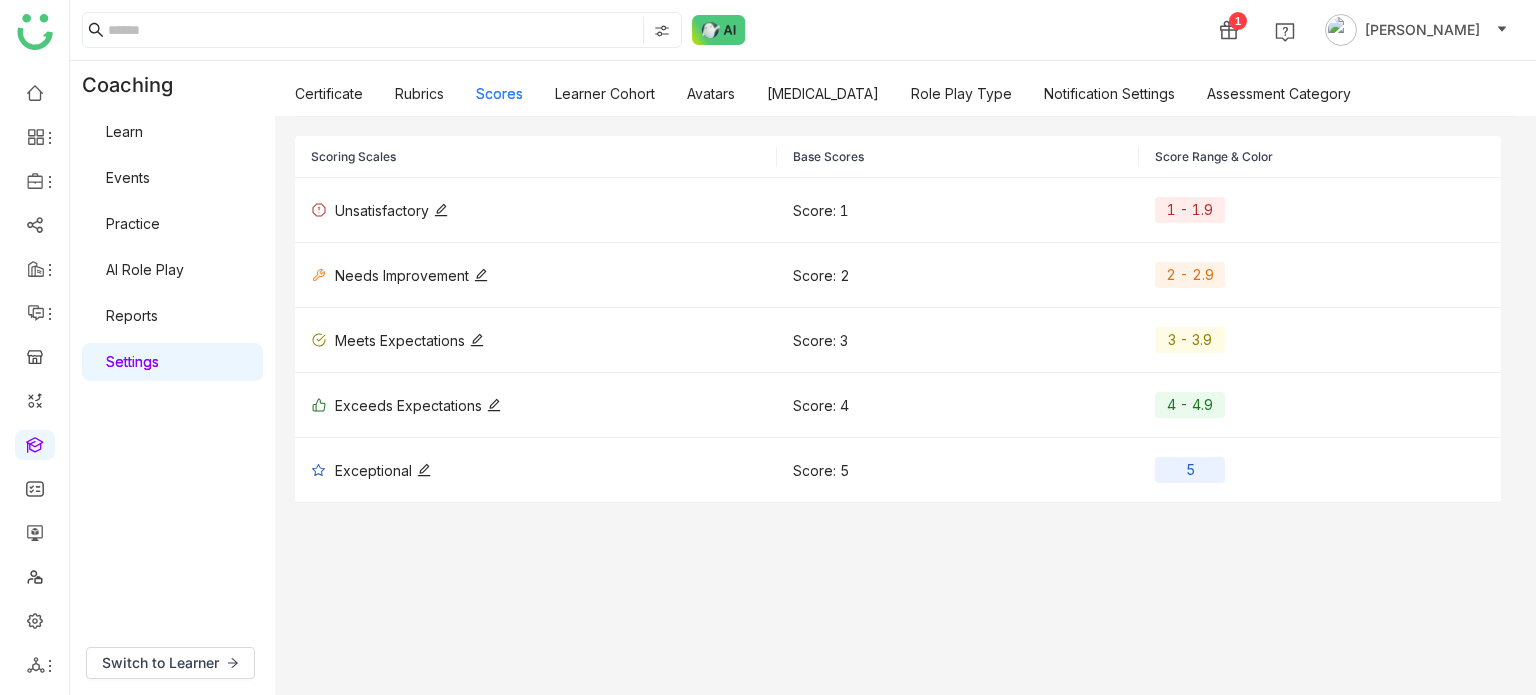 scroll, scrollTop: 0, scrollLeft: 0, axis: both 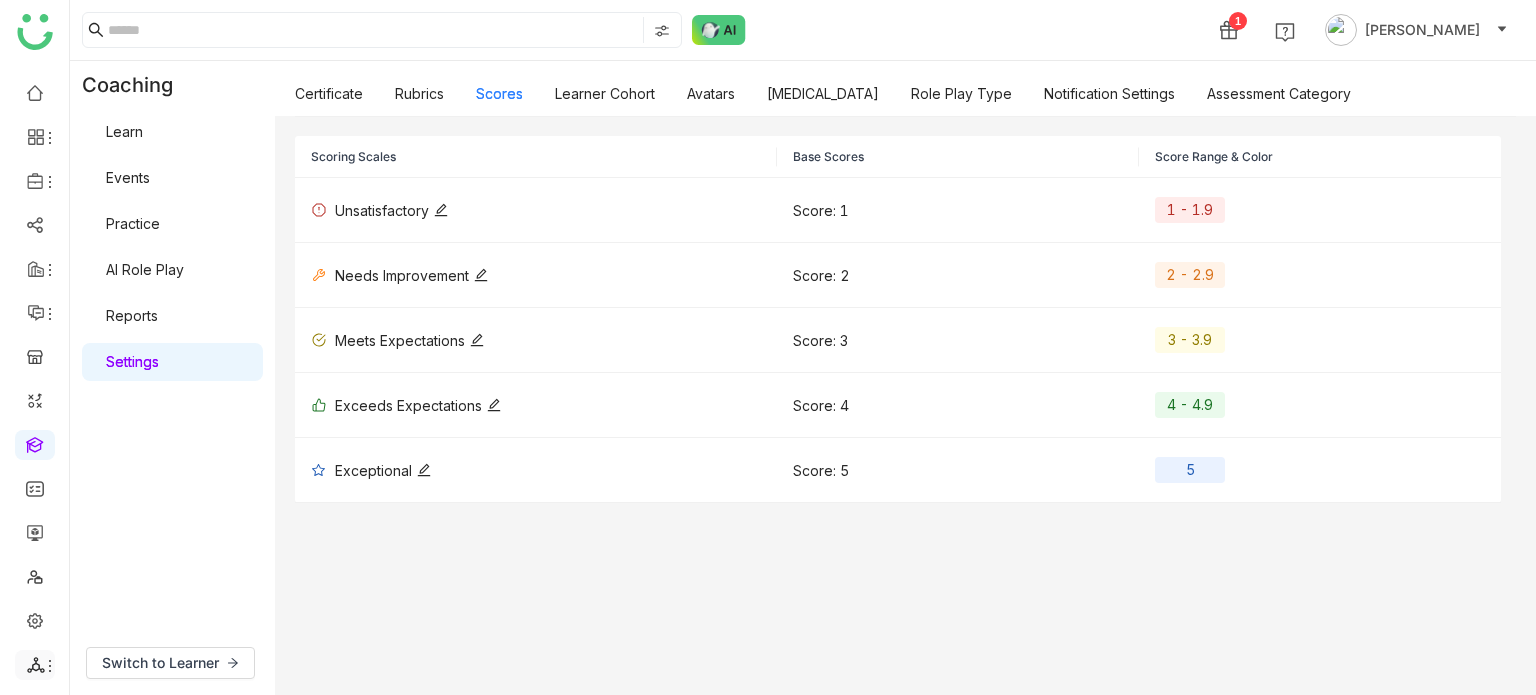 click 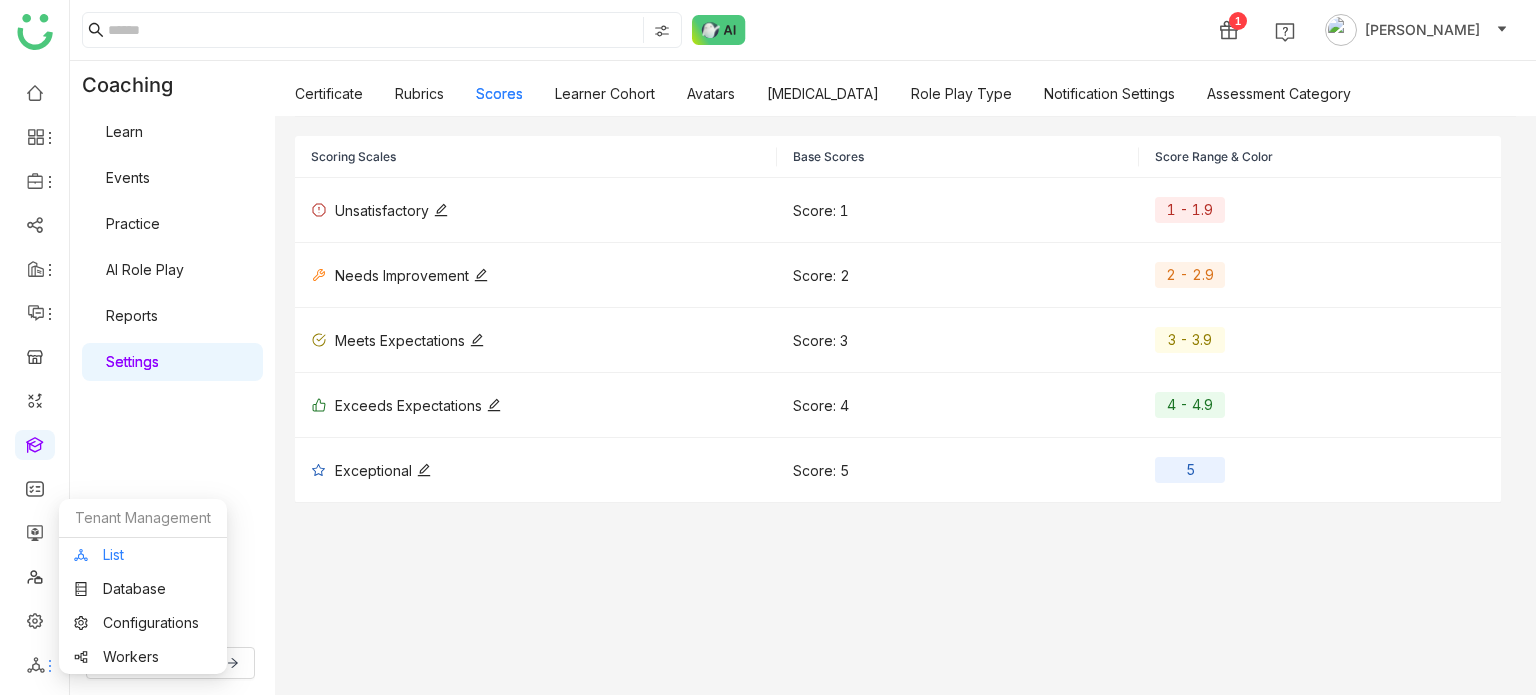 click on "List" at bounding box center (143, 555) 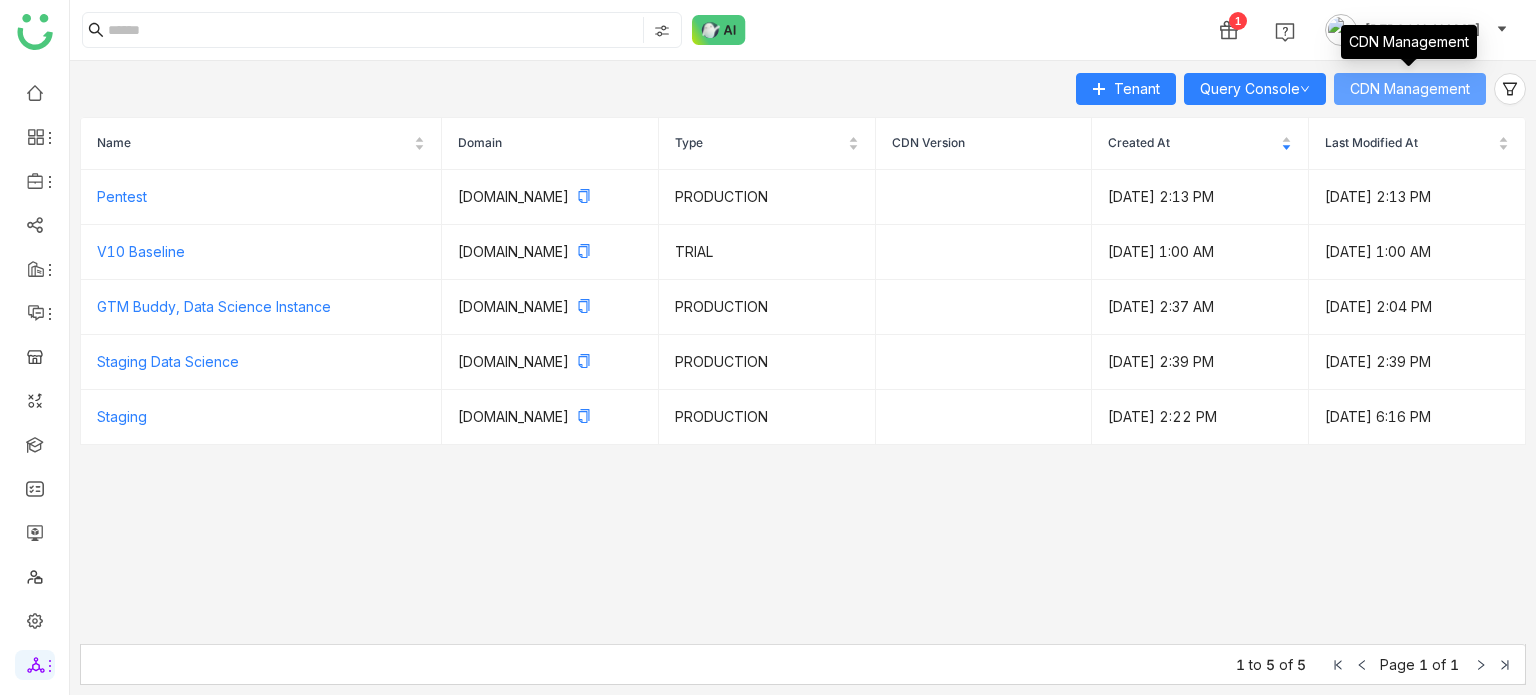 click on "CDN Management" 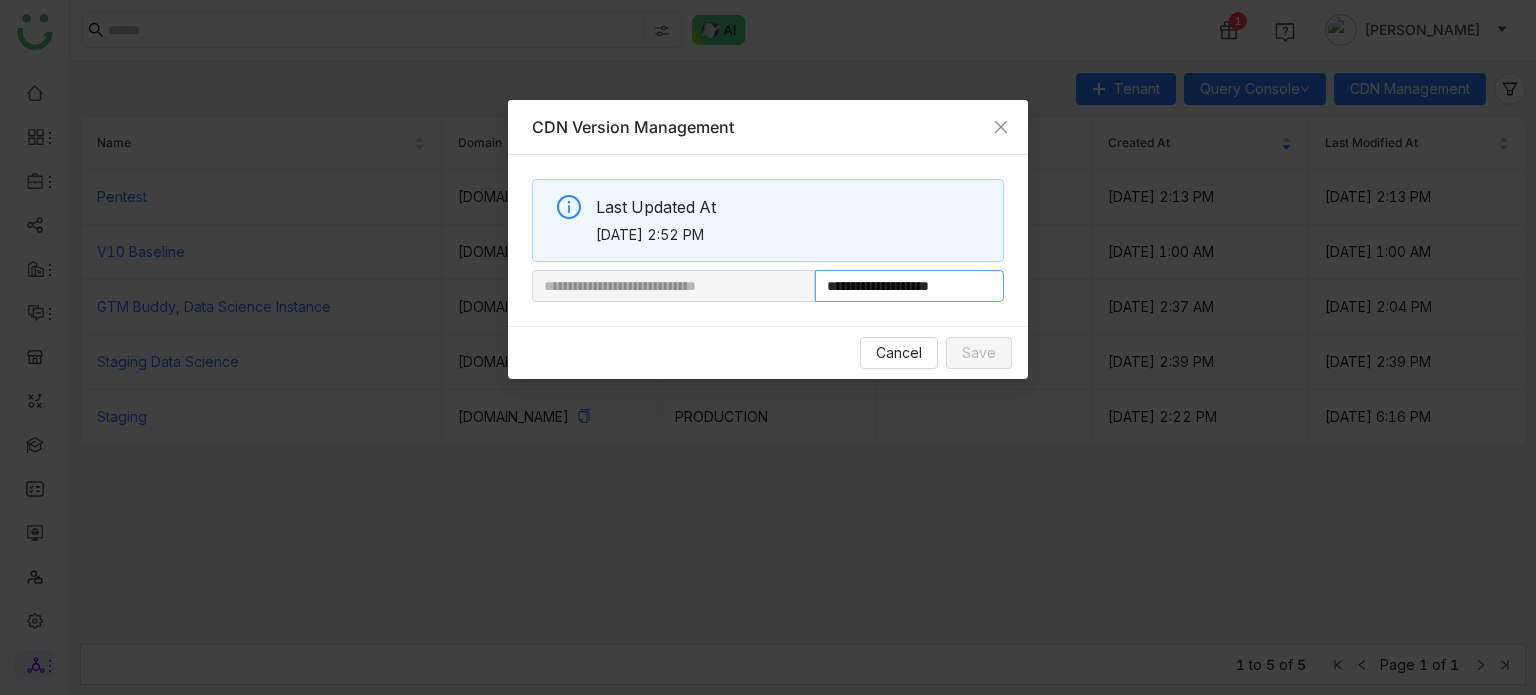 drag, startPoint x: 884, startPoint y: 294, endPoint x: 980, endPoint y: 285, distance: 96.42095 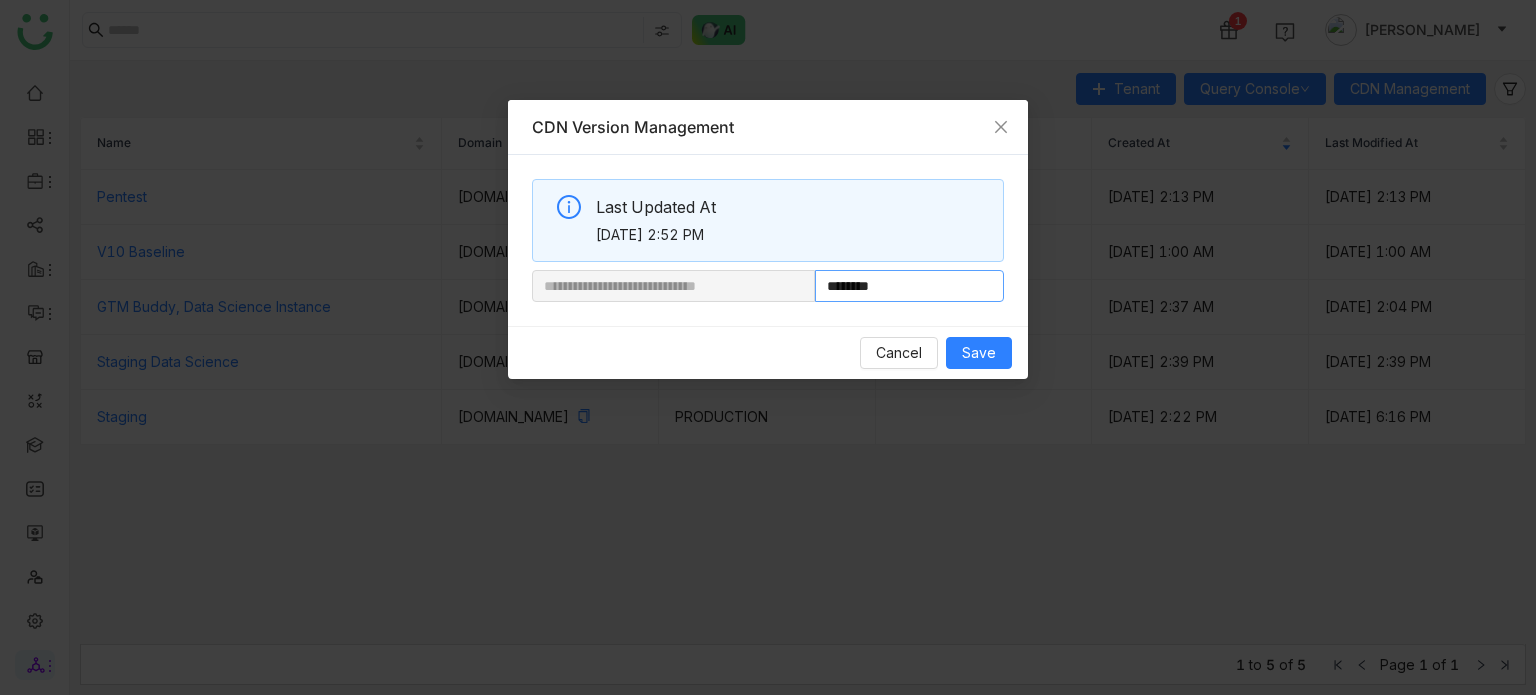 paste on "*********" 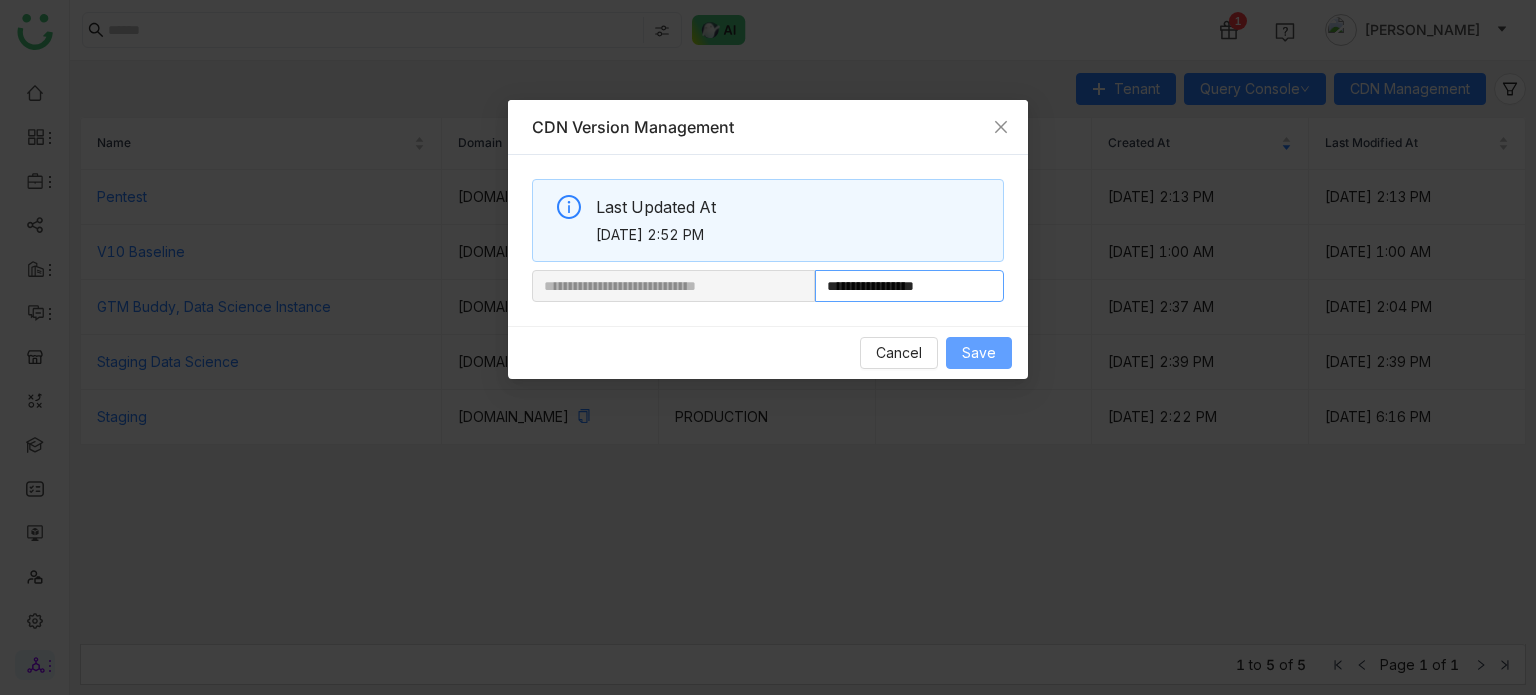 type on "**********" 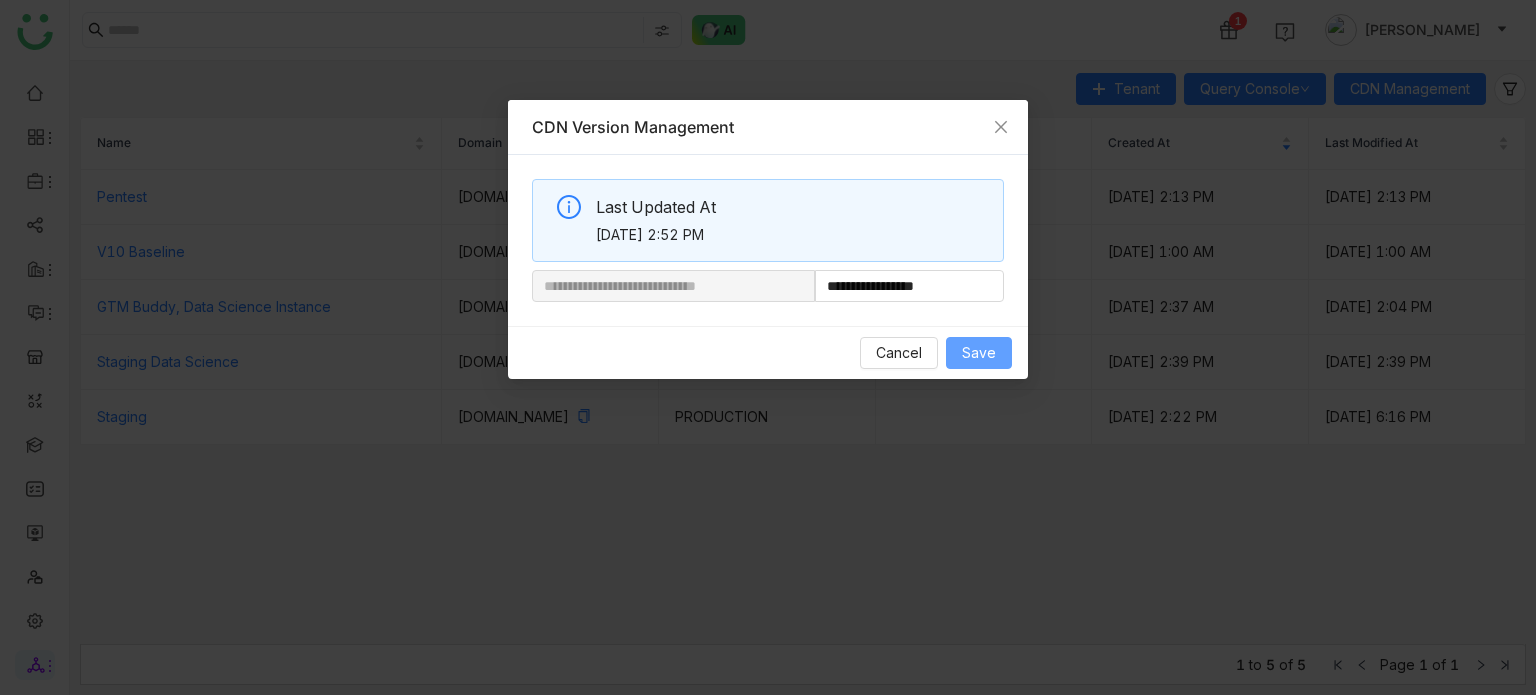 click on "Save" at bounding box center [979, 353] 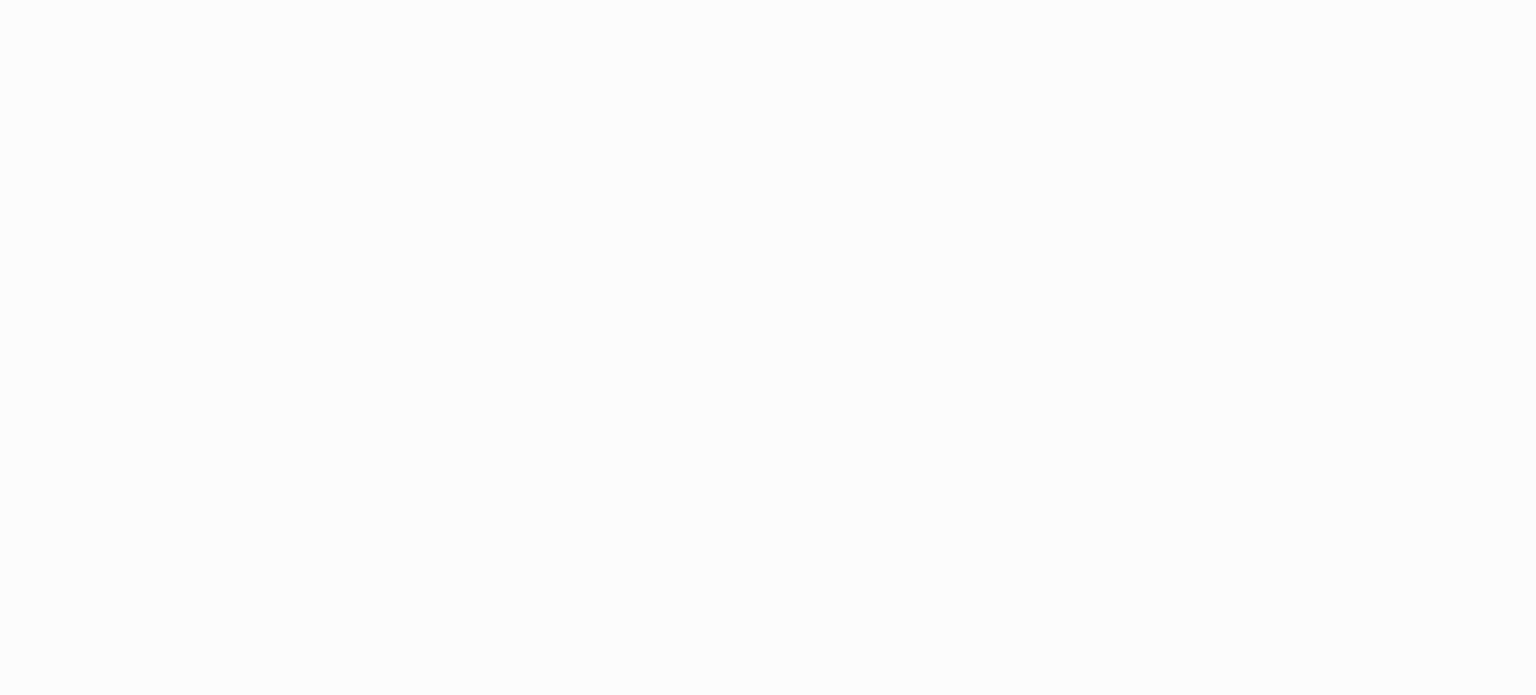 scroll, scrollTop: 0, scrollLeft: 0, axis: both 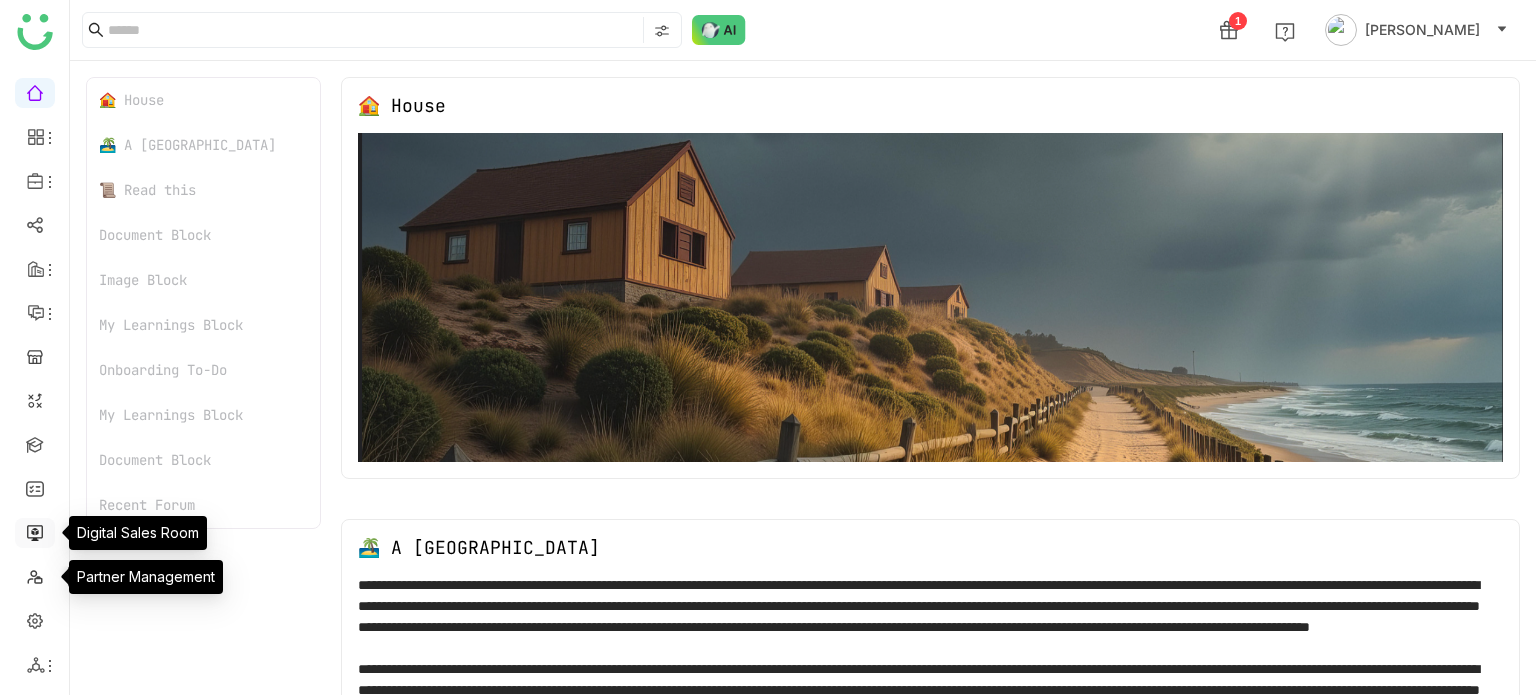 click at bounding box center (35, 531) 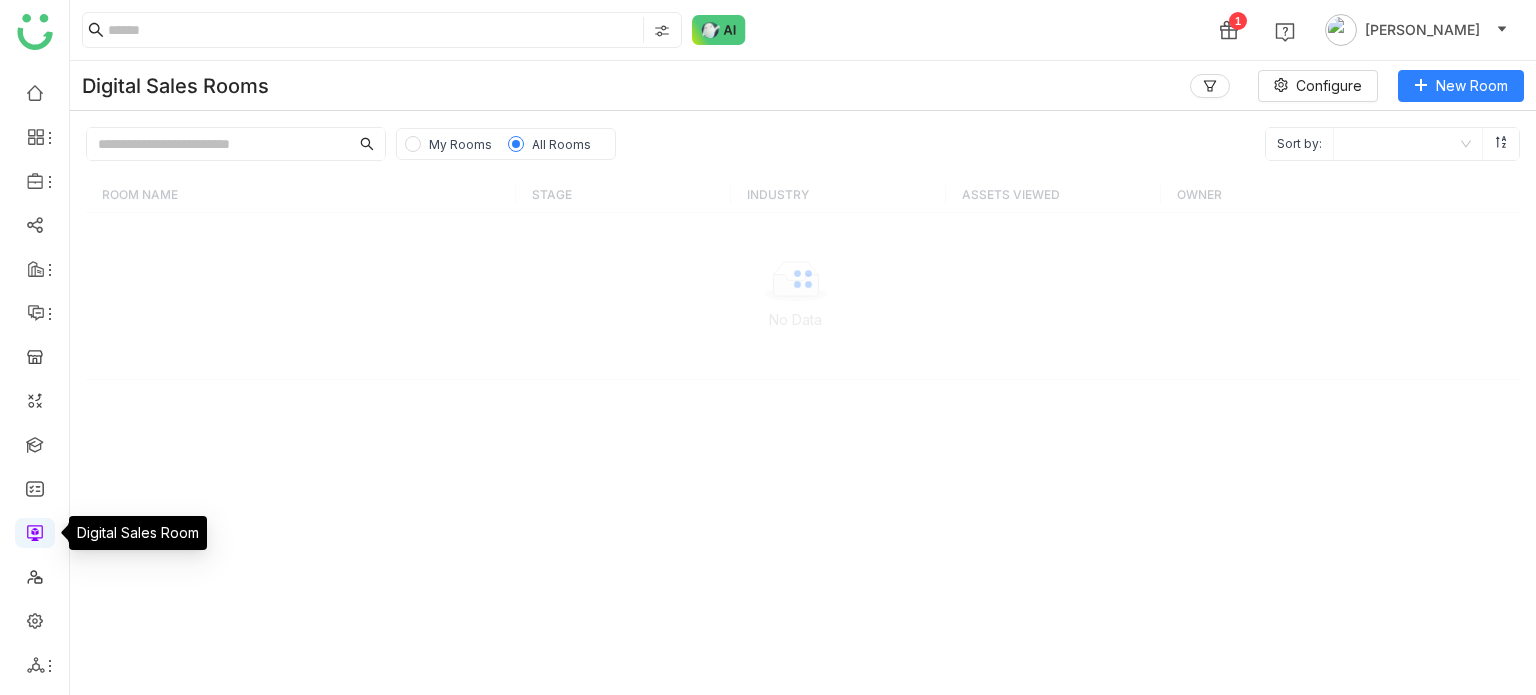 click at bounding box center (35, 531) 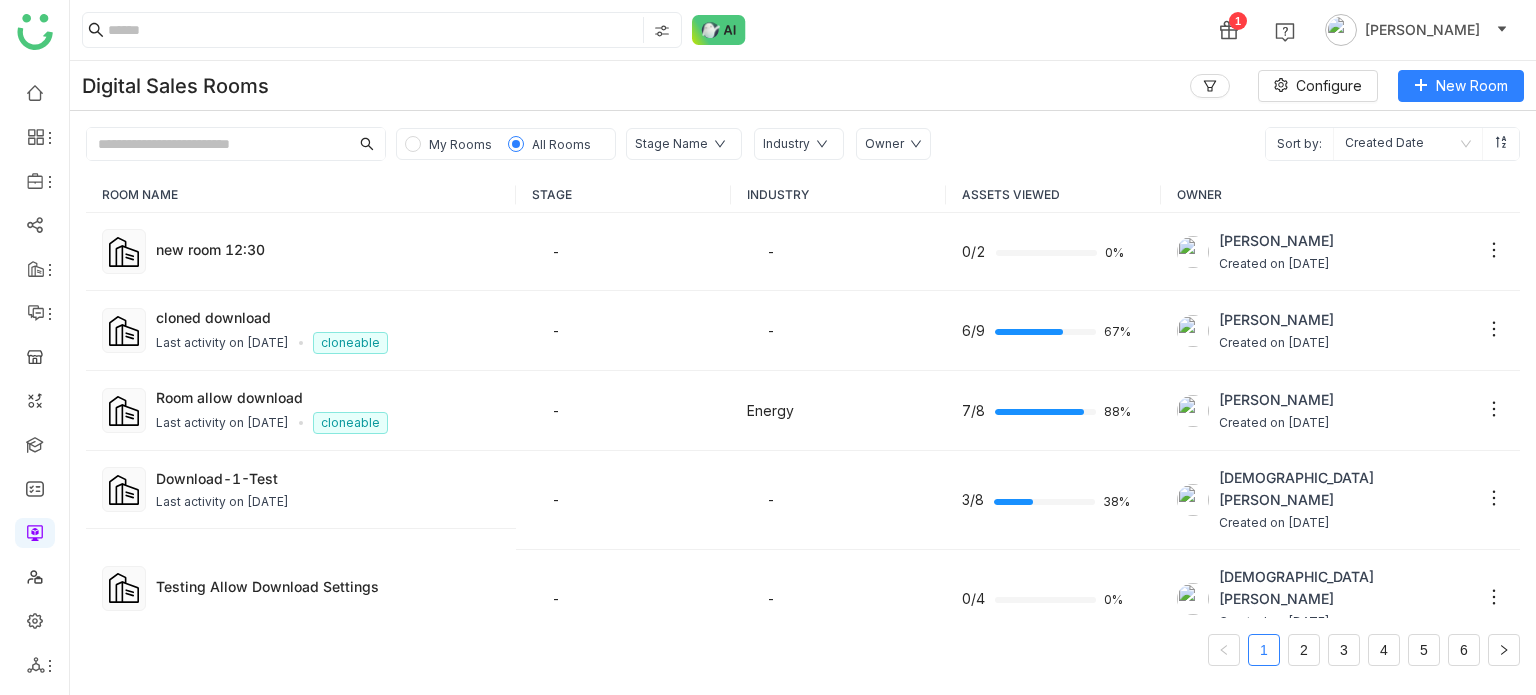 click on "My Rooms" 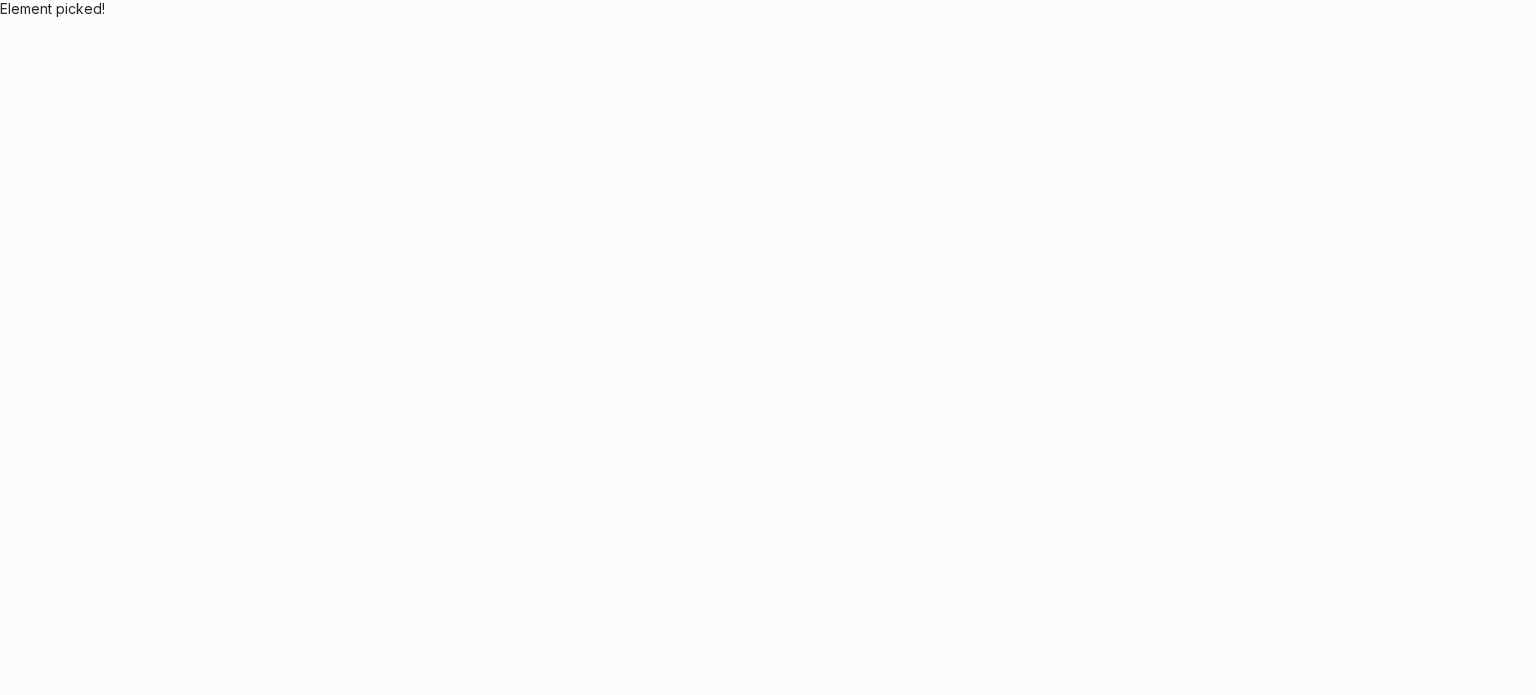 scroll, scrollTop: 0, scrollLeft: 0, axis: both 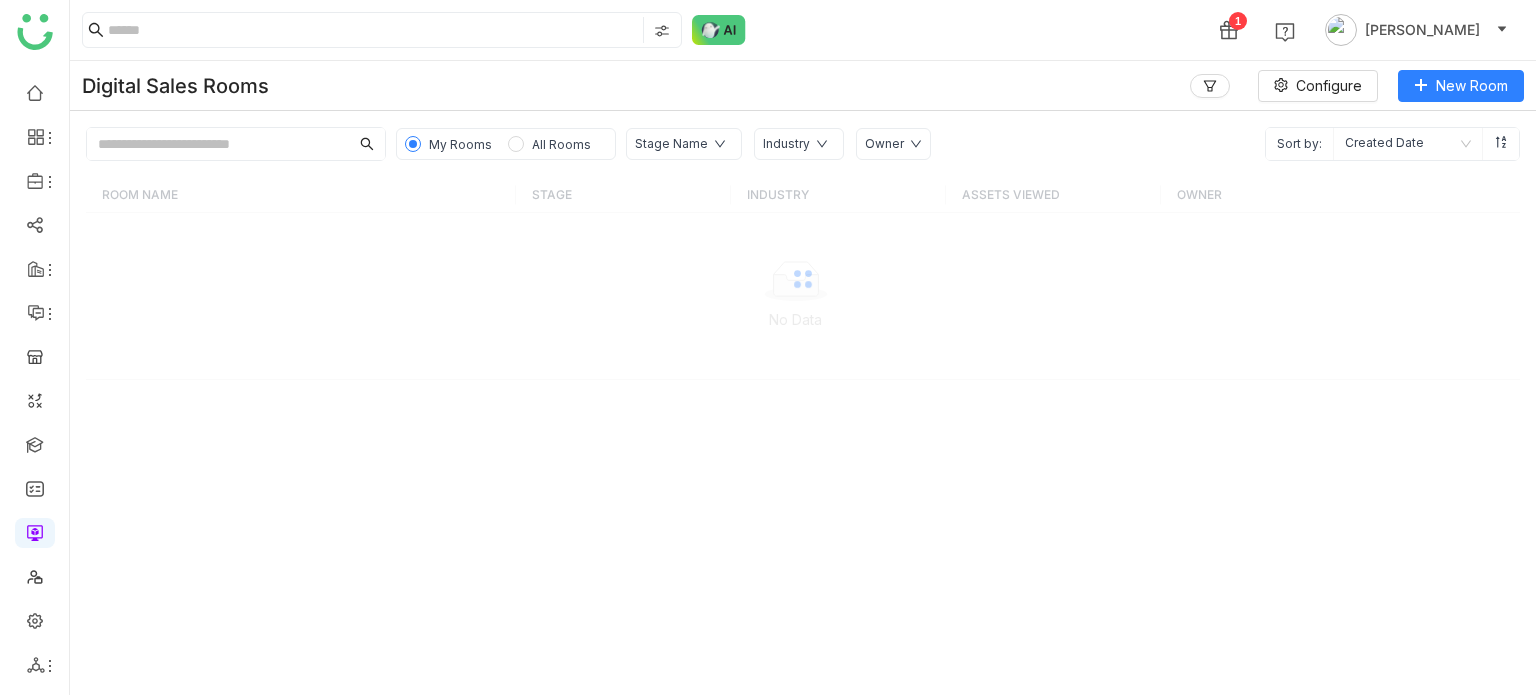 click on "All Rooms" 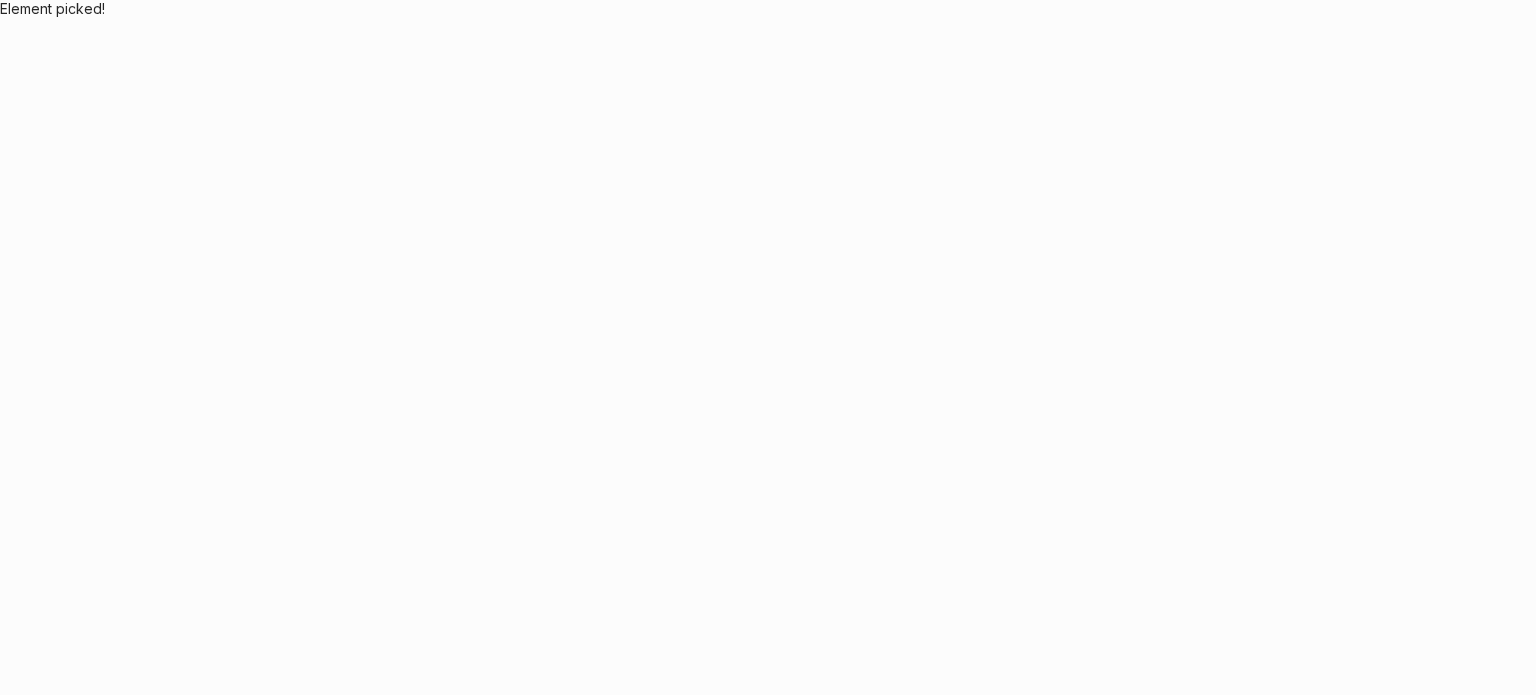 scroll, scrollTop: 0, scrollLeft: 0, axis: both 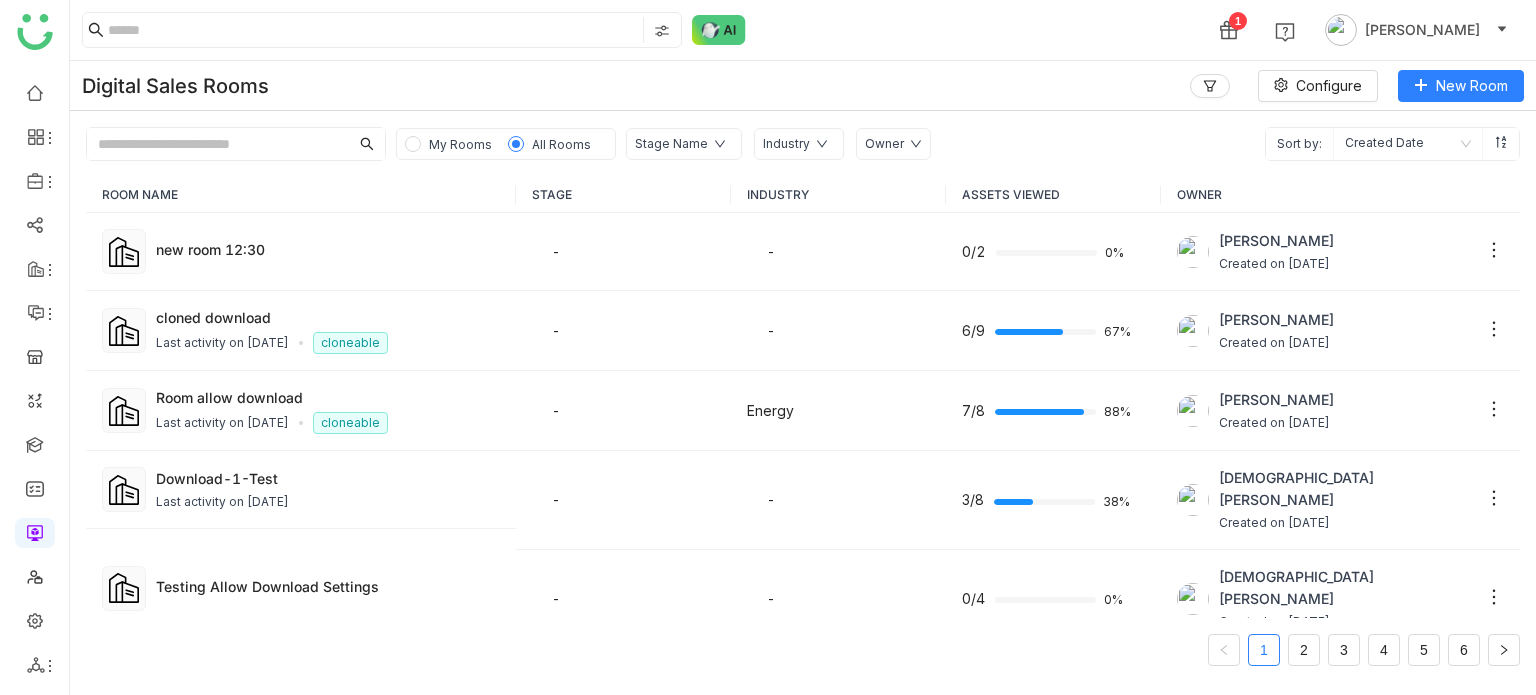 click on "My Rooms" 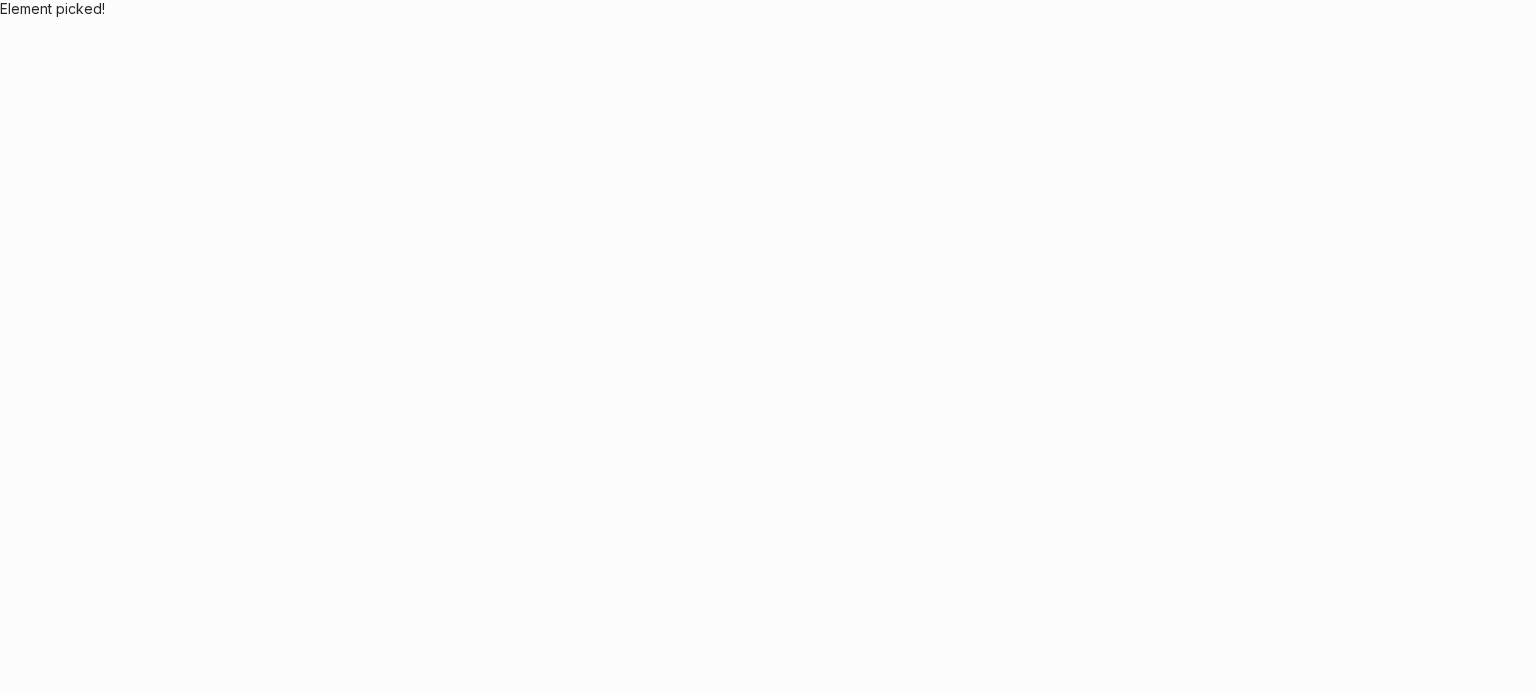 scroll, scrollTop: 0, scrollLeft: 0, axis: both 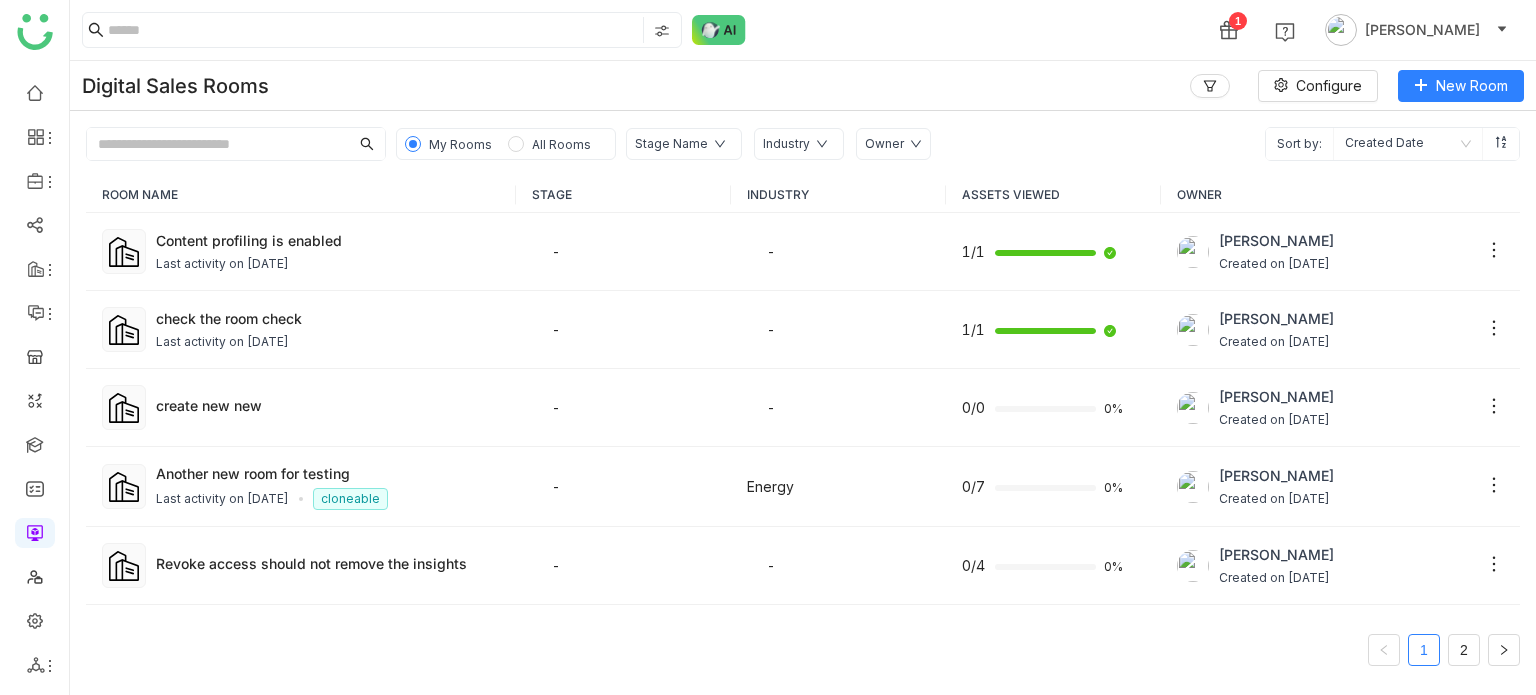 click on "Stage Name" 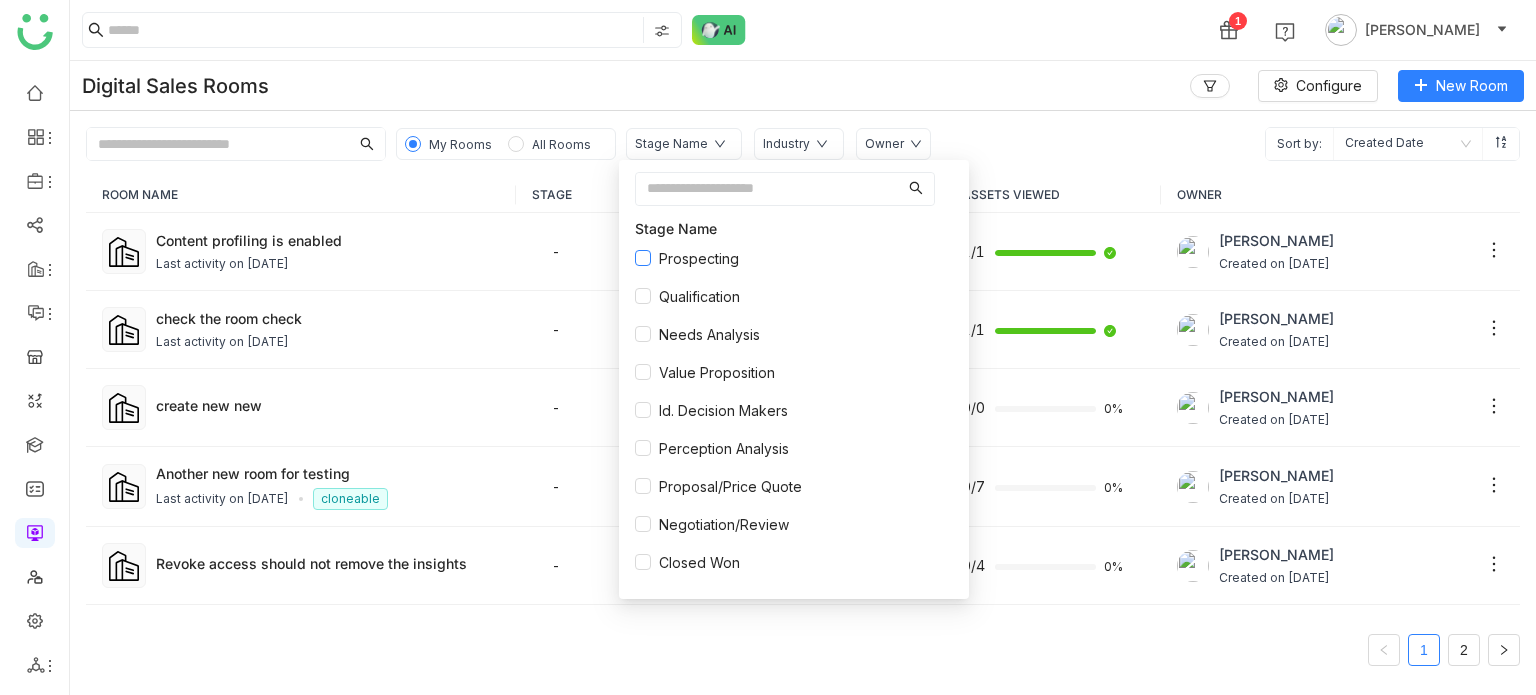 click on "Prospecting" at bounding box center [699, 259] 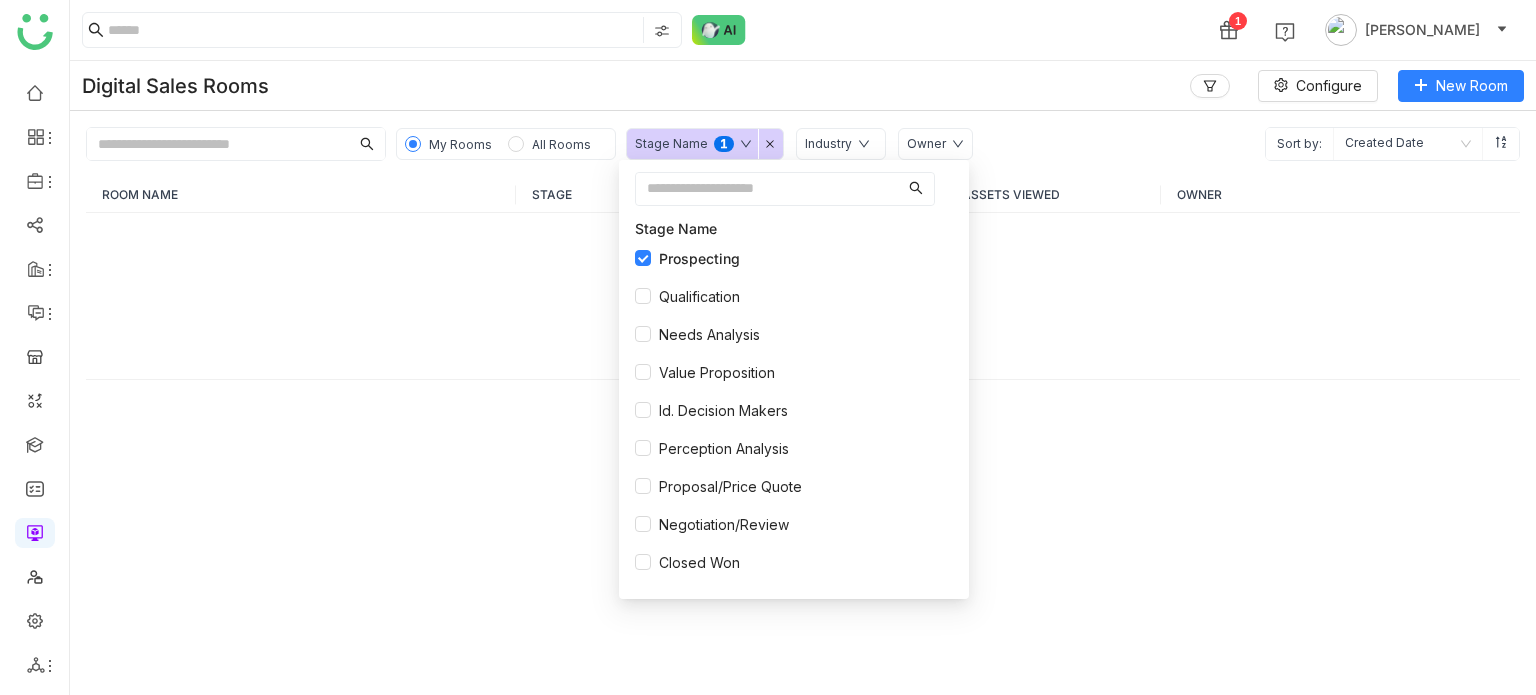 click on "Digital Sales Rooms   Configure   New Room" 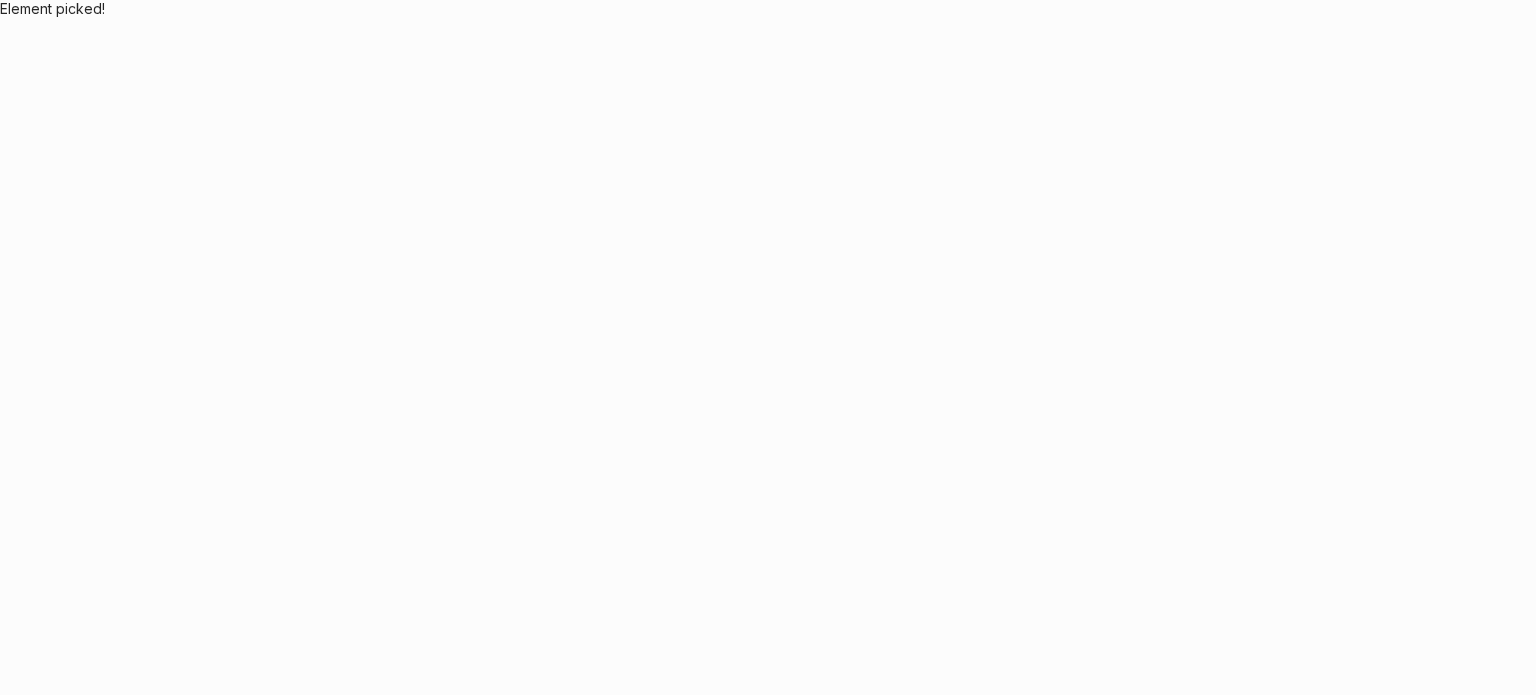 scroll, scrollTop: 0, scrollLeft: 0, axis: both 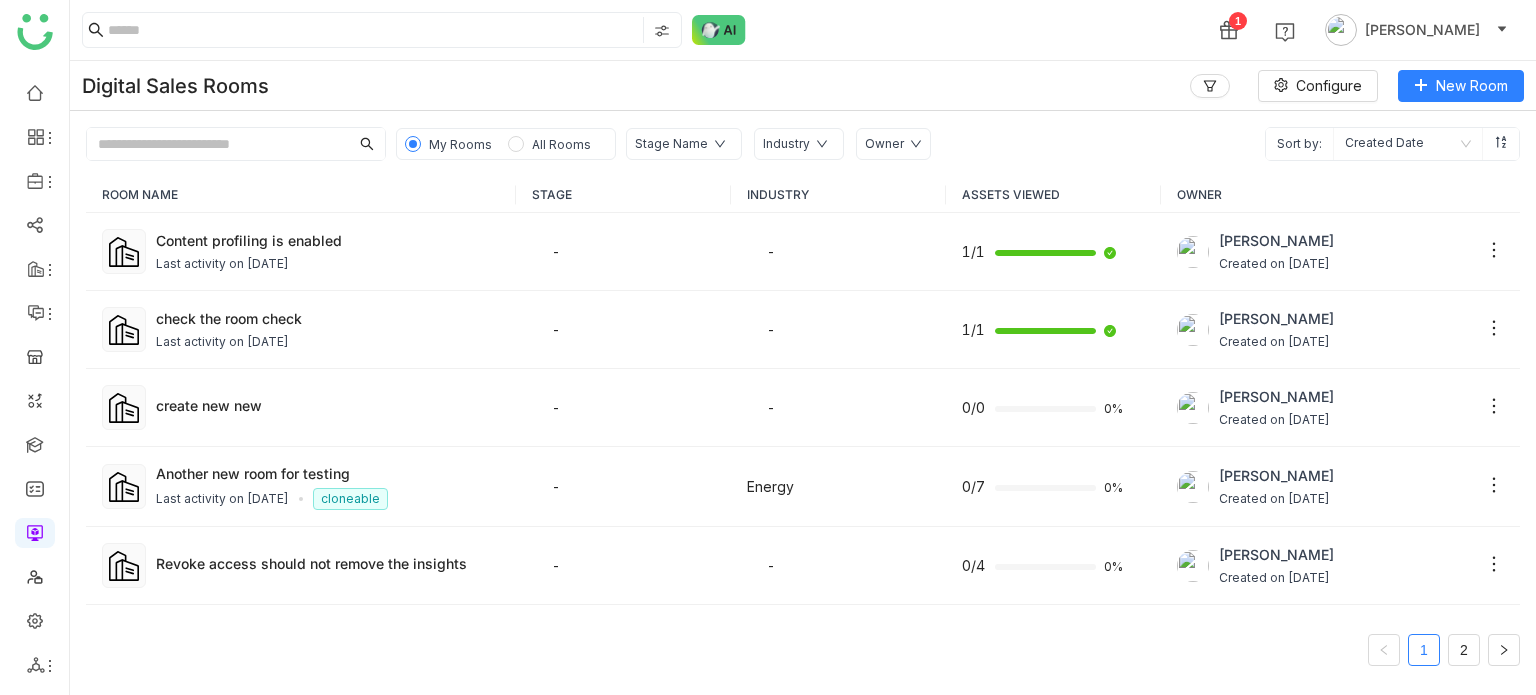 click on "My Rooms All Rooms Stage Name Industry Owner Sort by:  Created Date" 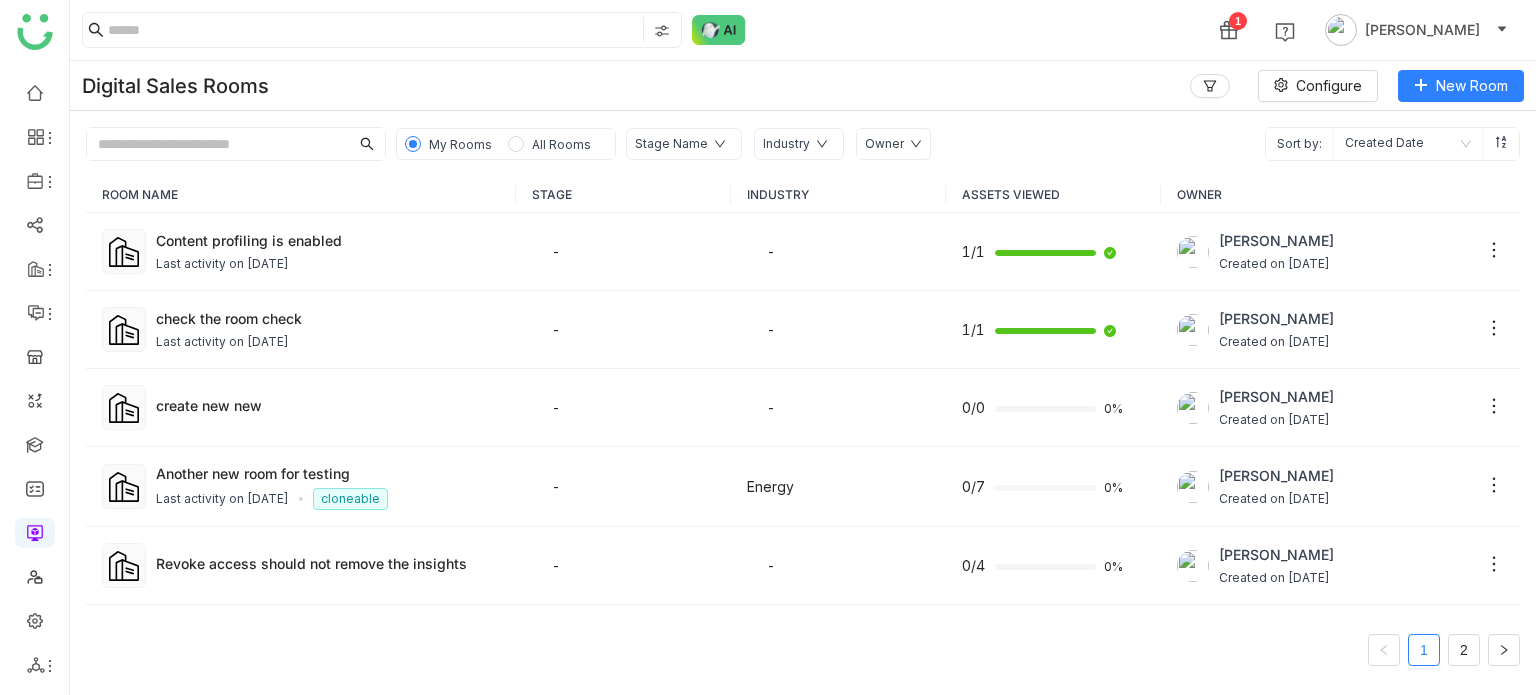 click on "Industry" 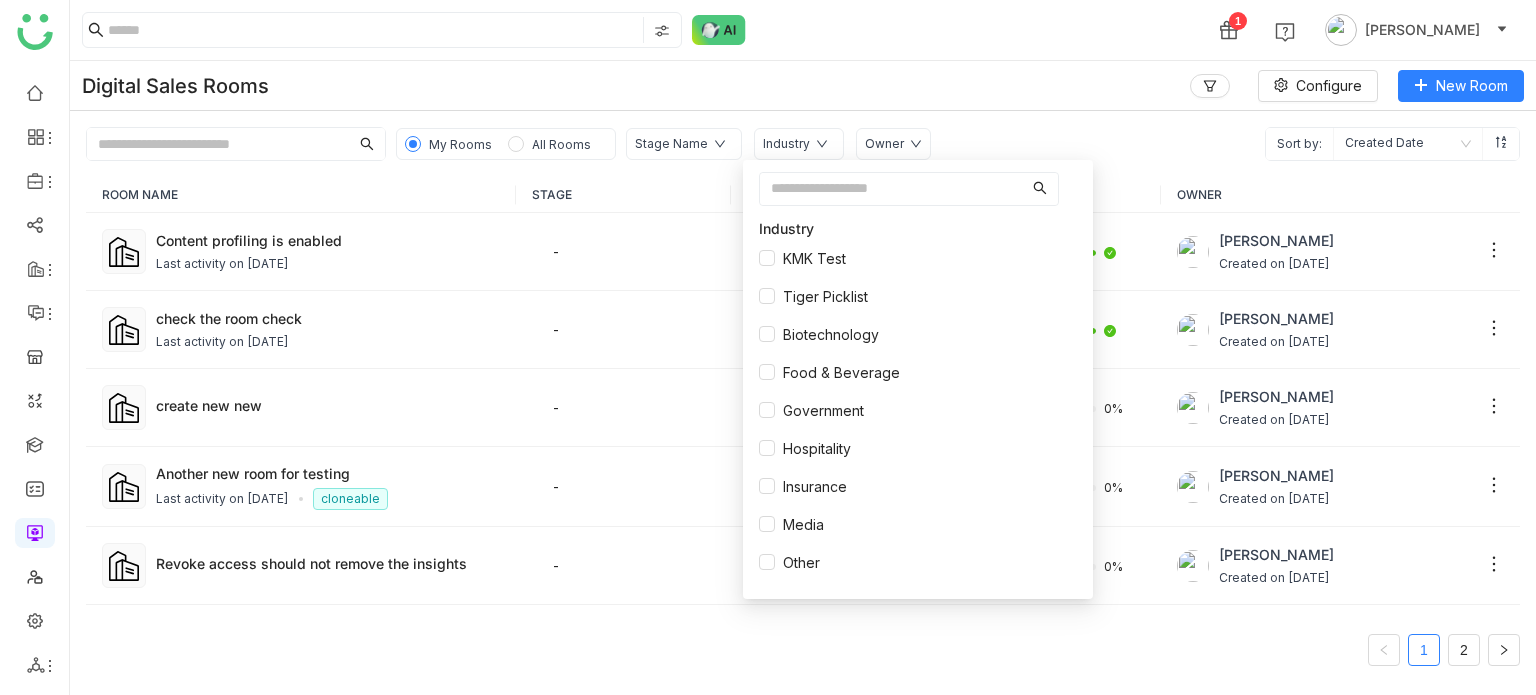 click on "Digital Sales Rooms   Configure   New Room" 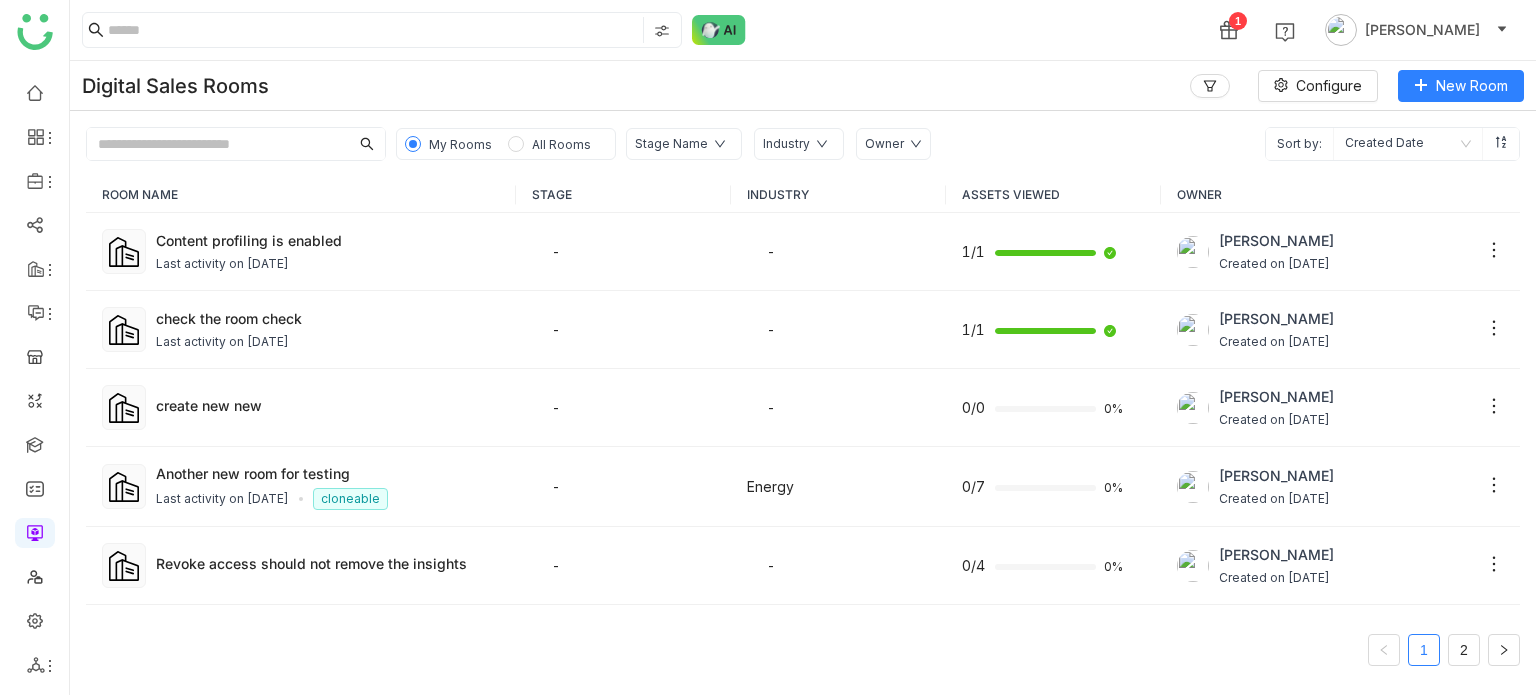 click on "All Rooms" 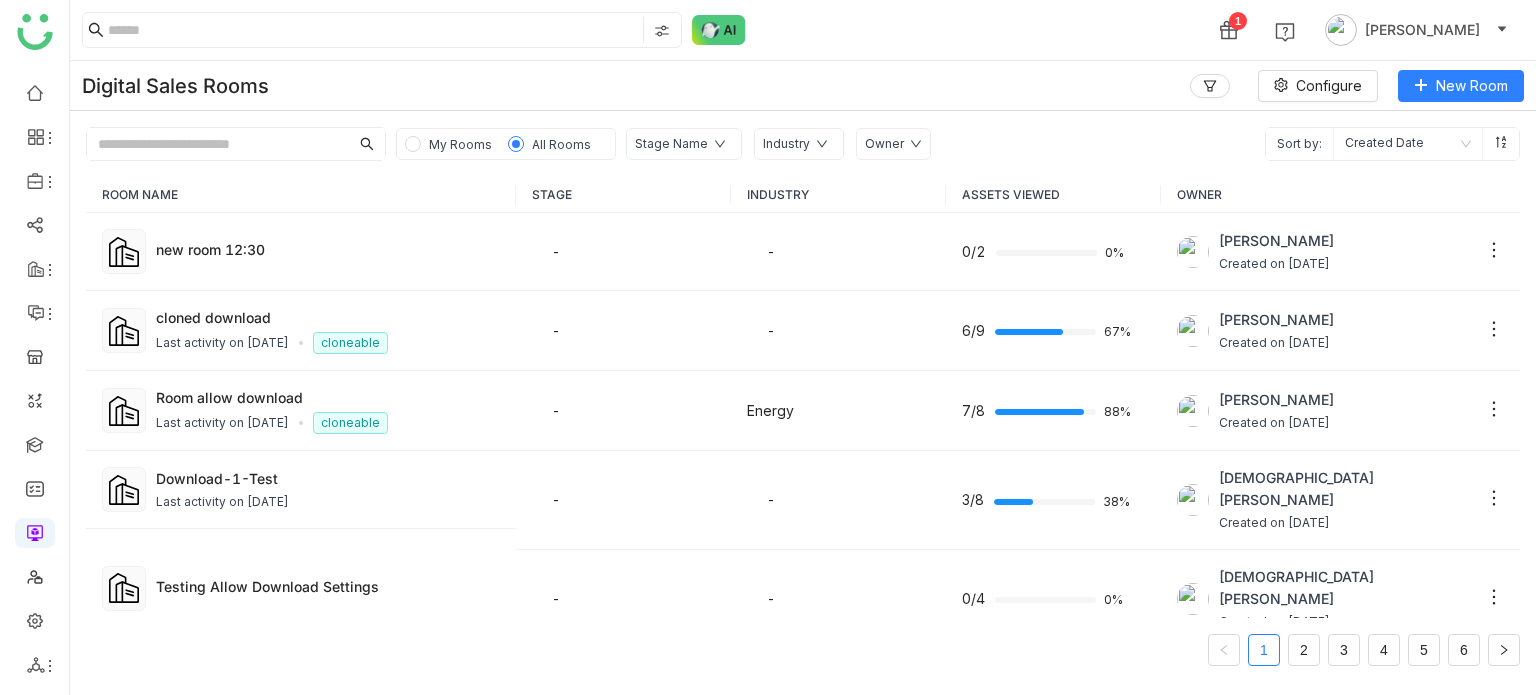 click on "My Rooms" 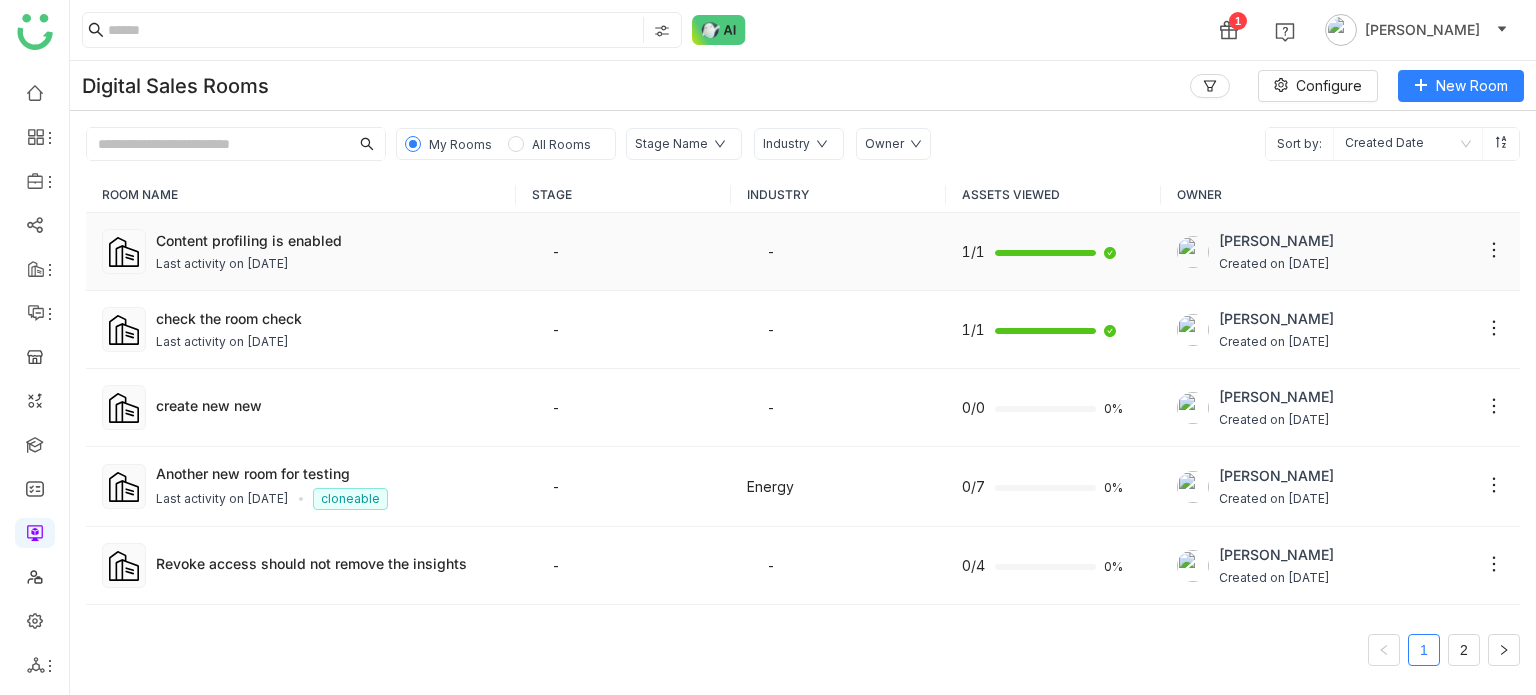 click 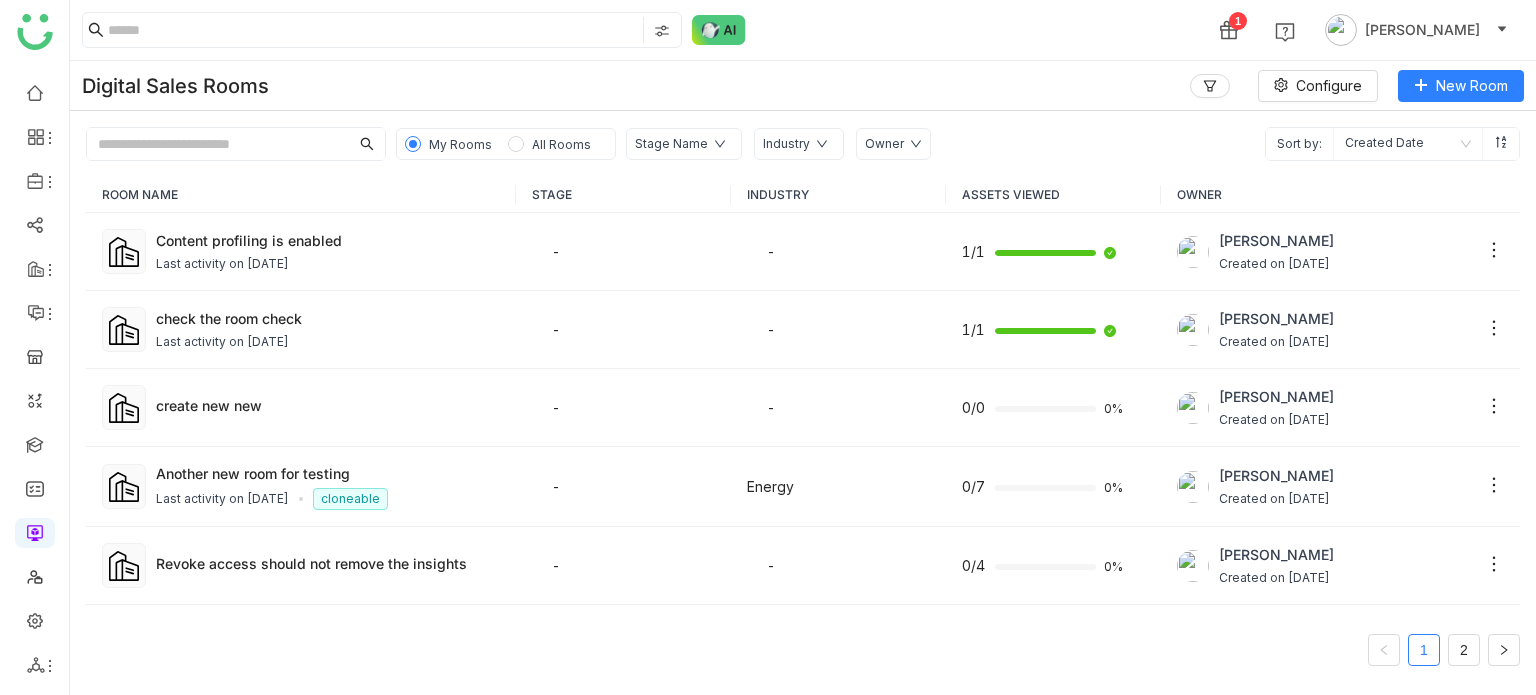 click on "All Rooms" 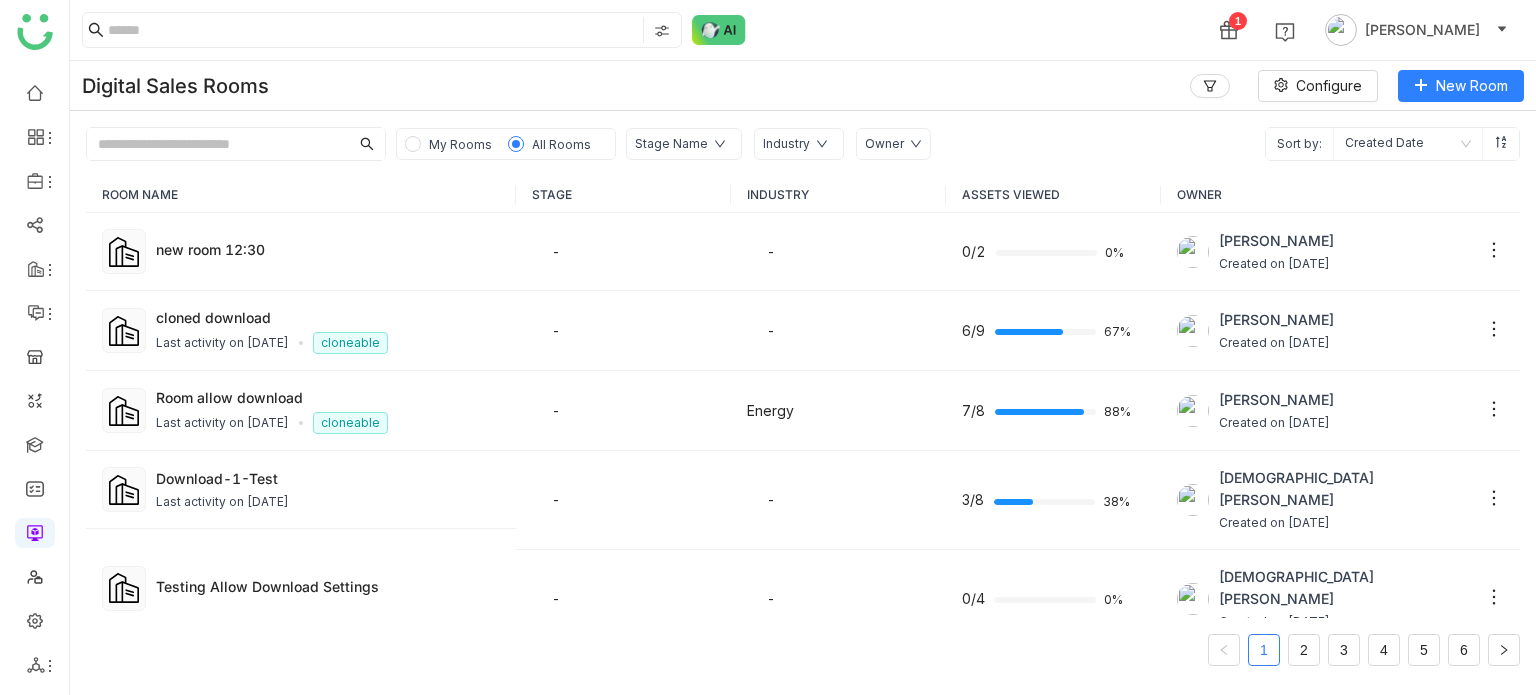 click on "My Rooms" 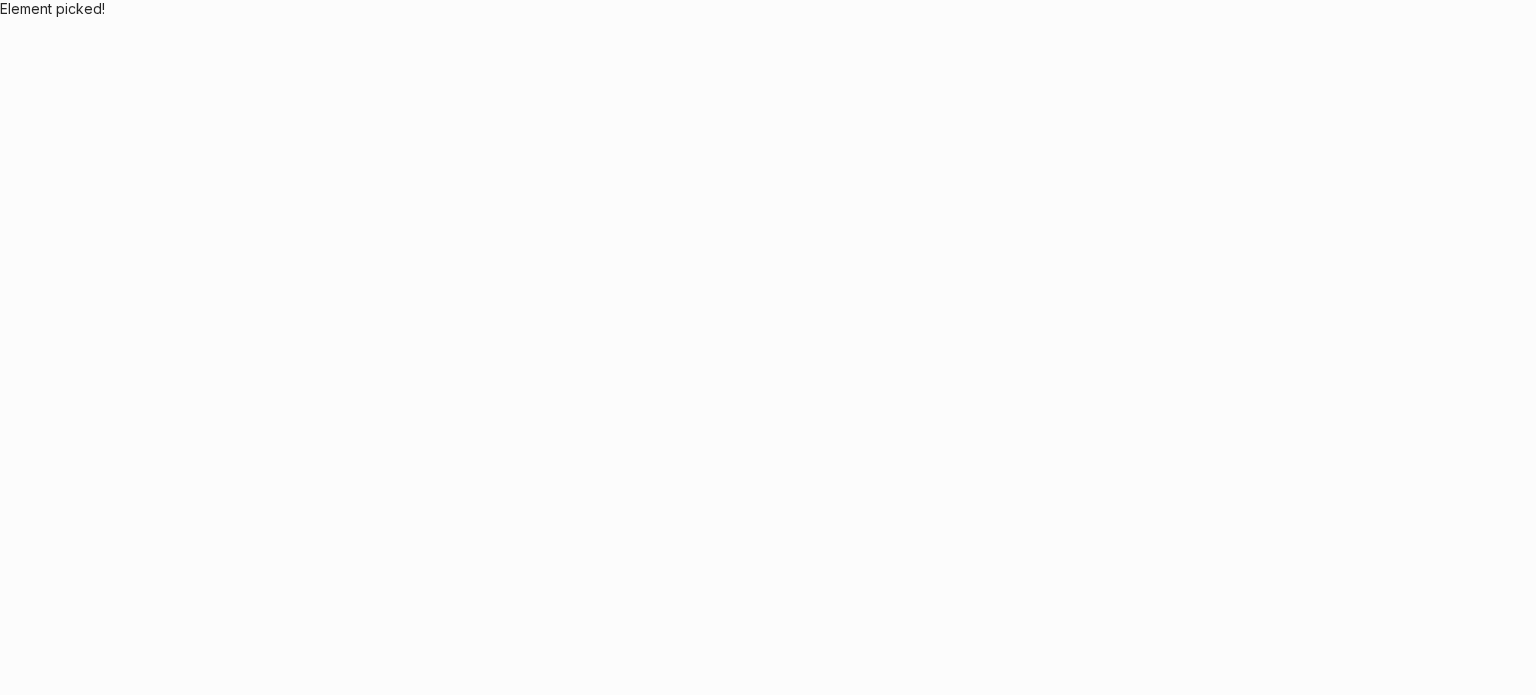 scroll, scrollTop: 0, scrollLeft: 0, axis: both 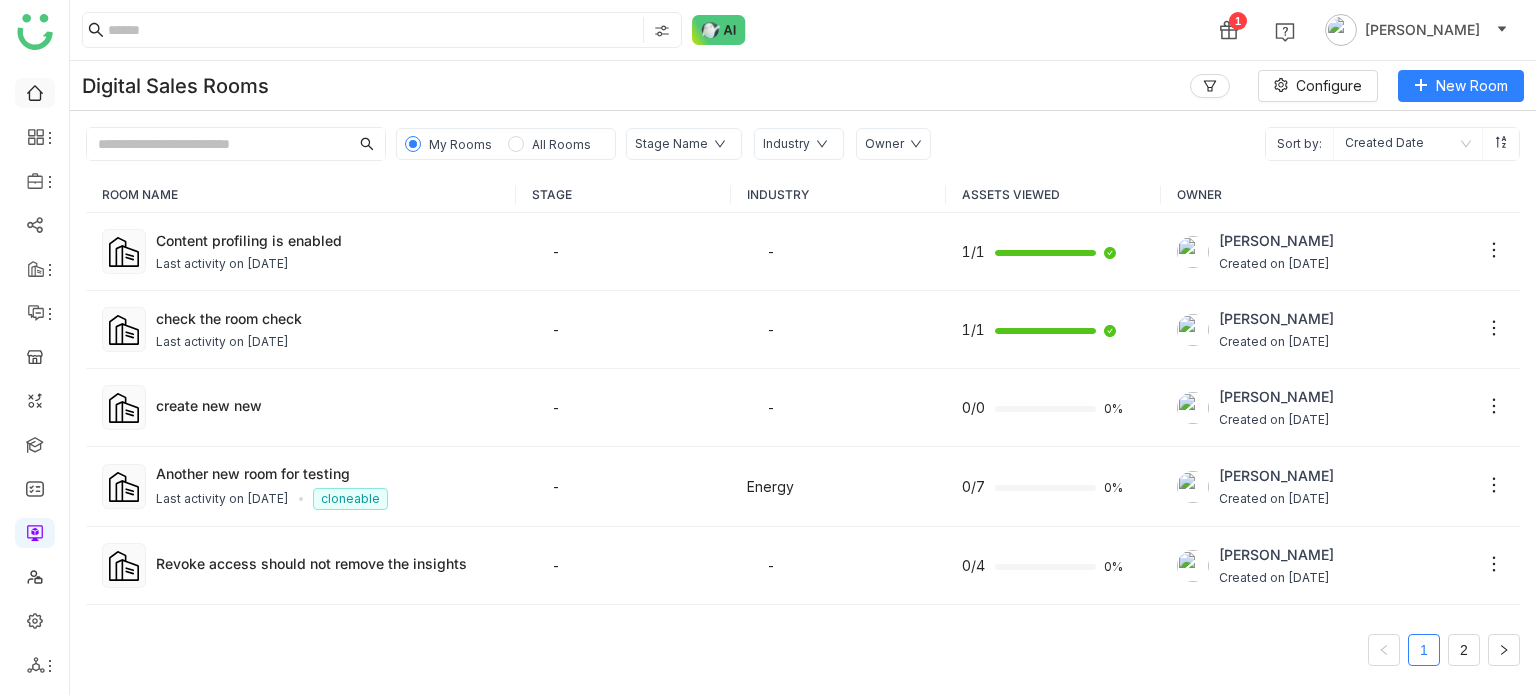 click at bounding box center (35, 91) 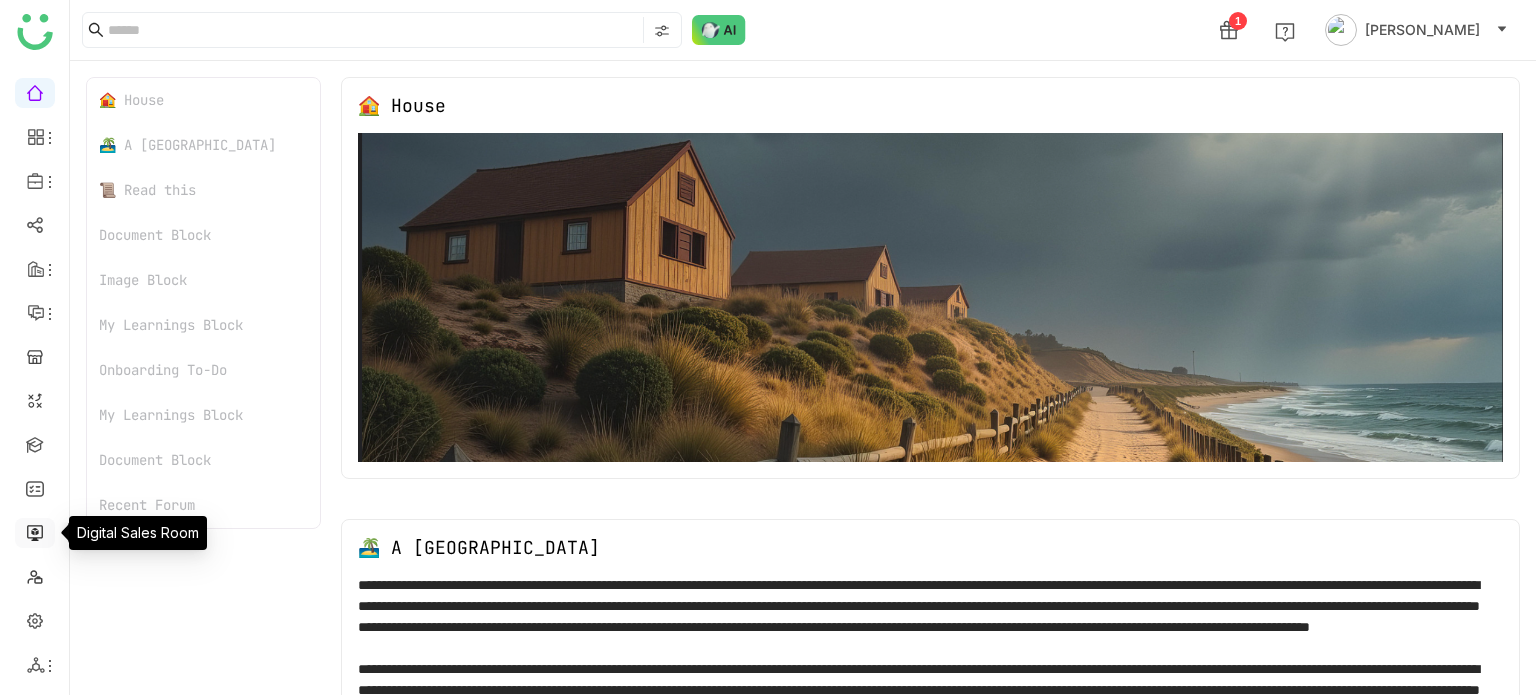 click at bounding box center (35, 531) 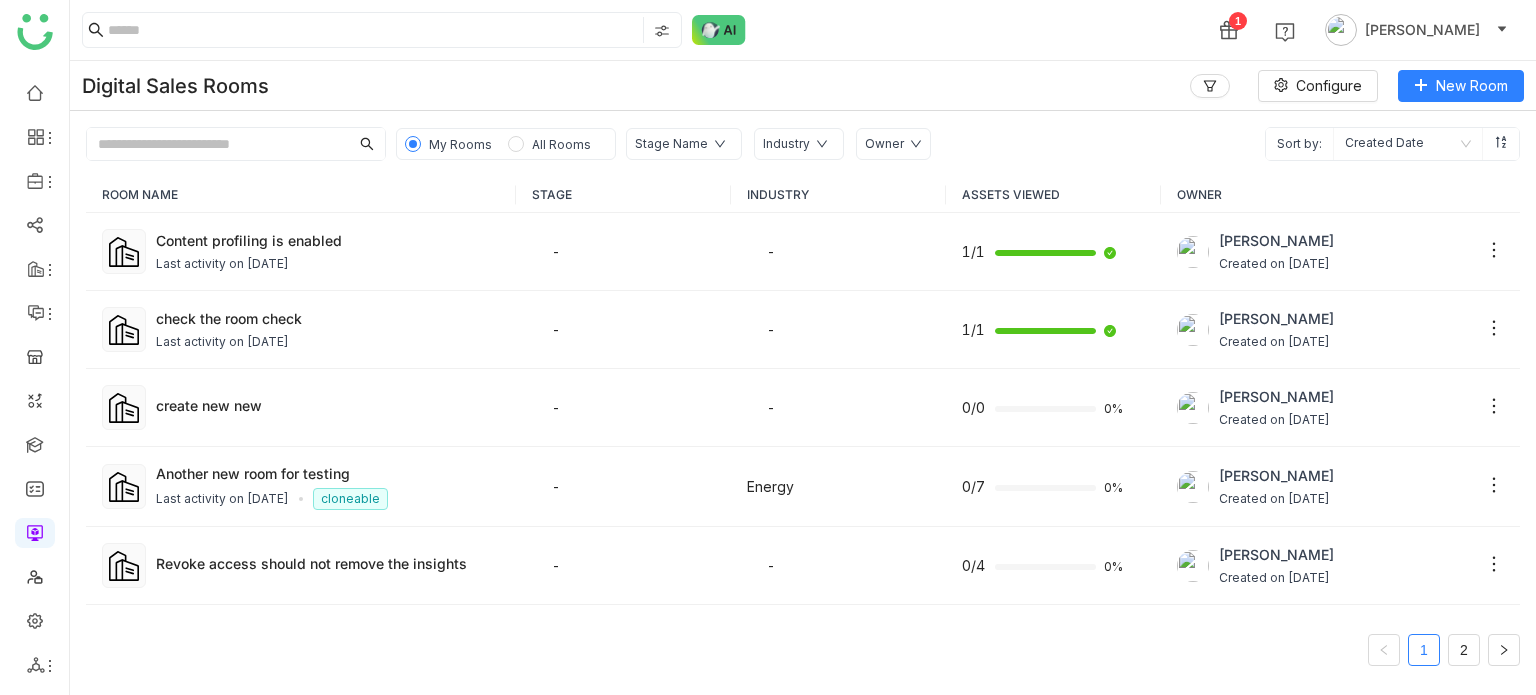 click on "All Rooms" 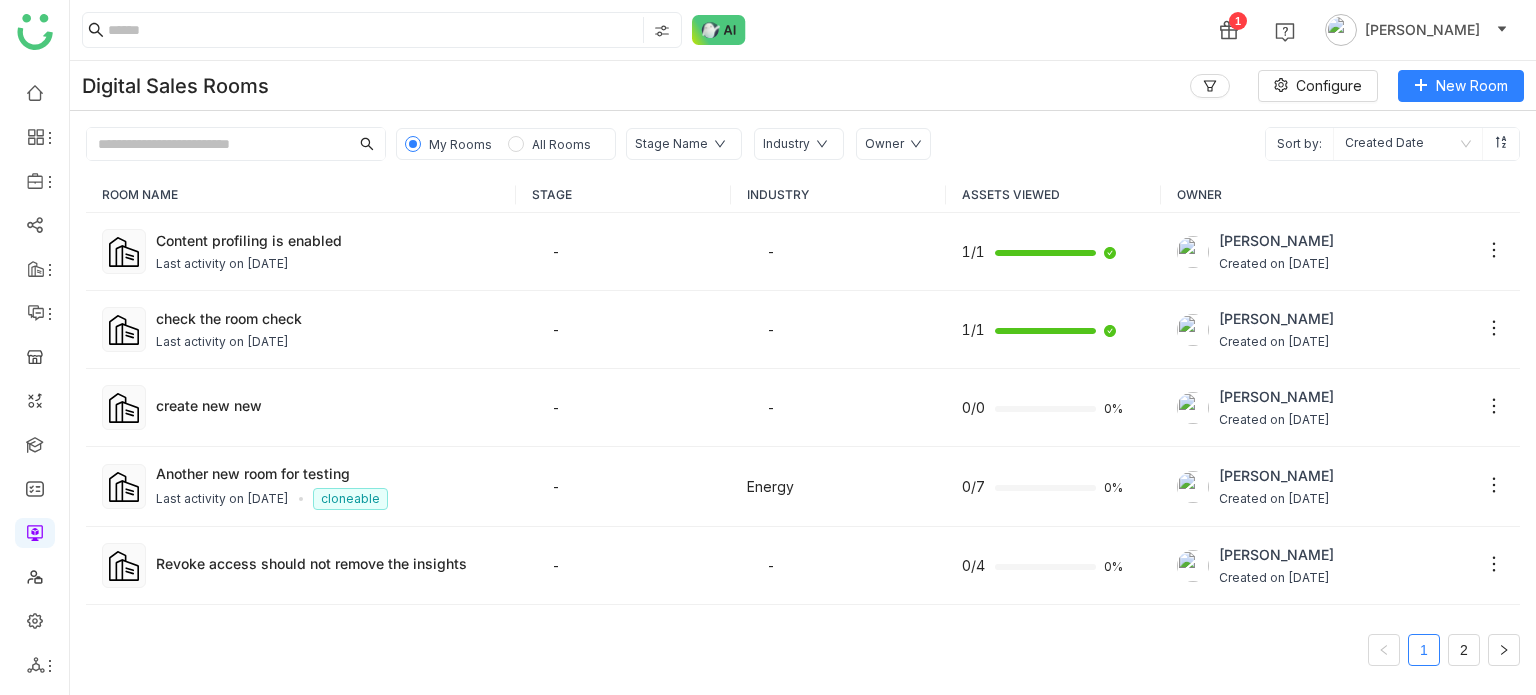 click 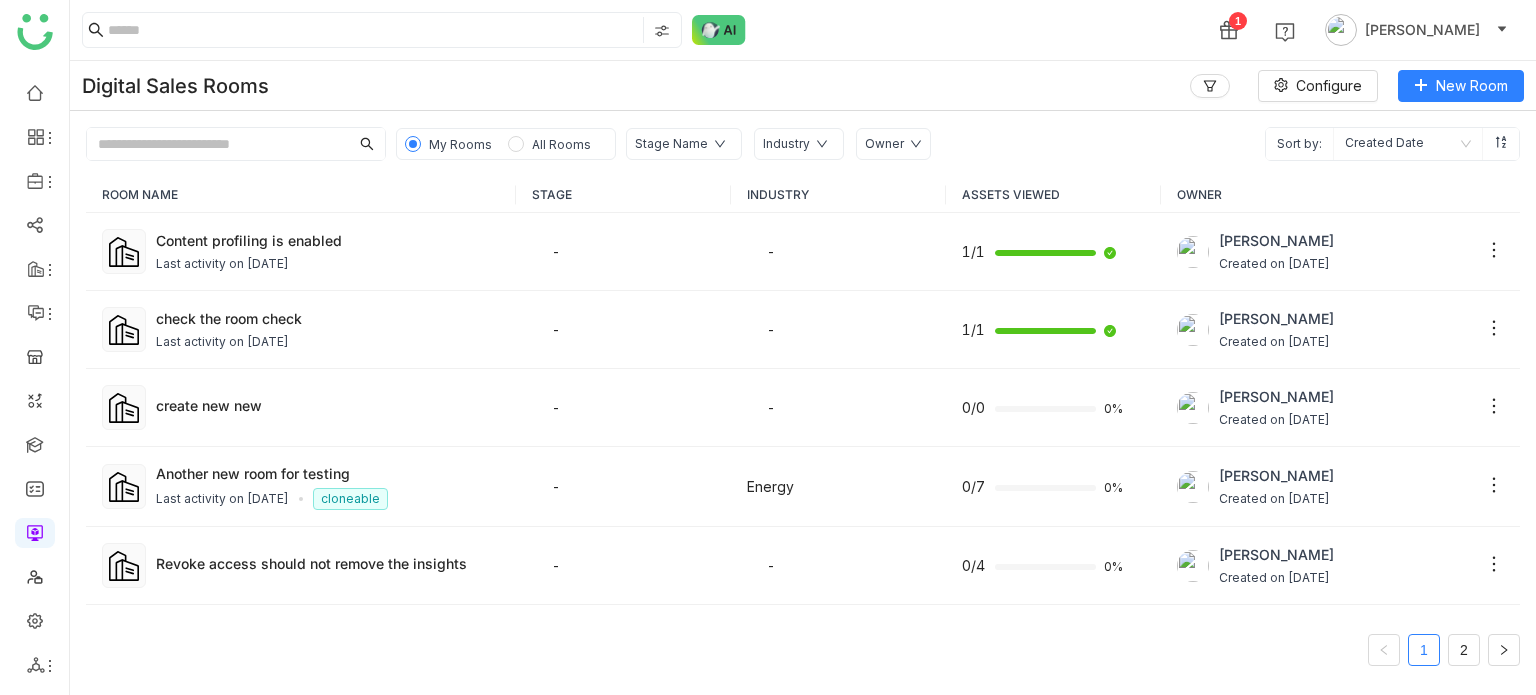 click on "All Rooms" 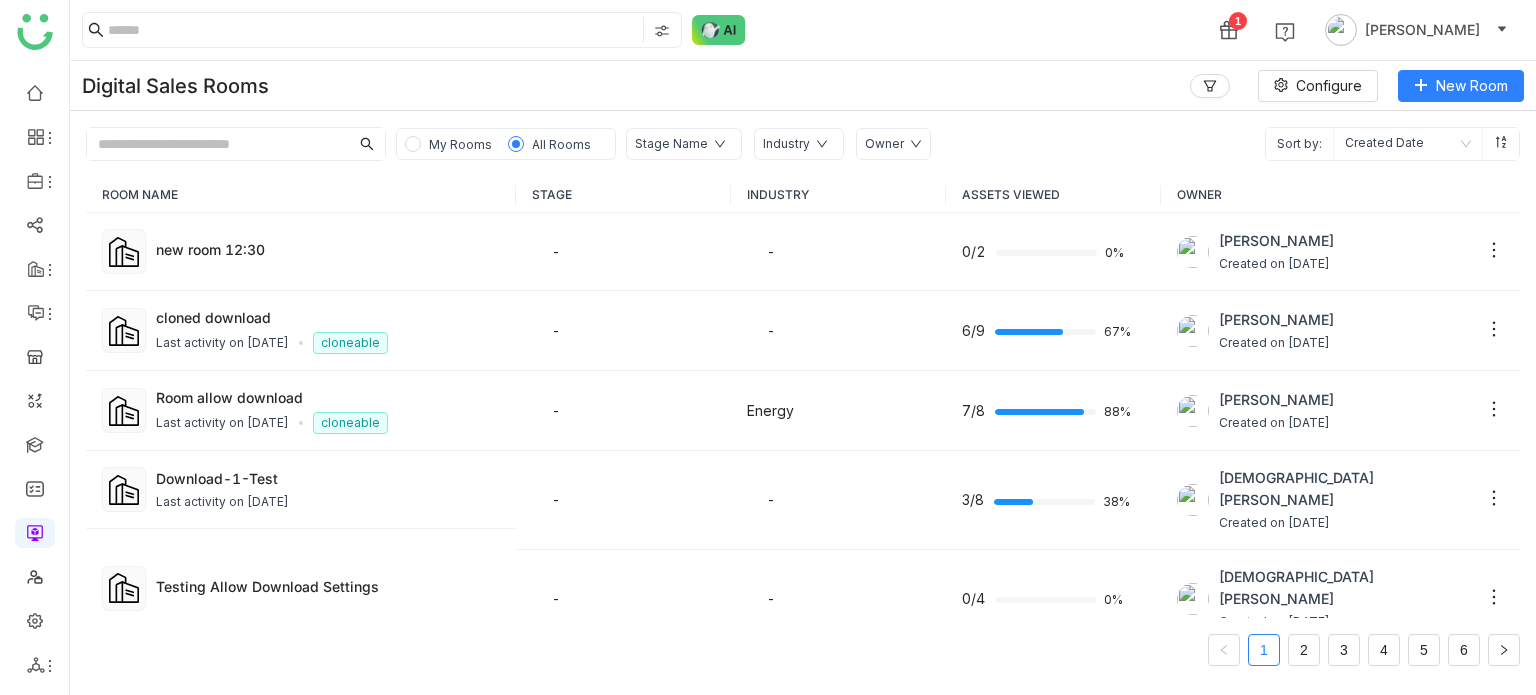 click on "ROOM NAME STAGE INDUSTRY ASSETS VIEWED OWNER new room 12:30 - - 0/2  0%  Uday Bhanu  Created on Jul 22, 2025 cloned download  Last activity on Jul 22, 2025  cloneable - - 6/9  67%  Uday Bhanu  Created on Jul 22, 2025 Room allow download   Last activity on Jul 22, 2025  cloneable - Energy 7/8  88%  Uday Bhanu  Created on Jul 22, 2025 Download-1-Test  Last activity on Jul 22, 2025  - - 3/8  38%  Vishnu Vardhan  Created on Jul 22, 2025 Testing Allow Download Settings - - 0/4  0%  Vishnu Vardhan  Created on Jul 21, 2025 V3 Room 6:00 cloneable - - 0/5  0%  Vishnu Vardhan  Created on Jul 18, 2025 New Room 5-43pm University of AZ SLA  Last activity on Jul 18, 2025  Closed Won Education 0/0  0%  Vishnu Vardhan  Created on Jul 18, 2025 testing Room  Last activity on Jul 18, 2025  - - 2/5  40%  Vishnu Vardhan  Created on Jul 18, 2025 New Room333 - - 0/4  0%  Vishnu Vardhan  Created on Jul 18, 2025 Content profiling is enabled   Last activity on Jul 18, 2025  - - 1/1 Arif uddin  Created on Jul 18, 2025 - - 0/8  0%  - -" 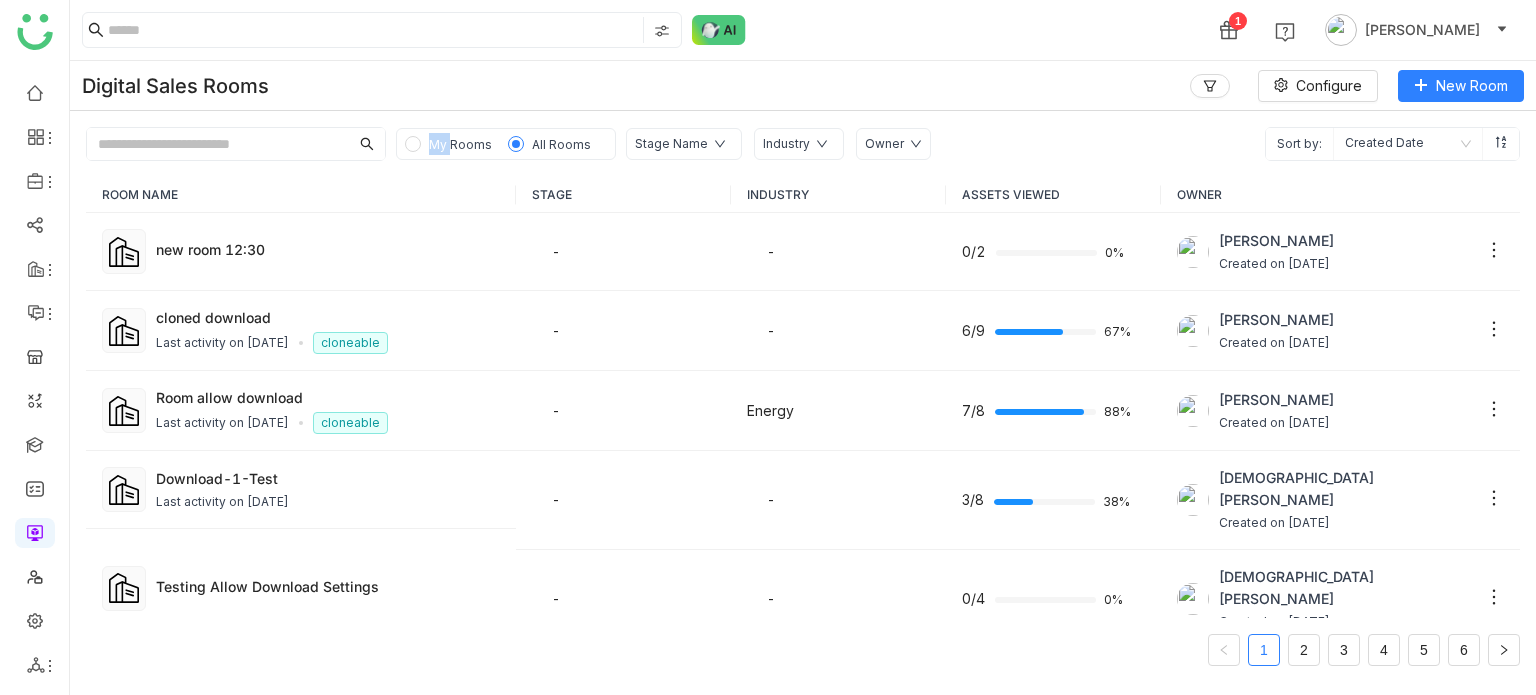 click on "My Rooms" 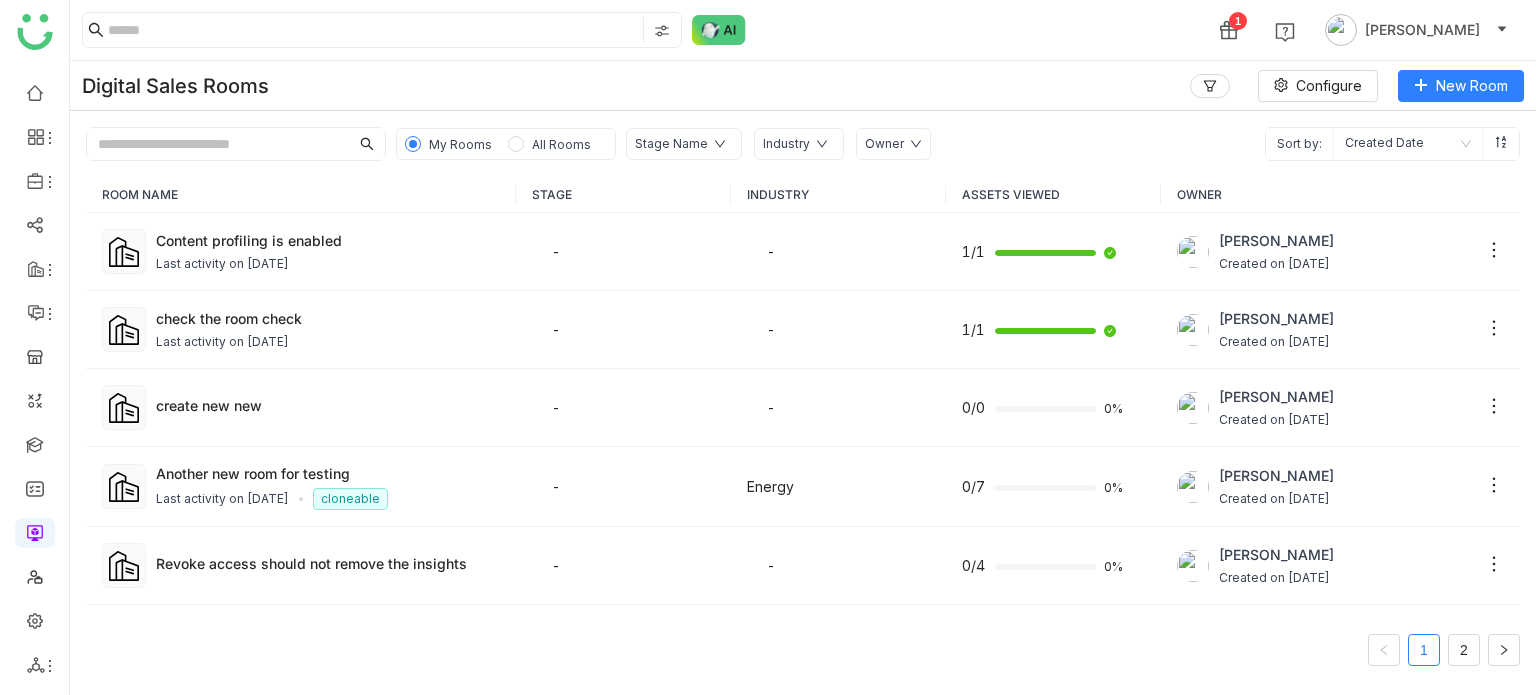 click on "All Rooms" 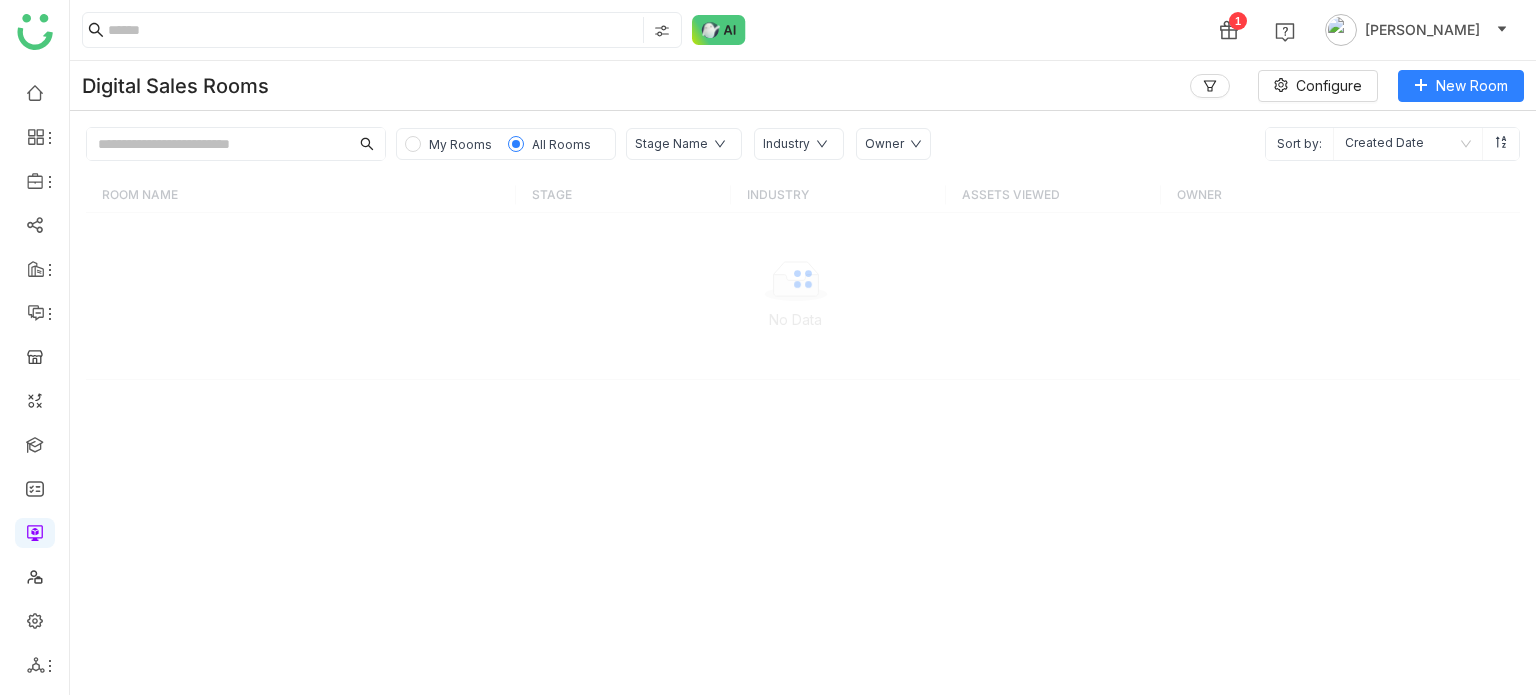 click on "My Rooms All Rooms" 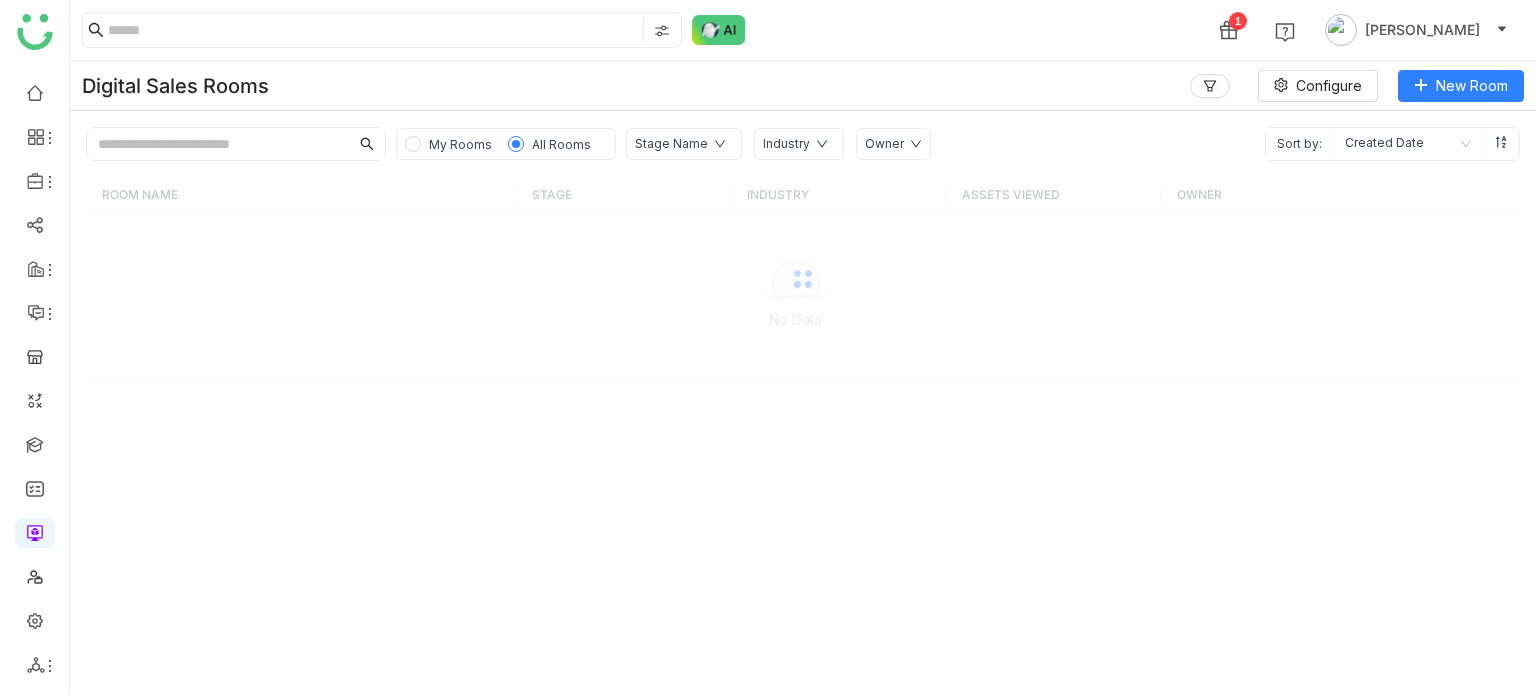 click on "All Rooms" 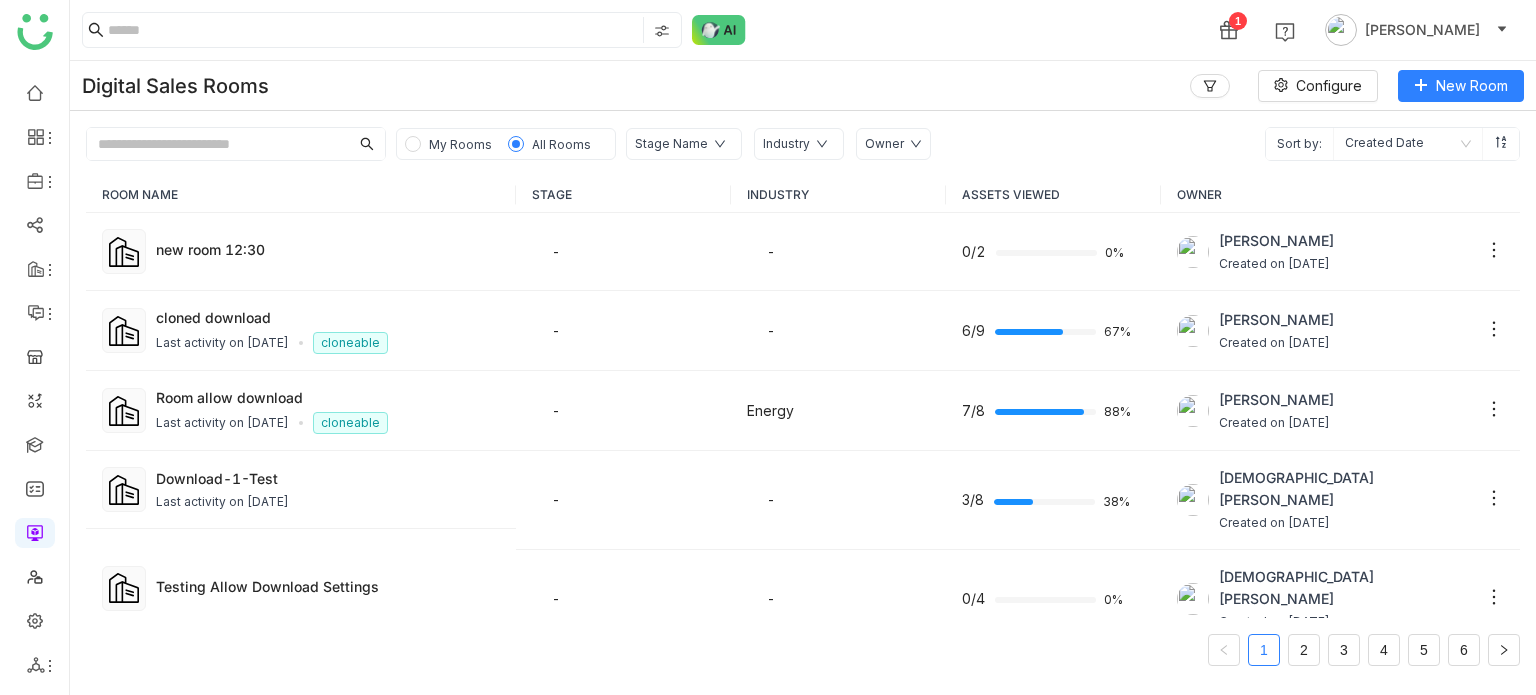 click on "My Rooms All Rooms" 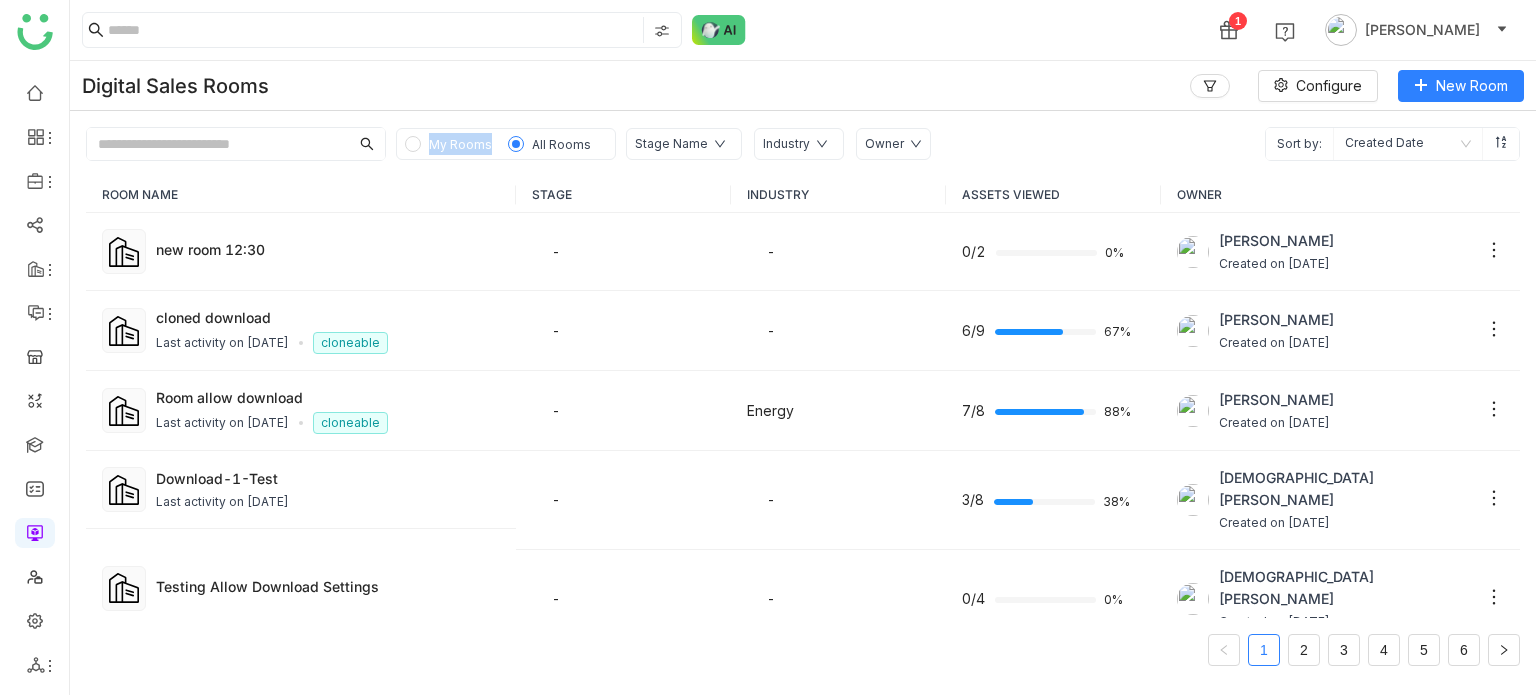 click on "My Rooms All Rooms" 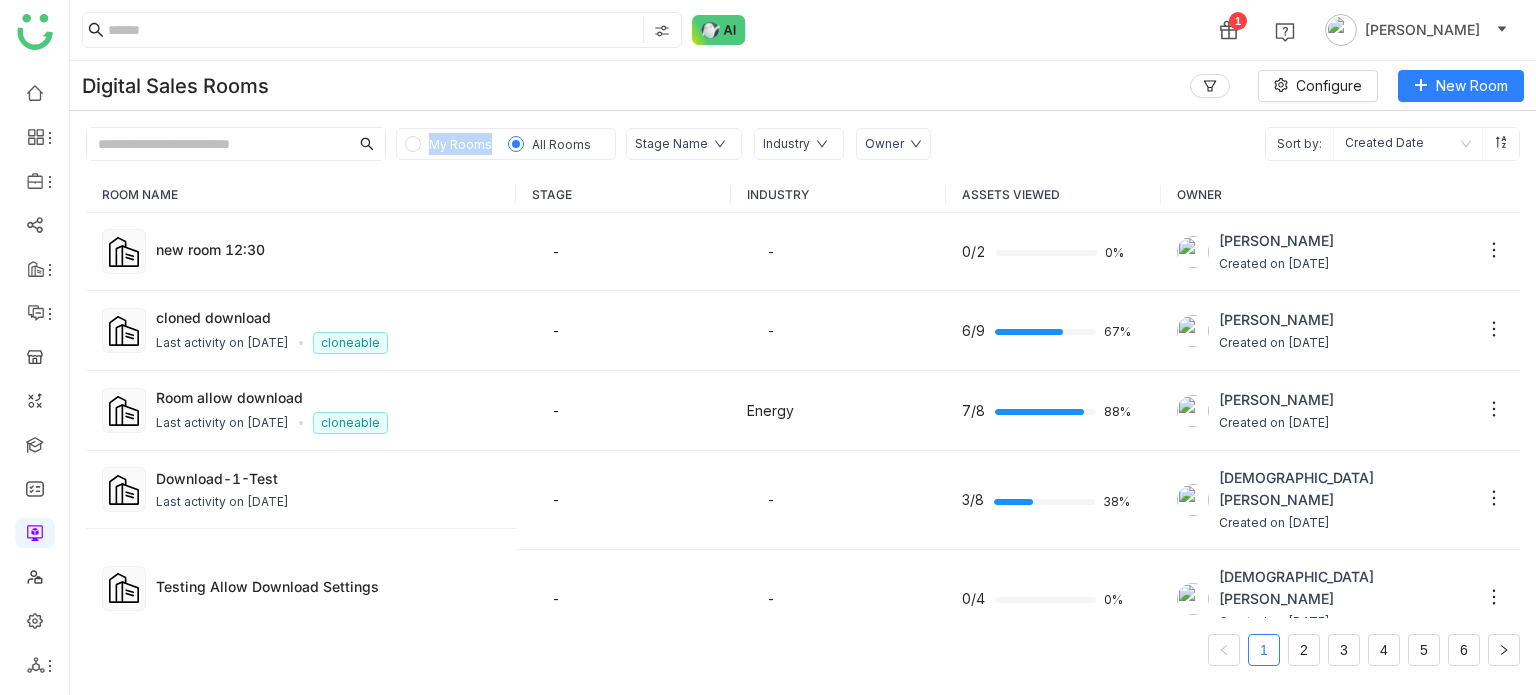 click on "My Rooms All Rooms" 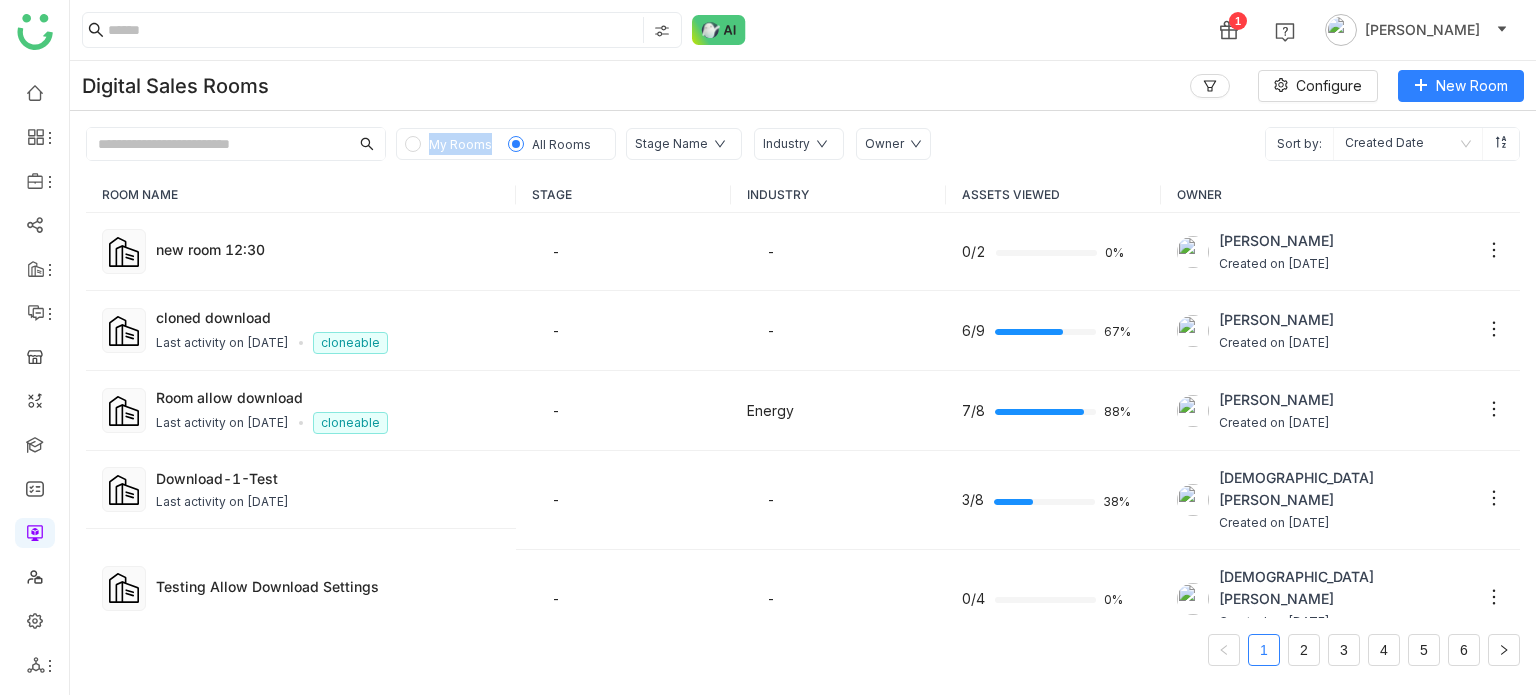 click on "My Rooms" 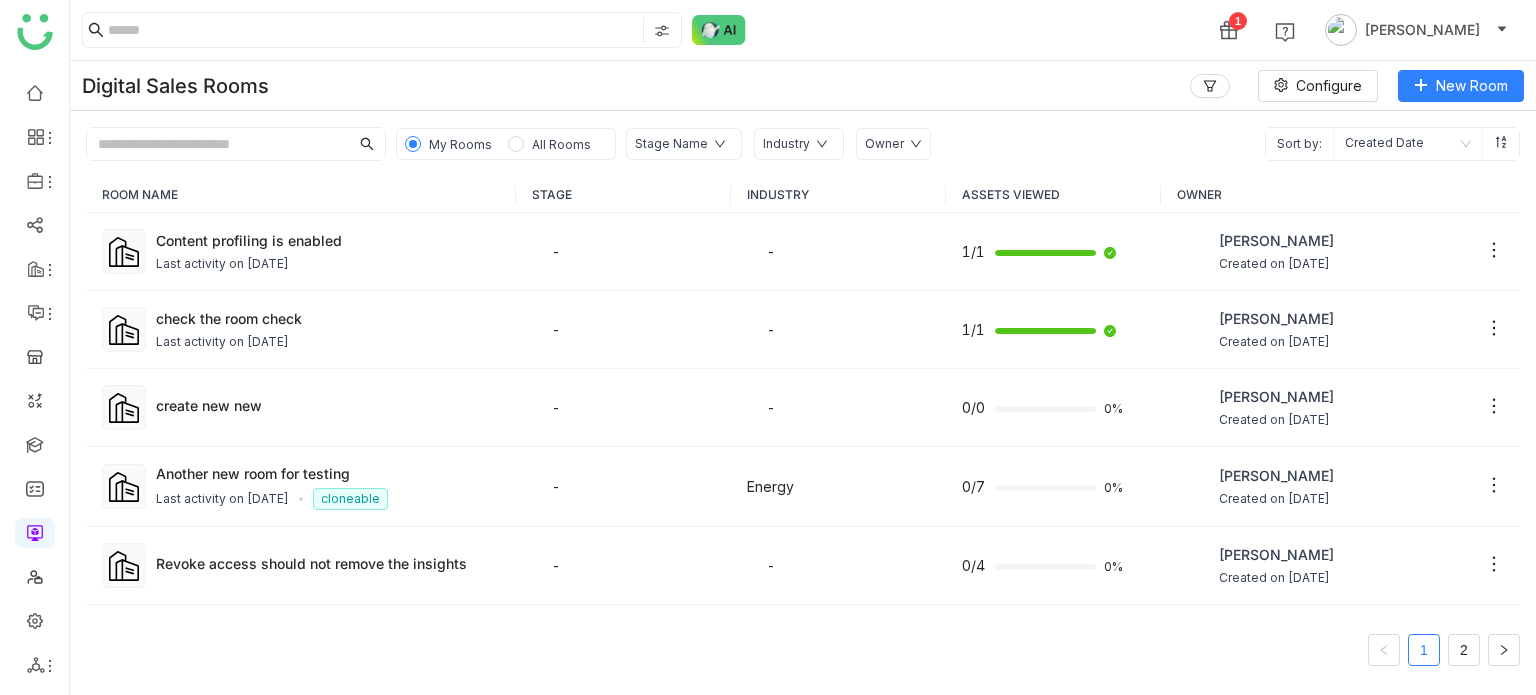 click on "Digital Sales Rooms   Configure   New Room" 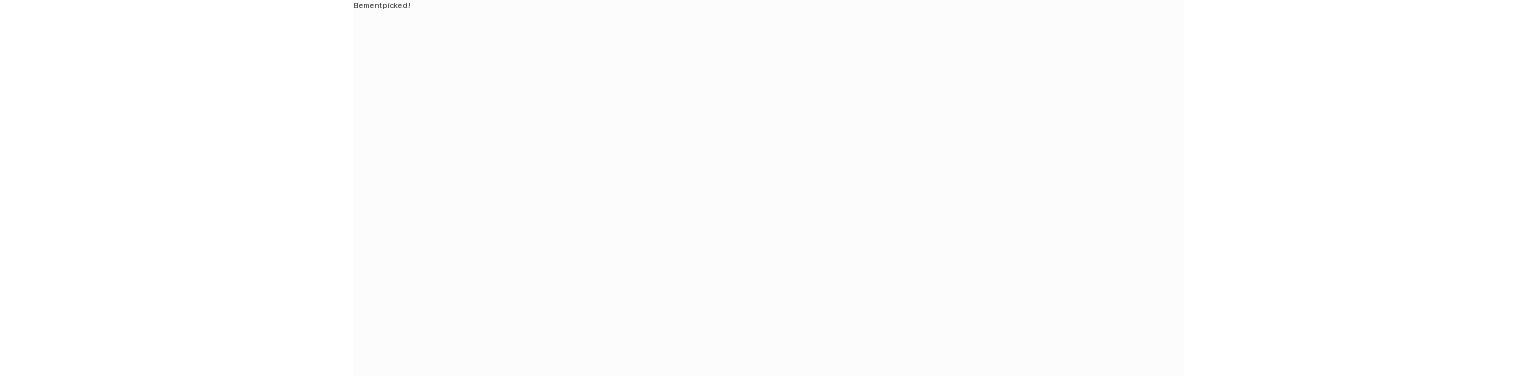 scroll, scrollTop: 0, scrollLeft: 0, axis: both 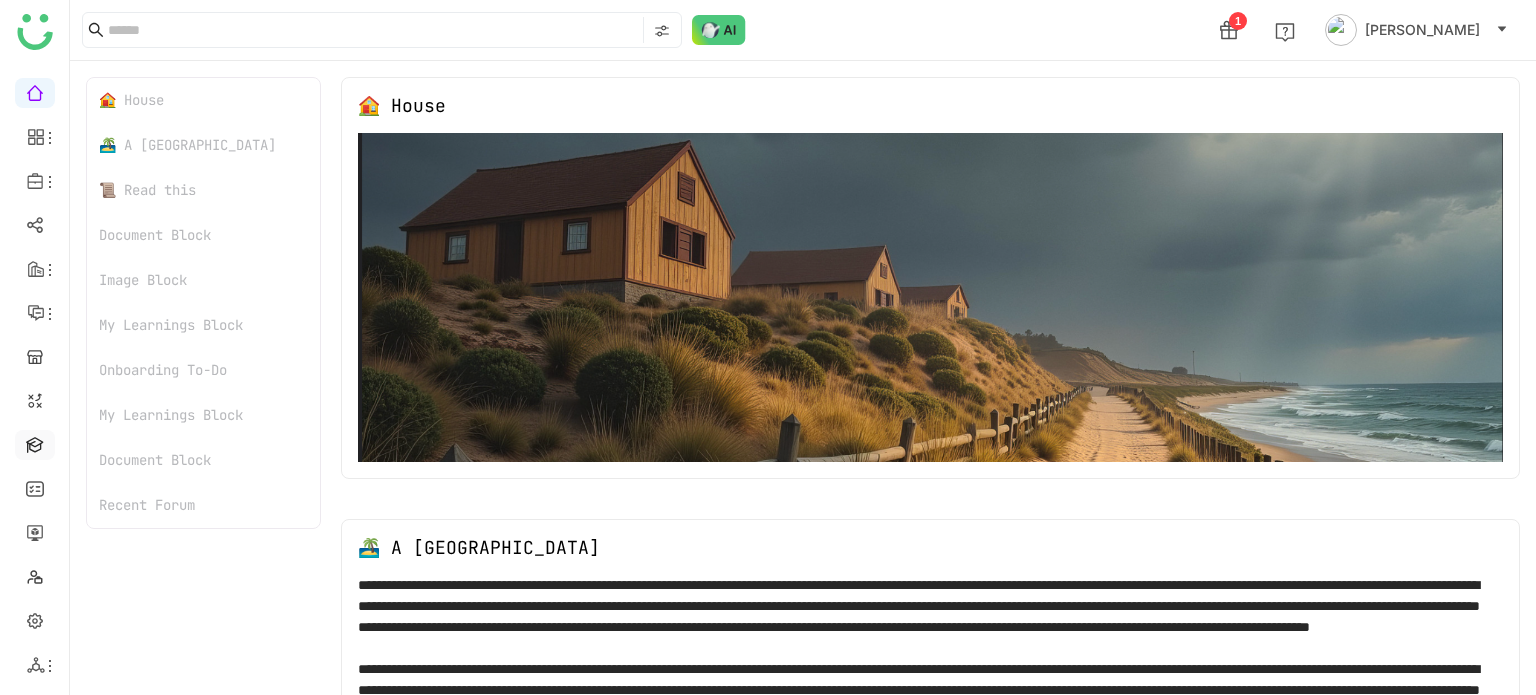 click at bounding box center (35, 443) 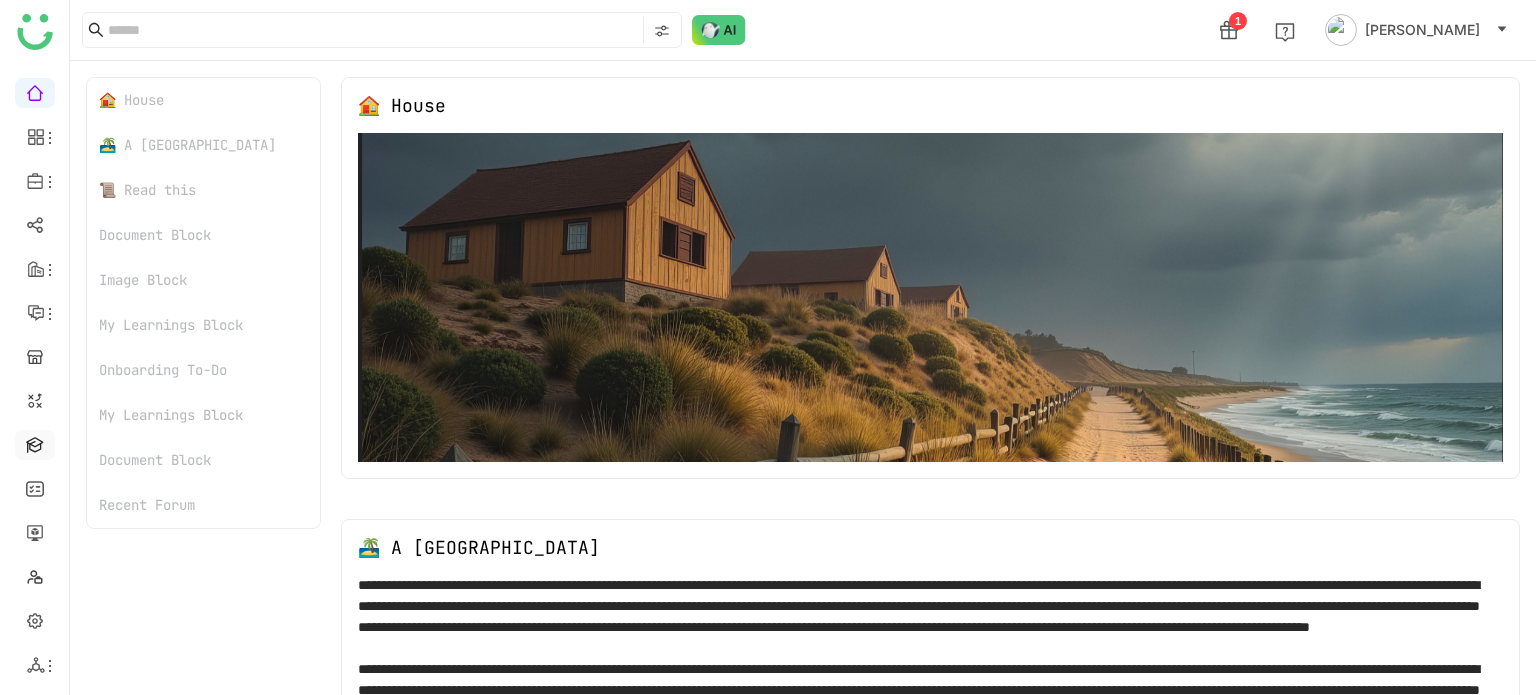 click at bounding box center [35, 443] 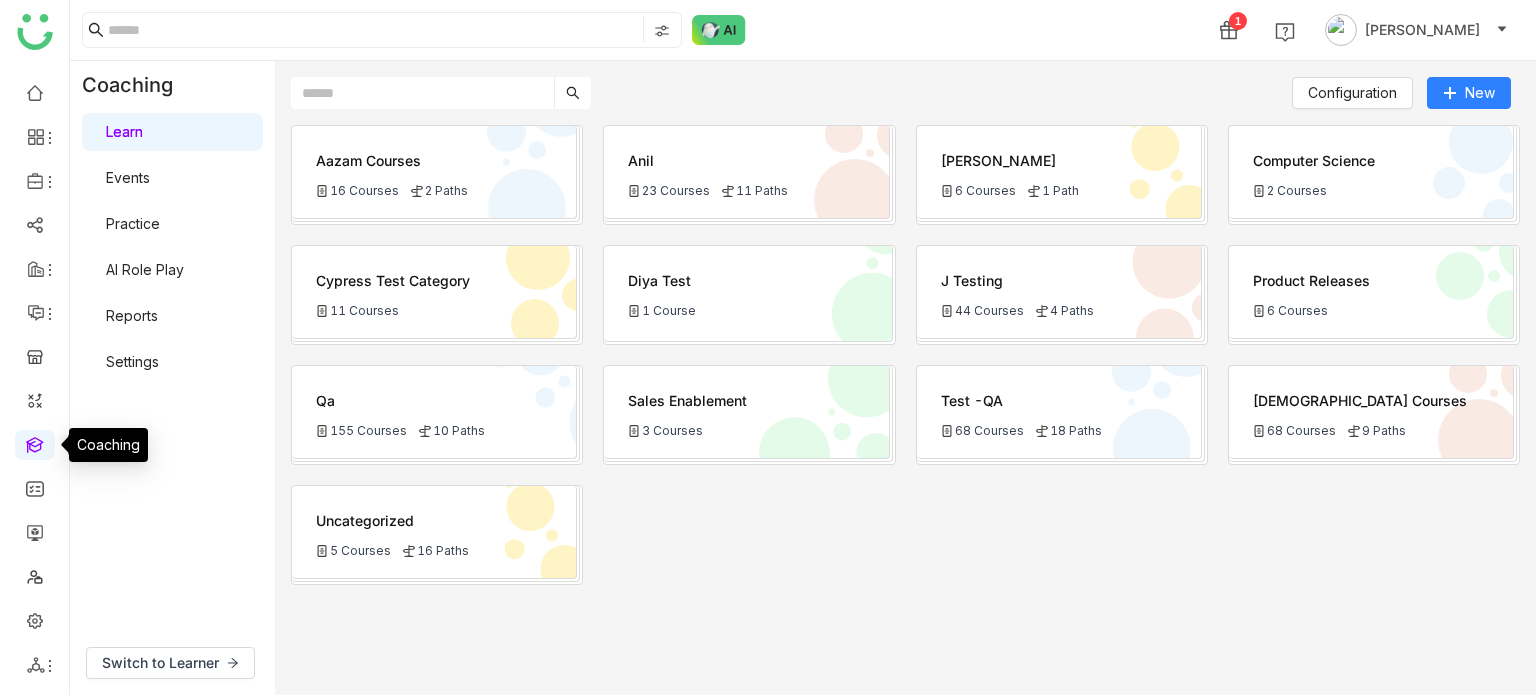 click on "Qa
155 Courses
10 Paths" 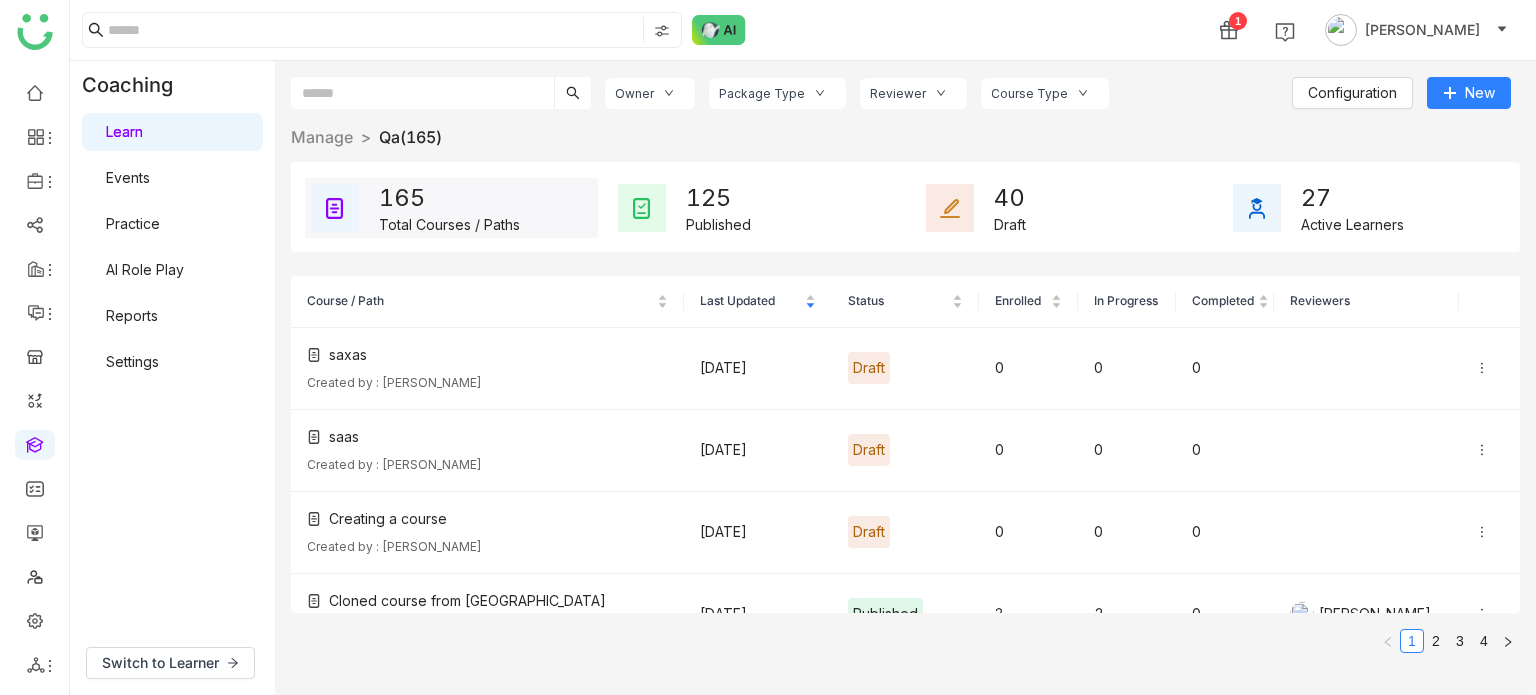 click on "Owner Package Type Reviewer Course Type  Configuration   New  Manage  >   Qa   (165)   >   165   Total Courses / Paths   125   Published   40   Draft   27   Active Learners   Course / Path   Last Updated   Status   Enrolled   In Progress   Completed   Reviewers     saxas  Created by : Vishnu Vardhan  Jul 22, 2025  Draft  0 0 0 saas  Created by : Vishnu Vardhan  Jul 22, 2025  Draft  0 0 0 Creating a course   Created by : Arif uddin  Jul 18, 2025  Draft  0 0 0 Cloned course from azam  Created by : Arif uddin  Jul 18, 2025  Published  3 2 0  Azam Hussain  This is a course with content profile enabled (see if the content is getting opened)  Created by : Arif uddin  Jul 18, 2025  Published  1 0 1 creating a very new course   Created by : Arif uddin  Jul 21, 2025  Published  1 1 0 assessment back button  Created by : Arif uddin  Jul 17, 2025  Published  1 1 0 knowldege check  Created by : Arif uddin  Jul 17, 2025  Published  1 0 0  Arif uddin  checking the new category .  Created by : Arif uddin  Jul 16, 2025 1 1 0" 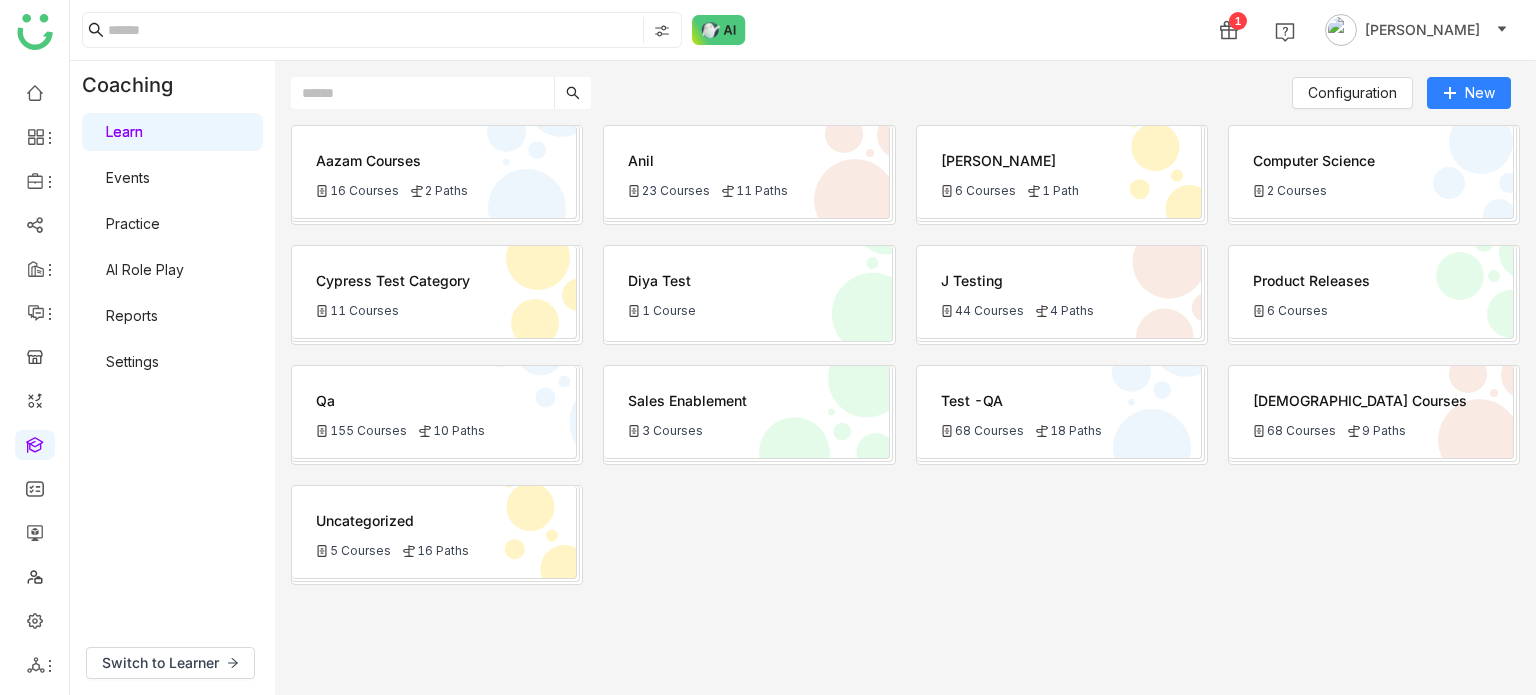 click on "Qa
155 Courses
10 Paths" 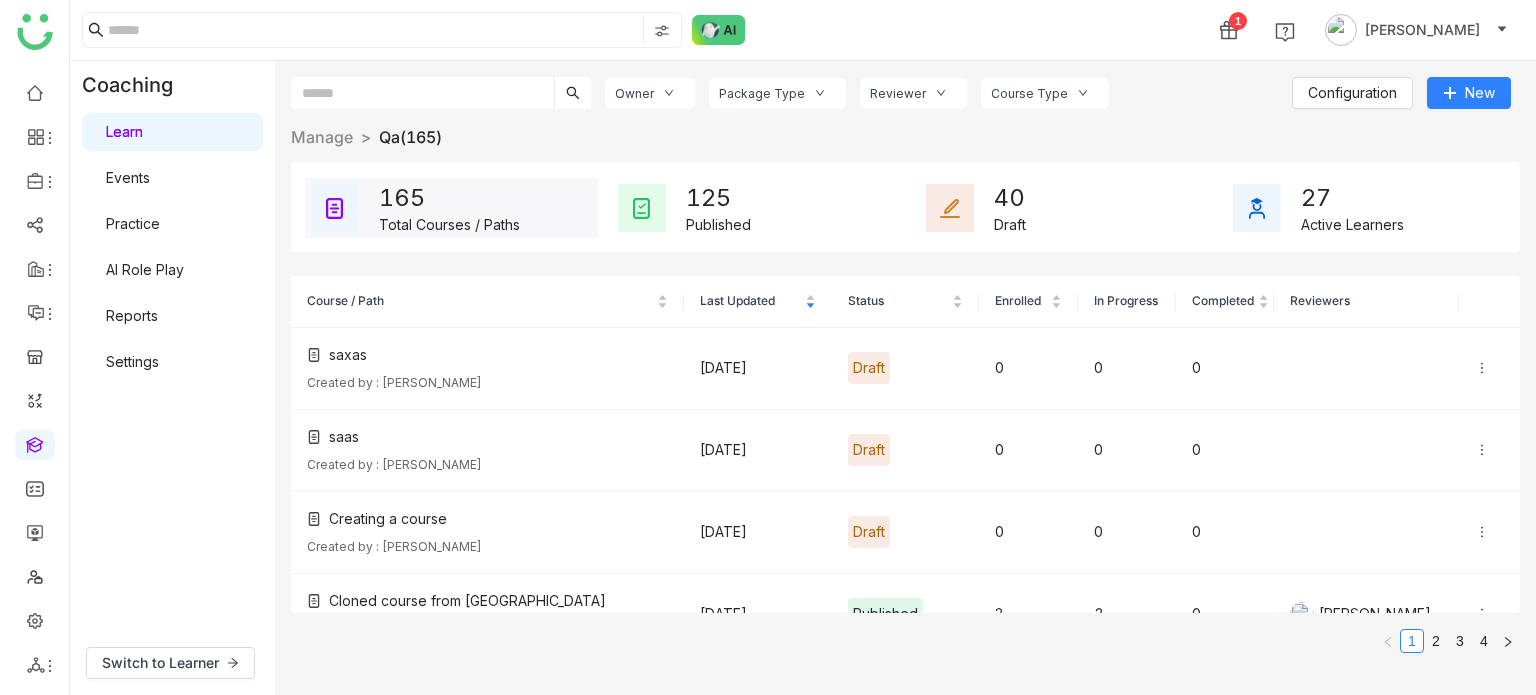 click on "Settings" at bounding box center [132, 361] 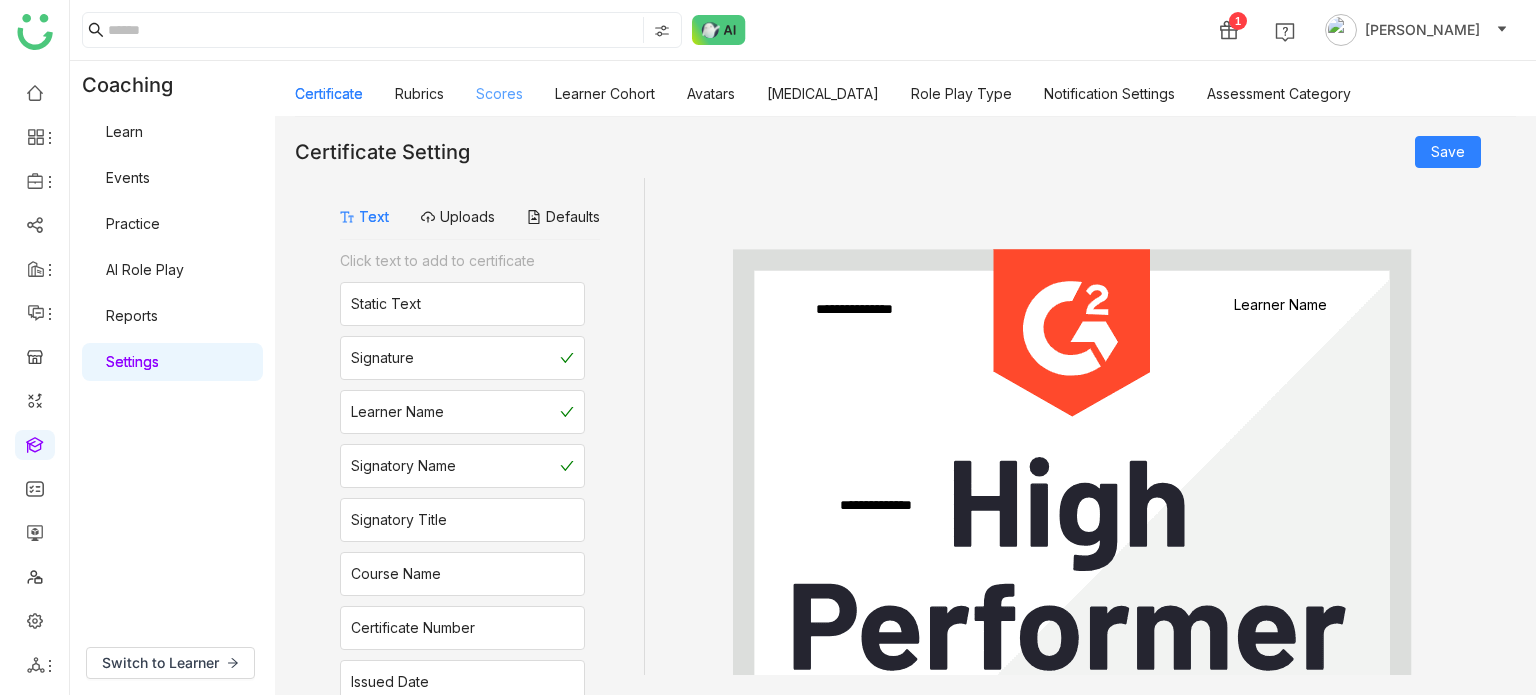 click on "Scores" at bounding box center (499, 93) 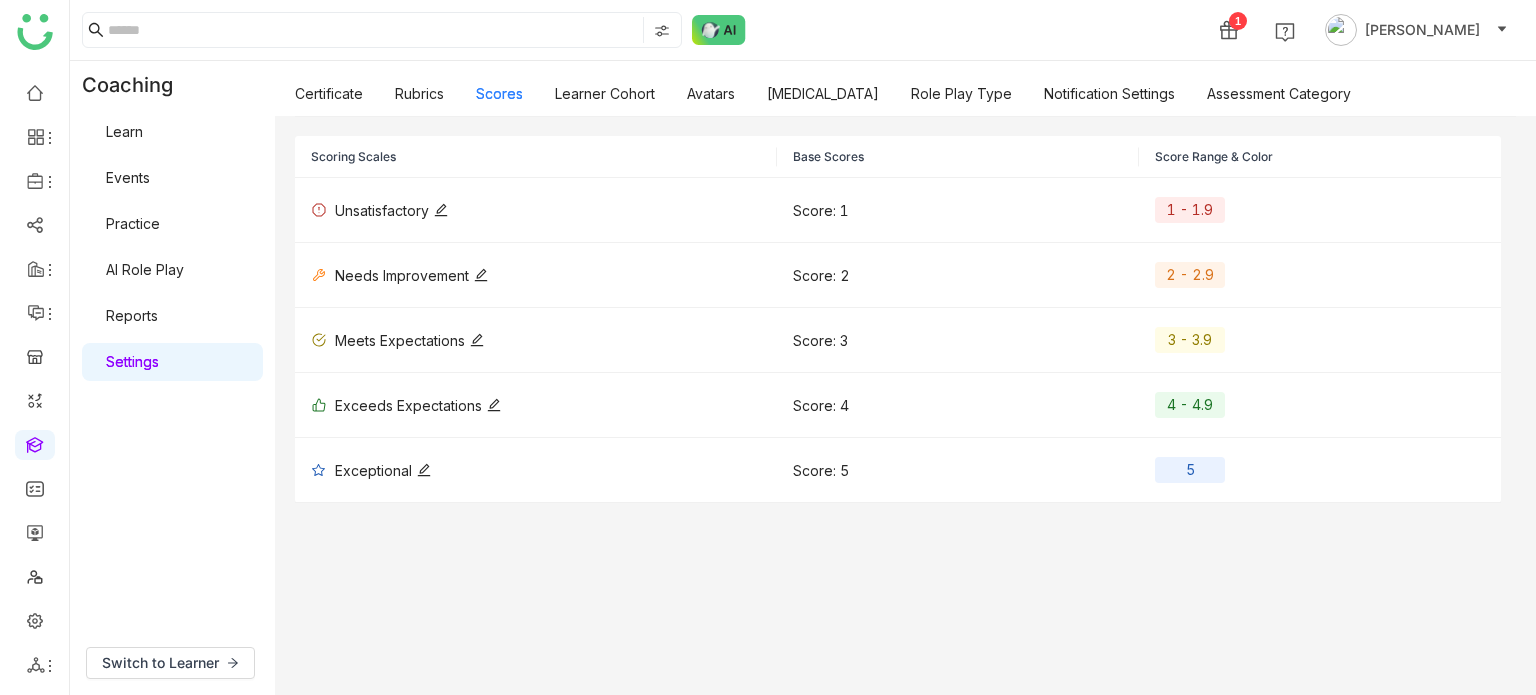 click on "1 Arif uddin" 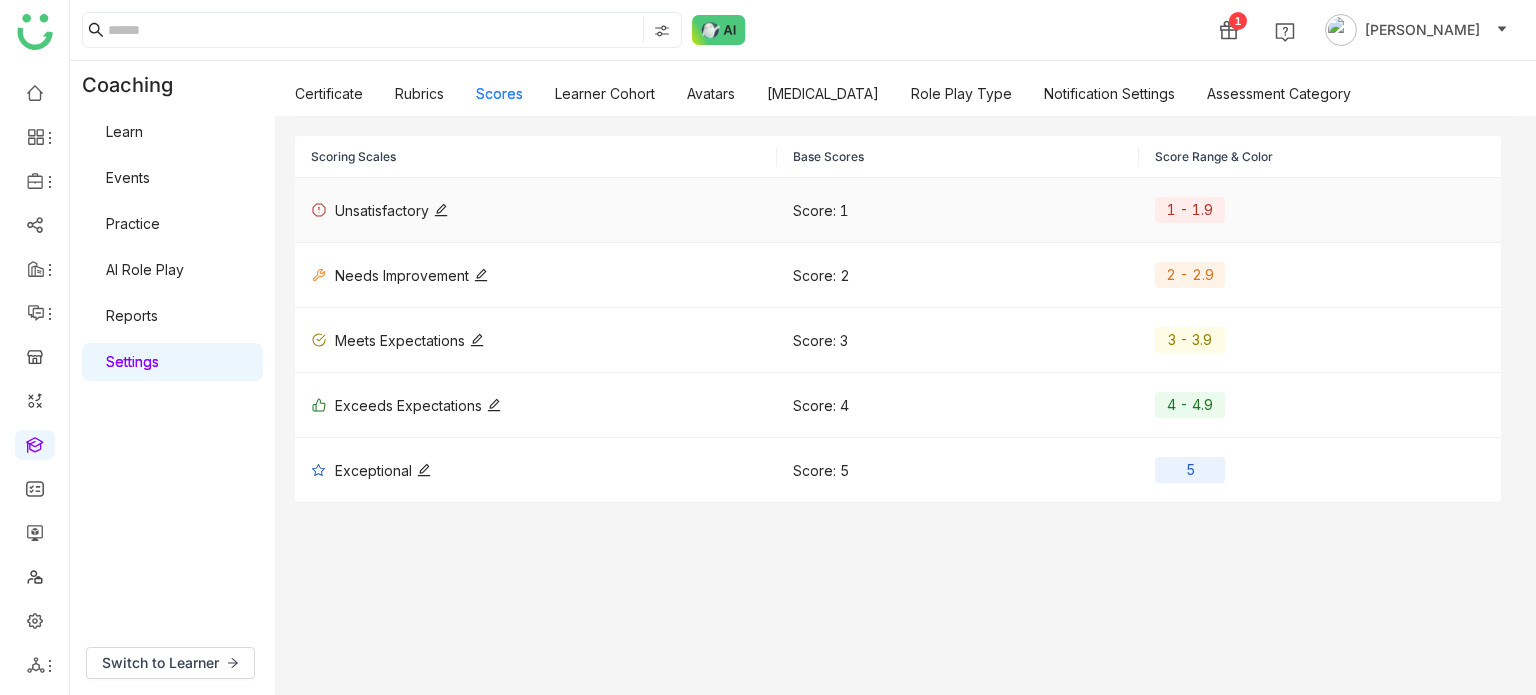 click 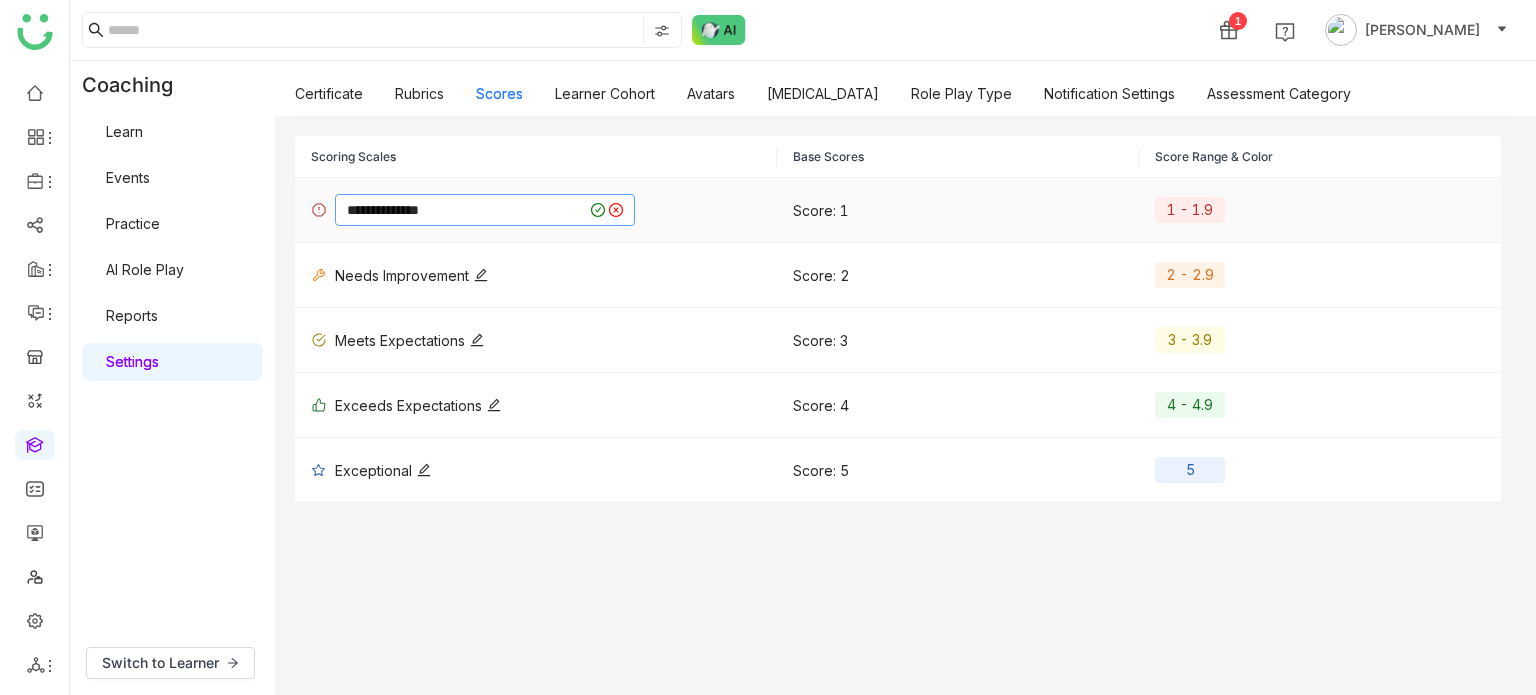 click on "**********" 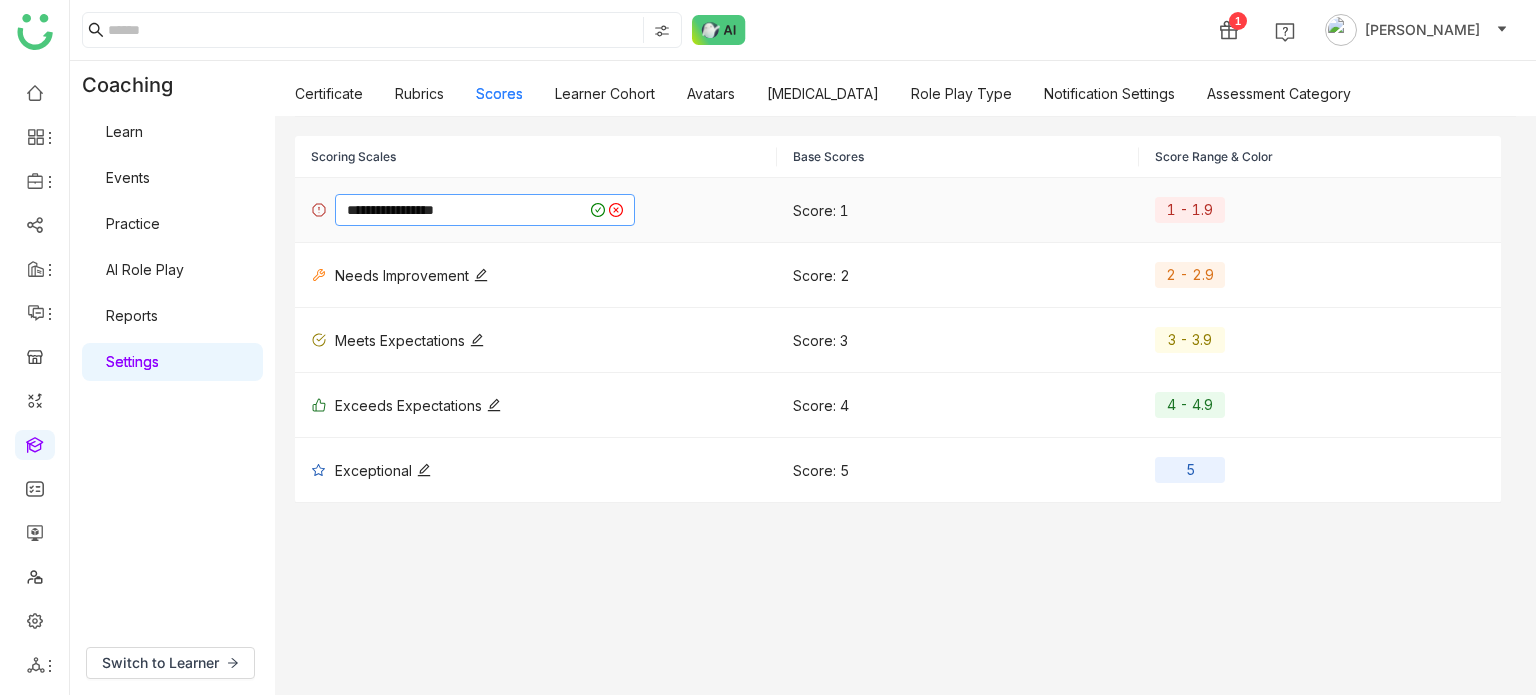 type on "**********" 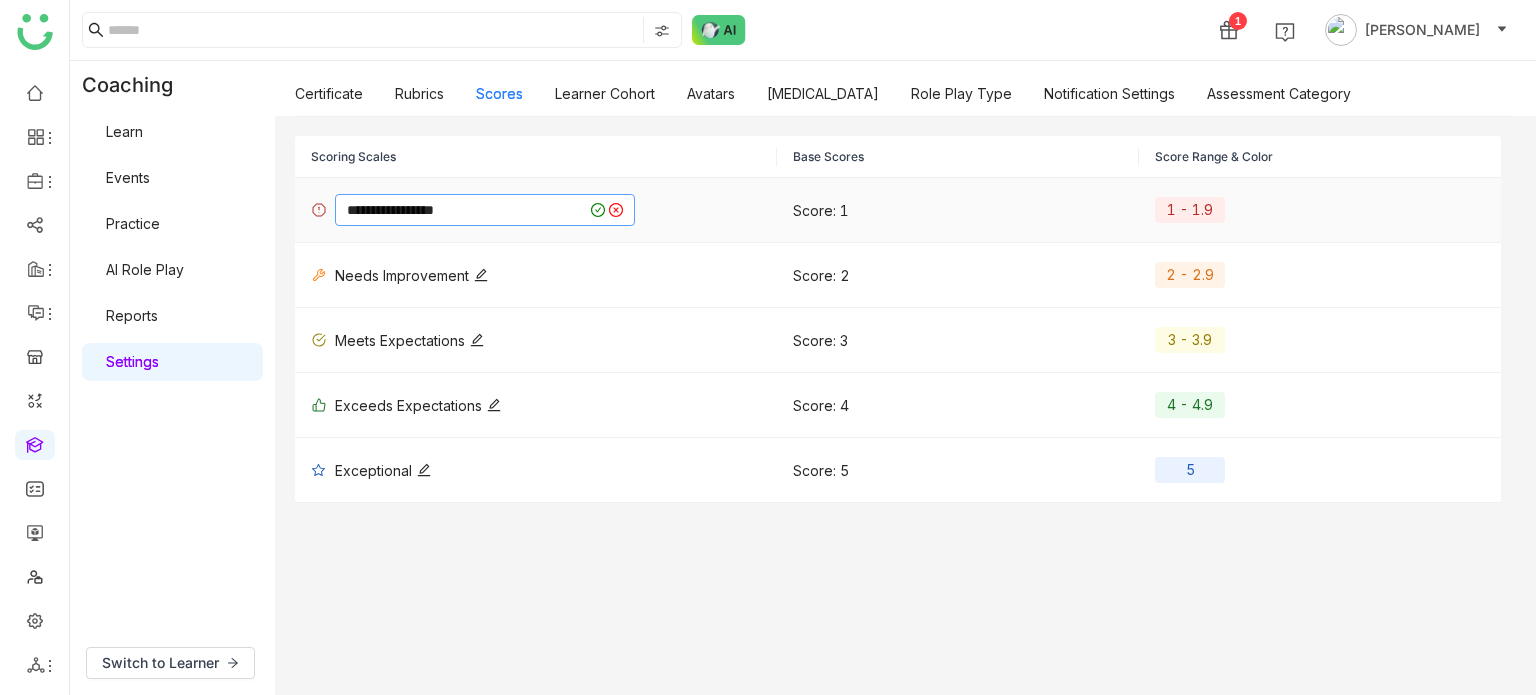 click 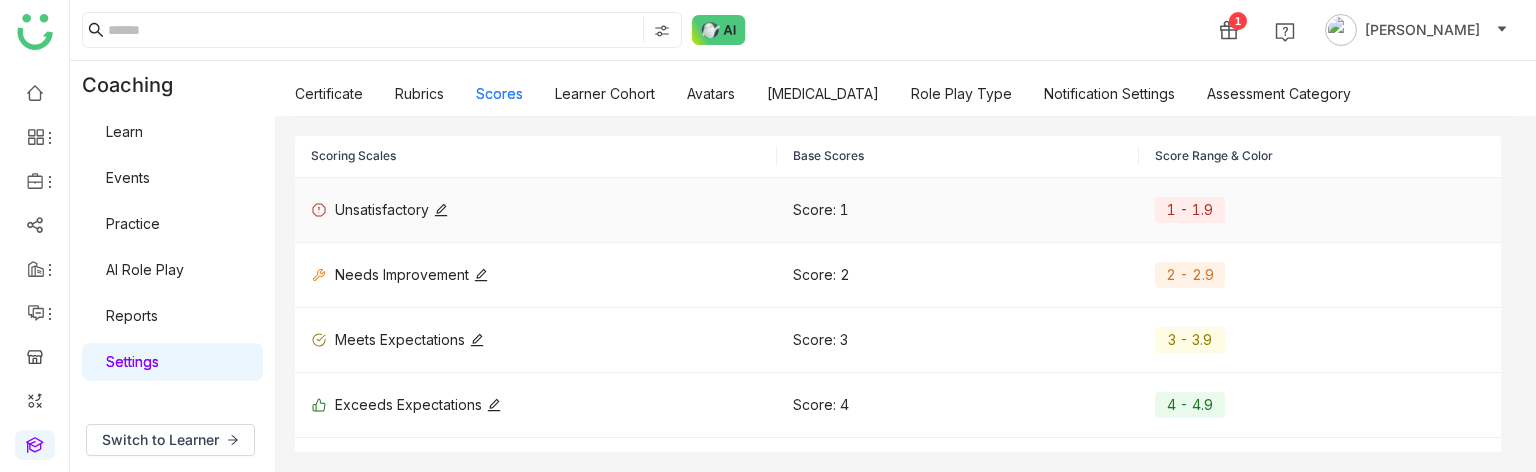 click 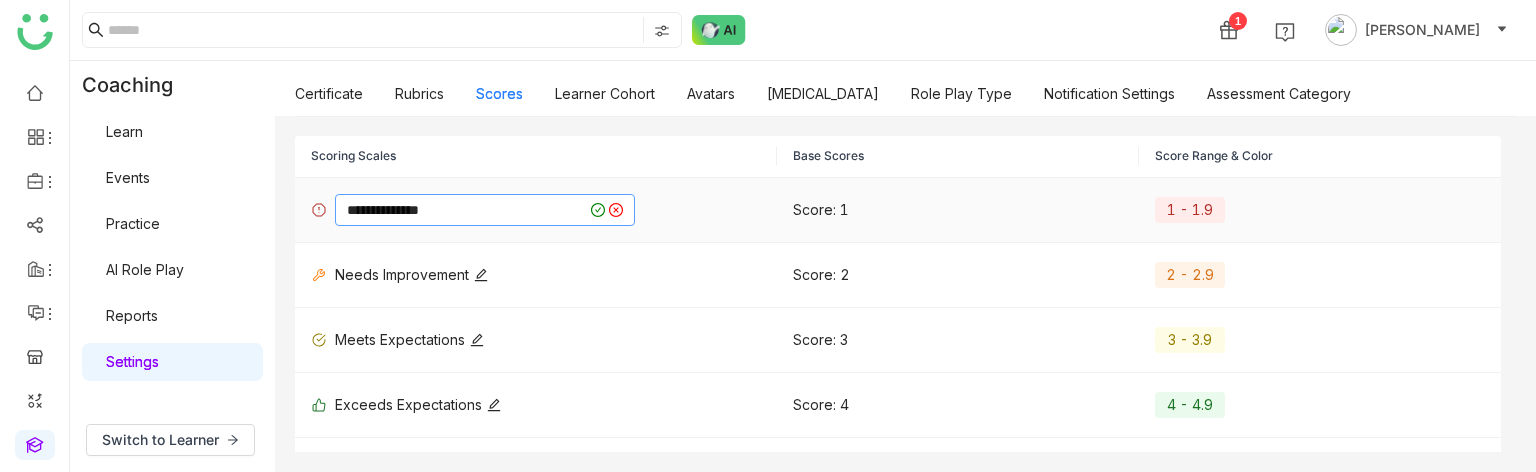 click 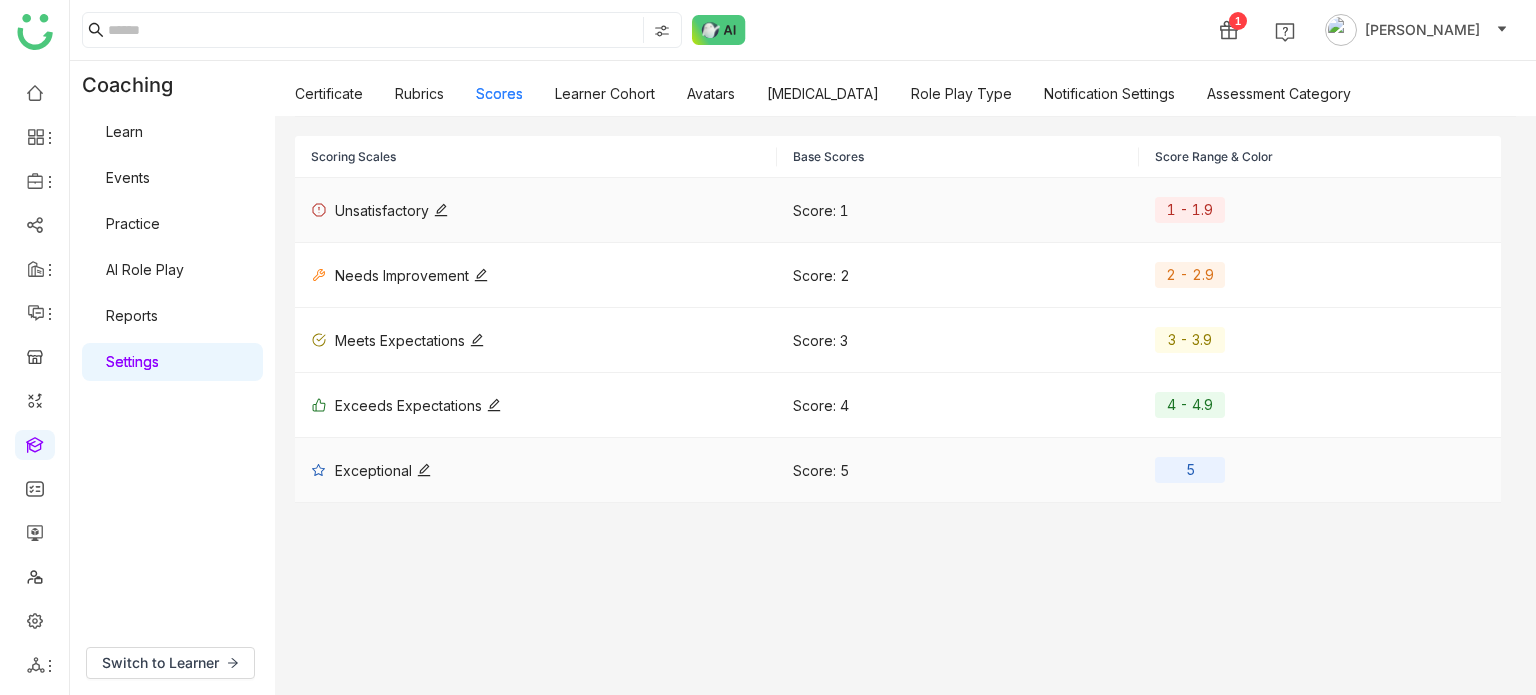 drag, startPoint x: 412, startPoint y: 469, endPoint x: 338, endPoint y: 469, distance: 74 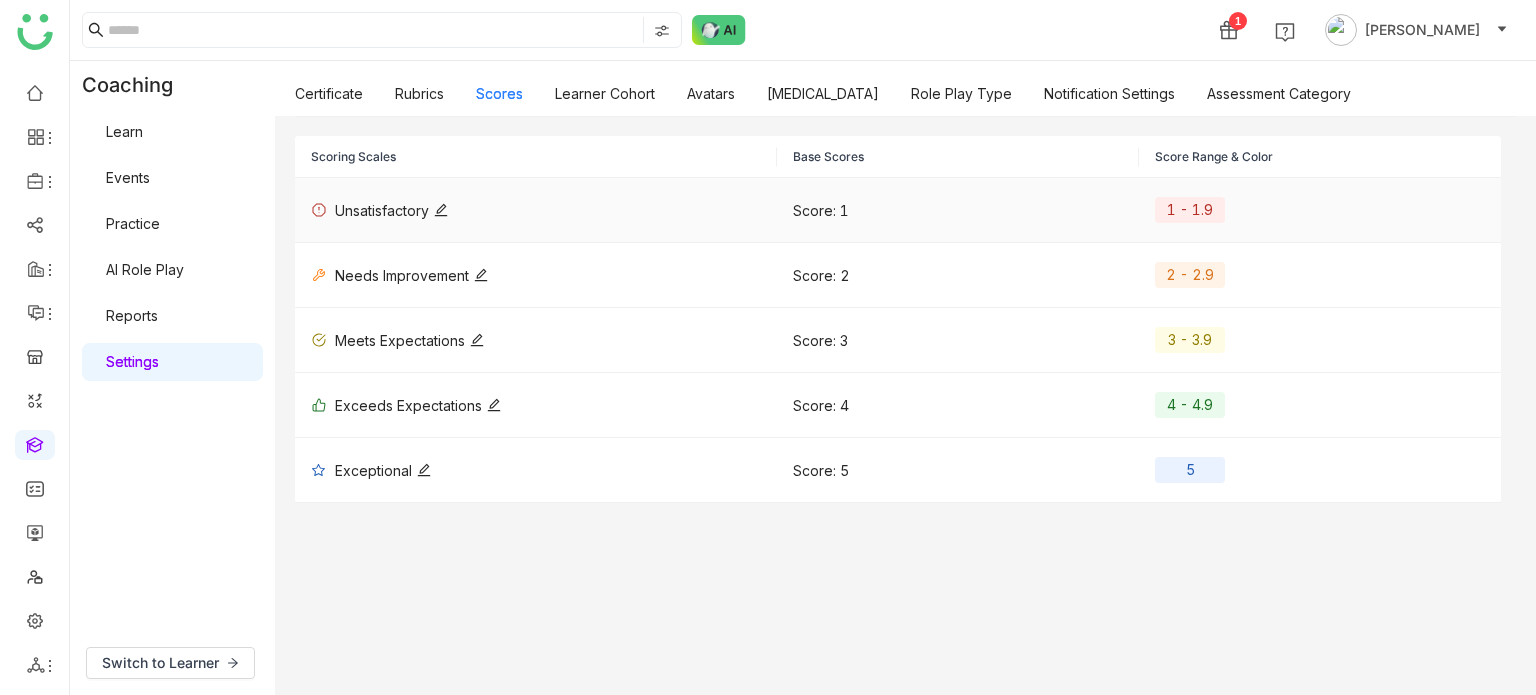 click on "Scoring Scales Base Scores Score Range & Color  Unsatisfactory  Score: 1 1 - 1.9  Needs Improvement  Score: 2 2 - 2.9  Meets Expectations  Score: 3 3 - 3.9  Exceeds Expectations  Score: 4 4 - 4.9  Exceptional  Score: 5 5" 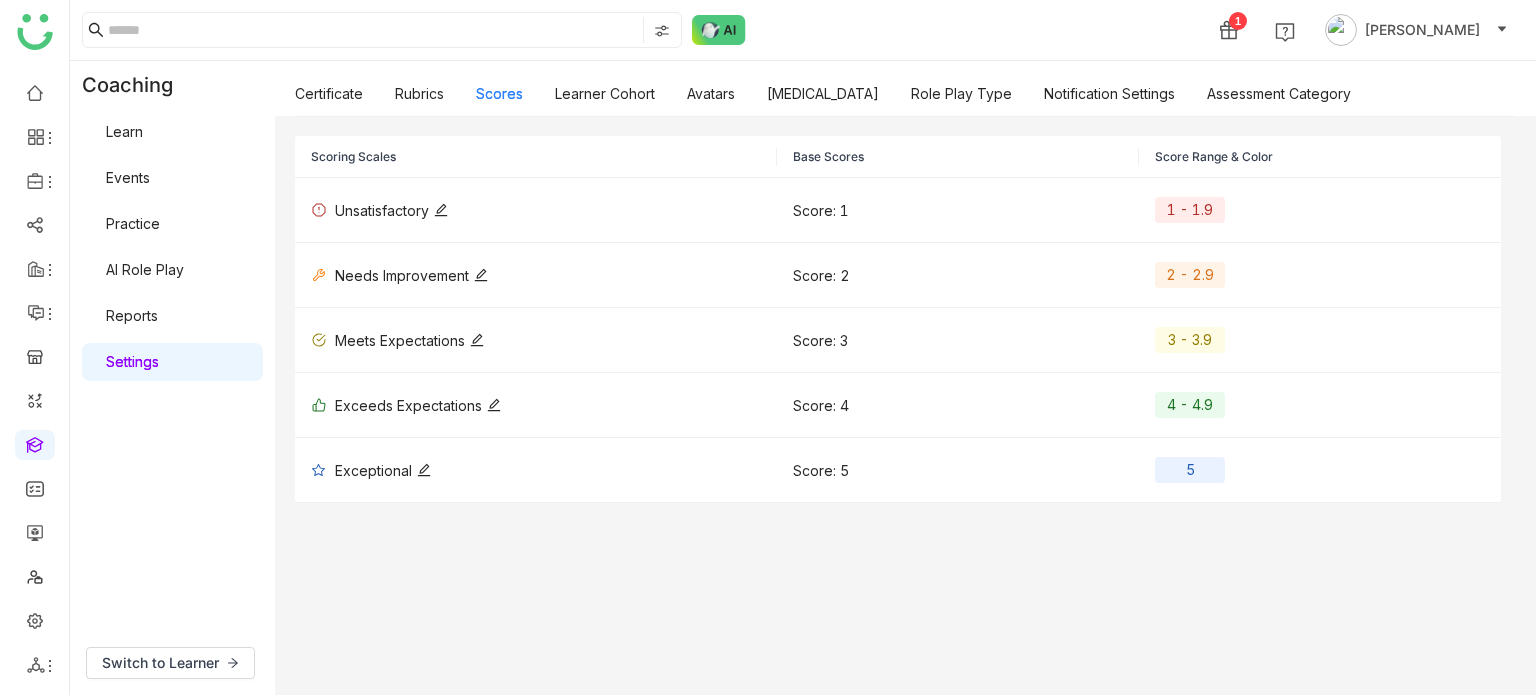 click on "Unsatisfactory" 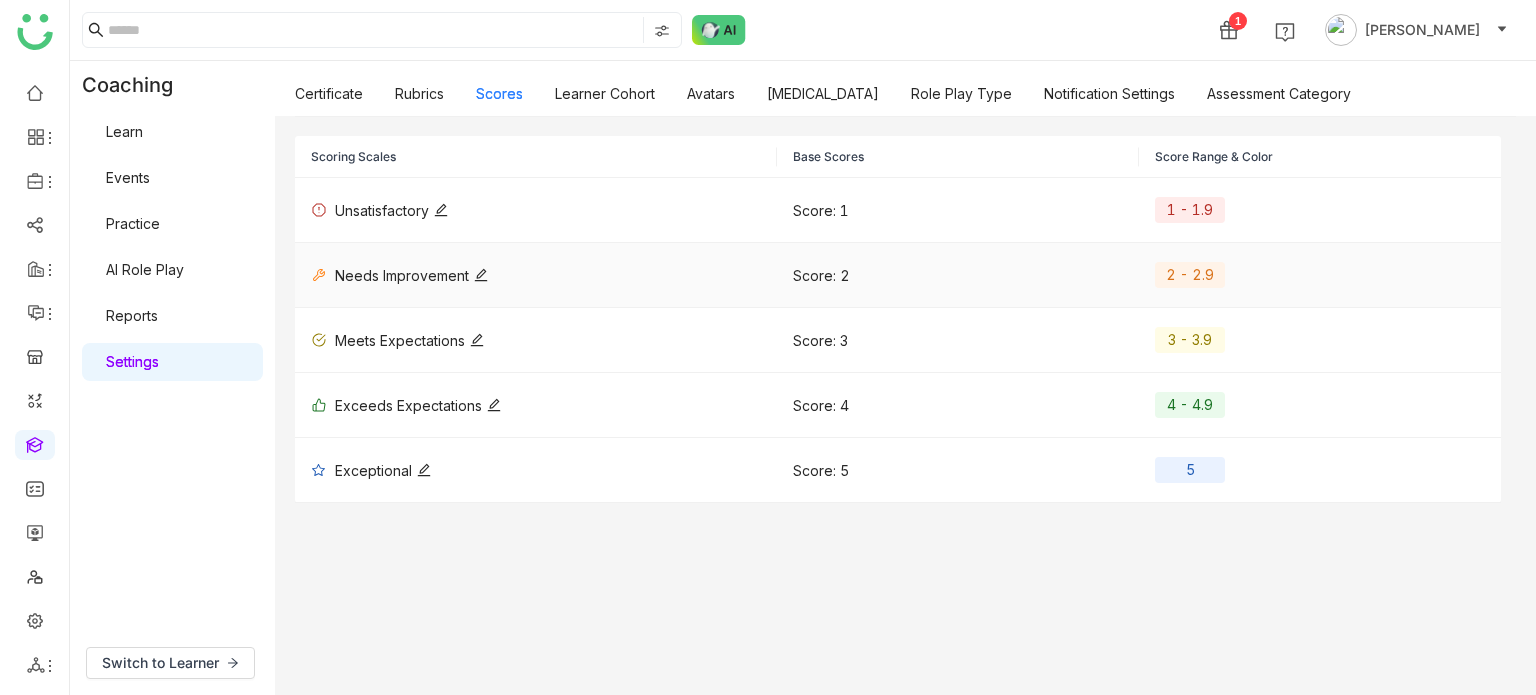 click on "Needs Improvement" 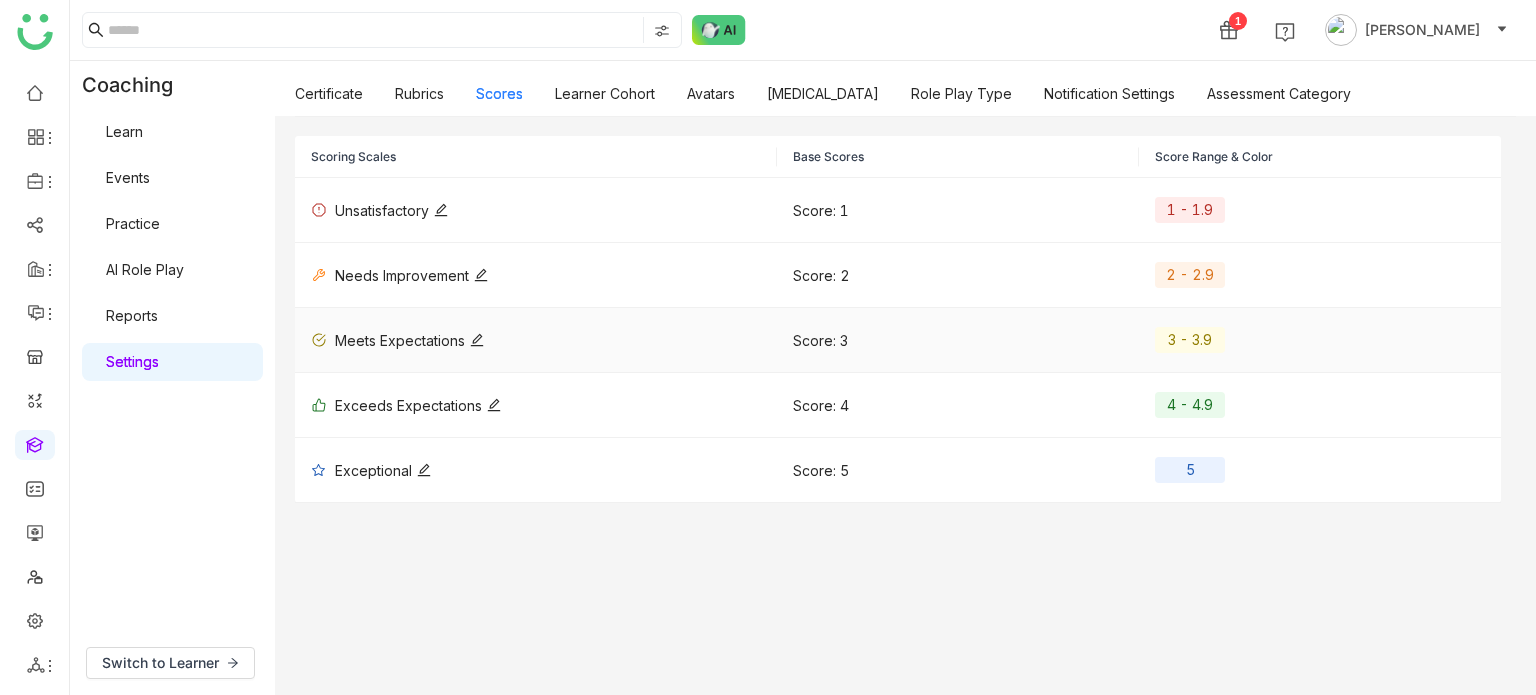 click on "Meets Expectations" 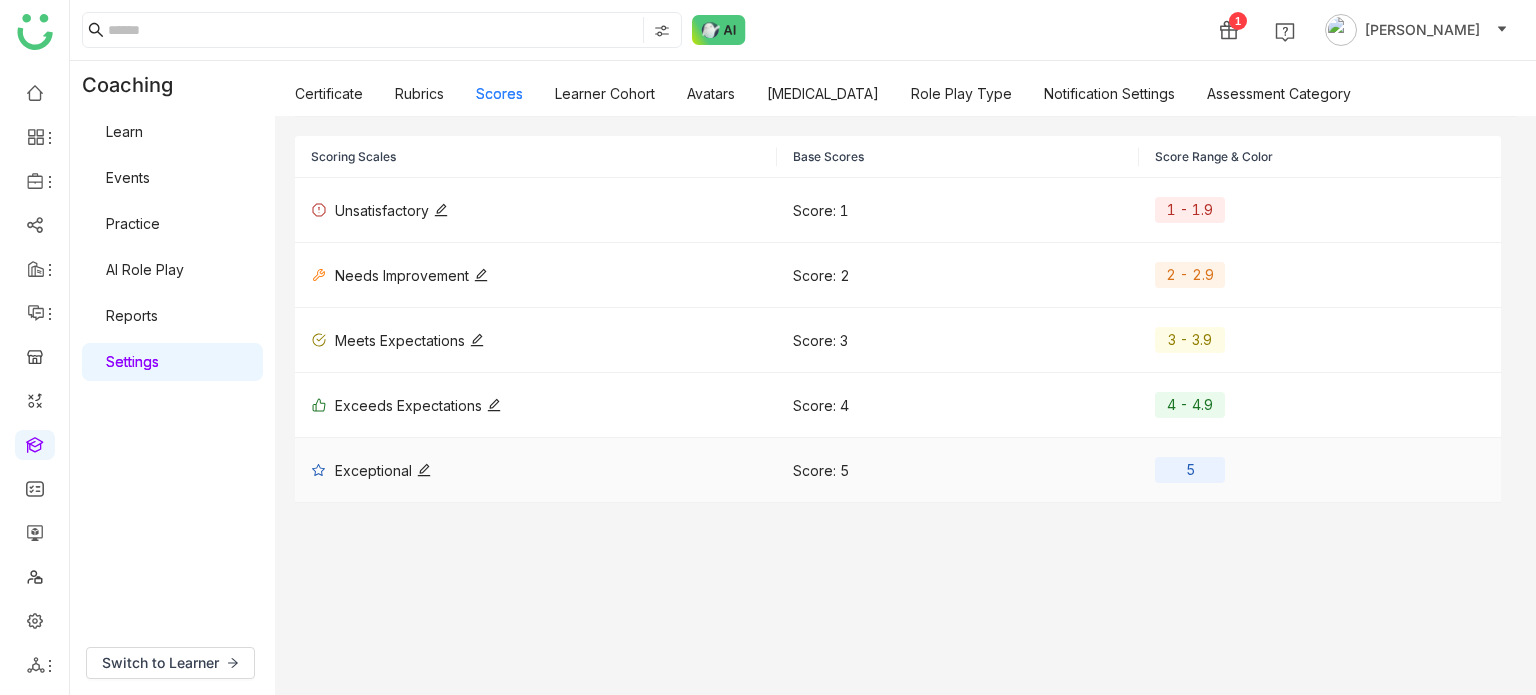 drag, startPoint x: 371, startPoint y: 423, endPoint x: 370, endPoint y: 451, distance: 28.01785 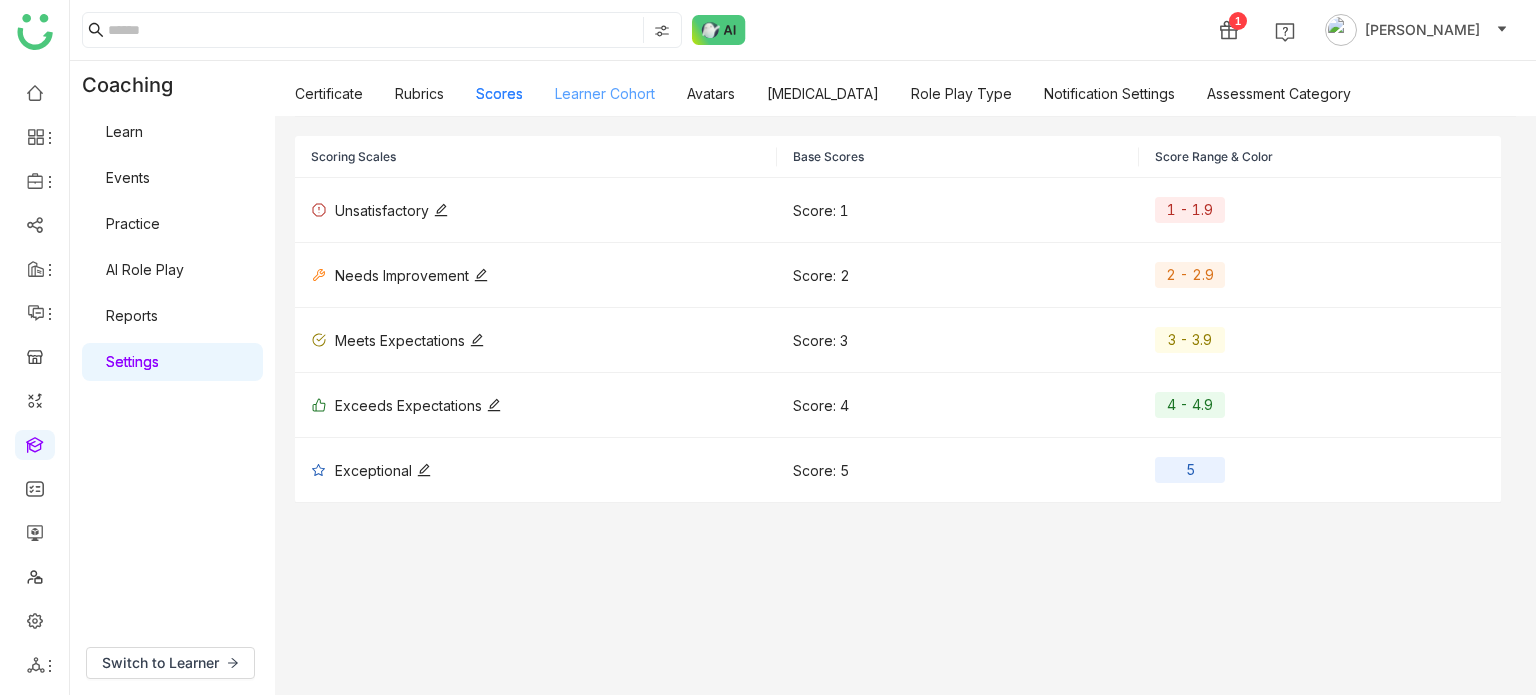 click on "Learner Cohort" at bounding box center (605, 93) 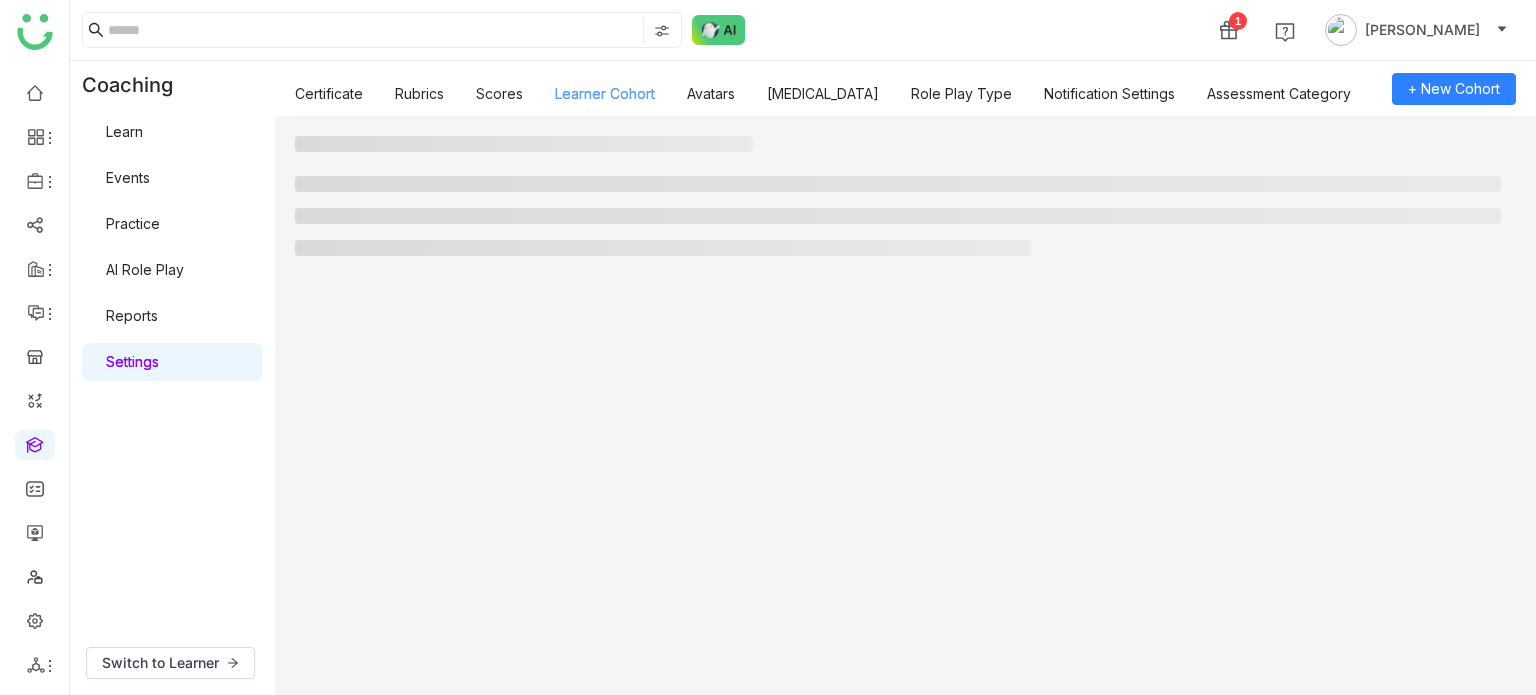 click on "Learner Cohort" at bounding box center (605, 93) 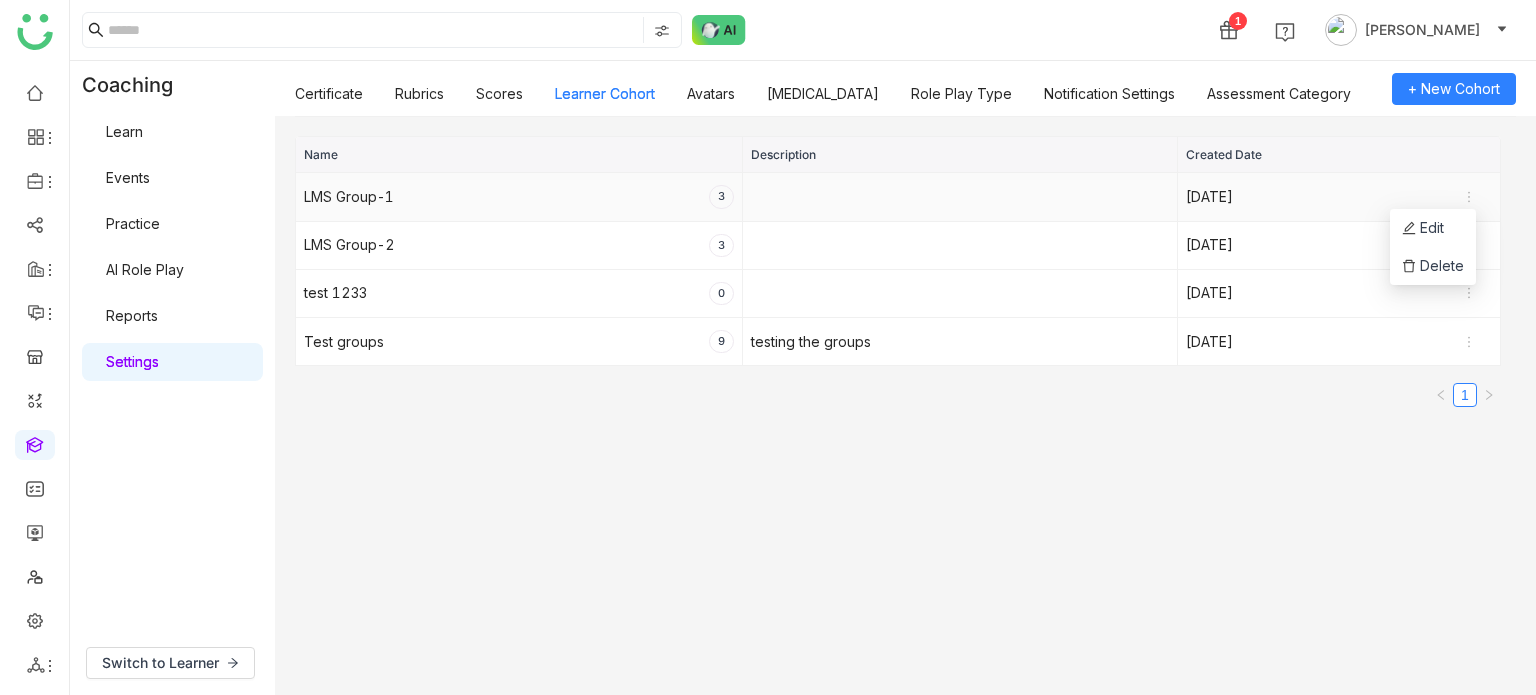 click 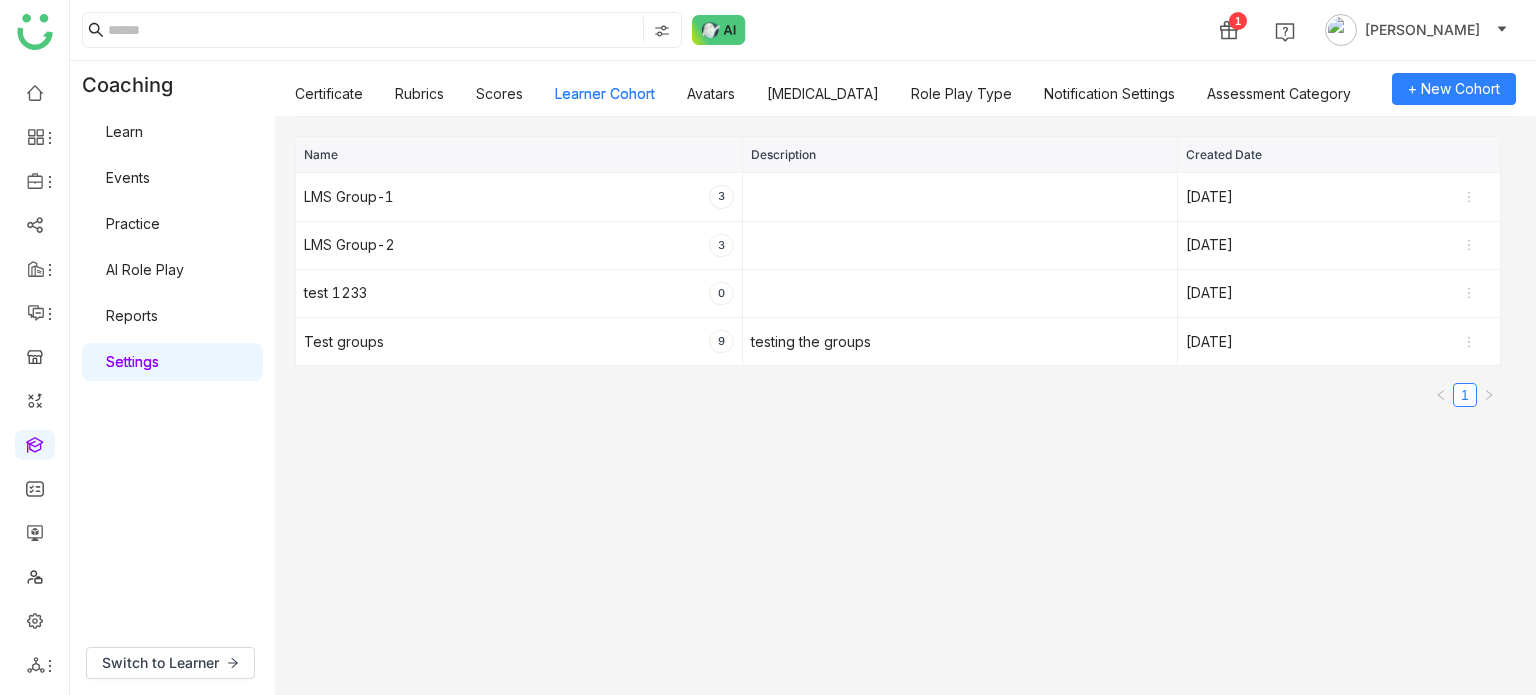 click on "1" 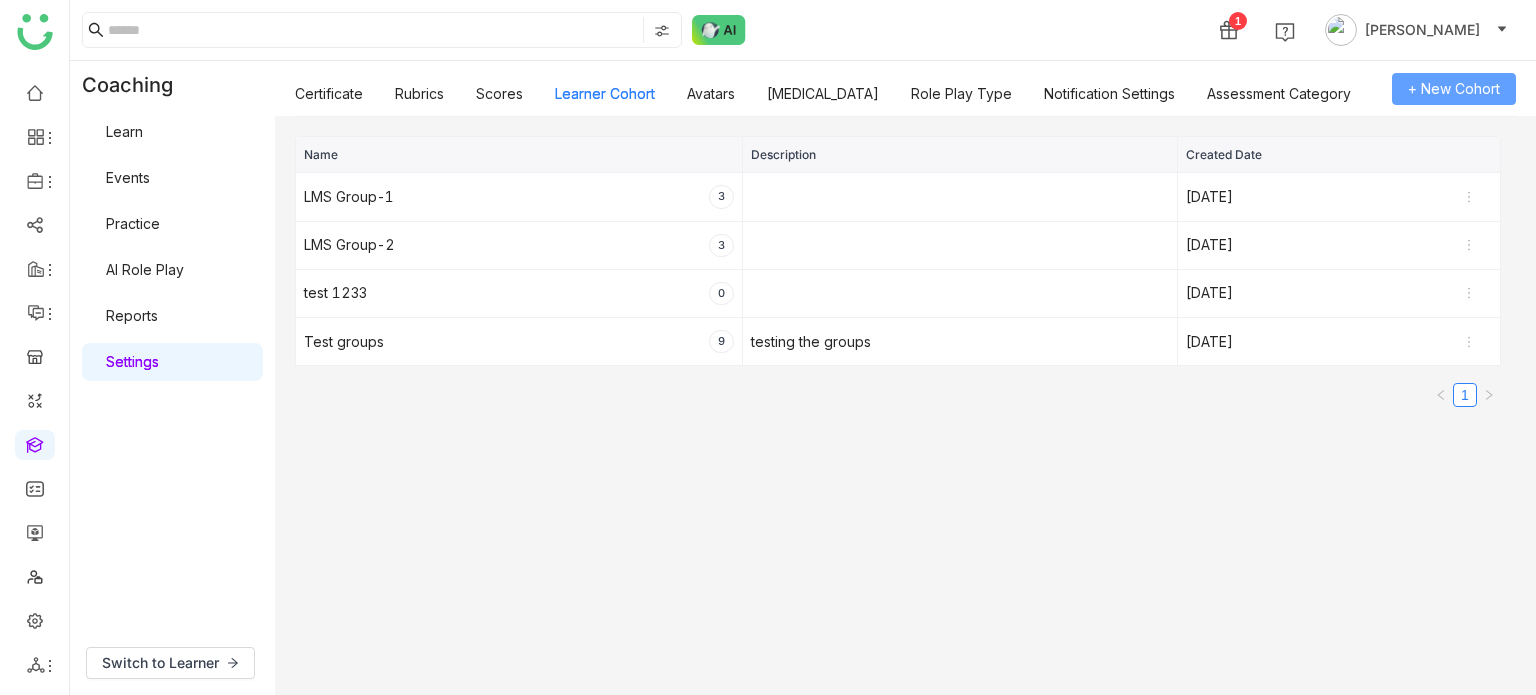 click on "+ New Cohort" at bounding box center [1454, 89] 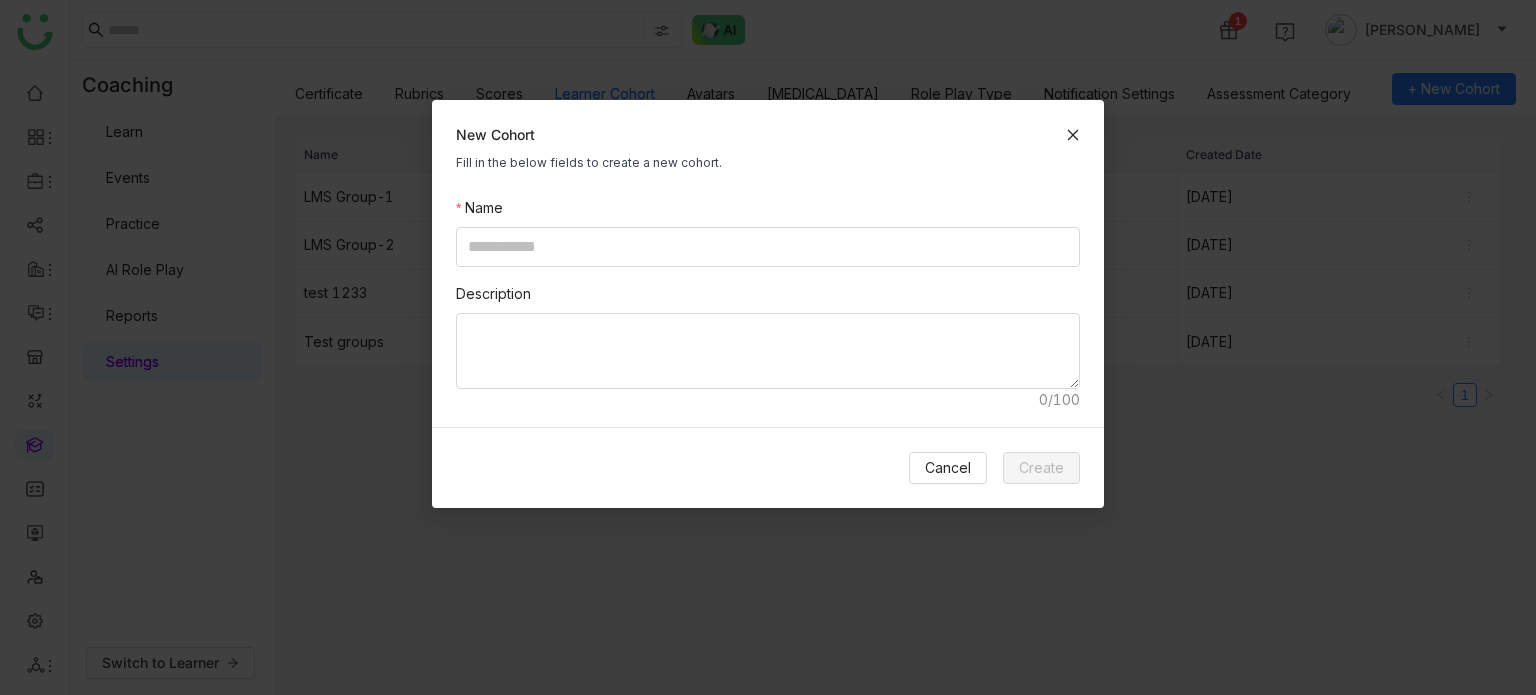 click on "New Cohort" at bounding box center [768, 135] 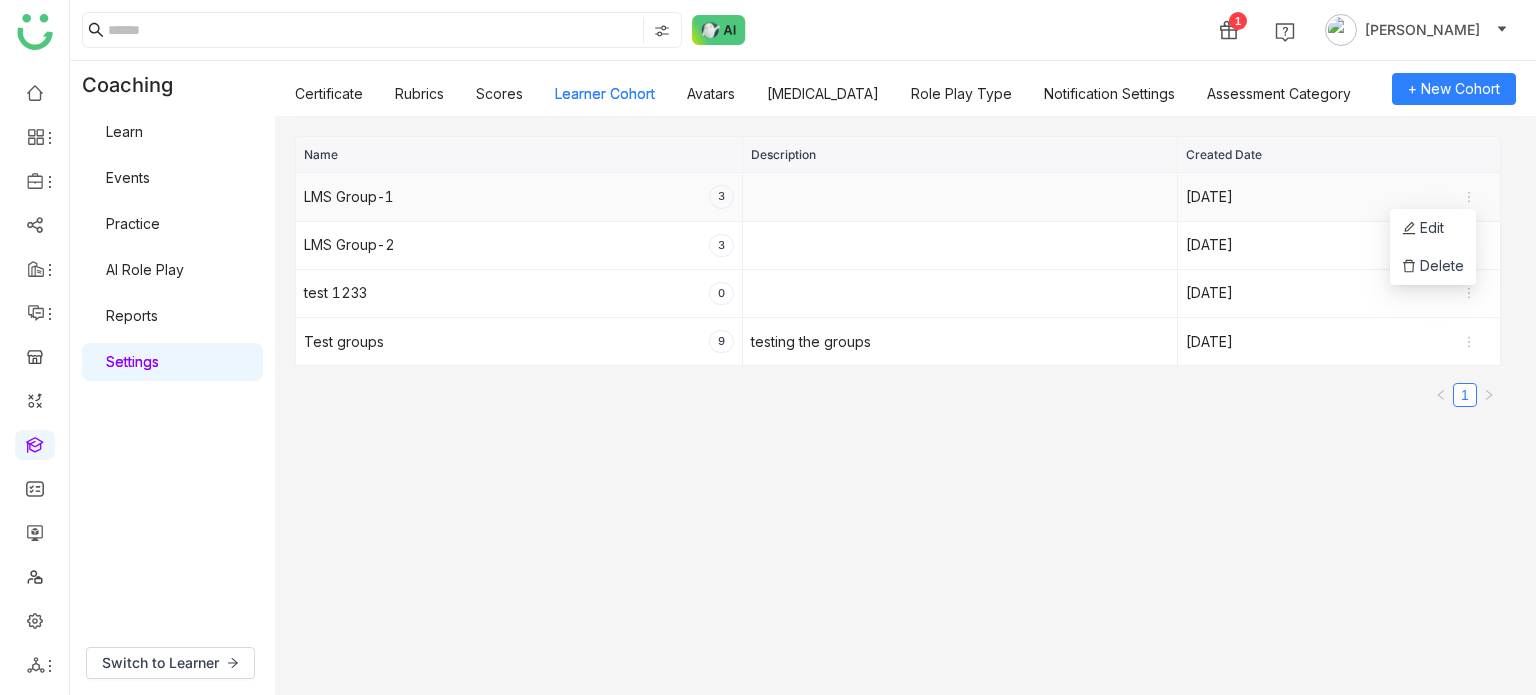 click 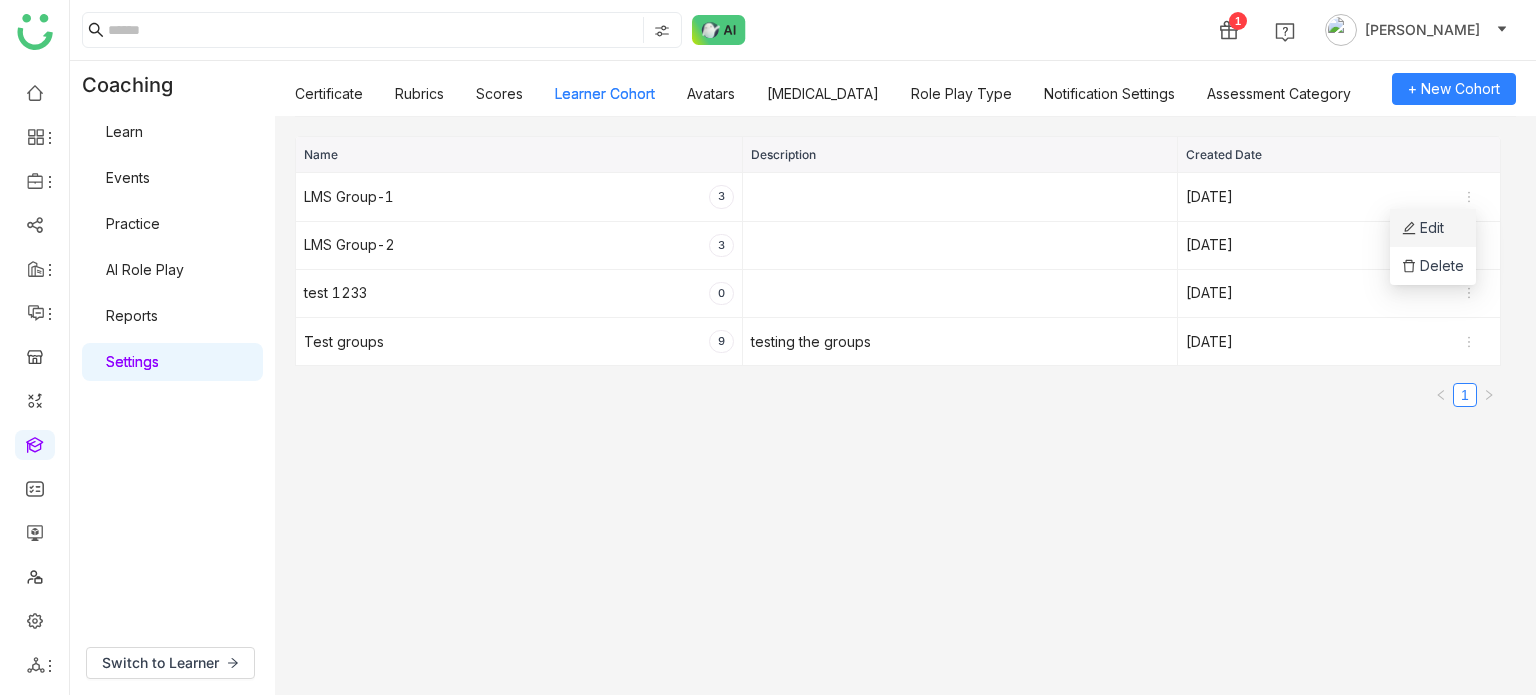 click on "Edit" at bounding box center (1433, 228) 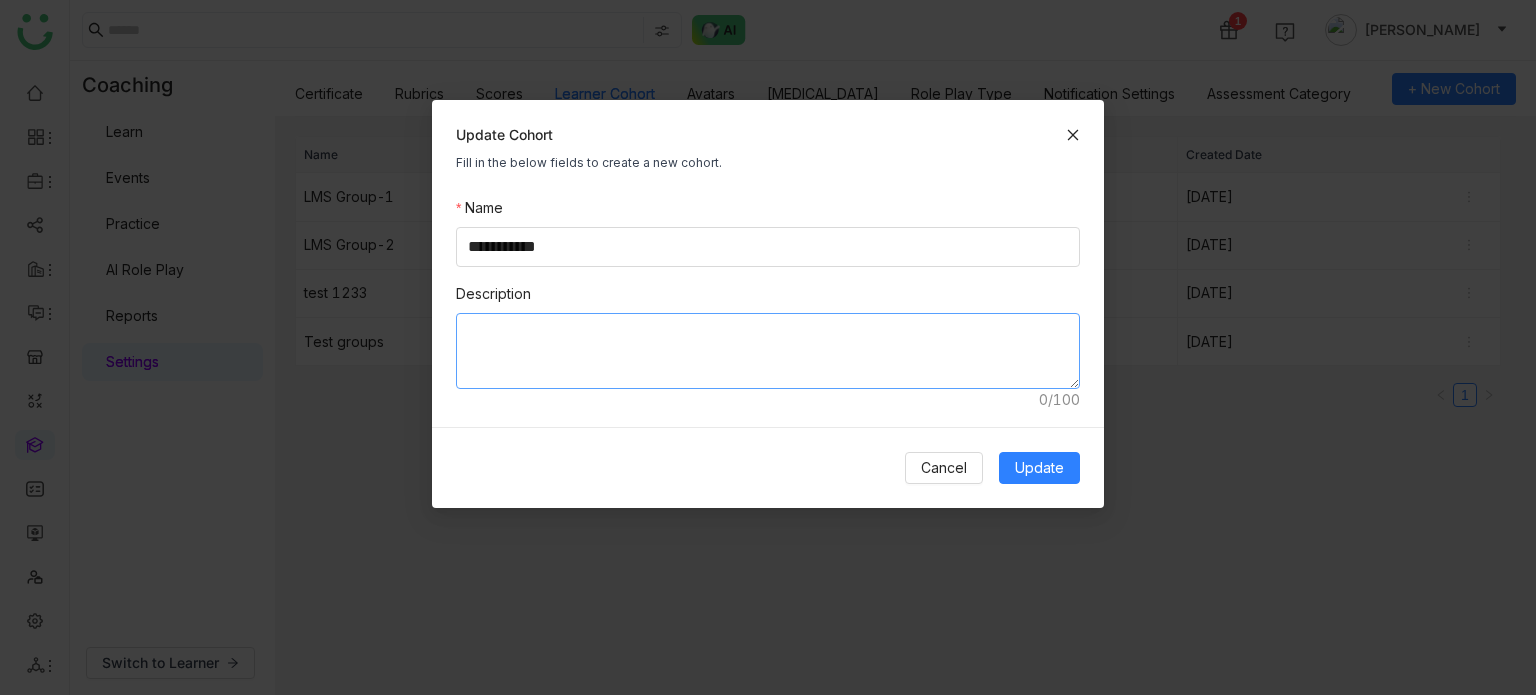 click 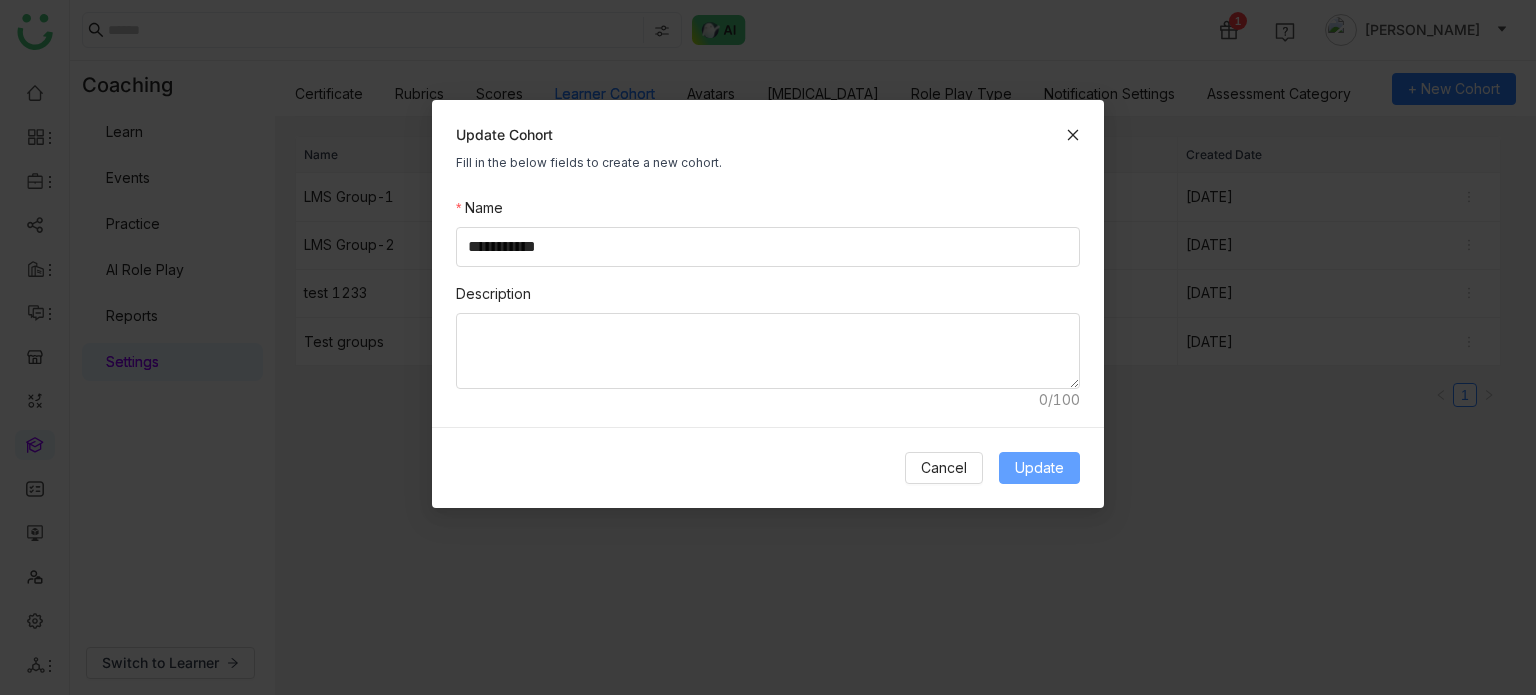 click on "Update" at bounding box center [1039, 468] 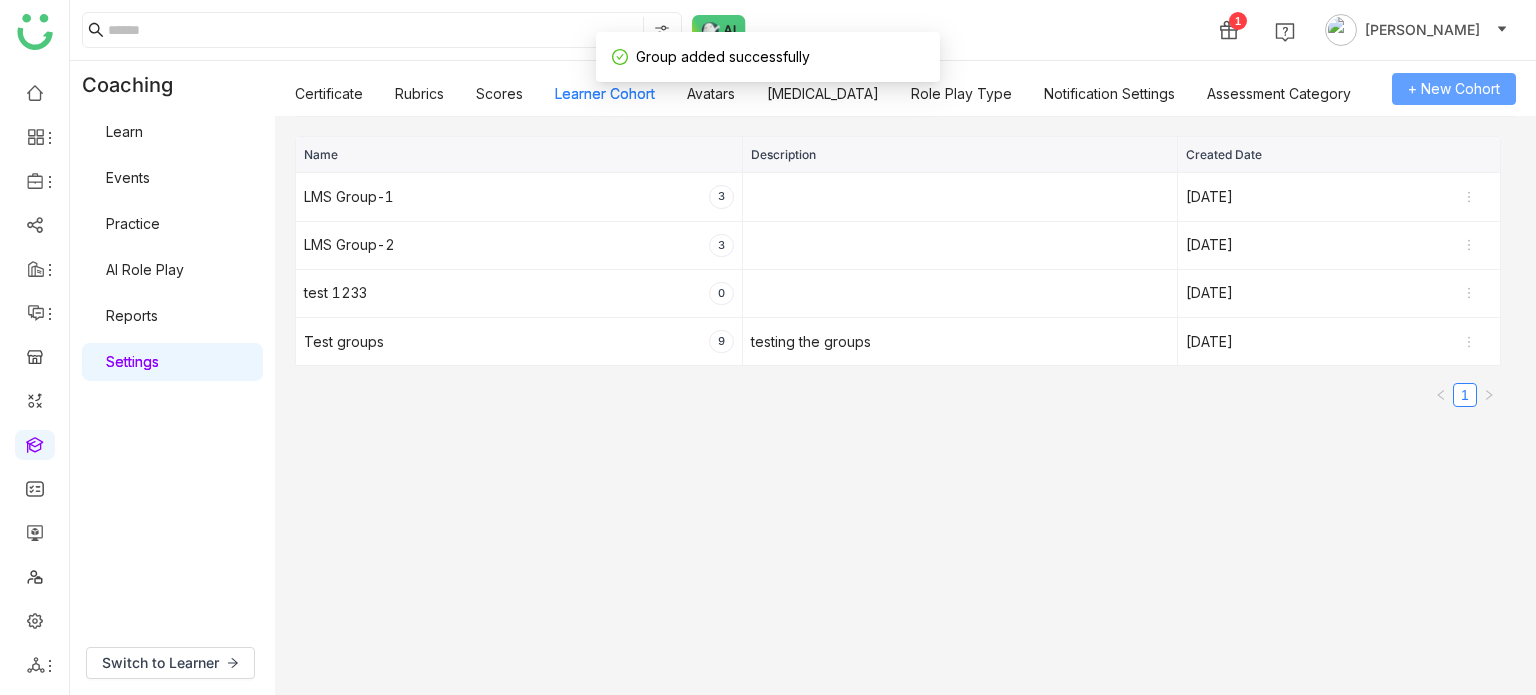 click on "+ New Cohort" at bounding box center [1454, 89] 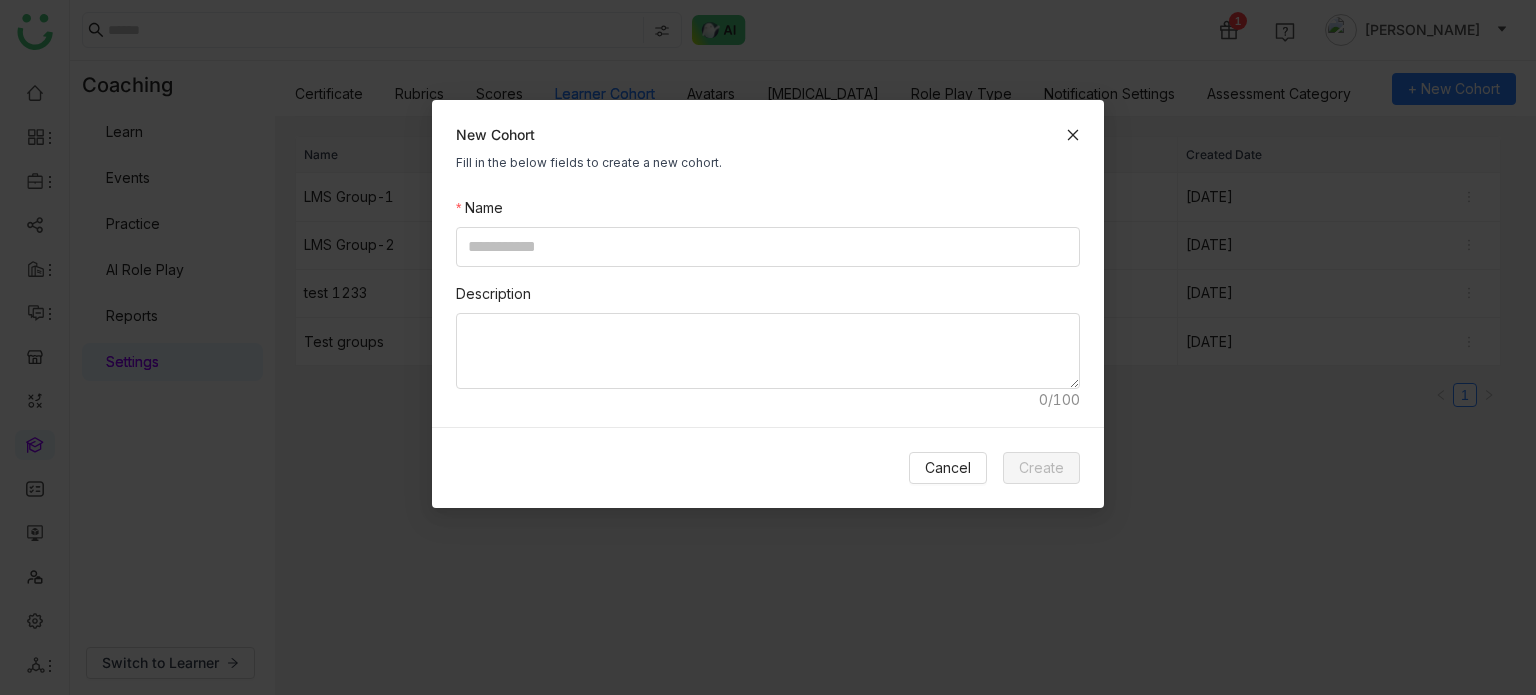 click 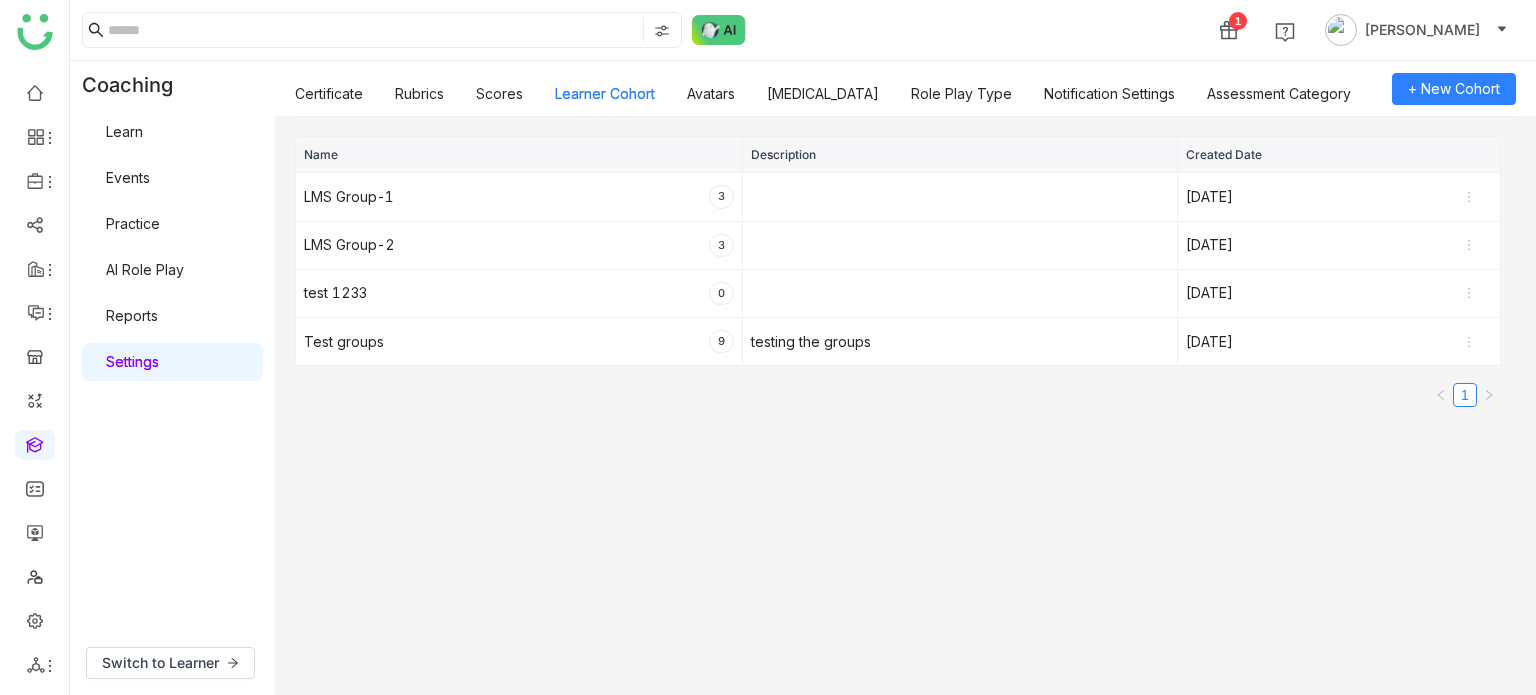 click on "Name Description Created Date  LMS Group-1   3   Jul 18, 2025   LMS Group-2   3   Jul 18, 2025   test 1233   0   Jul 09, 2025   Test groups    9  testing the groups   Jul 02, 2025  1" 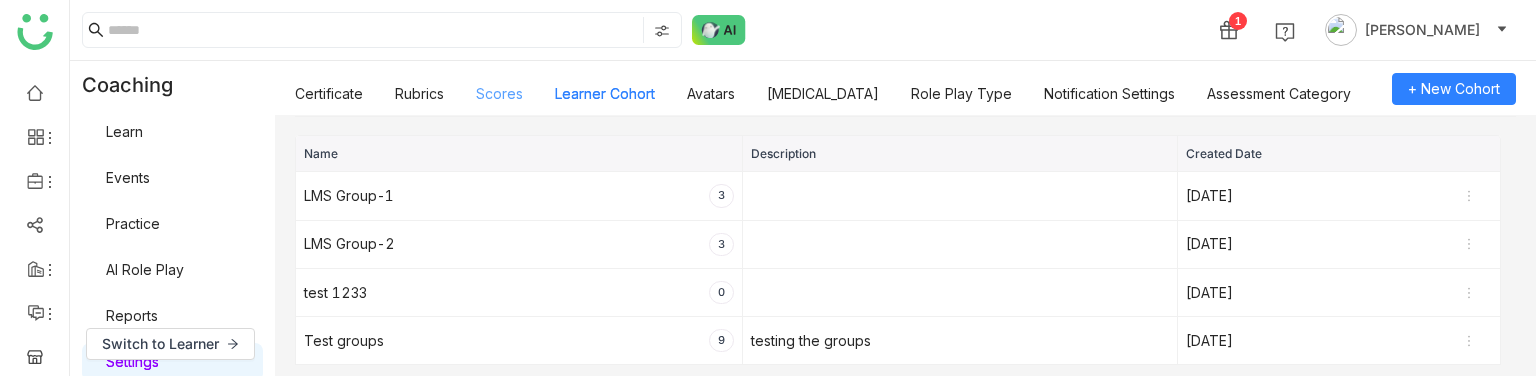 click on "Scores" at bounding box center [499, 93] 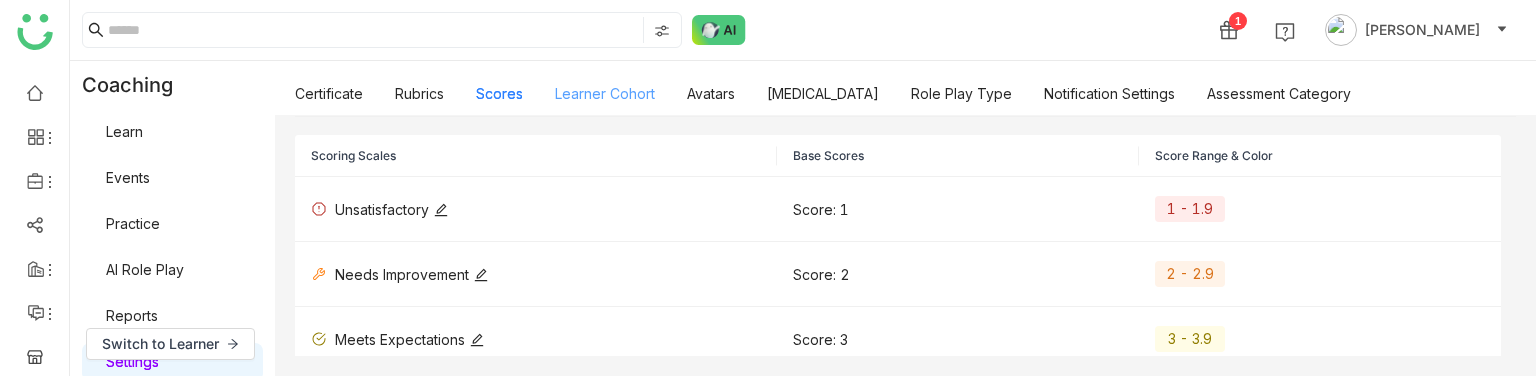 click on "Learner Cohort" at bounding box center (605, 93) 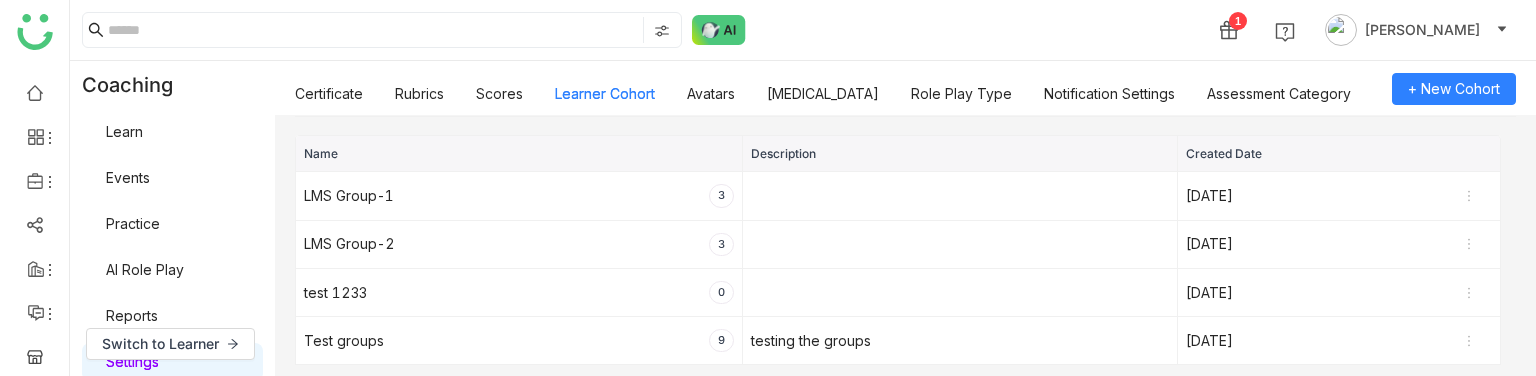 click on "Certificate   Rubrics   Scores   Learner Cohort   Avatars   Personality Type   Role Play Type   Notification Settings   Assessment Category" 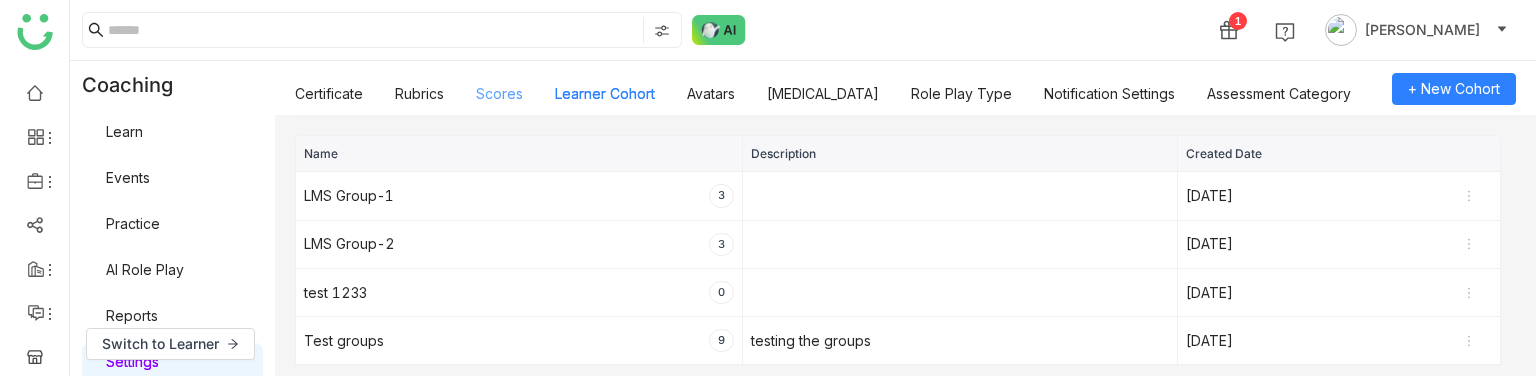 click on "Scores" at bounding box center [499, 93] 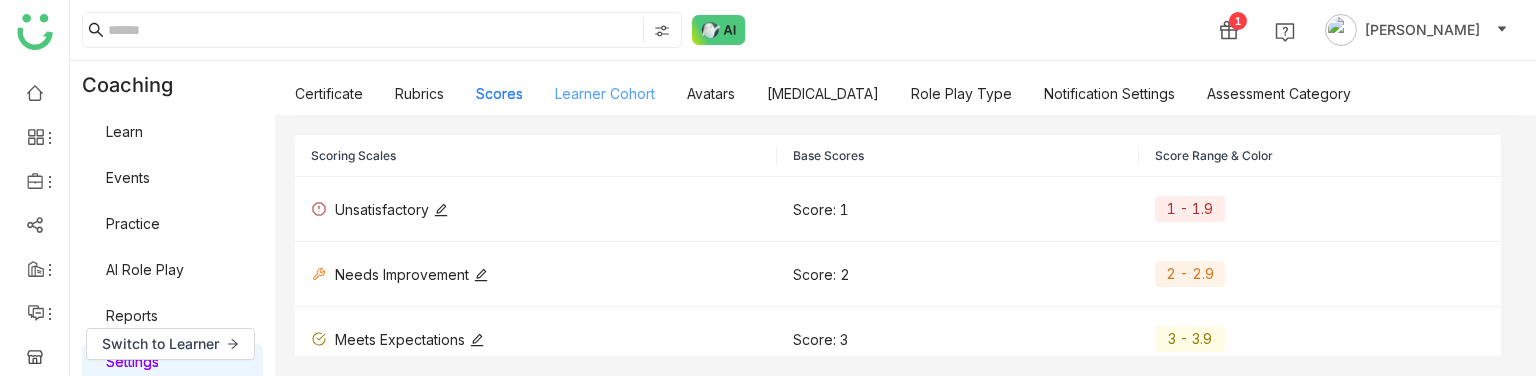 click on "Learner Cohort" at bounding box center (605, 93) 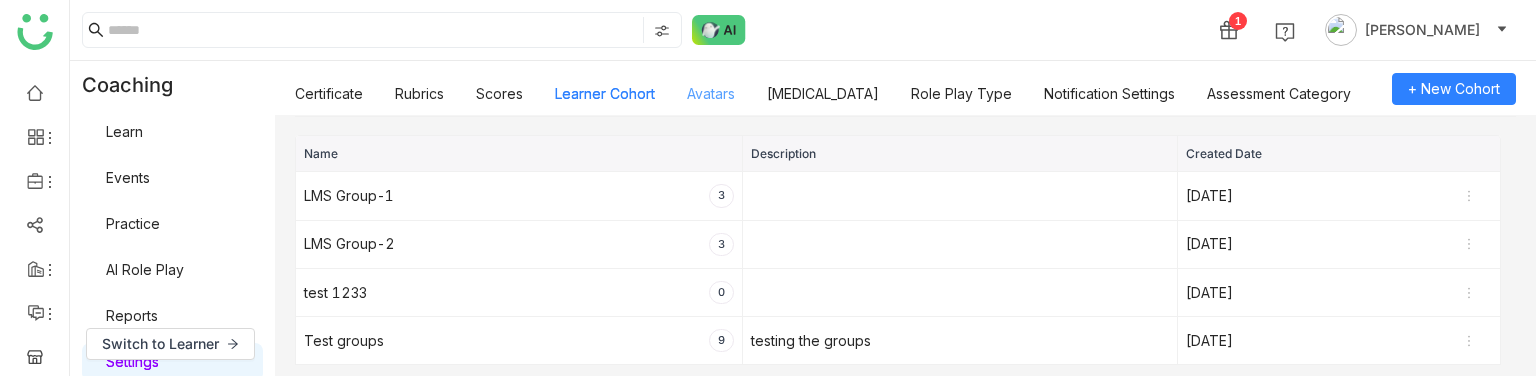 click on "Avatars" at bounding box center [711, 93] 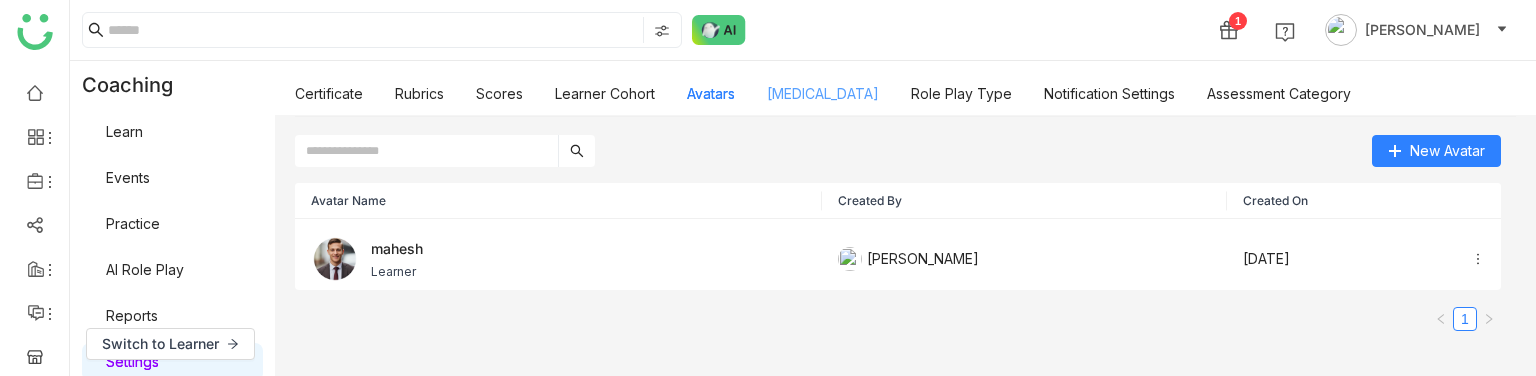 click on "Personality Type" at bounding box center (823, 93) 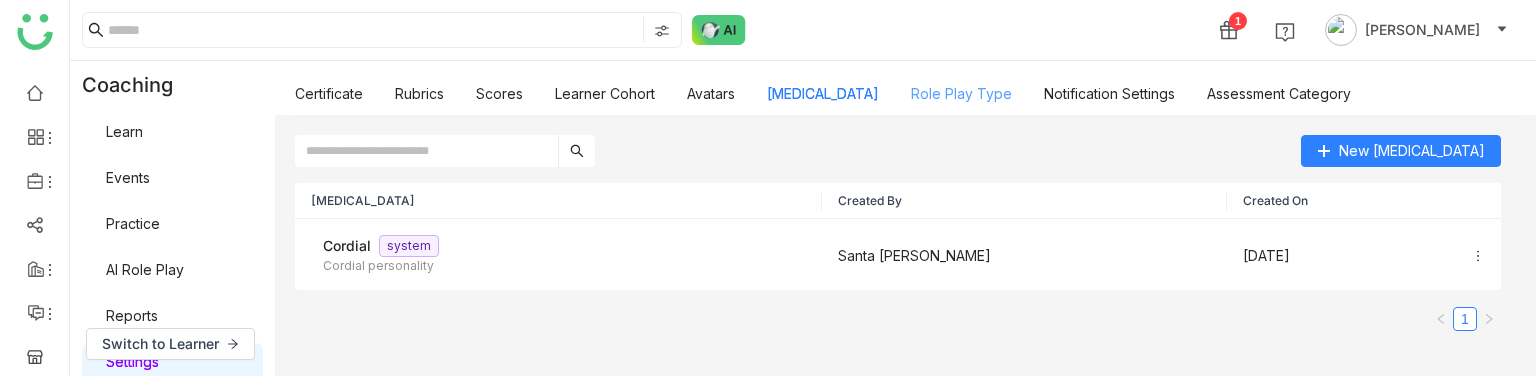 click on "Role Play Type" at bounding box center [961, 93] 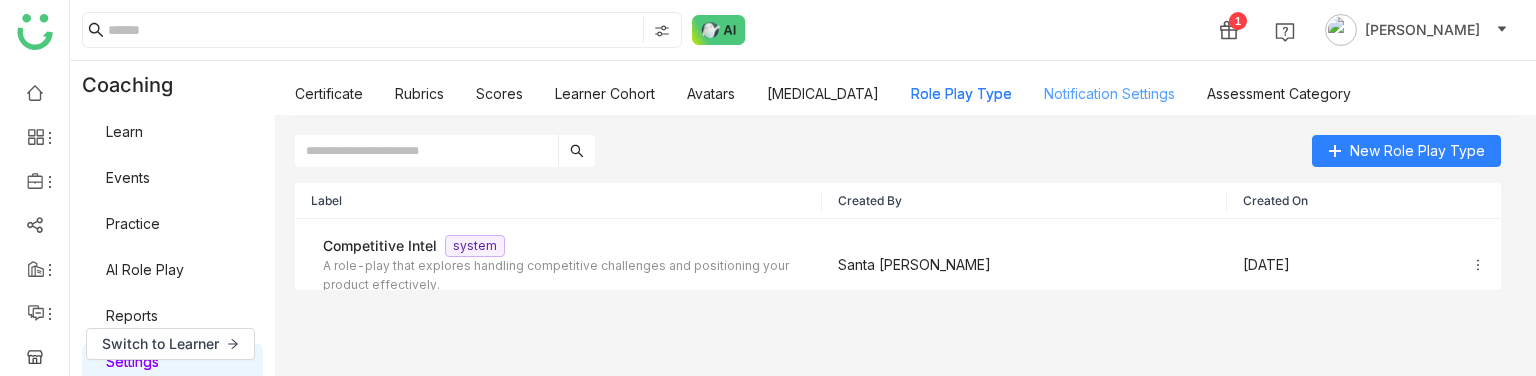 click on "Notification Settings" at bounding box center [1109, 93] 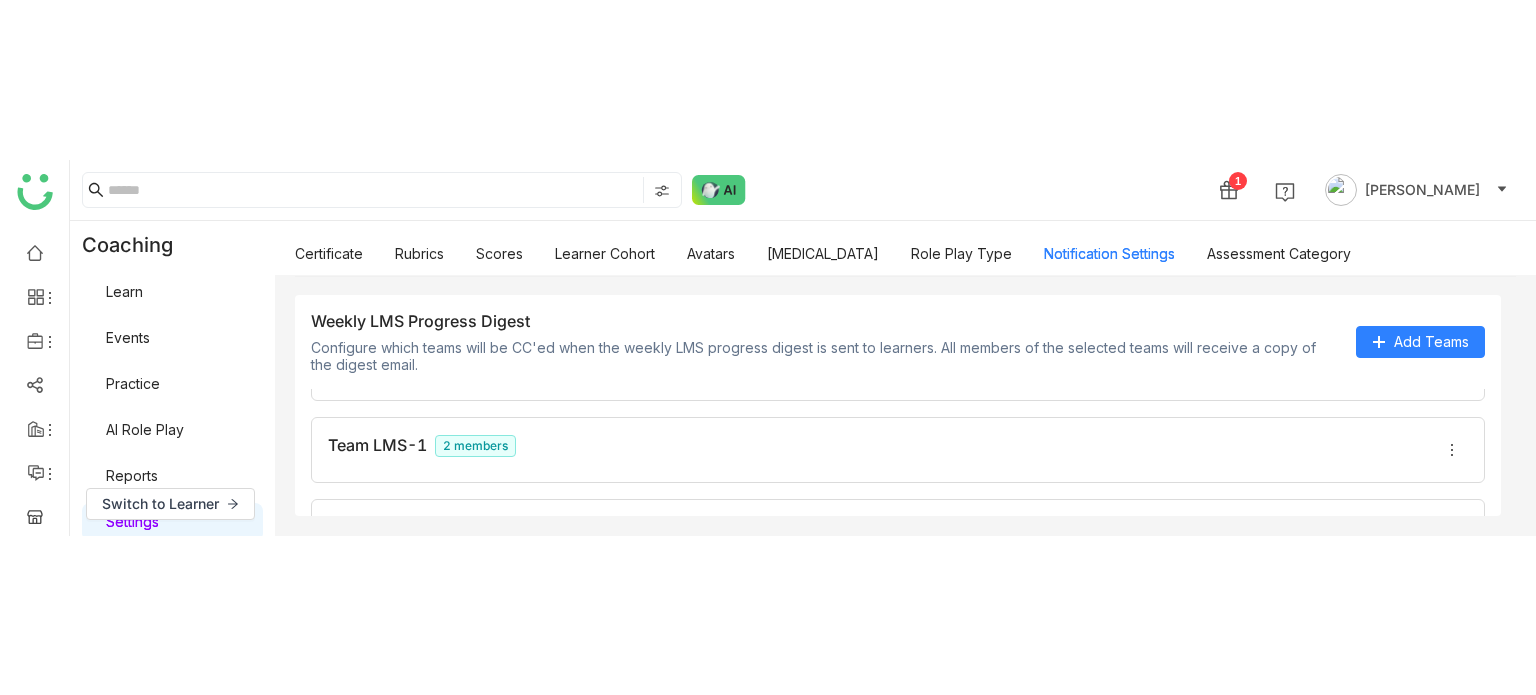 scroll, scrollTop: 0, scrollLeft: 0, axis: both 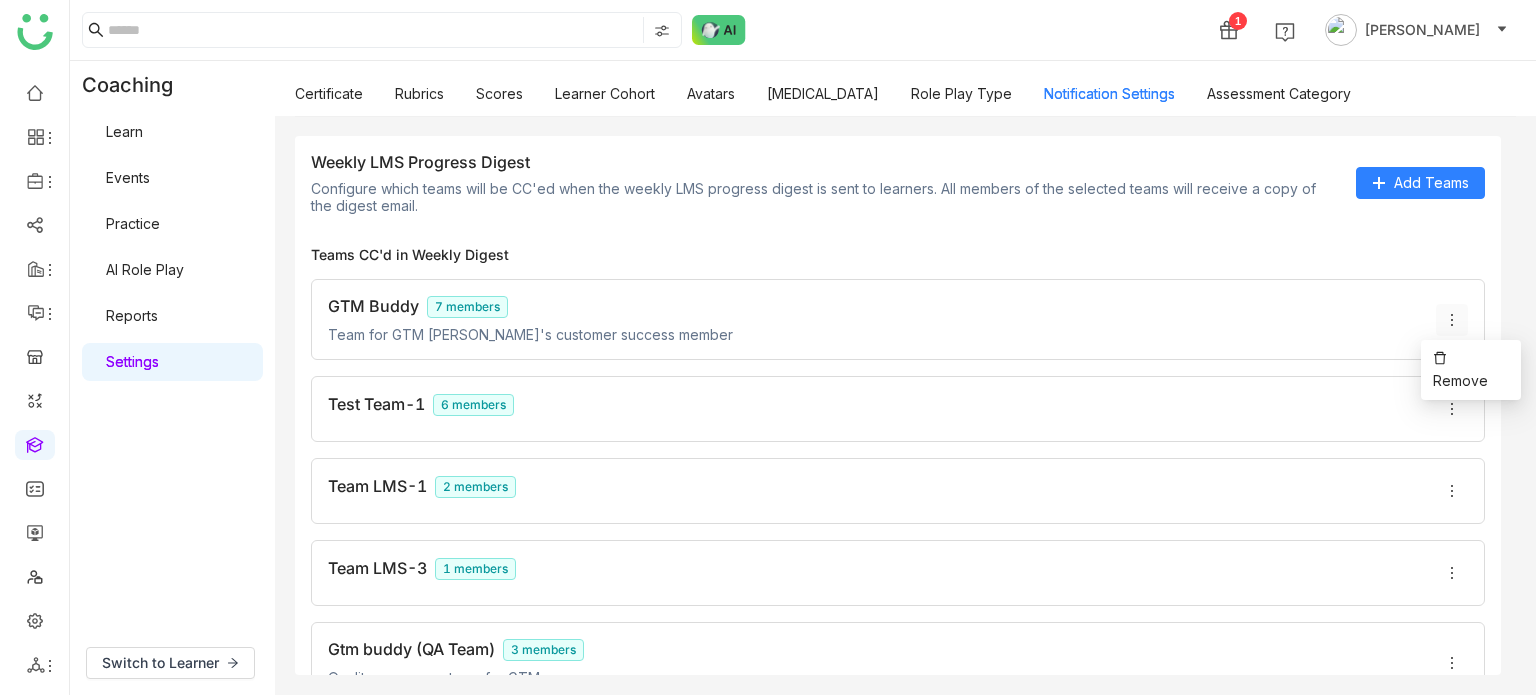click 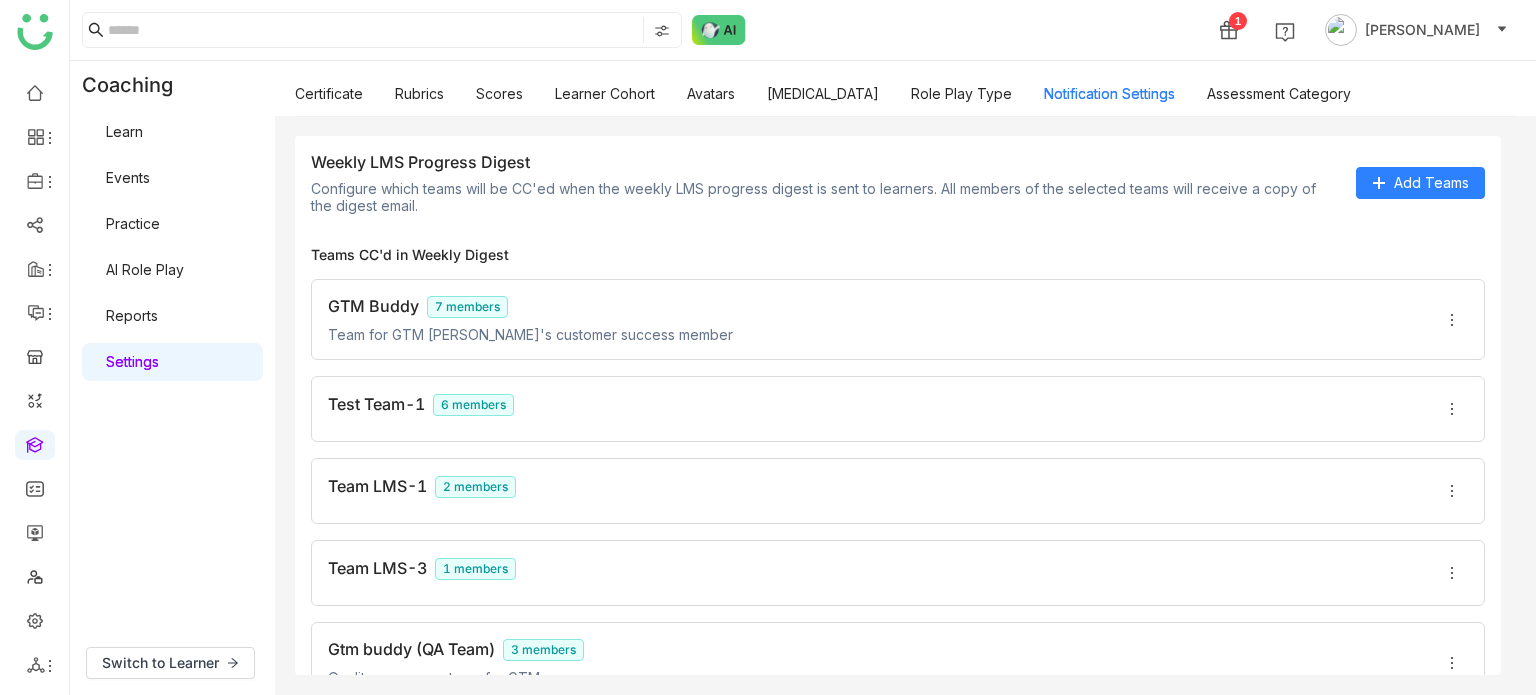 click on "Teams CC'd in Weekly Digest" 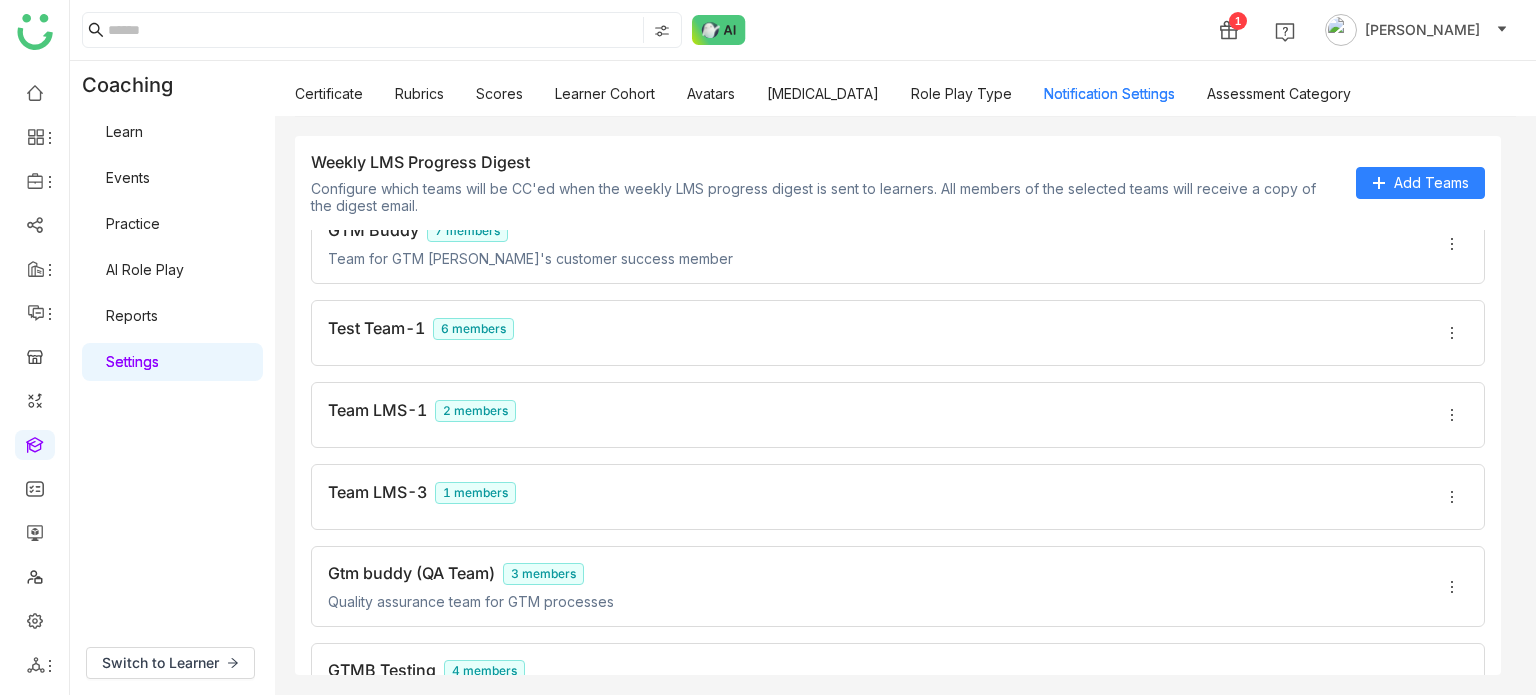 scroll, scrollTop: 135, scrollLeft: 0, axis: vertical 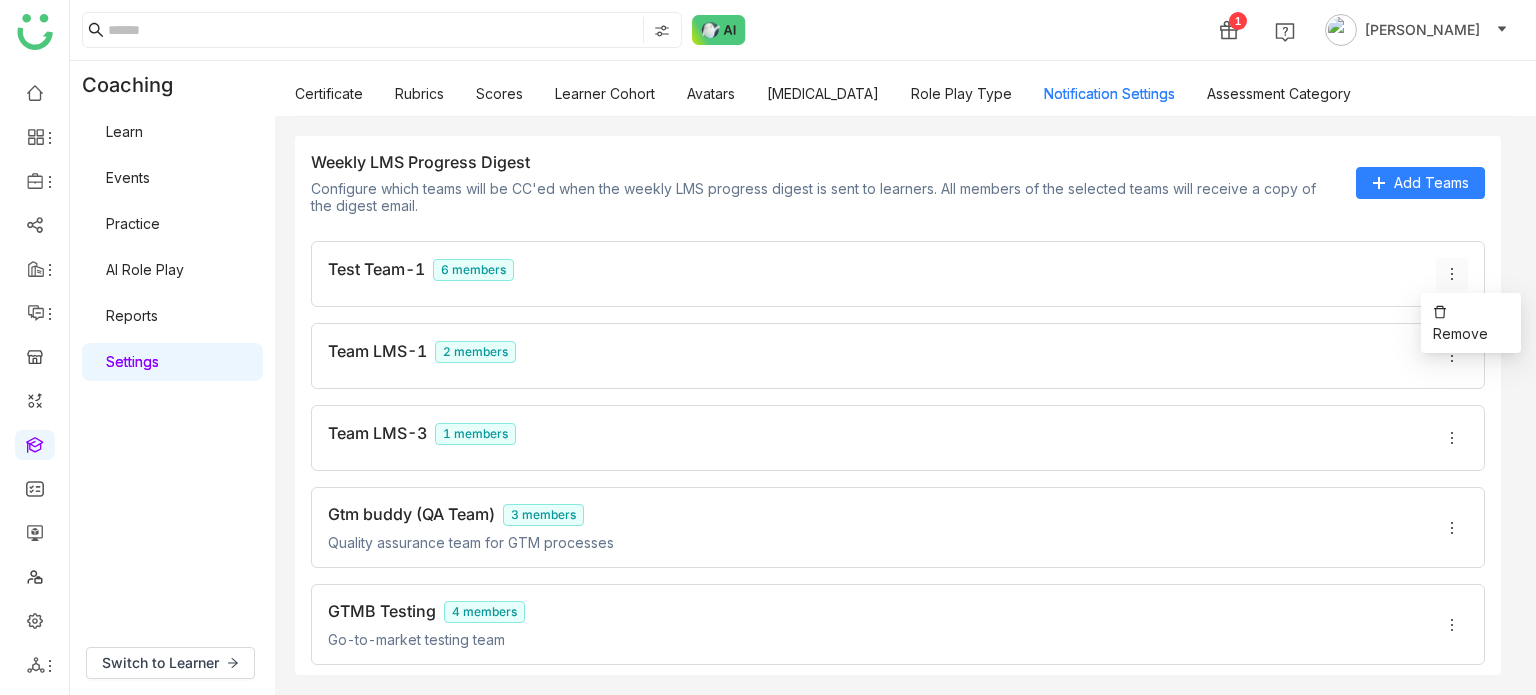 click 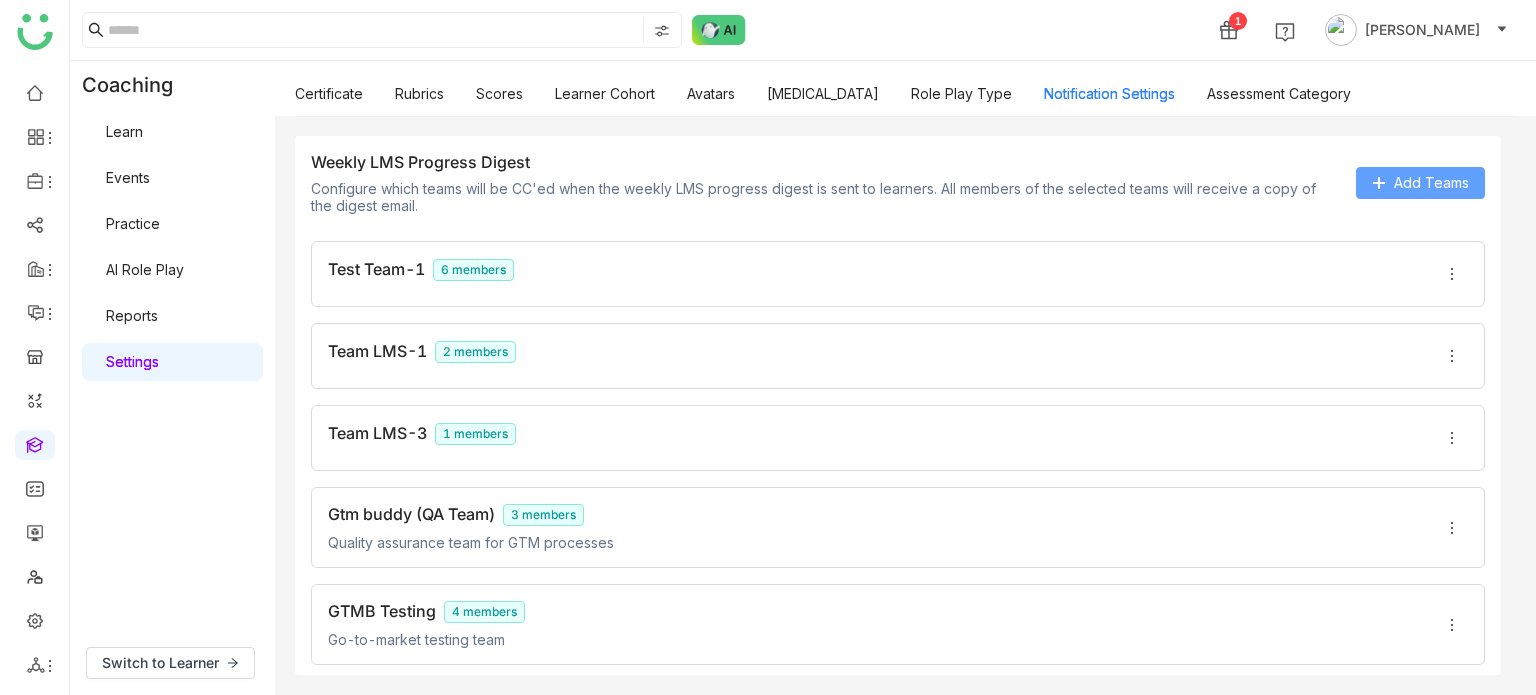 click on "Add Teams" 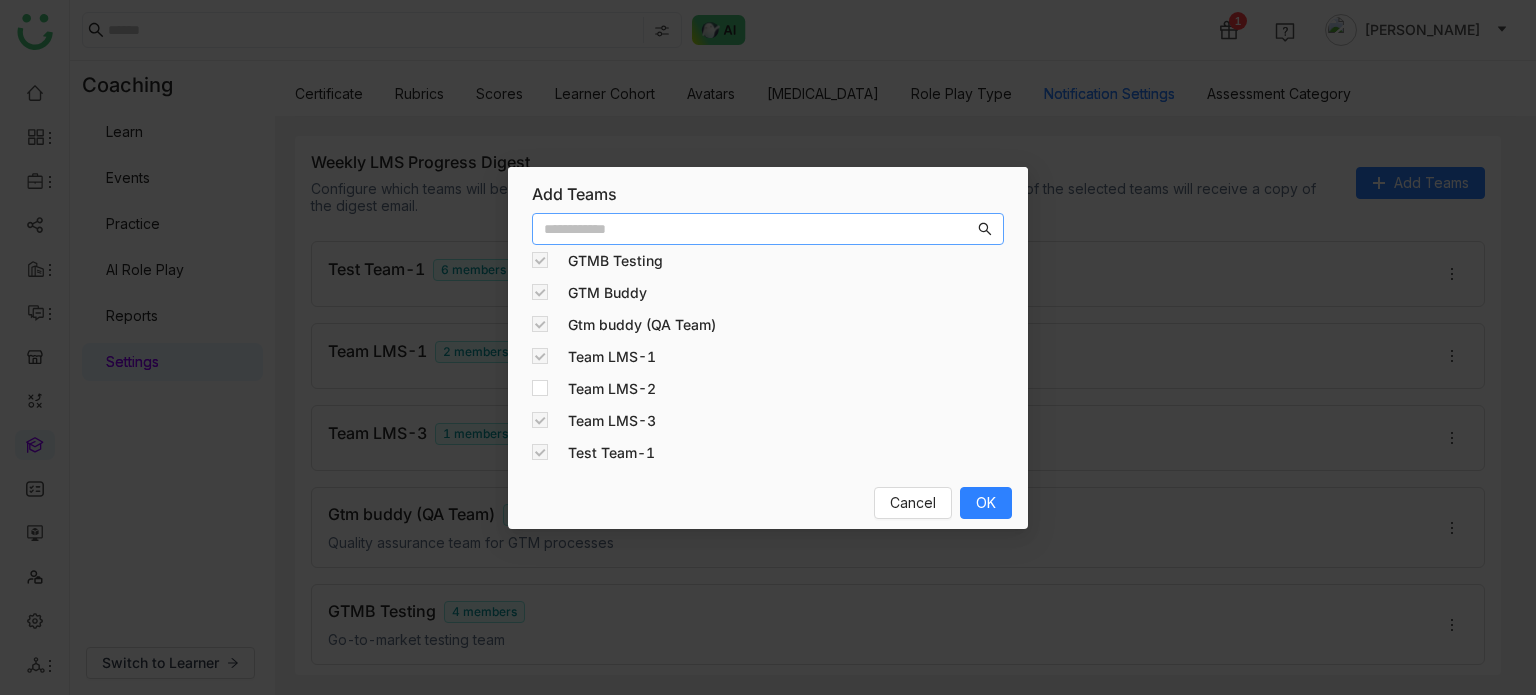 click at bounding box center [759, 229] 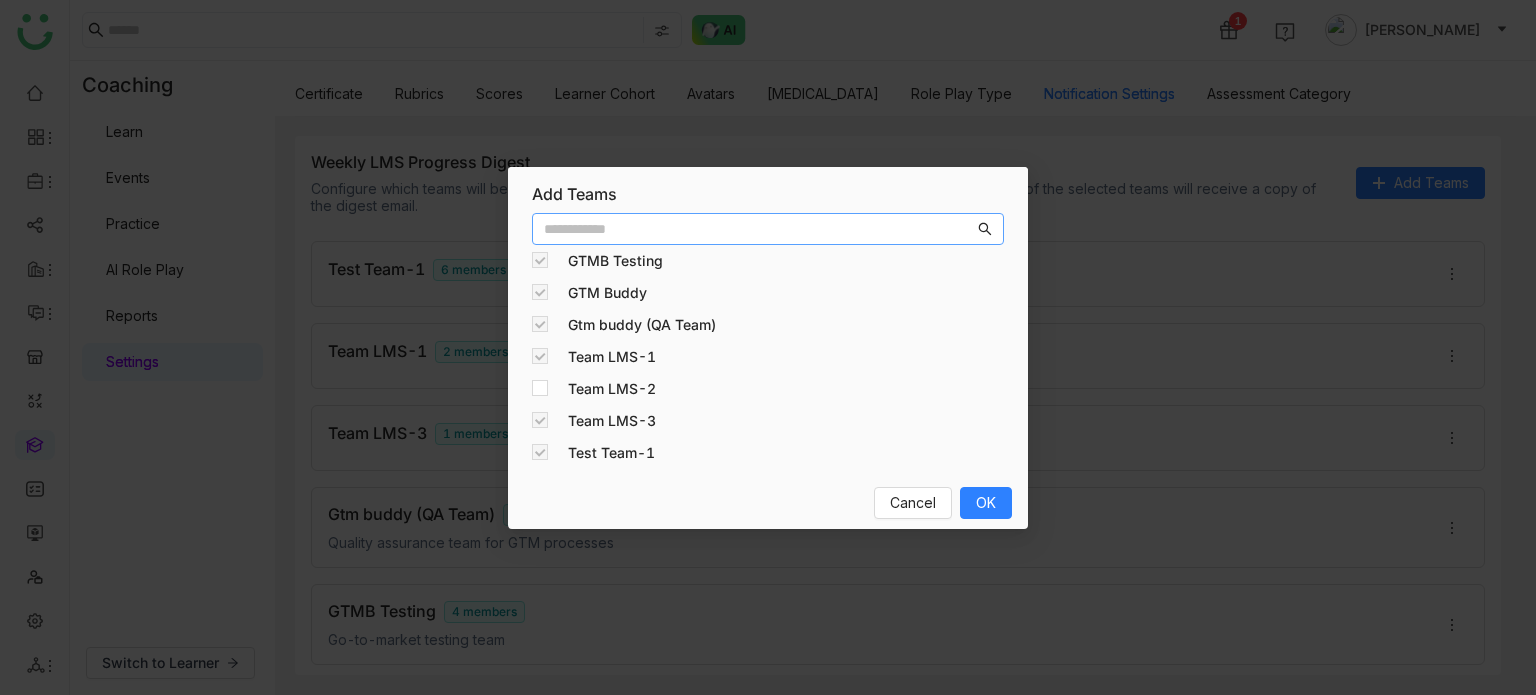 click at bounding box center [759, 229] 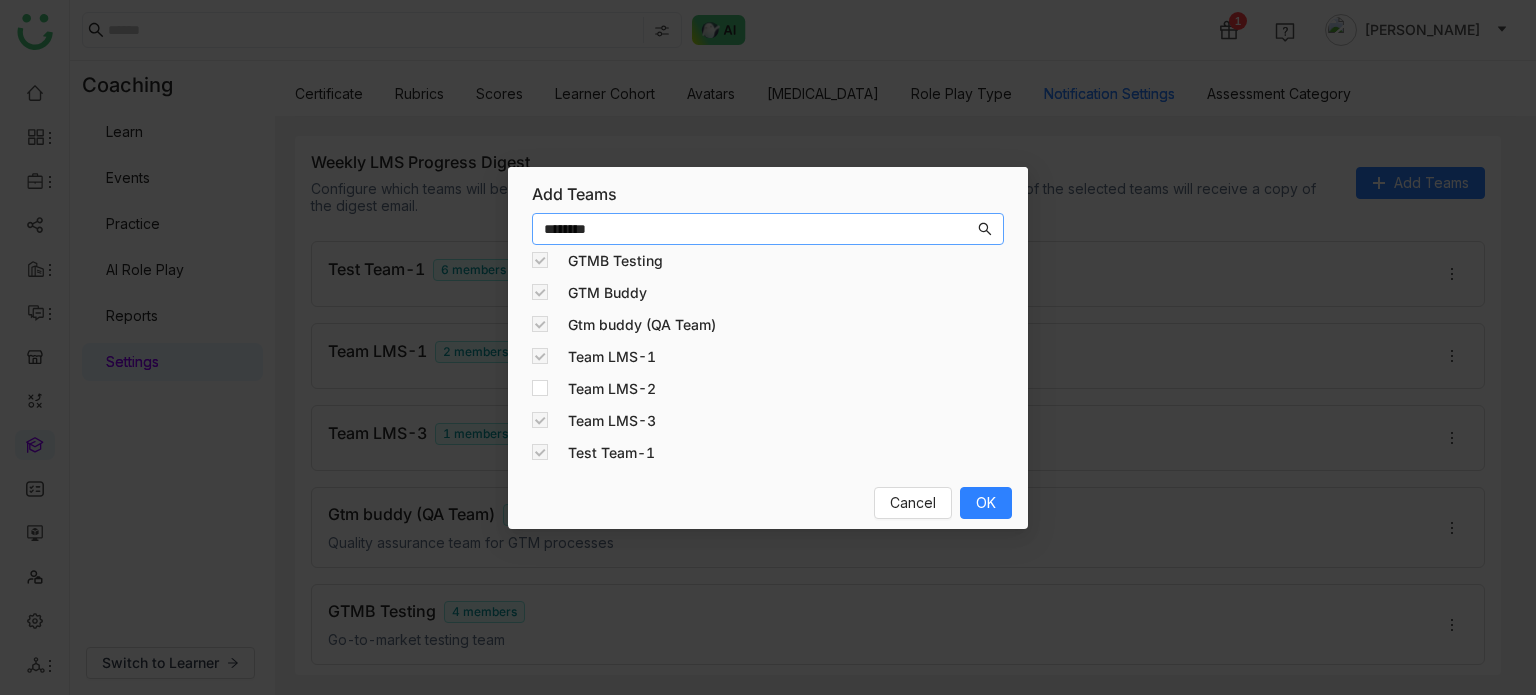 type on "********" 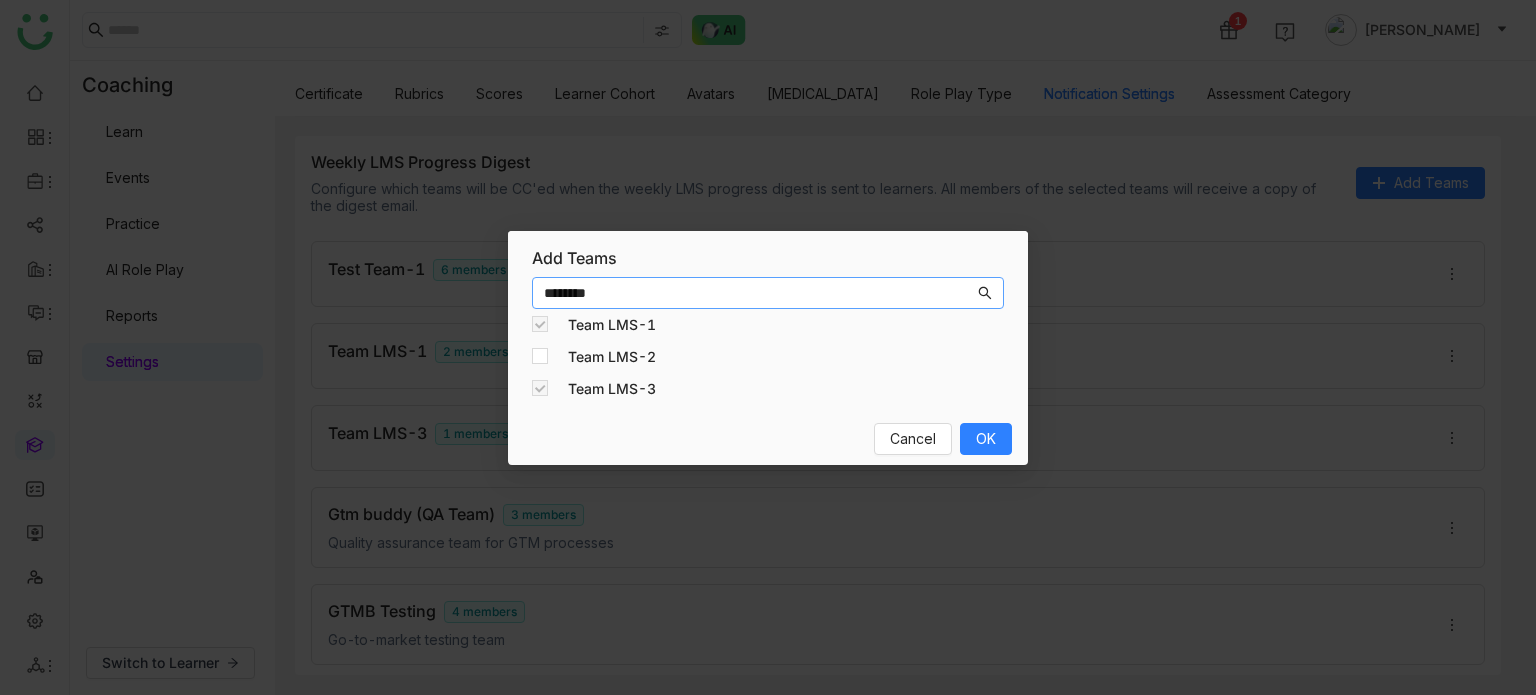 click on "********" at bounding box center [768, 293] 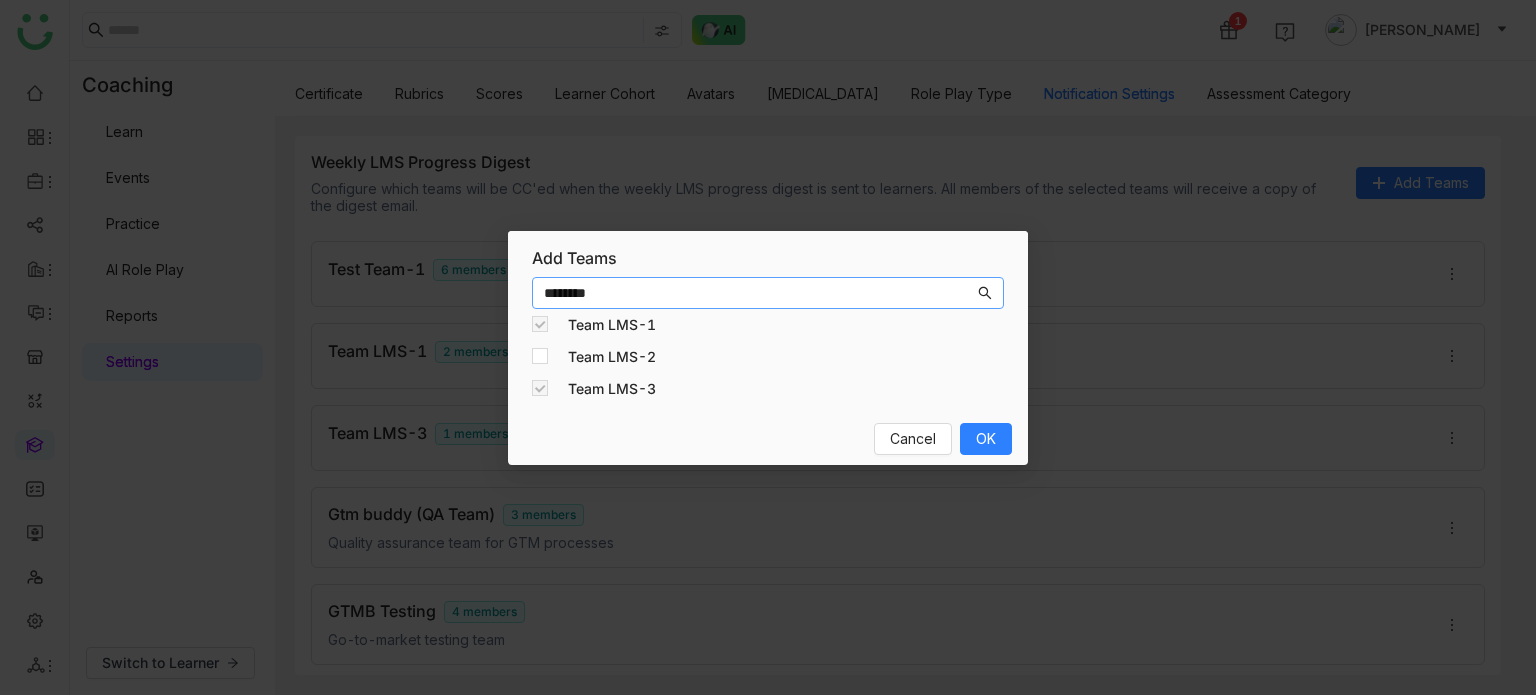 click on "********" at bounding box center [759, 293] 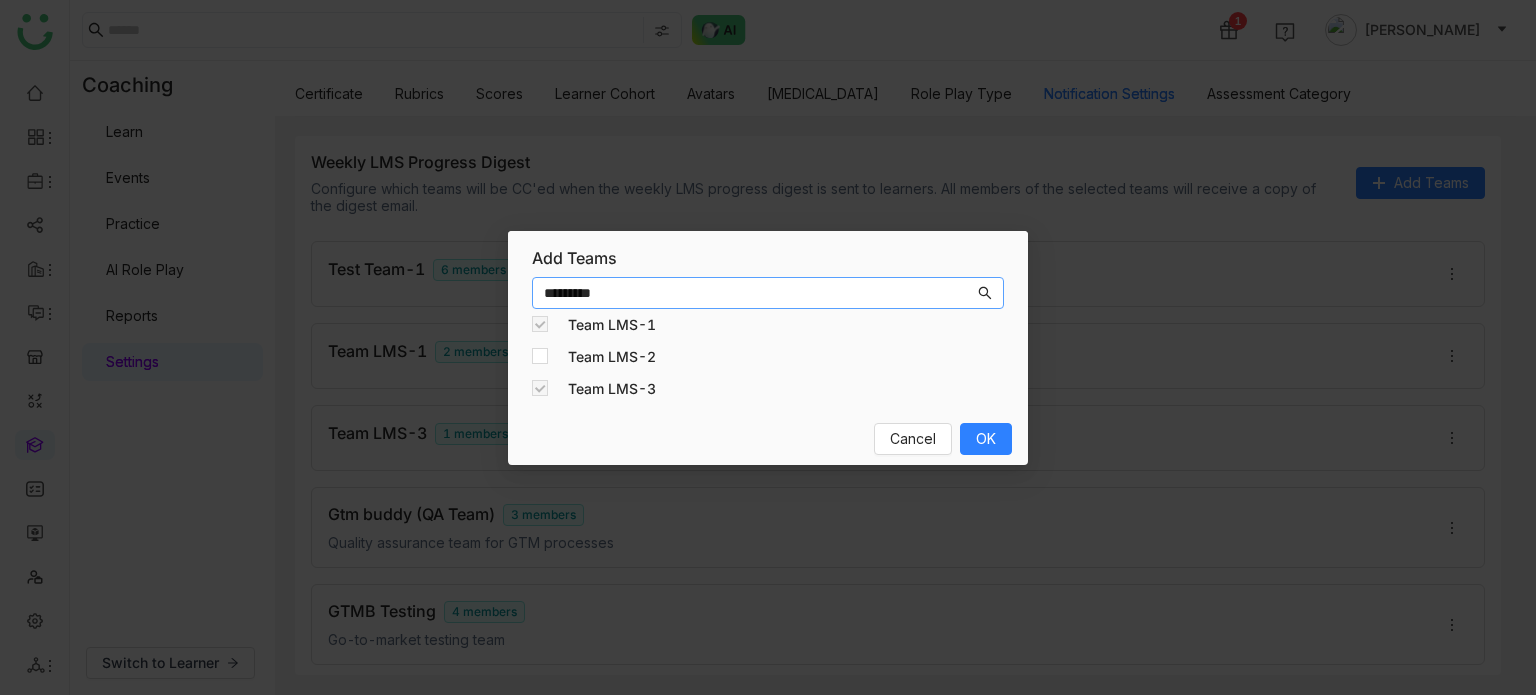 type on "**********" 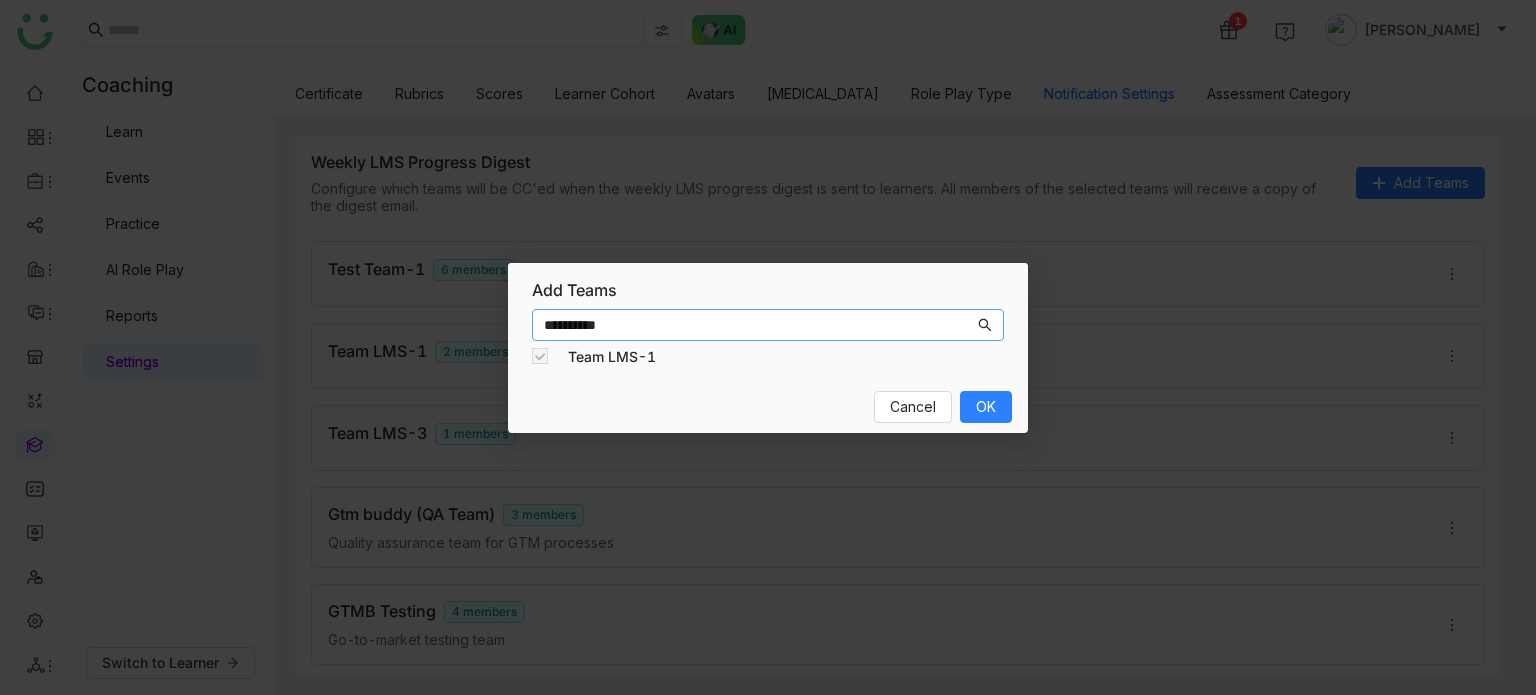 click on "**********" at bounding box center [759, 325] 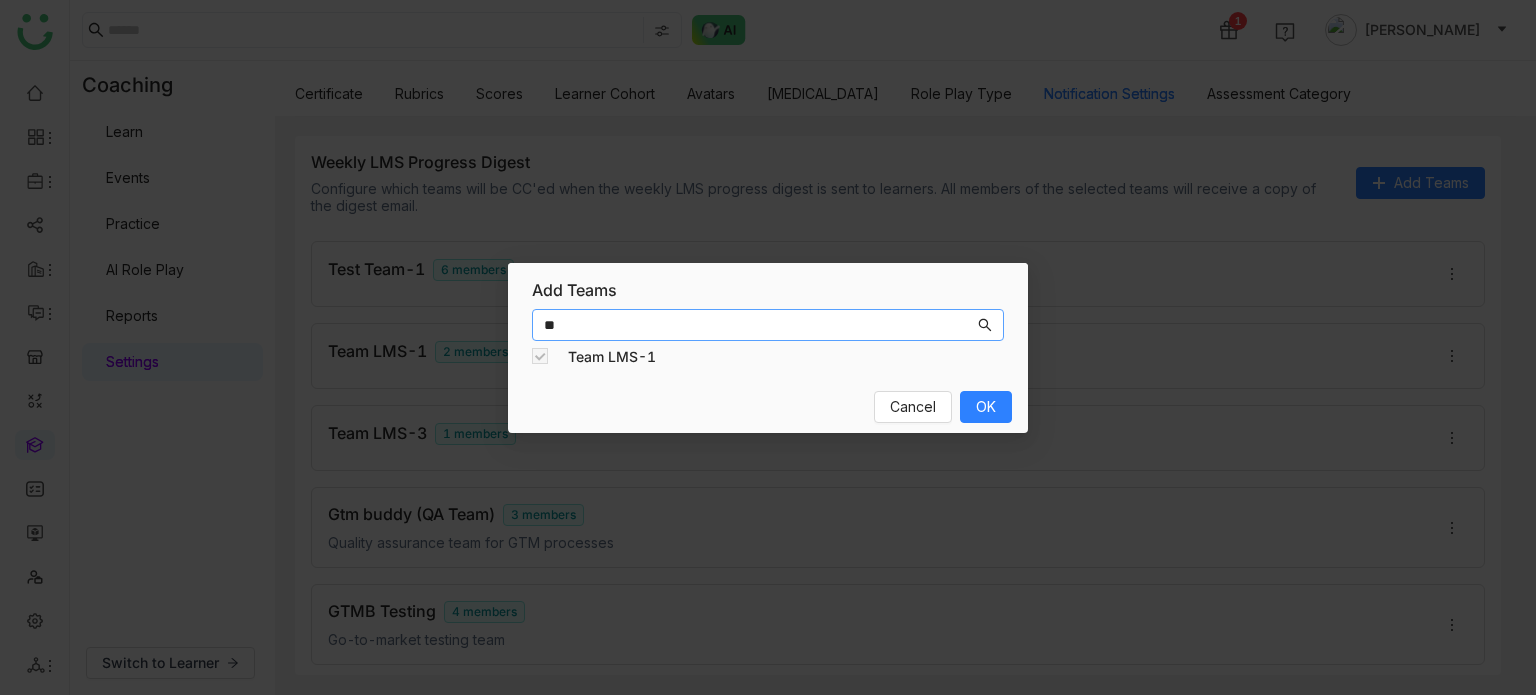 type on "*" 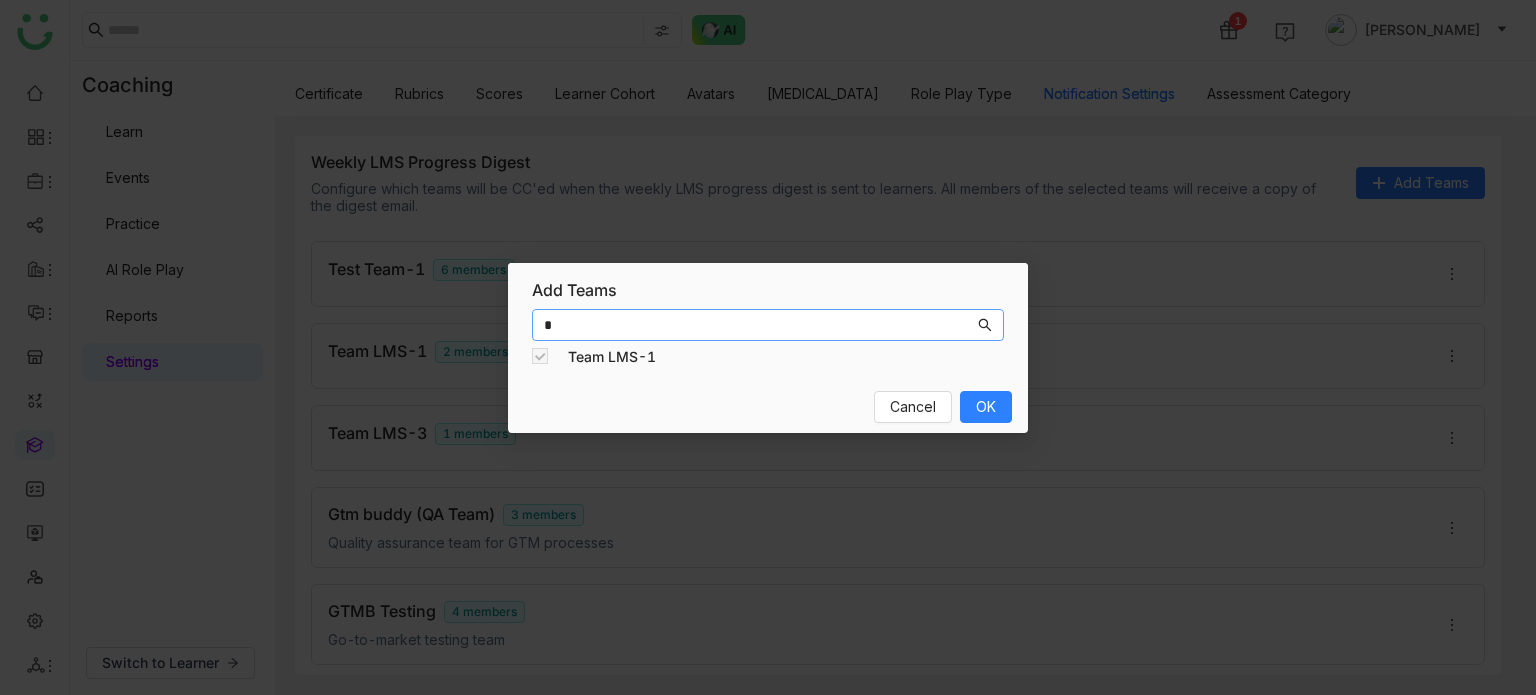 type 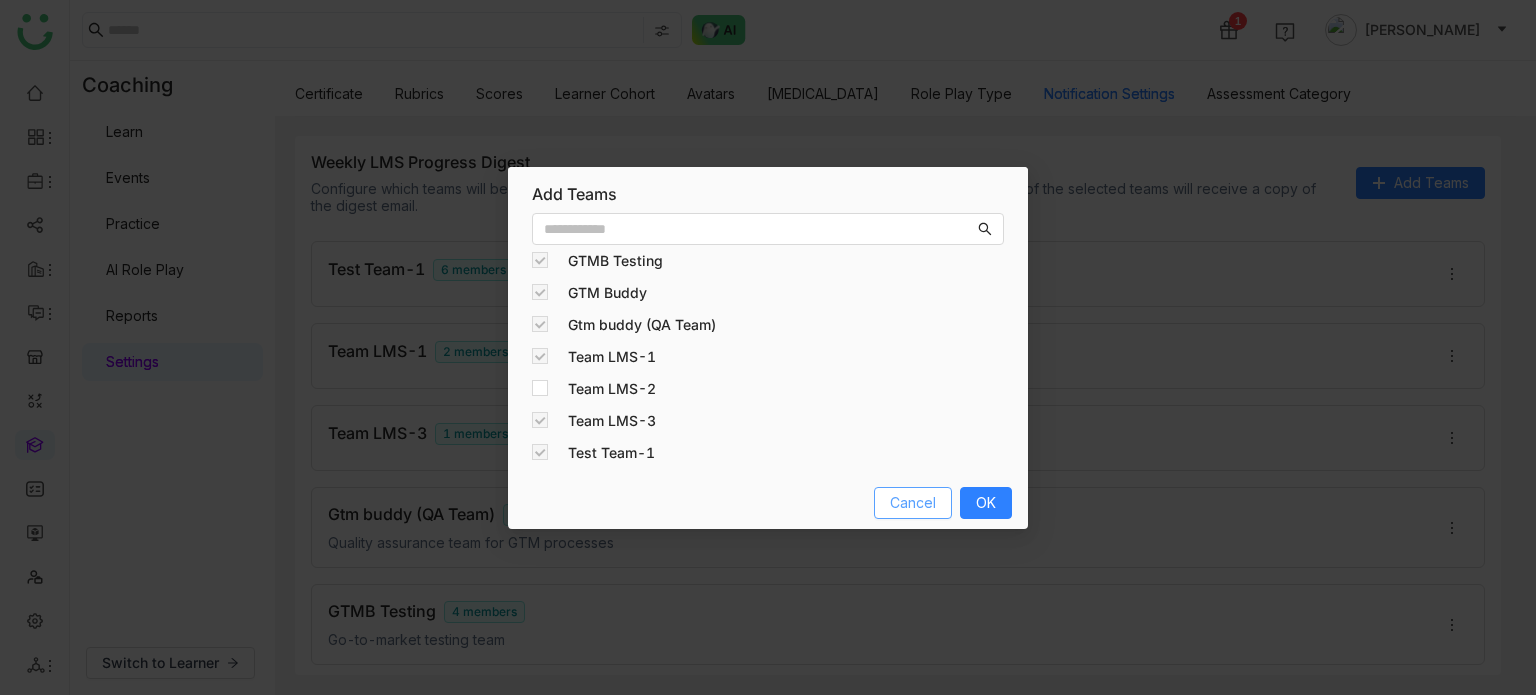 click on "Cancel" at bounding box center [913, 503] 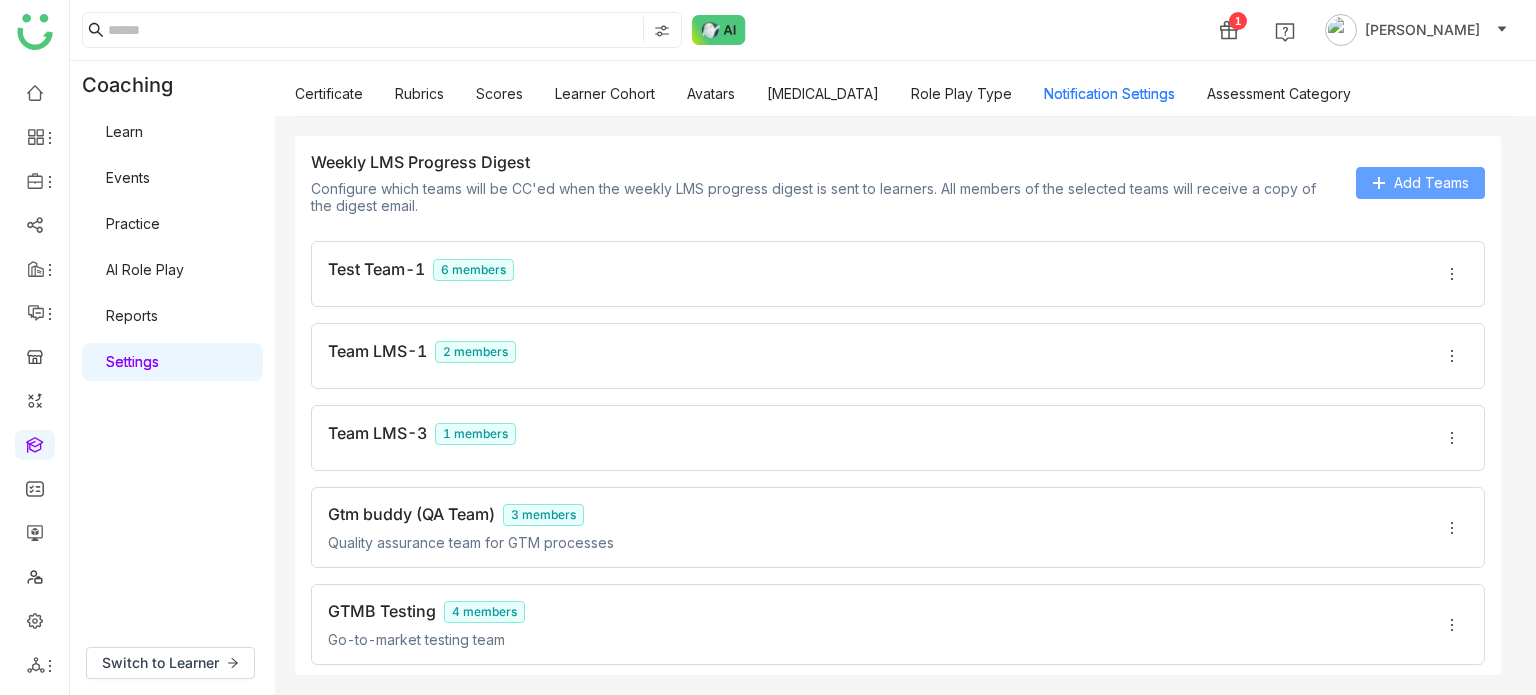 click on "Add Teams" 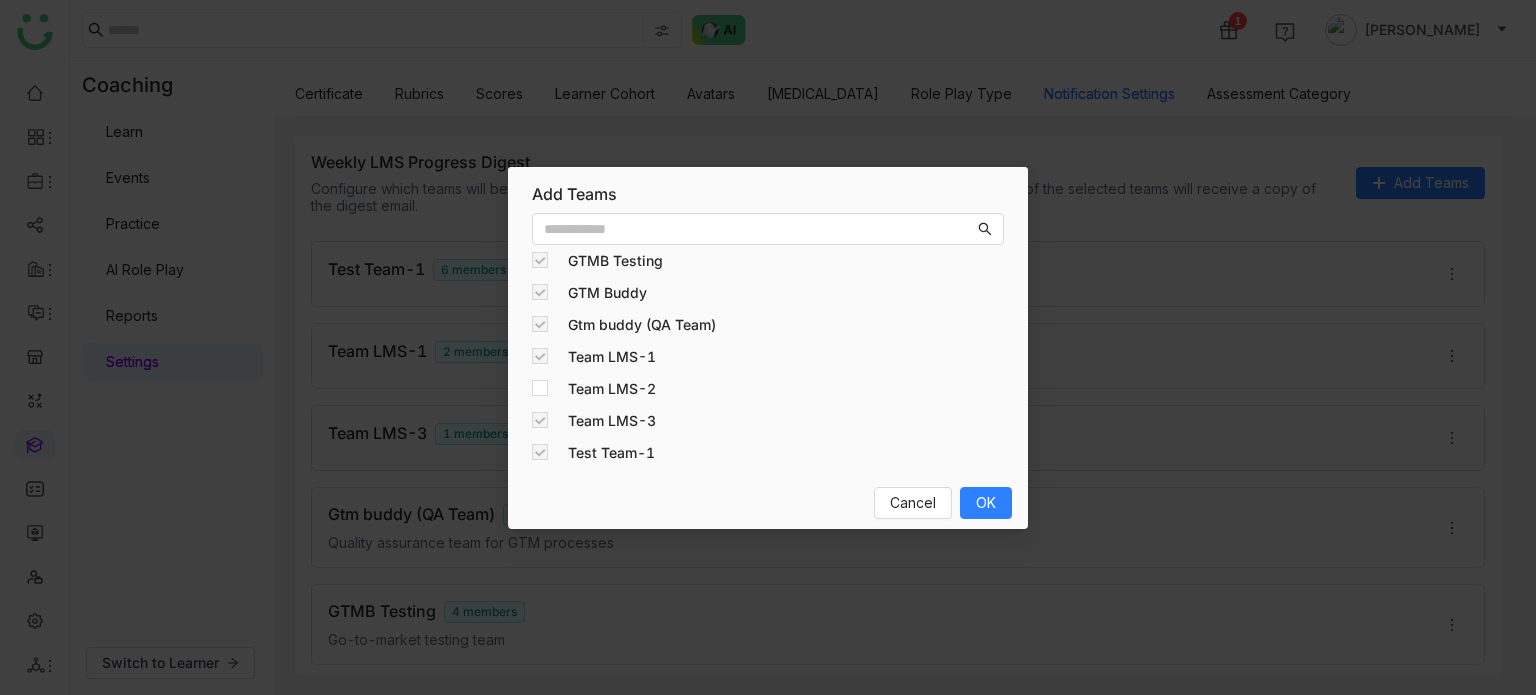 click at bounding box center (540, 324) 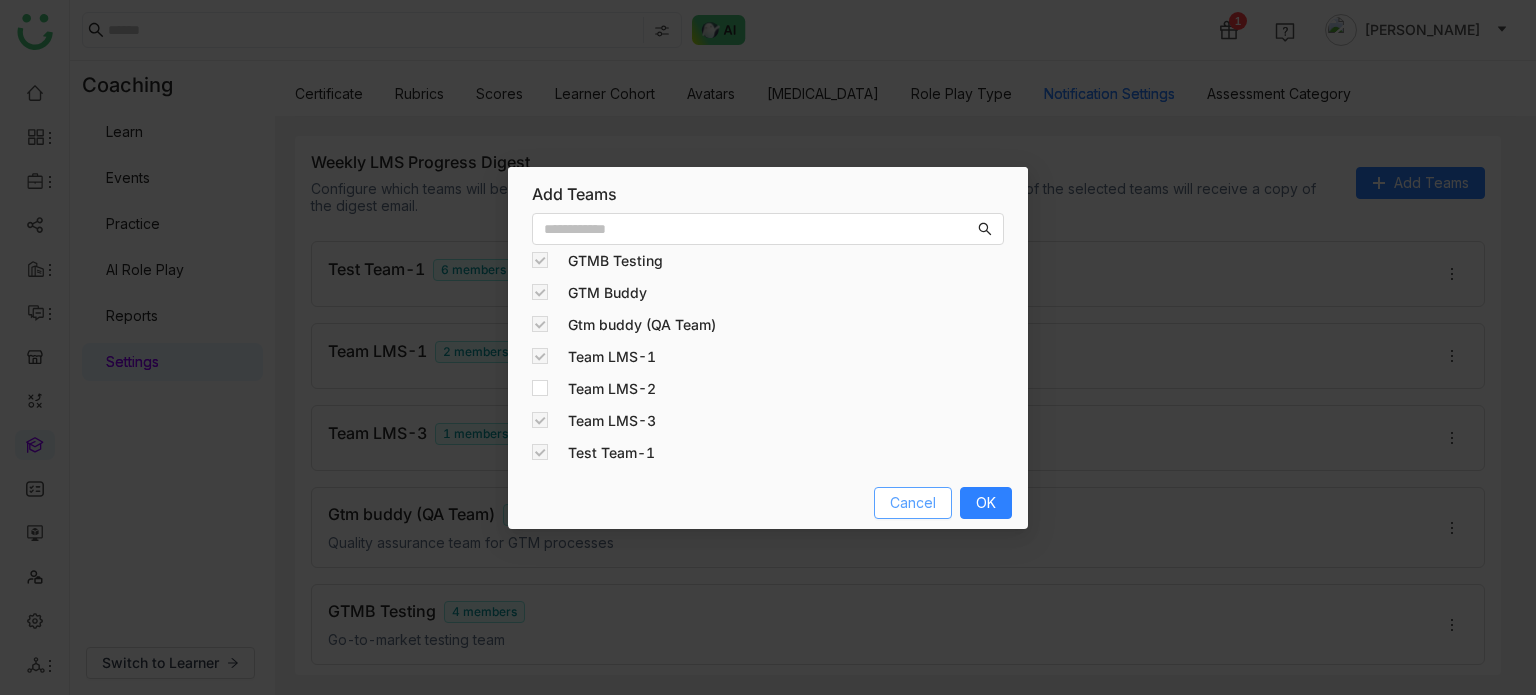 click on "Cancel" at bounding box center [913, 503] 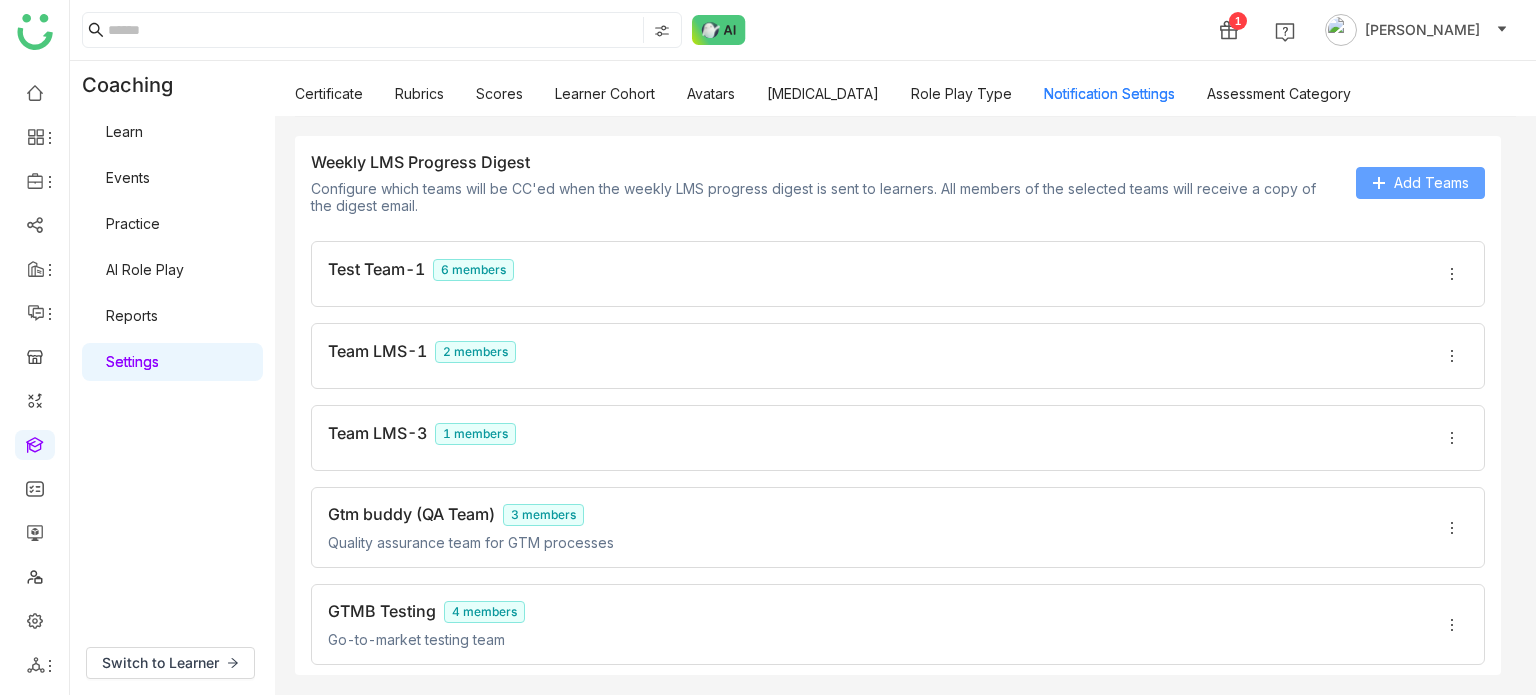 click on "Add Teams" 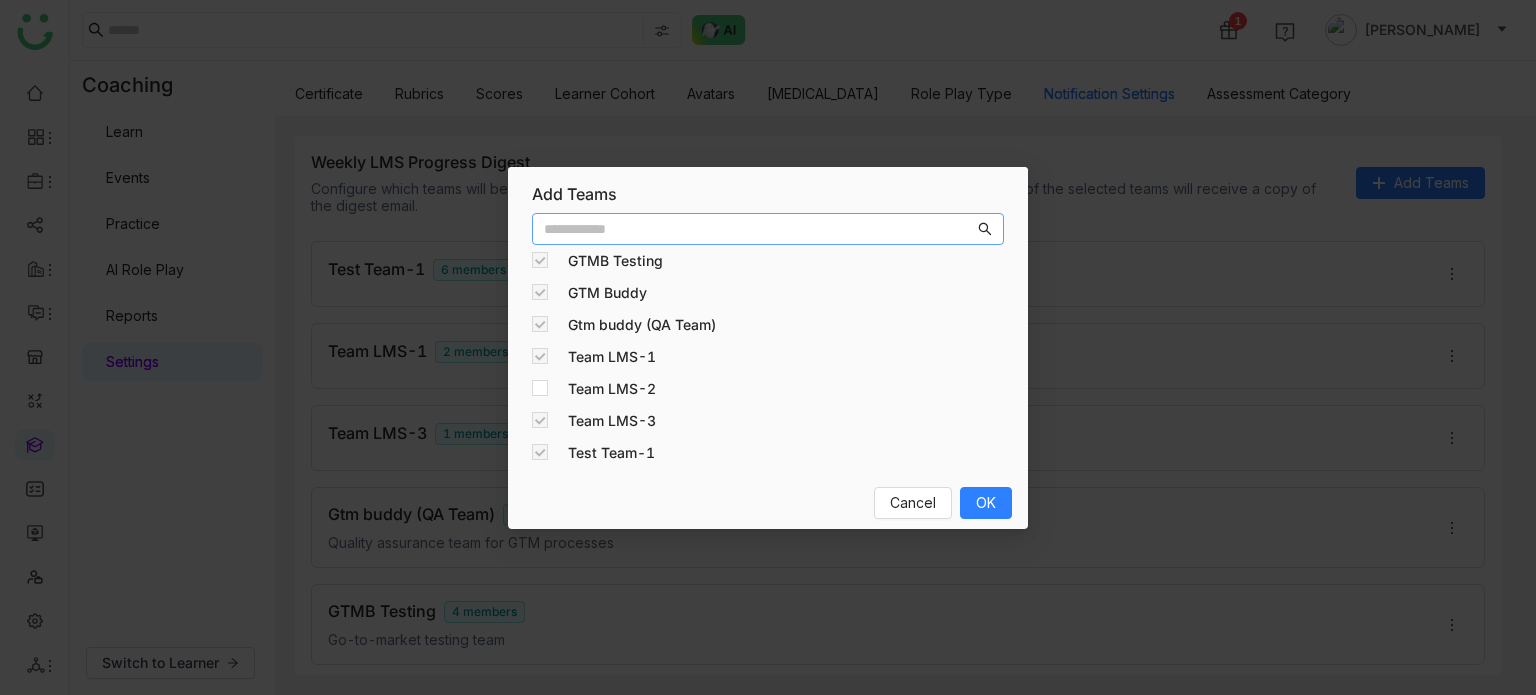 click at bounding box center (759, 229) 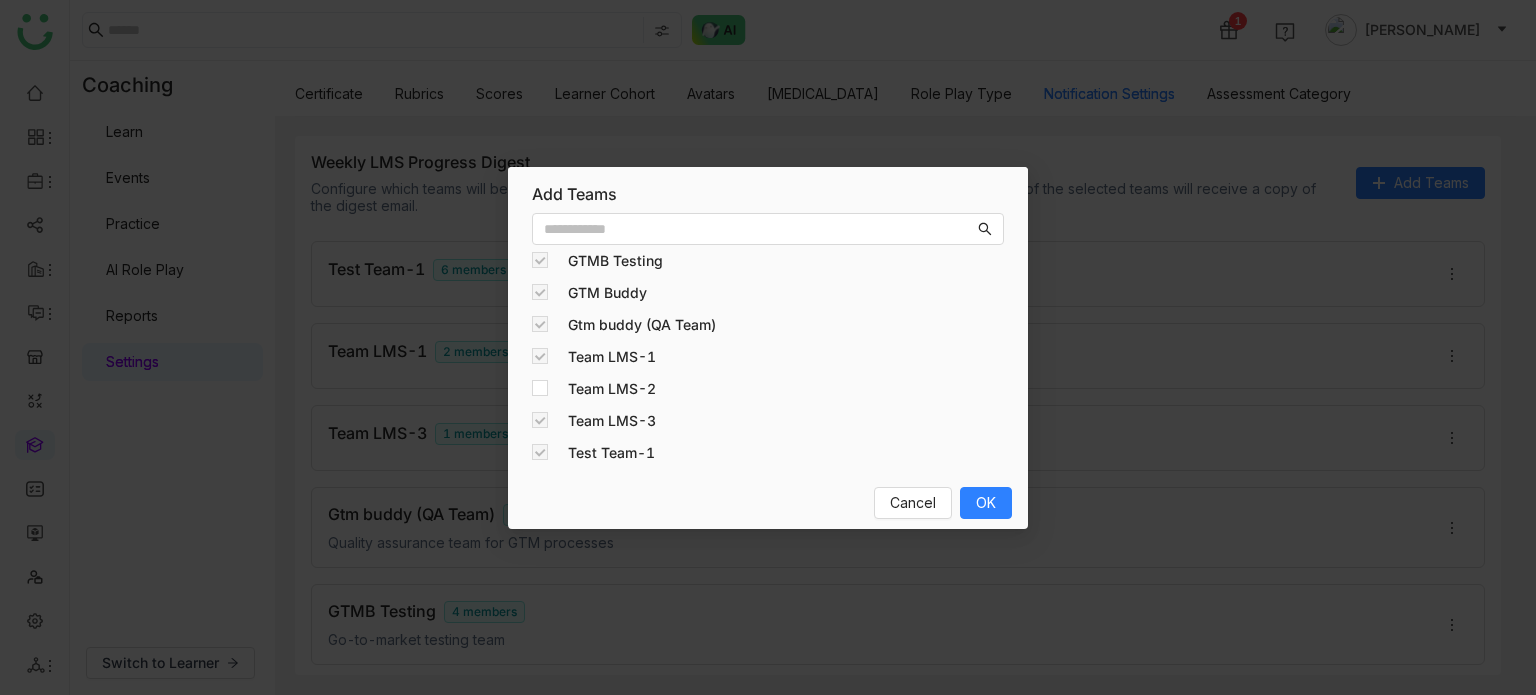 click on "Test Team-1" at bounding box center [611, 453] 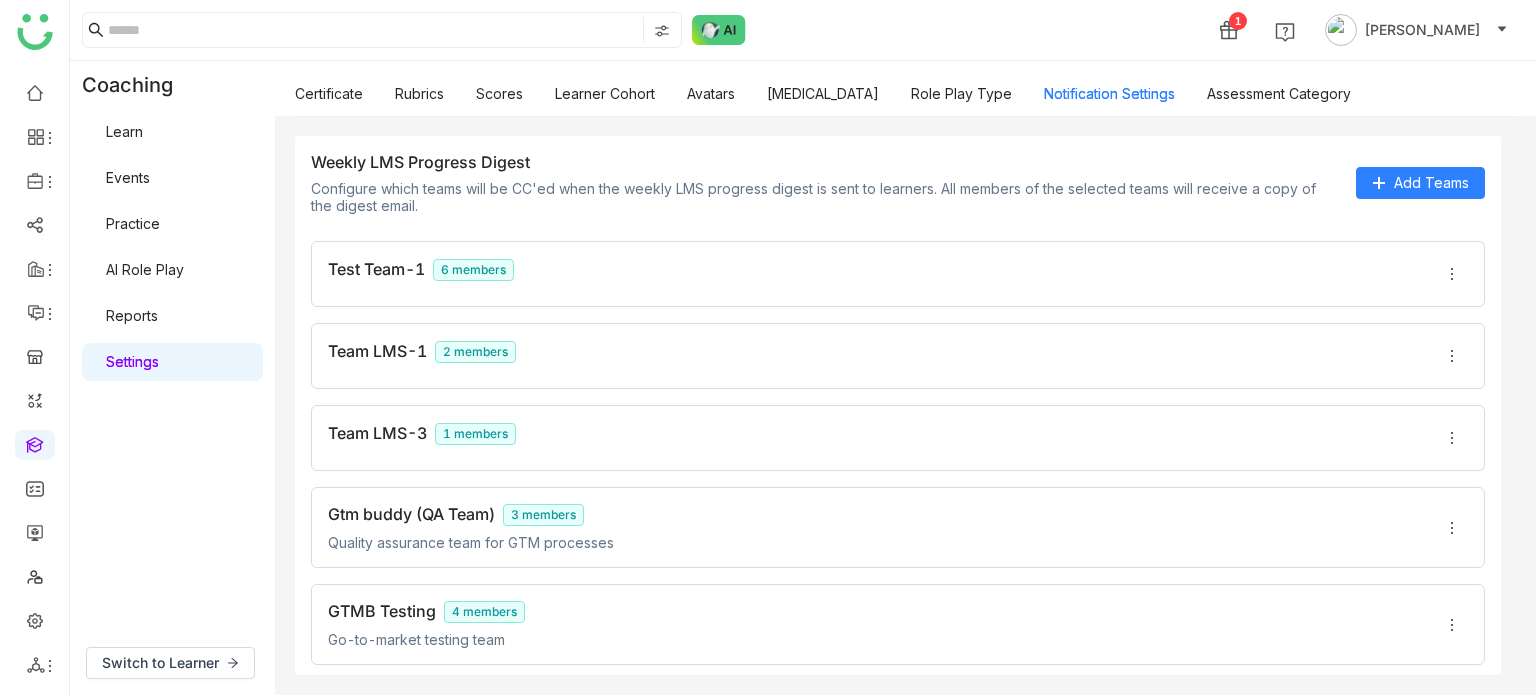 click on "Weekly LMS Progress Digest  Configure which teams will be CC'ed when the weekly LMS progress digest is sent to learners. All members of the selected teams will receive a copy of the digest email. Add Teams" 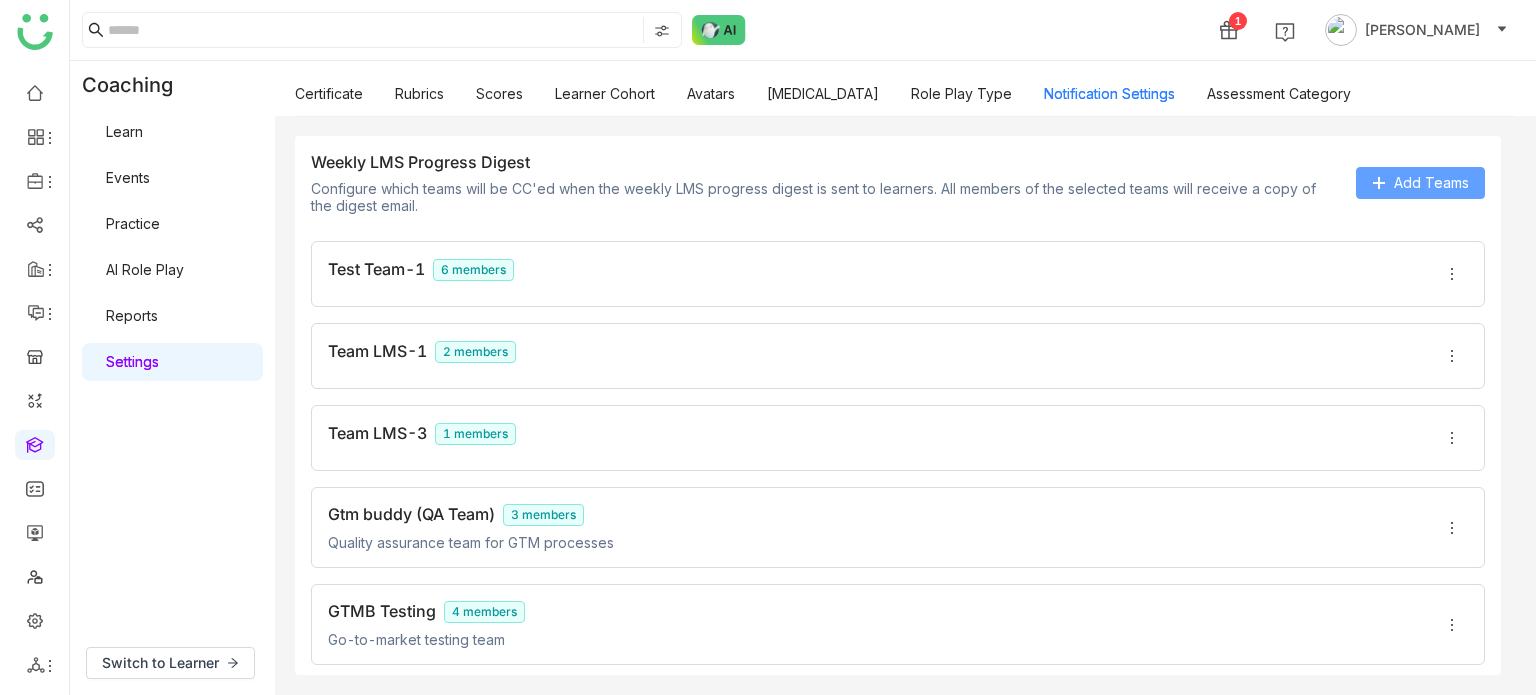 click on "Add Teams" 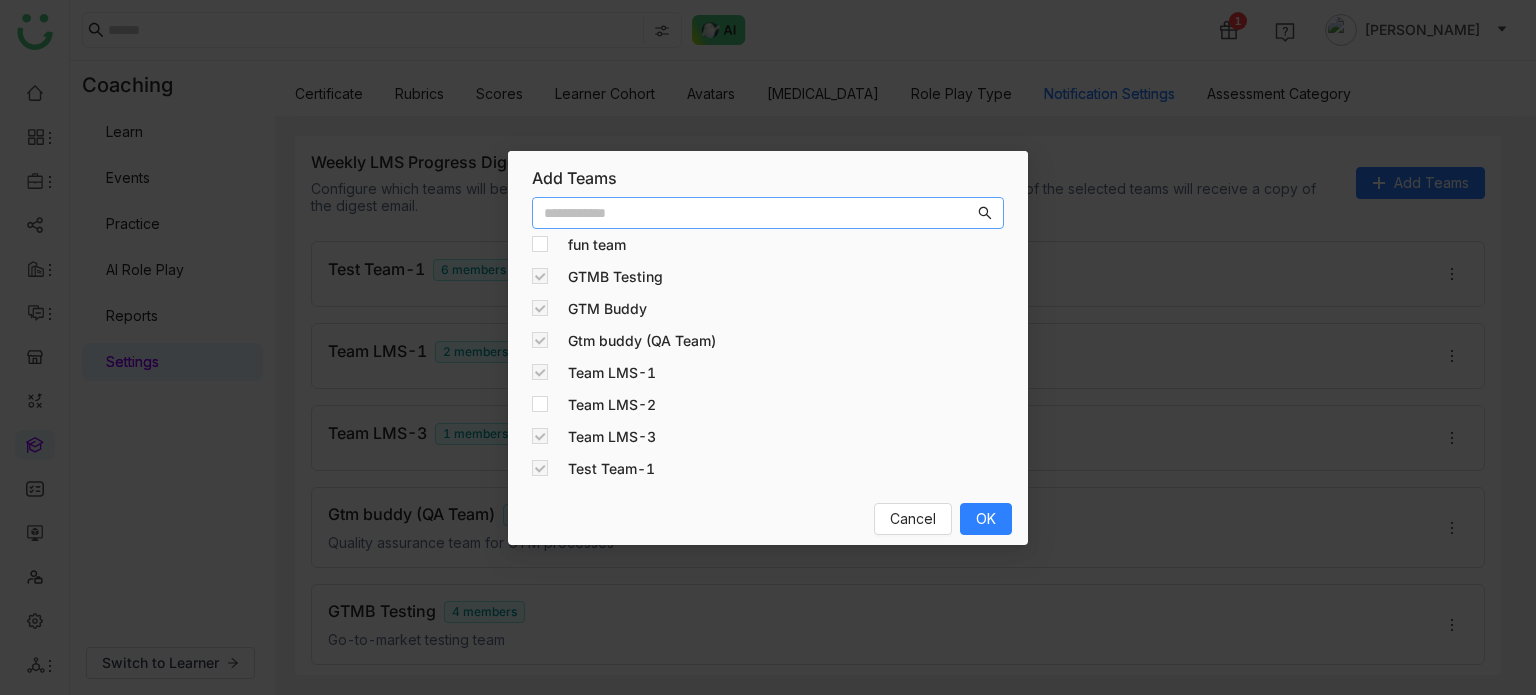 click at bounding box center [759, 213] 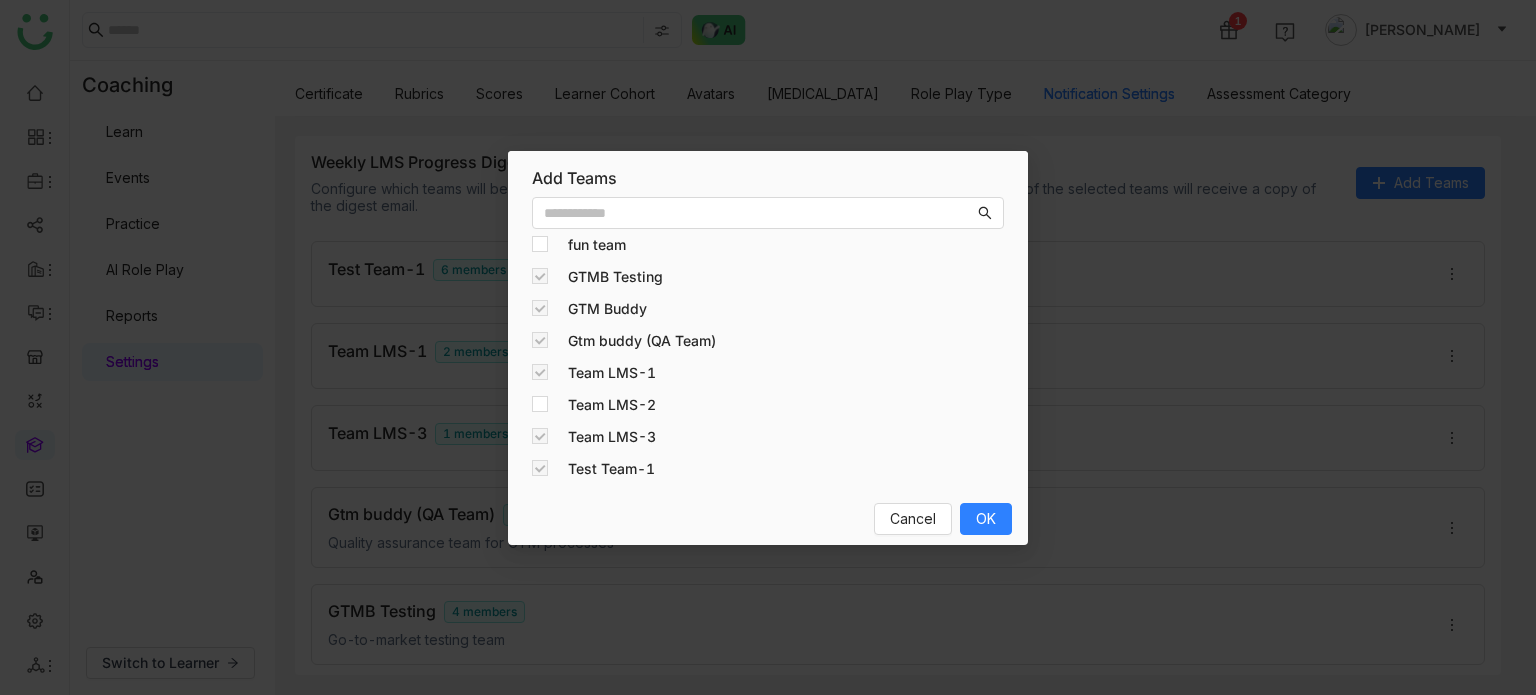 click on "fun team" at bounding box center (597, 245) 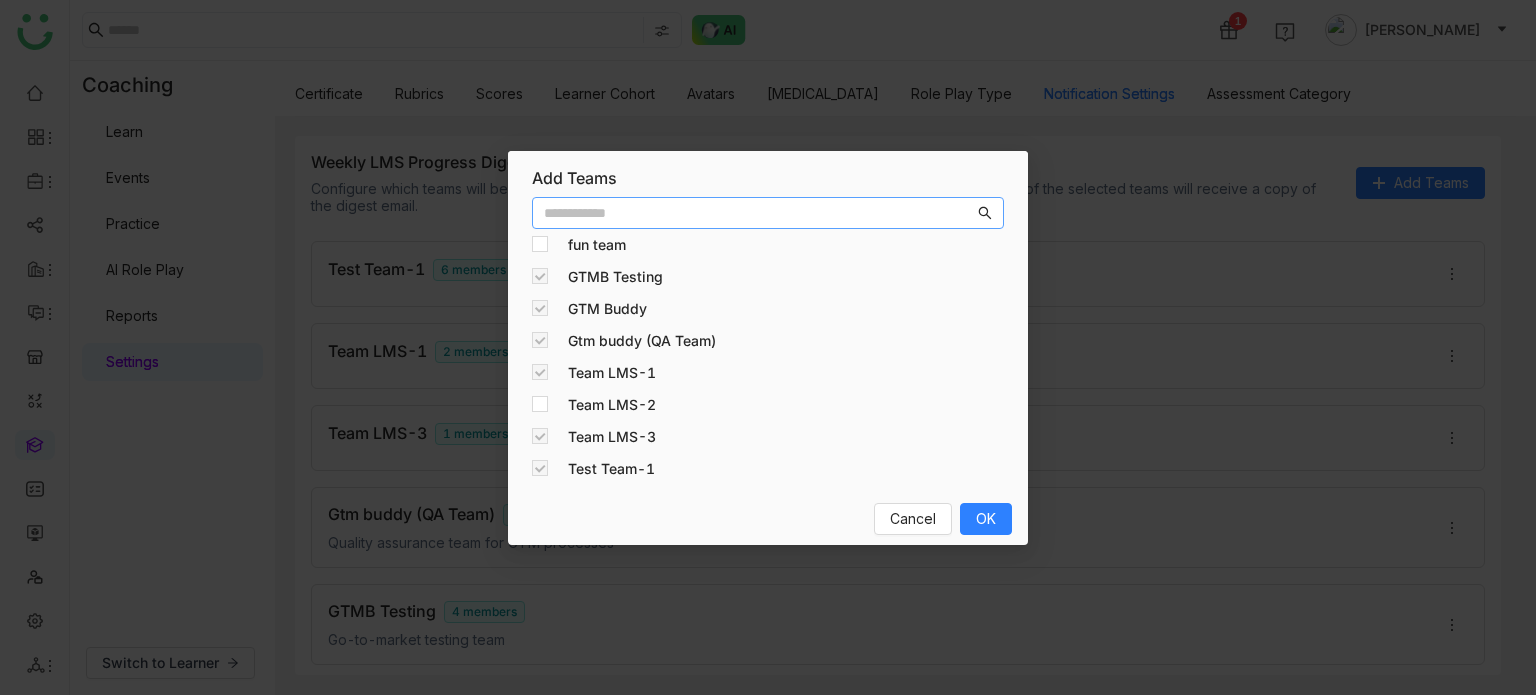click at bounding box center (759, 213) 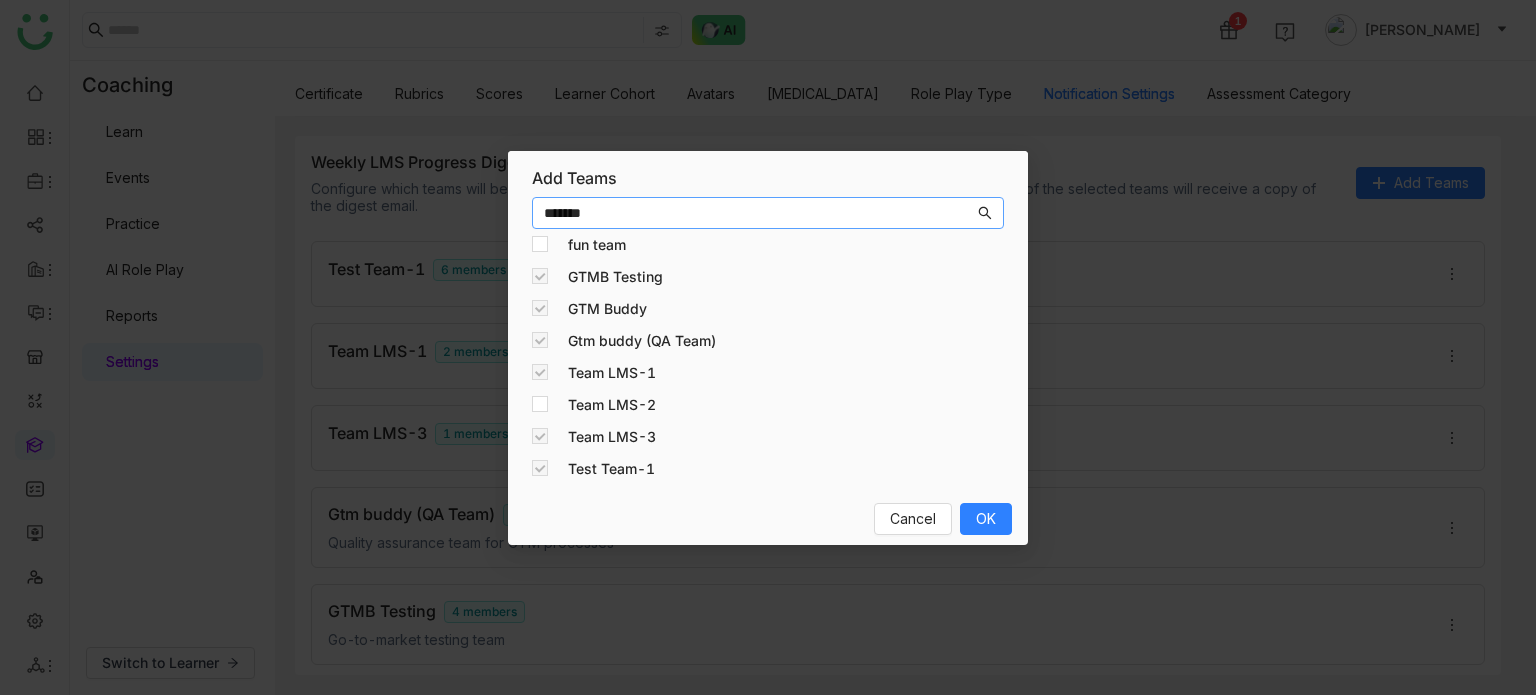 type on "********" 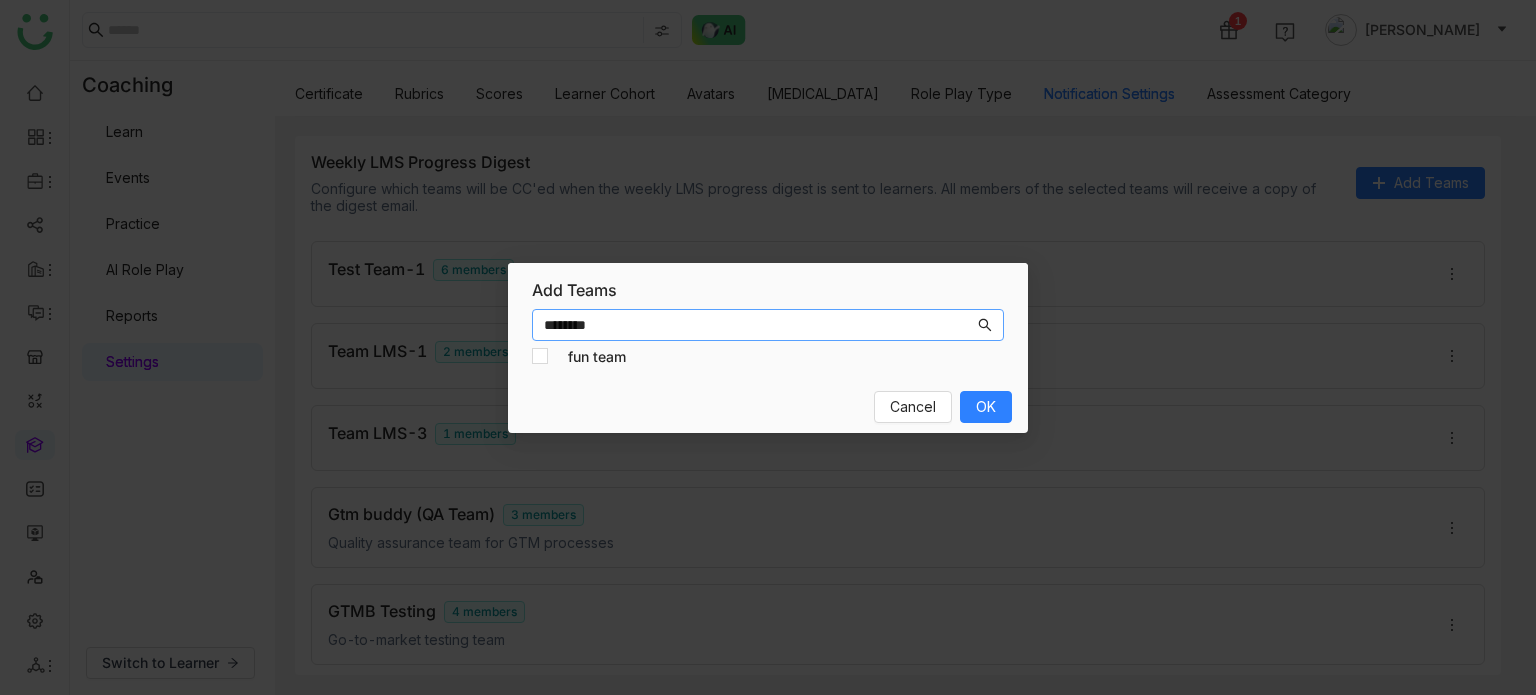 click on "********" at bounding box center (759, 325) 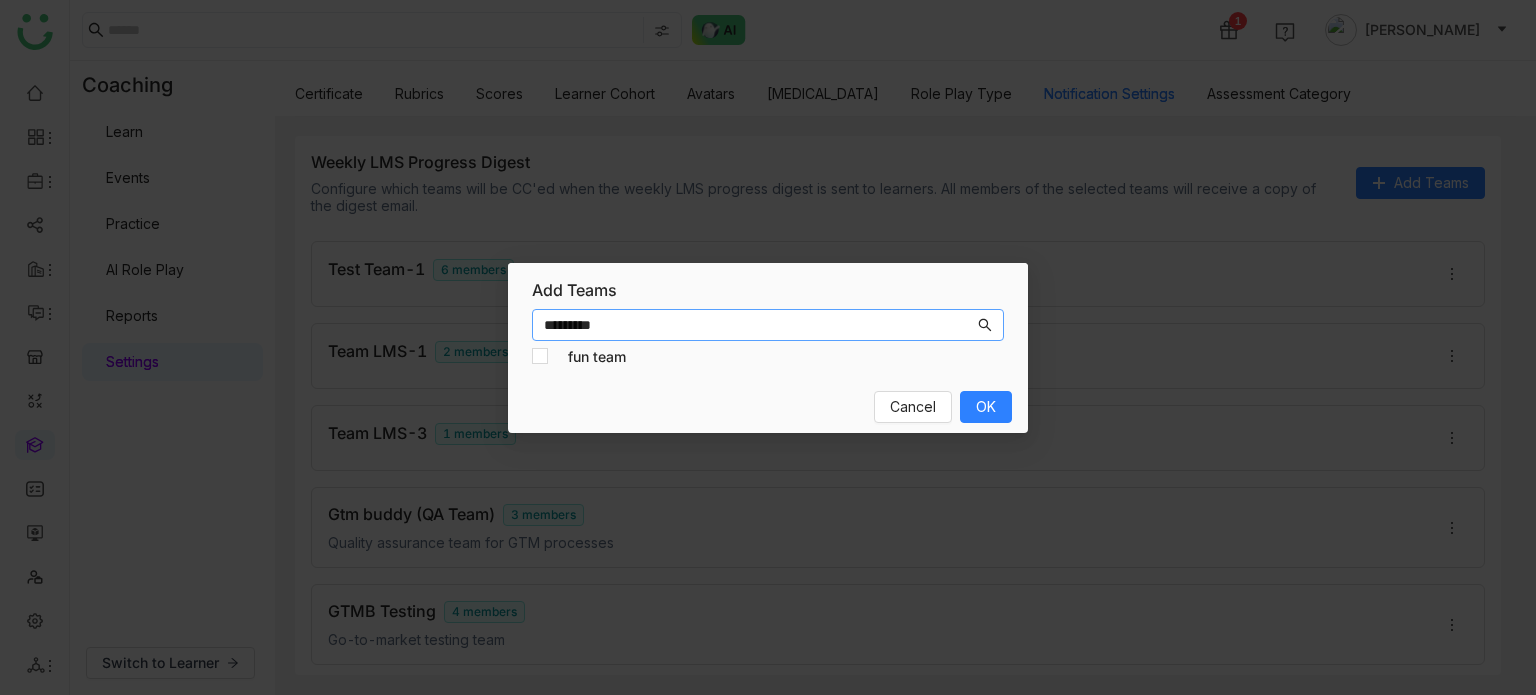 type on "**********" 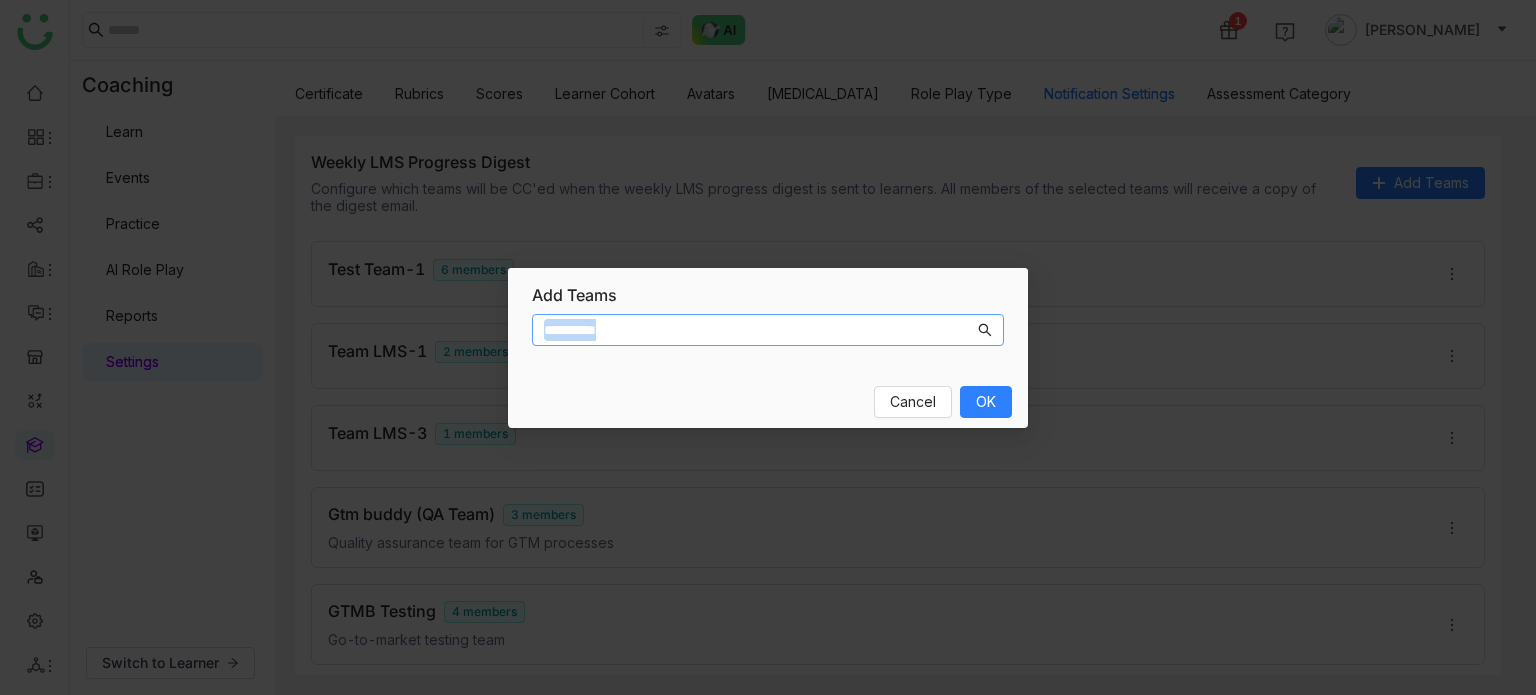 drag, startPoint x: 700, startPoint y: 345, endPoint x: 705, endPoint y: 329, distance: 16.763054 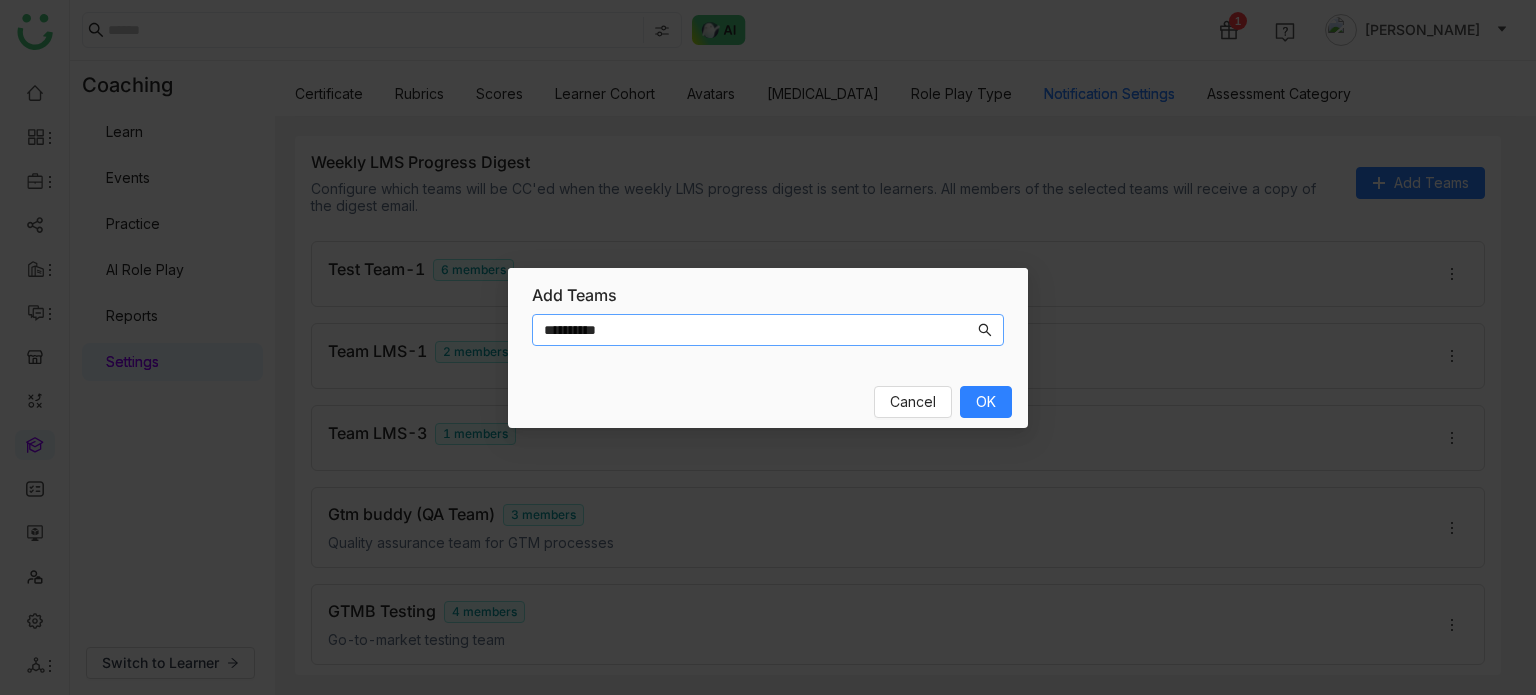 click on "**********" at bounding box center (759, 330) 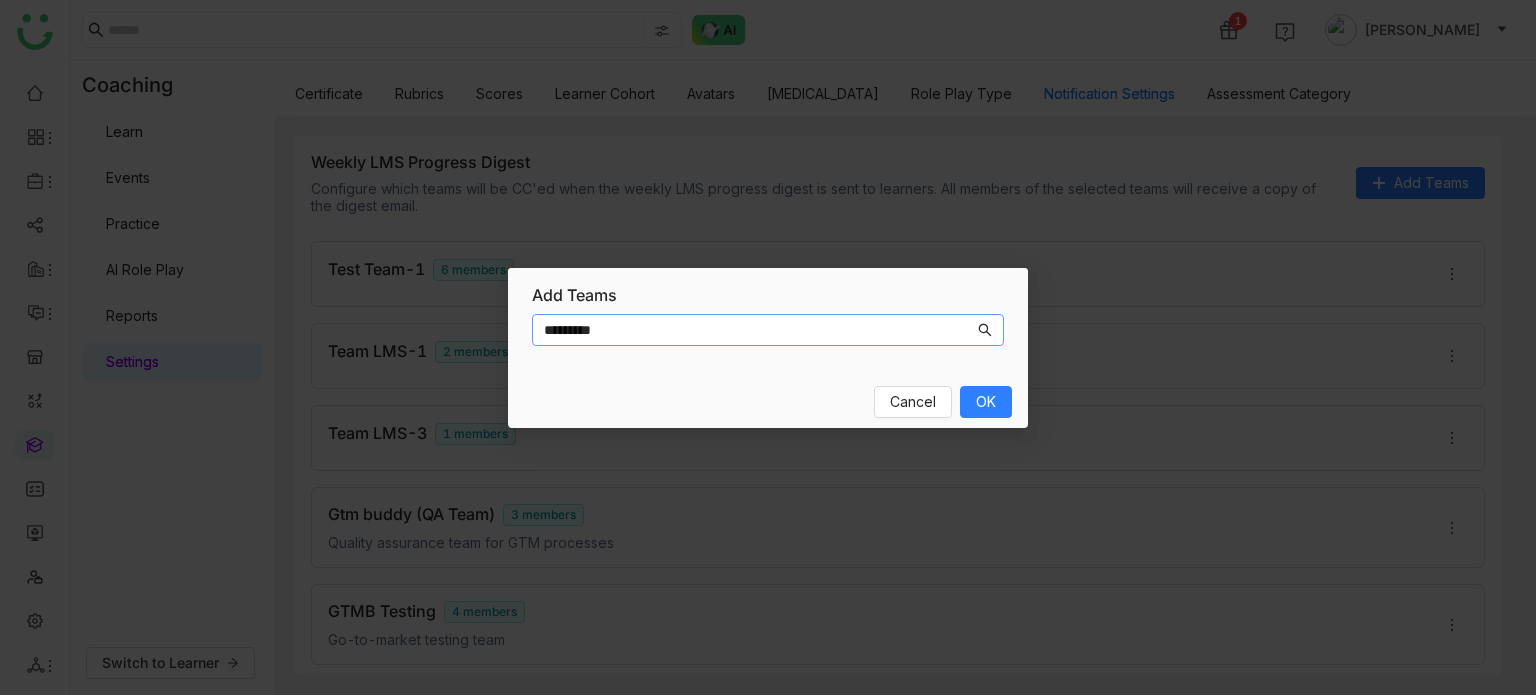 type on "********" 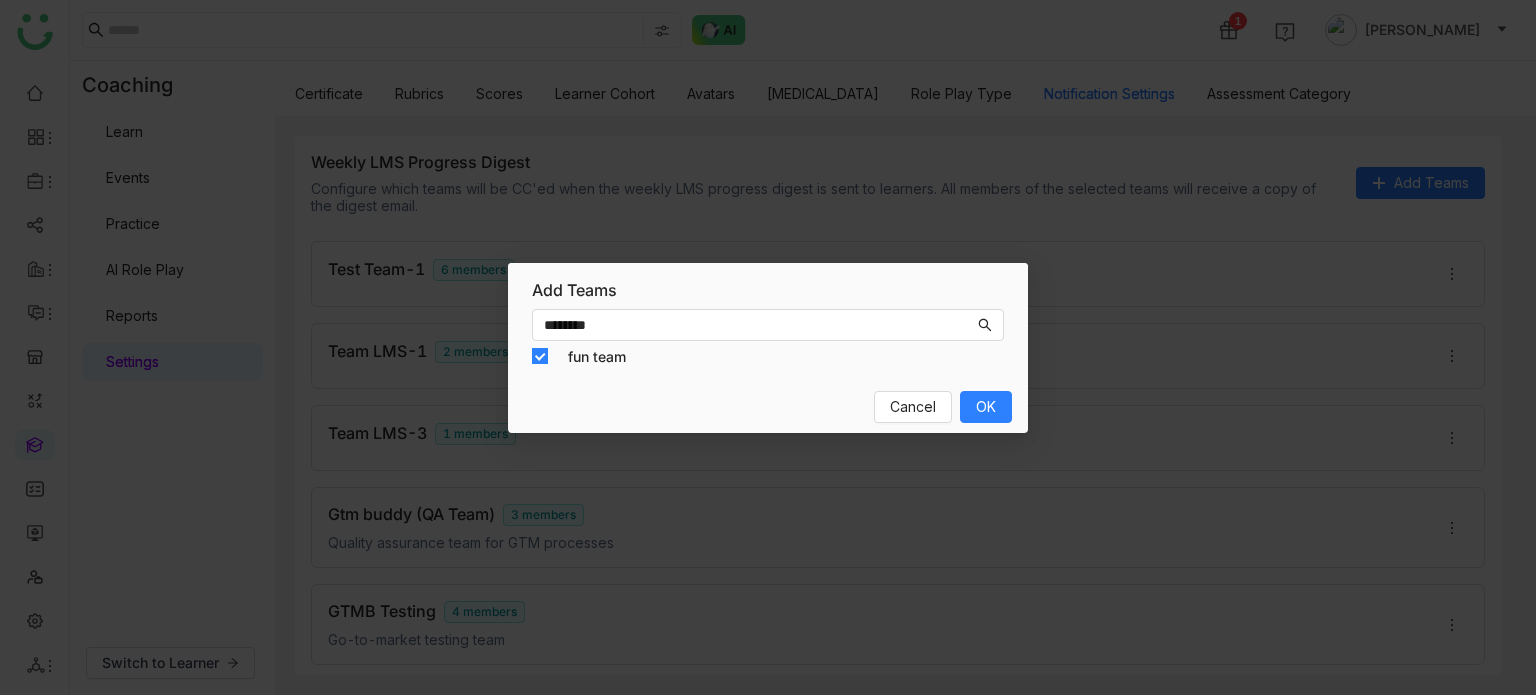click on "Cancel   OK" at bounding box center [768, 407] 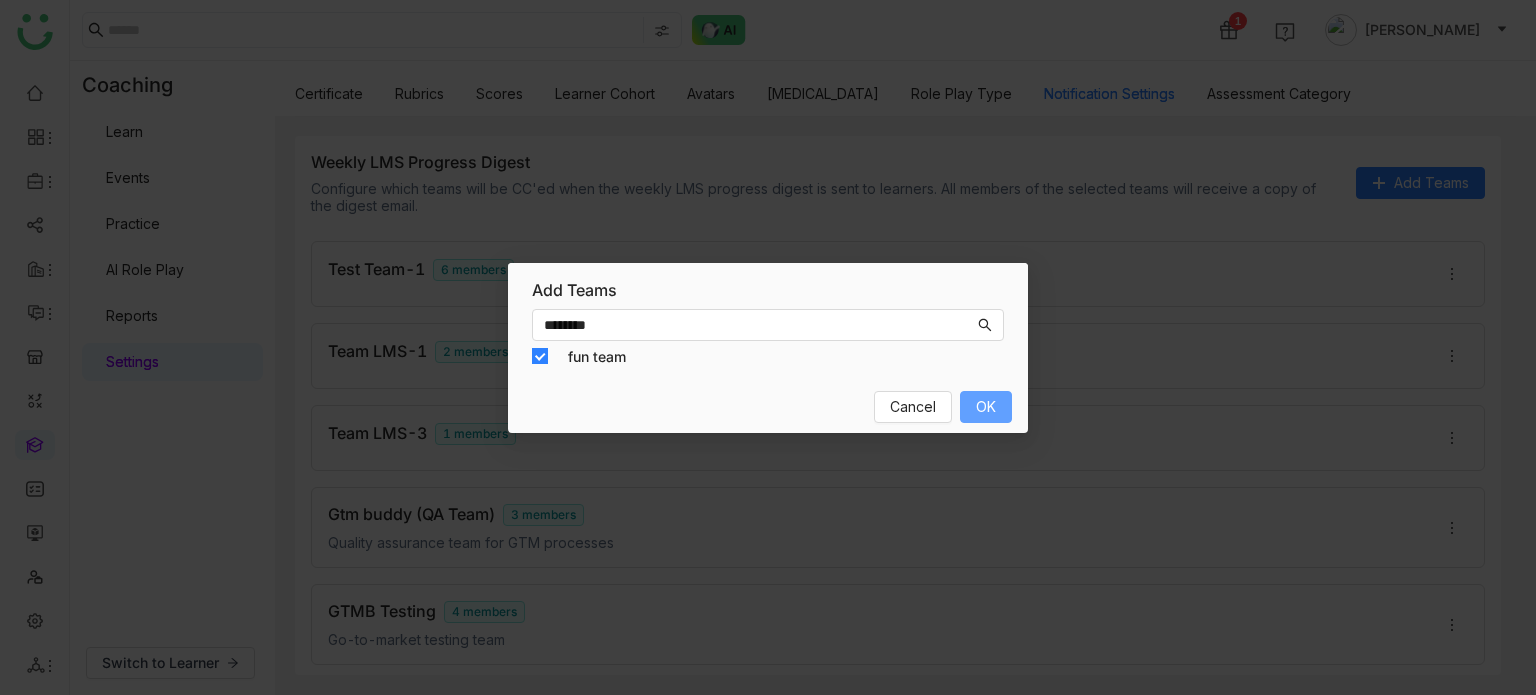 click on "OK" at bounding box center (986, 407) 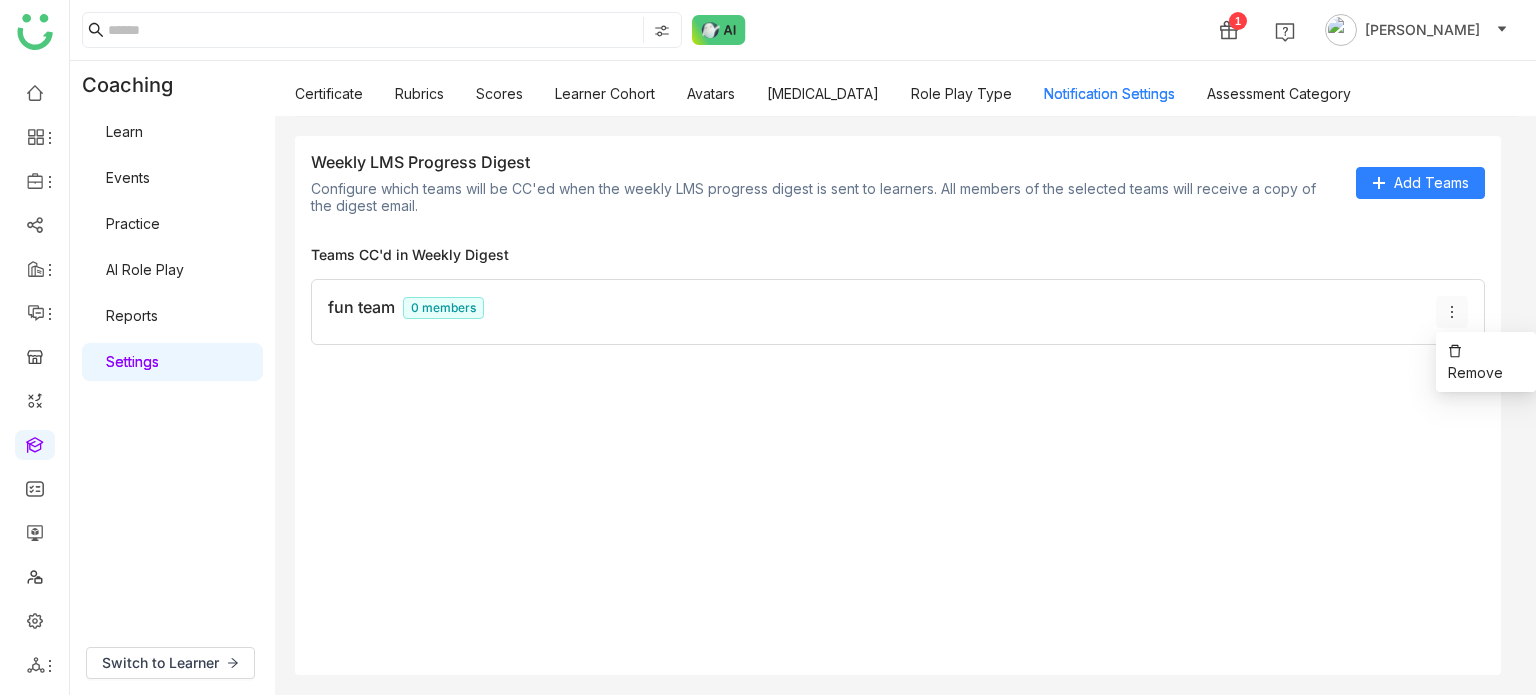 click 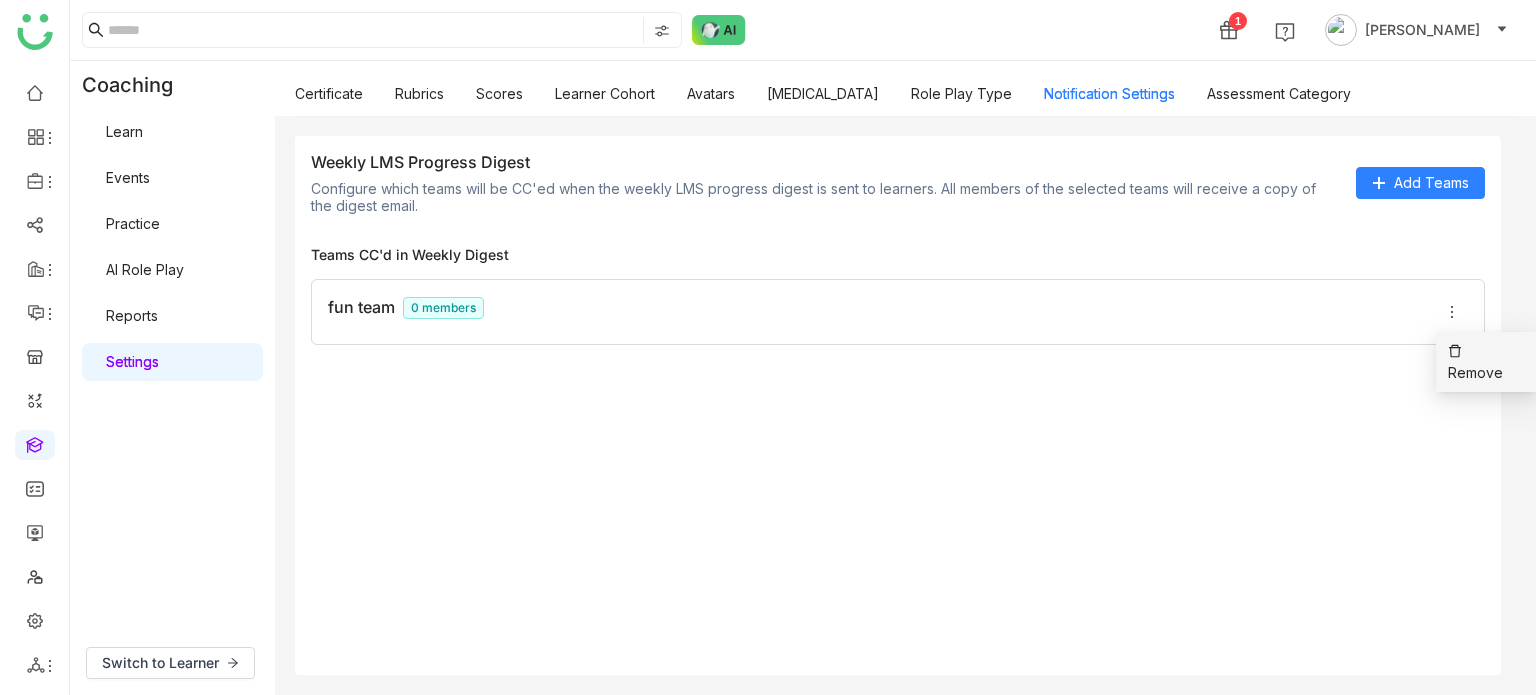 click on "Remove" at bounding box center [1486, 362] 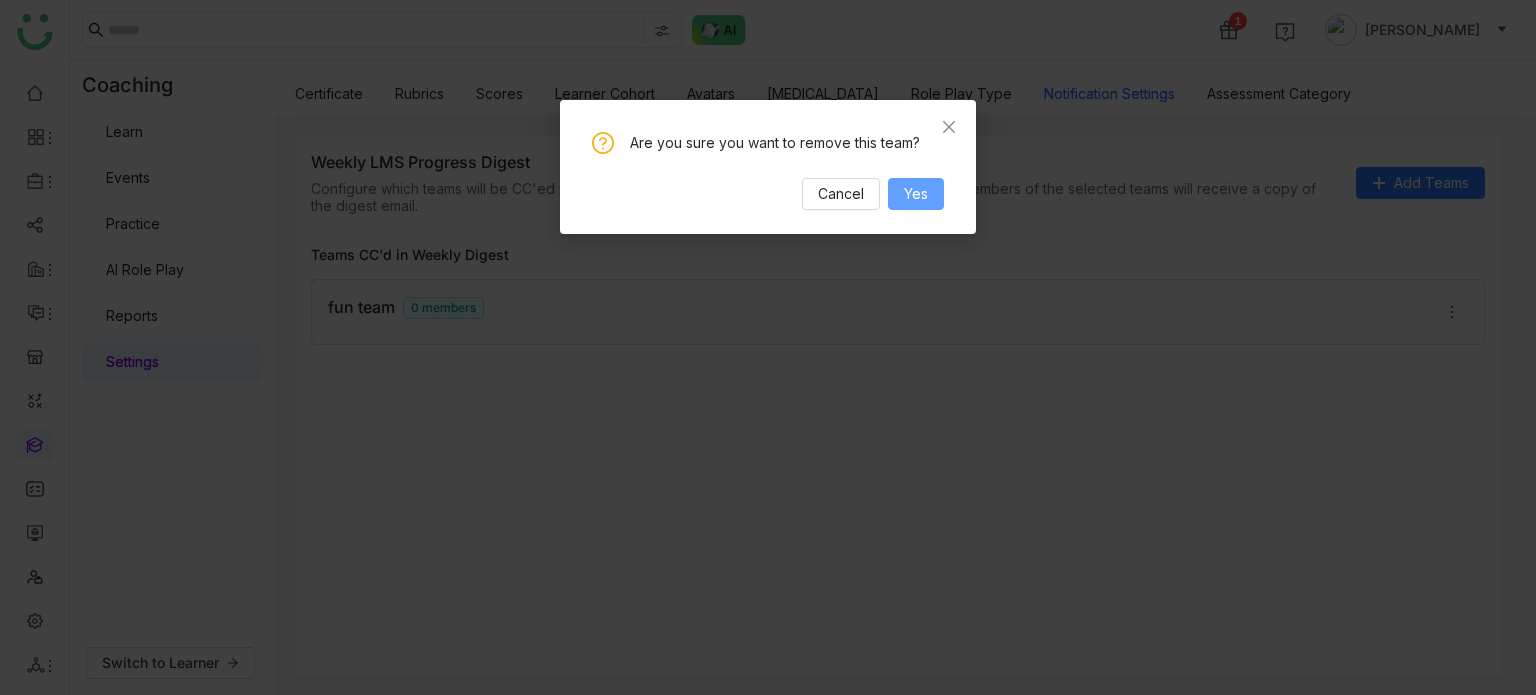click on "Yes" at bounding box center [916, 194] 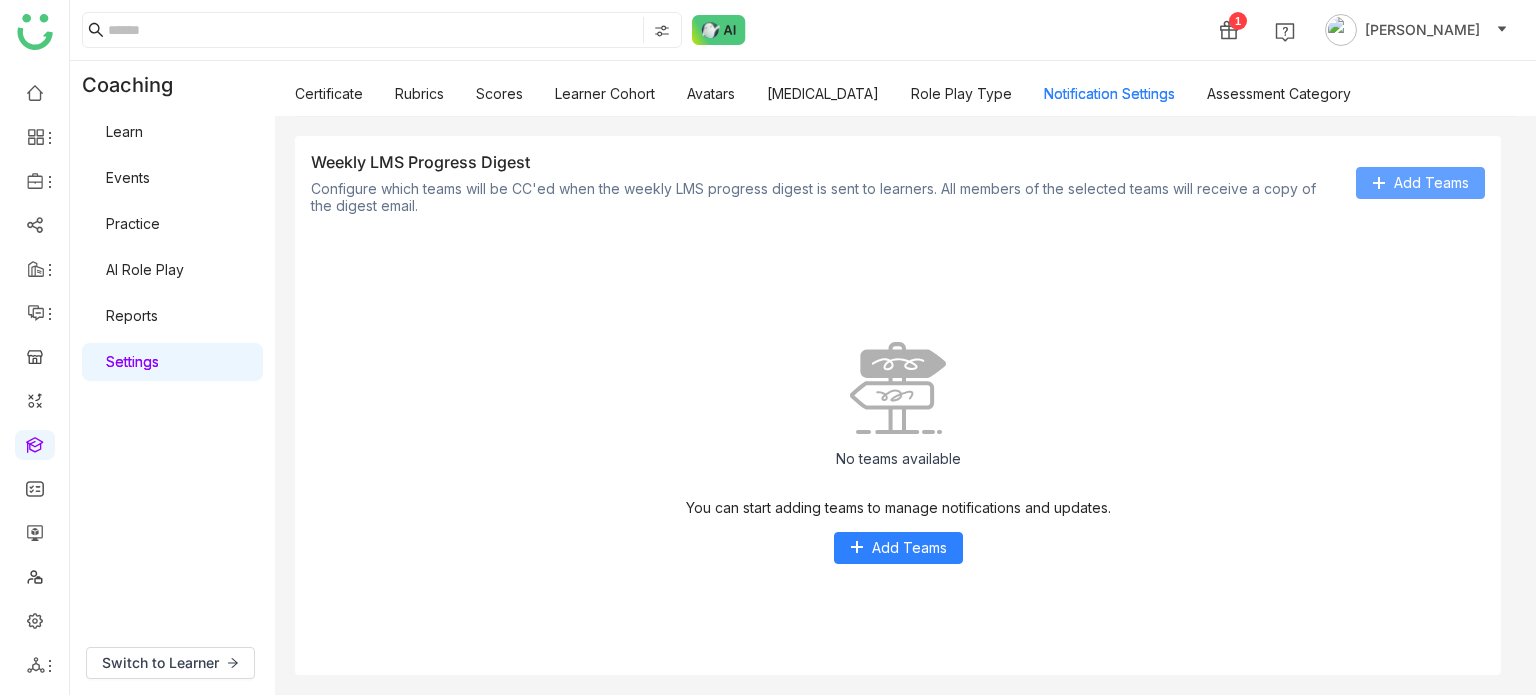 click on "Add Teams" 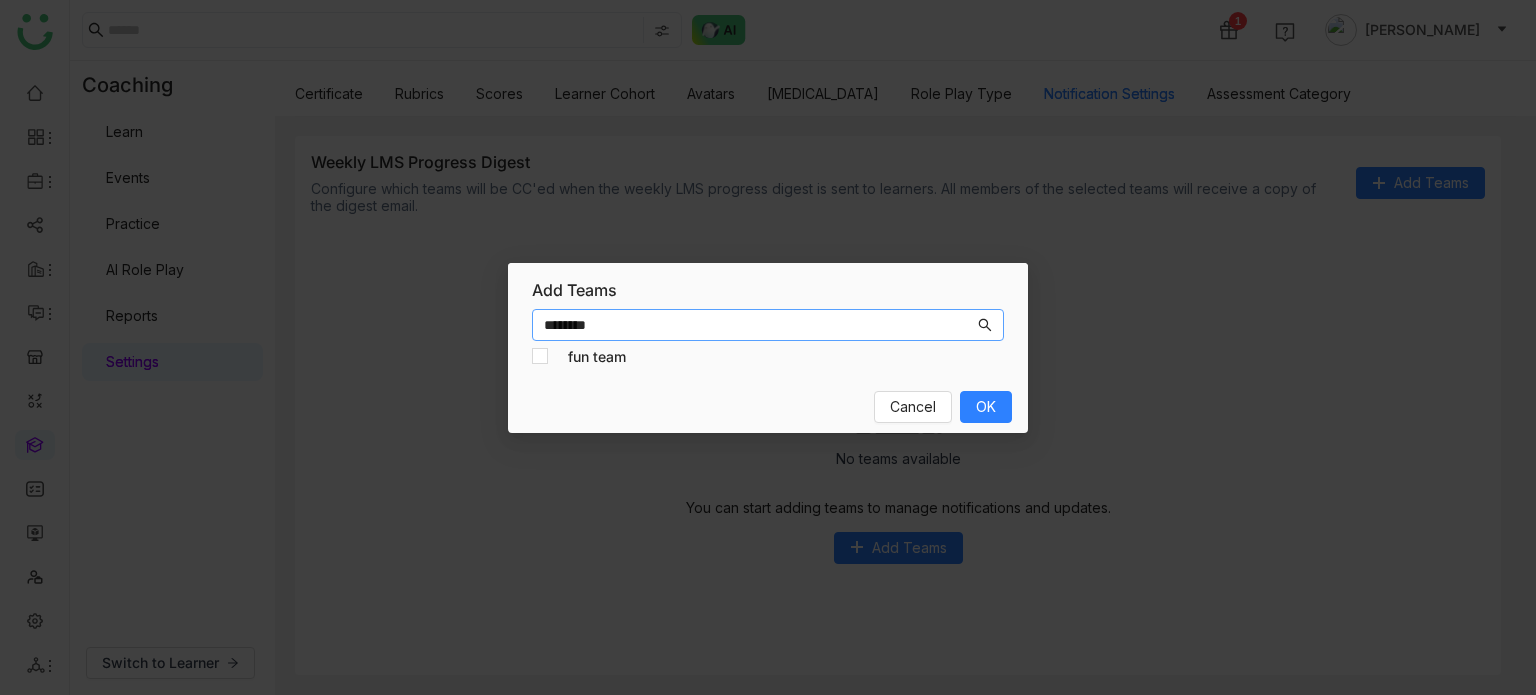 drag, startPoint x: 656, startPoint y: 330, endPoint x: 479, endPoint y: 330, distance: 177 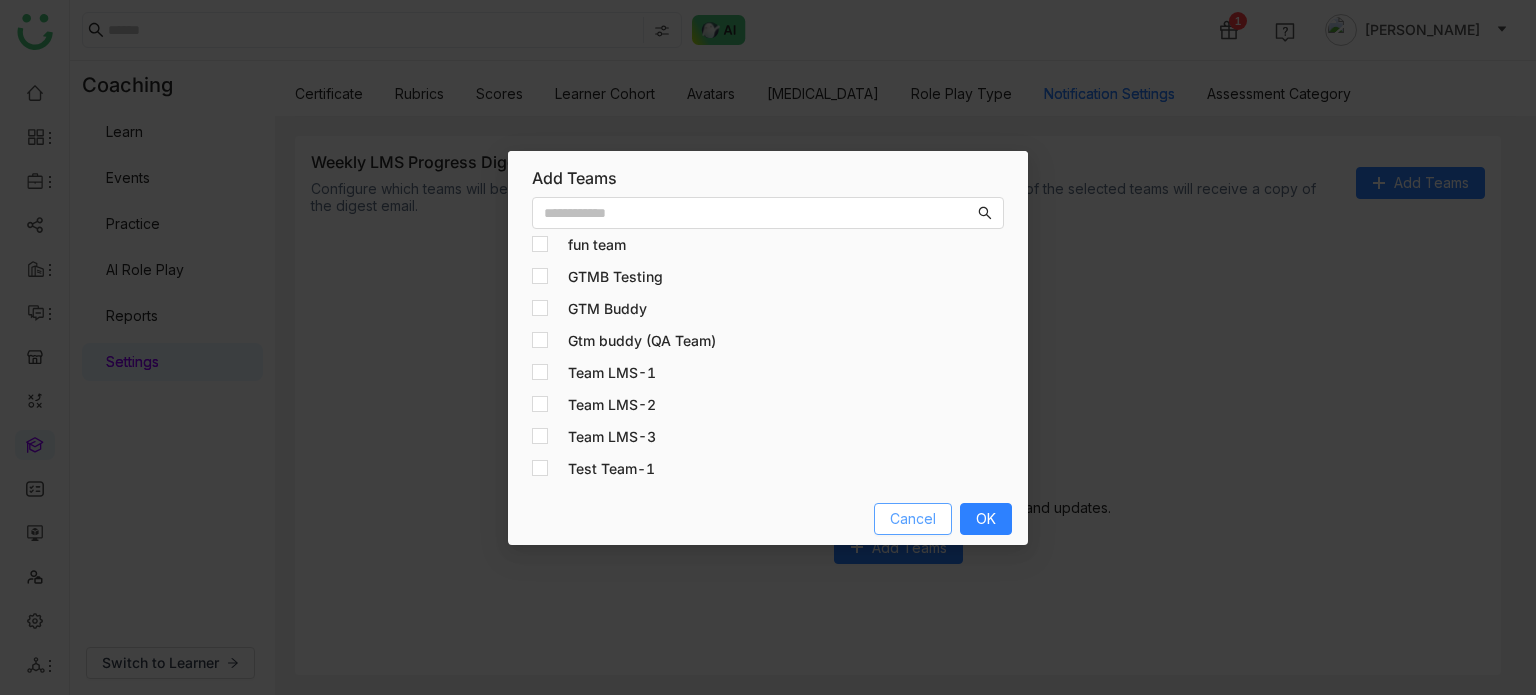 click on "Cancel" at bounding box center (913, 519) 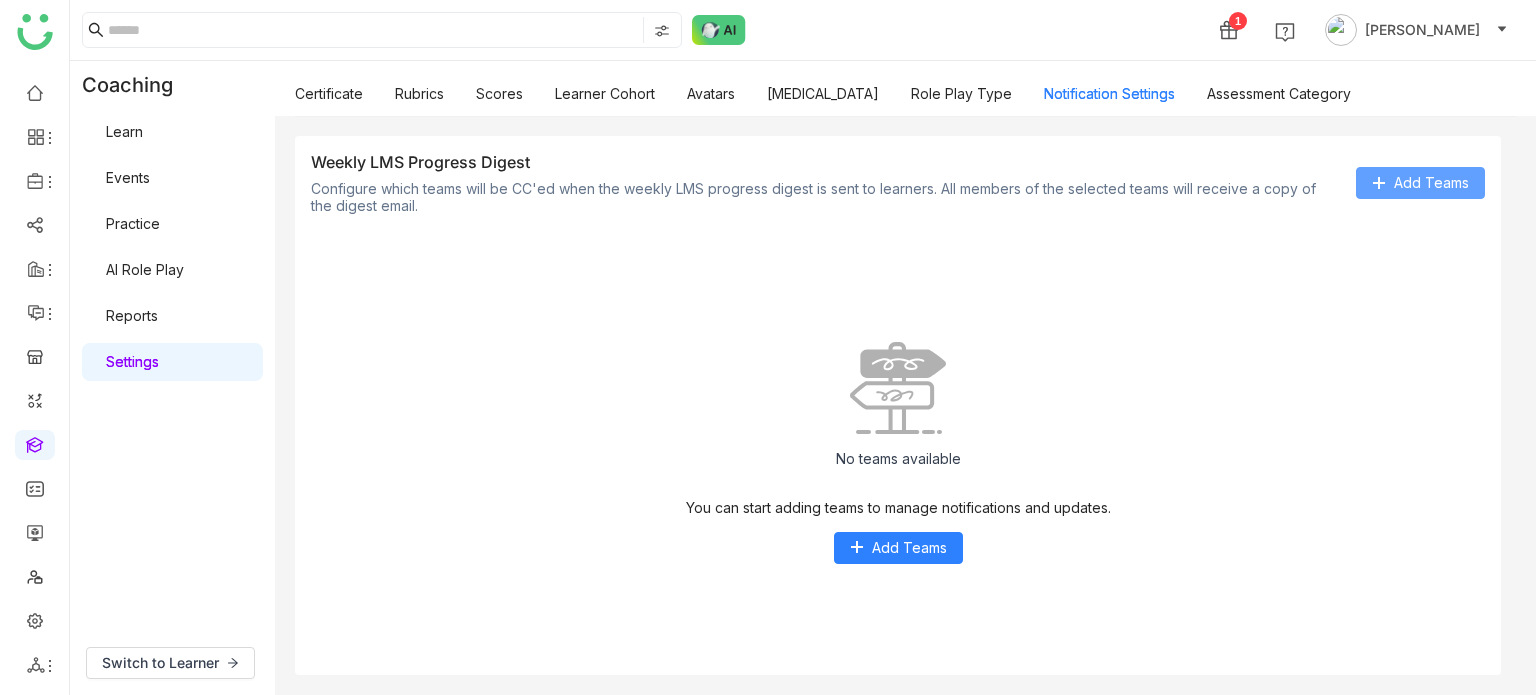 click 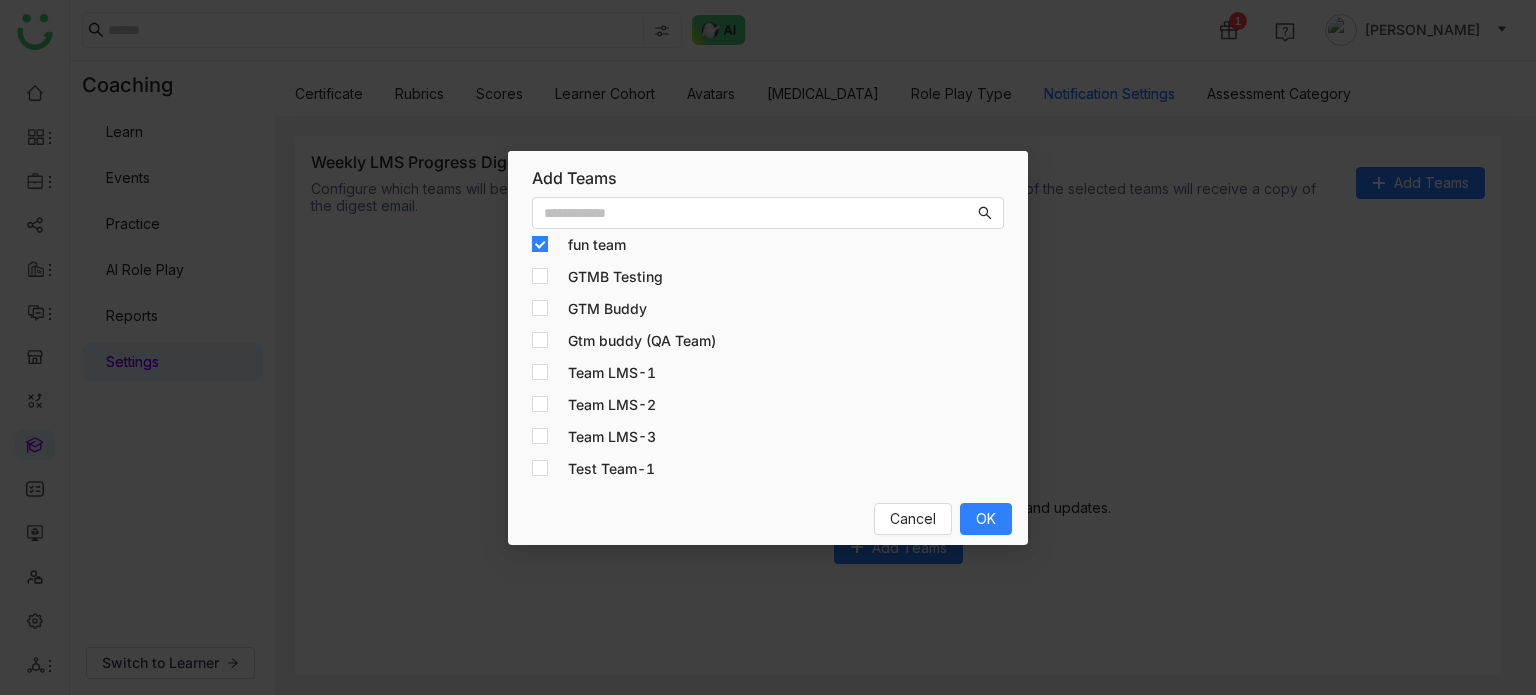 click at bounding box center [545, 277] 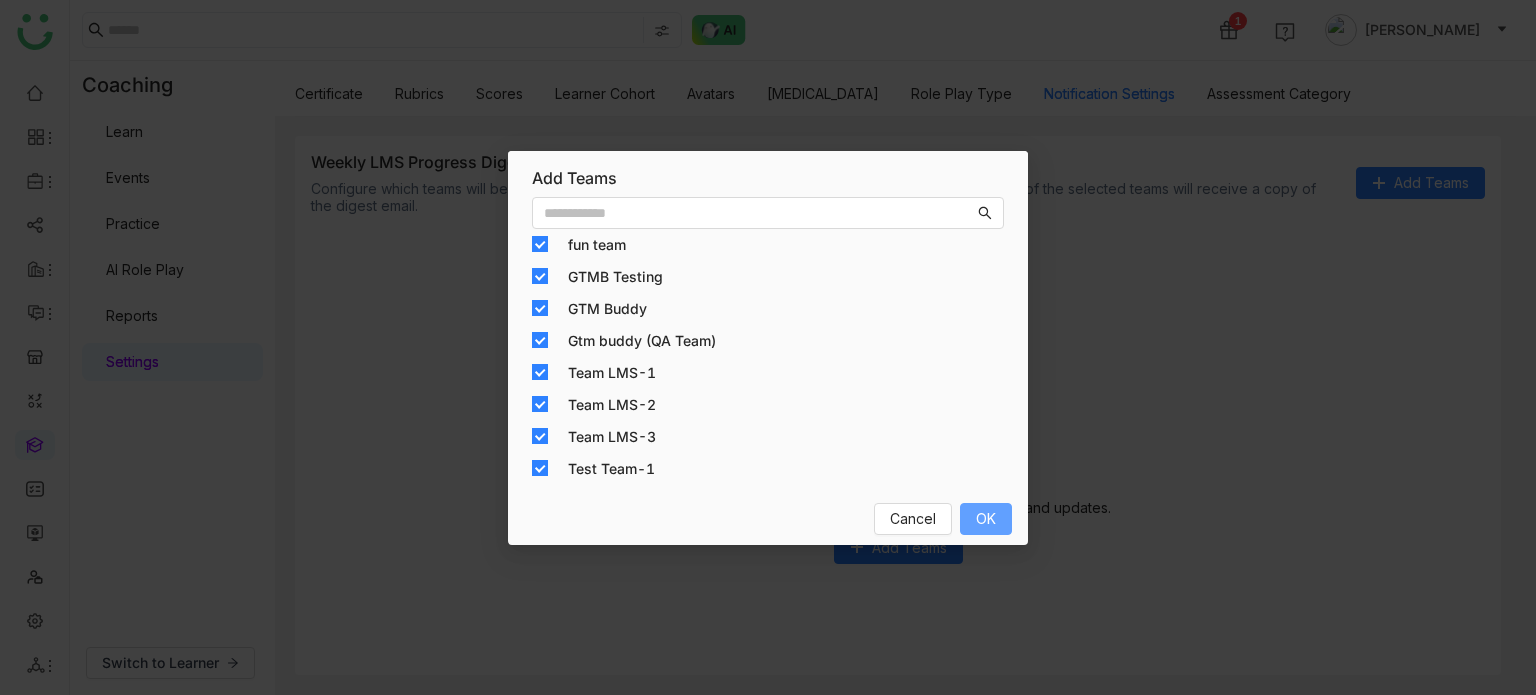 click on "OK" at bounding box center [986, 519] 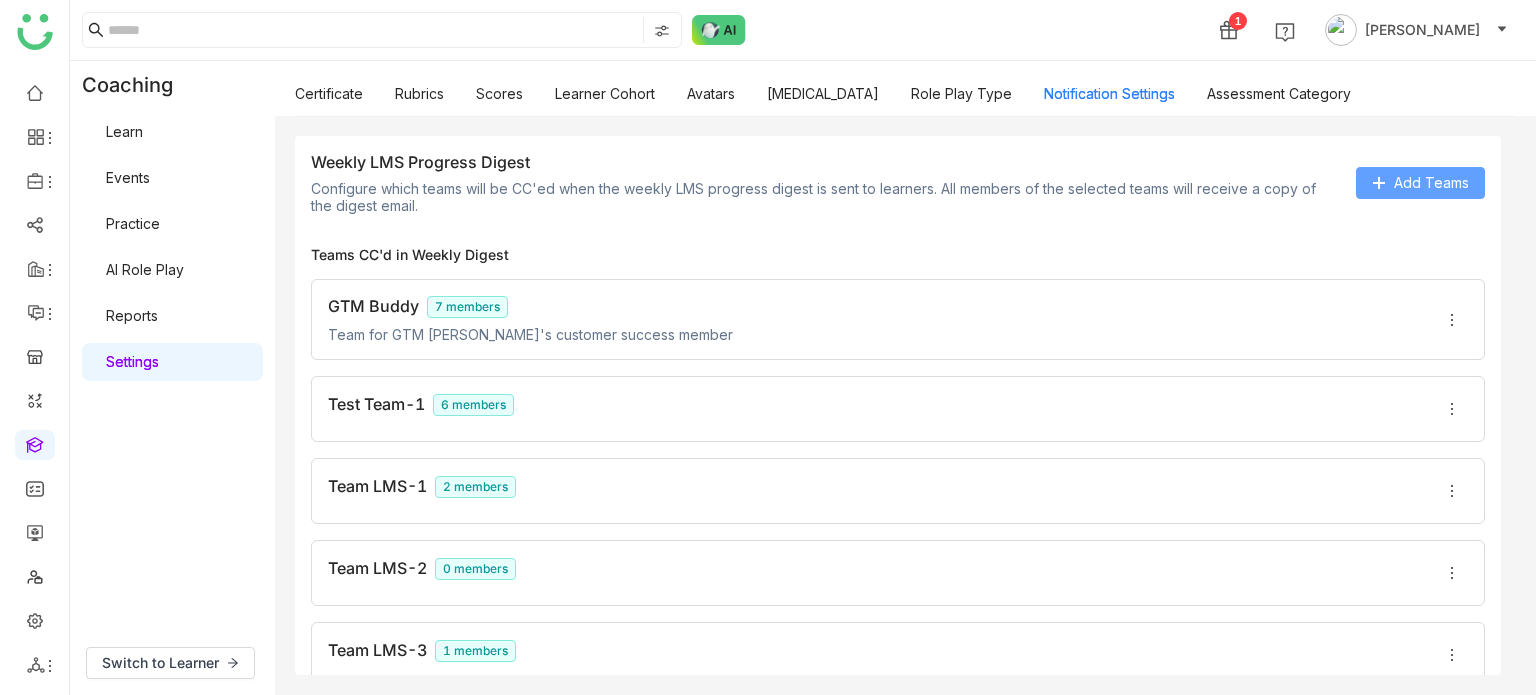 click on "Add Teams" 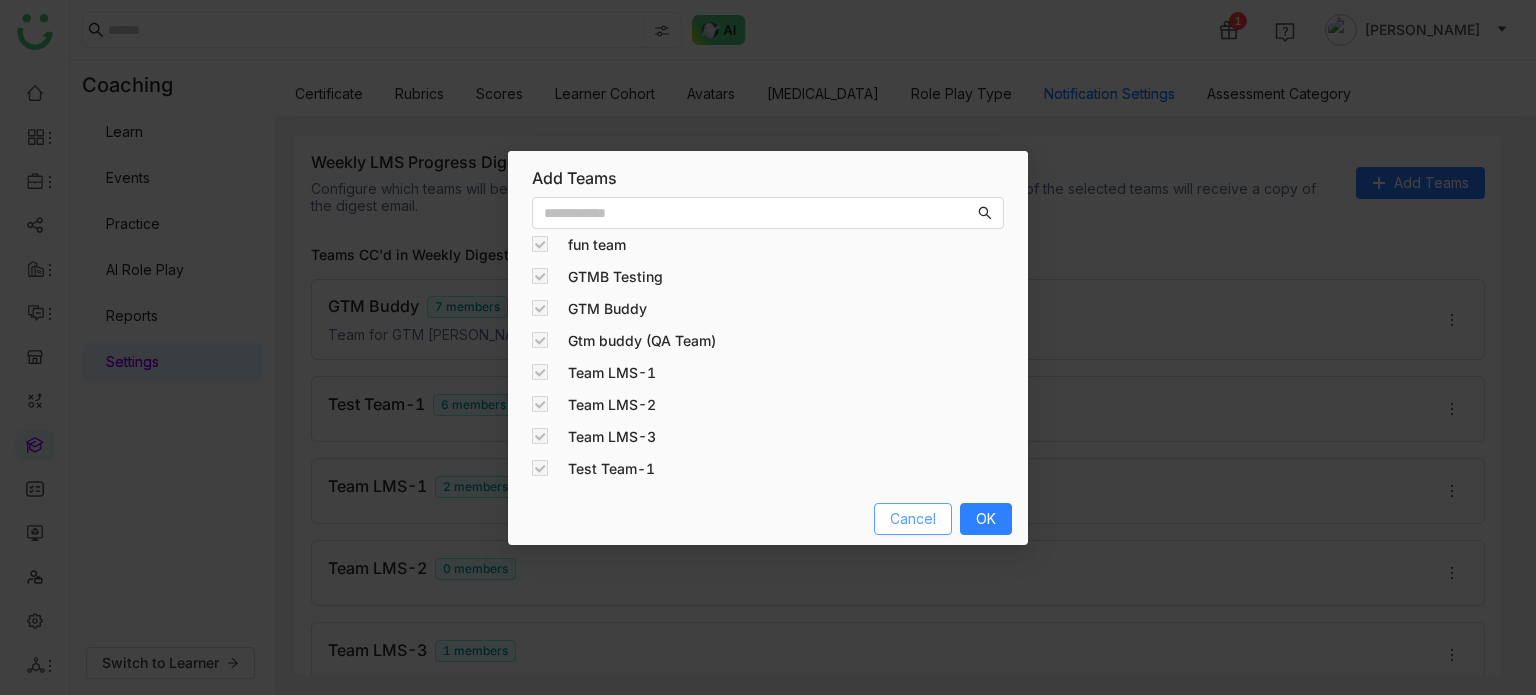 click on "Cancel" at bounding box center [913, 519] 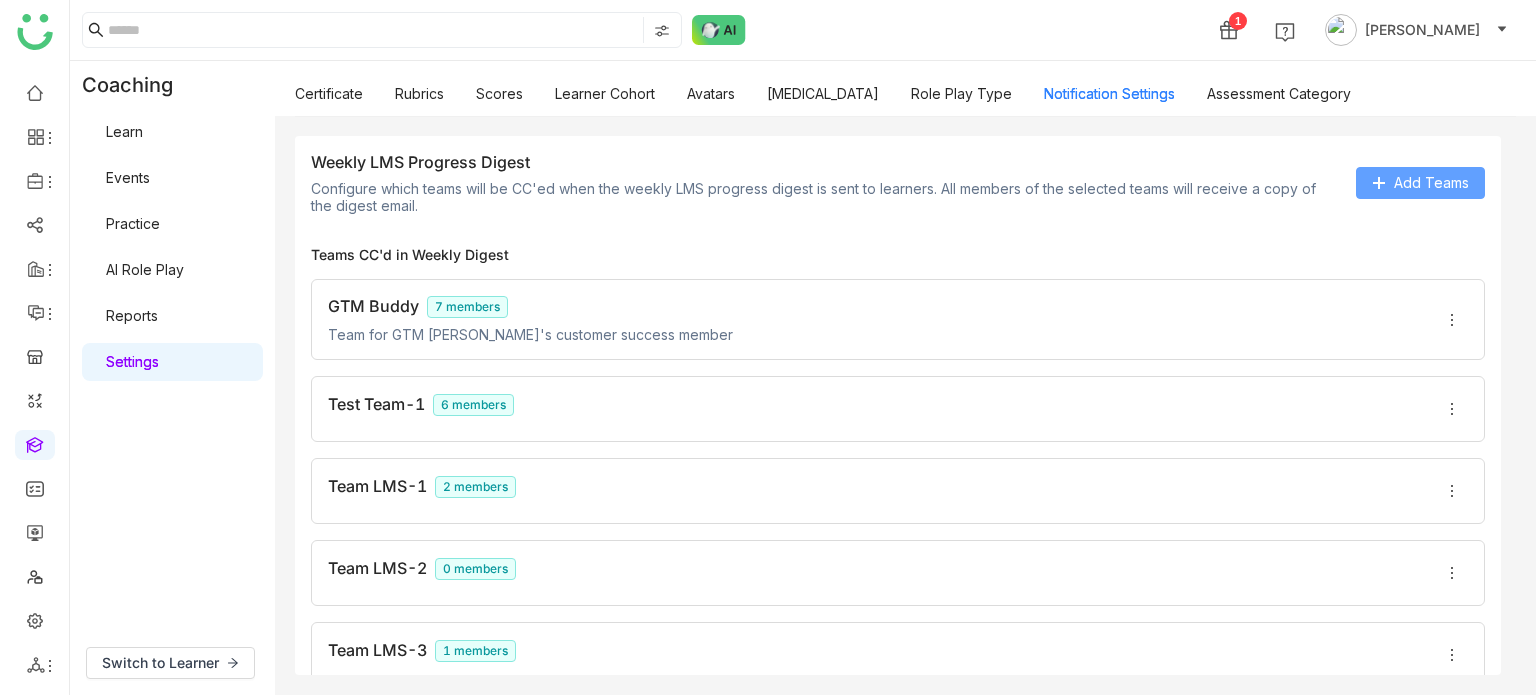 scroll, scrollTop: 298, scrollLeft: 0, axis: vertical 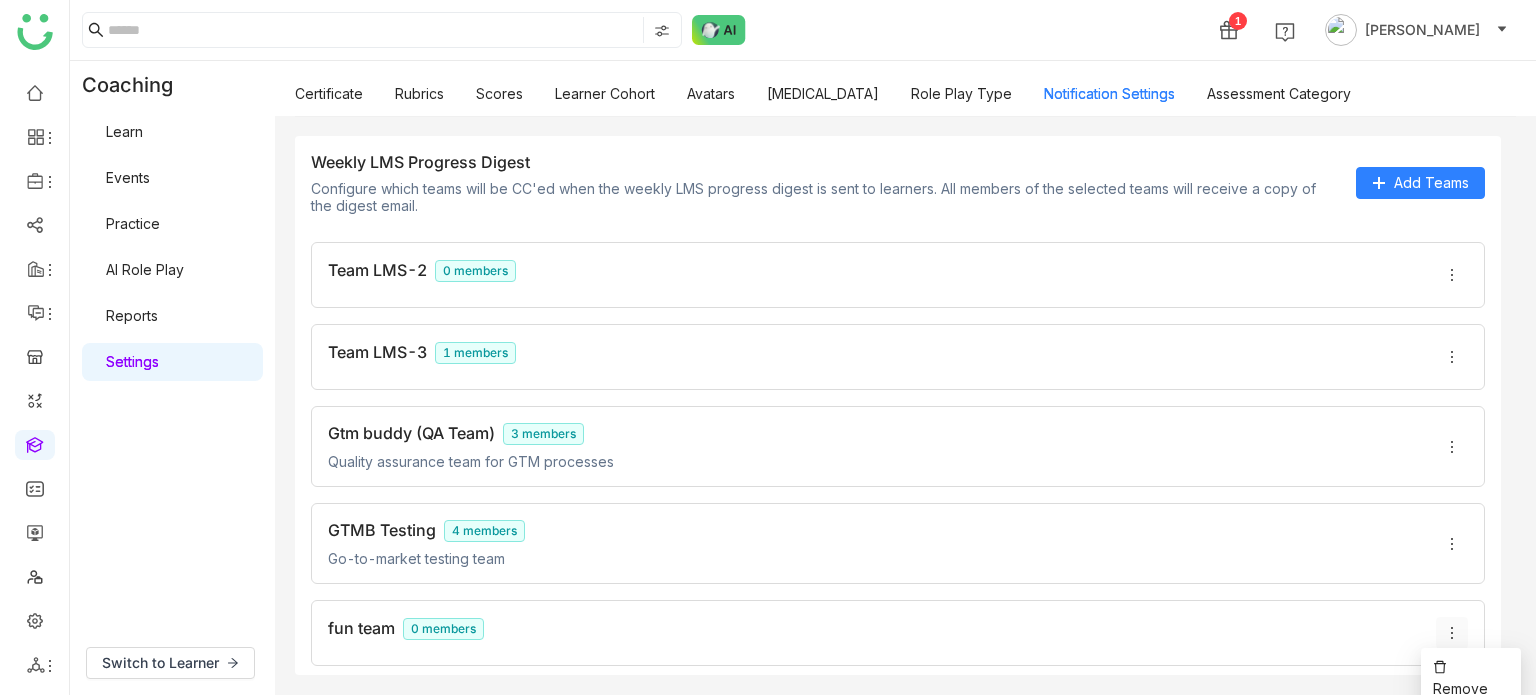click 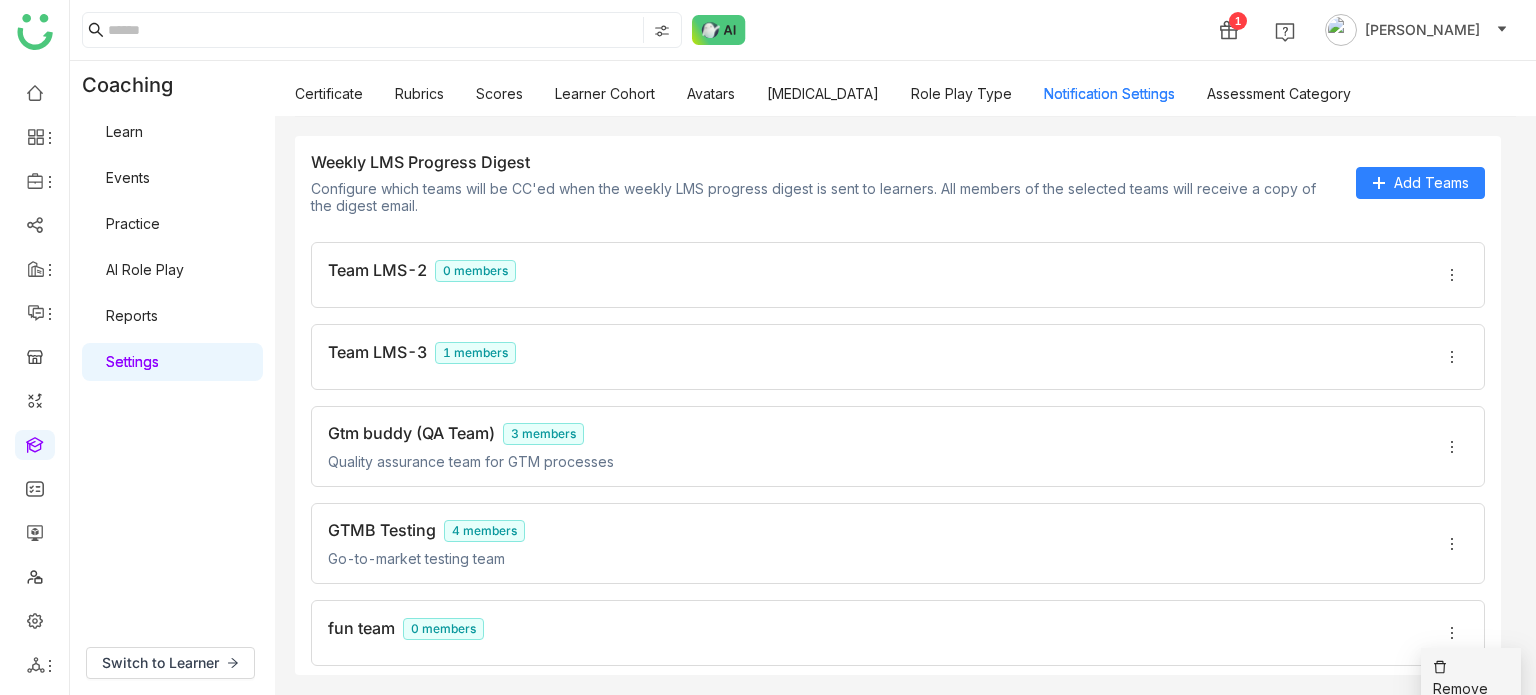 click on "Remove" at bounding box center [1471, 678] 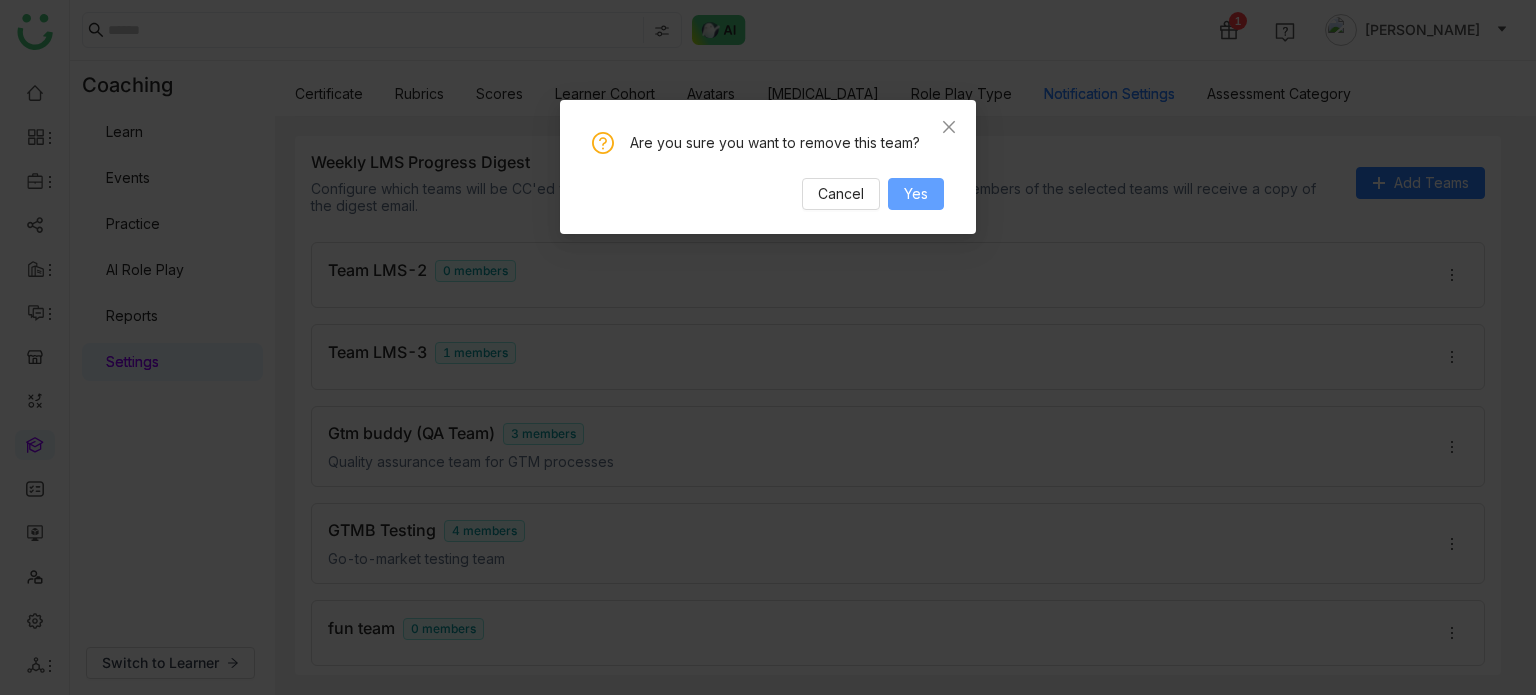 click on "Yes" at bounding box center [916, 194] 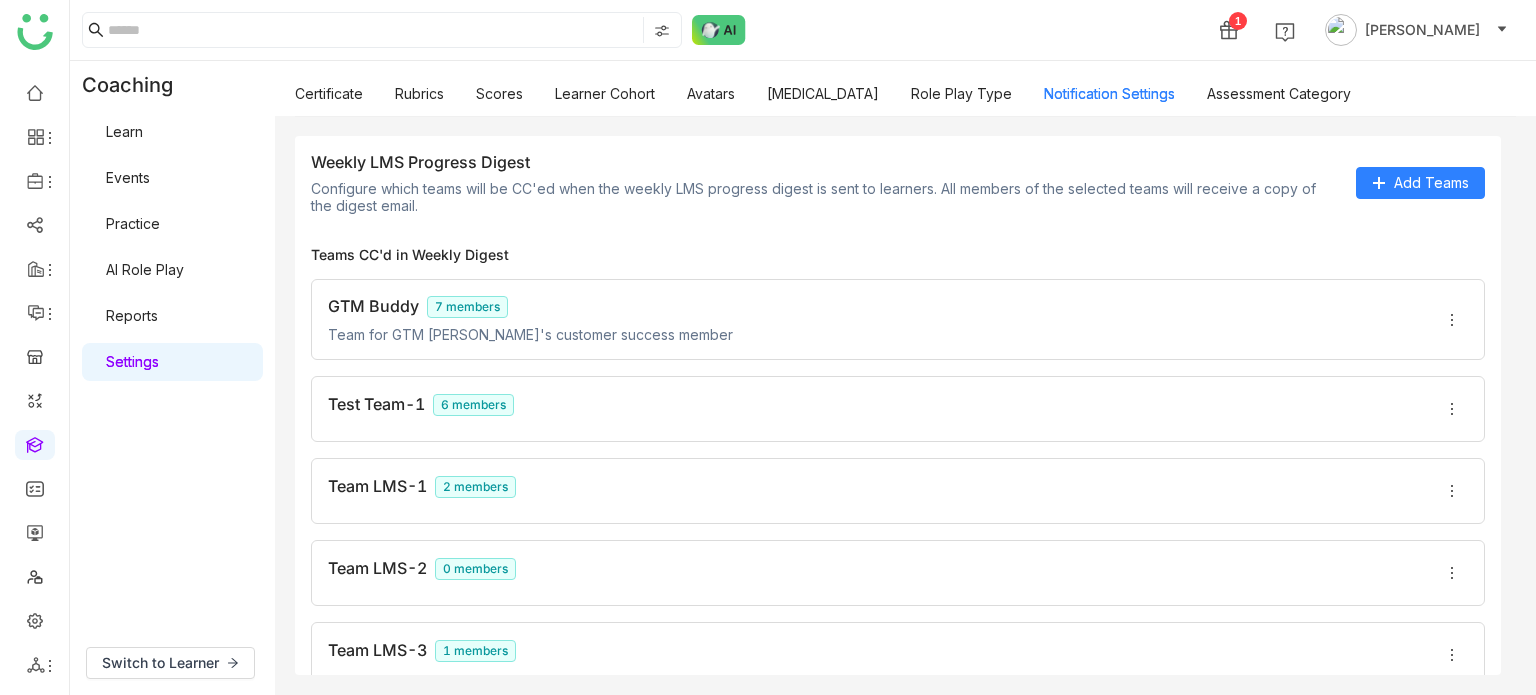 click on "Weekly LMS Progress Digest  Configure which teams will be CC'ed when the weekly LMS progress digest is sent to learners. All members of the selected teams will receive a copy of the digest email. Add Teams" 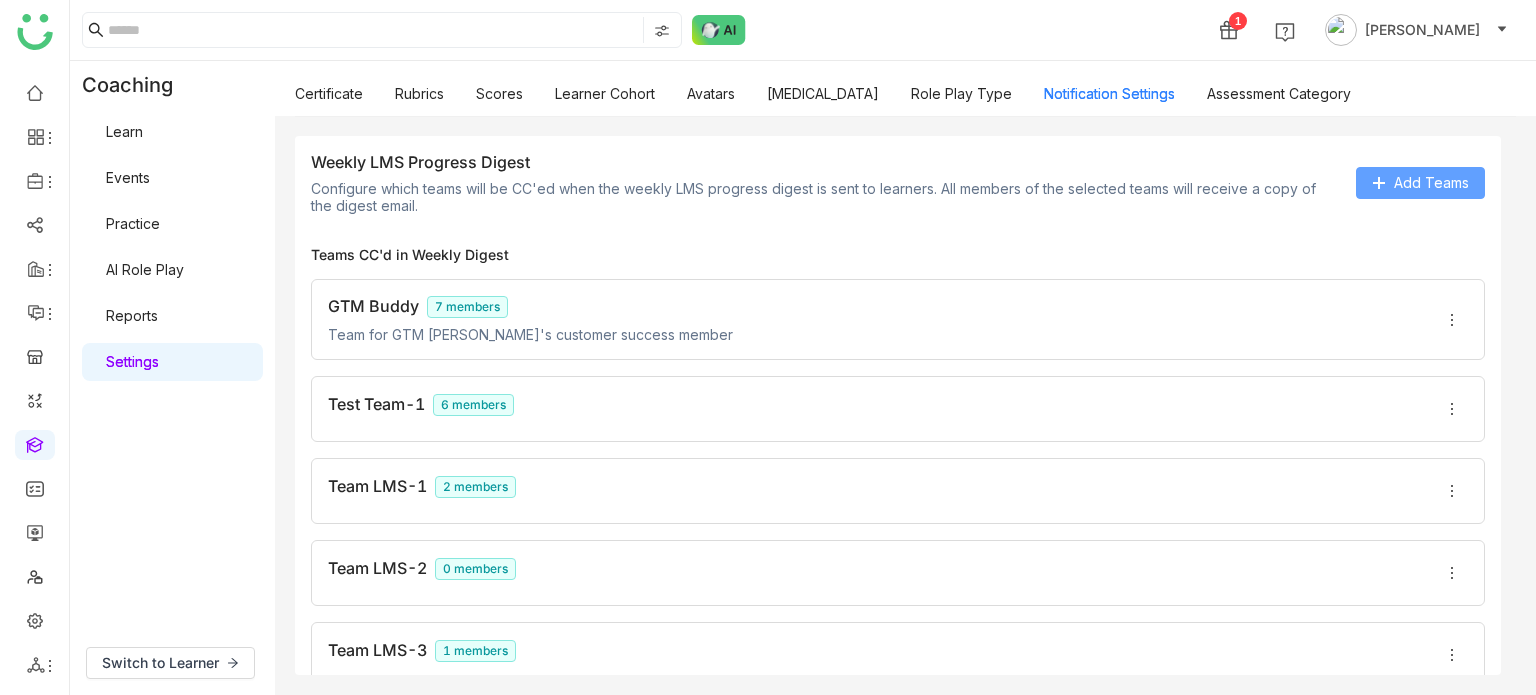 click on "Add Teams" 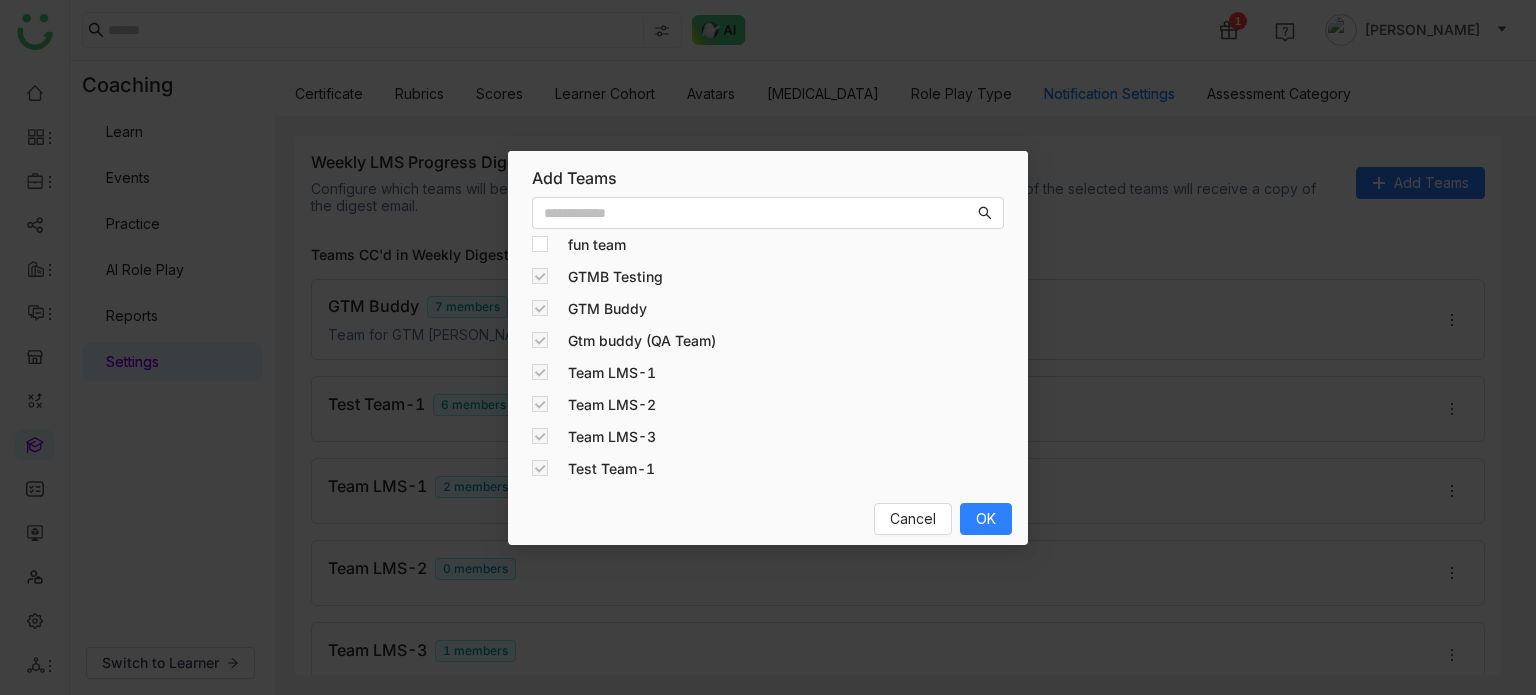 click on "fun team" at bounding box center (597, 245) 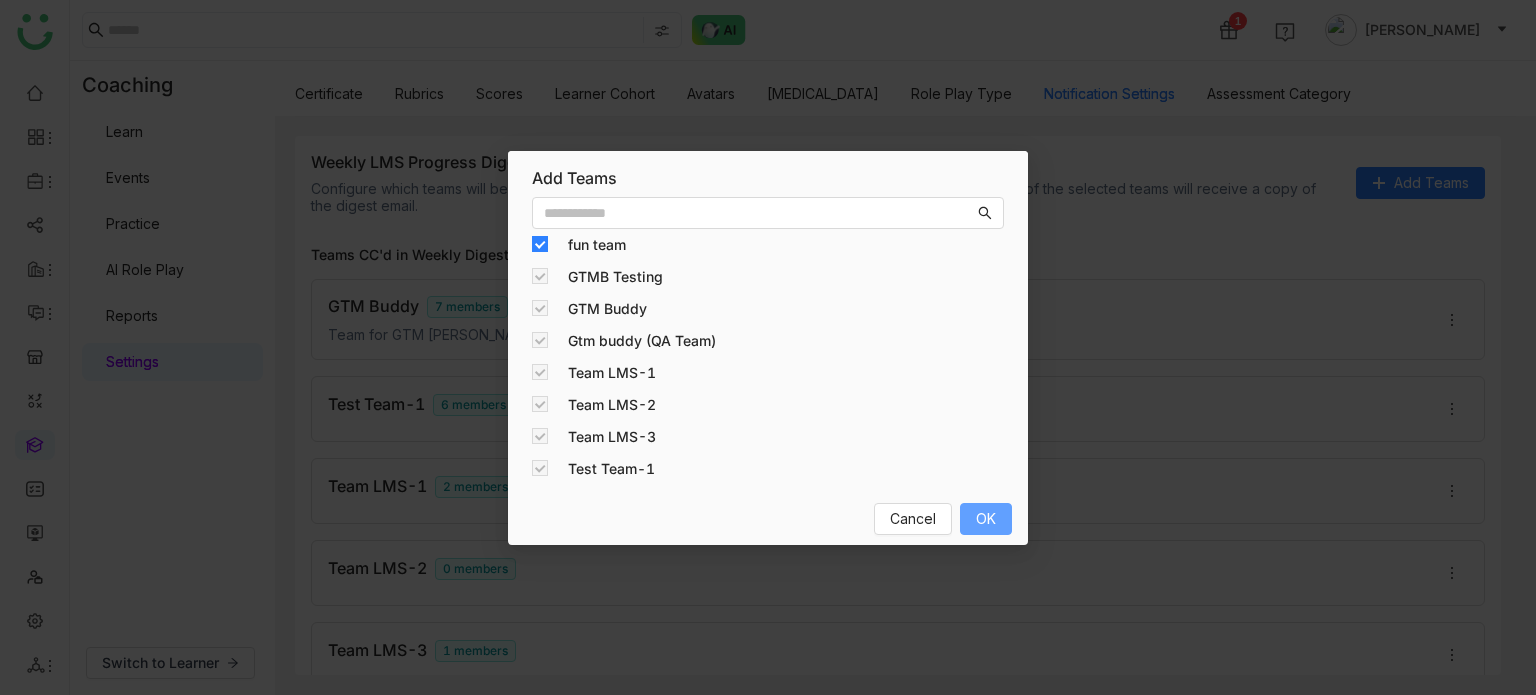 click on "OK" at bounding box center [986, 519] 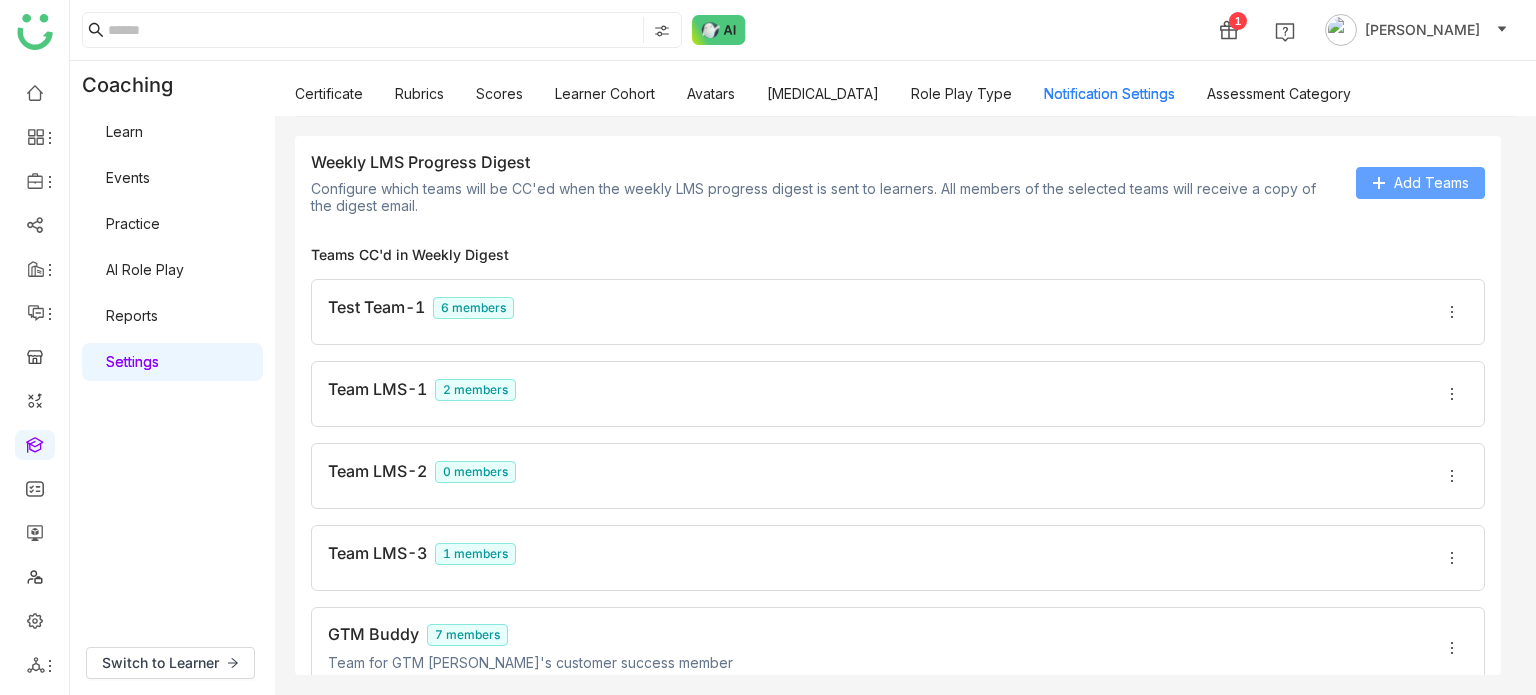scroll, scrollTop: 298, scrollLeft: 0, axis: vertical 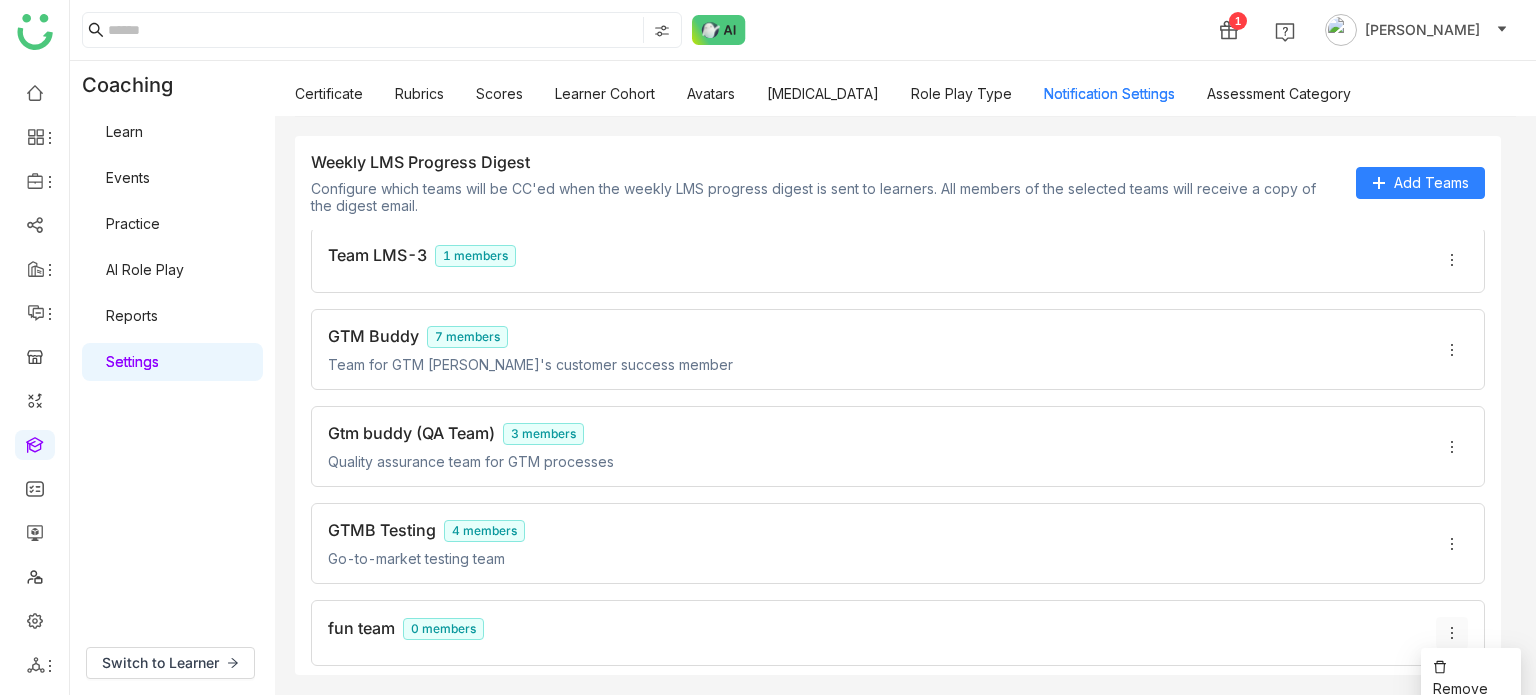 click 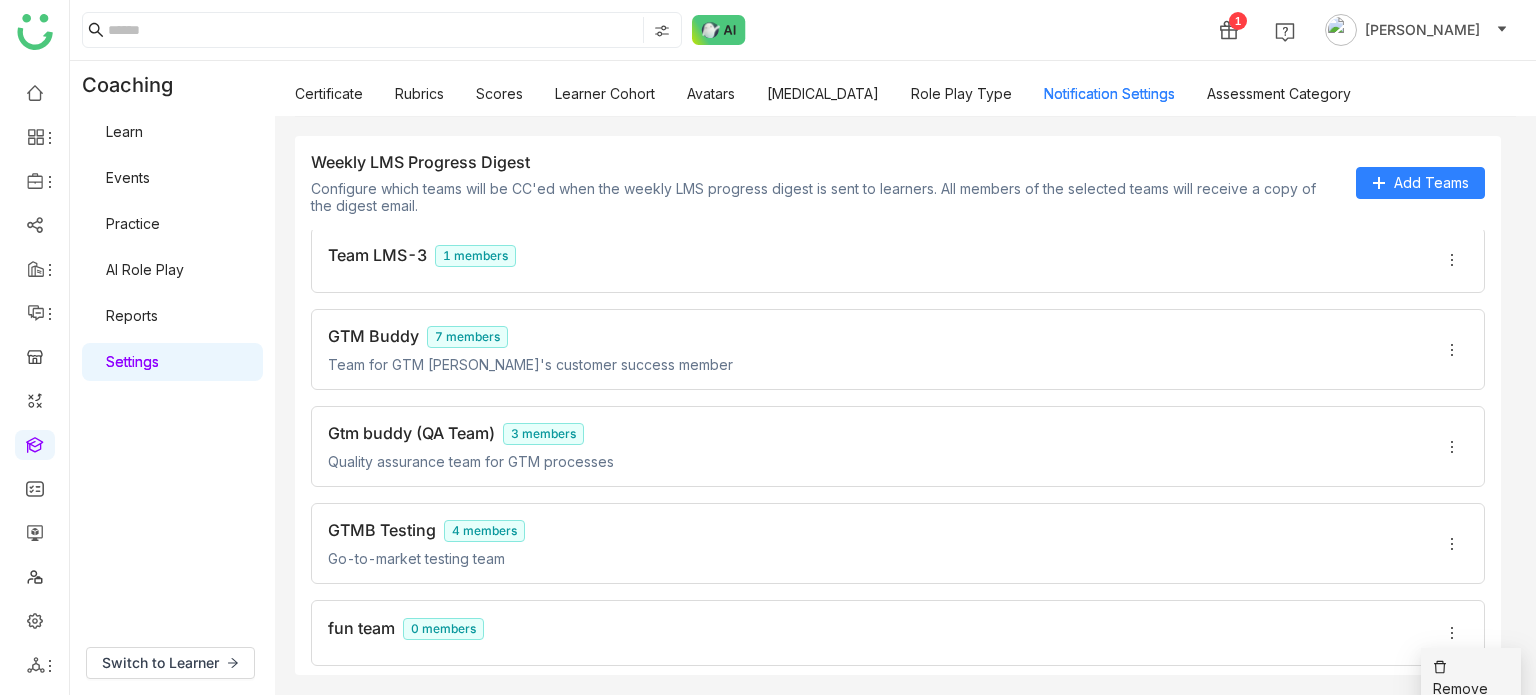 click on "Remove" at bounding box center [1471, 678] 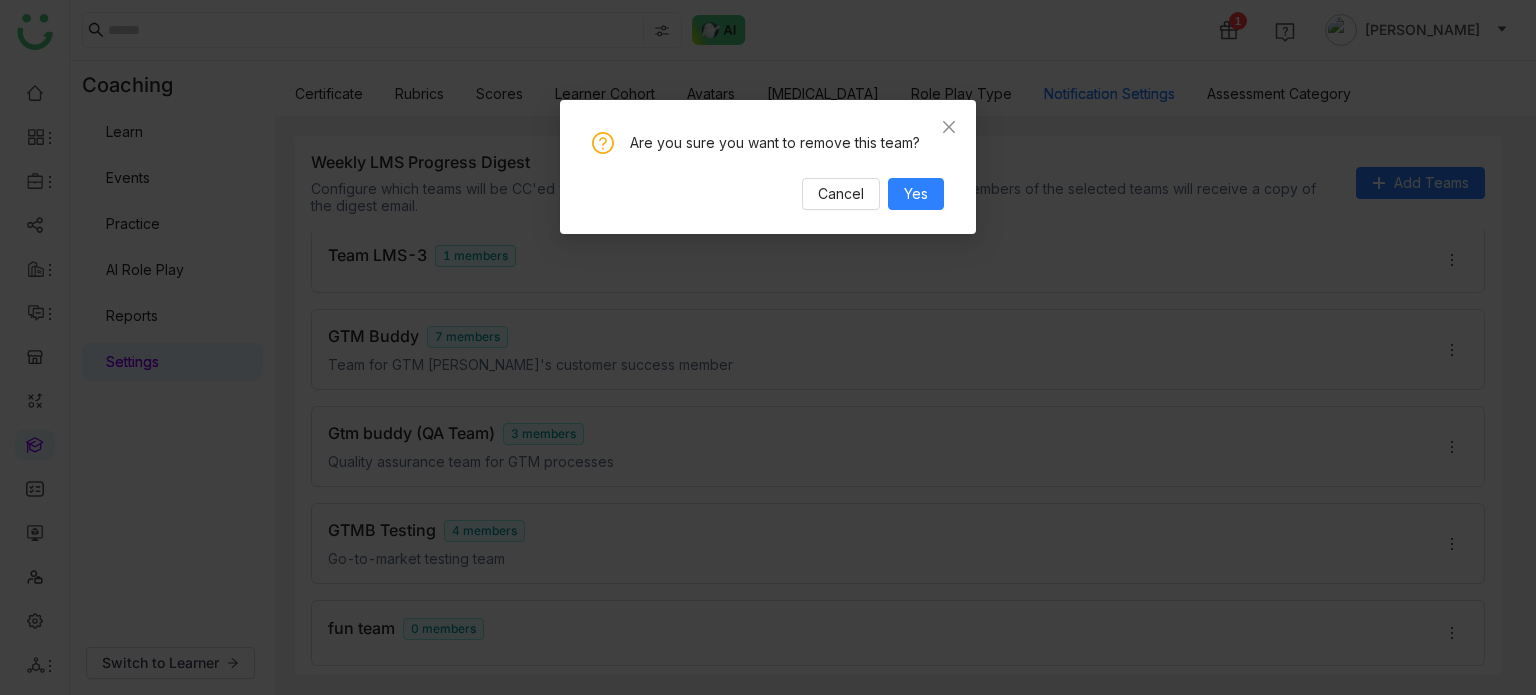 click on "Are you sure you want to remove this team?  Cancel   Yes" at bounding box center [768, 167] 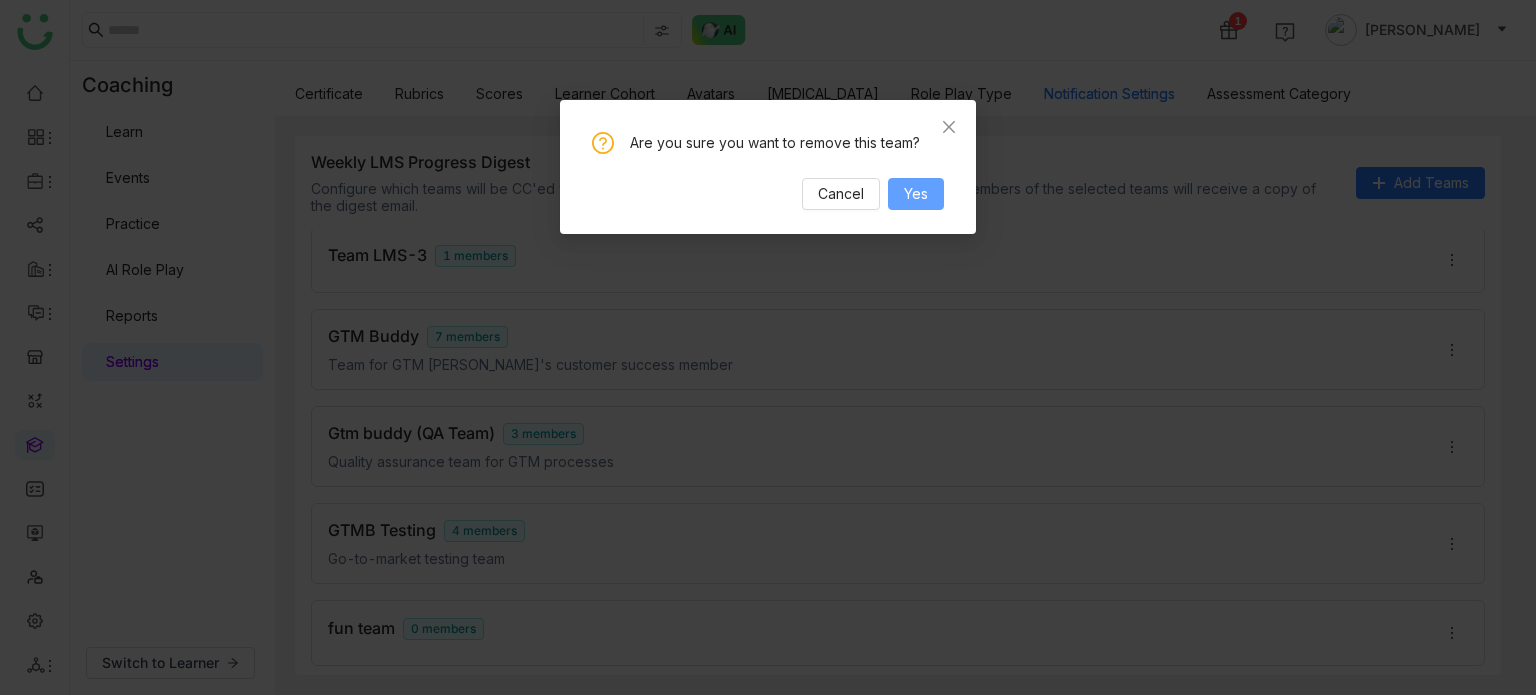 click on "Yes" at bounding box center (916, 194) 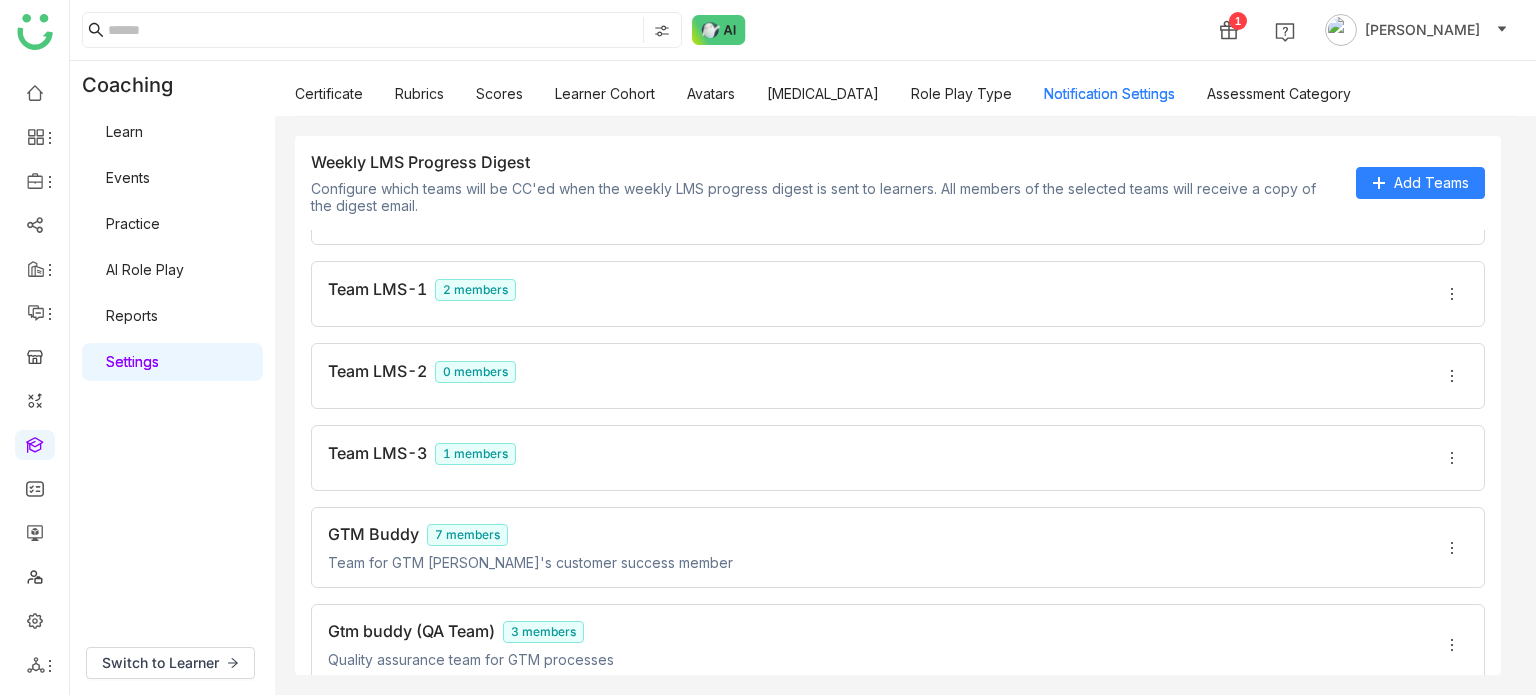 scroll, scrollTop: 0, scrollLeft: 0, axis: both 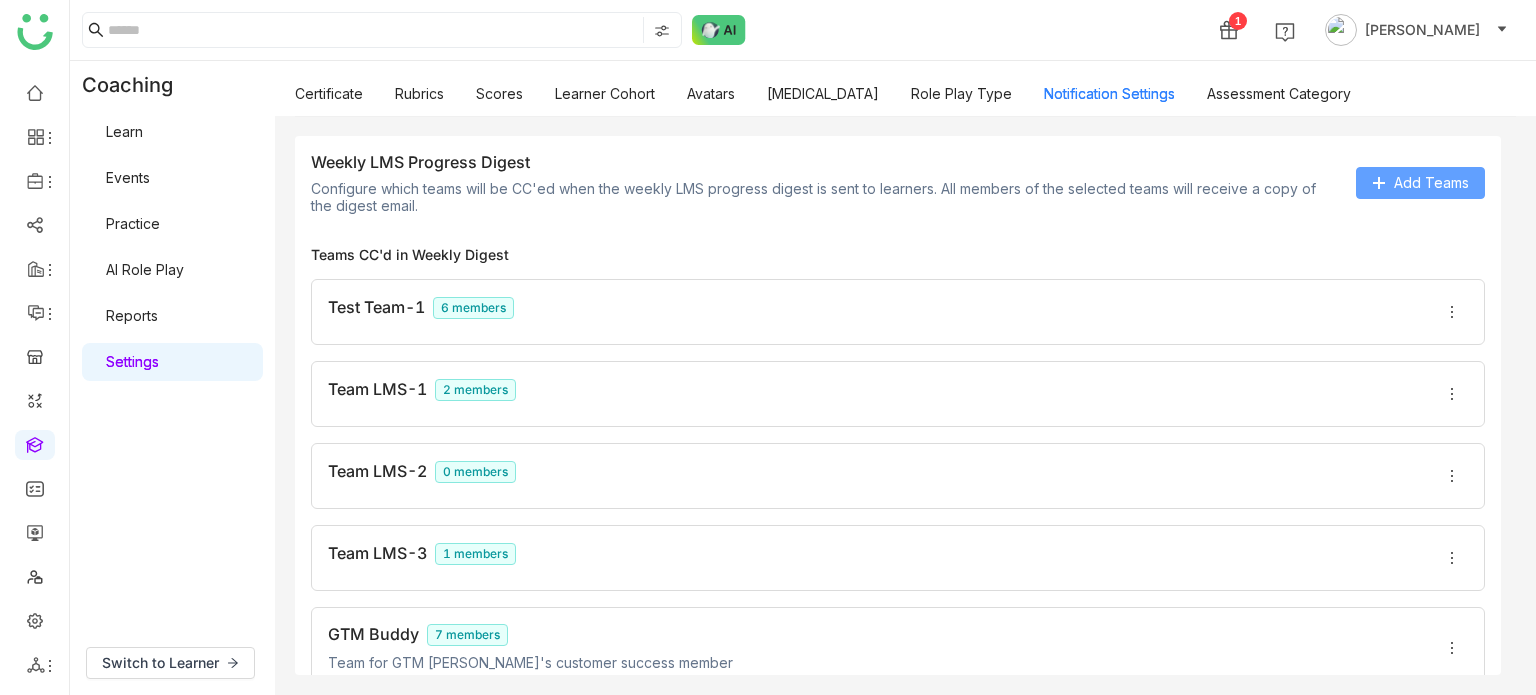 click on "Add Teams" 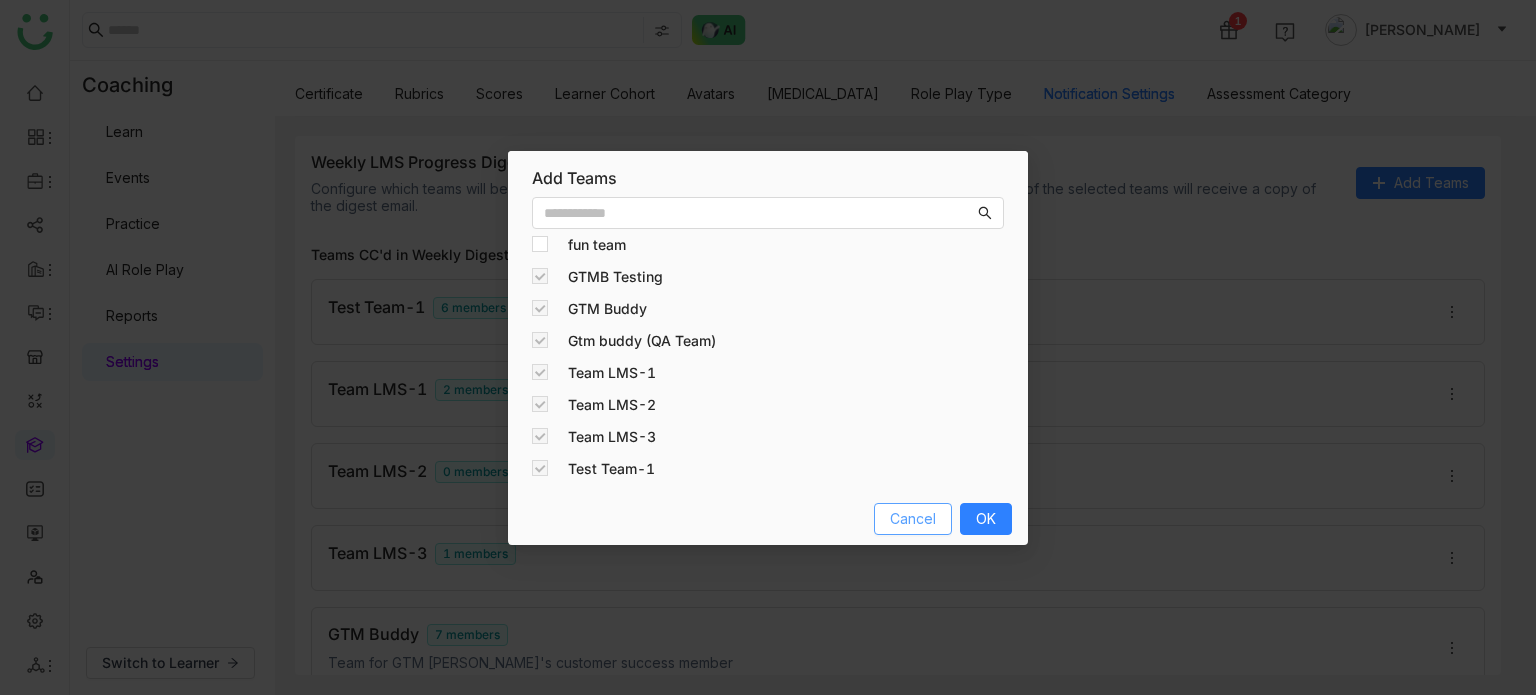 click on "Cancel" at bounding box center (913, 519) 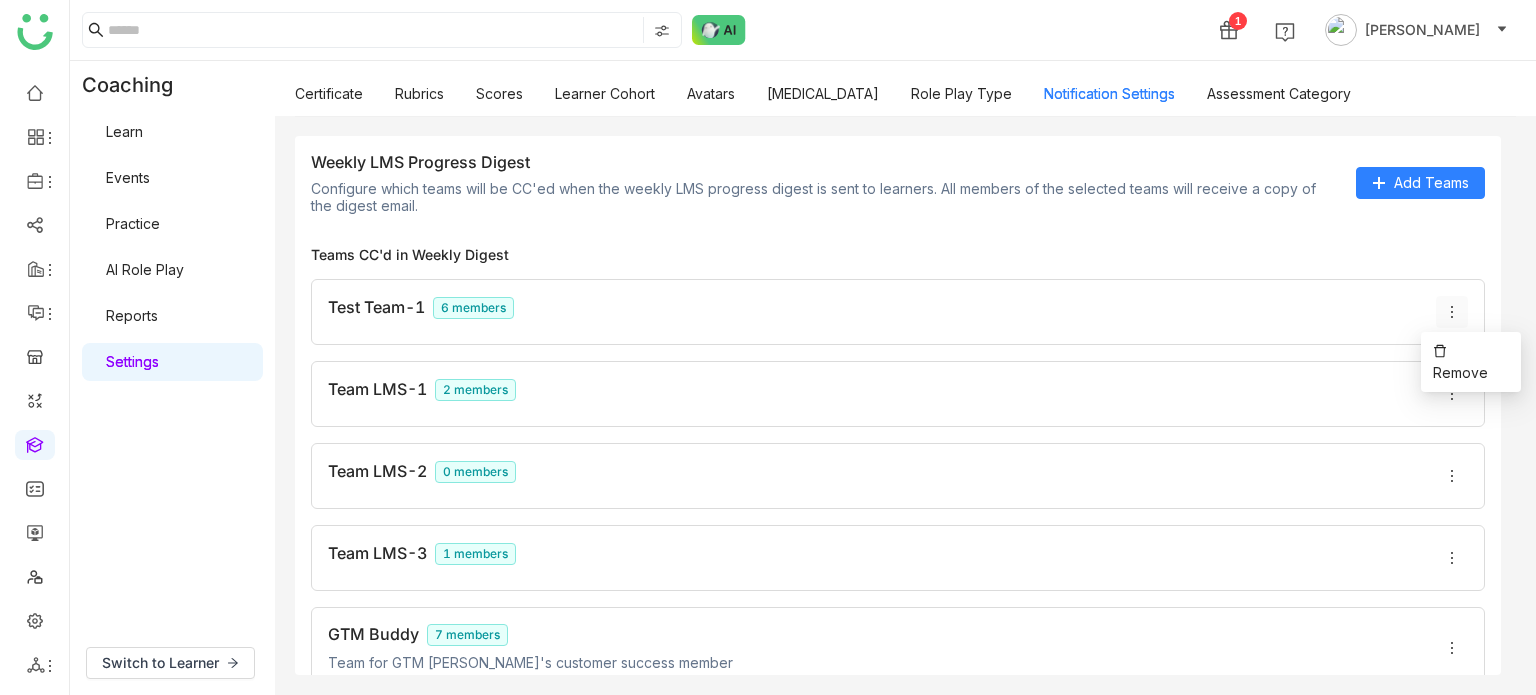 click 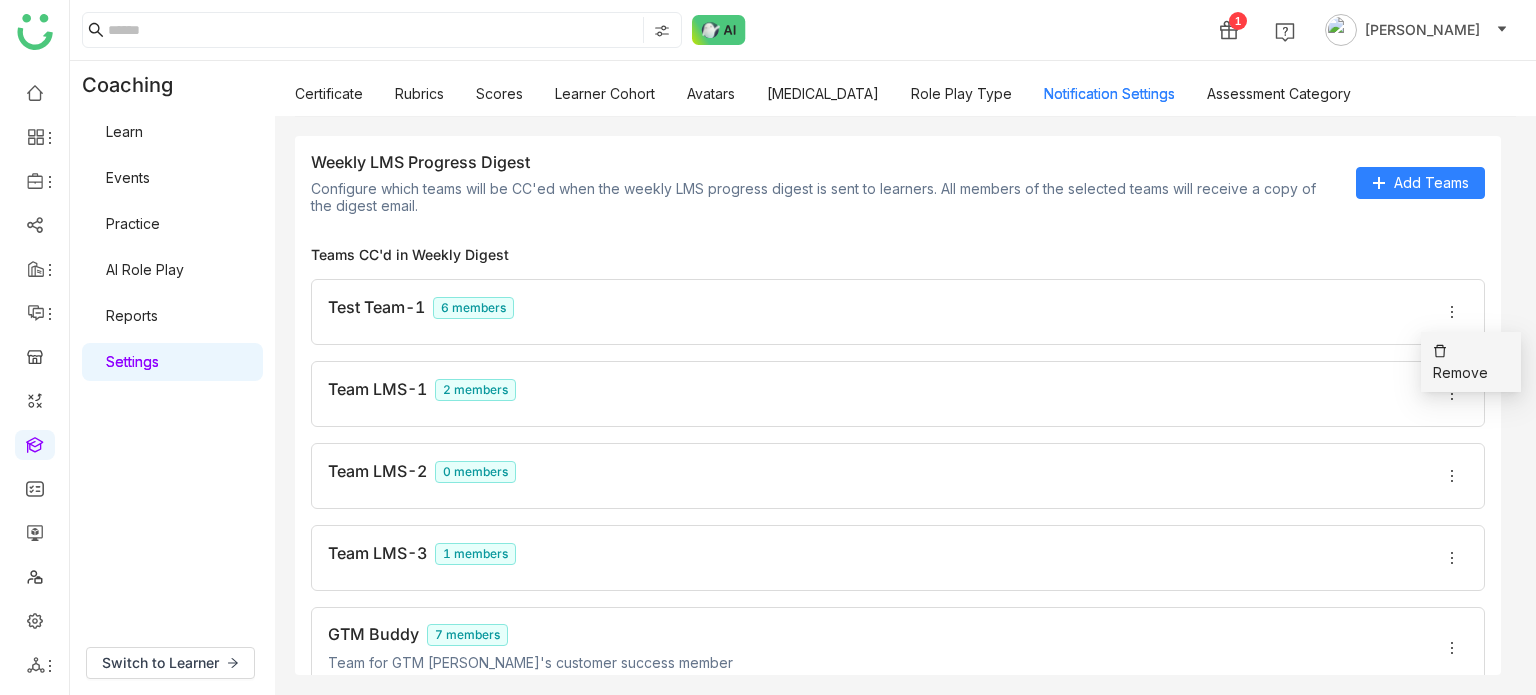 click 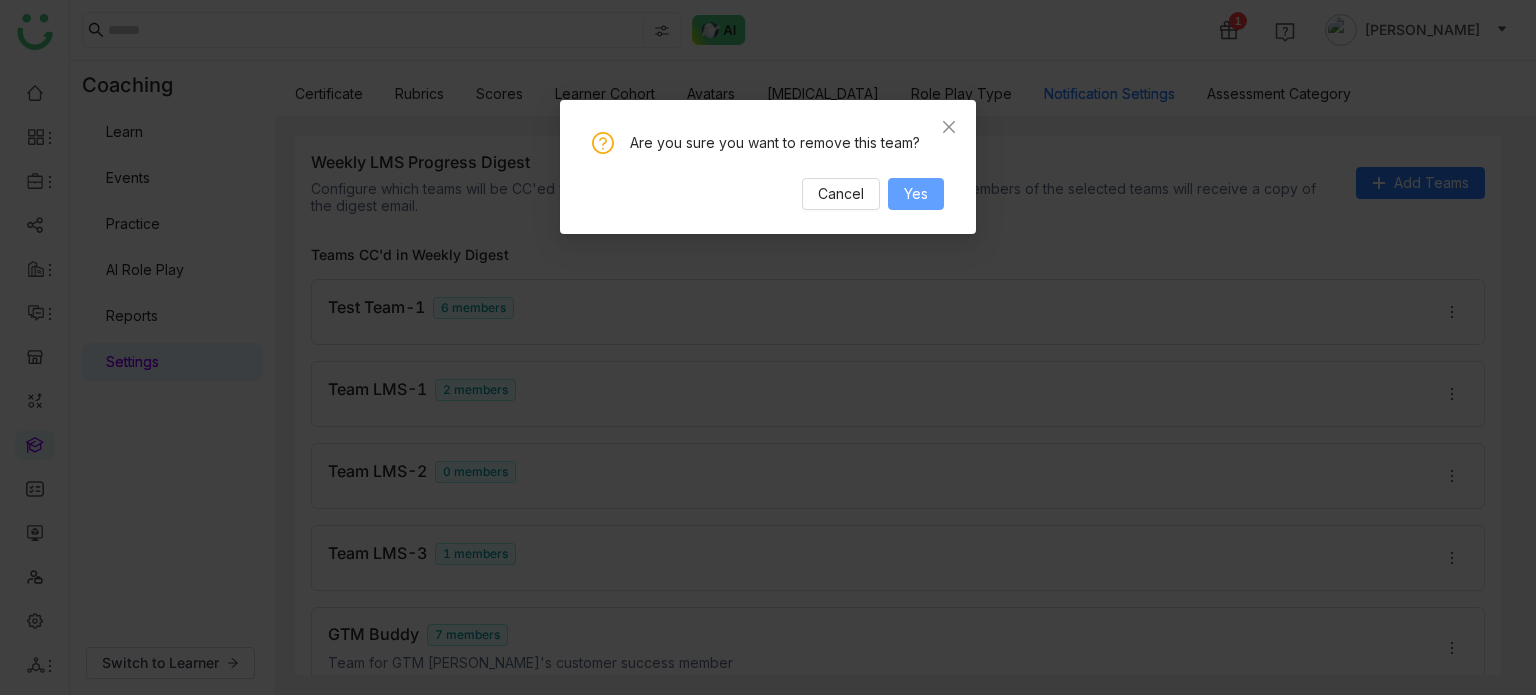 click on "Yes" at bounding box center (916, 194) 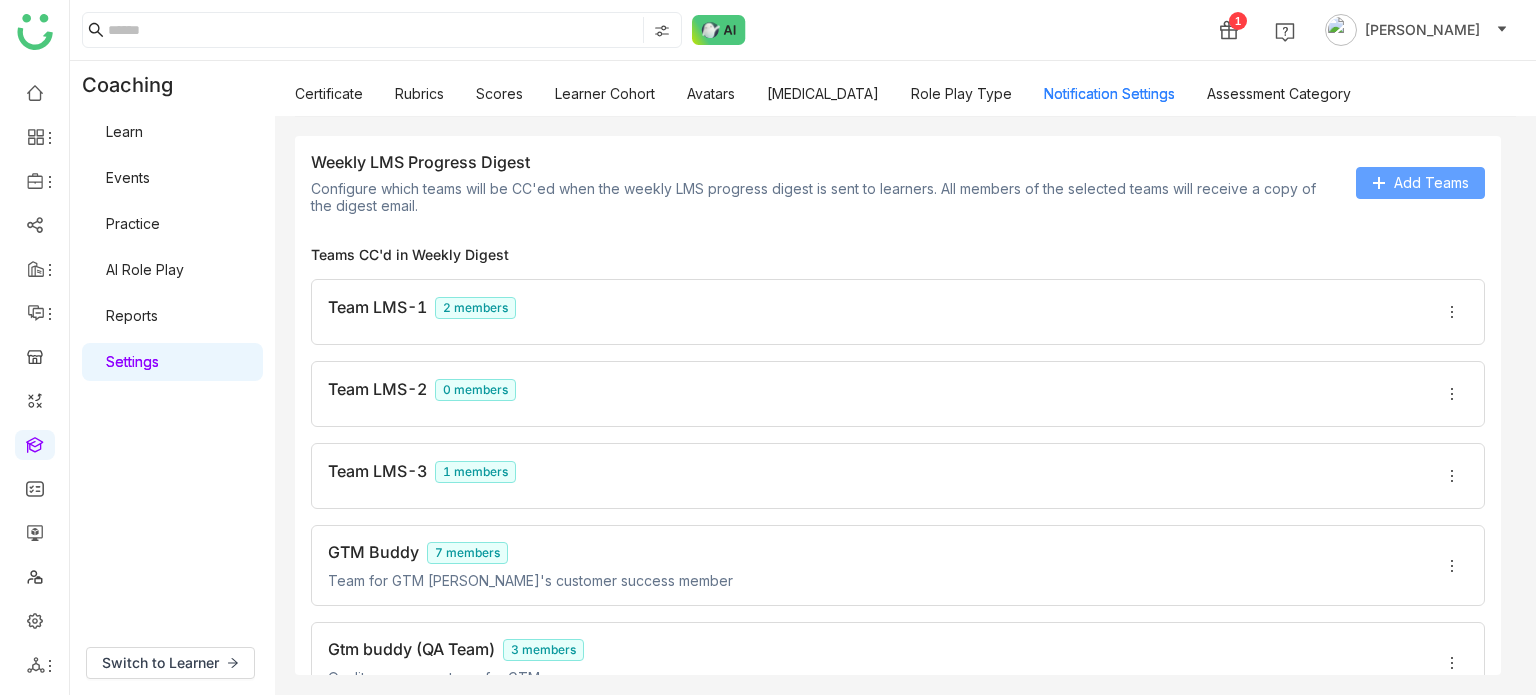 click on "Add Teams" 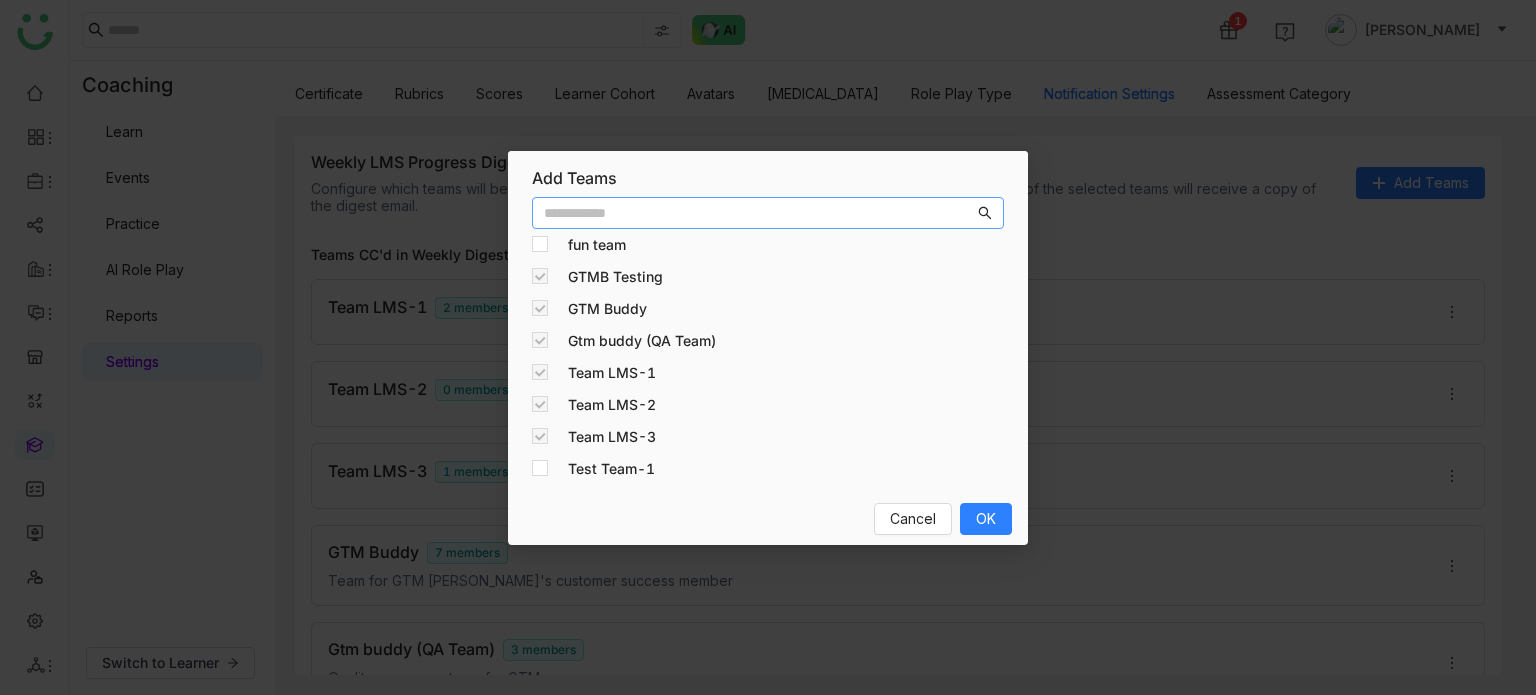 click at bounding box center [759, 213] 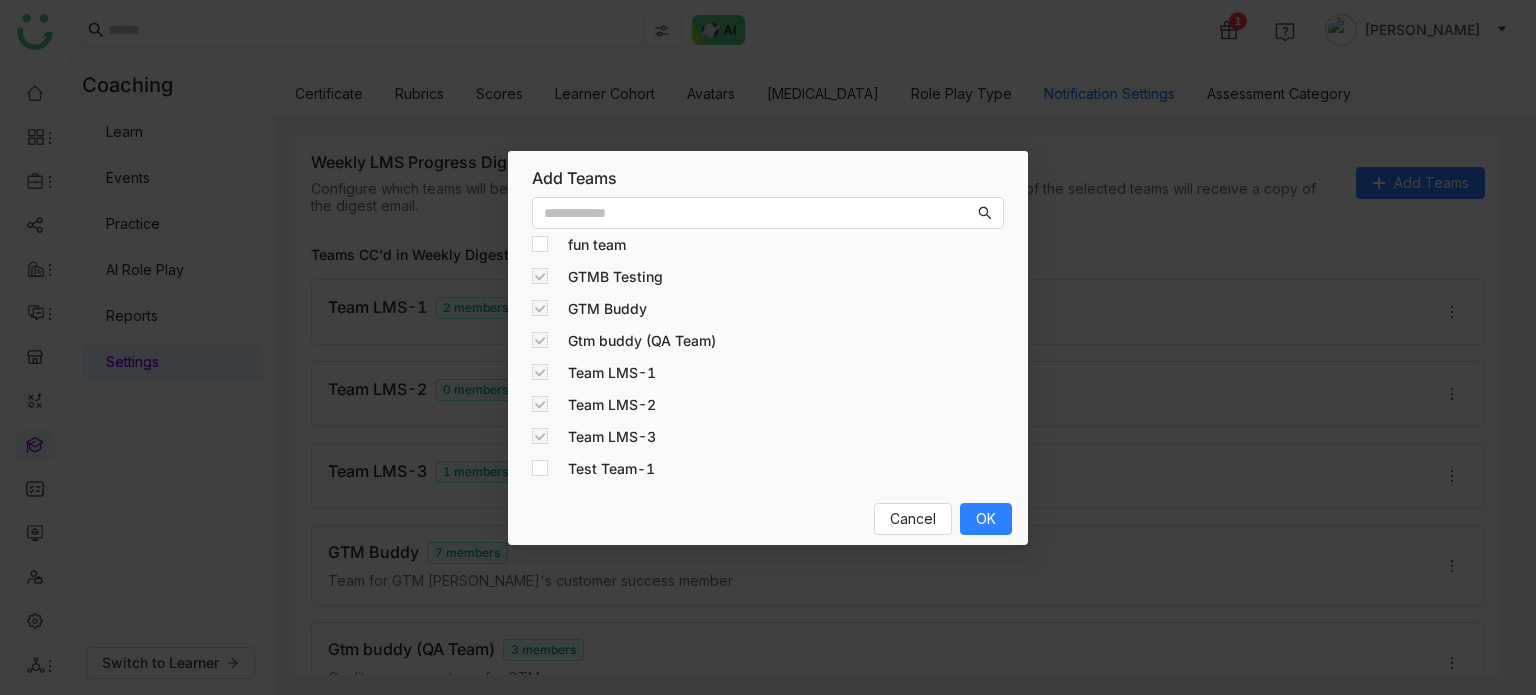 click on "fun team" at bounding box center [597, 245] 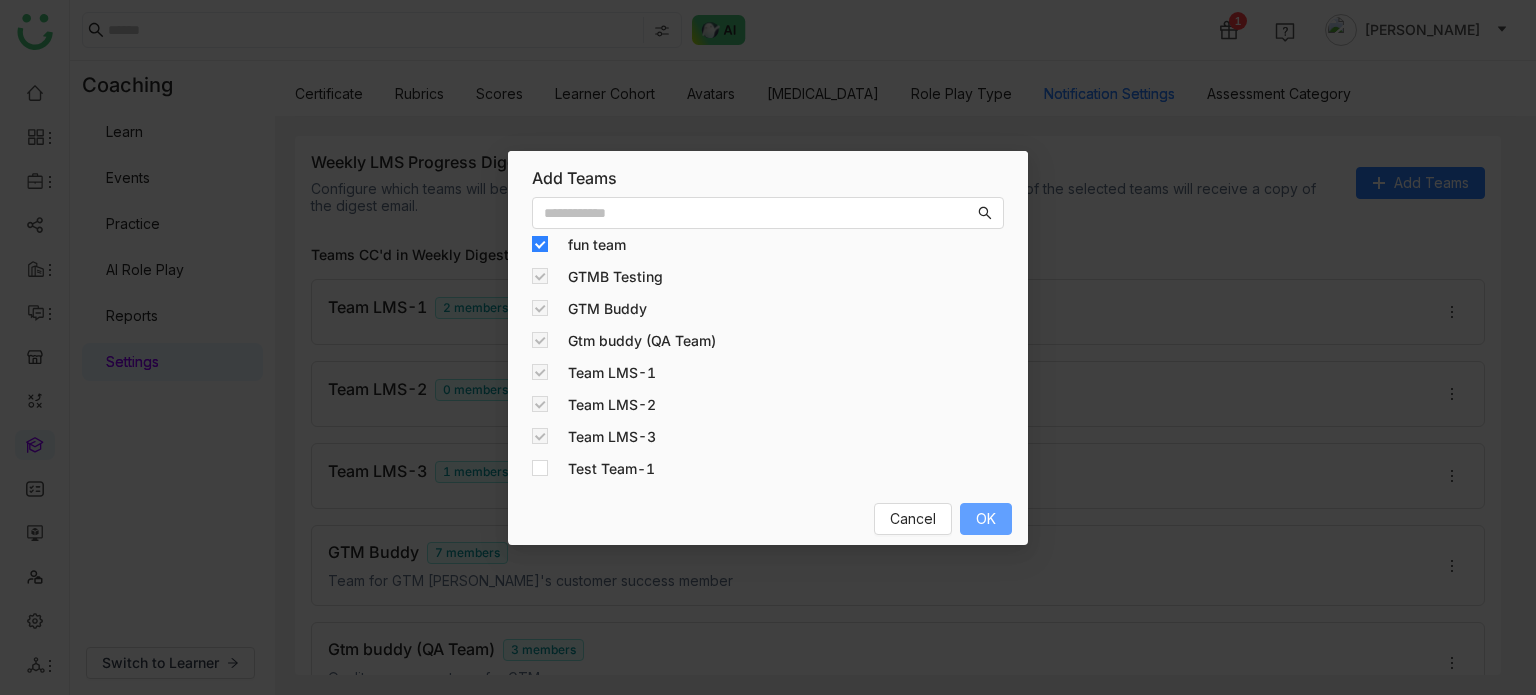 click on "OK" at bounding box center (986, 519) 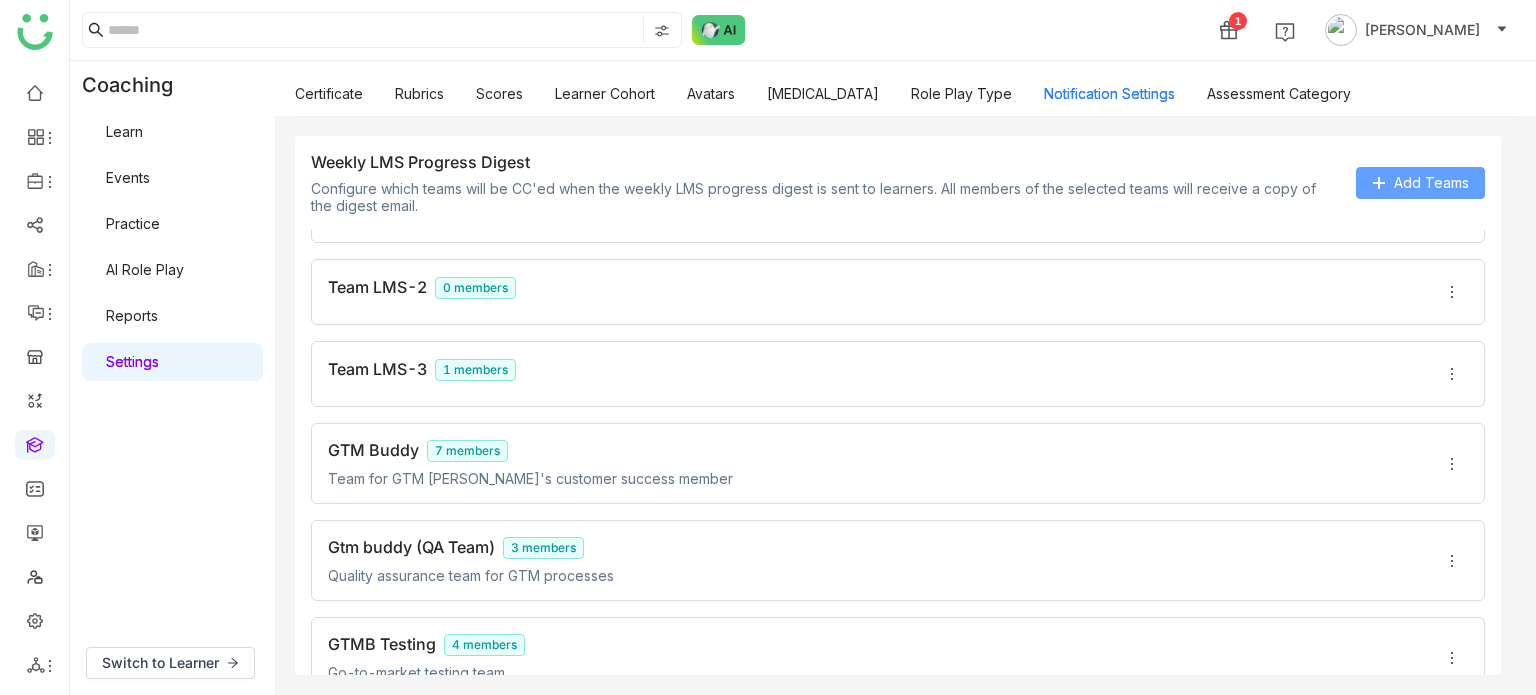 scroll, scrollTop: 216, scrollLeft: 0, axis: vertical 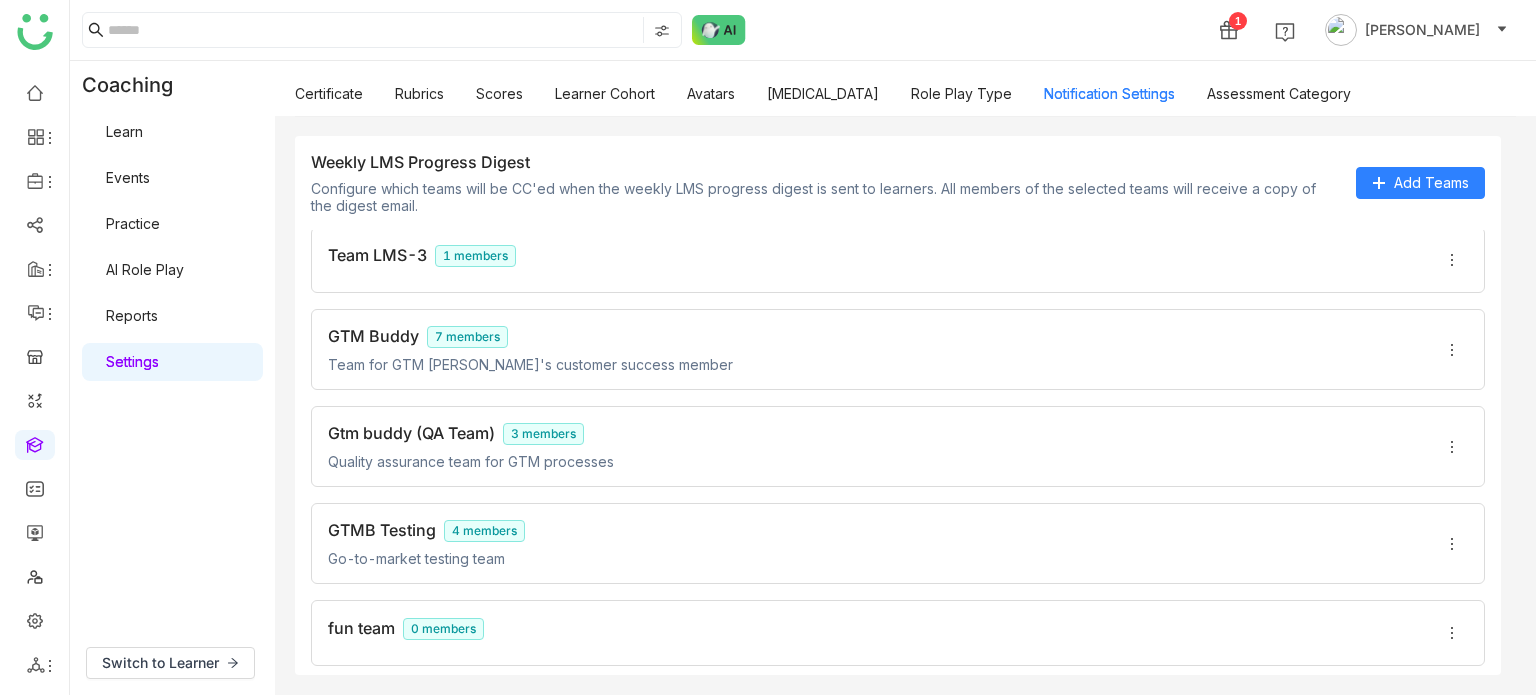 drag, startPoint x: 706, startPoint y: 592, endPoint x: 716, endPoint y: 618, distance: 27.856777 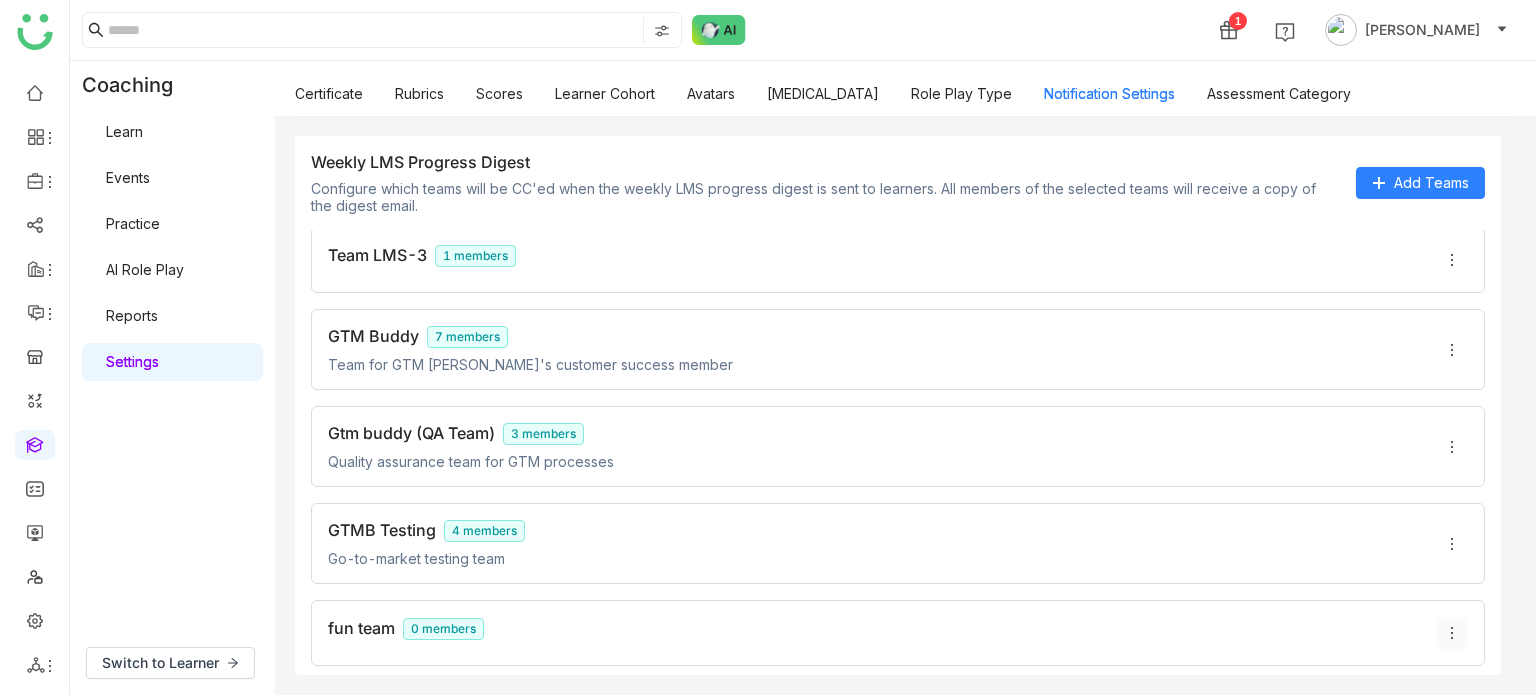 click 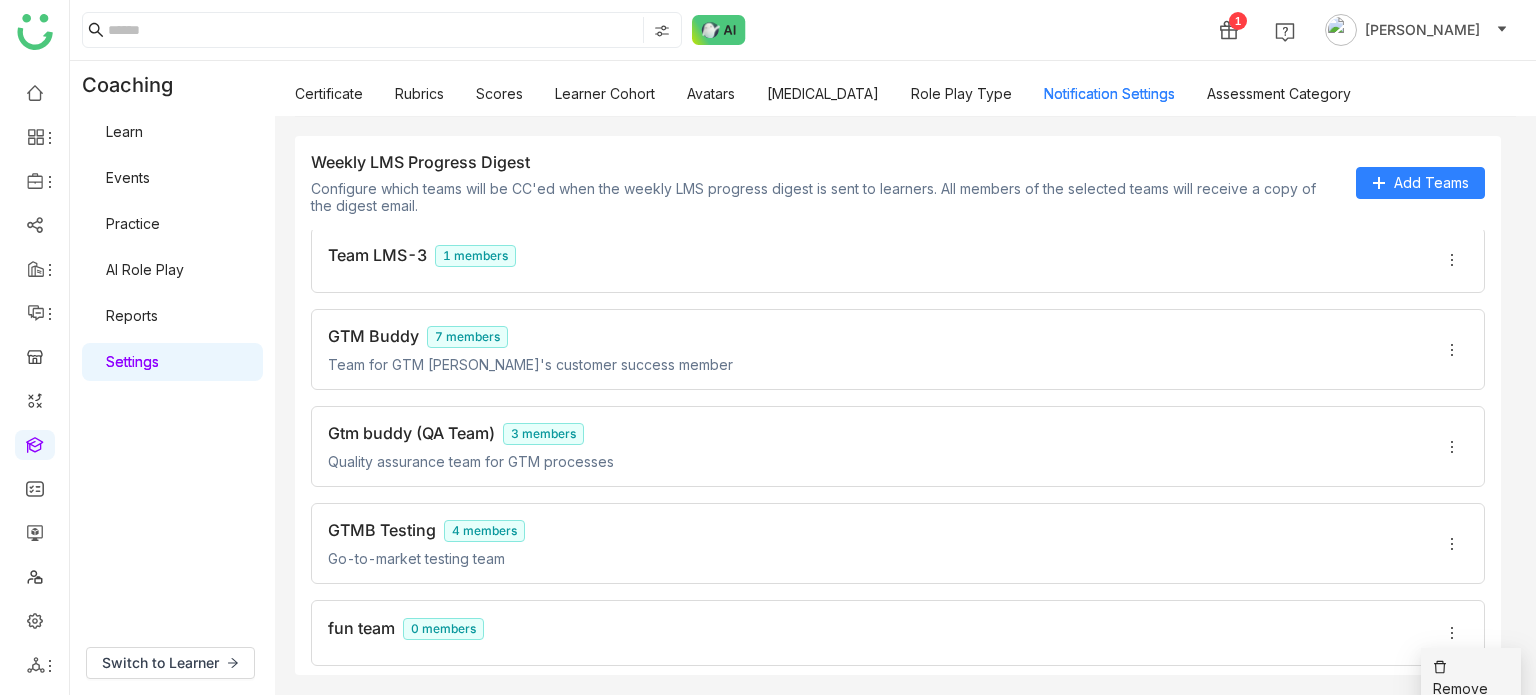 click on "Remove" at bounding box center [1471, 678] 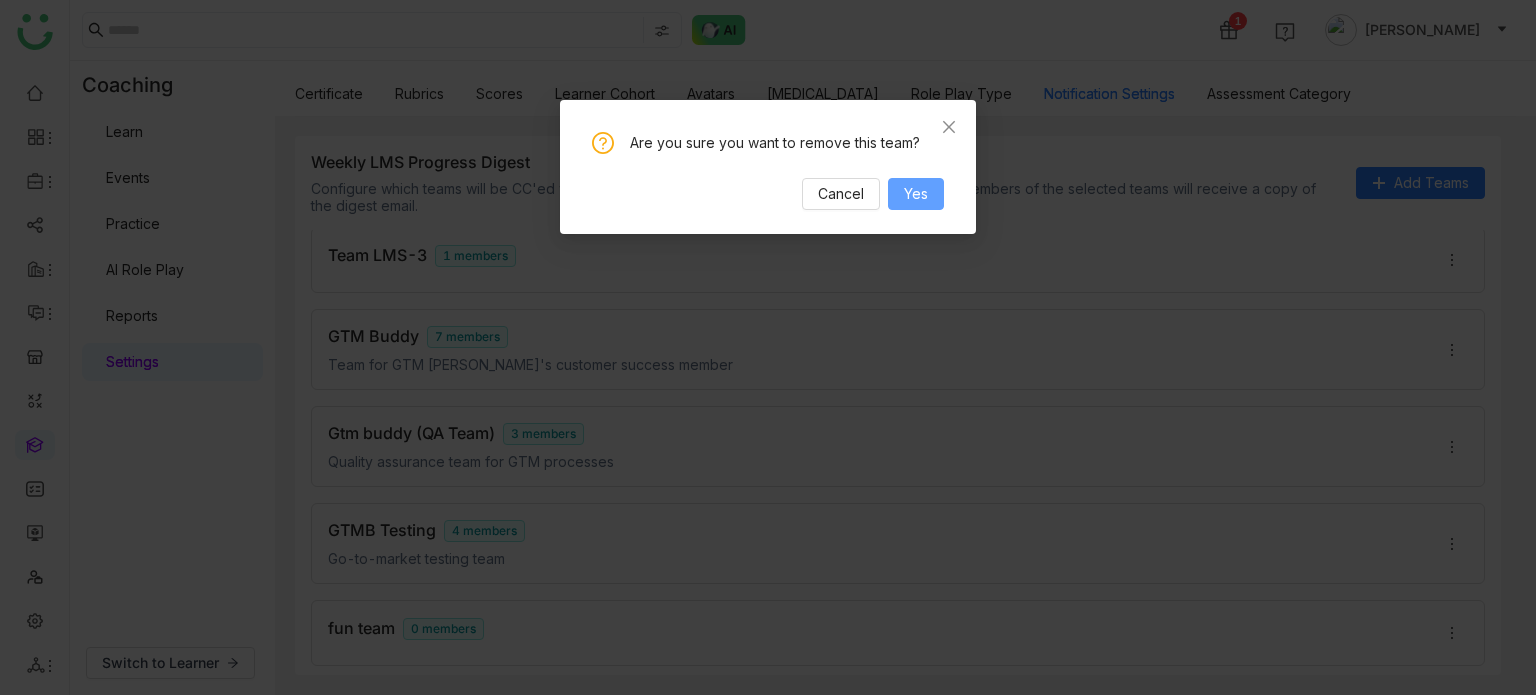 click on "Yes" at bounding box center (916, 194) 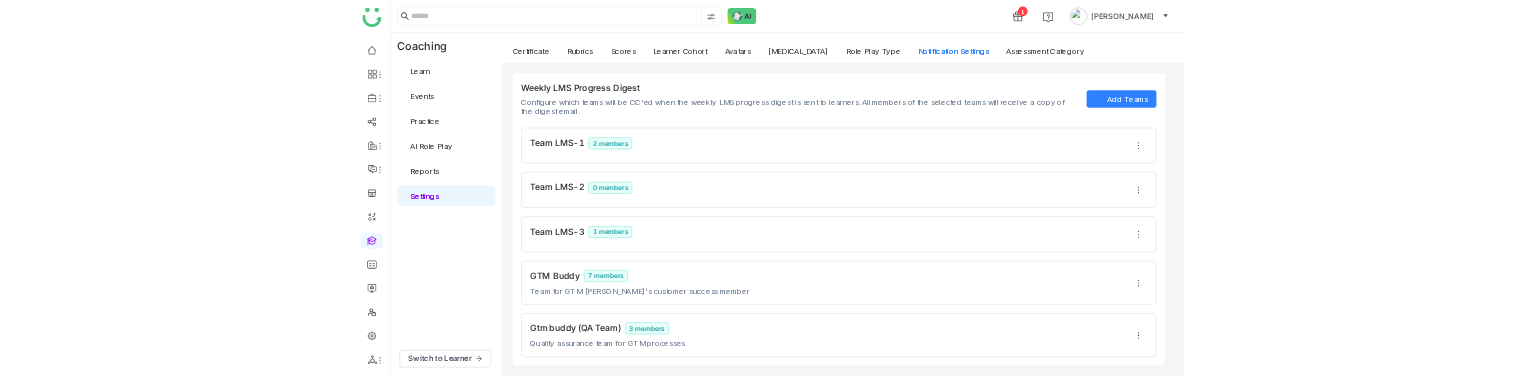 scroll, scrollTop: 135, scrollLeft: 0, axis: vertical 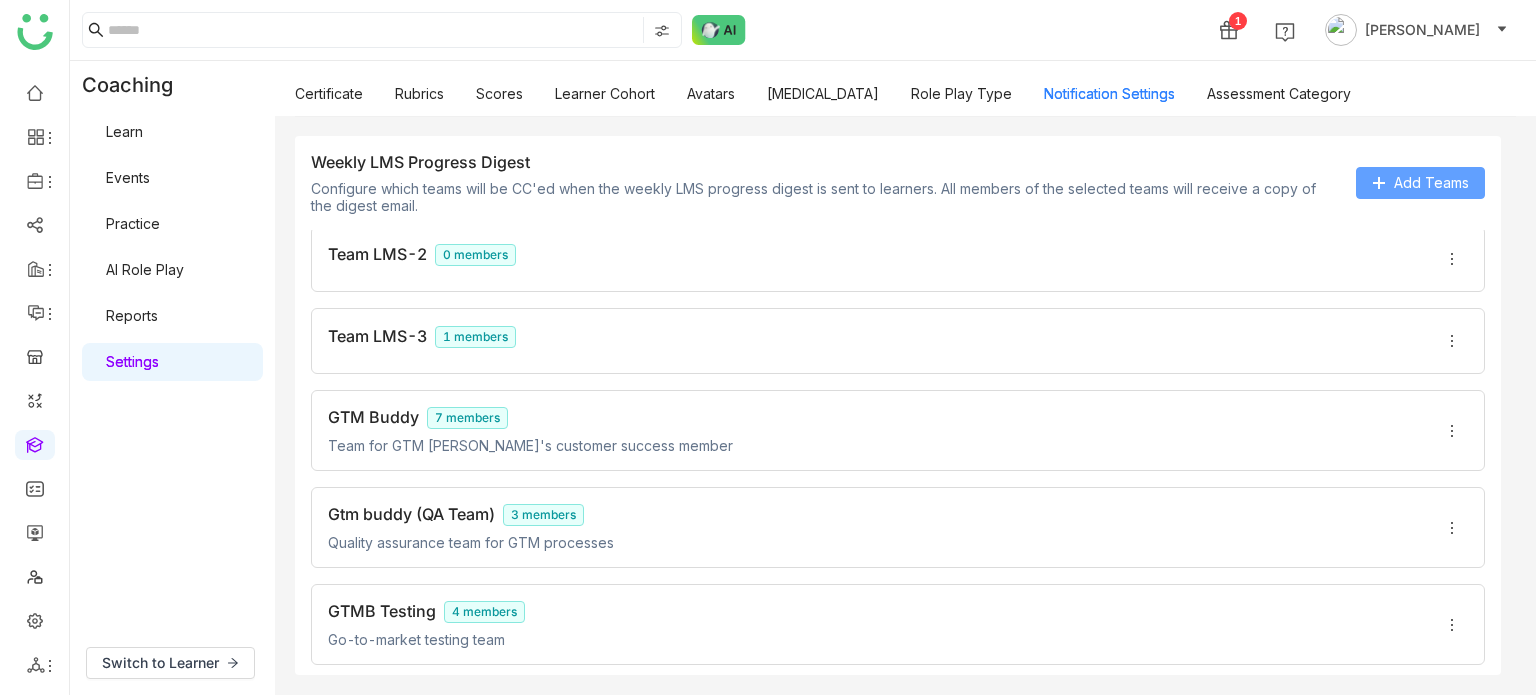 click on "Add Teams" 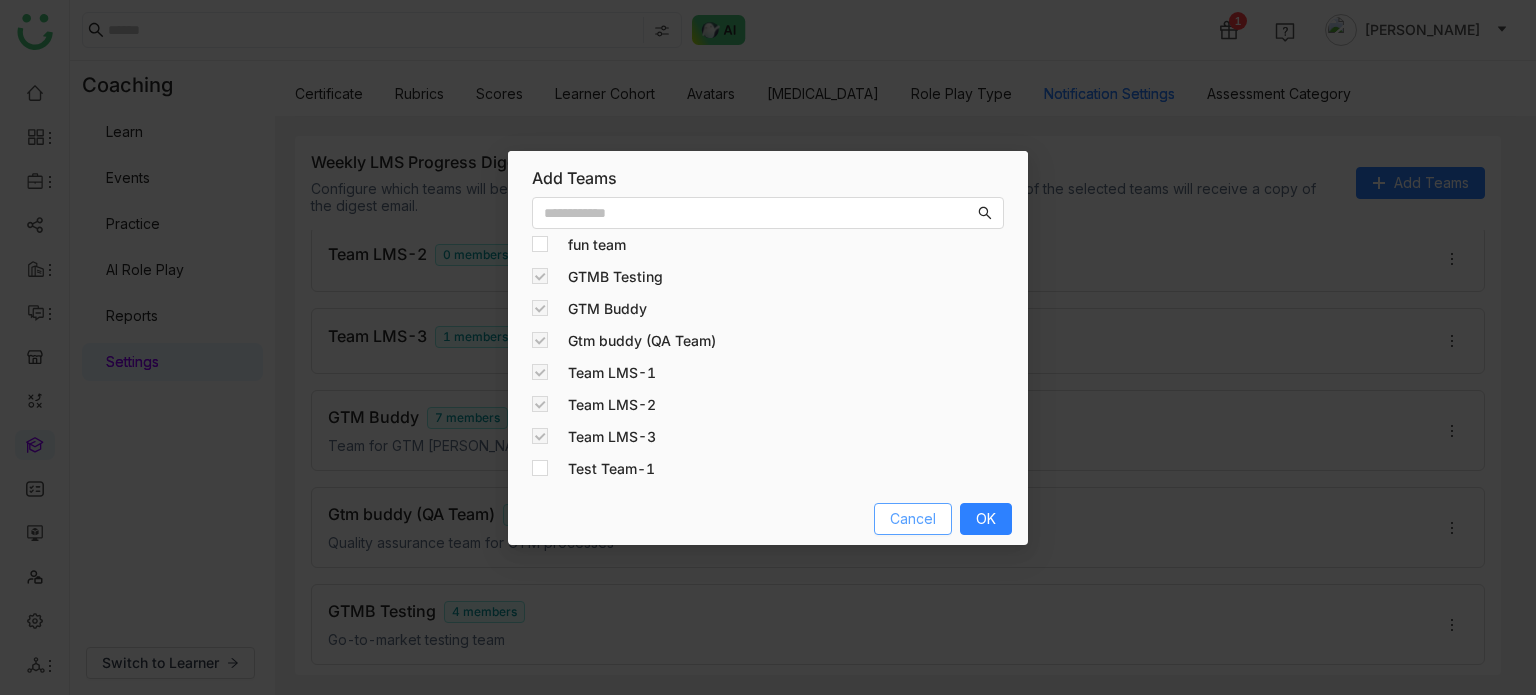 click on "Cancel" at bounding box center [913, 519] 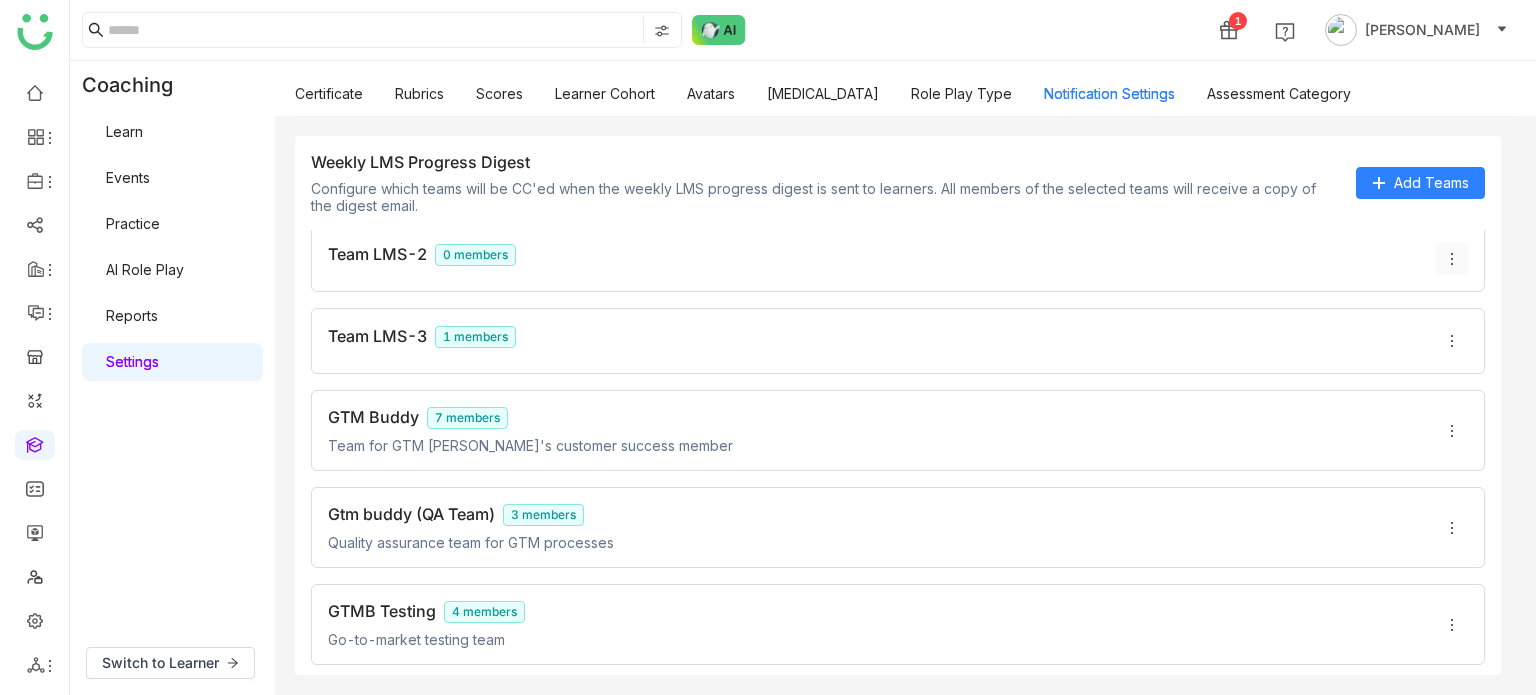 click 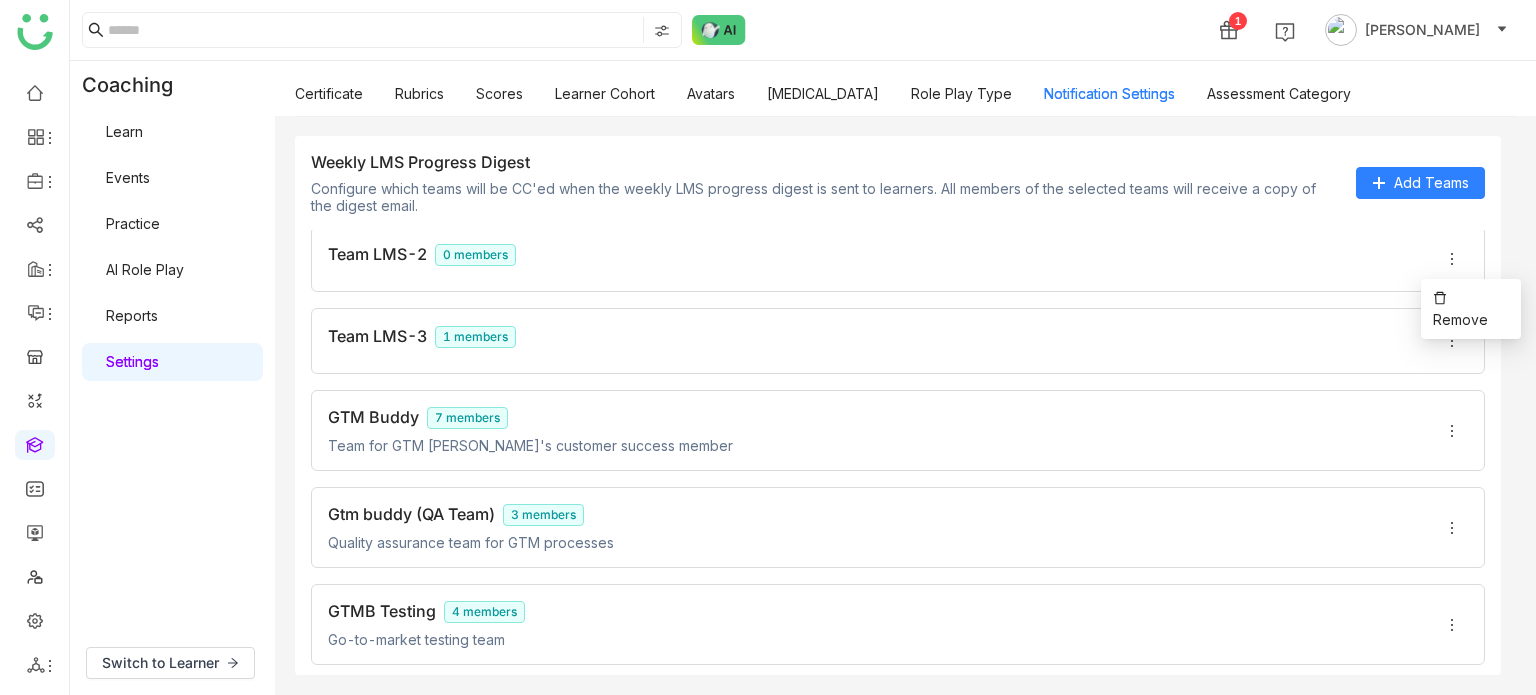 click on "Remove" at bounding box center [1471, 309] 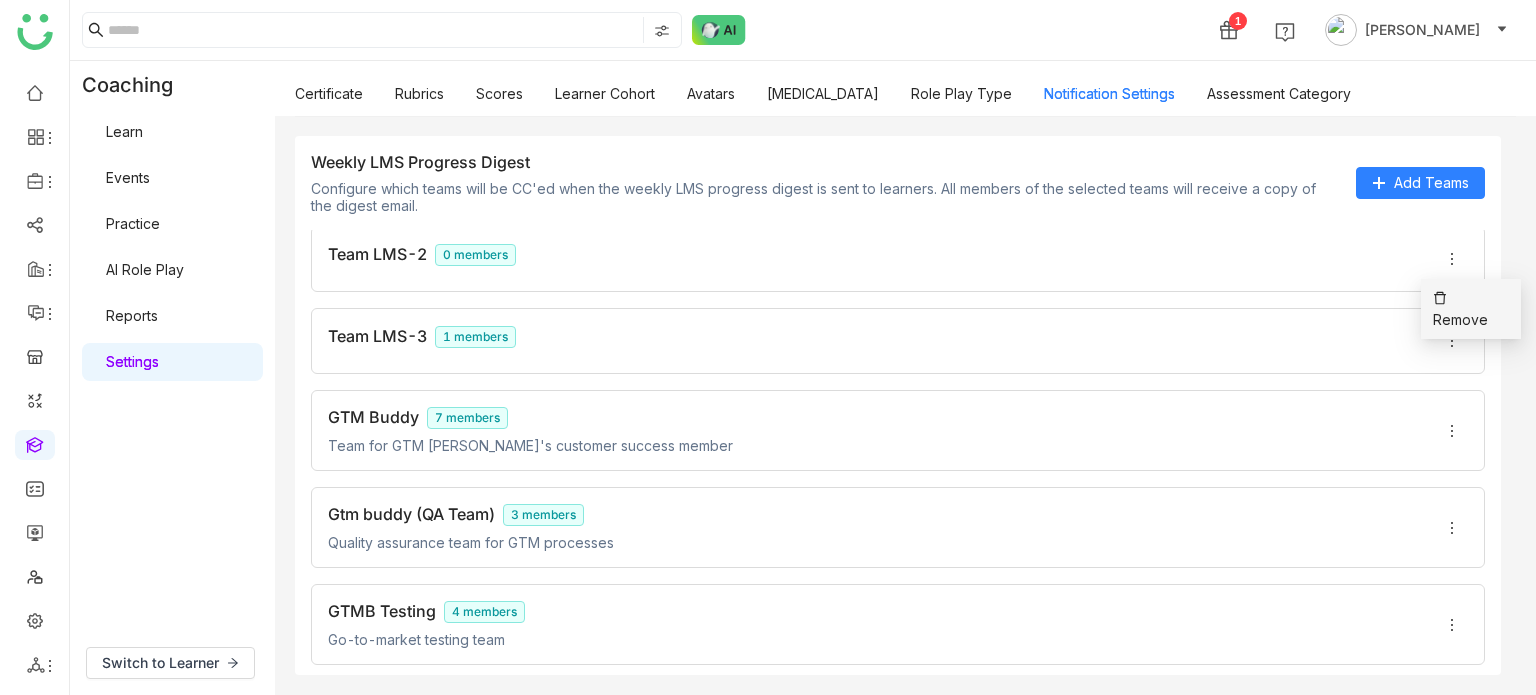 click on "Remove" at bounding box center (1471, 309) 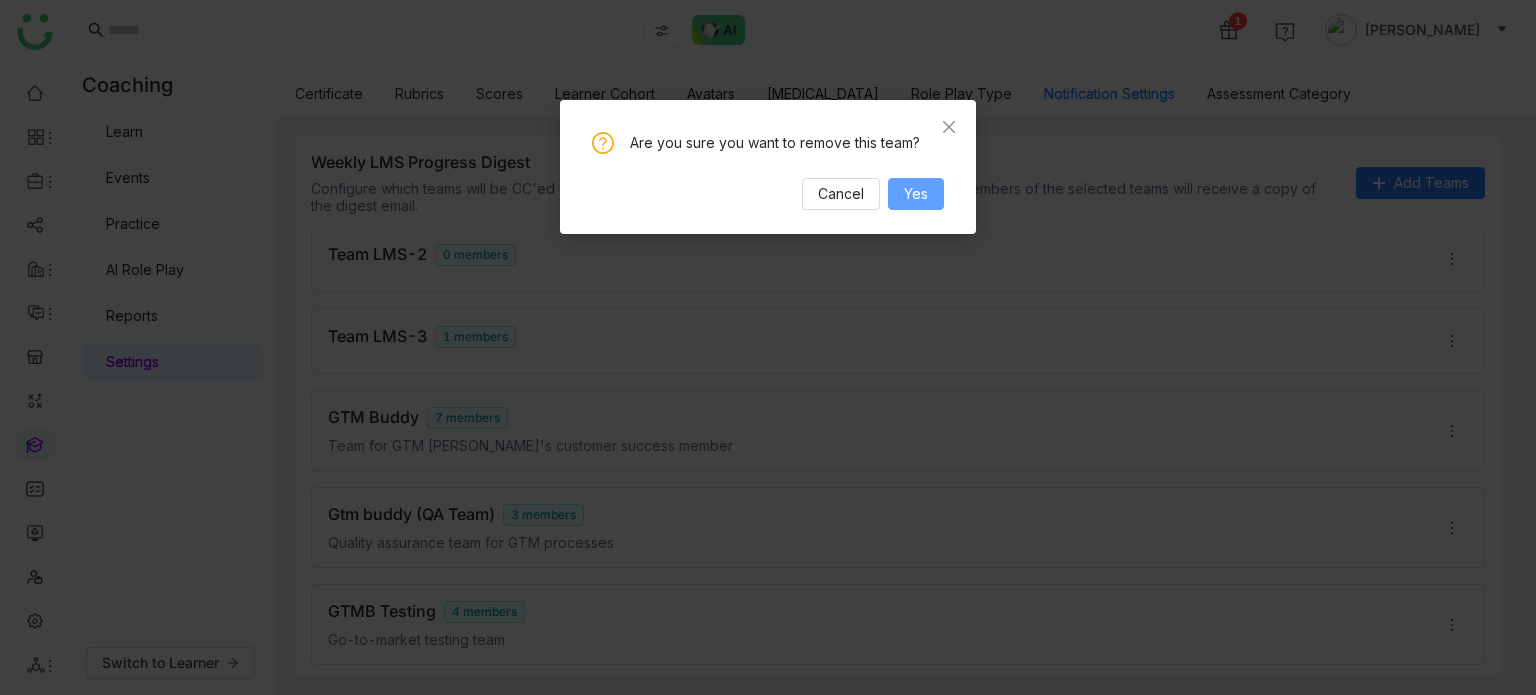click on "Yes" at bounding box center (916, 194) 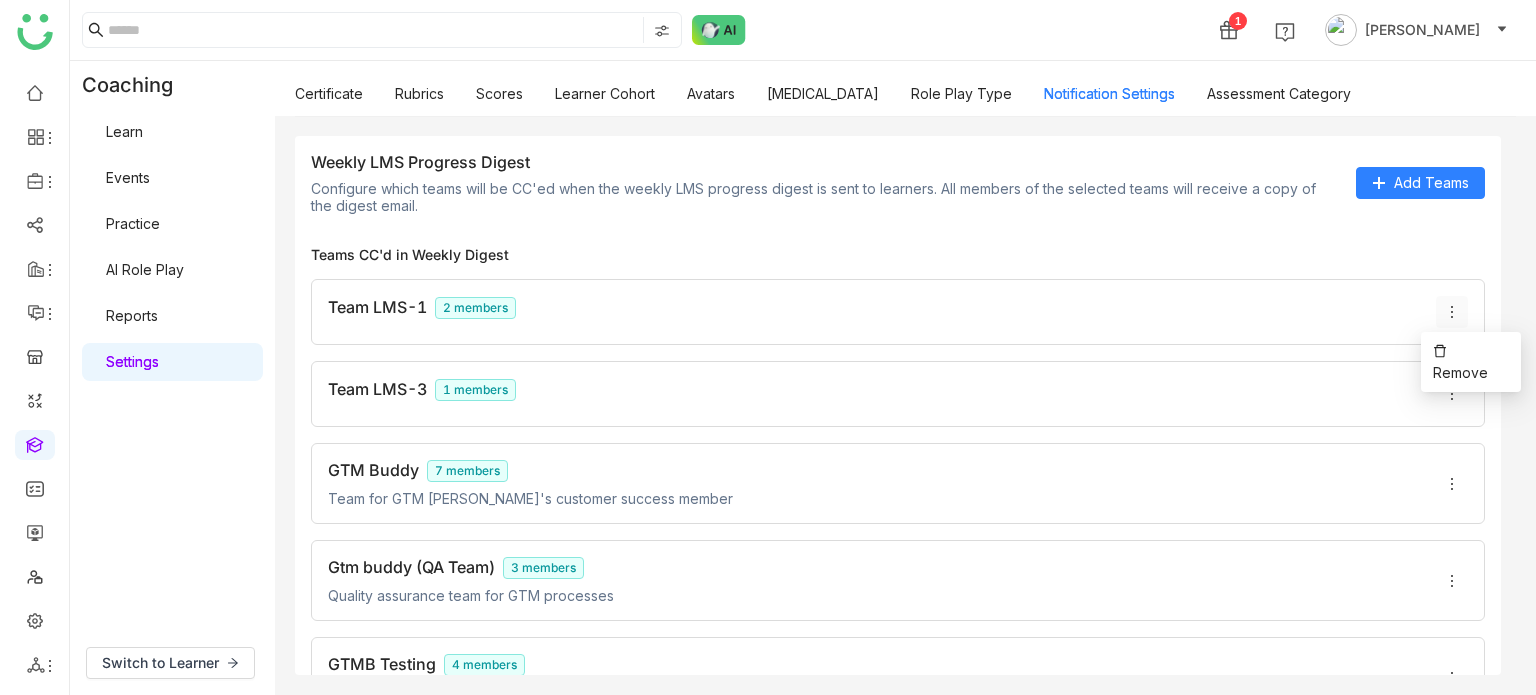 click 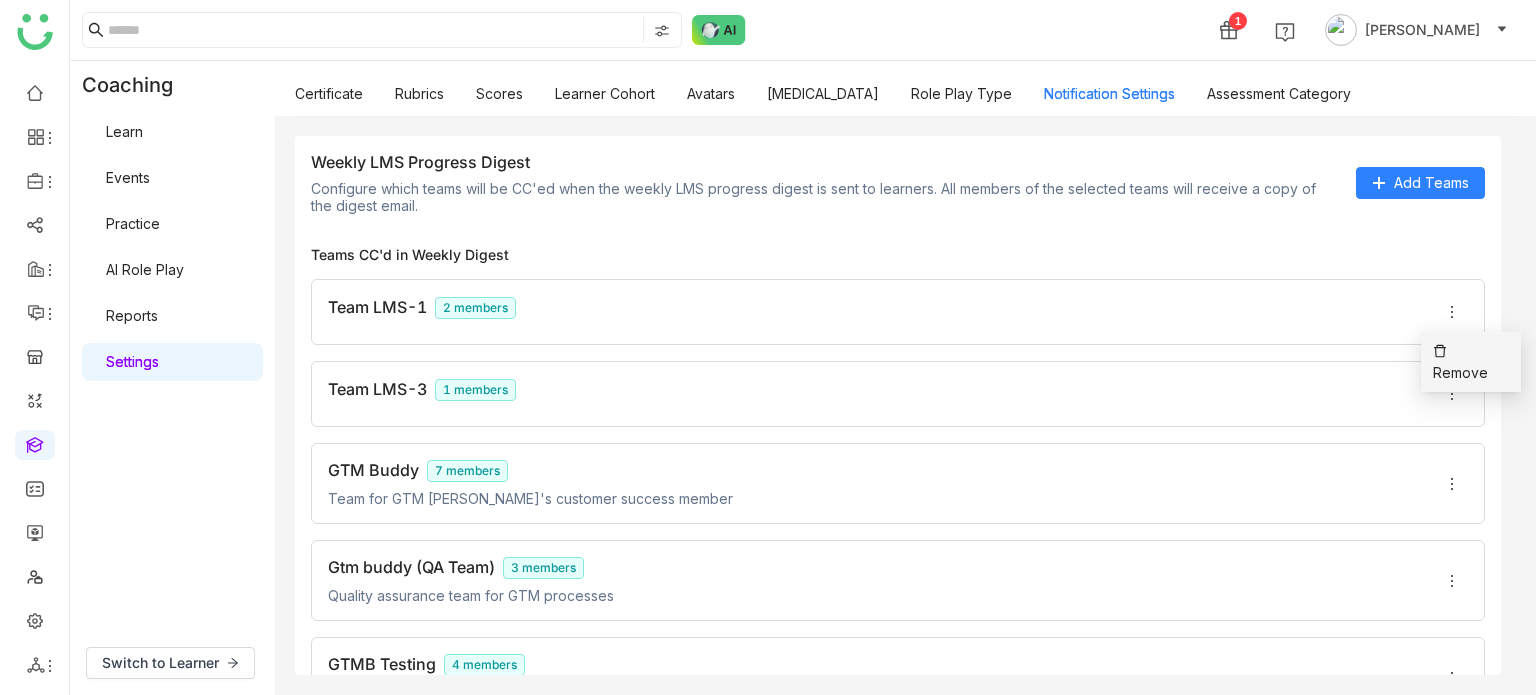 click 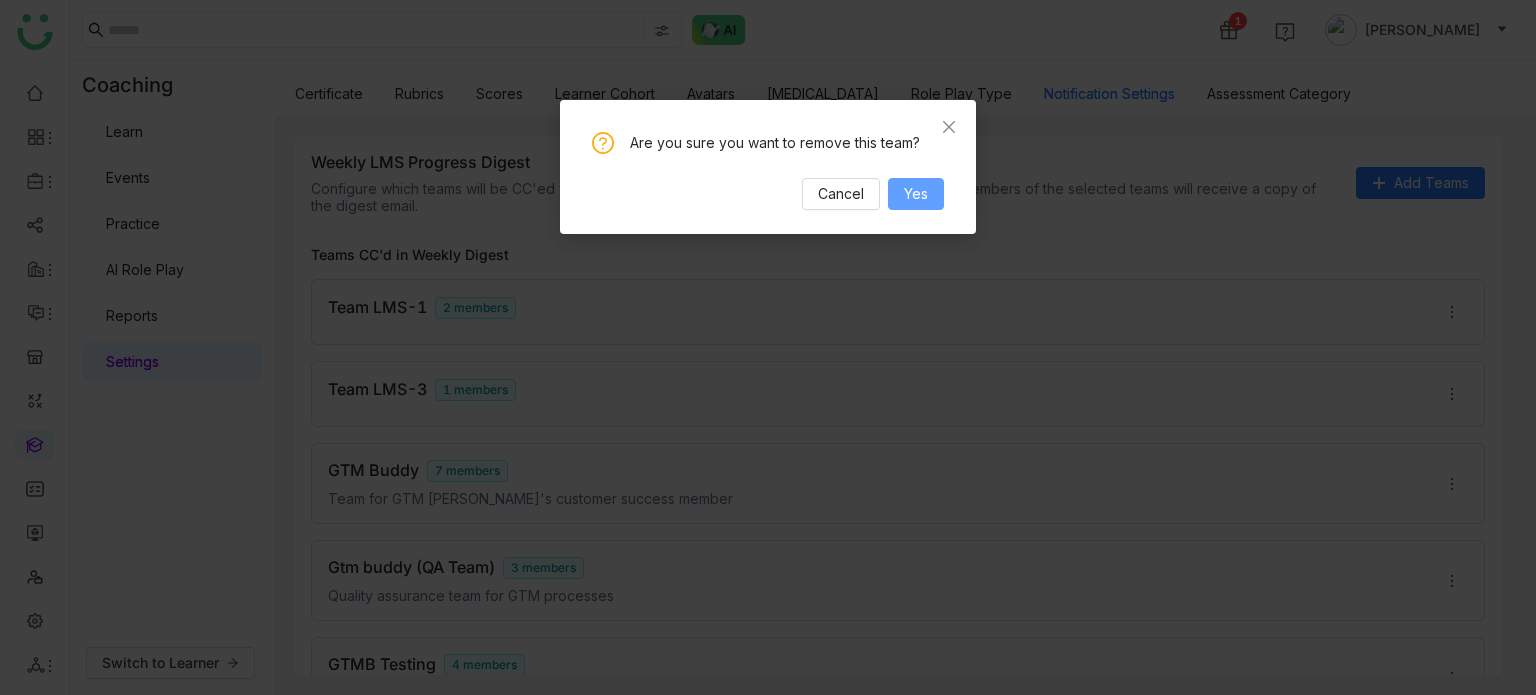 click on "Yes" at bounding box center [916, 194] 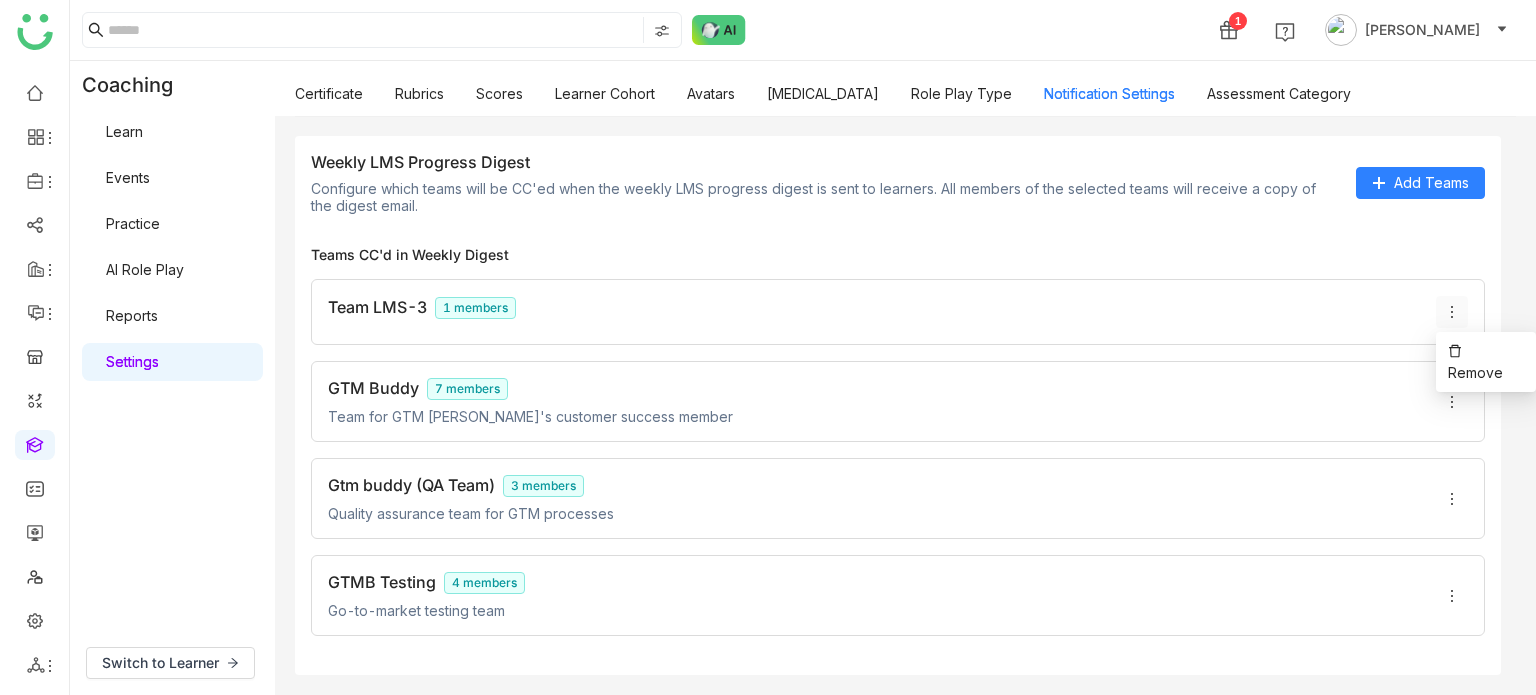 click 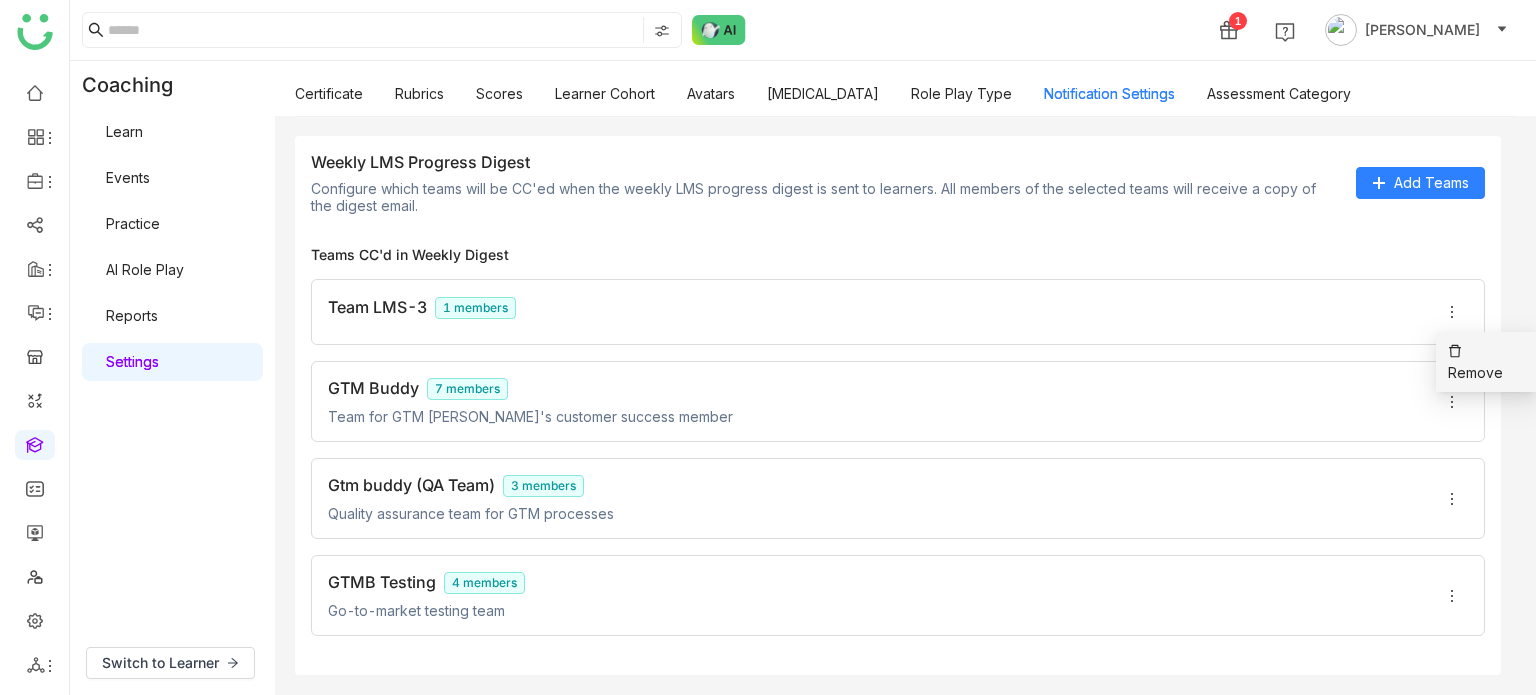 click on "Remove" at bounding box center [1486, 362] 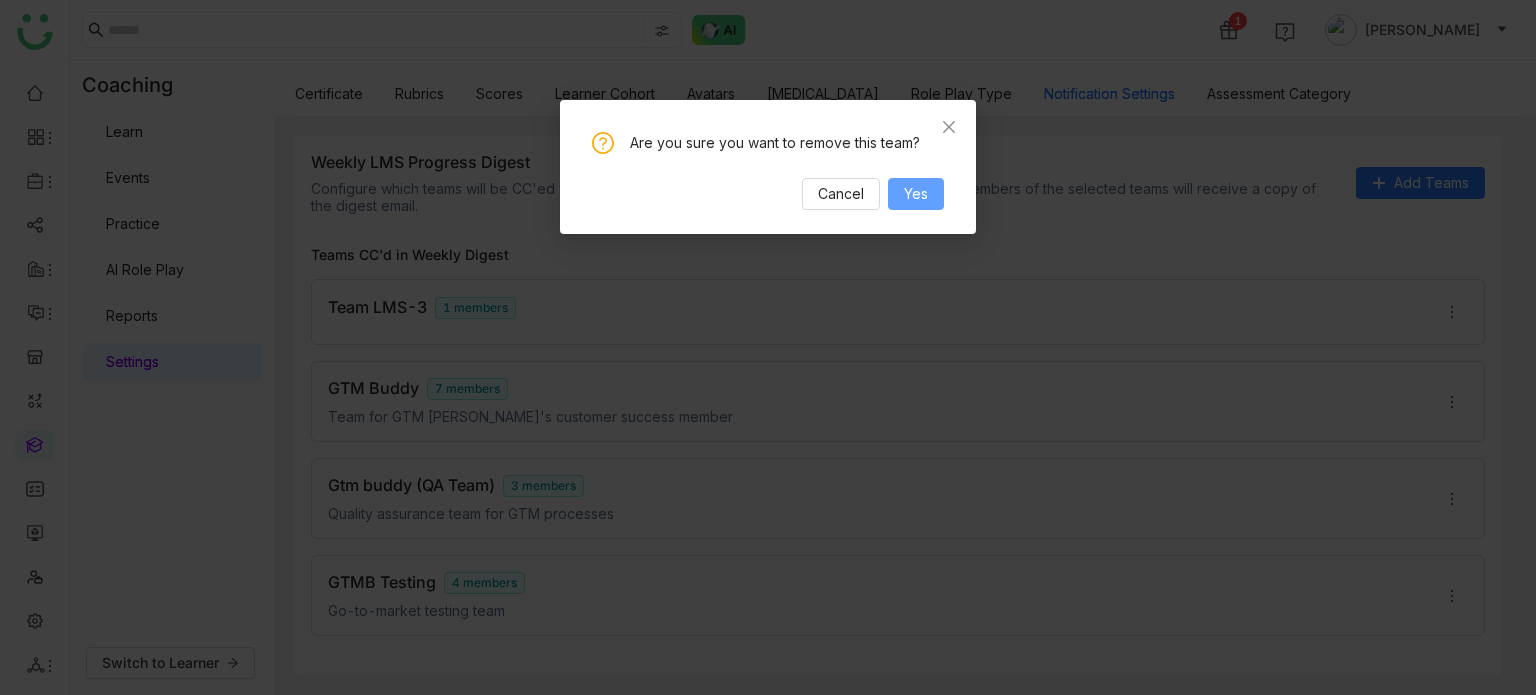click on "Yes" at bounding box center [916, 194] 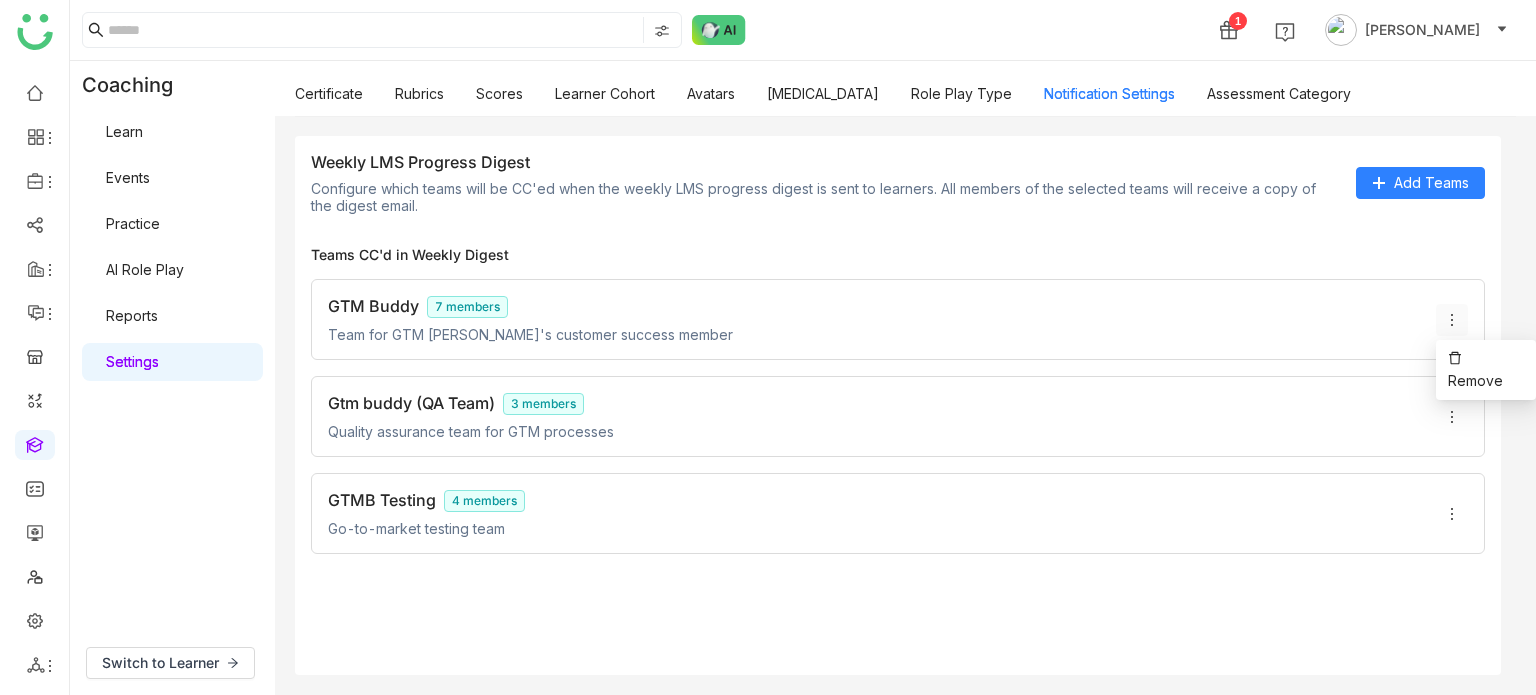 click 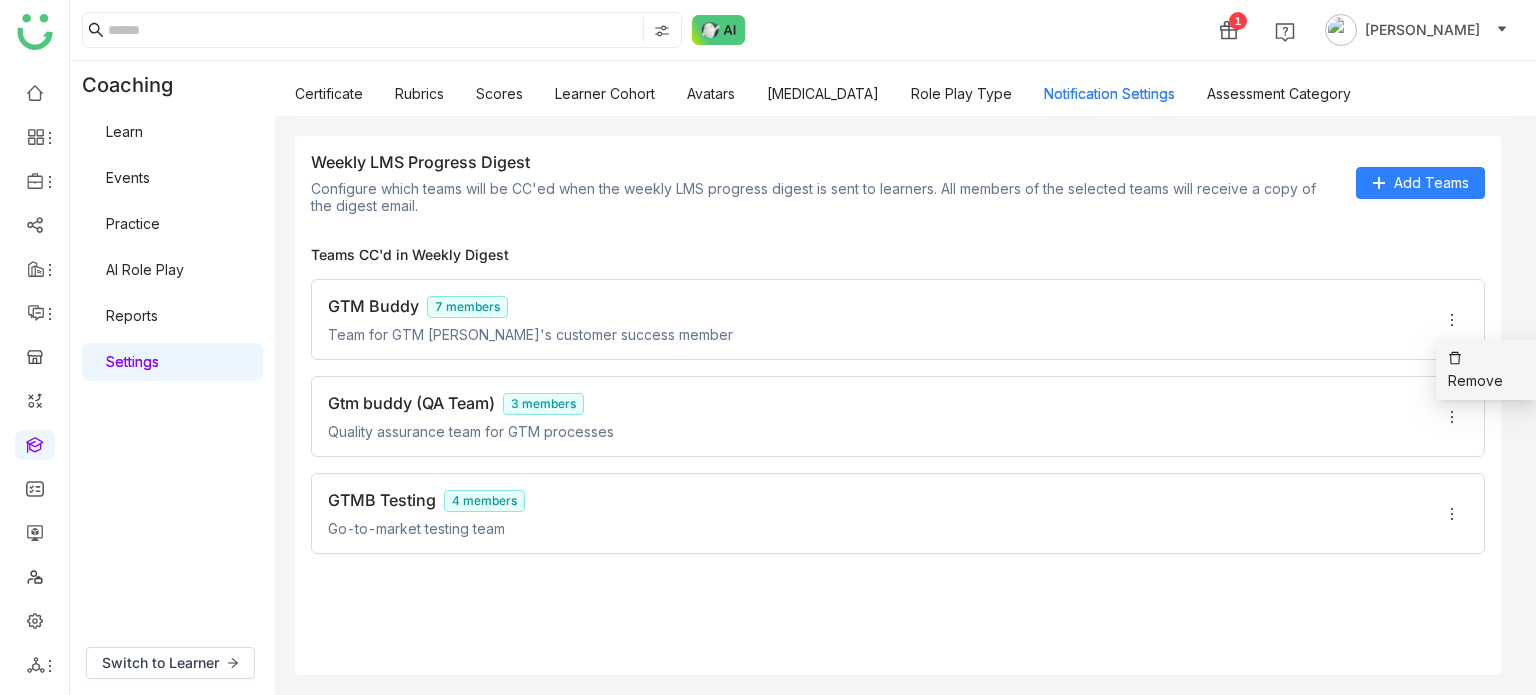 click on "Remove" at bounding box center [1486, 370] 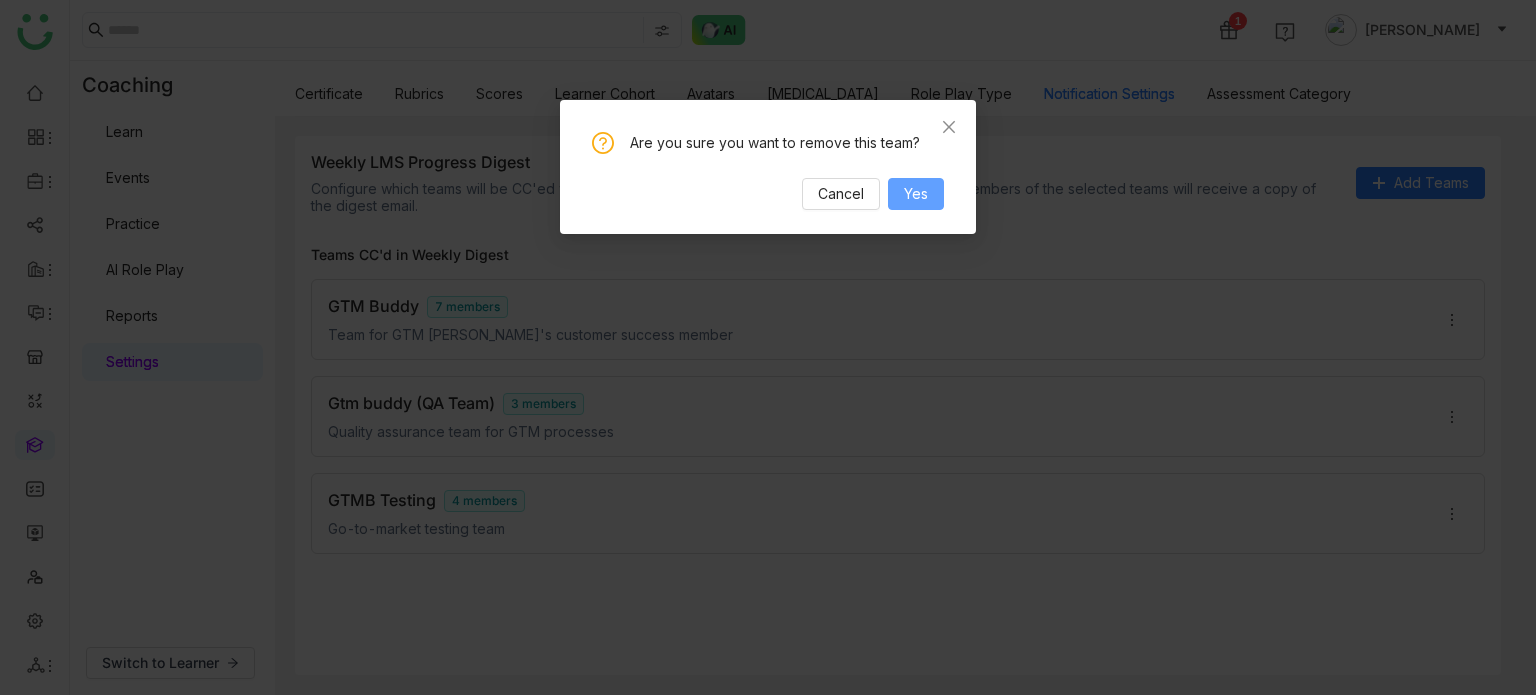 click on "Yes" at bounding box center [916, 194] 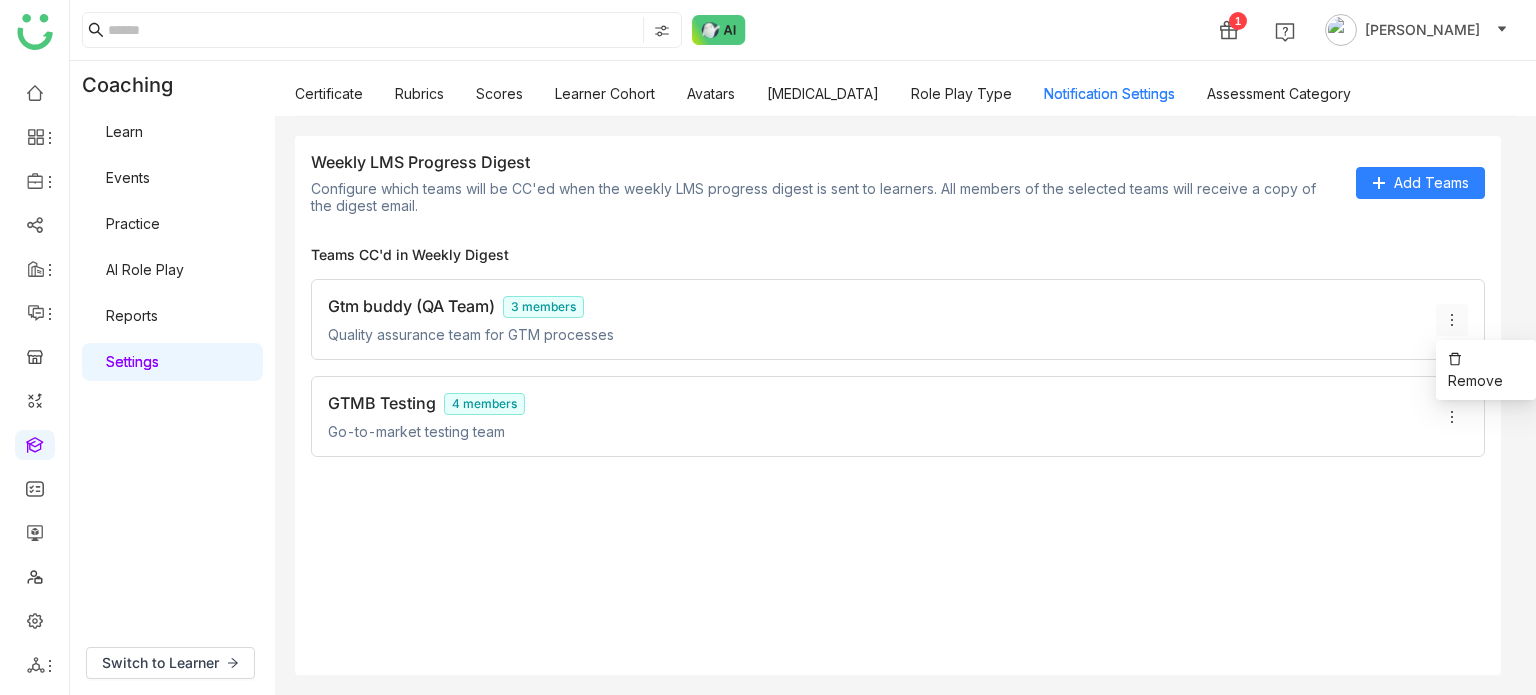 click 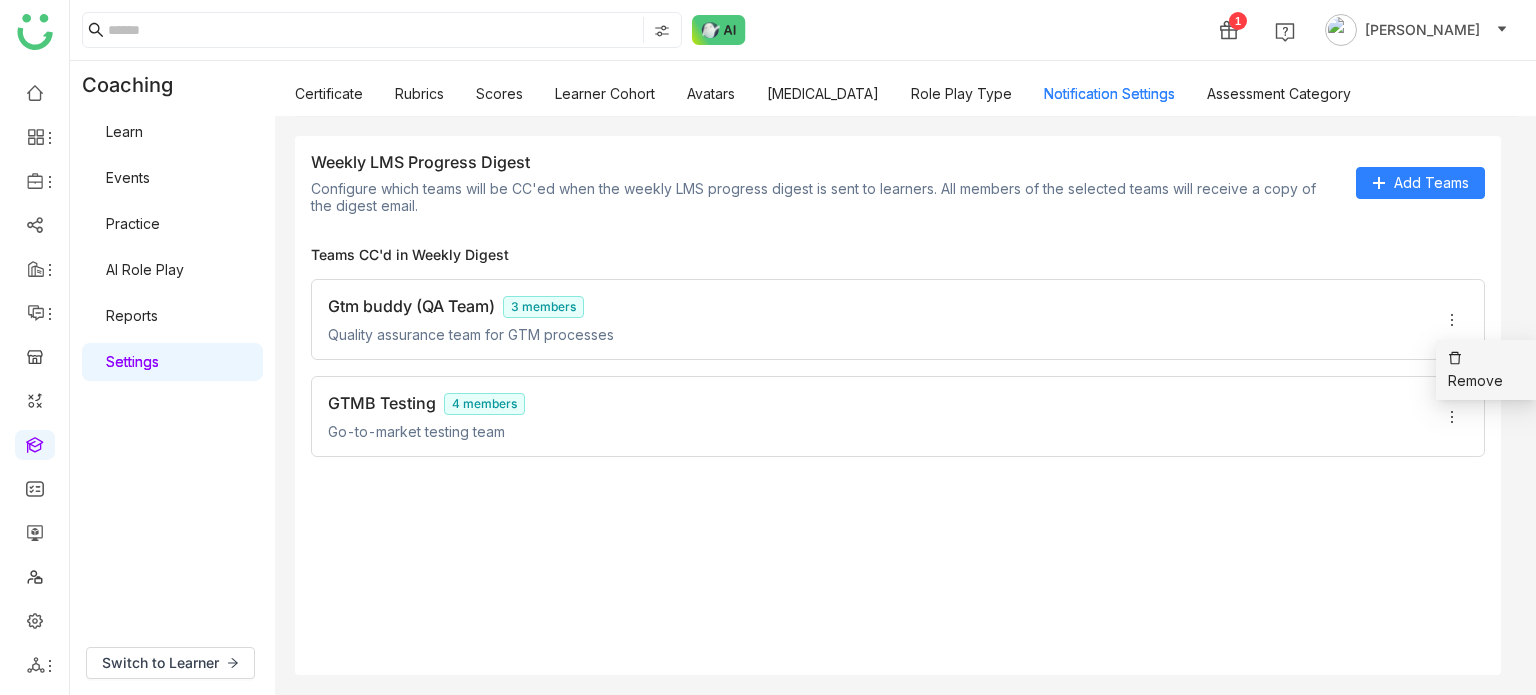 click on "Remove" at bounding box center (1486, 370) 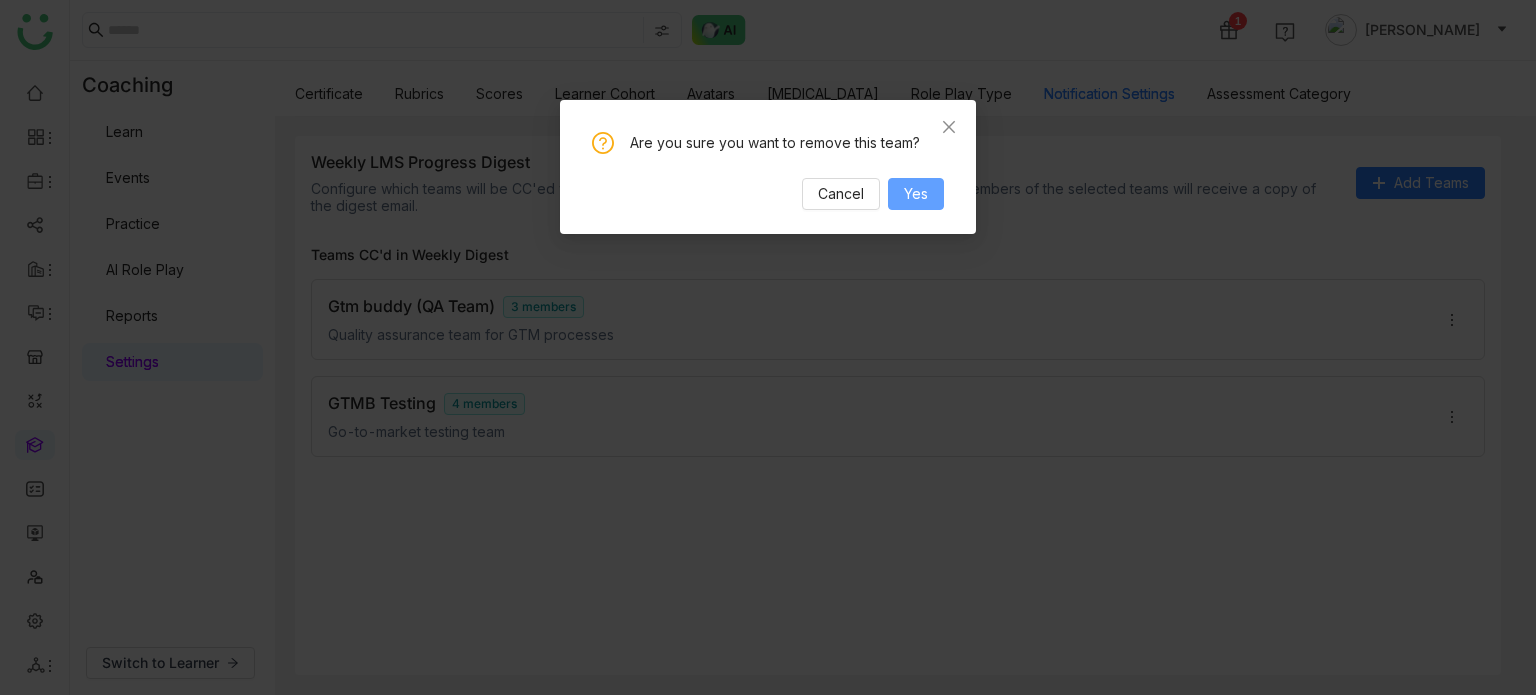 click on "Yes" at bounding box center [916, 194] 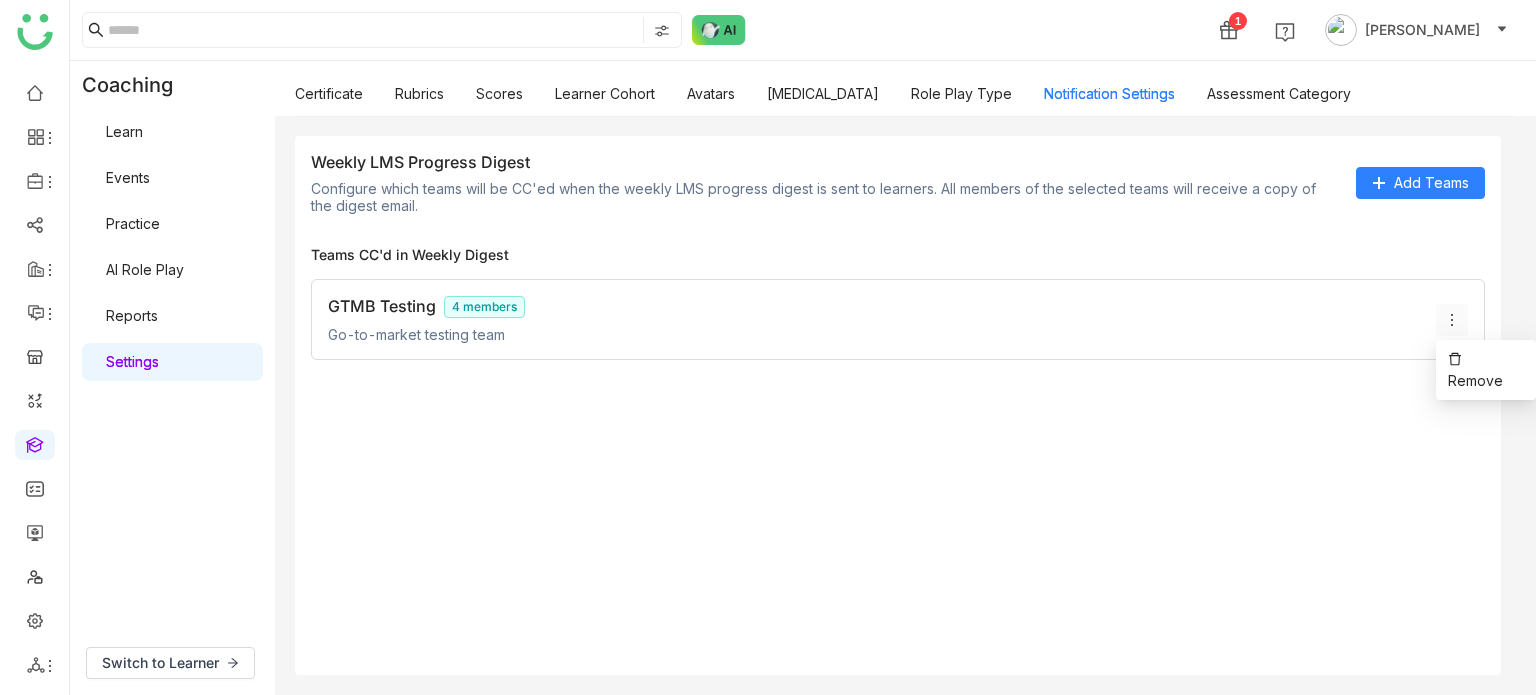 click 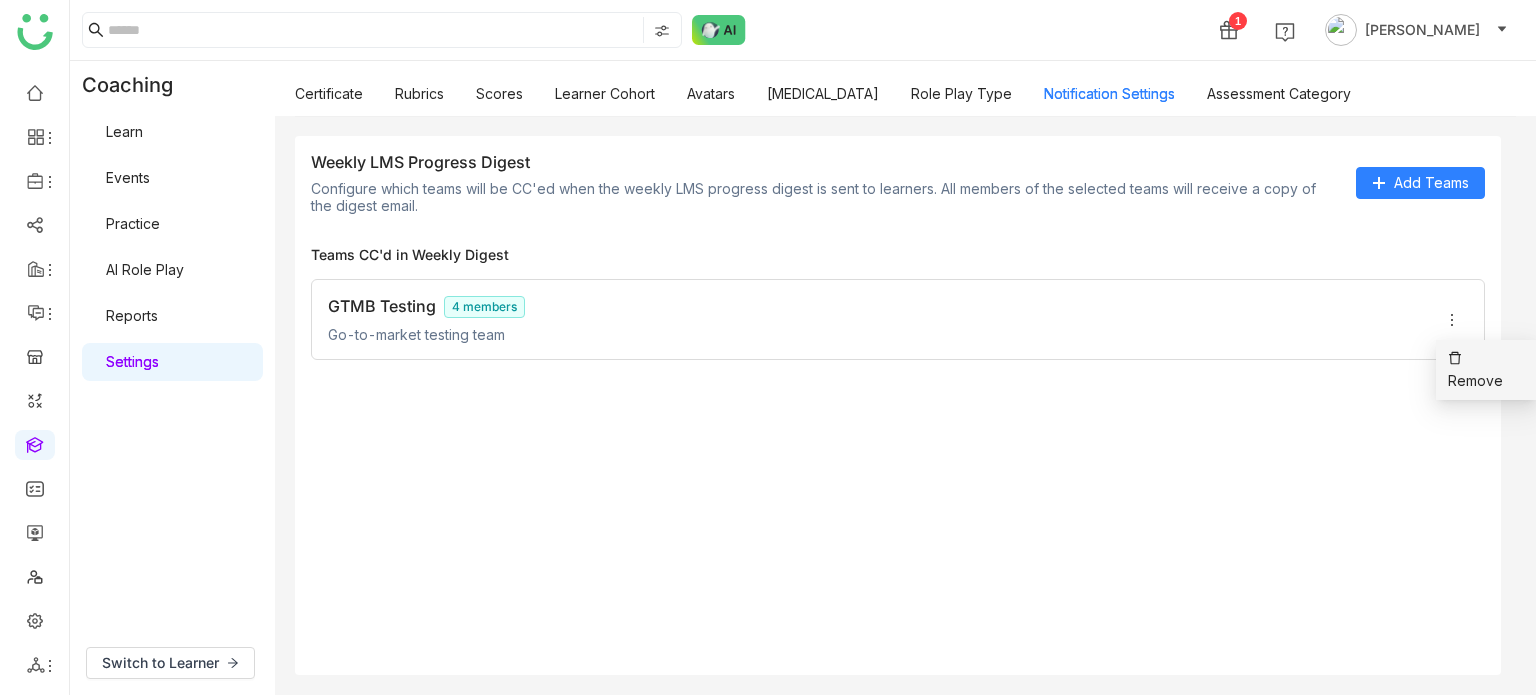 click on "Remove" at bounding box center (1475, 380) 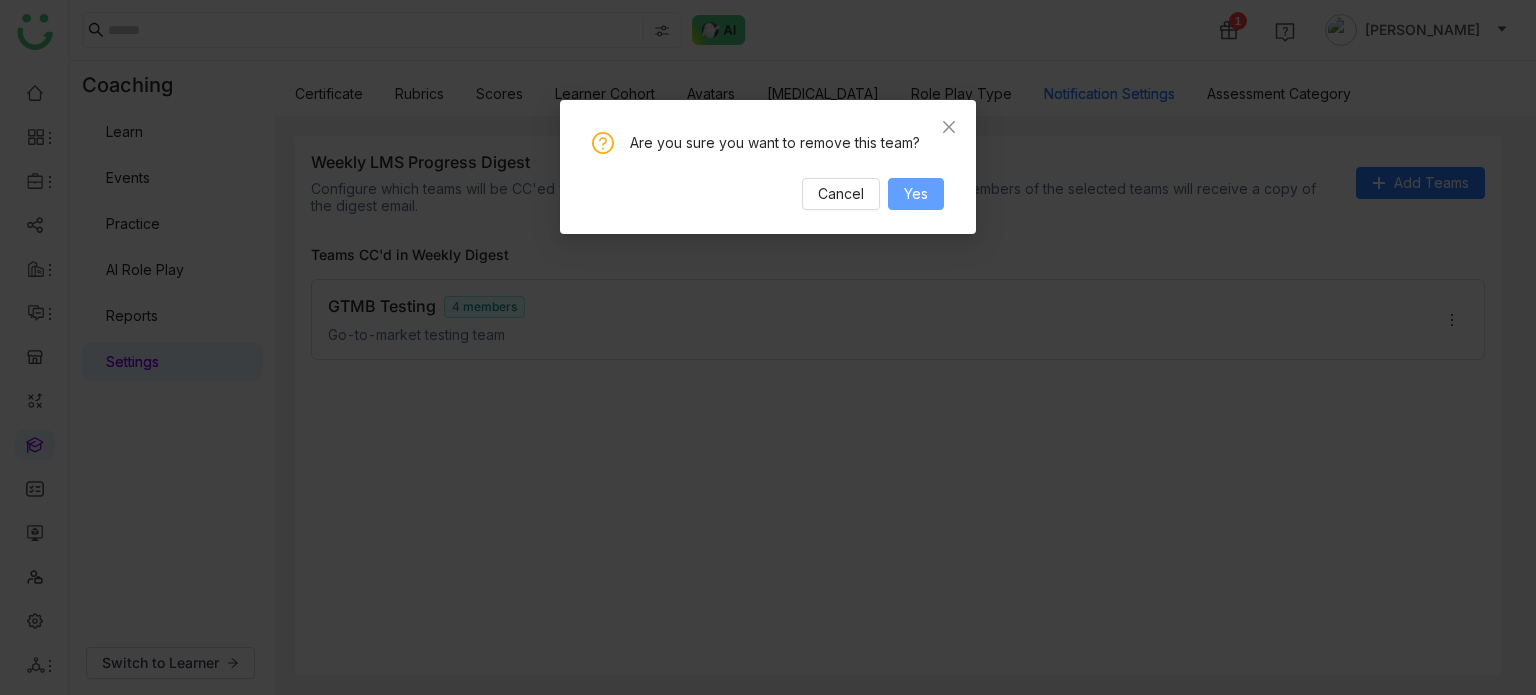 click on "Yes" at bounding box center (916, 194) 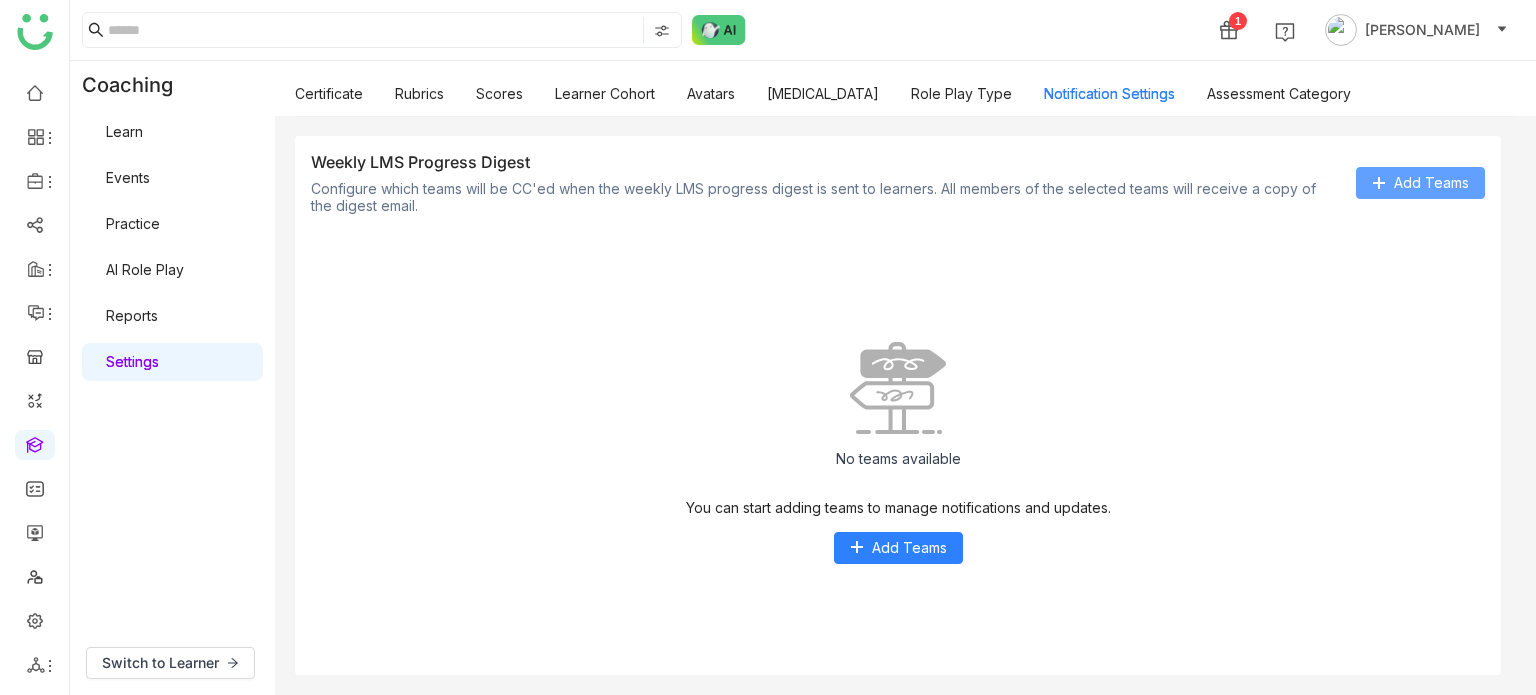 click 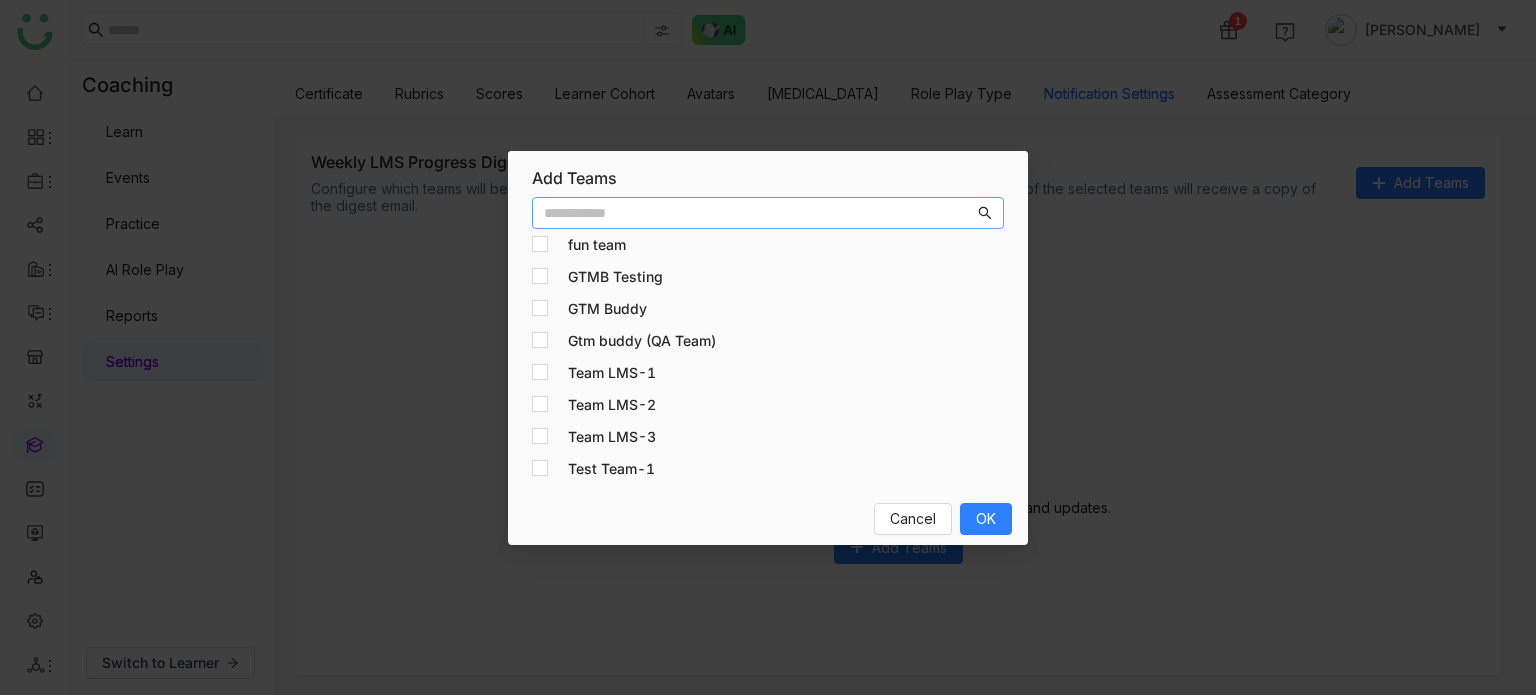 click on "fun team" at bounding box center [597, 245] 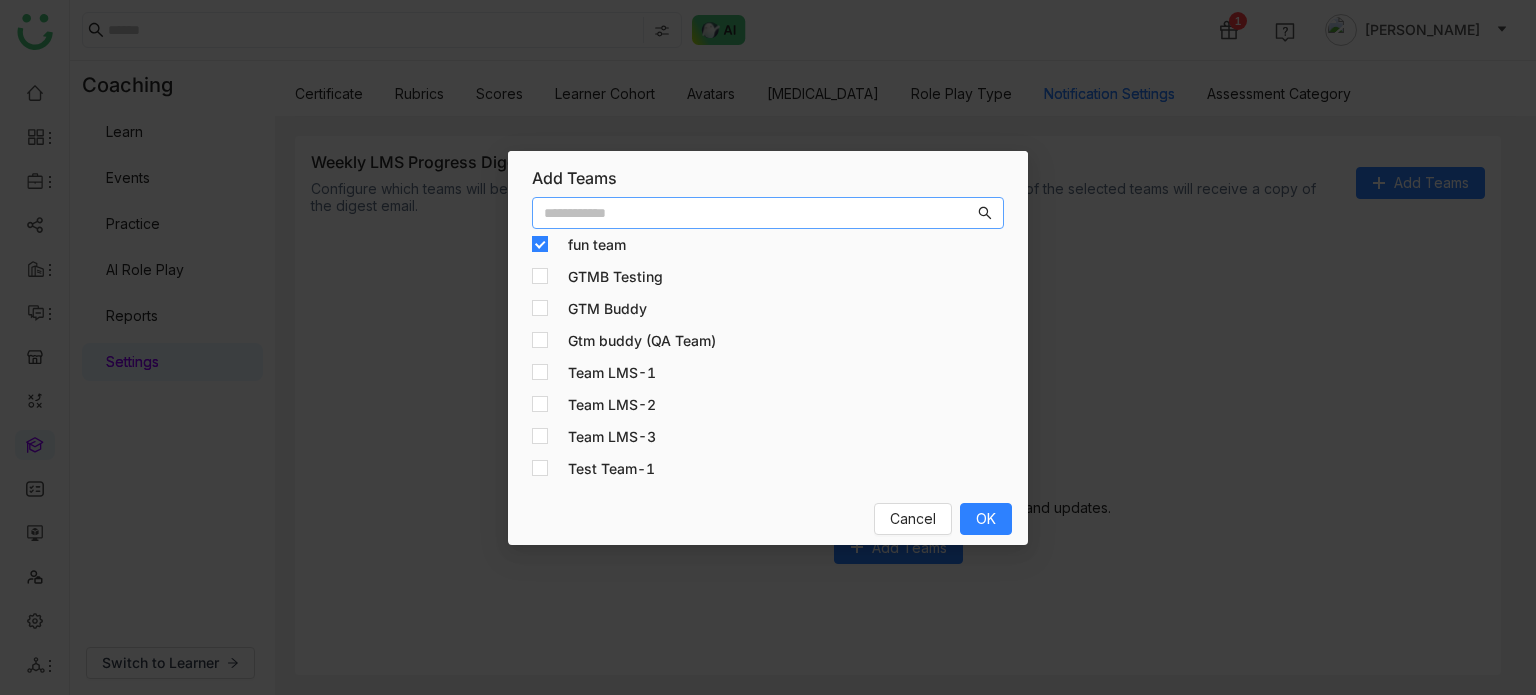 click at bounding box center [759, 213] 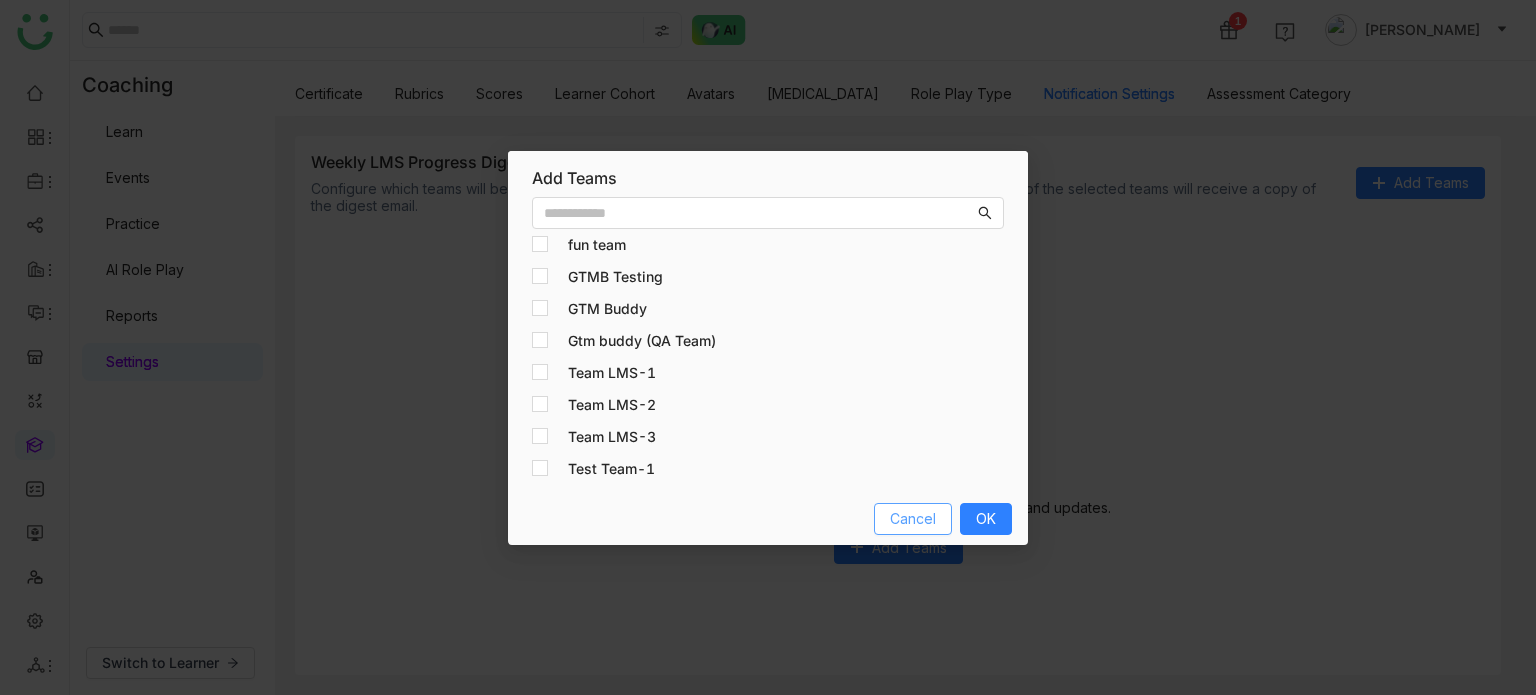 drag, startPoint x: 924, startPoint y: 531, endPoint x: 938, endPoint y: 516, distance: 20.518284 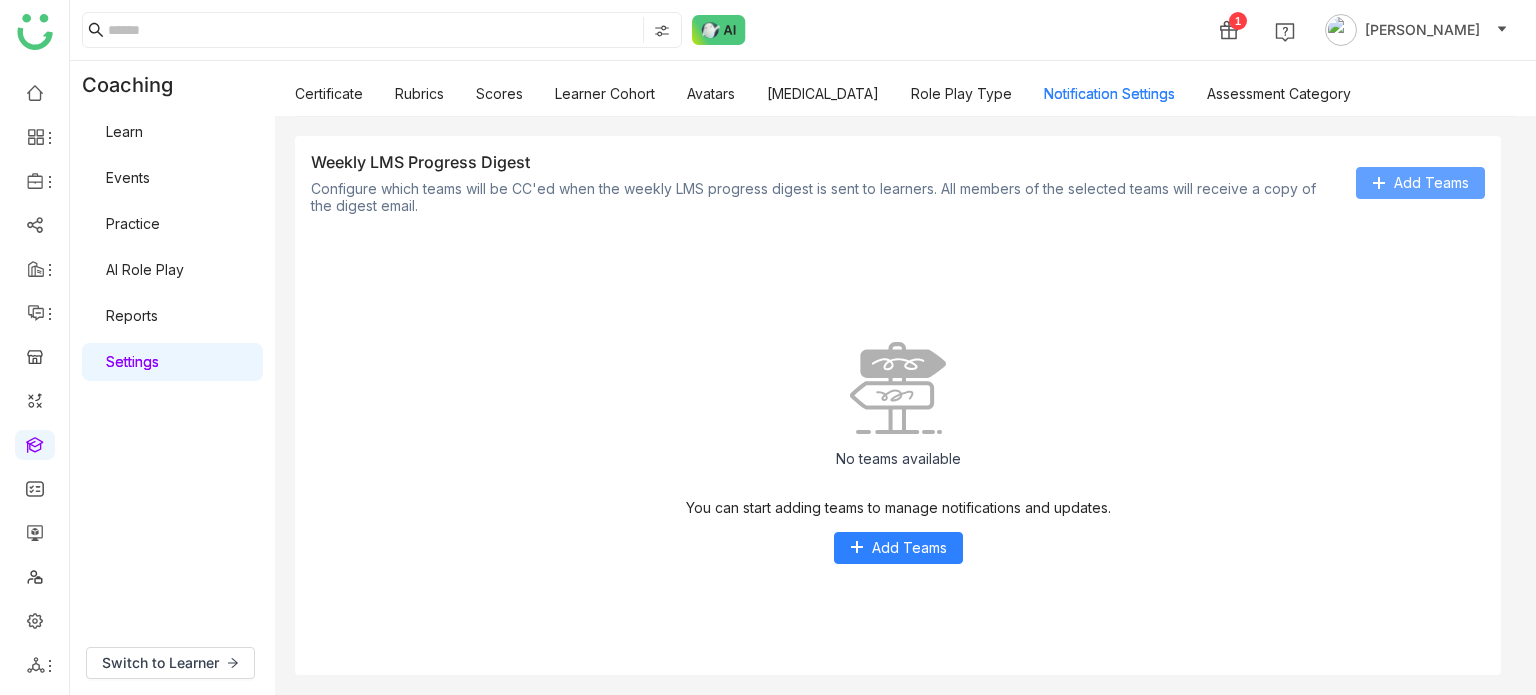 click on "Add Teams" 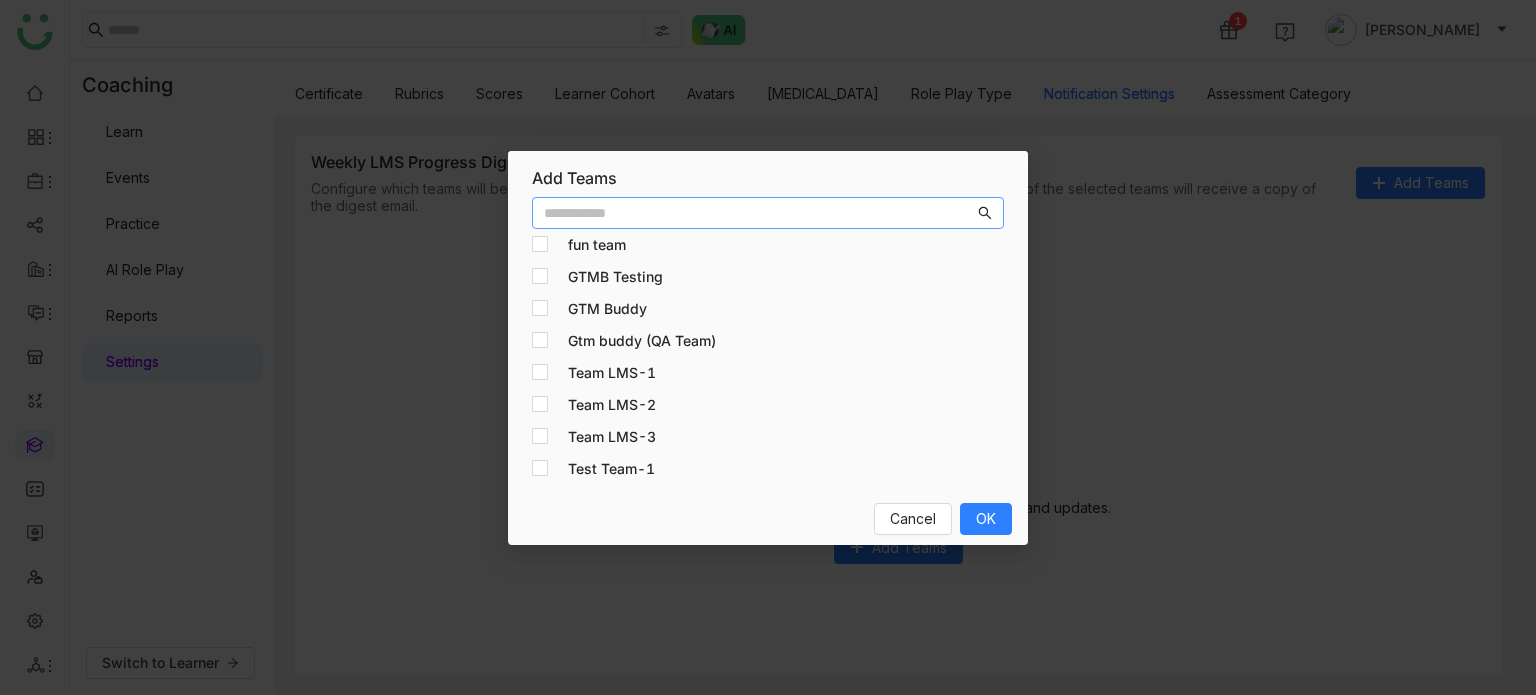 click at bounding box center (768, 213) 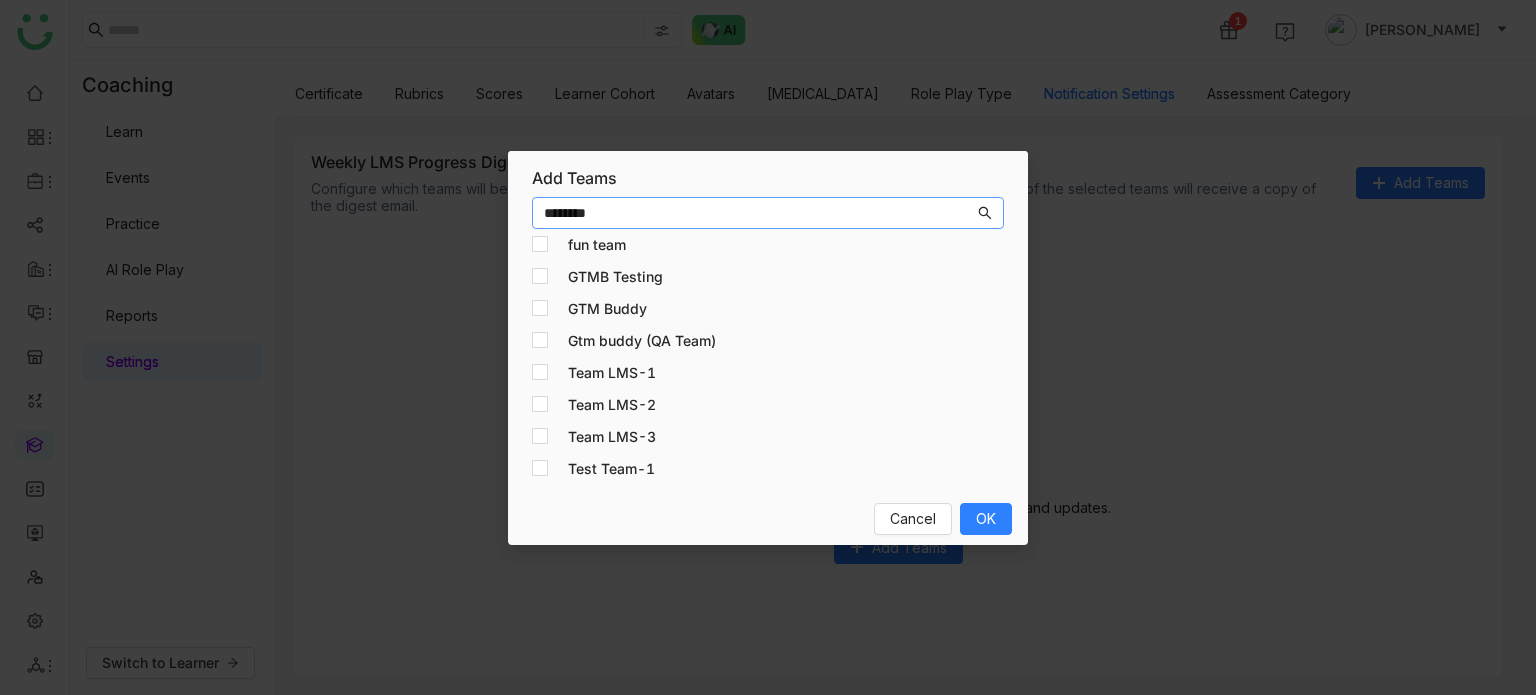 type on "********" 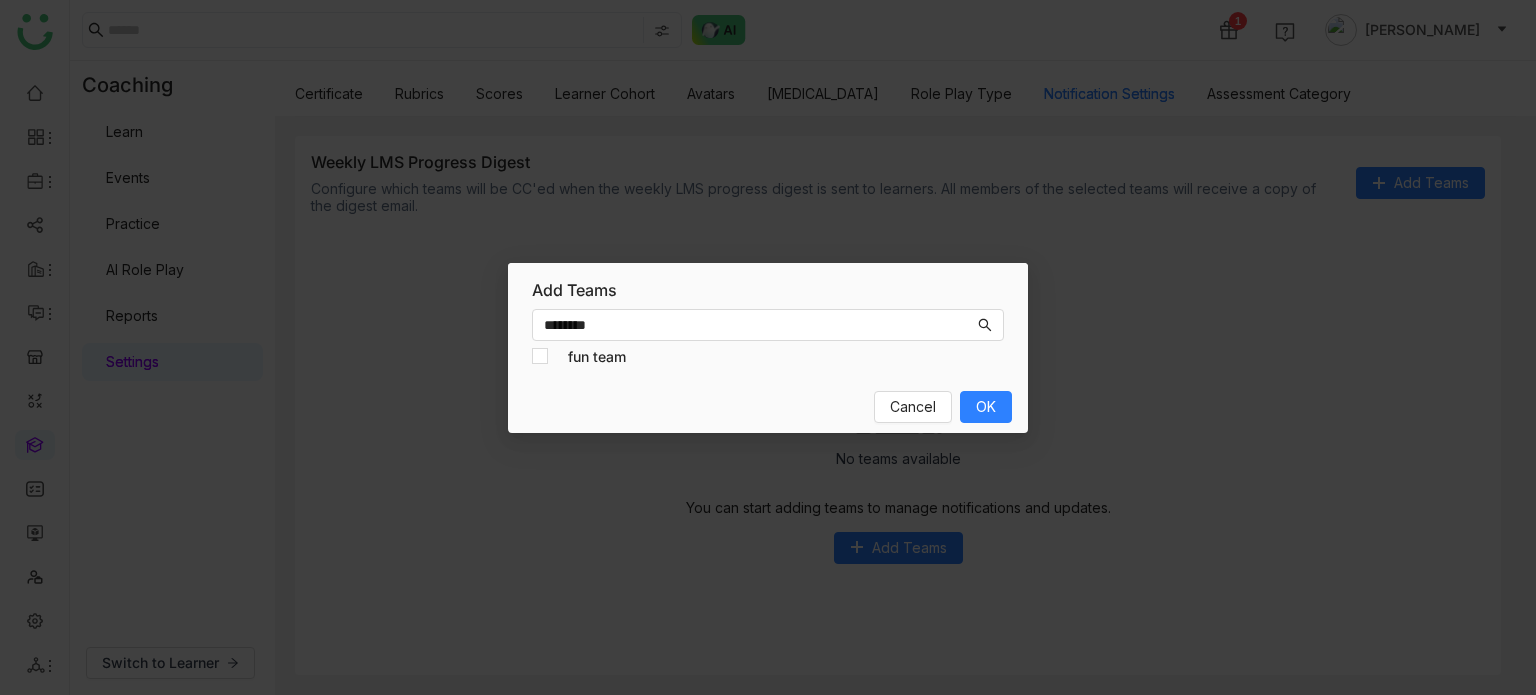 drag, startPoint x: 611, startPoint y: 359, endPoint x: 598, endPoint y: 366, distance: 14.764823 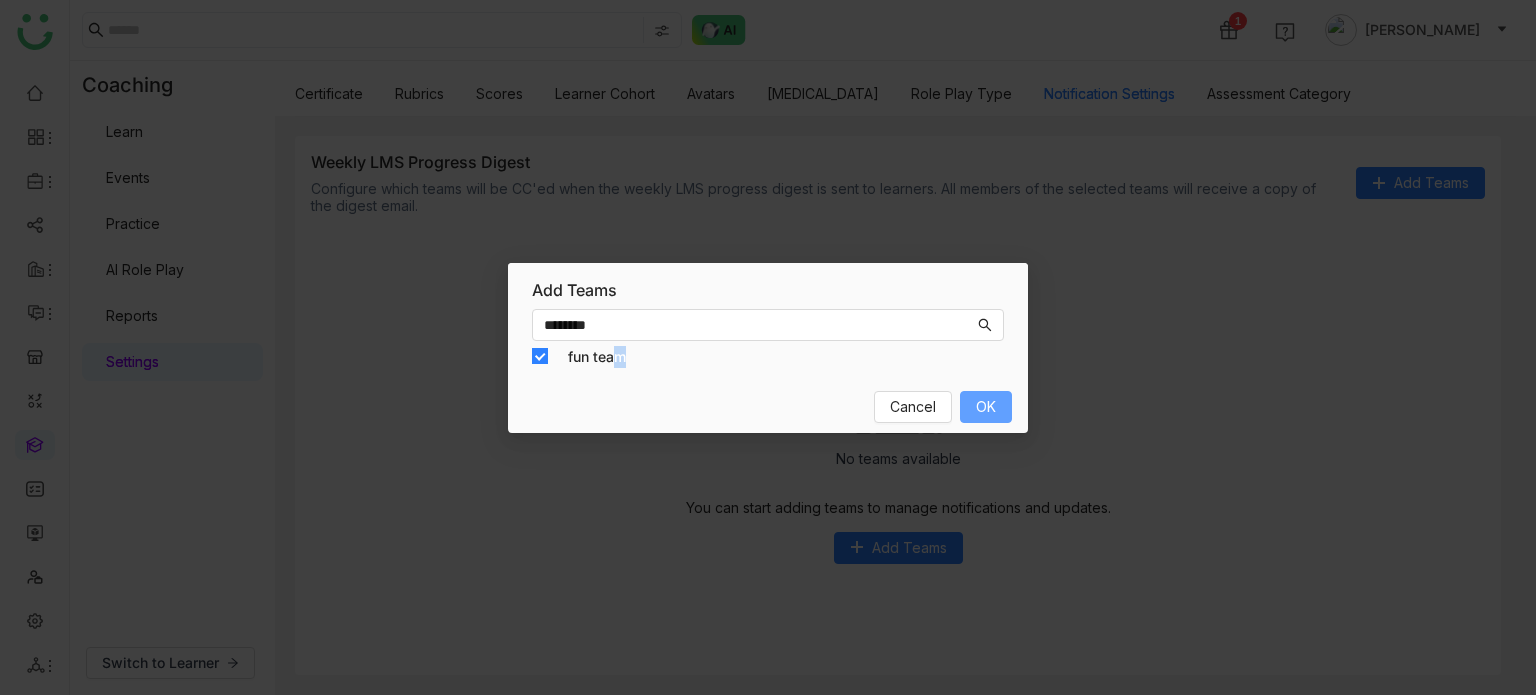 click on "OK" at bounding box center [986, 407] 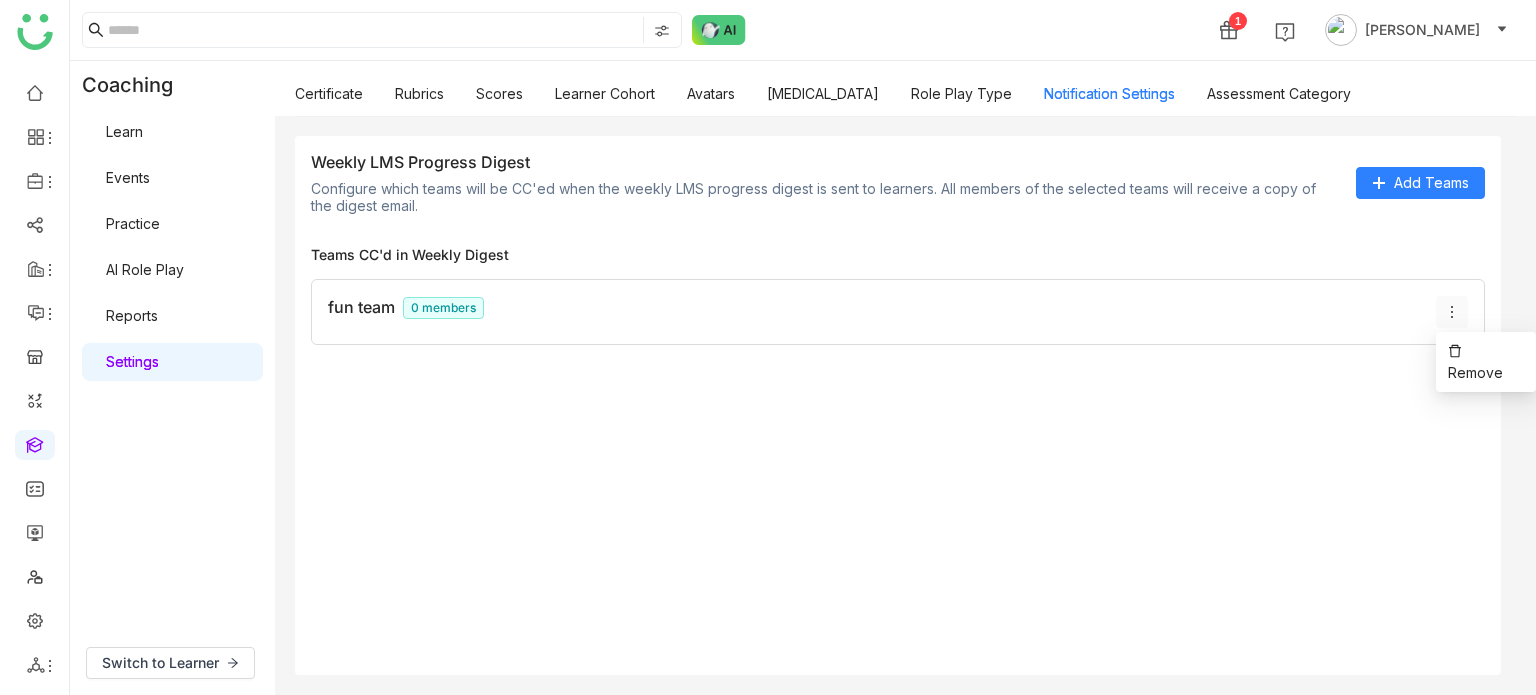 click 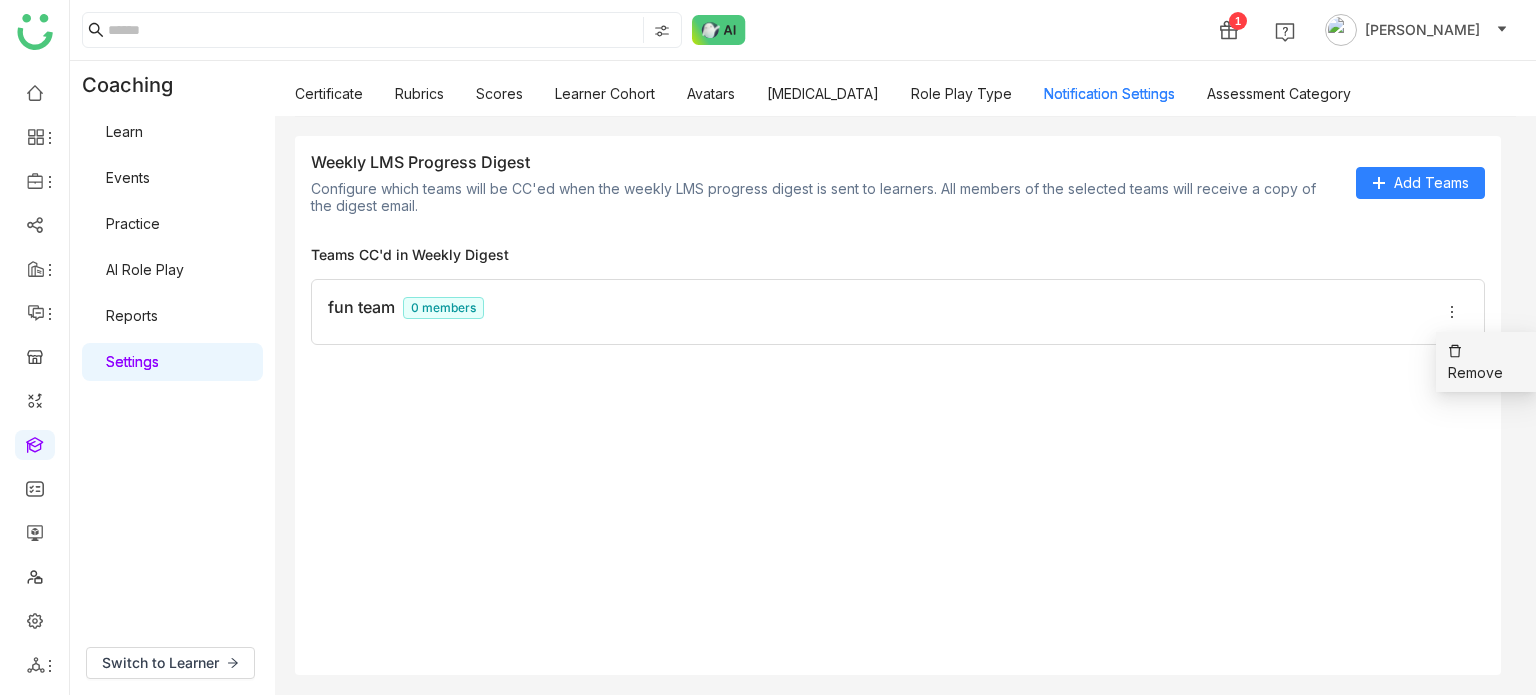 click on "Remove" at bounding box center [1475, 372] 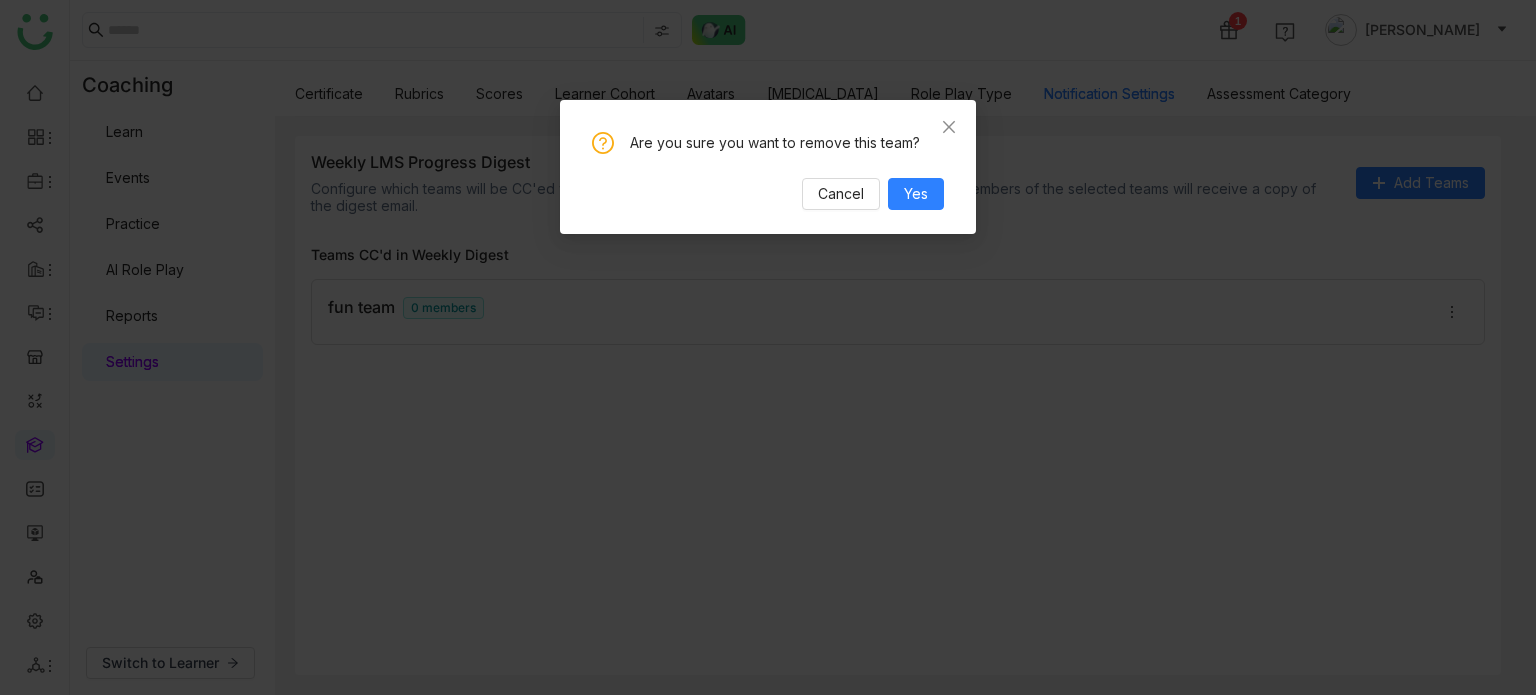 click on "Cancel   Yes" at bounding box center [768, 194] 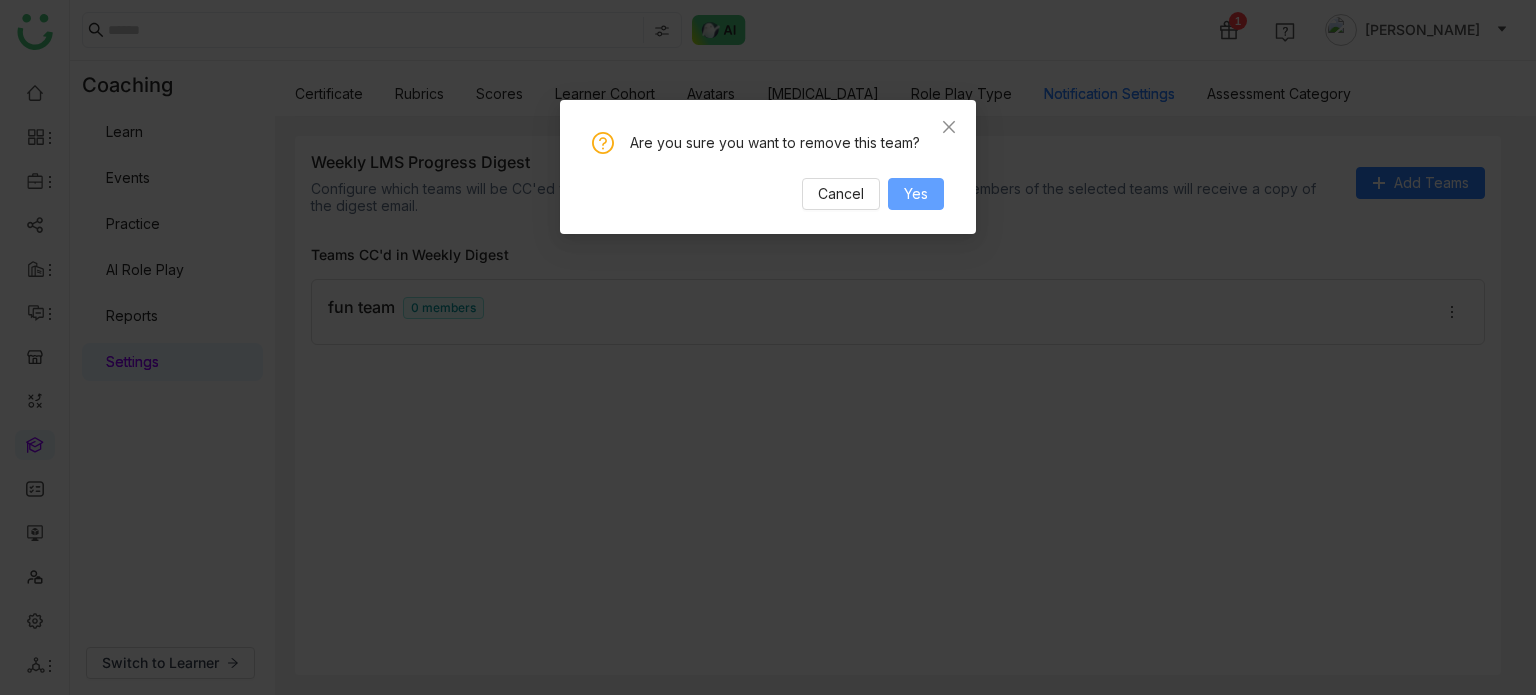 click on "Yes" at bounding box center [916, 194] 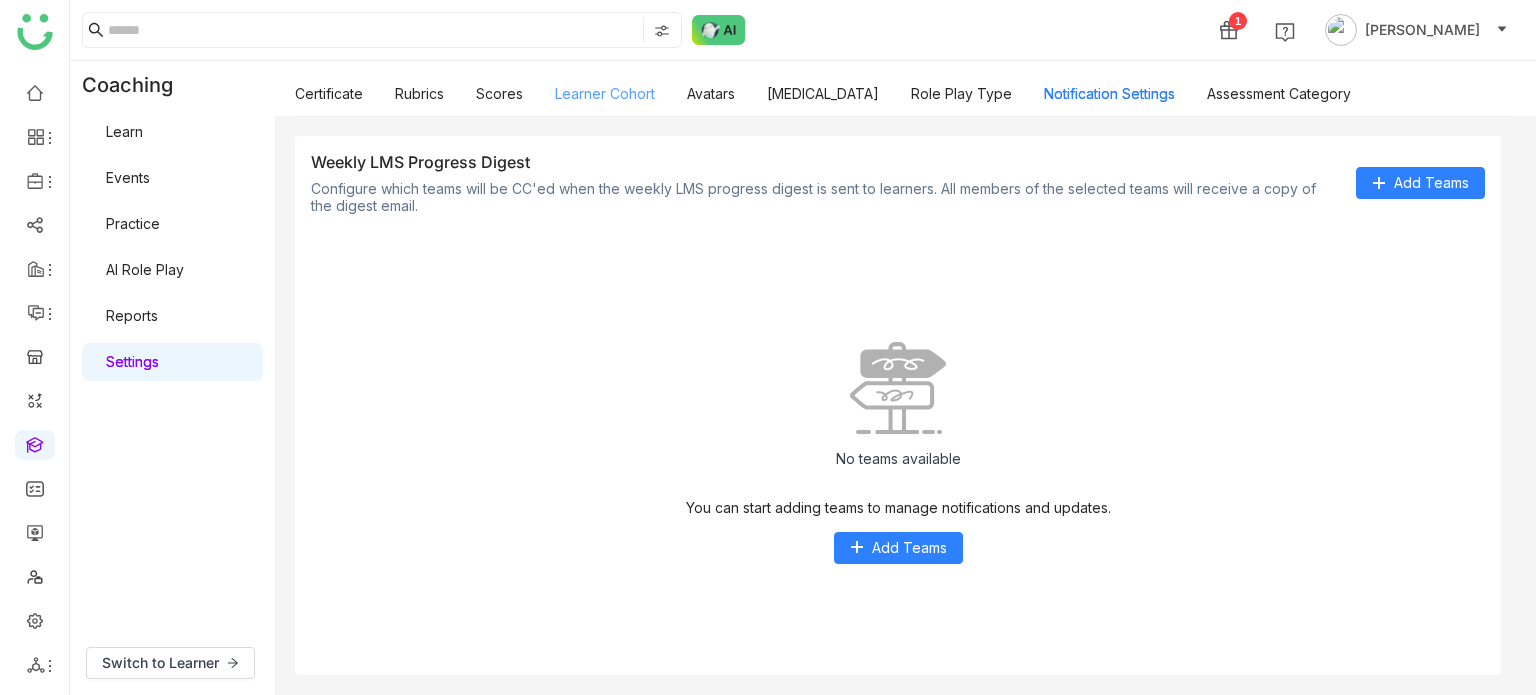click on "Learner Cohort" at bounding box center [605, 93] 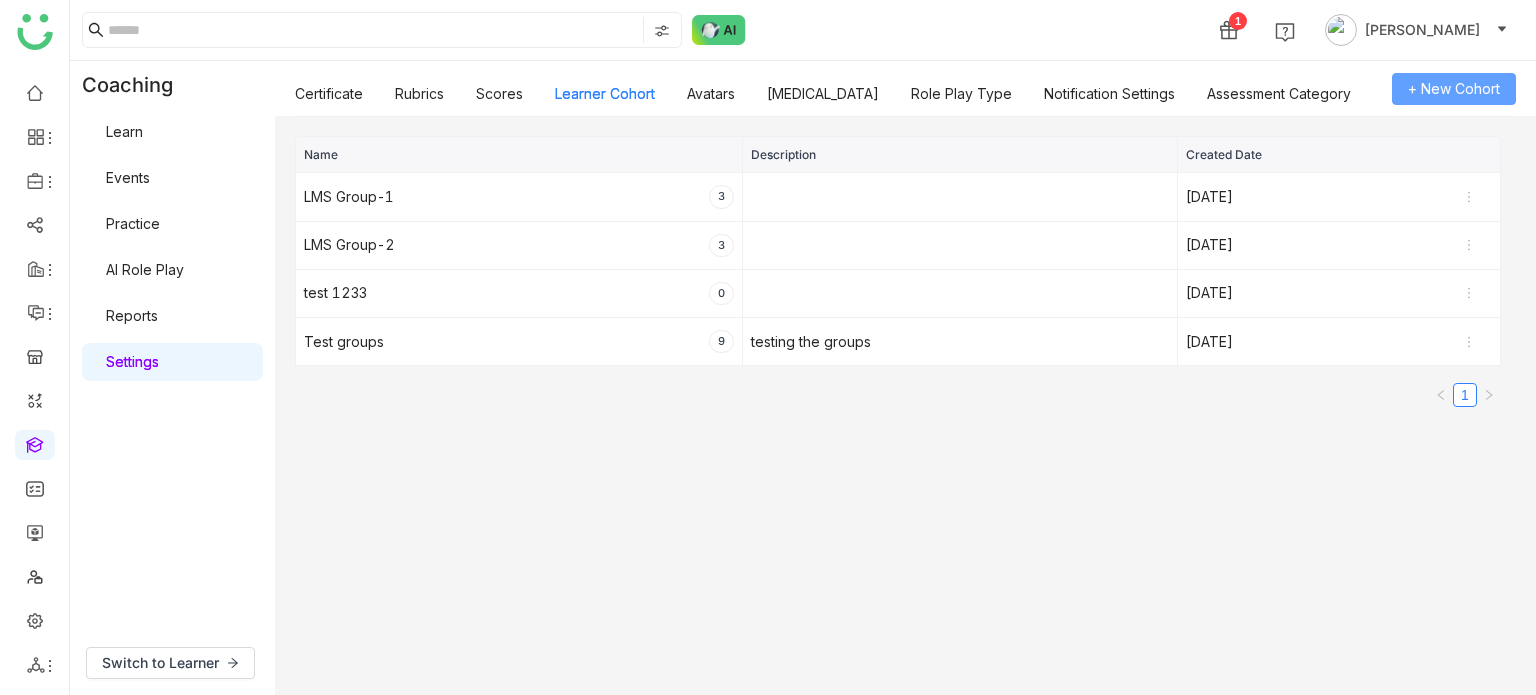 click on "+ New Cohort" at bounding box center [1454, 89] 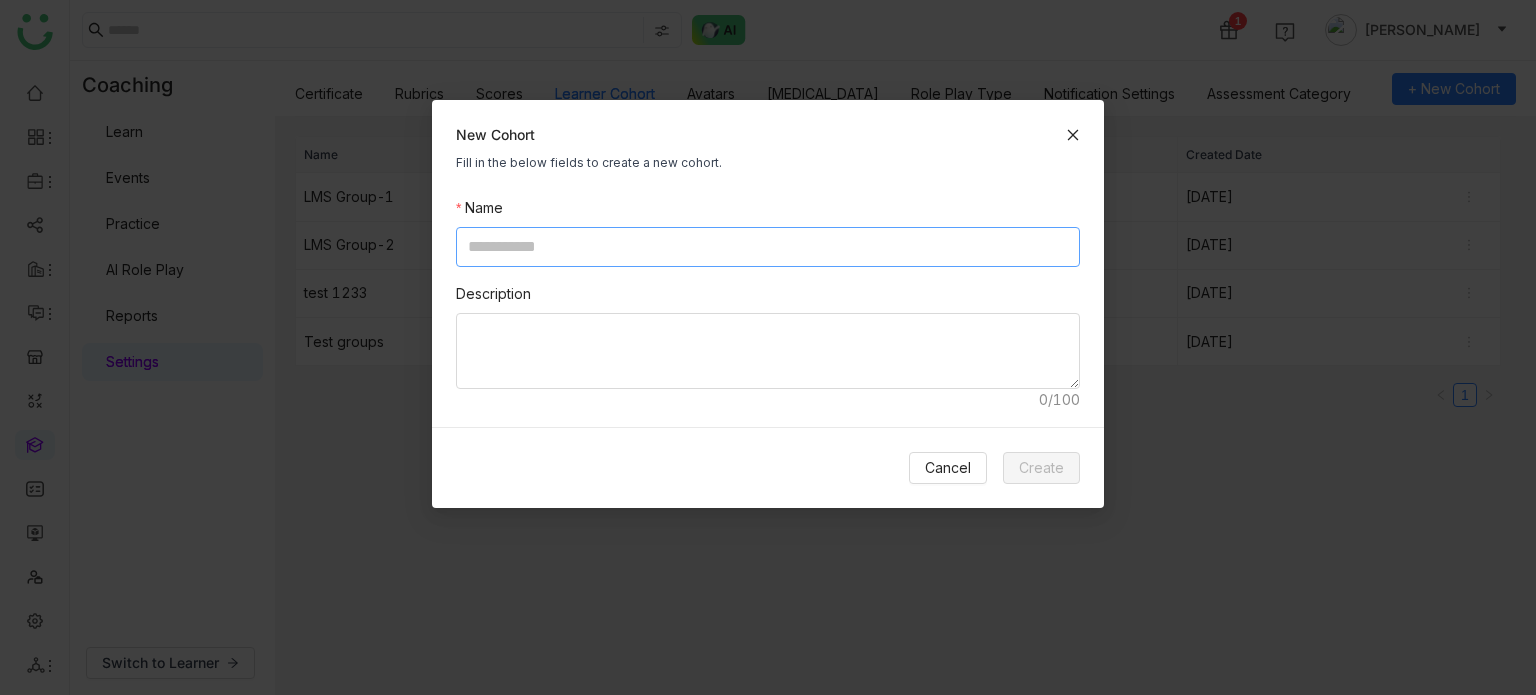click 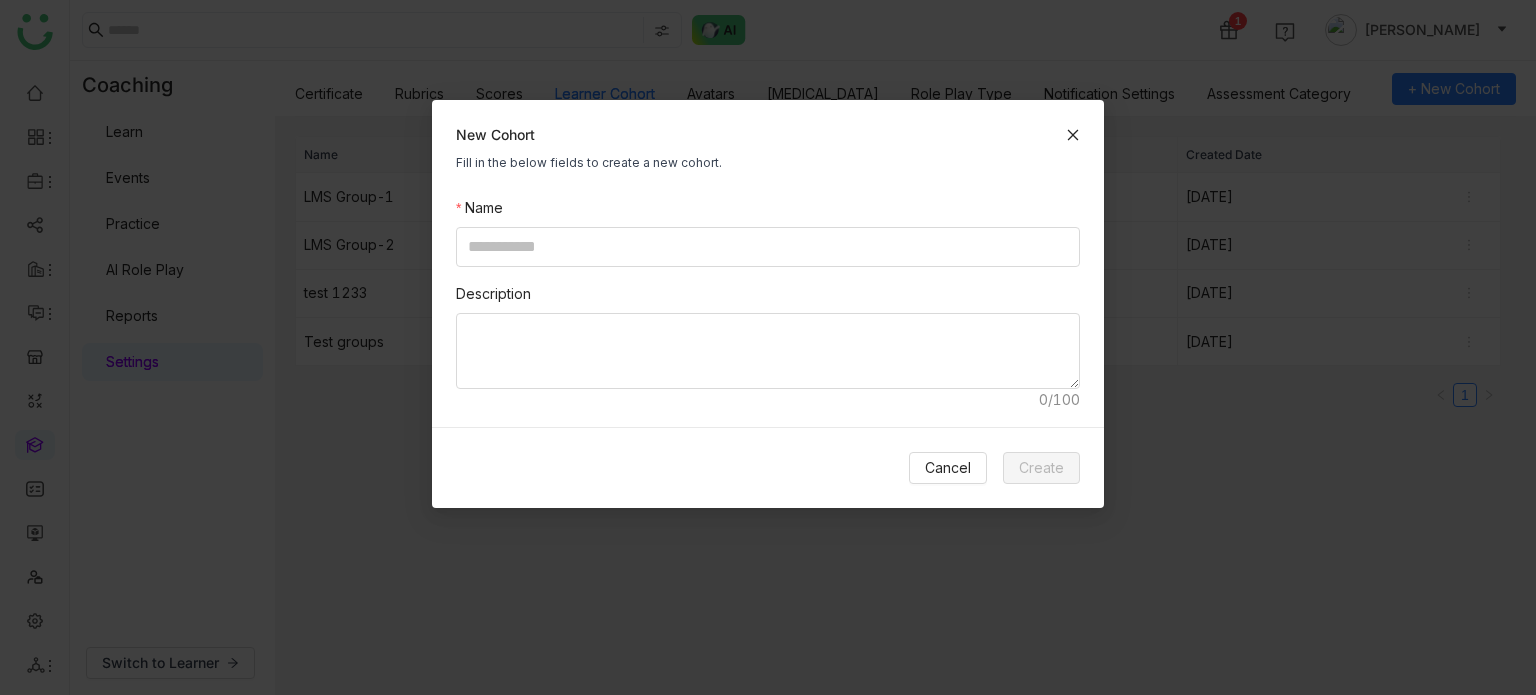click on "New Cohort  Fill in the below fields to create a new cohort." at bounding box center (768, 148) 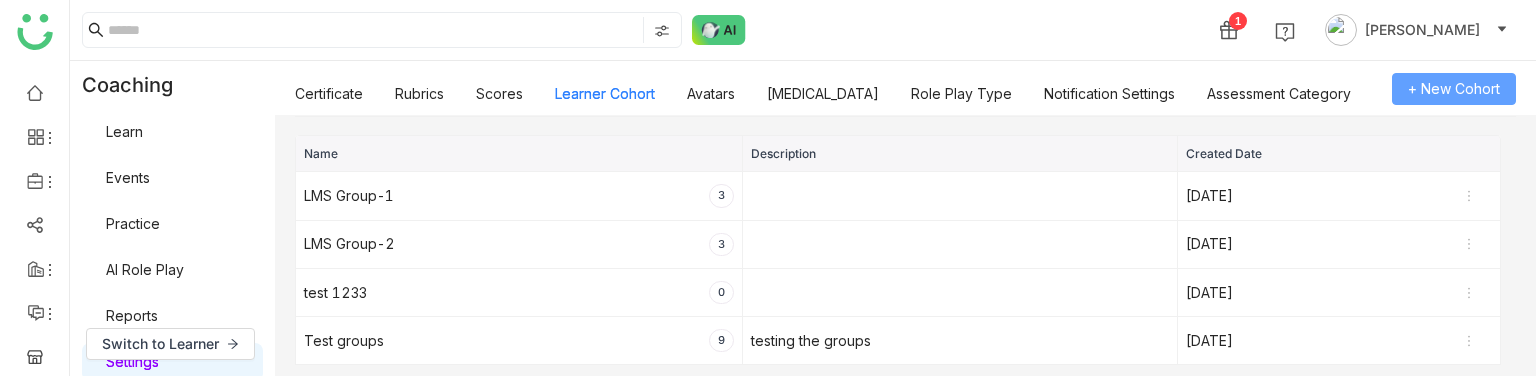 click on "+ New Cohort" at bounding box center [1454, 89] 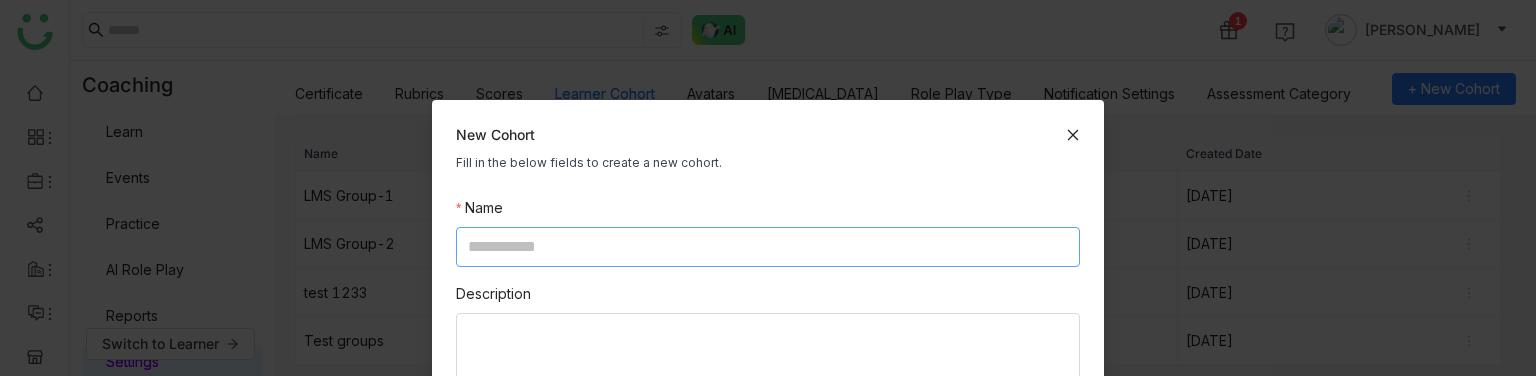 click 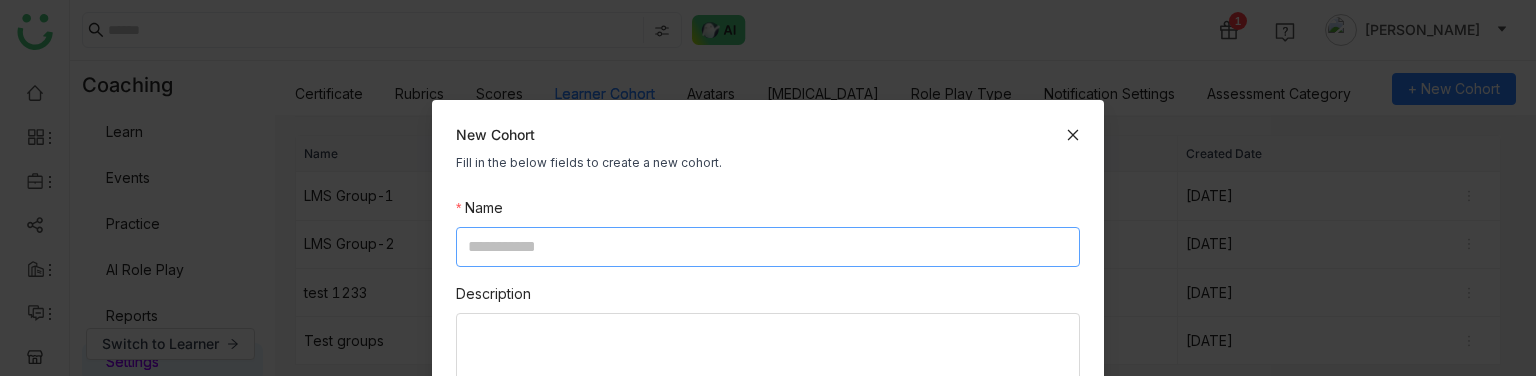 drag, startPoint x: 571, startPoint y: 247, endPoint x: 469, endPoint y: 239, distance: 102.31325 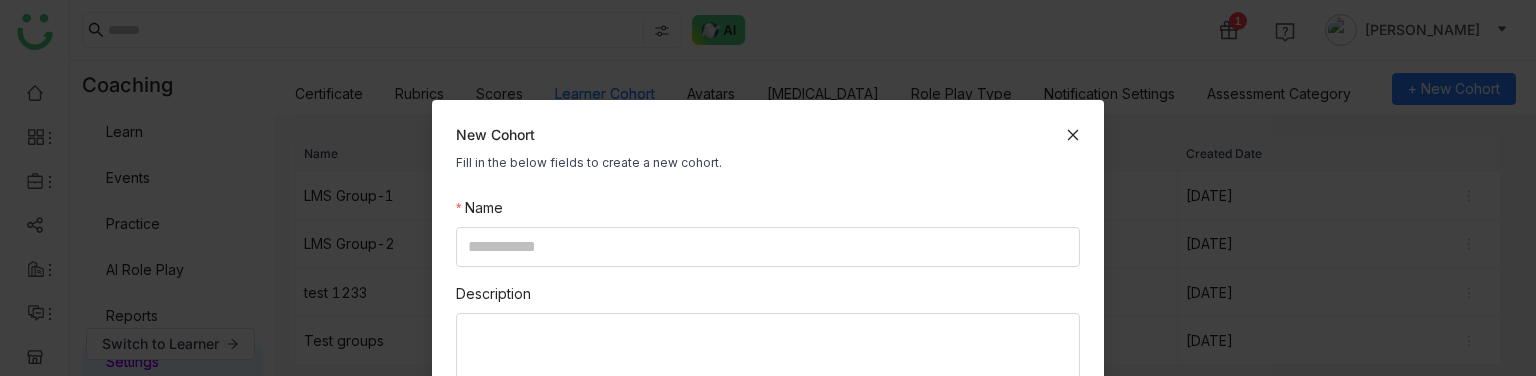 click on "Name" at bounding box center (479, 208) 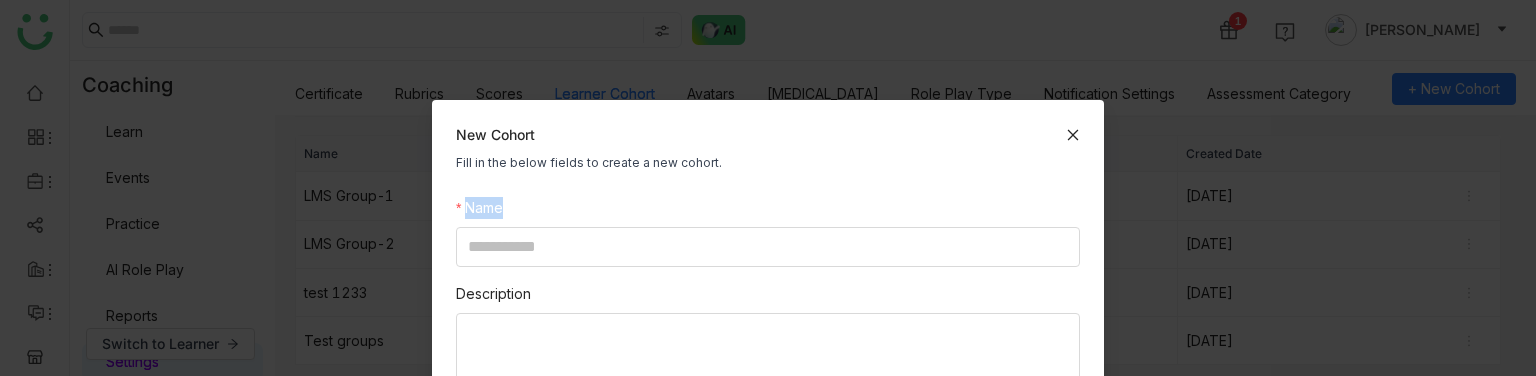 click on "Name" at bounding box center (479, 208) 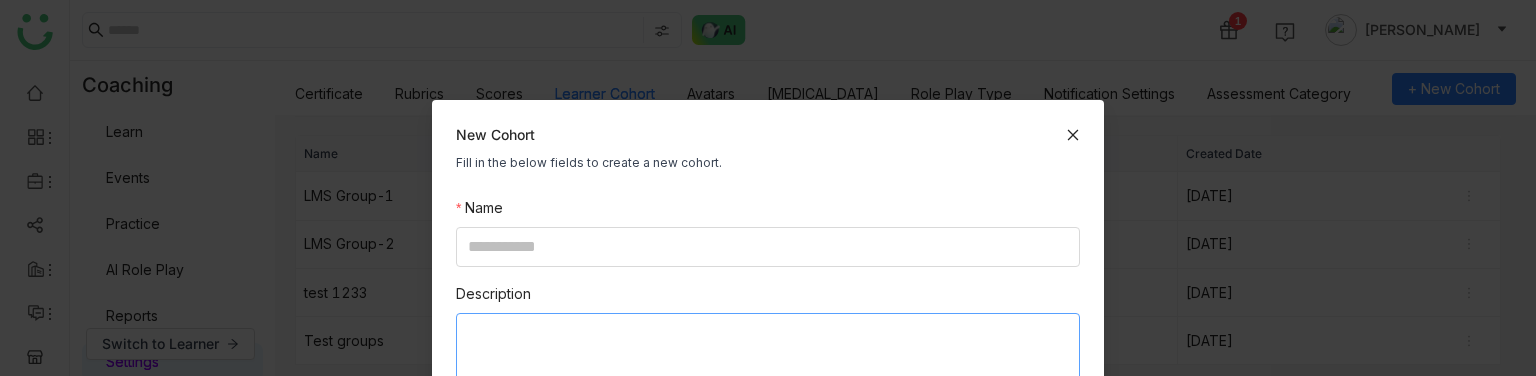click 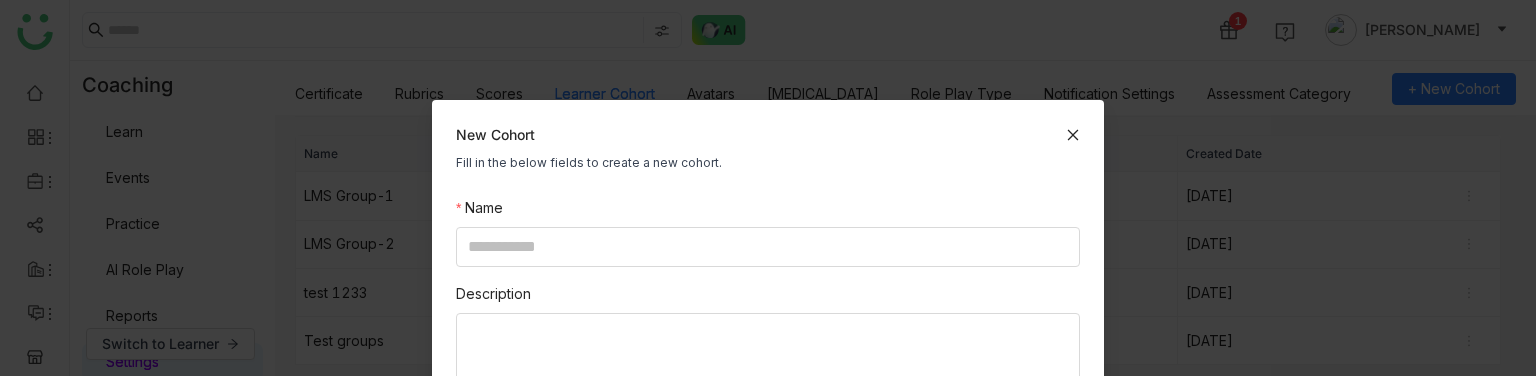 scroll, scrollTop: 155, scrollLeft: 0, axis: vertical 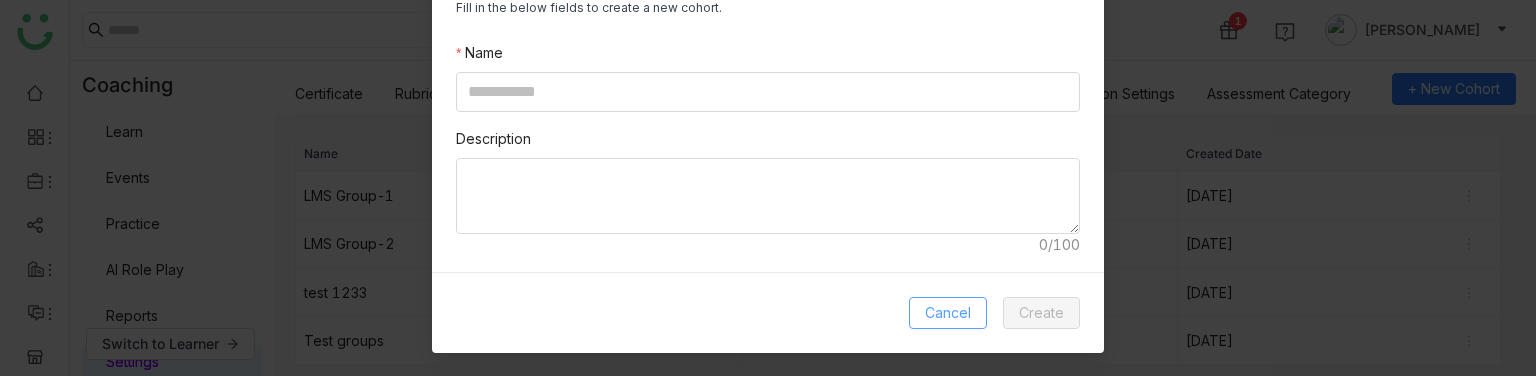 click on "Cancel" at bounding box center [948, 313] 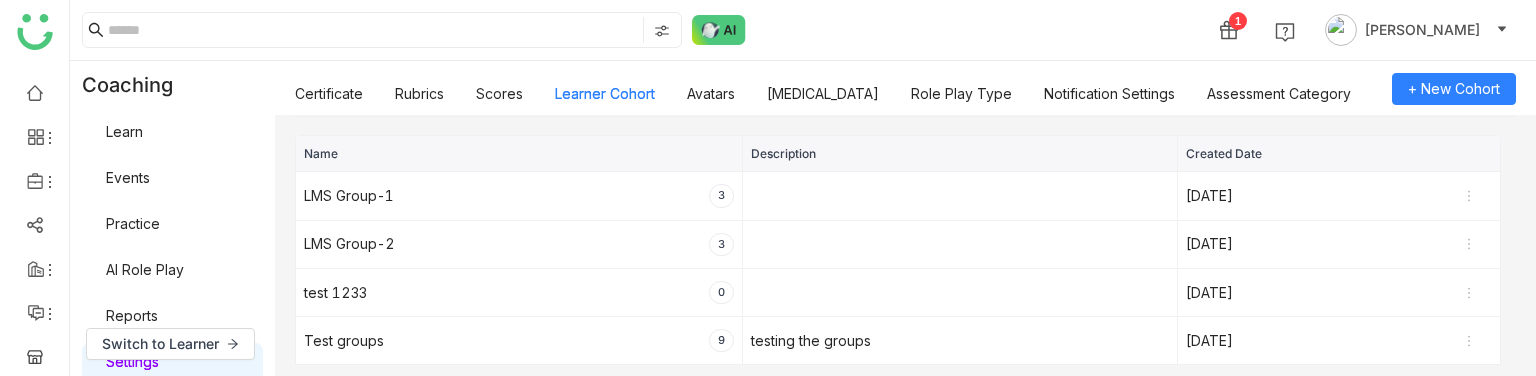 scroll, scrollTop: 55, scrollLeft: 0, axis: vertical 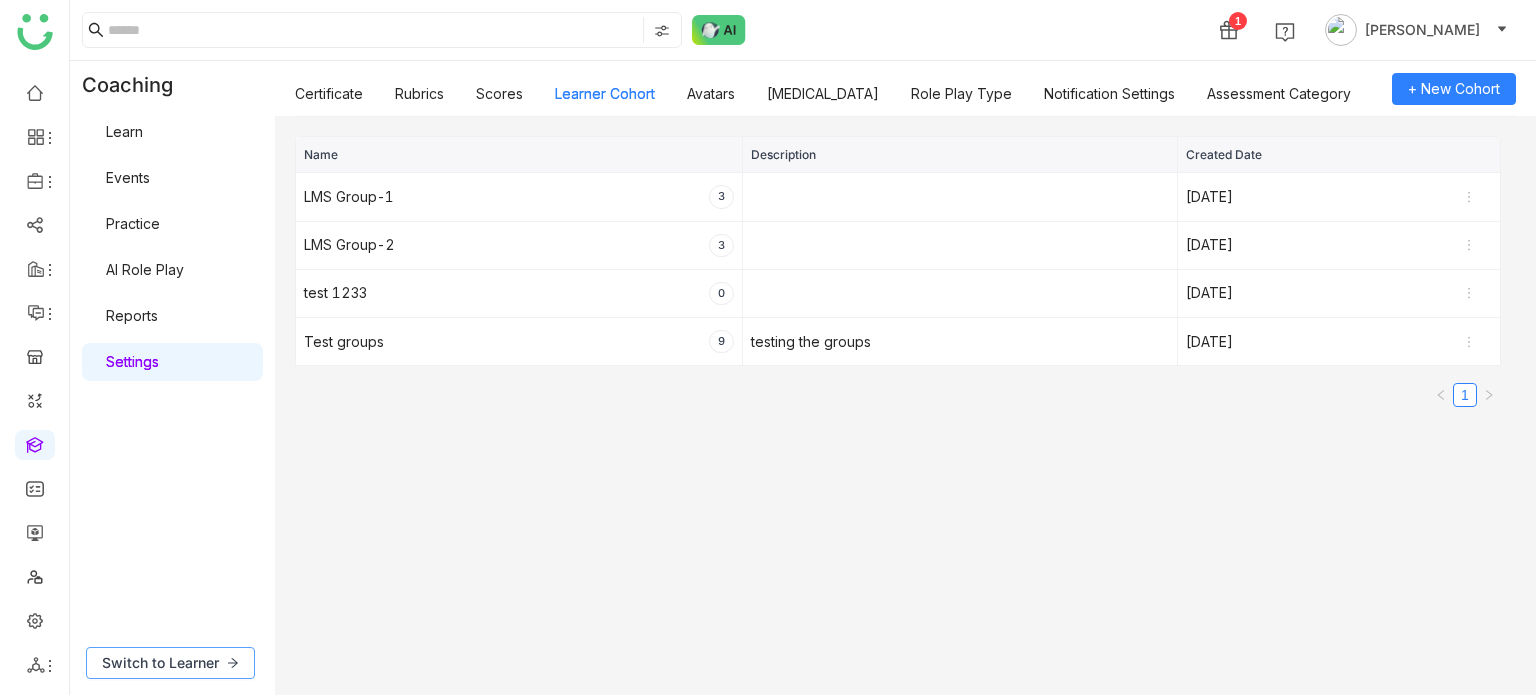 click on "Switch to Learner" 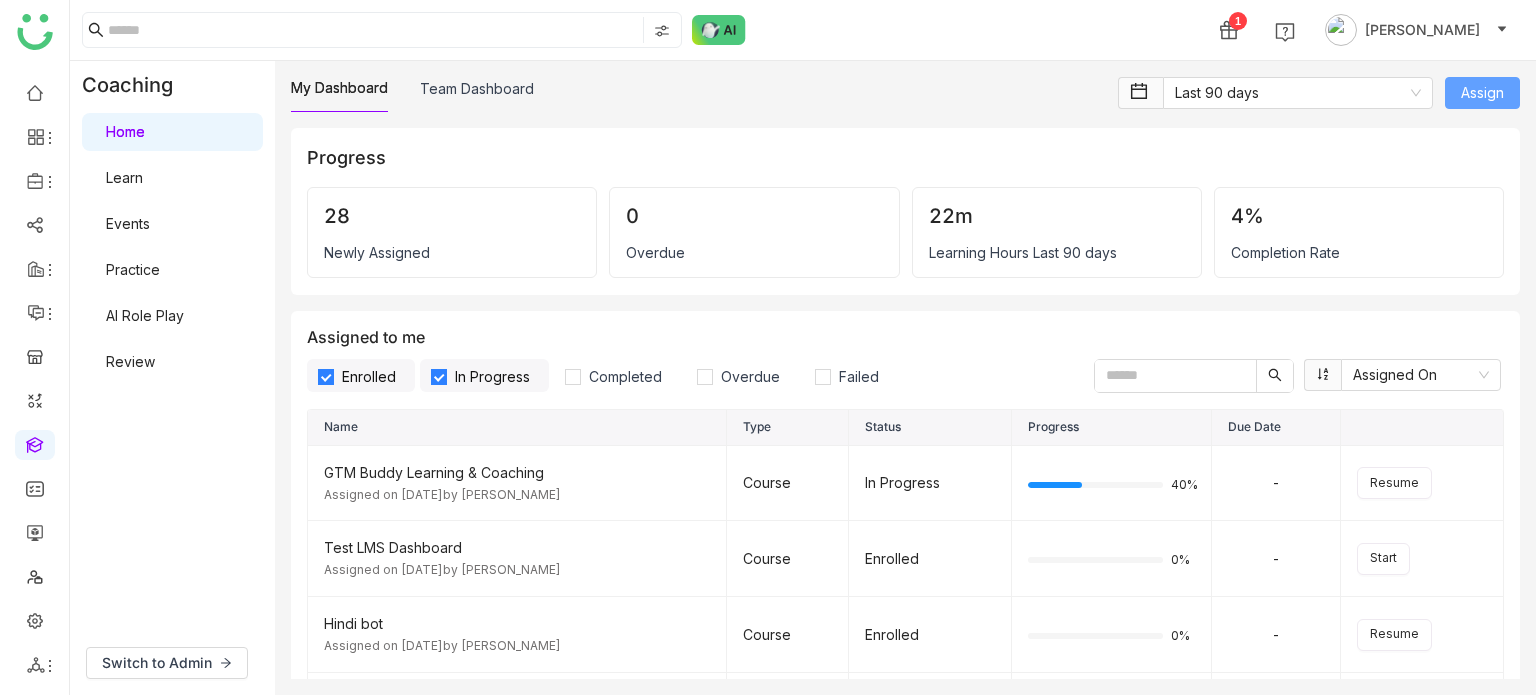 click on "Assign" 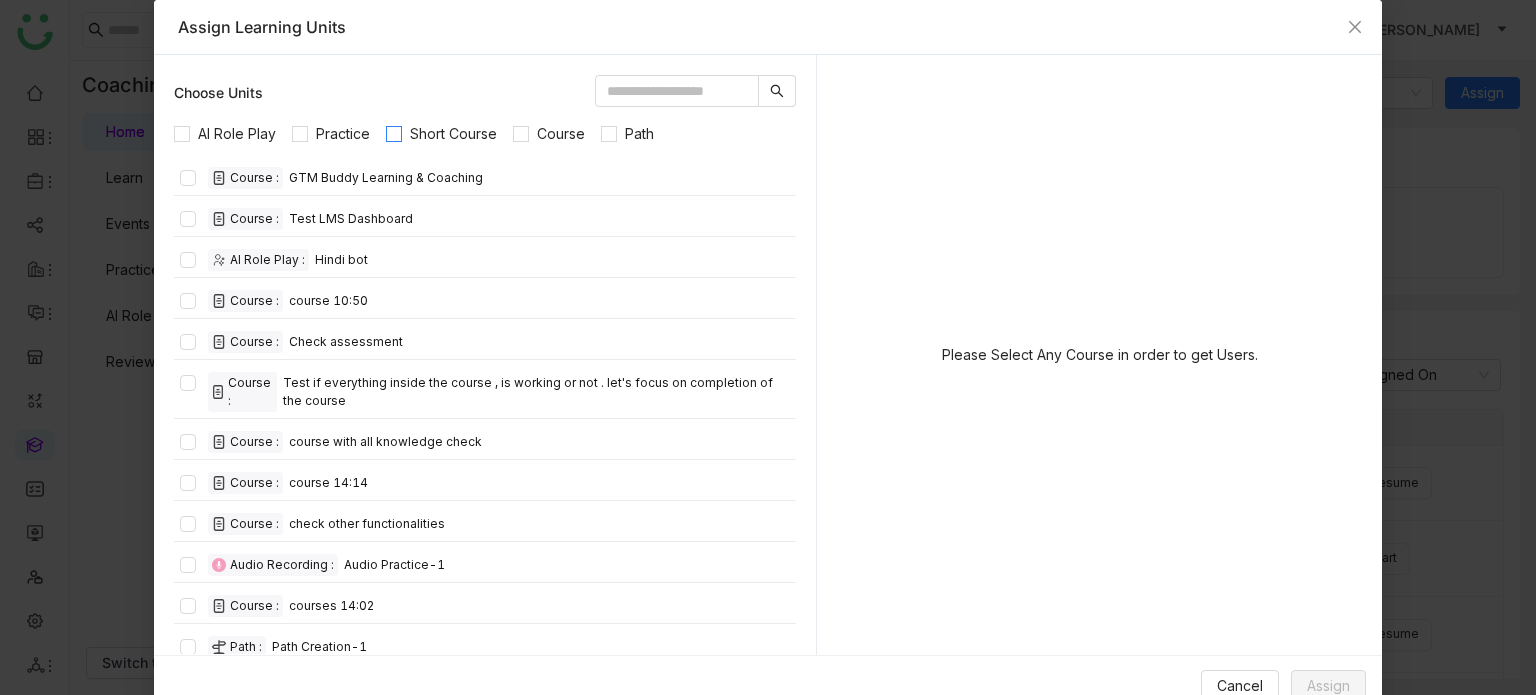 click on "Short Course" at bounding box center [453, 134] 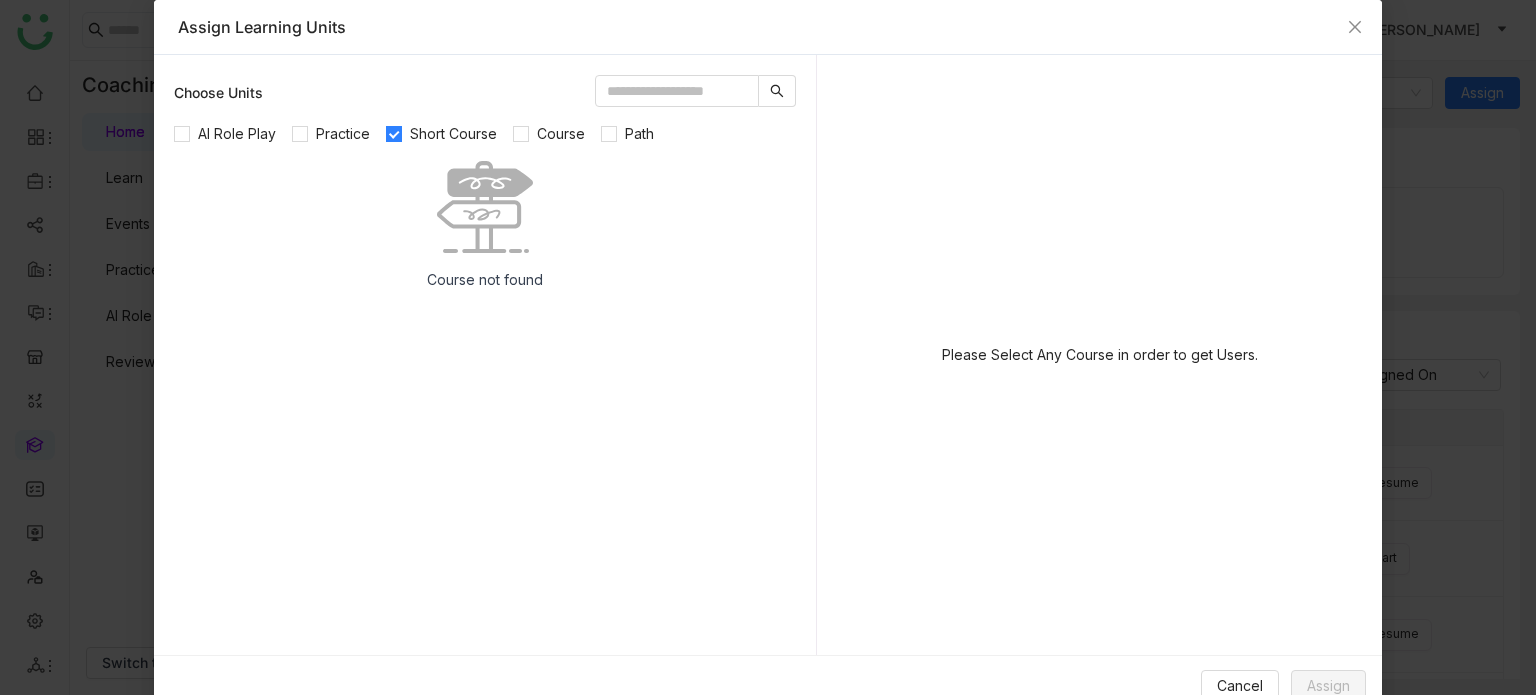 click on "Short Course" at bounding box center [453, 134] 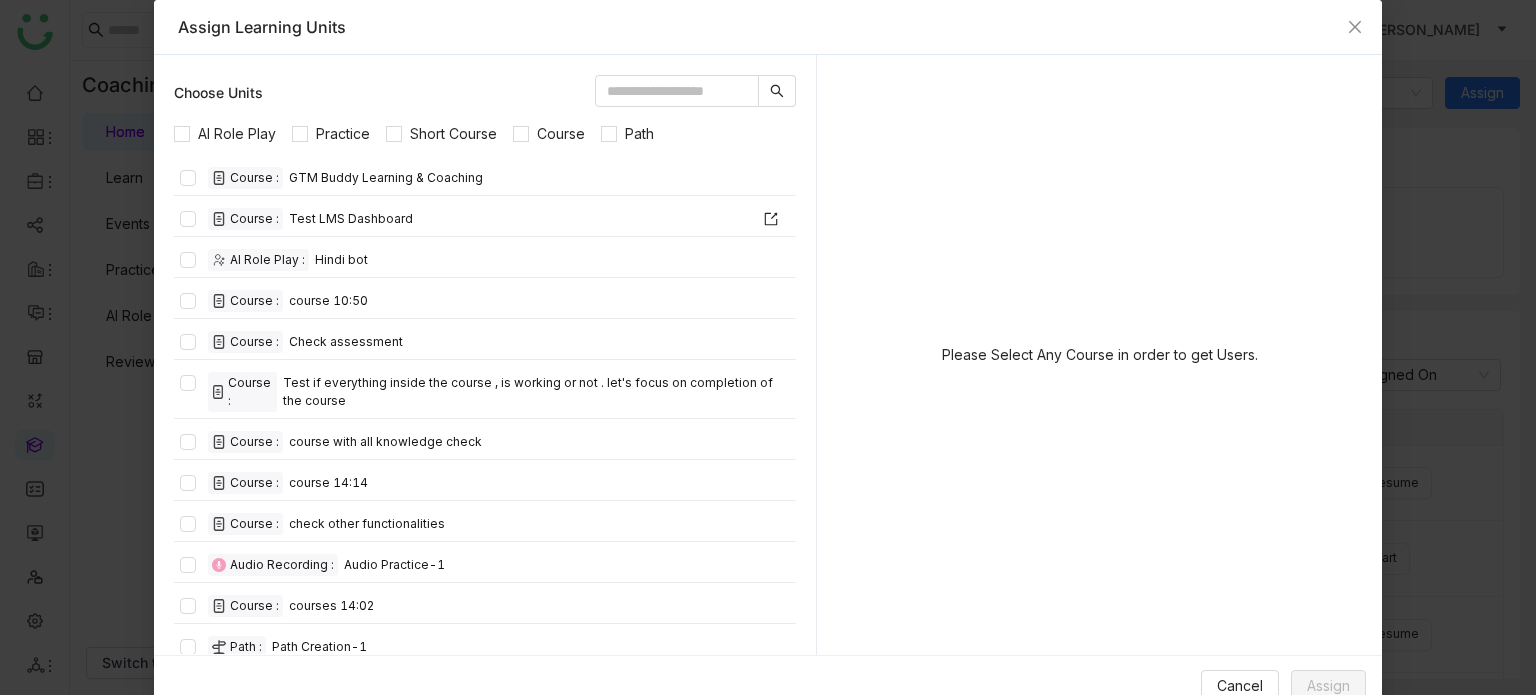 click on "Course :   Test LMS Dashboard" at bounding box center (485, 219) 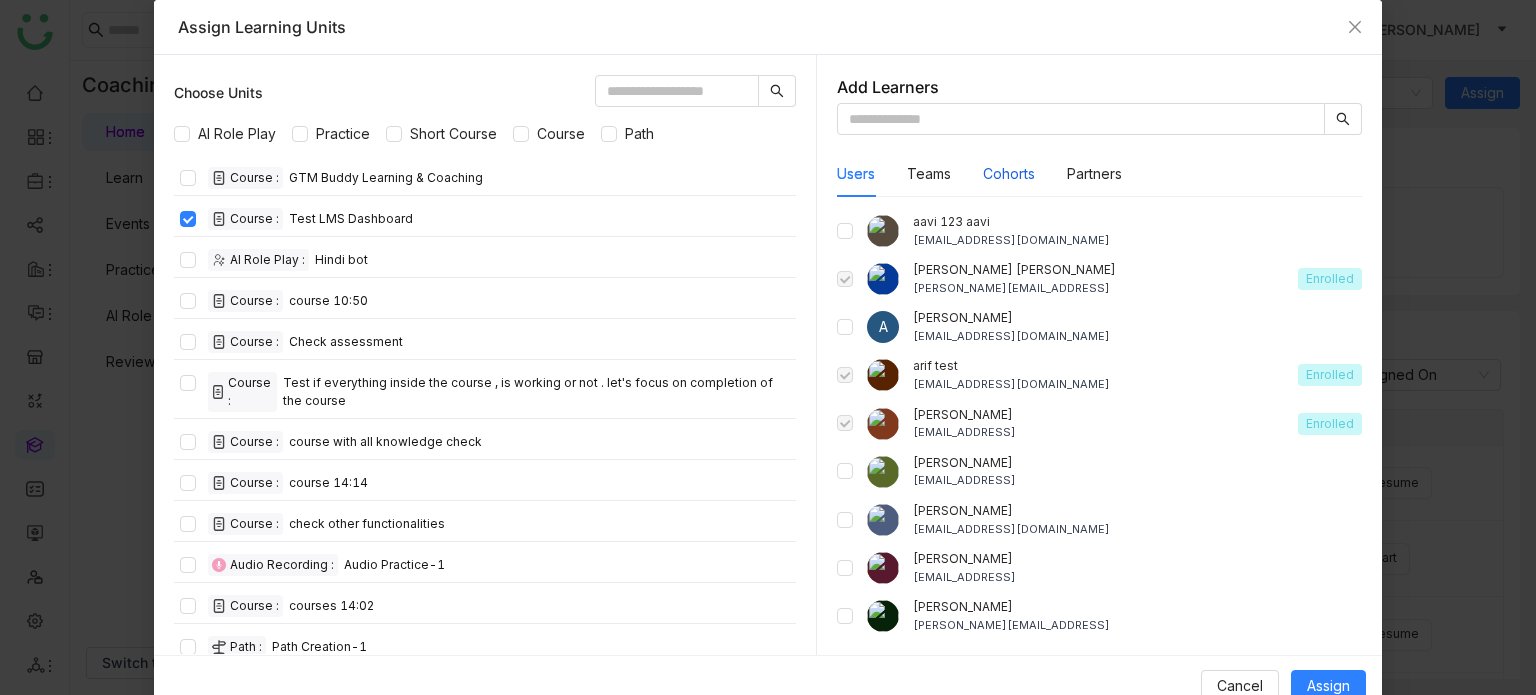 click on "Cohorts" at bounding box center (1009, 174) 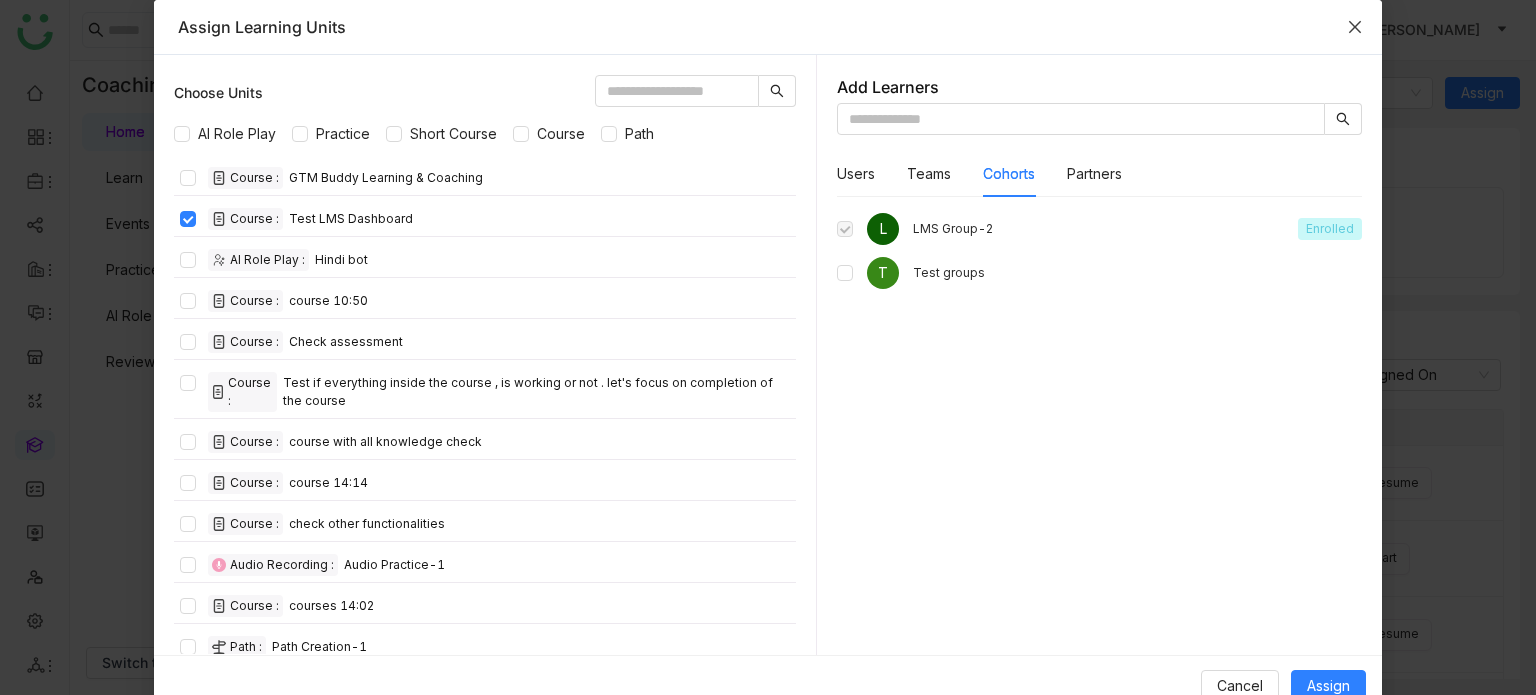 click 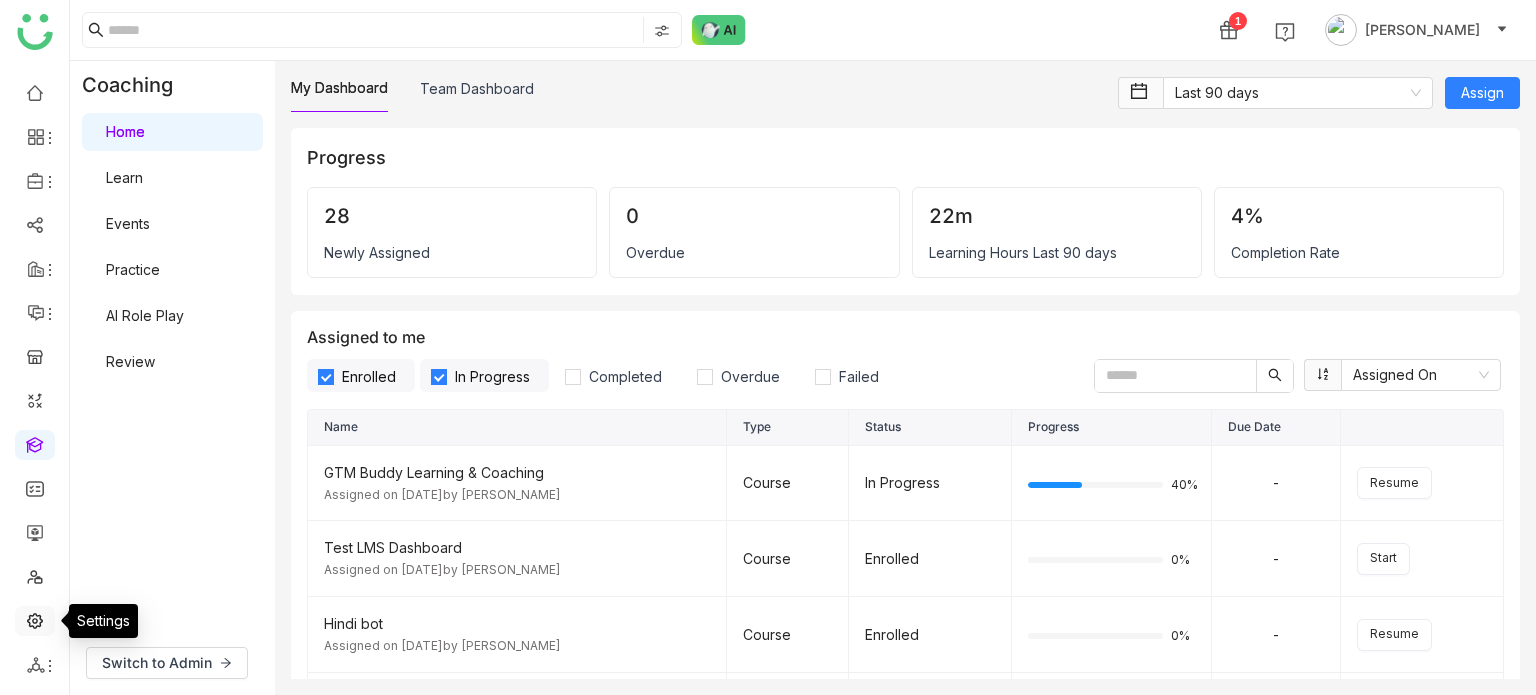 click at bounding box center (35, 619) 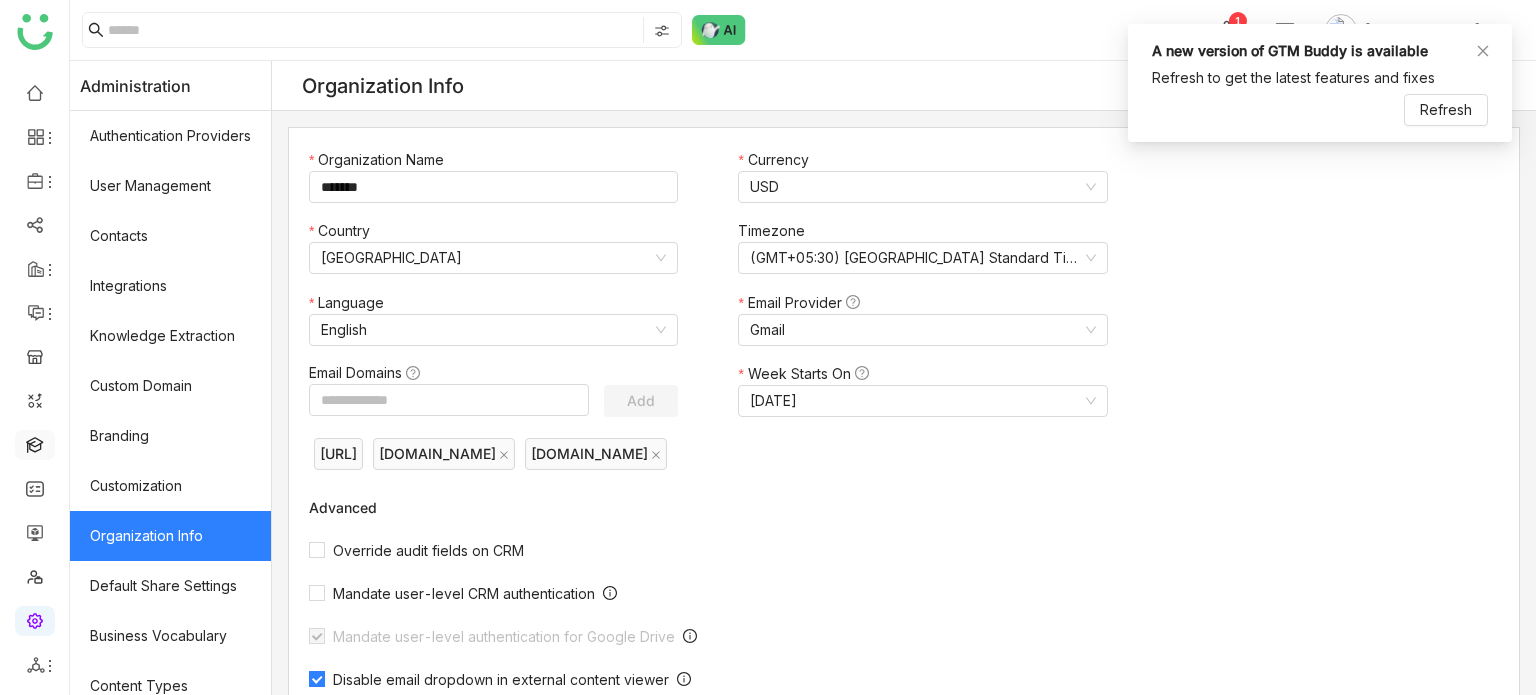 click at bounding box center [35, 443] 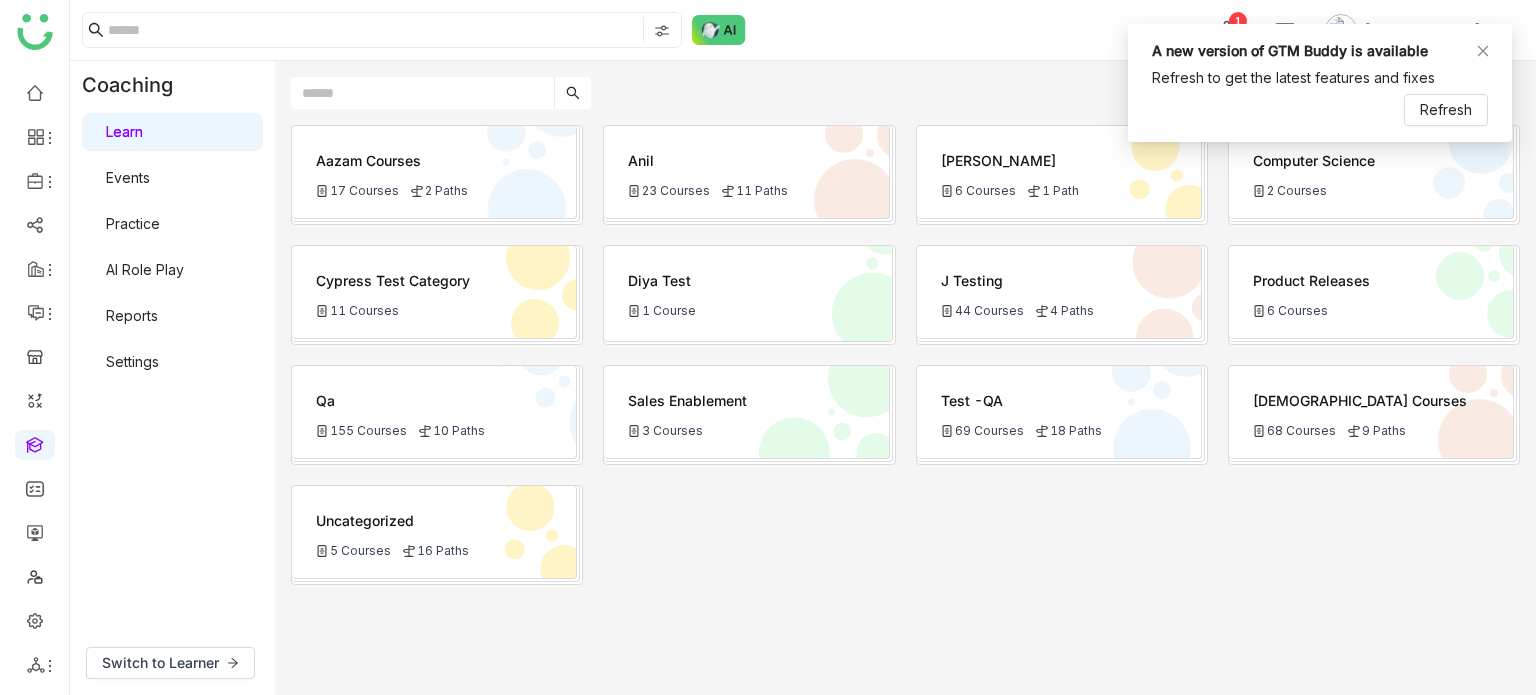 click on "Settings" at bounding box center (132, 361) 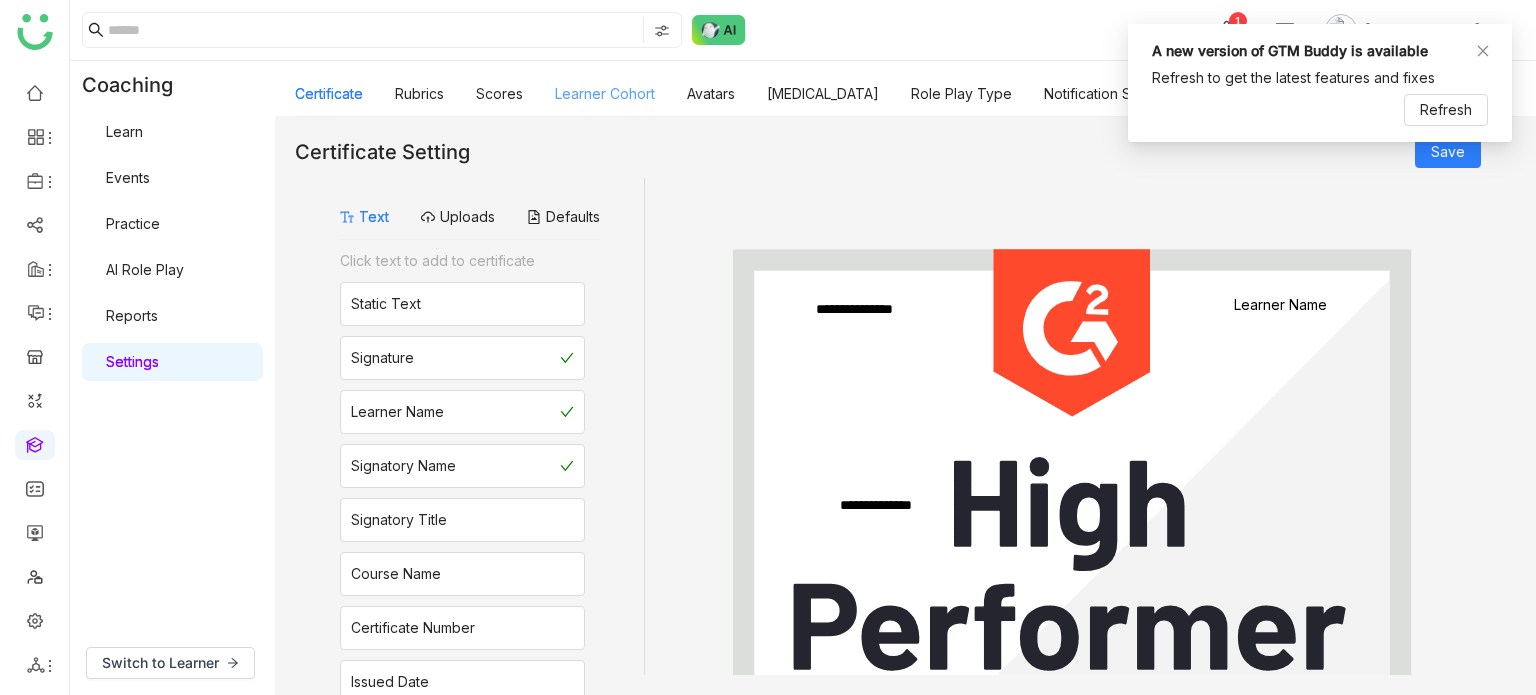 click on "Learner Cohort" at bounding box center [605, 93] 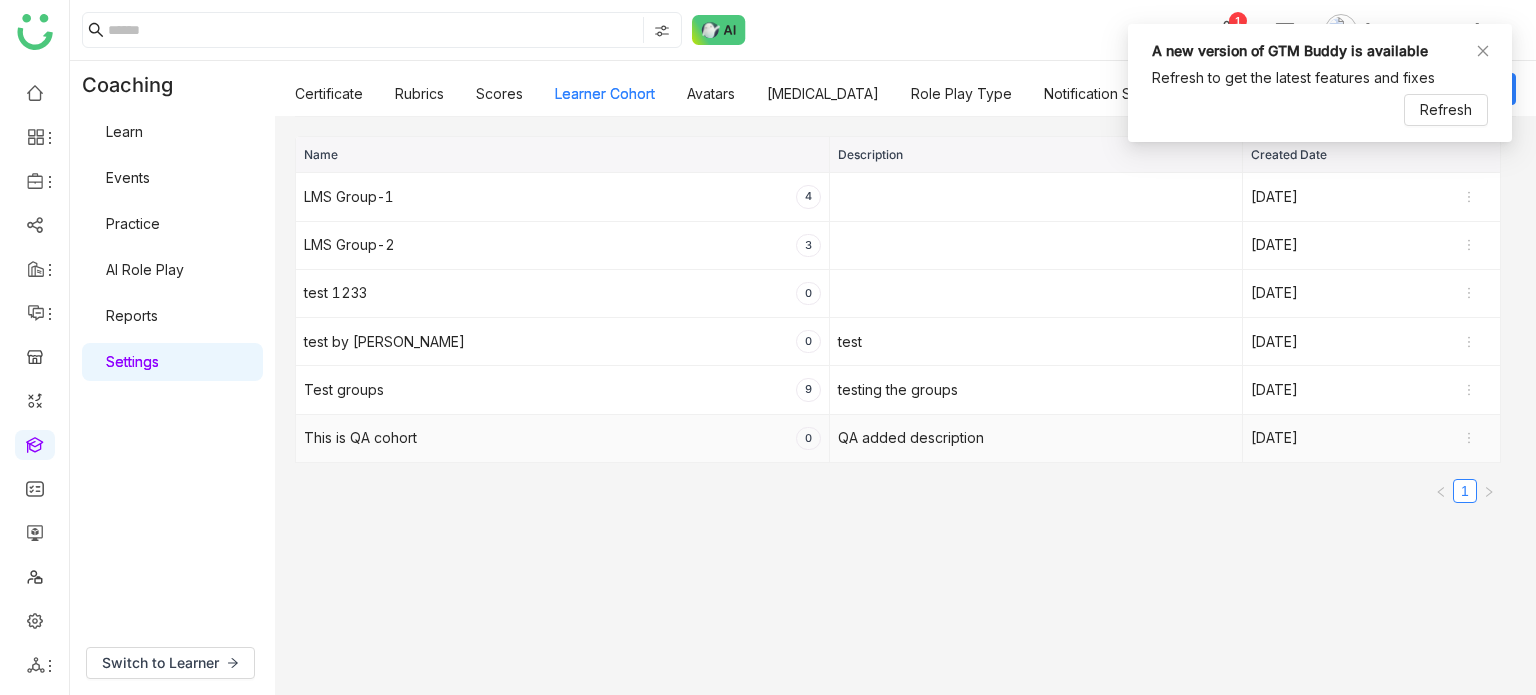 click 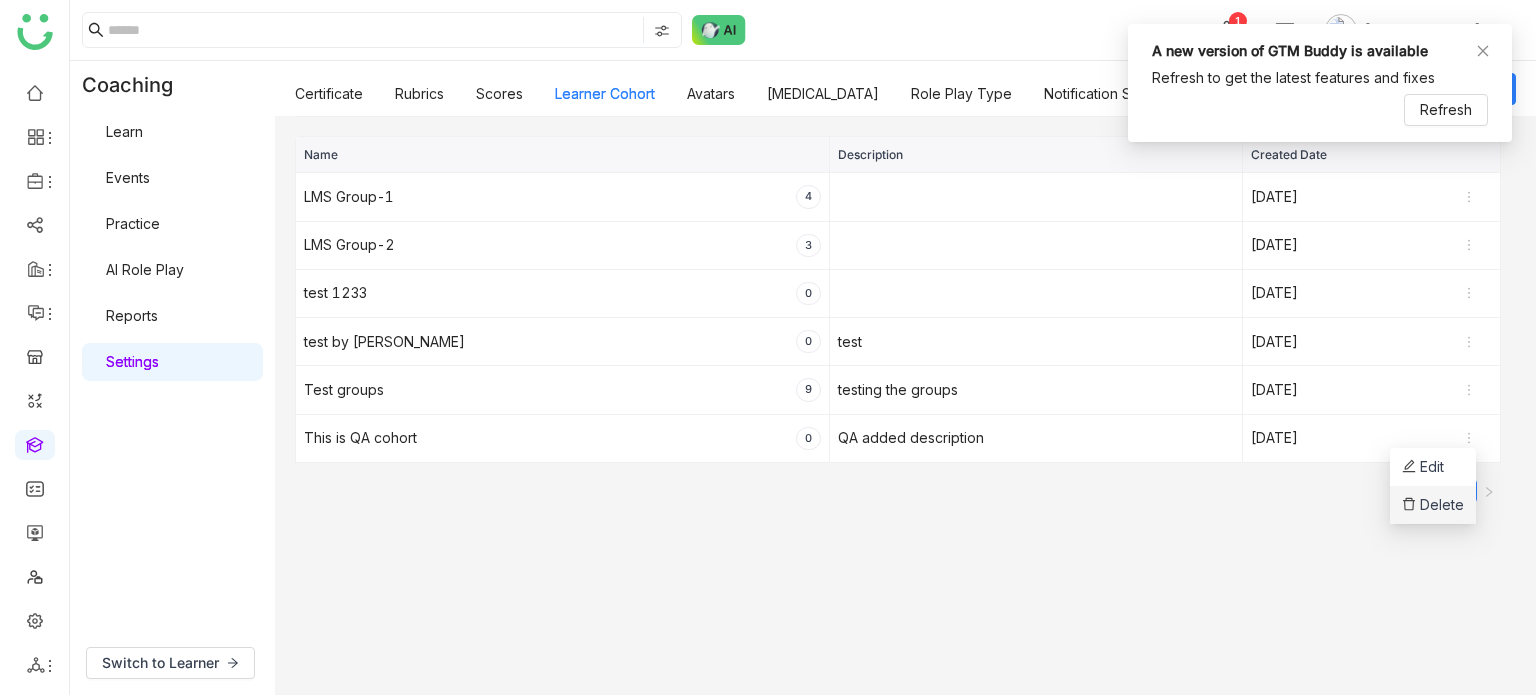 click on "Delete" at bounding box center (1433, 505) 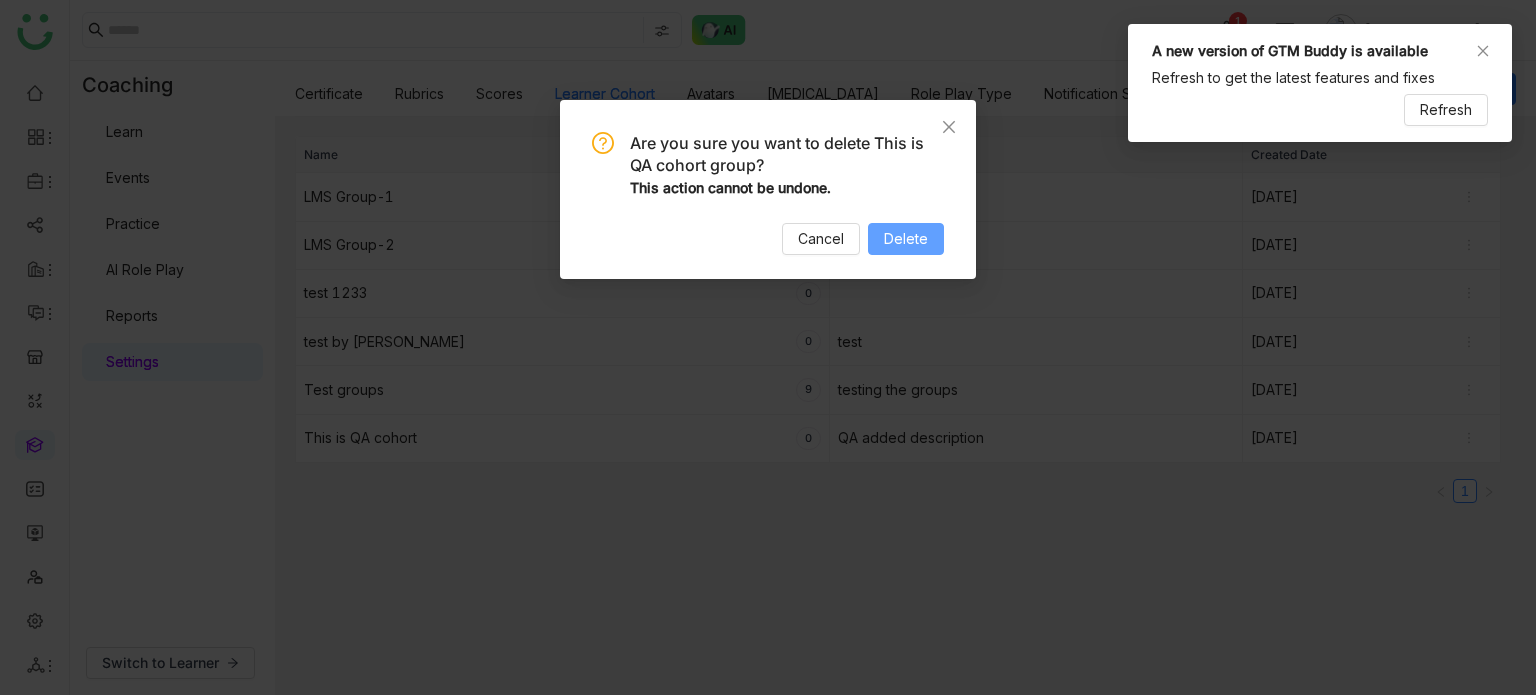 click on "Delete" at bounding box center [906, 239] 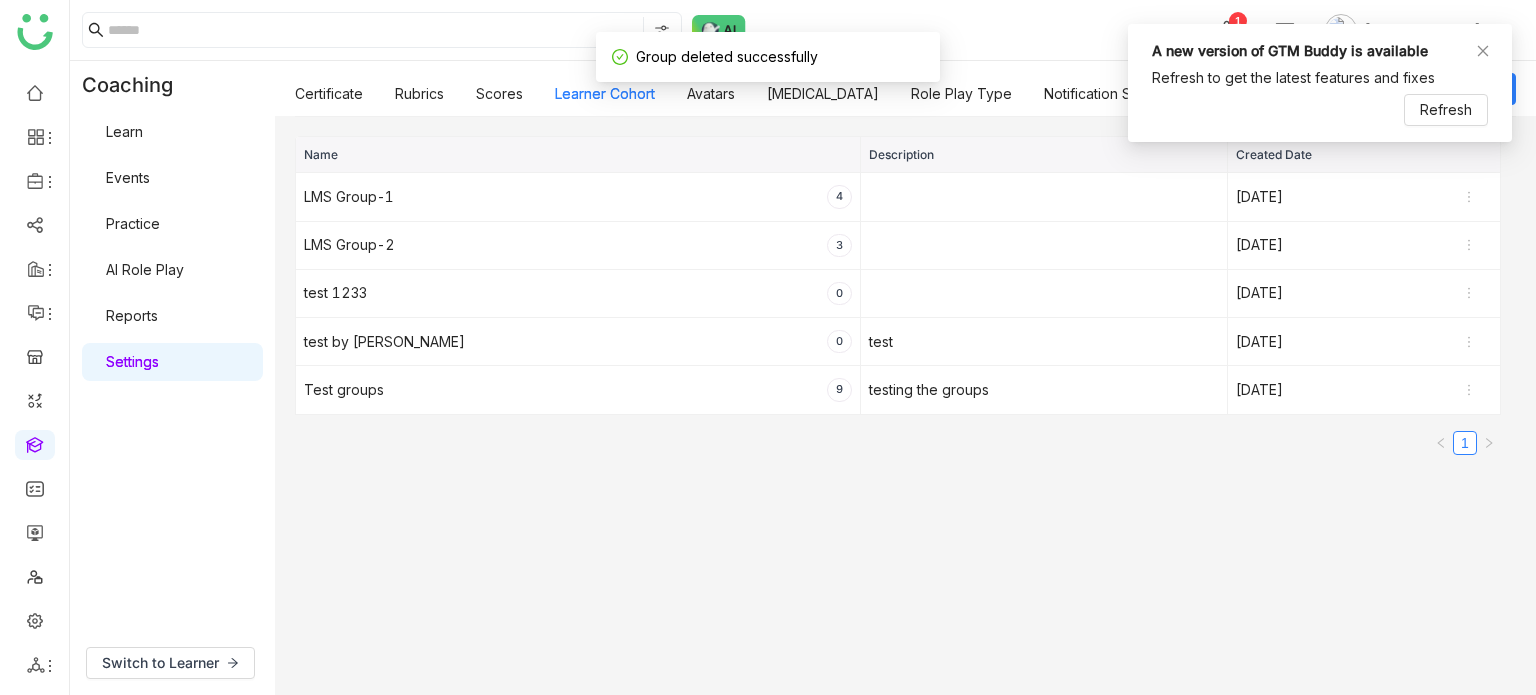 click on "A new version of GTM Buddy is available   Refresh to get the latest features and fixes  Refresh" at bounding box center (1320, 83) 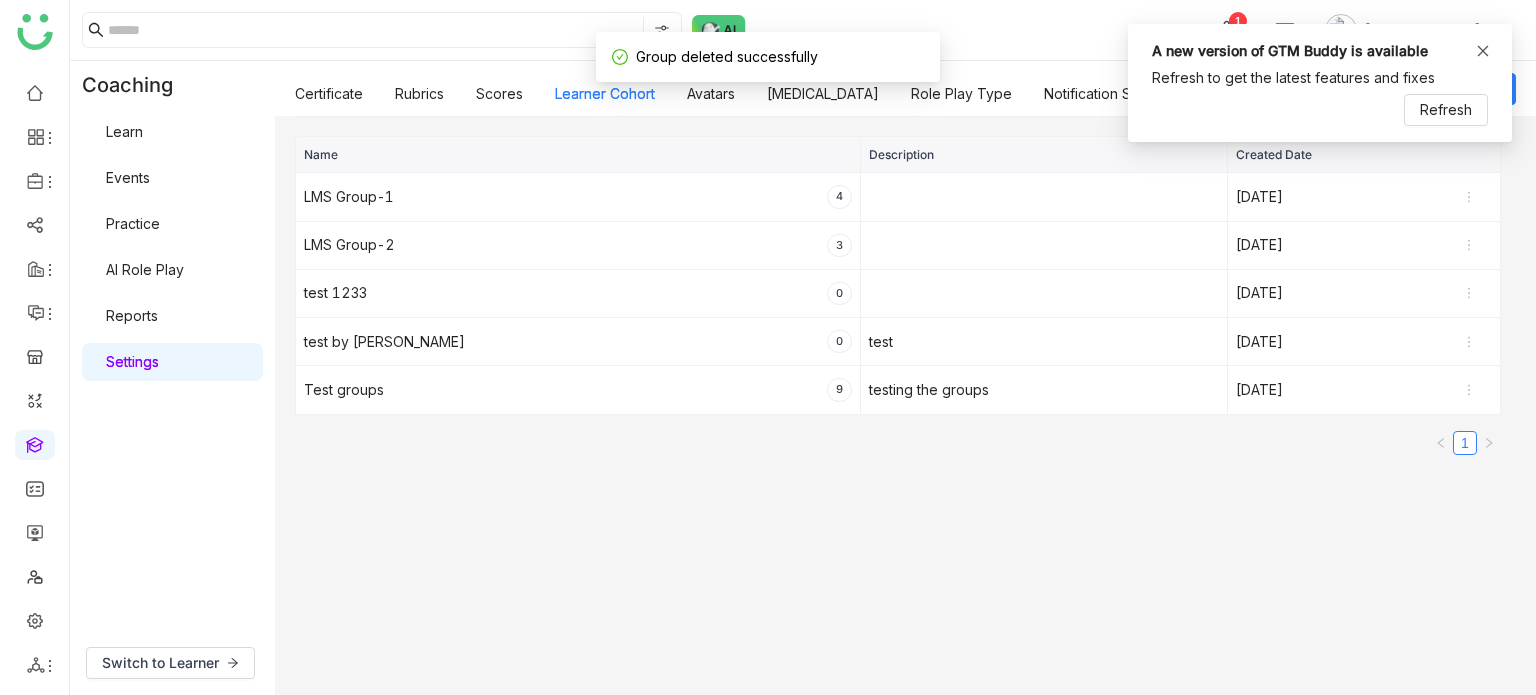 click 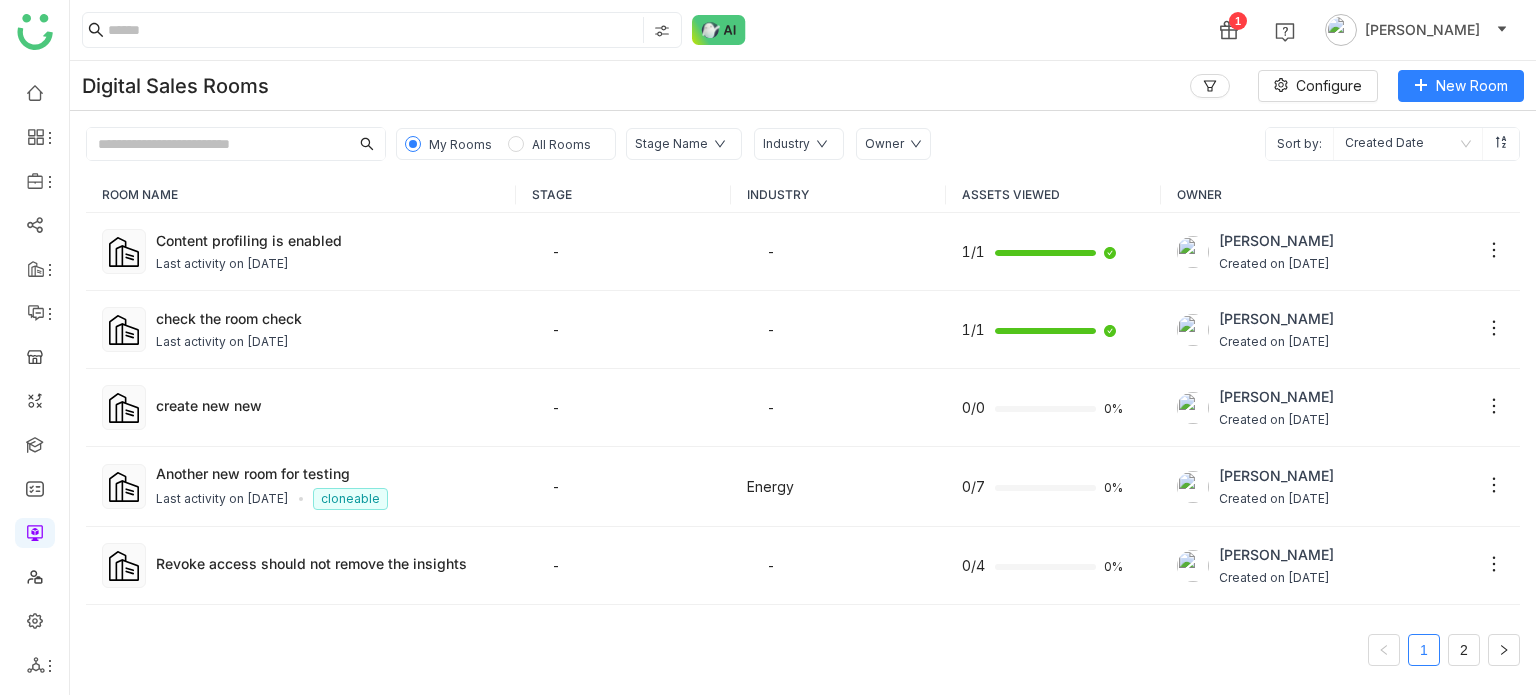 scroll, scrollTop: 0, scrollLeft: 0, axis: both 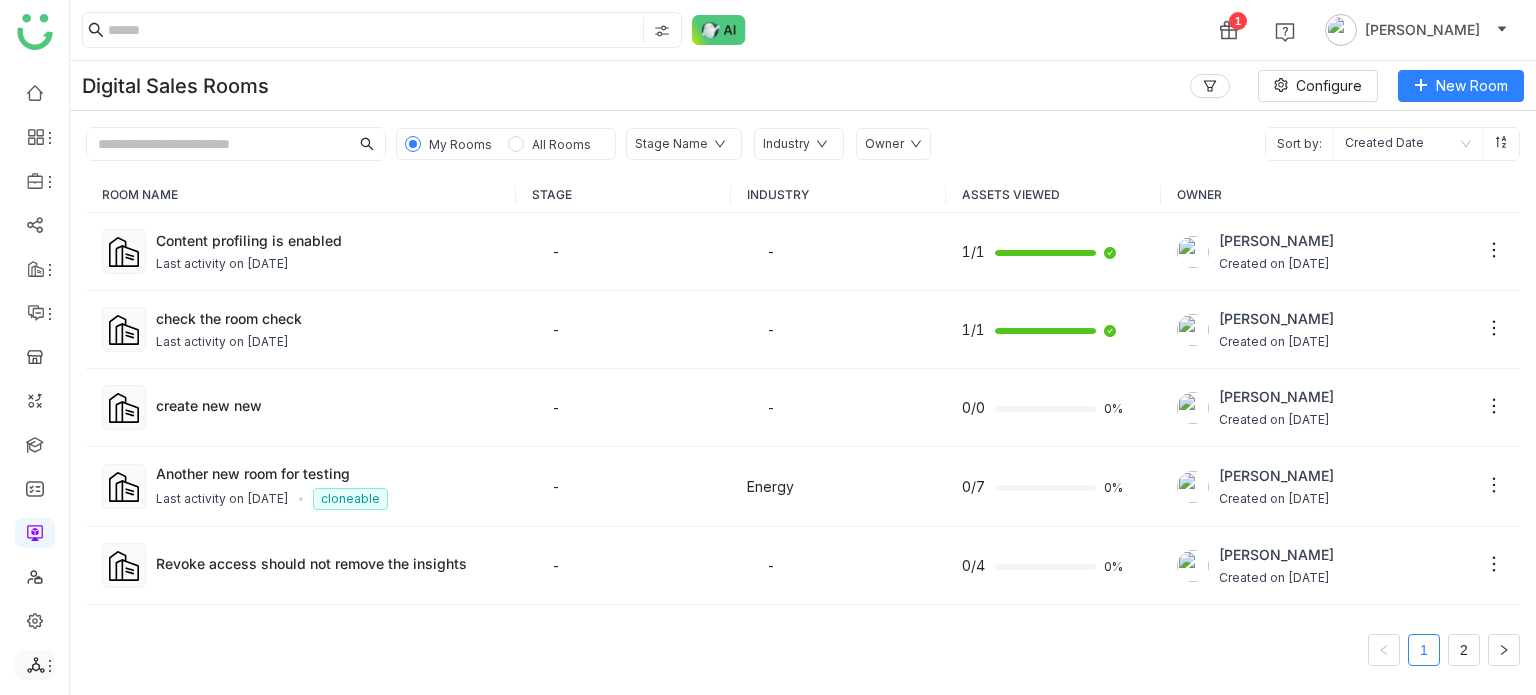 click at bounding box center [35, 665] 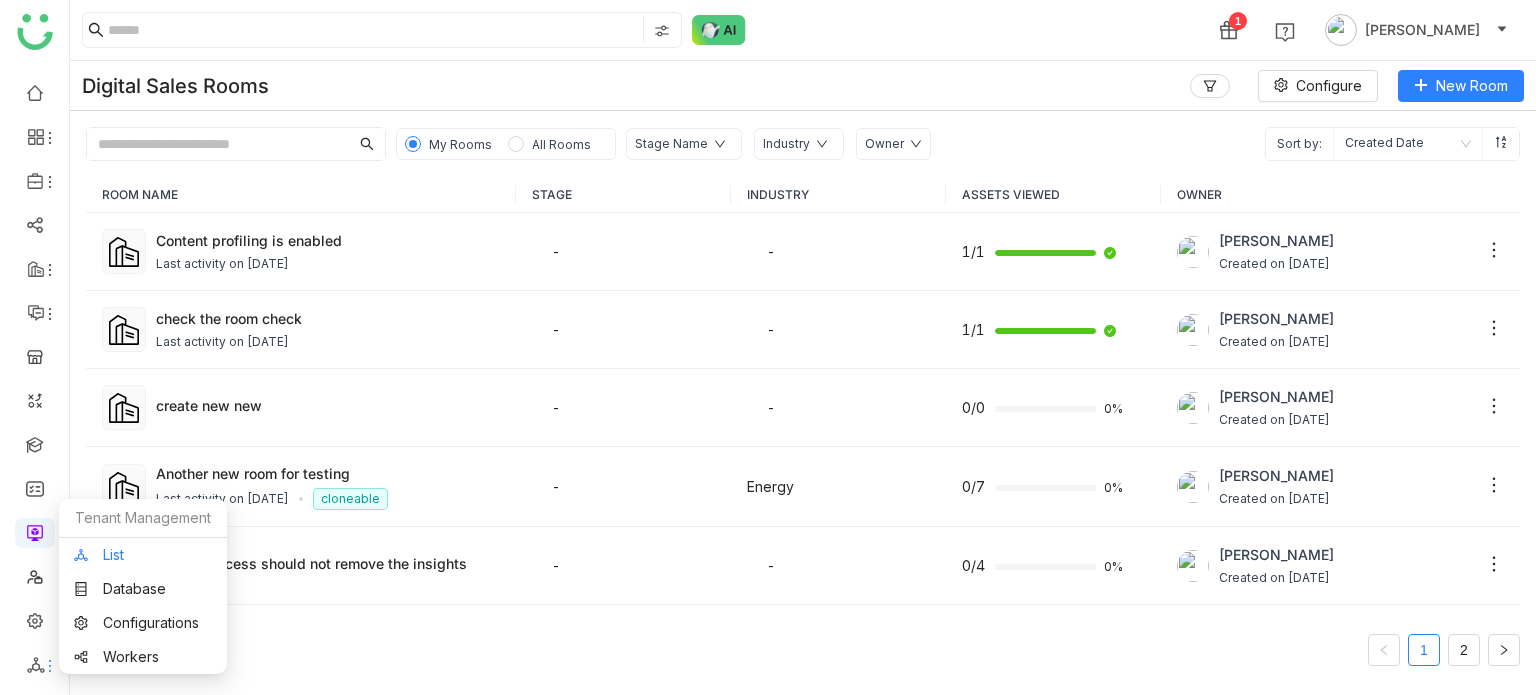 click on "List" at bounding box center (143, 555) 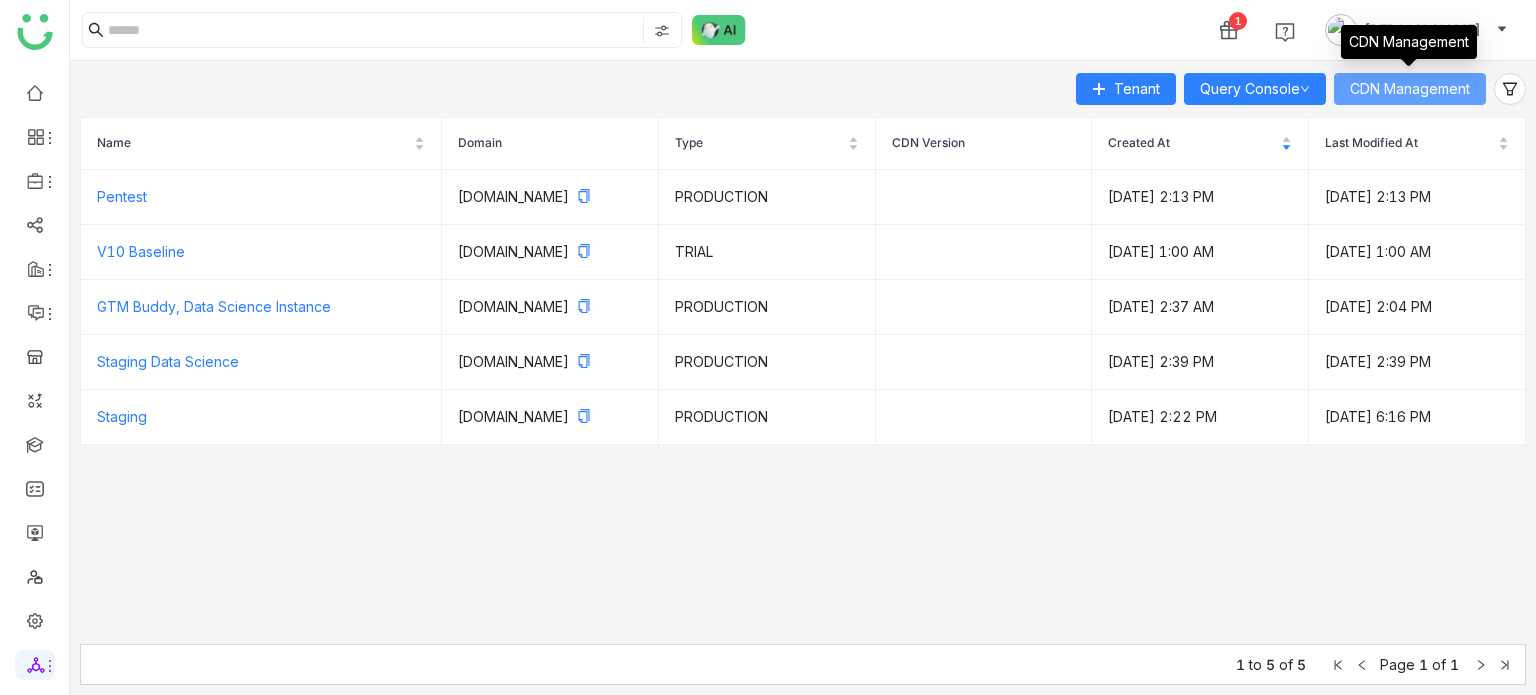 click on "CDN Management" 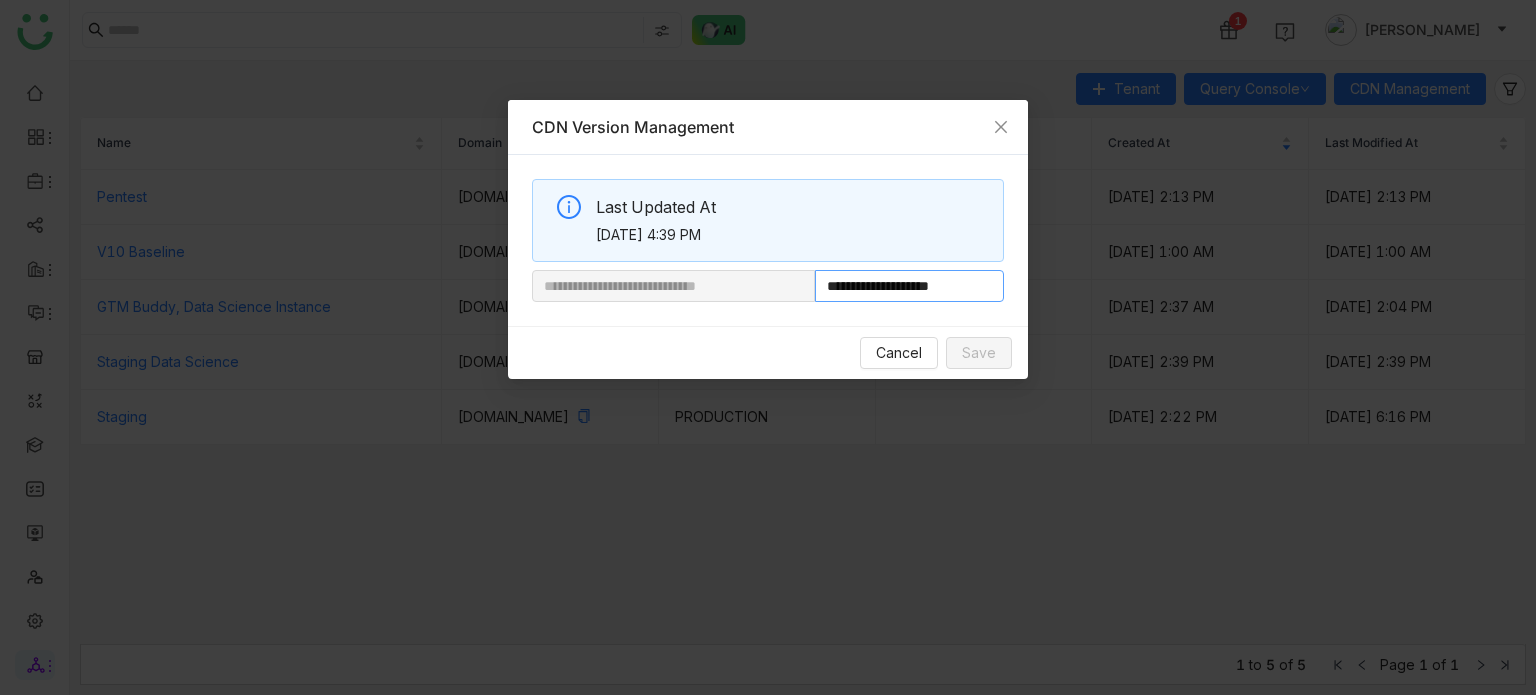 drag, startPoint x: 964, startPoint y: 287, endPoint x: 878, endPoint y: 282, distance: 86.145226 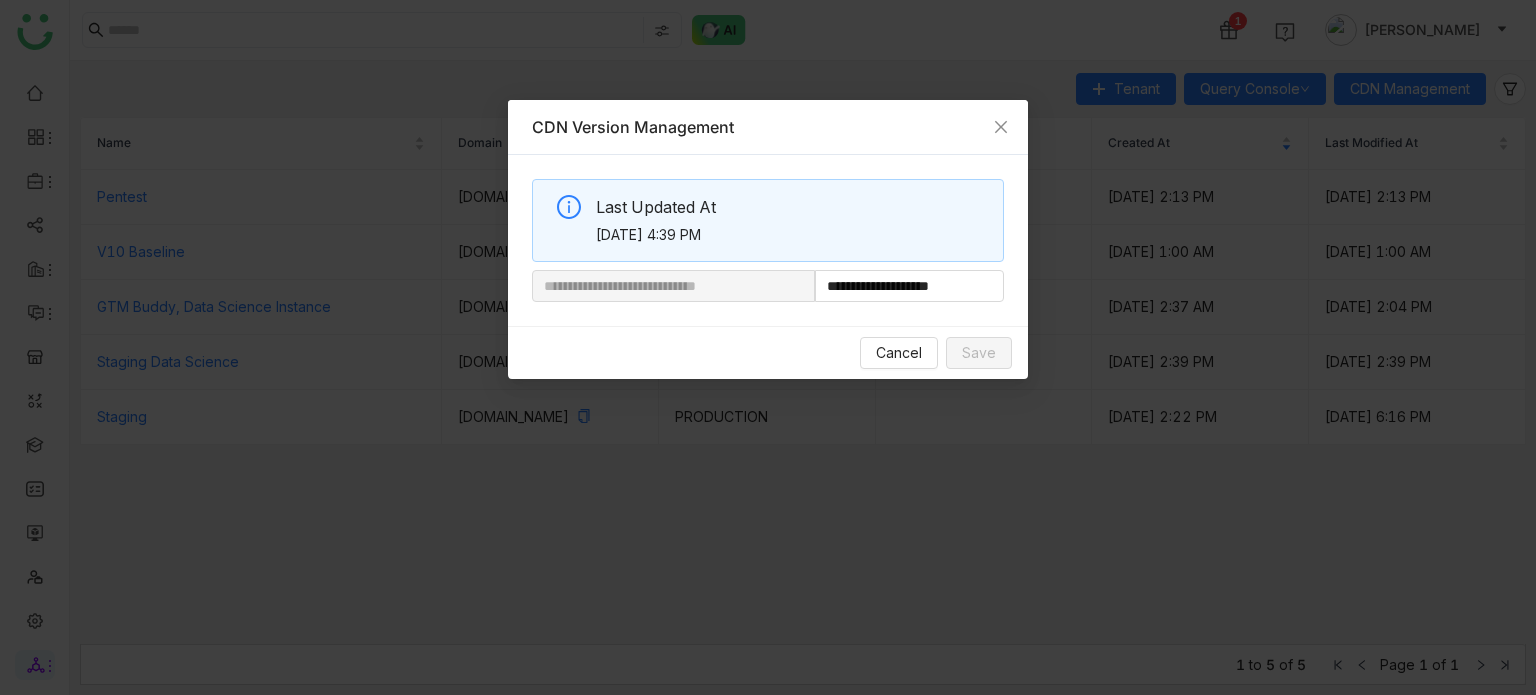 click on "**********" at bounding box center (768, 347) 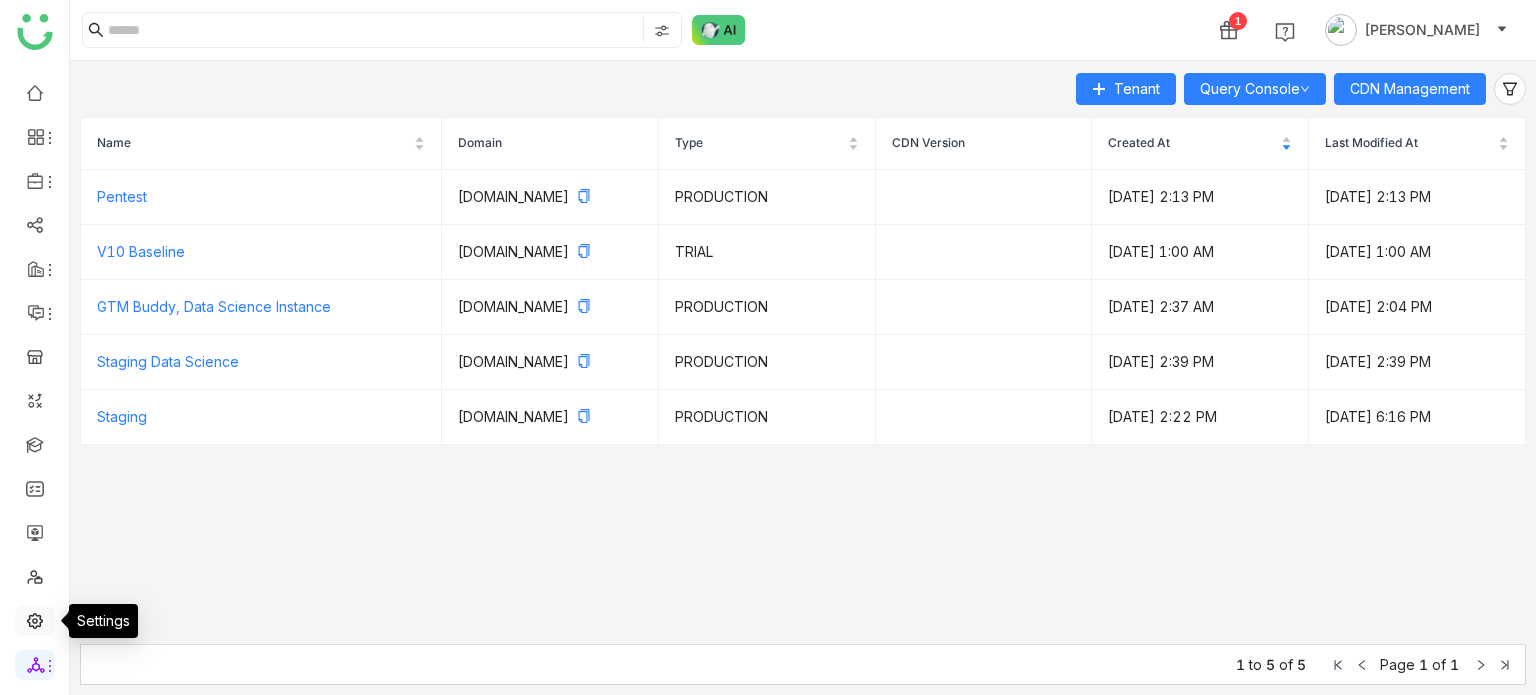 click at bounding box center (35, 619) 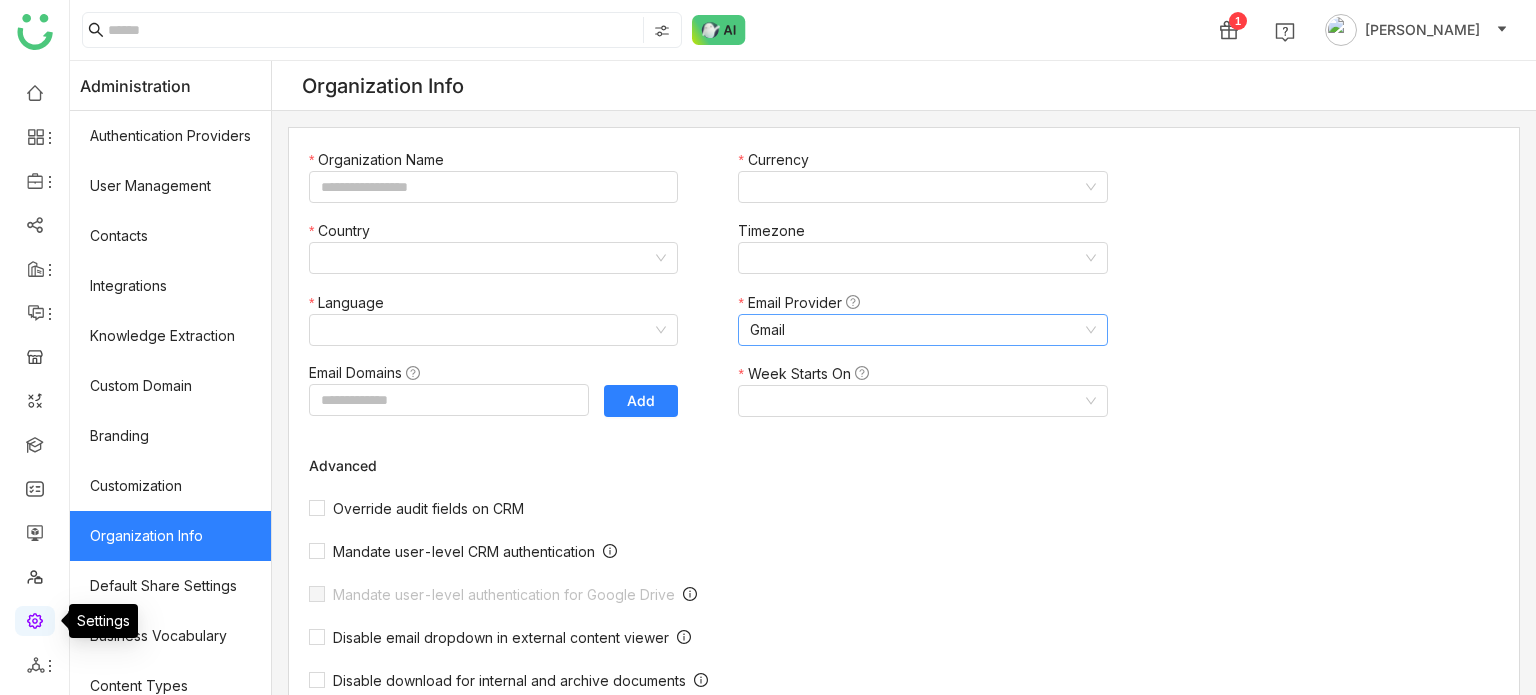 type on "*******" 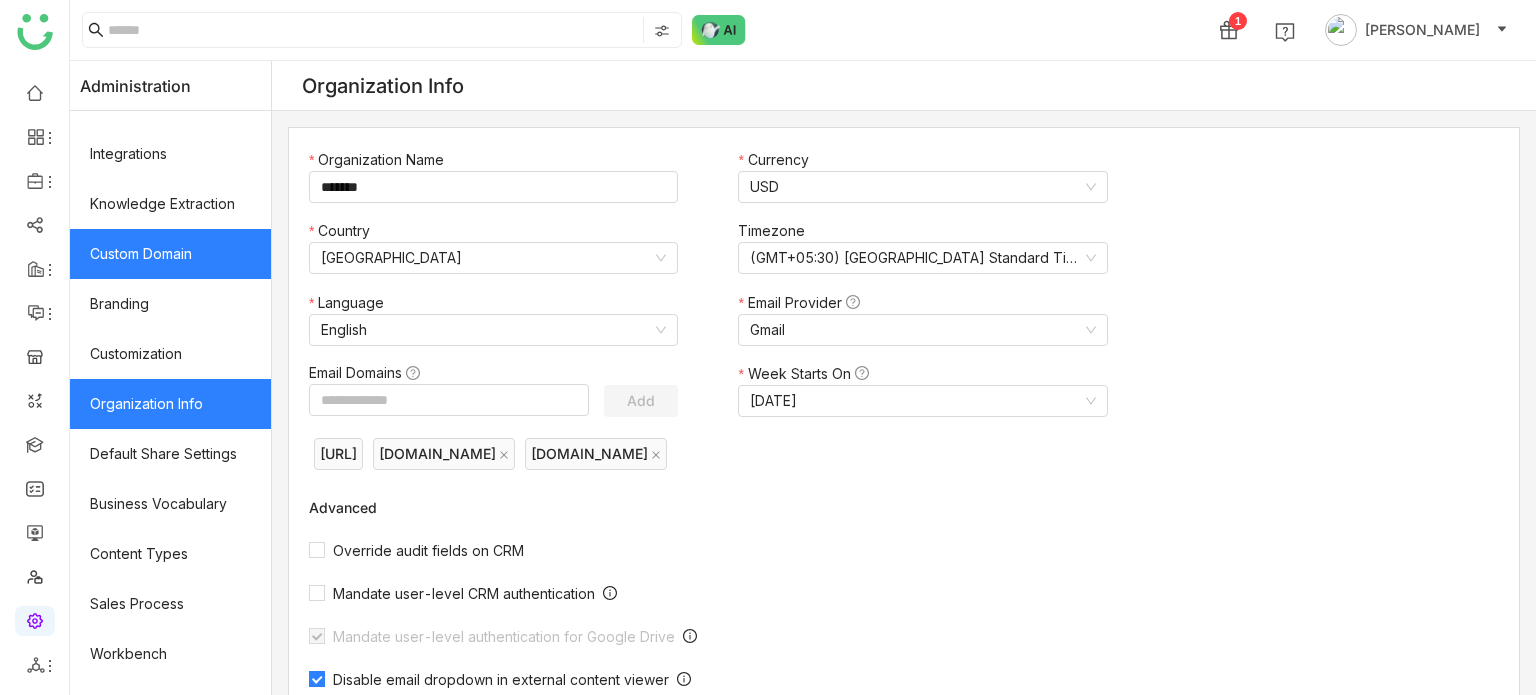 scroll, scrollTop: 0, scrollLeft: 0, axis: both 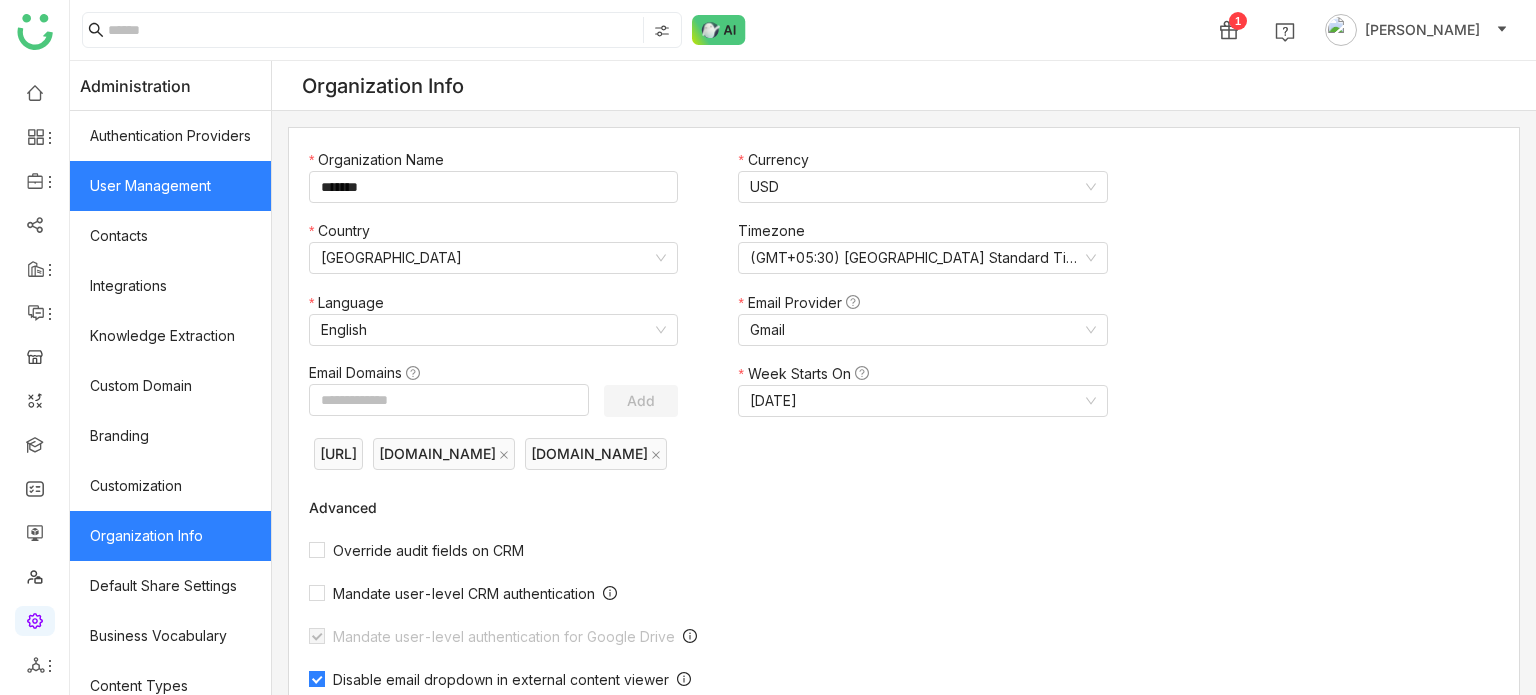 click on "User Management" 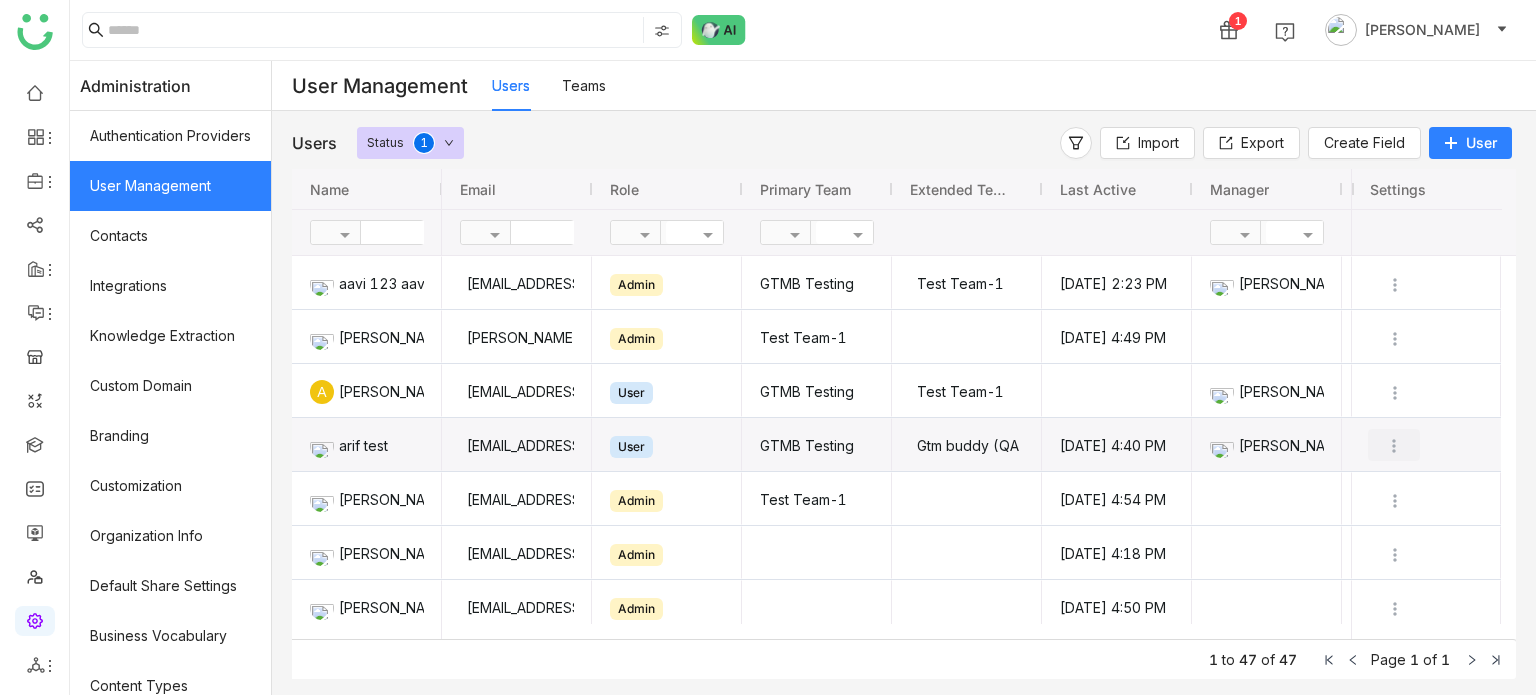 click 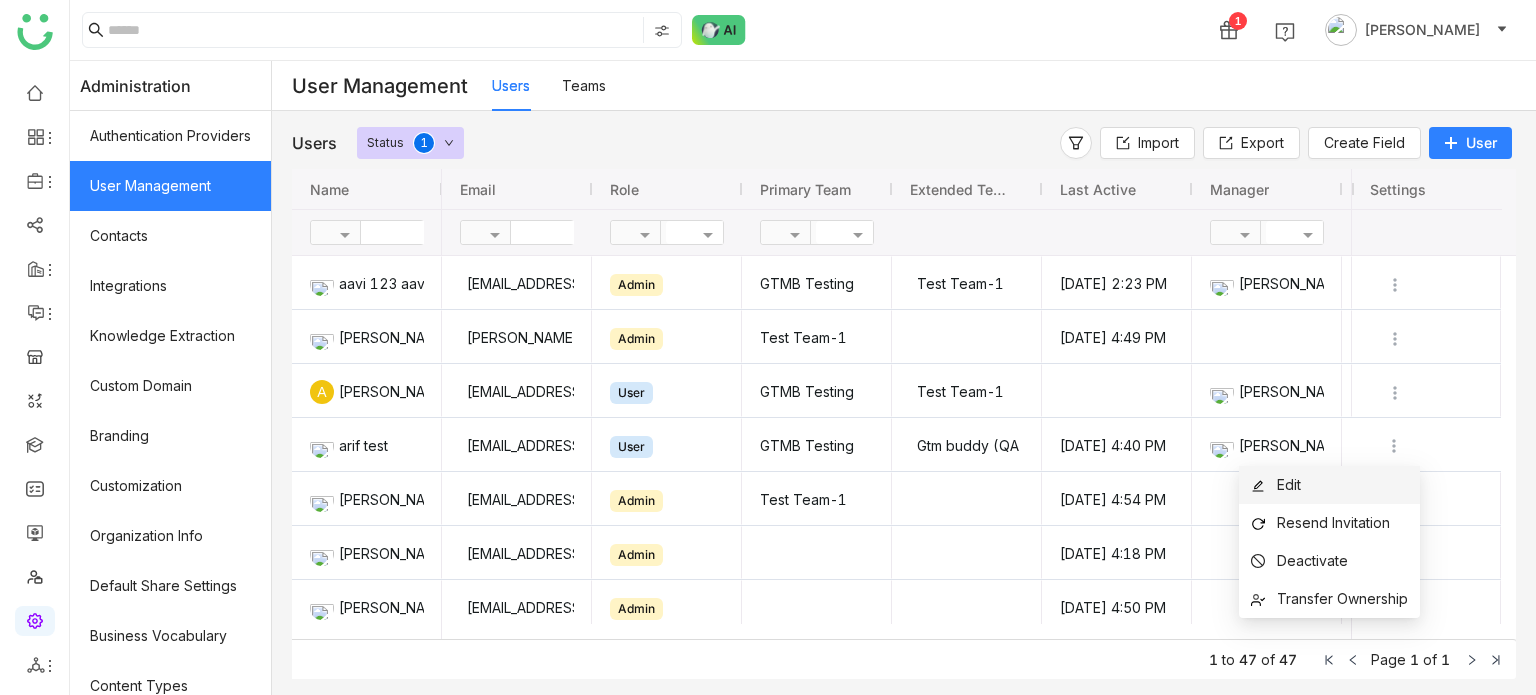 click on "Edit" at bounding box center (1329, 485) 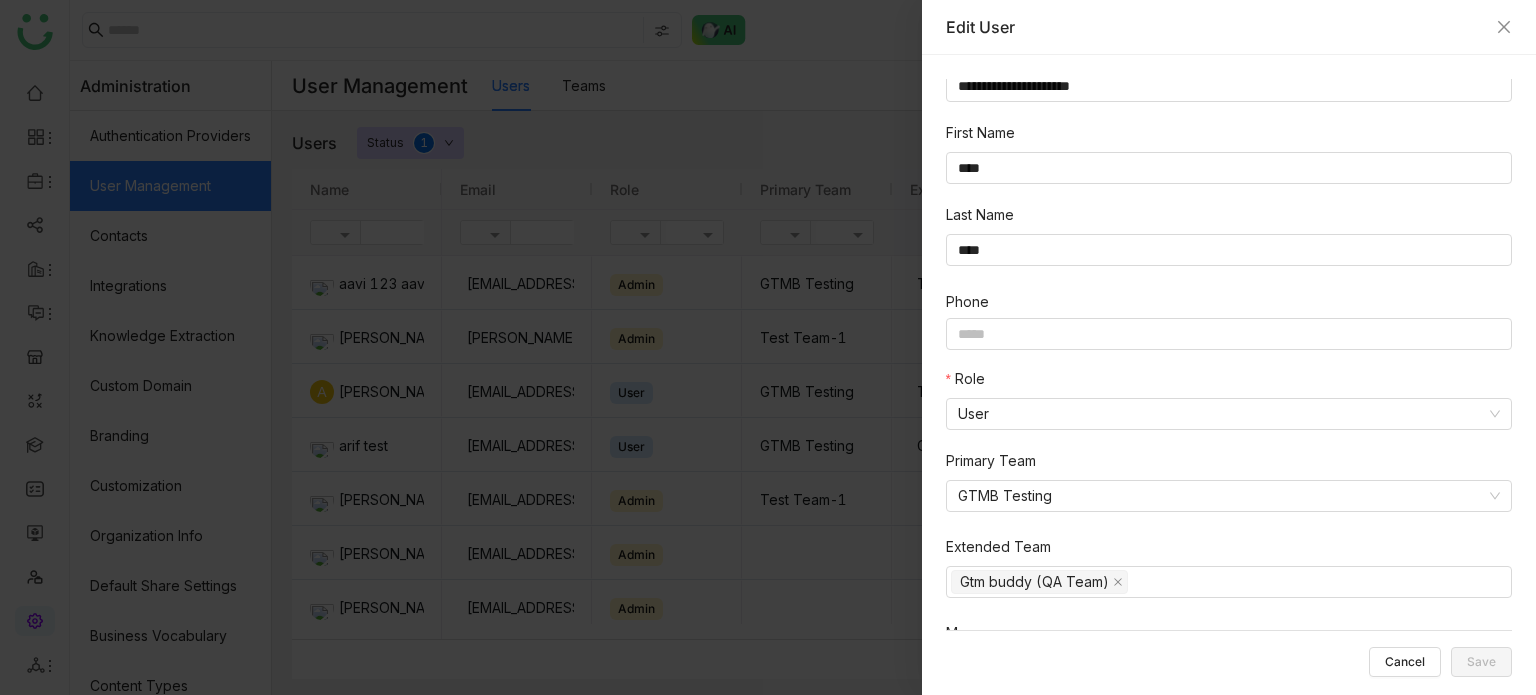 scroll, scrollTop: 36, scrollLeft: 0, axis: vertical 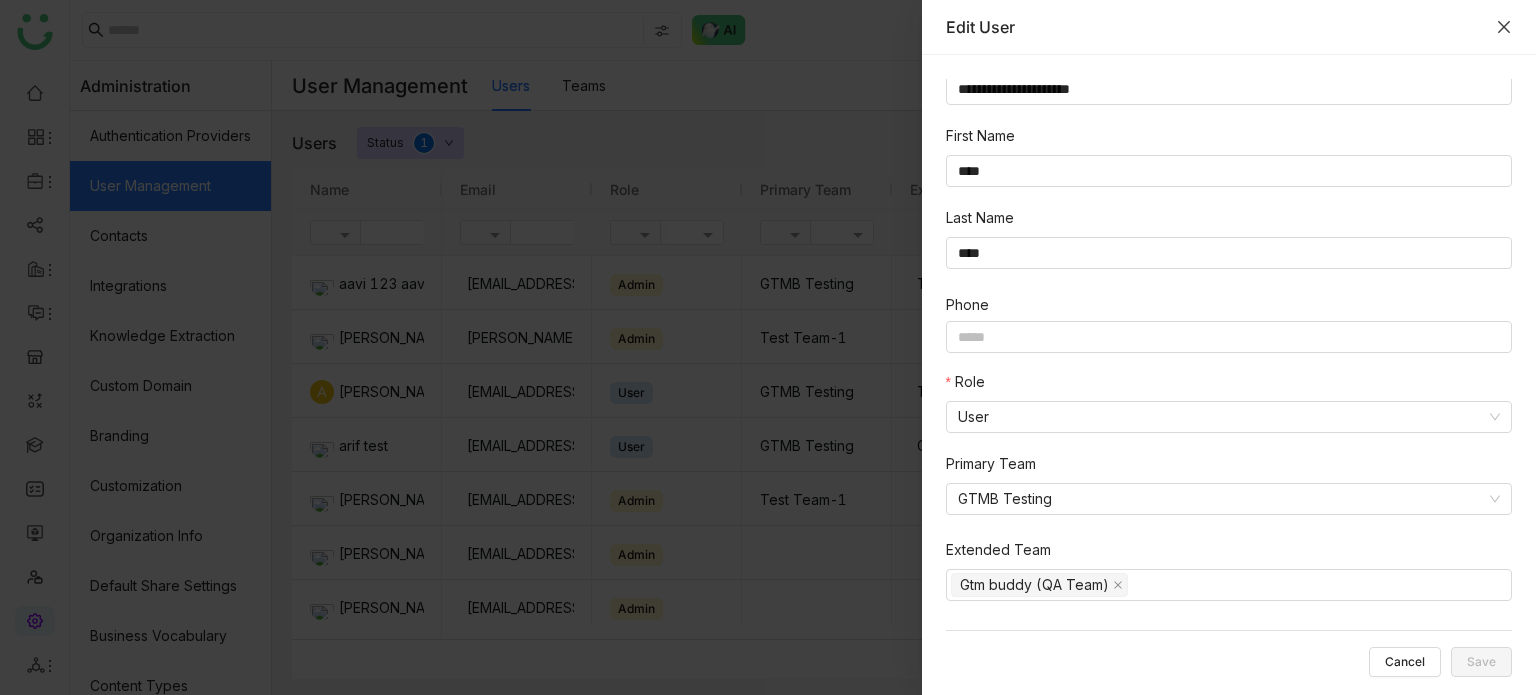 click 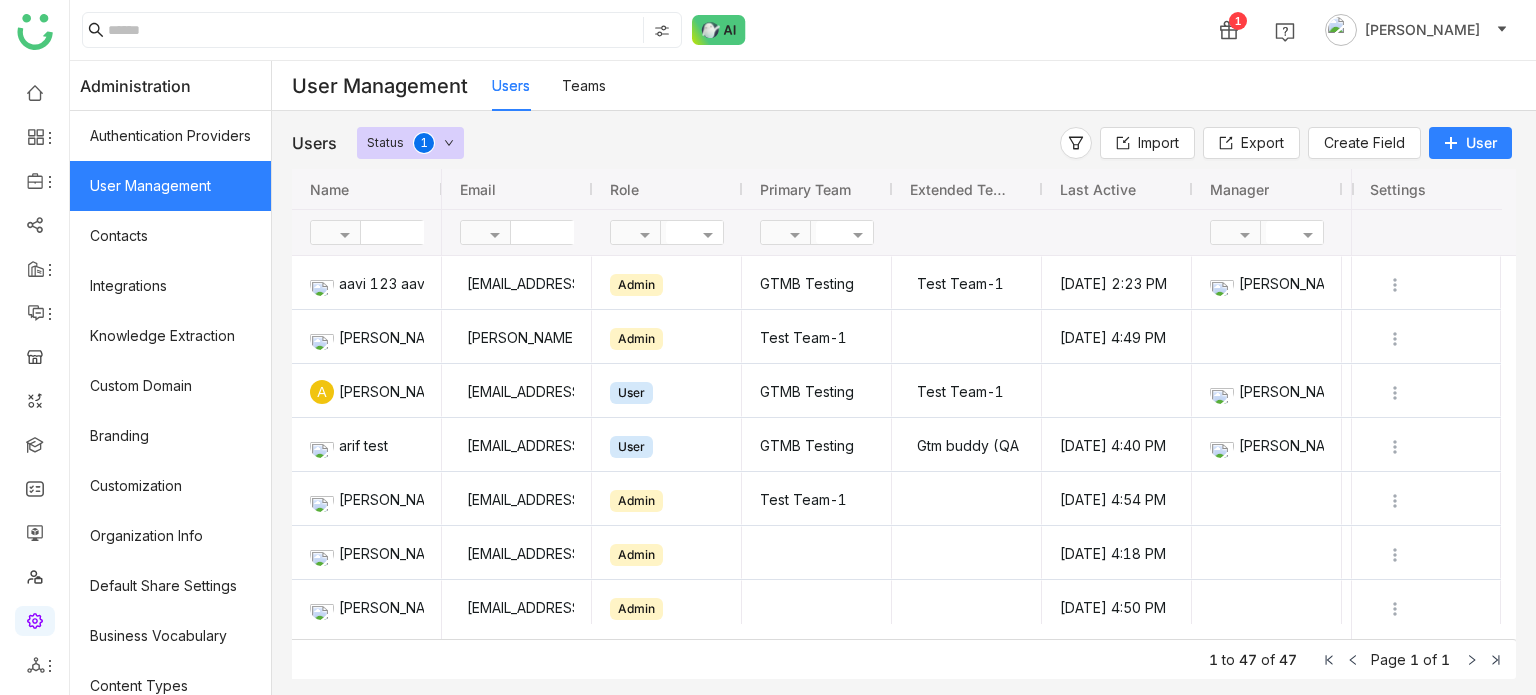 click on "User" 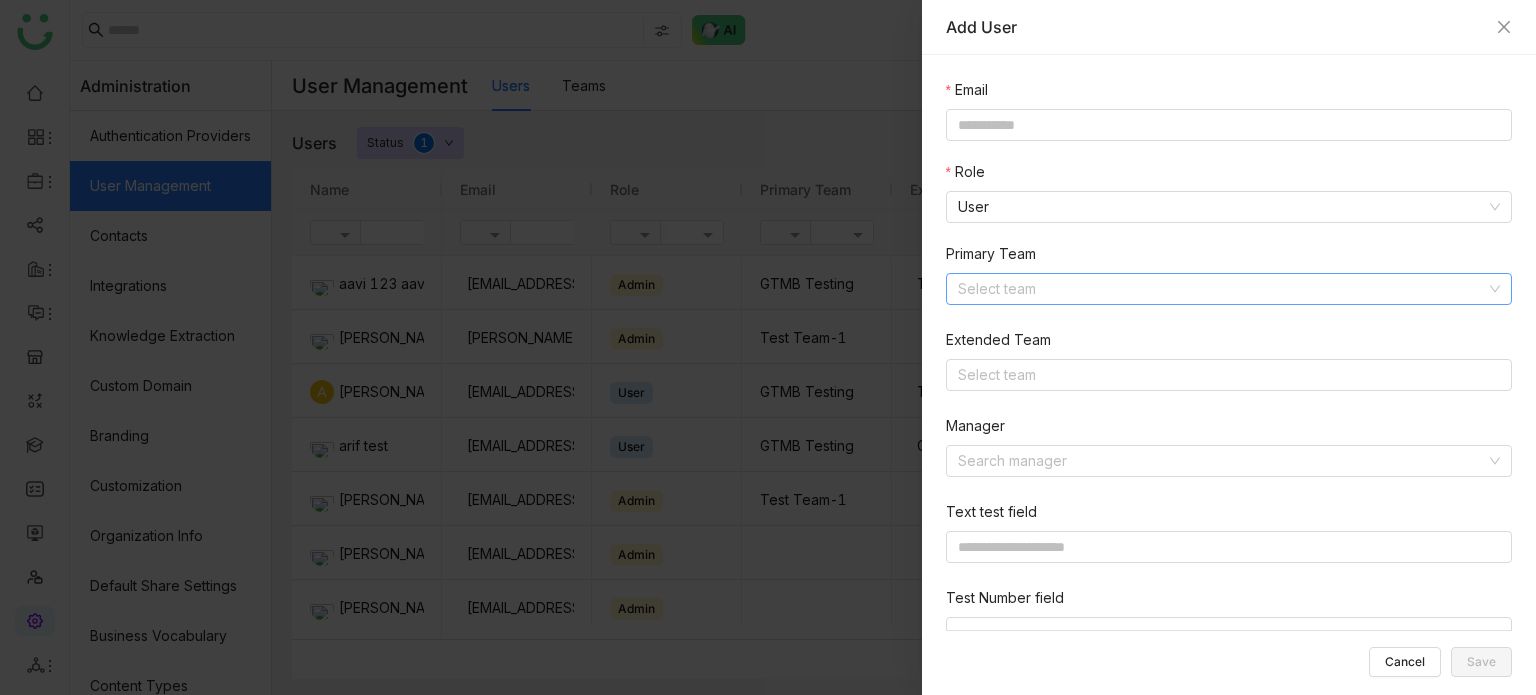 scroll, scrollTop: 130, scrollLeft: 0, axis: vertical 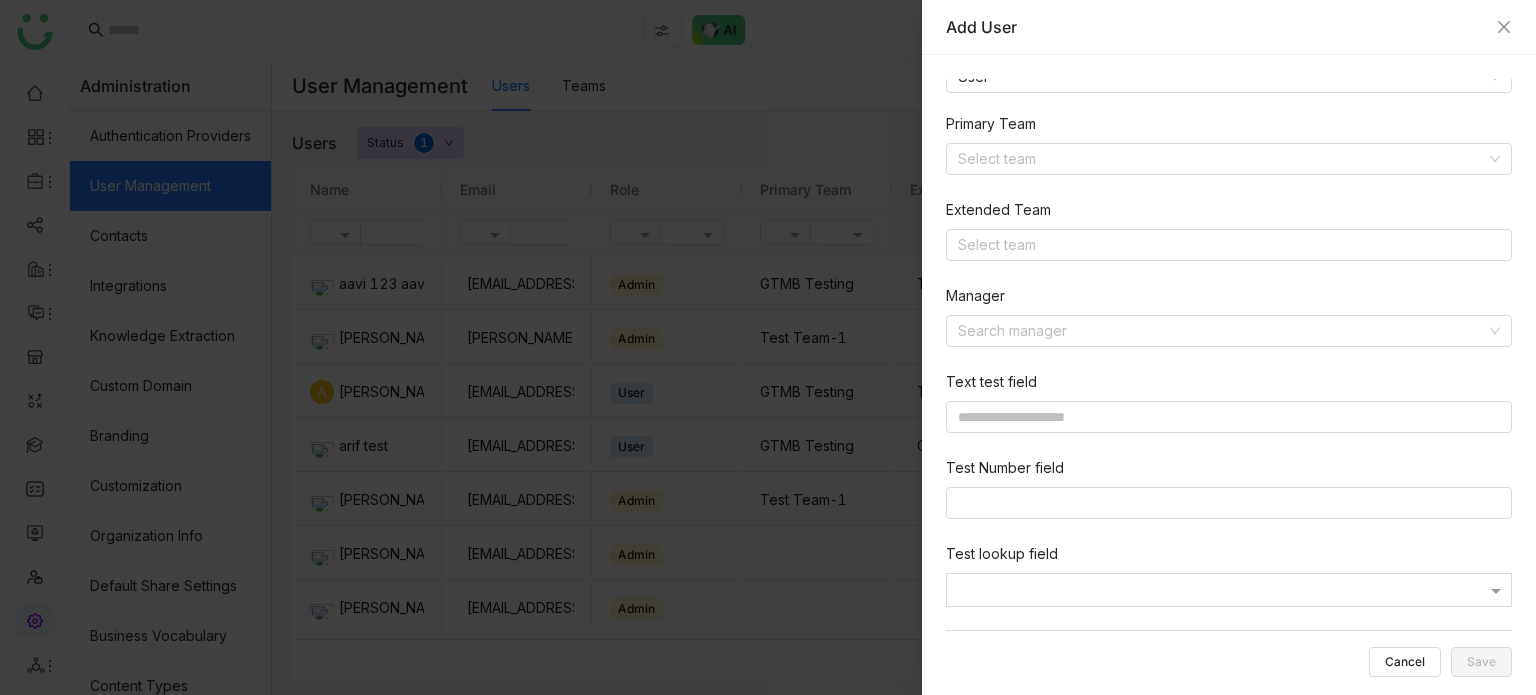 click on "Add User" at bounding box center [1229, 27] 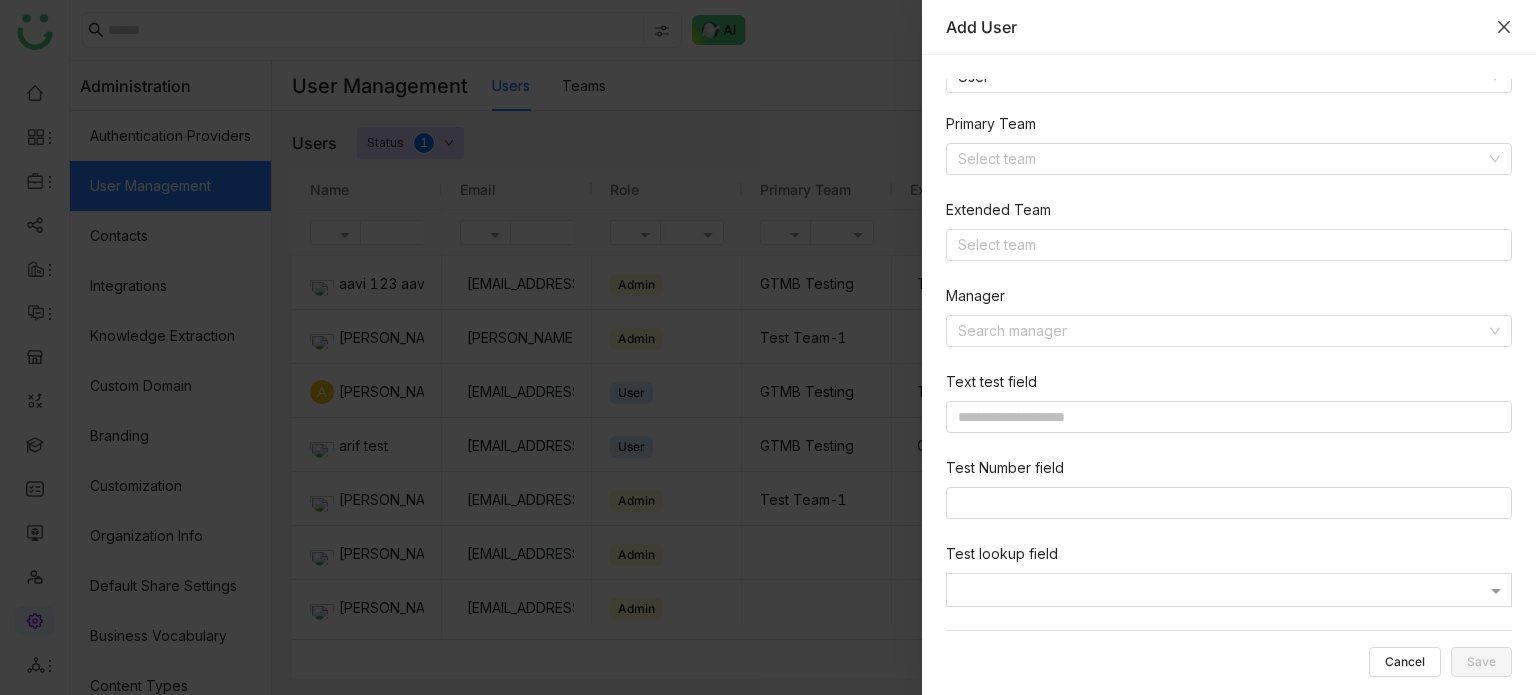 click 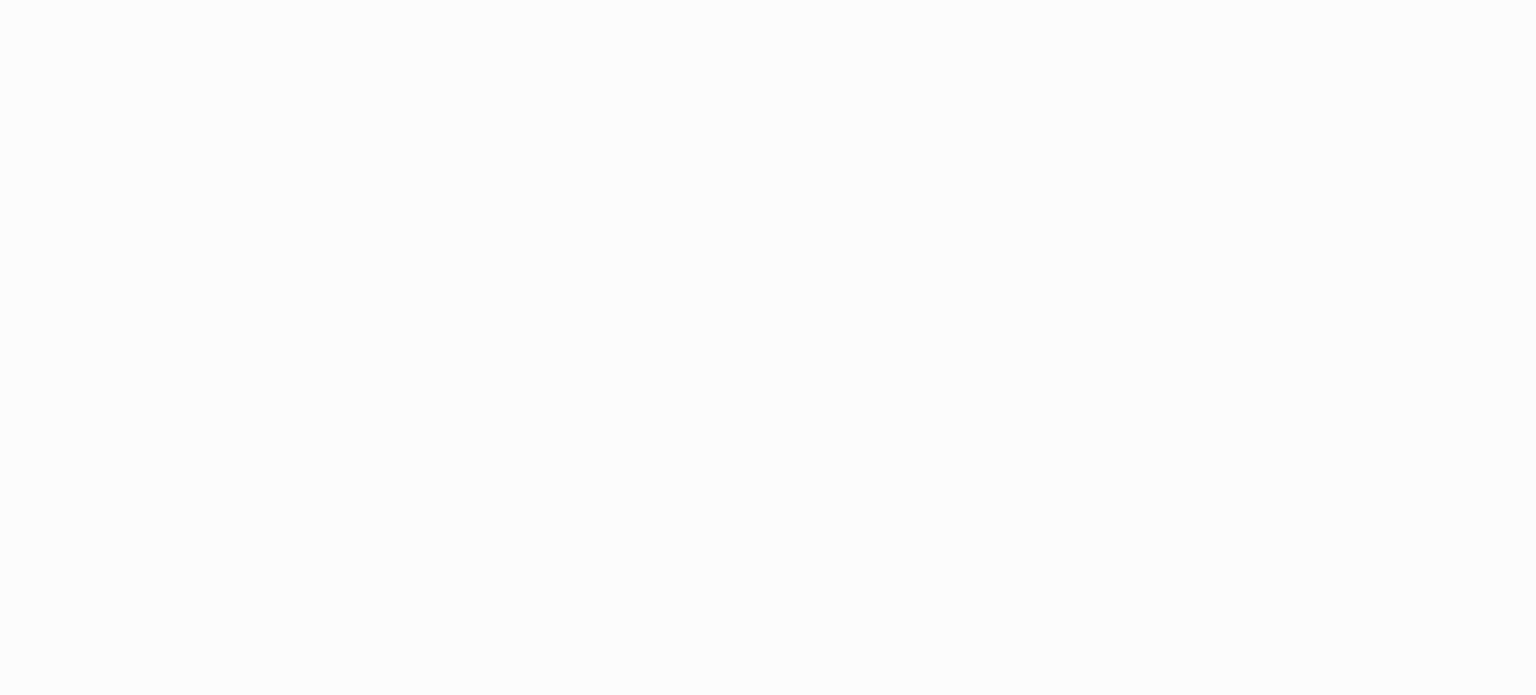 scroll, scrollTop: 0, scrollLeft: 0, axis: both 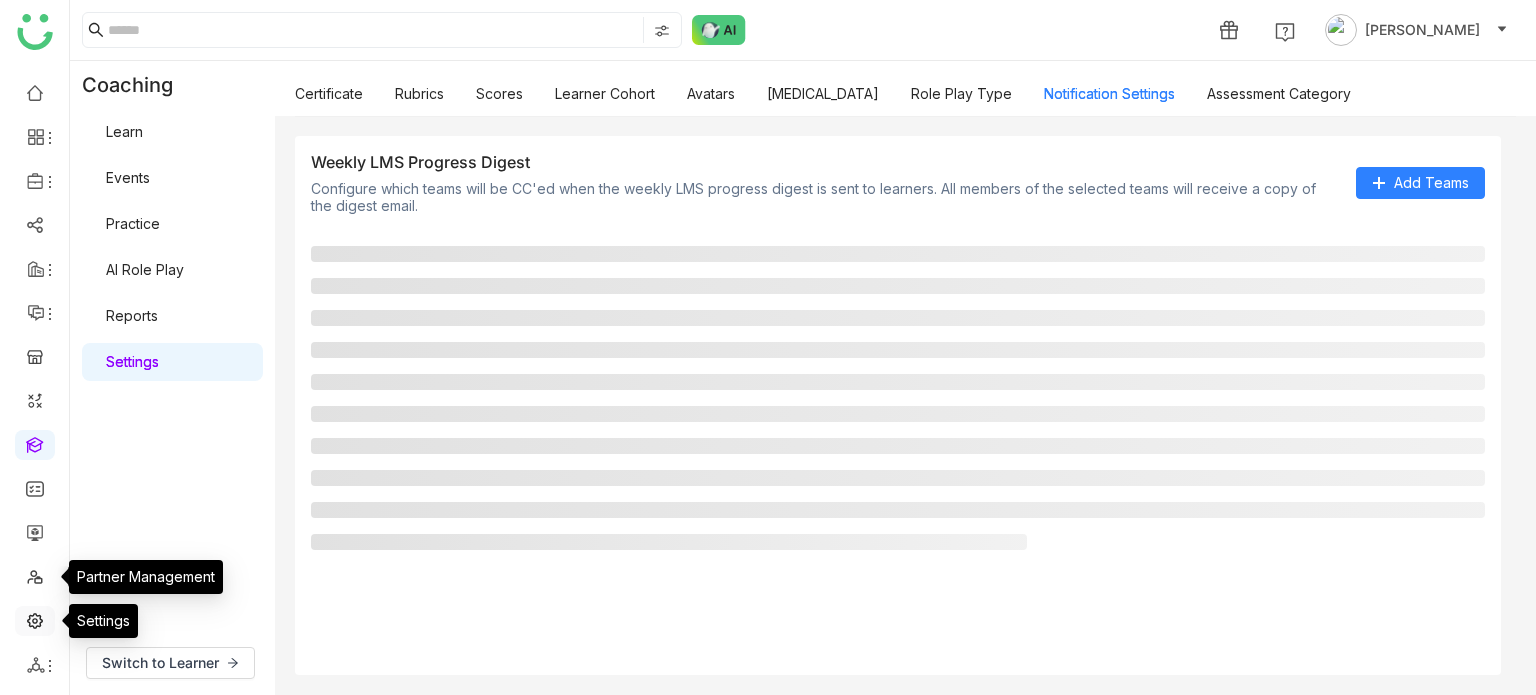 click at bounding box center [35, 619] 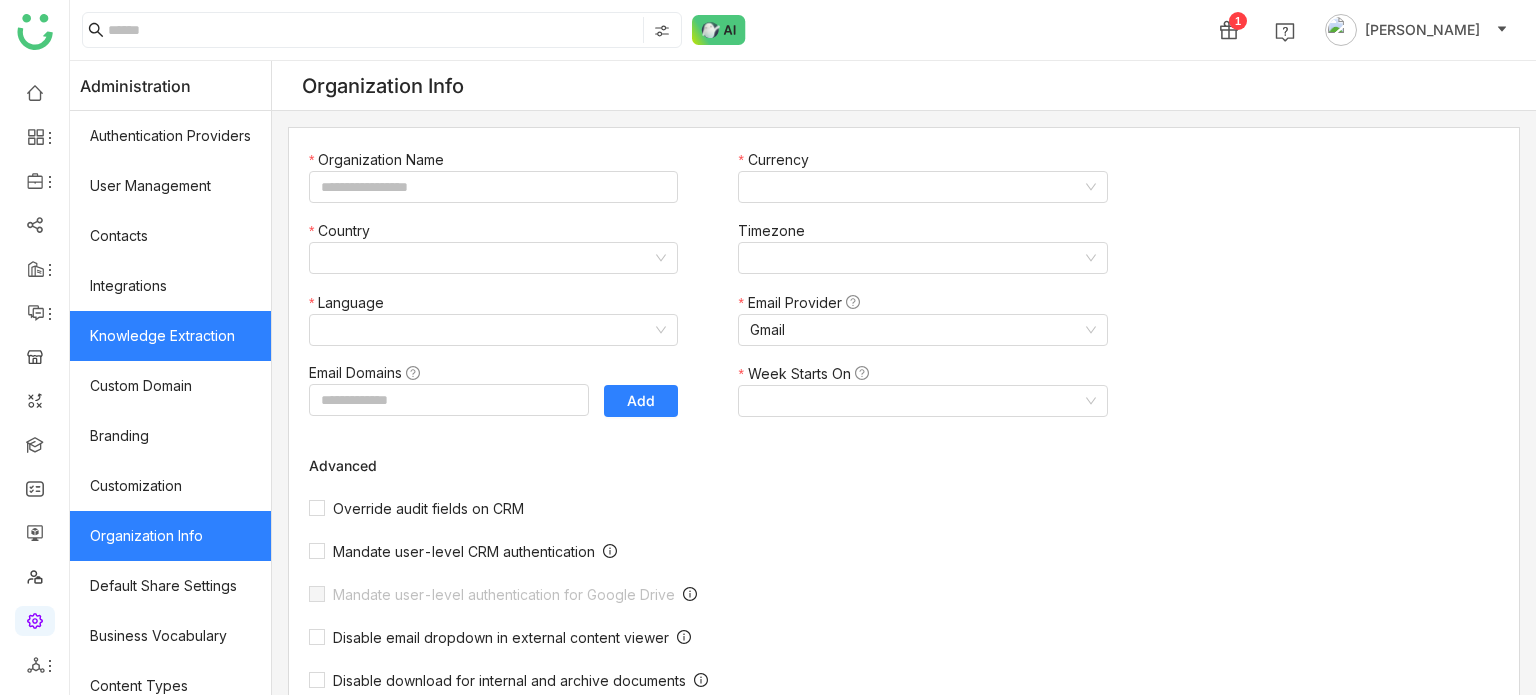 type on "*******" 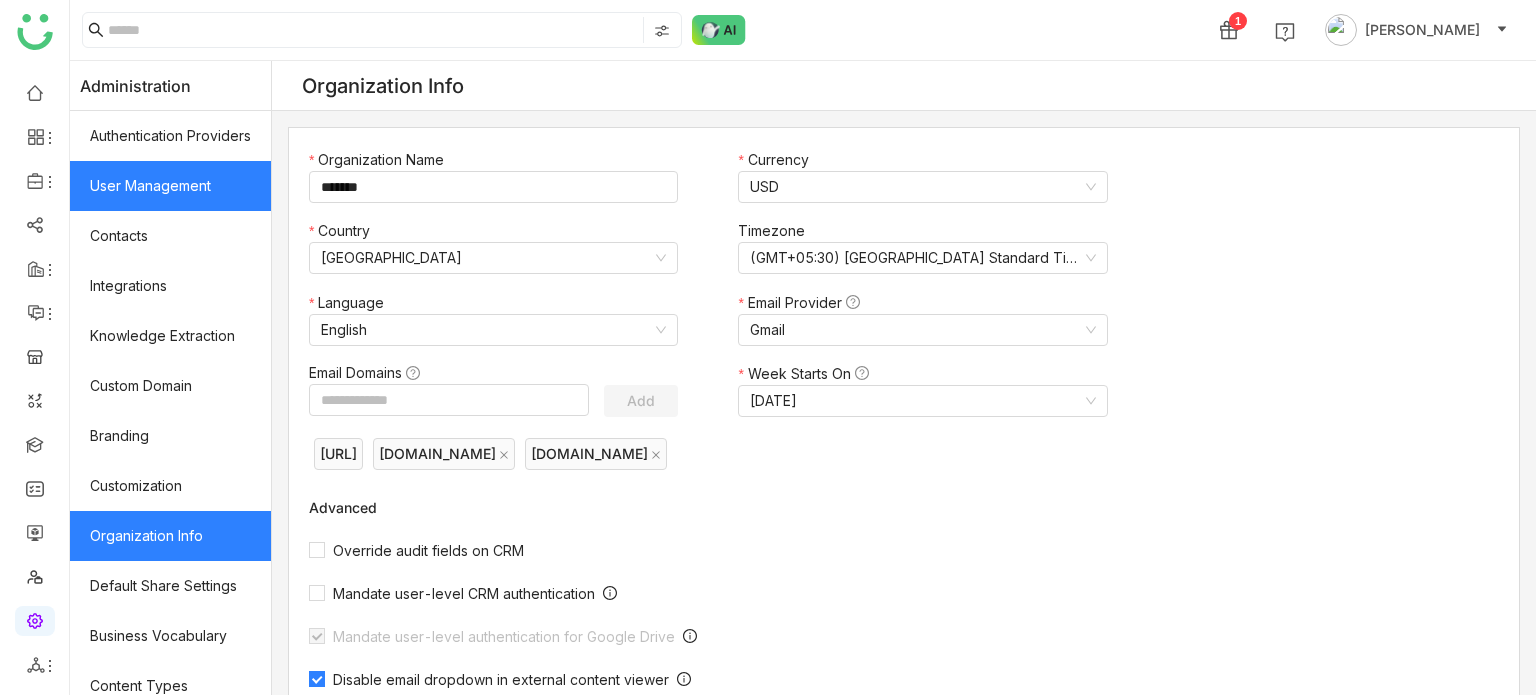 click on "User Management" 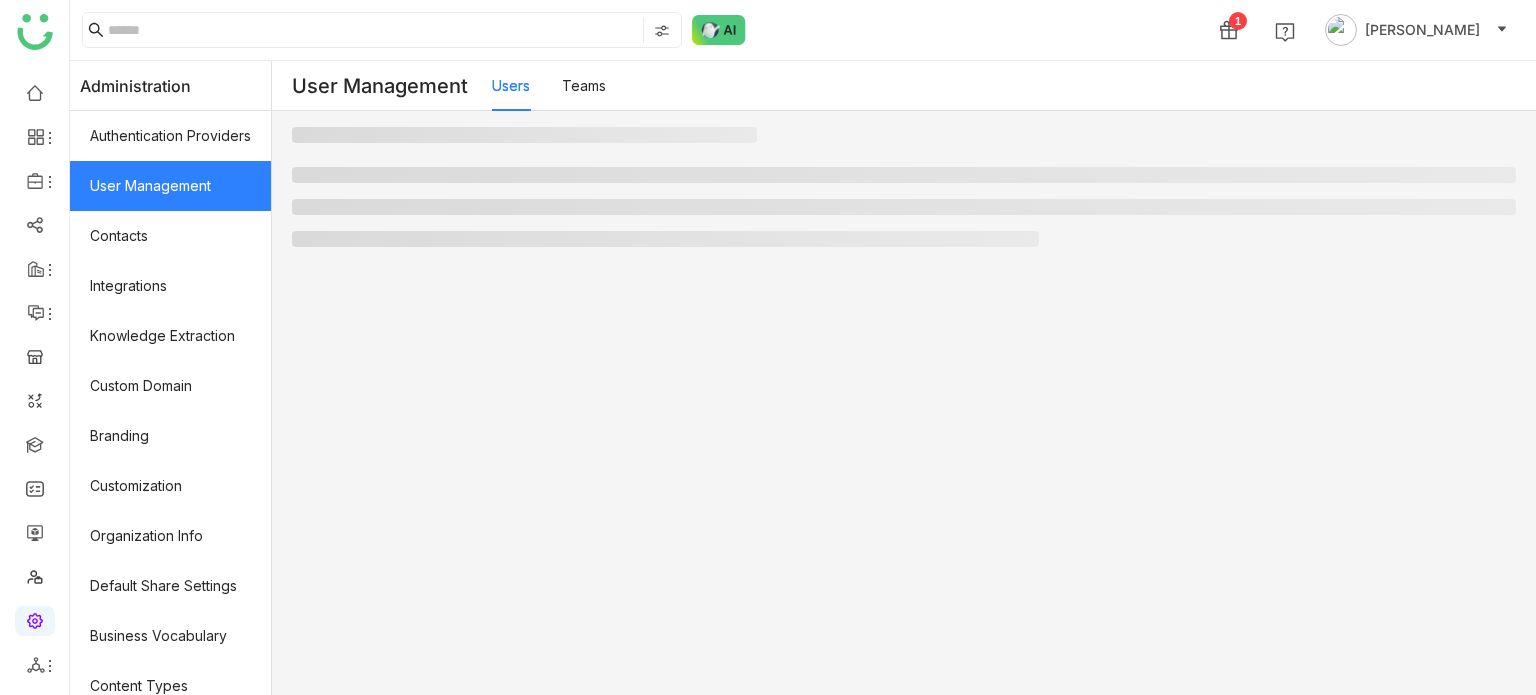 click on "Teams" at bounding box center (584, 85) 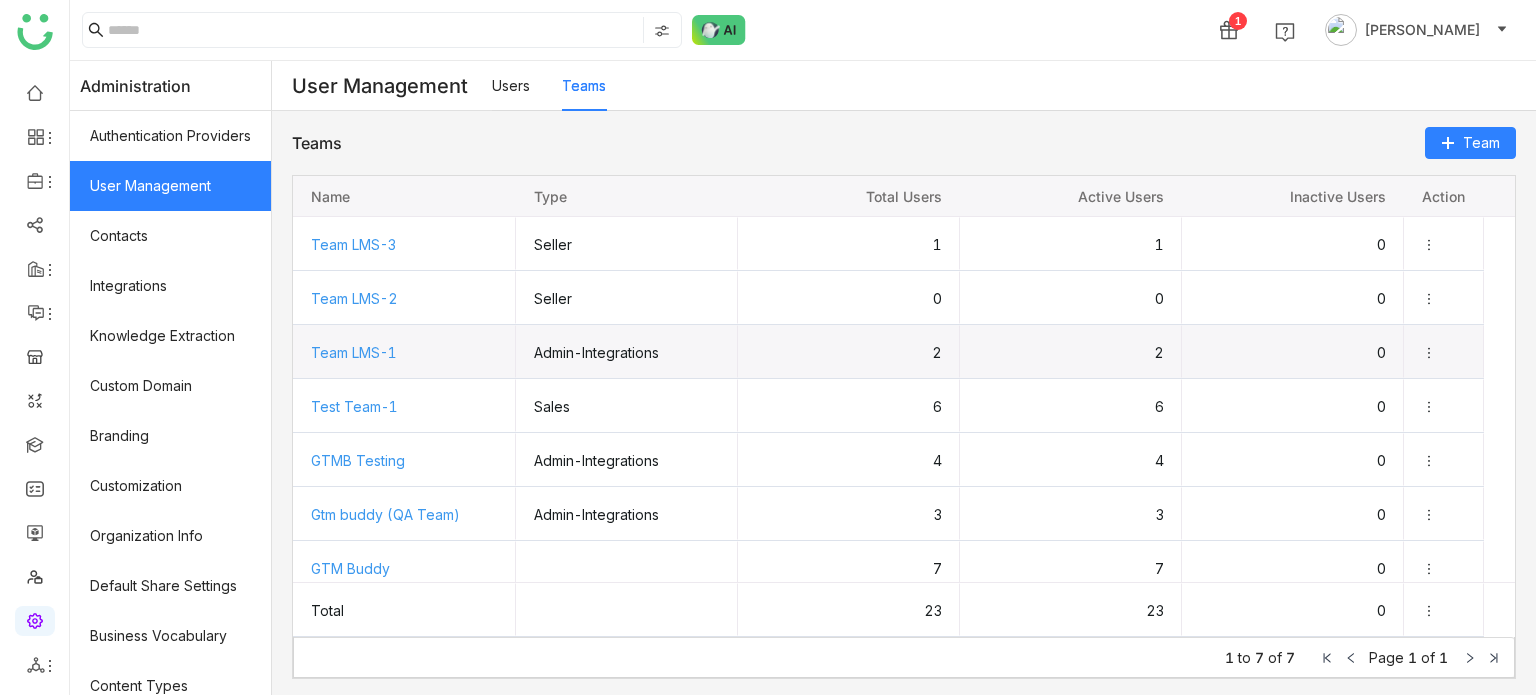 scroll, scrollTop: 9, scrollLeft: 0, axis: vertical 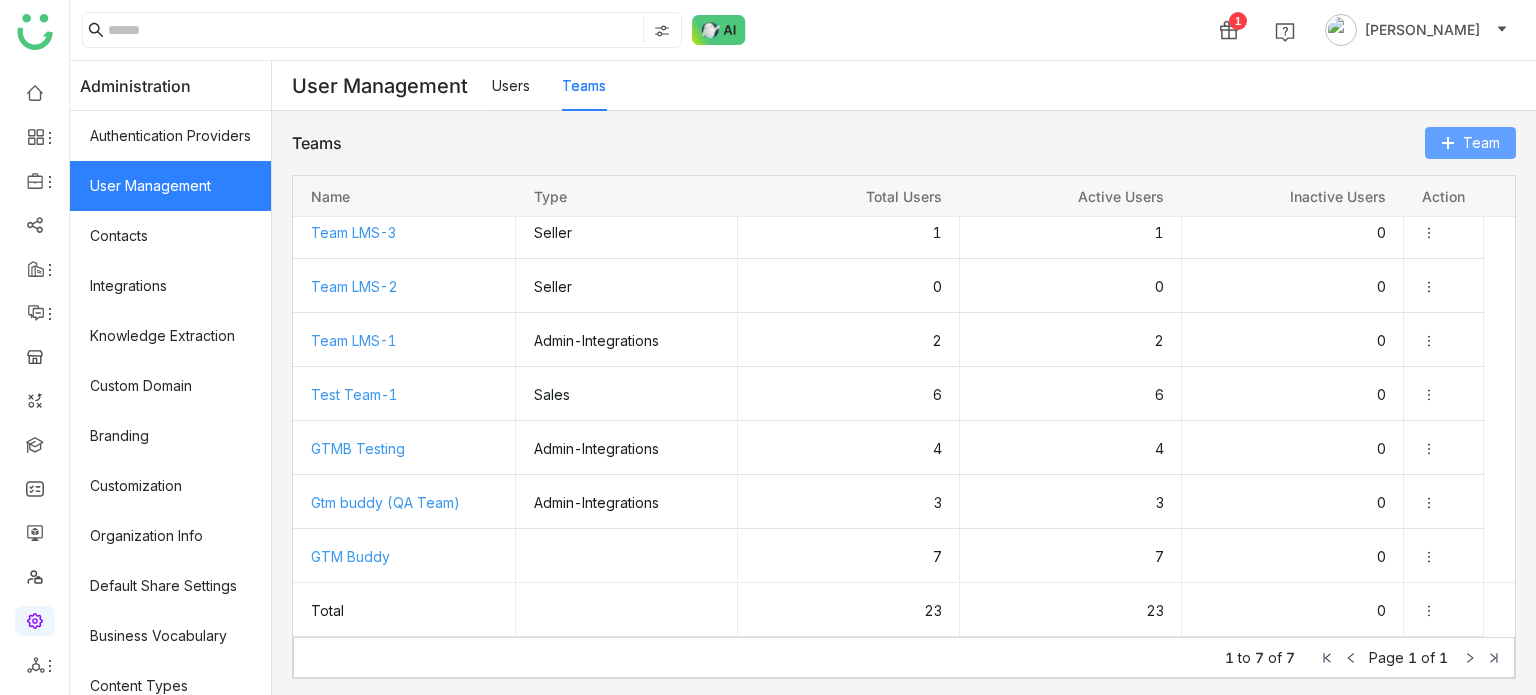 click on "Team" 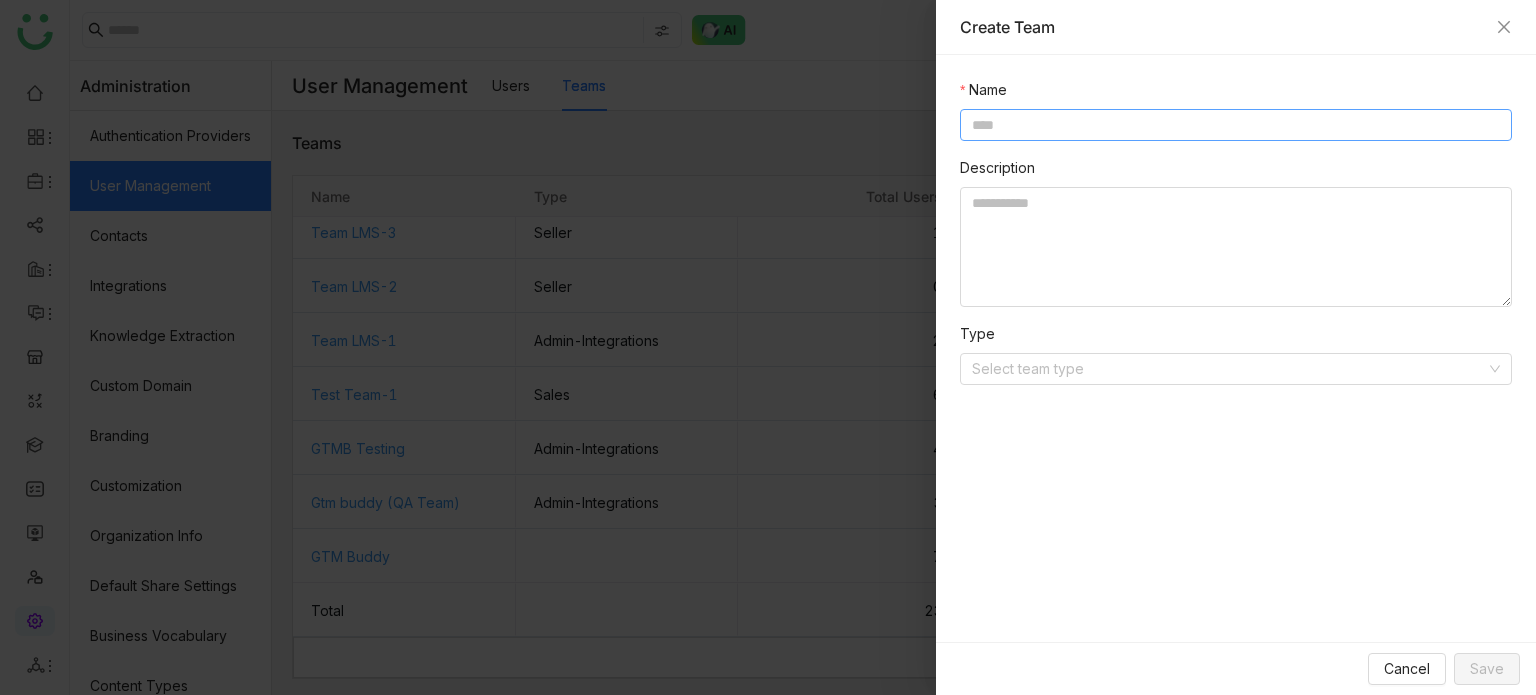 click 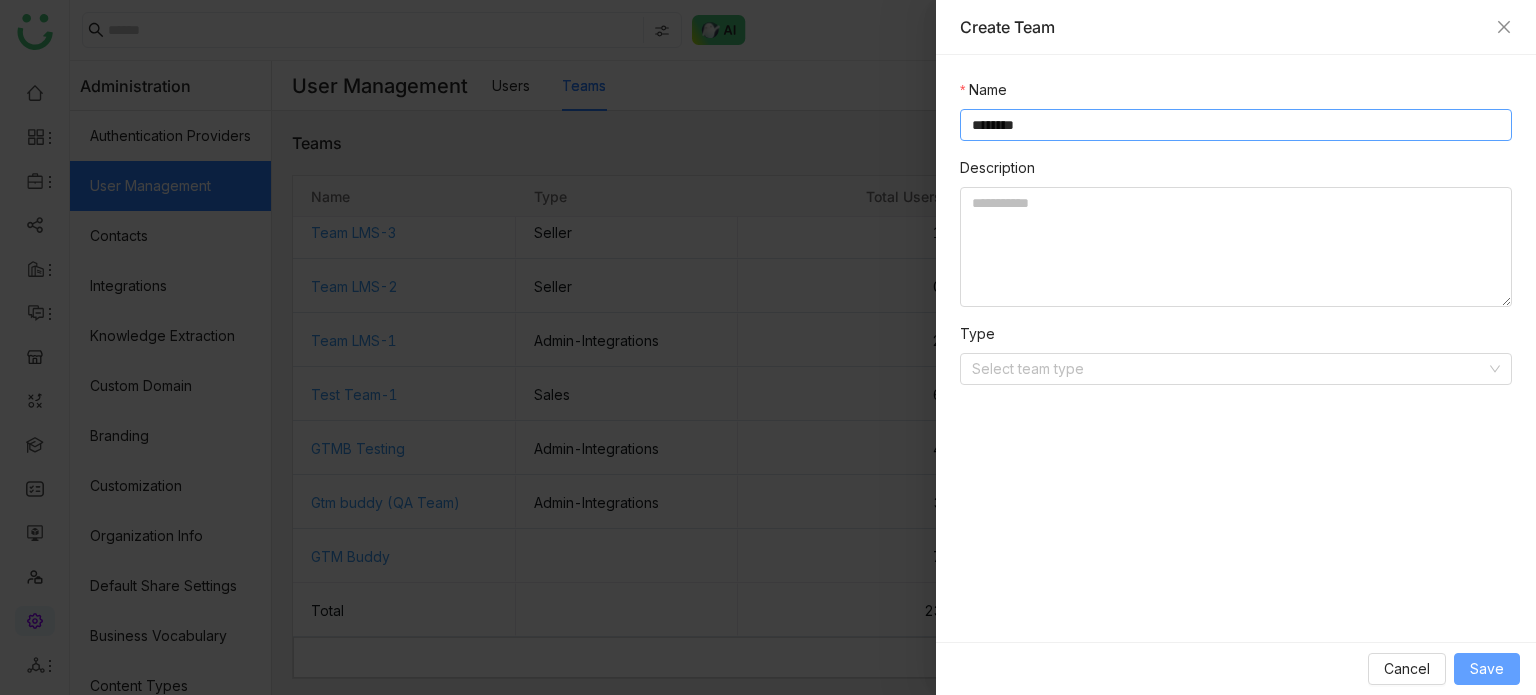 type on "********" 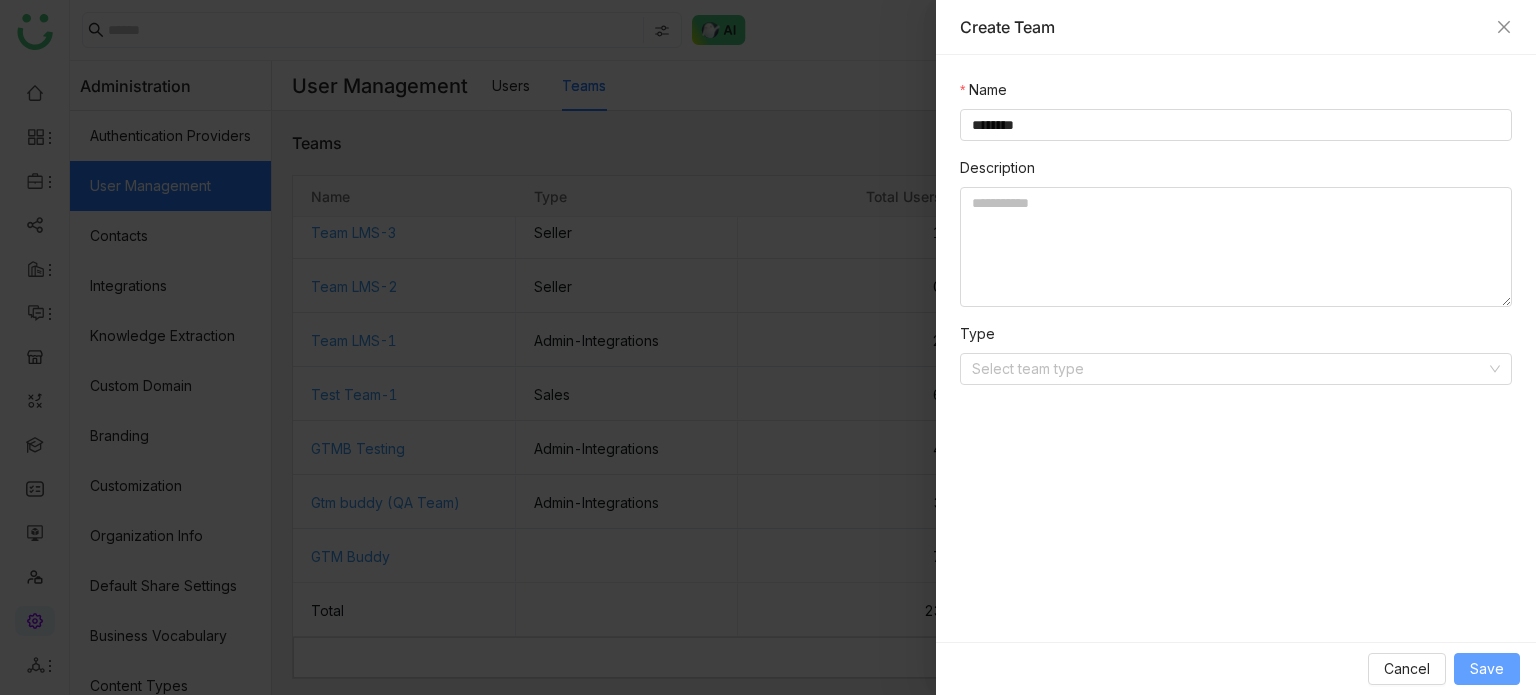 click on "Save" at bounding box center [1487, 669] 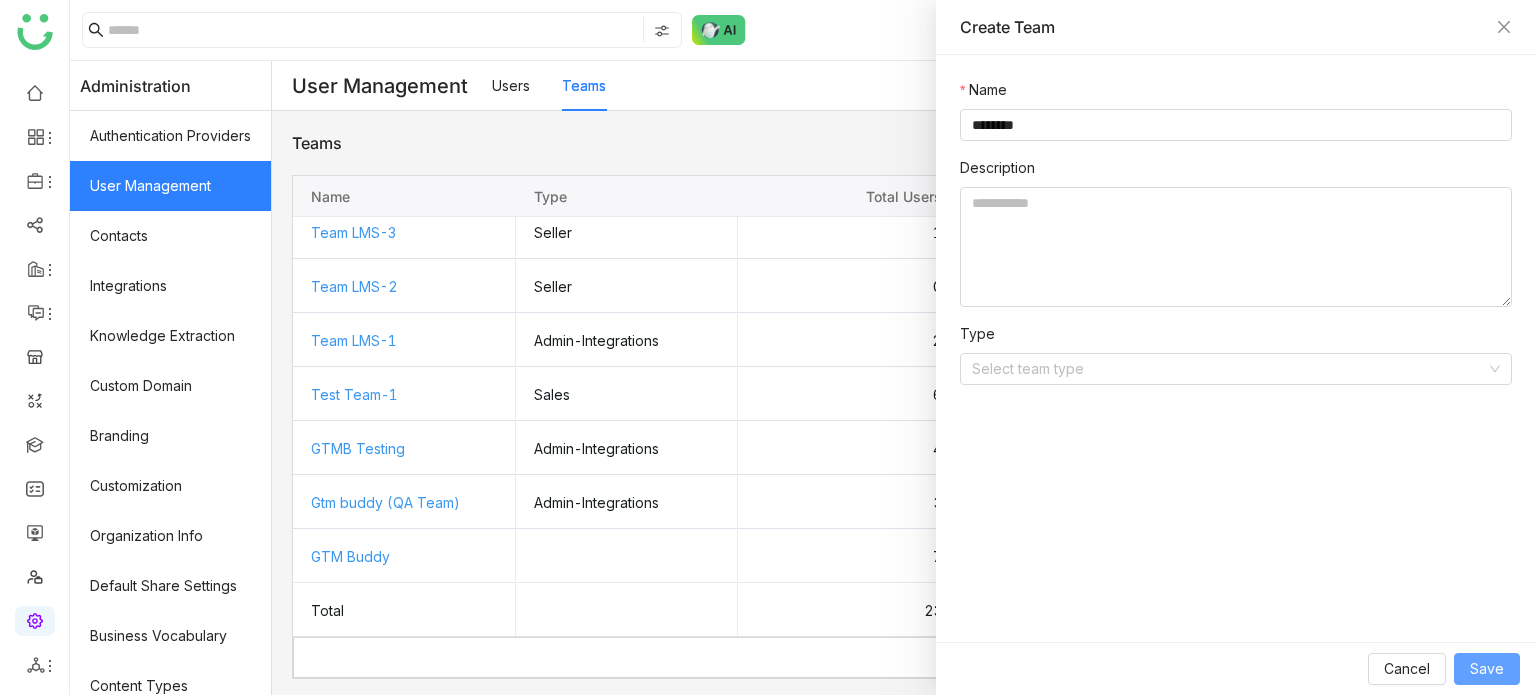 type 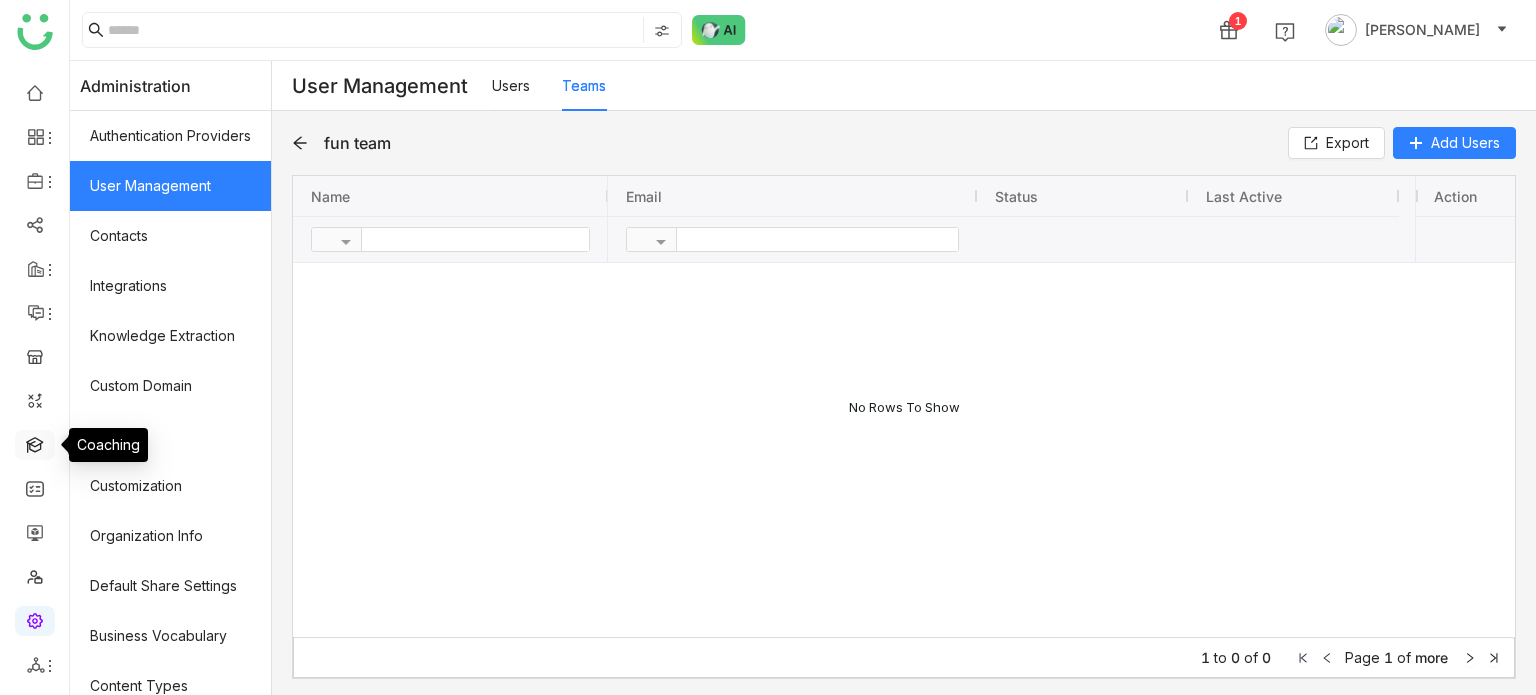 click at bounding box center [35, 443] 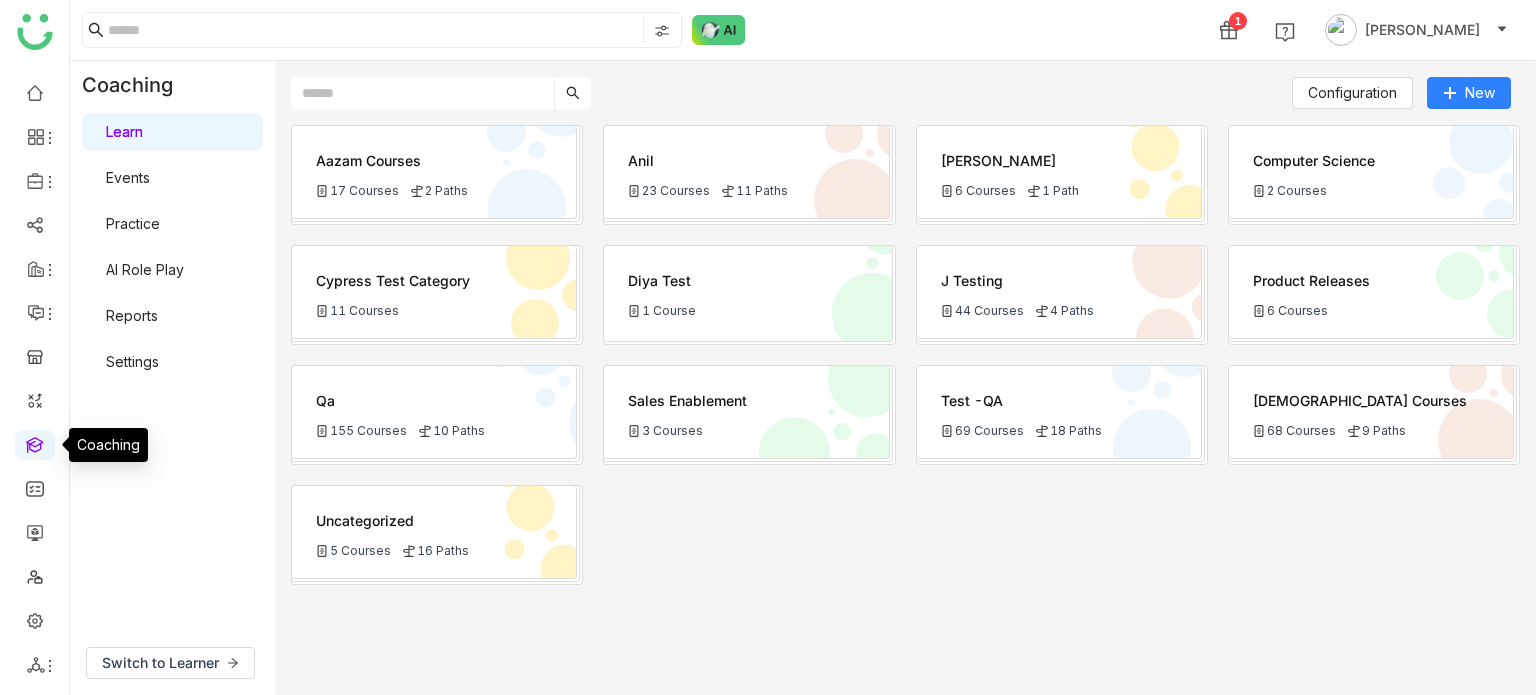 click at bounding box center [35, 443] 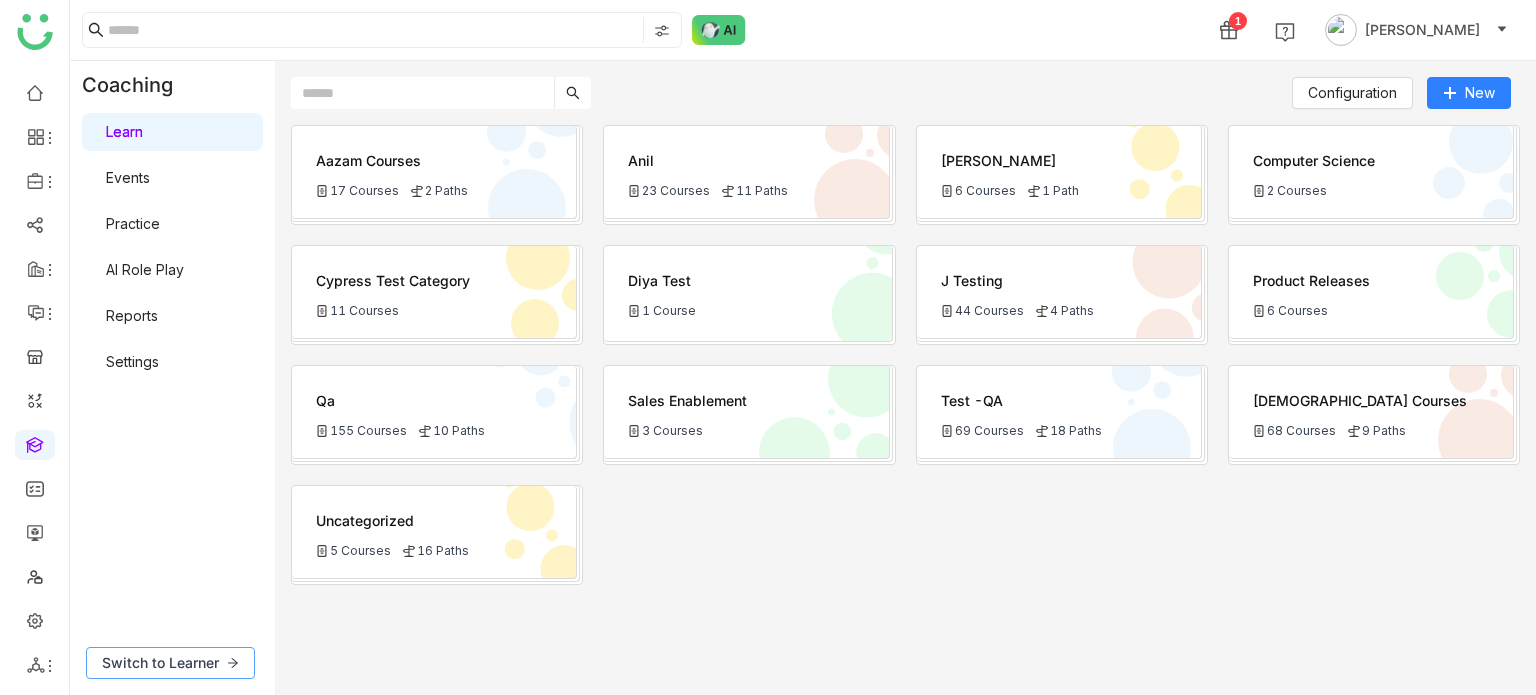 click on "Switch to Learner" 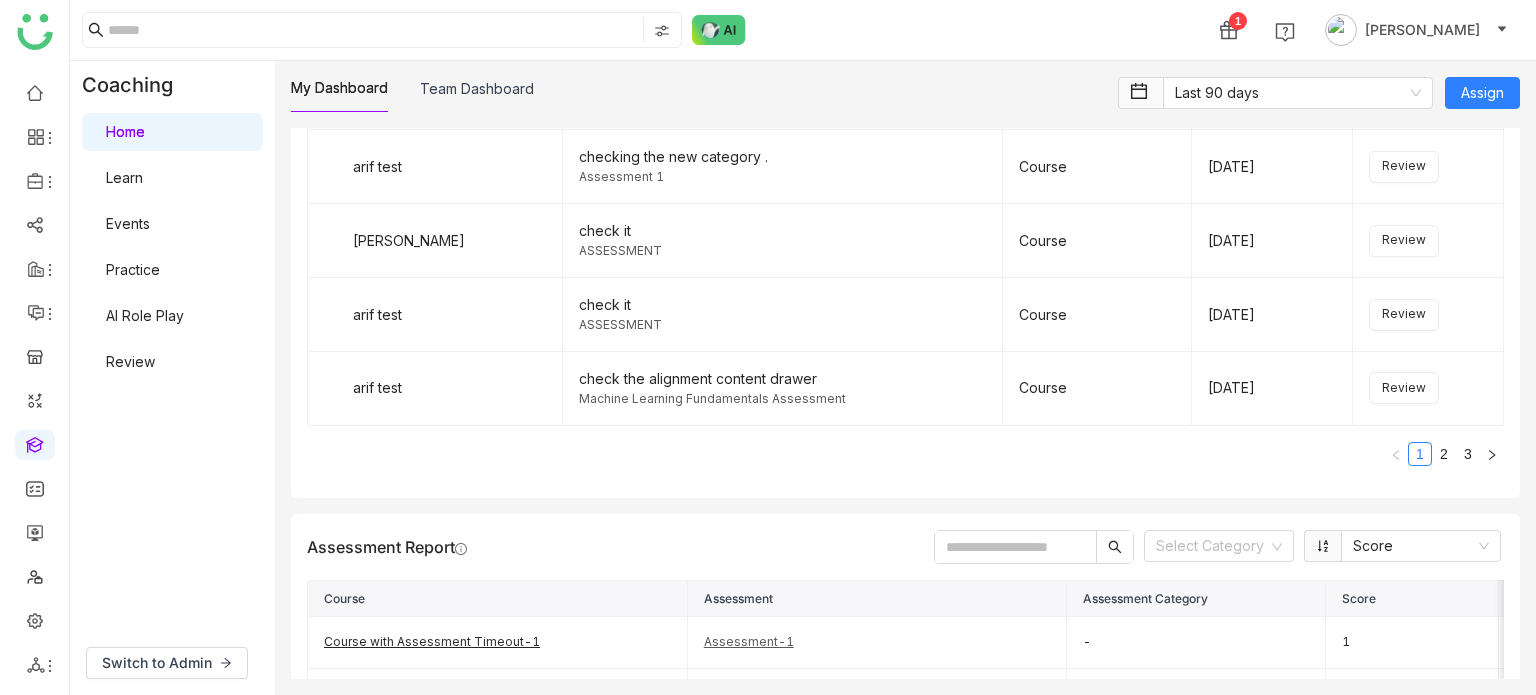 scroll, scrollTop: 2455, scrollLeft: 0, axis: vertical 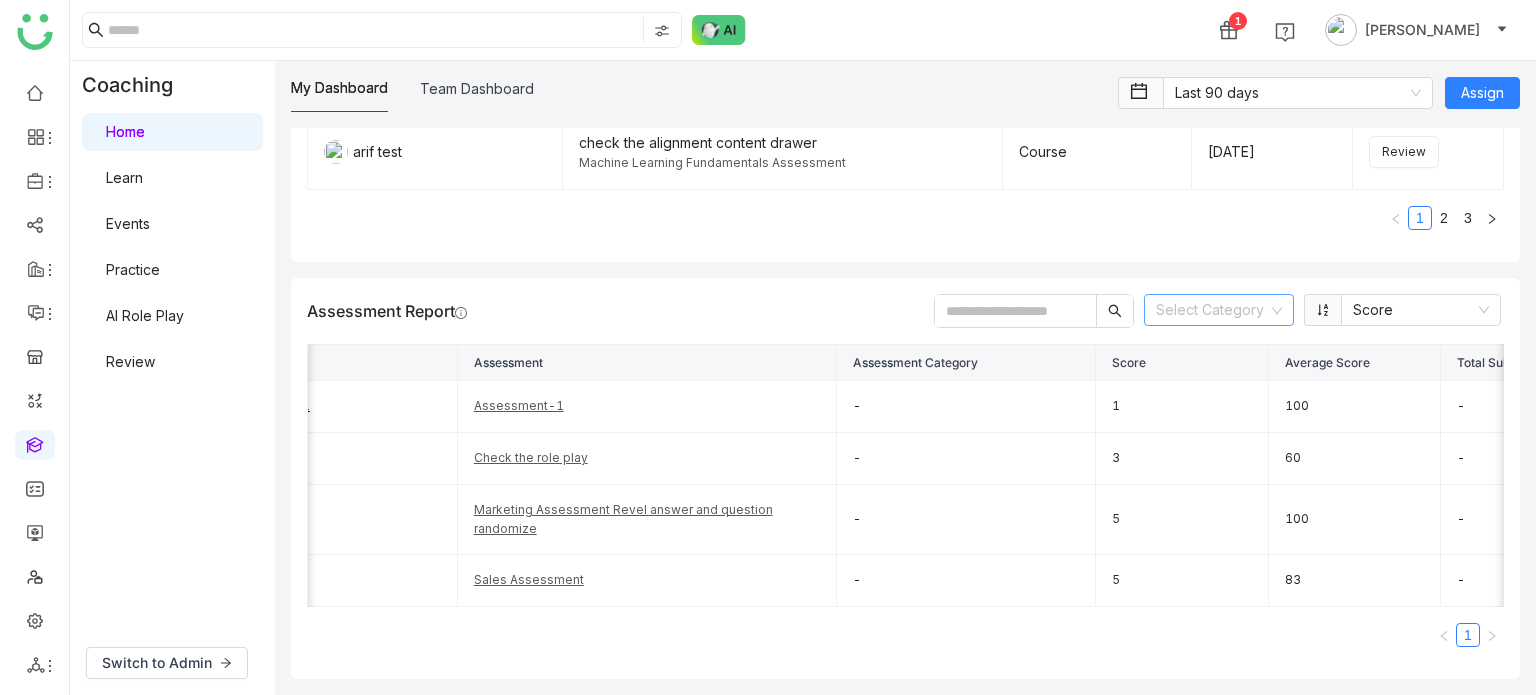 click 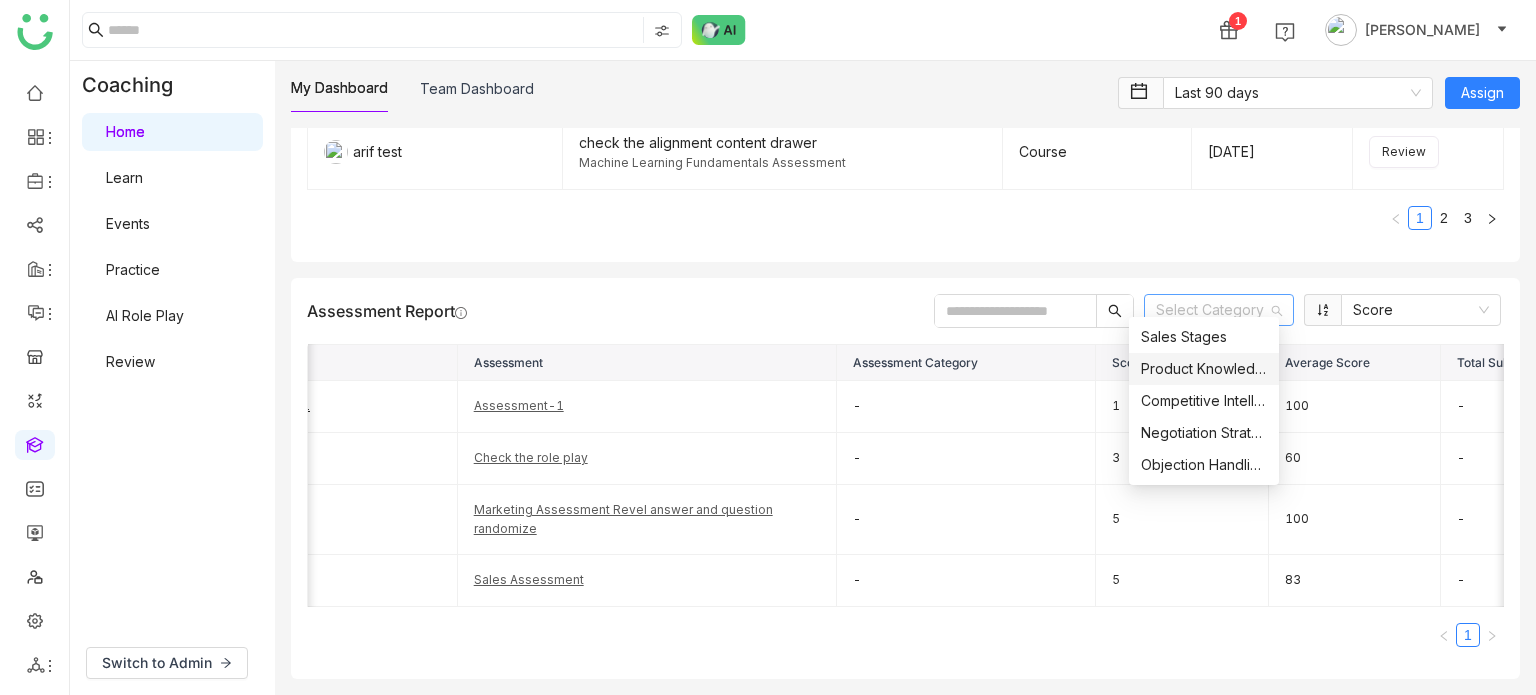 click on "Product Knowledge" at bounding box center [1204, 369] 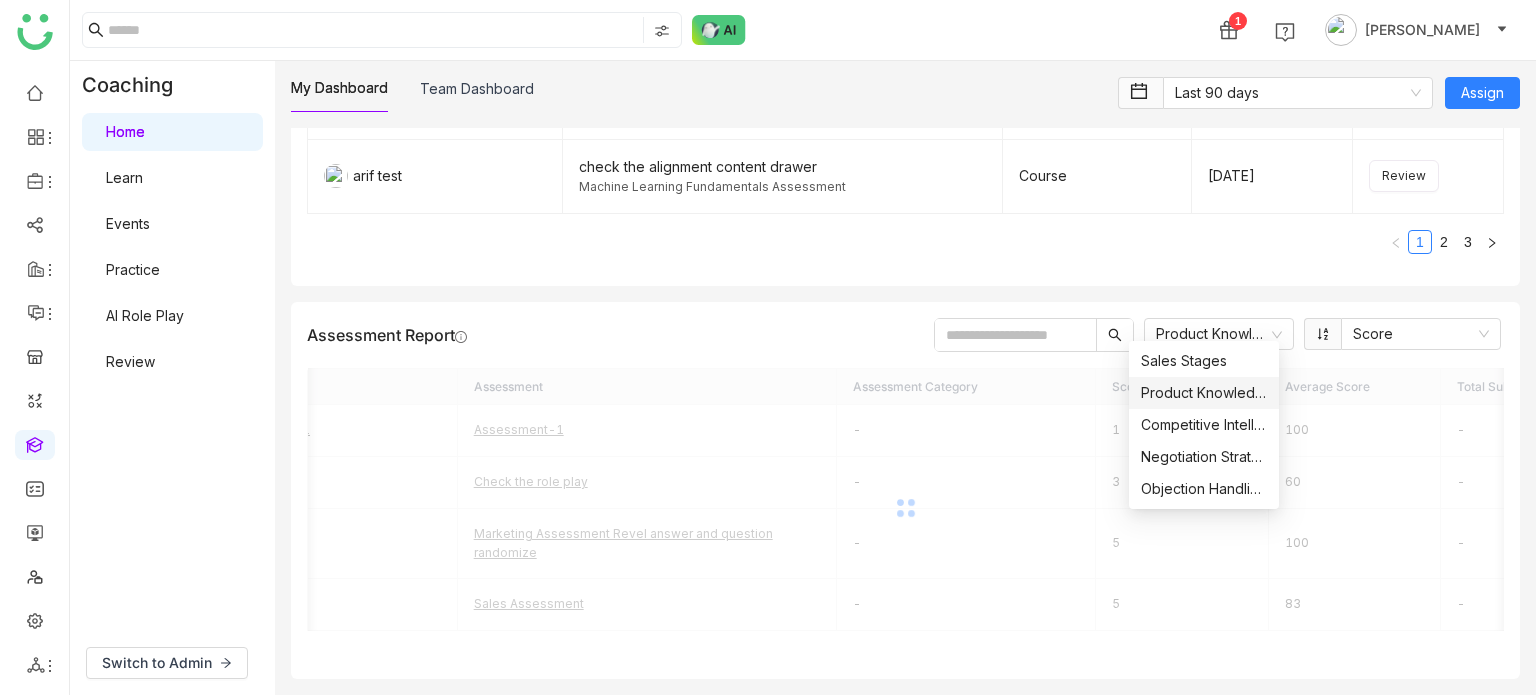 scroll, scrollTop: 2340, scrollLeft: 0, axis: vertical 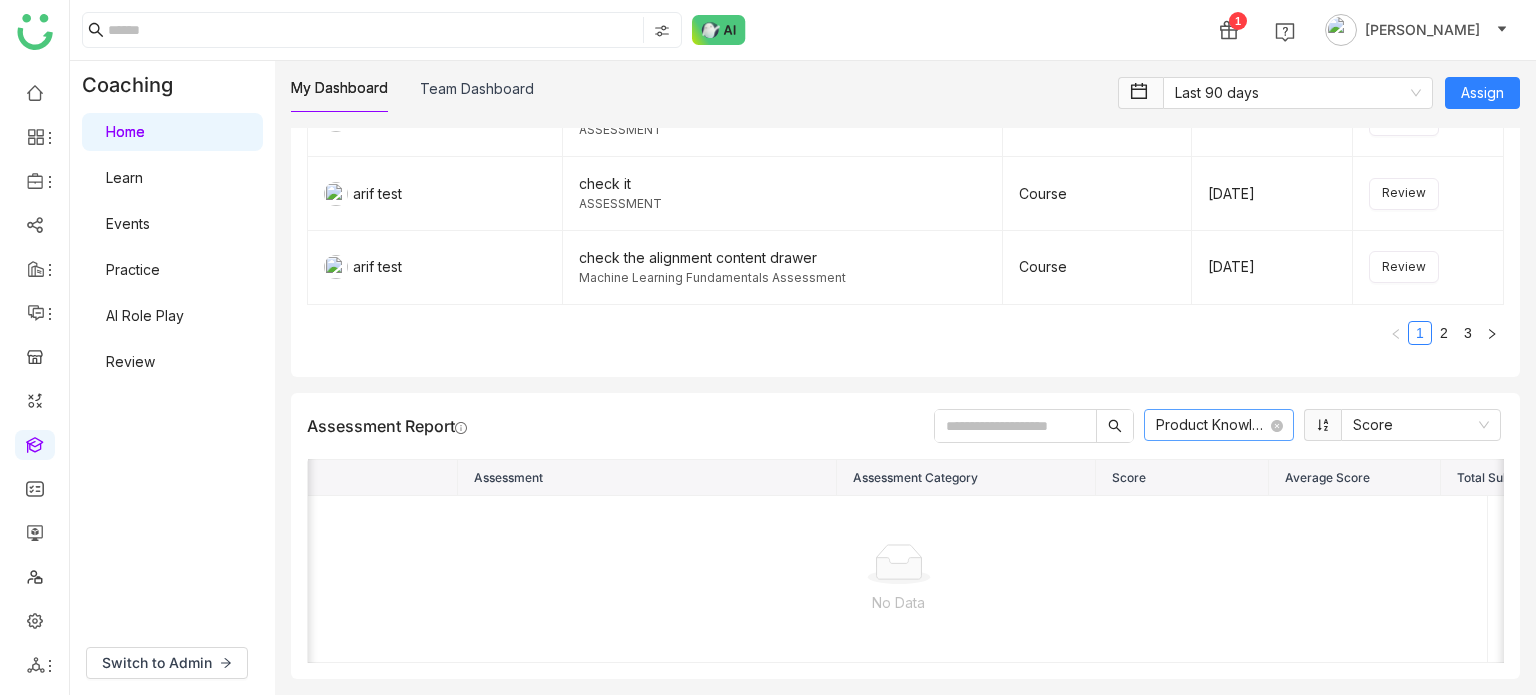 click on "Product Knowledge" 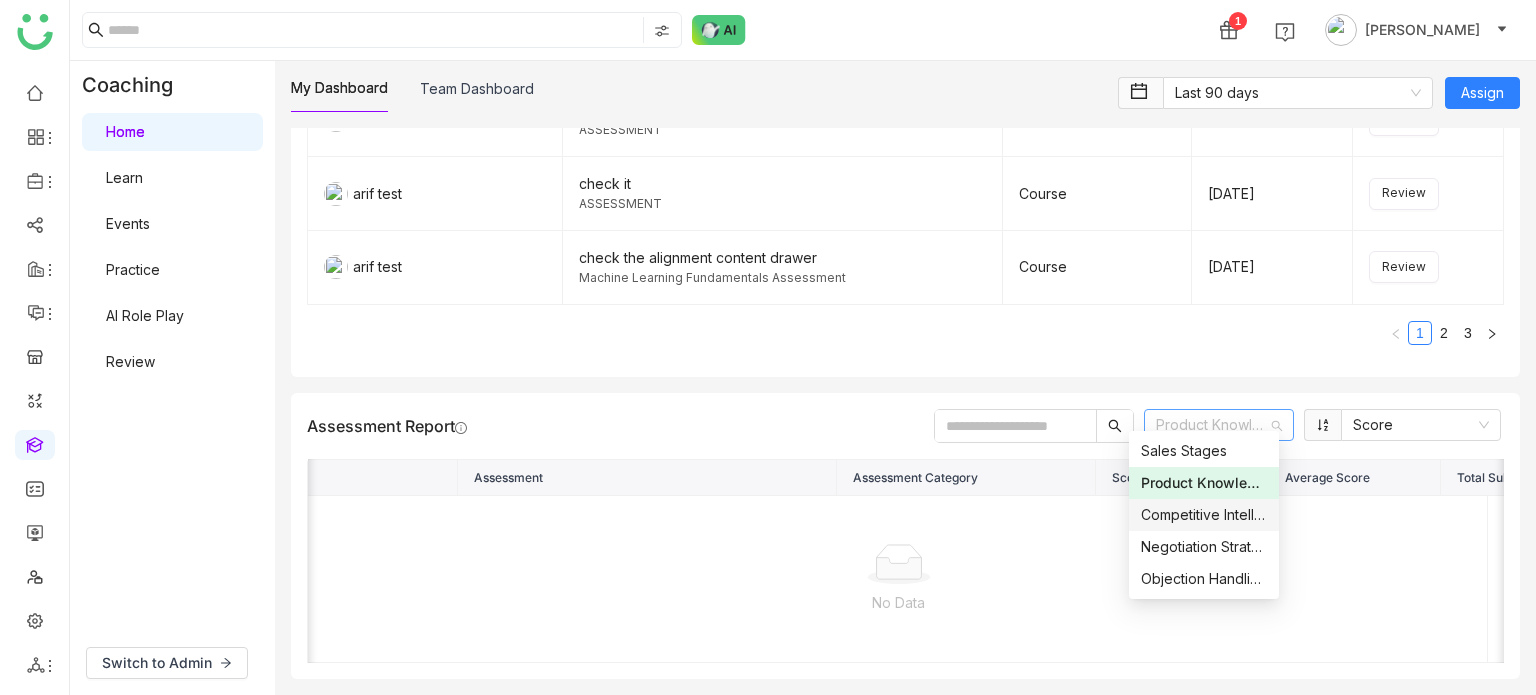 click on "Competitive Intelligence" at bounding box center (1204, 515) 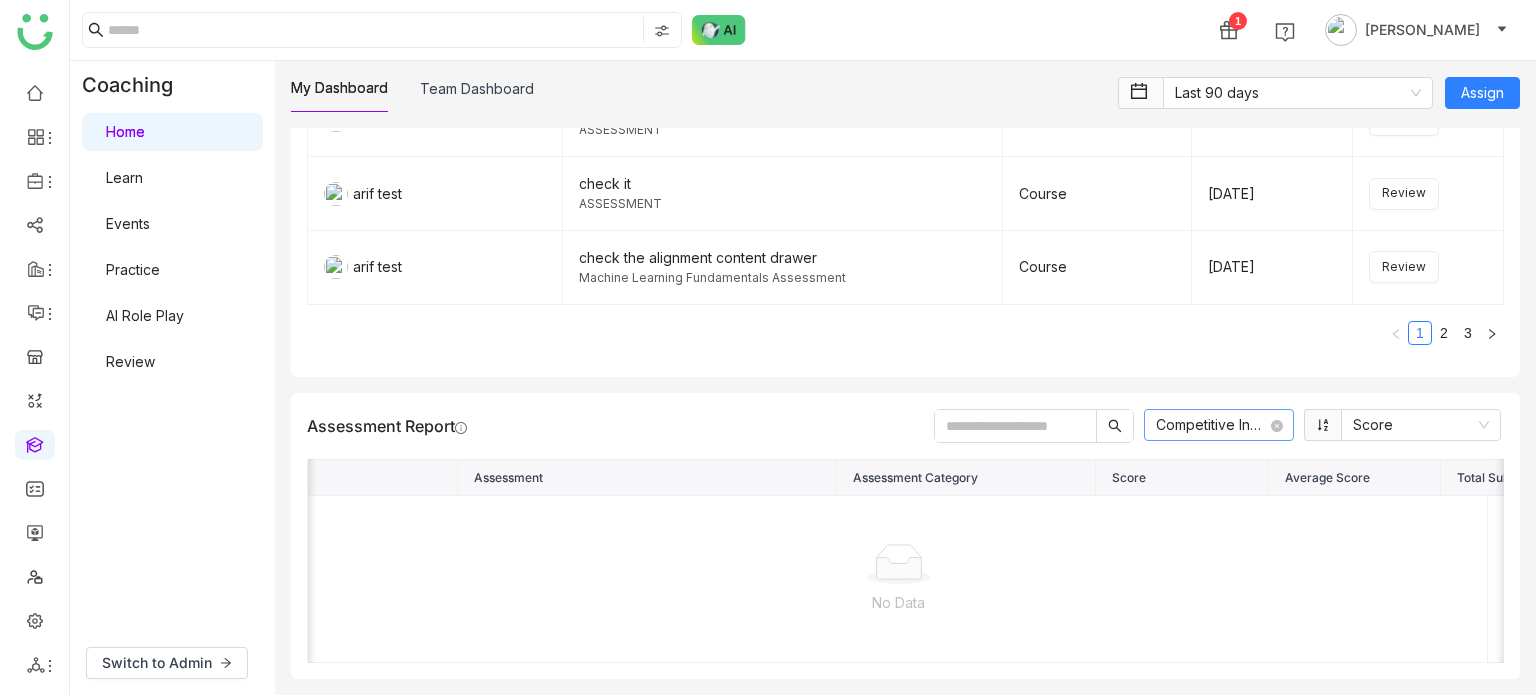 click on "Competitive Intelligence" 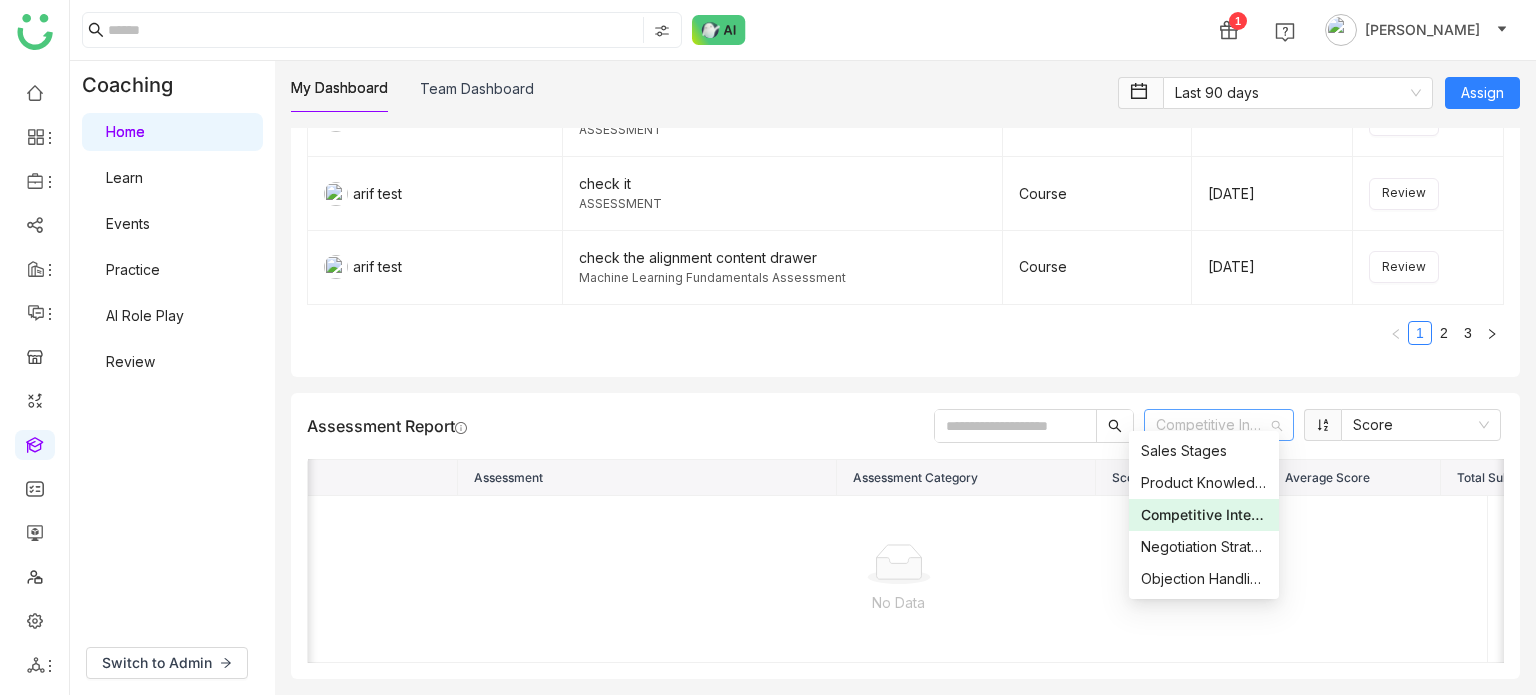 click on "Negotiation Strategies" at bounding box center (1204, 547) 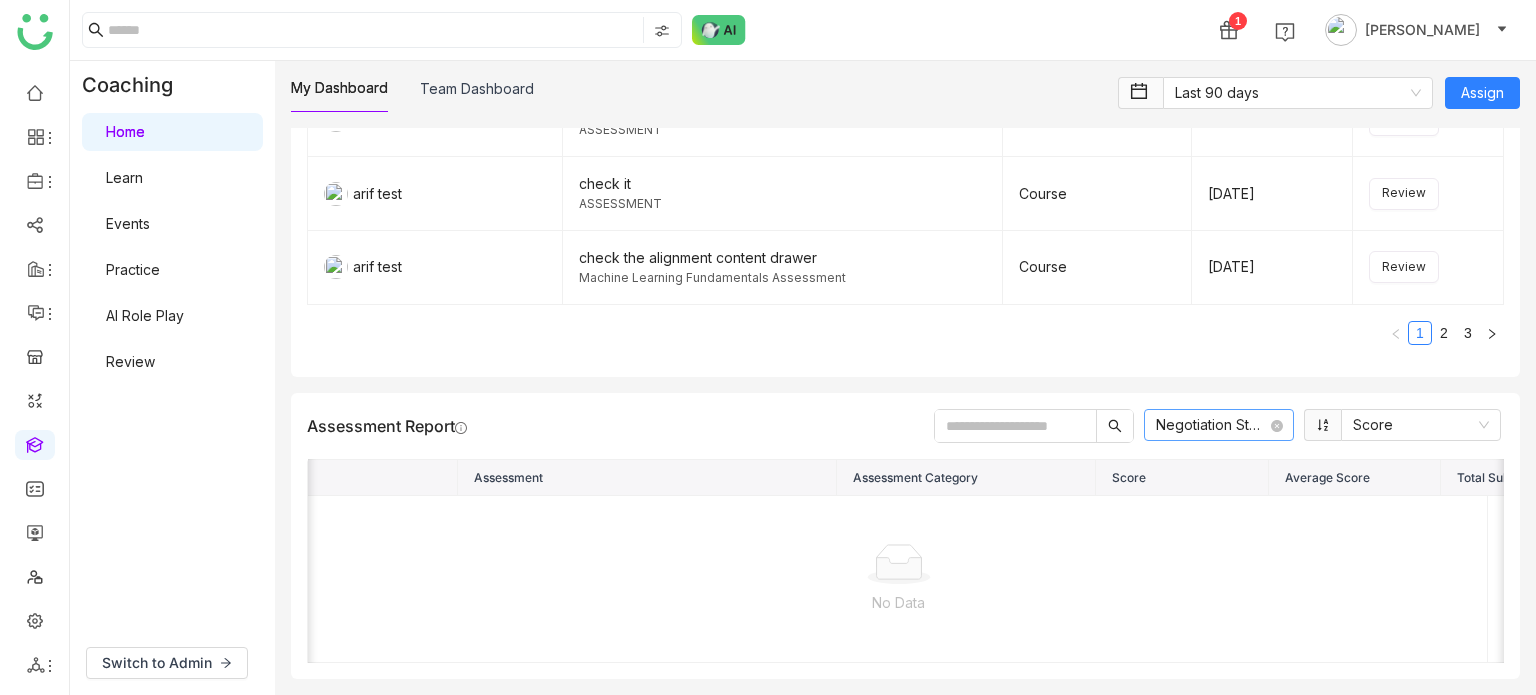 click on "Negotiation Strategies" 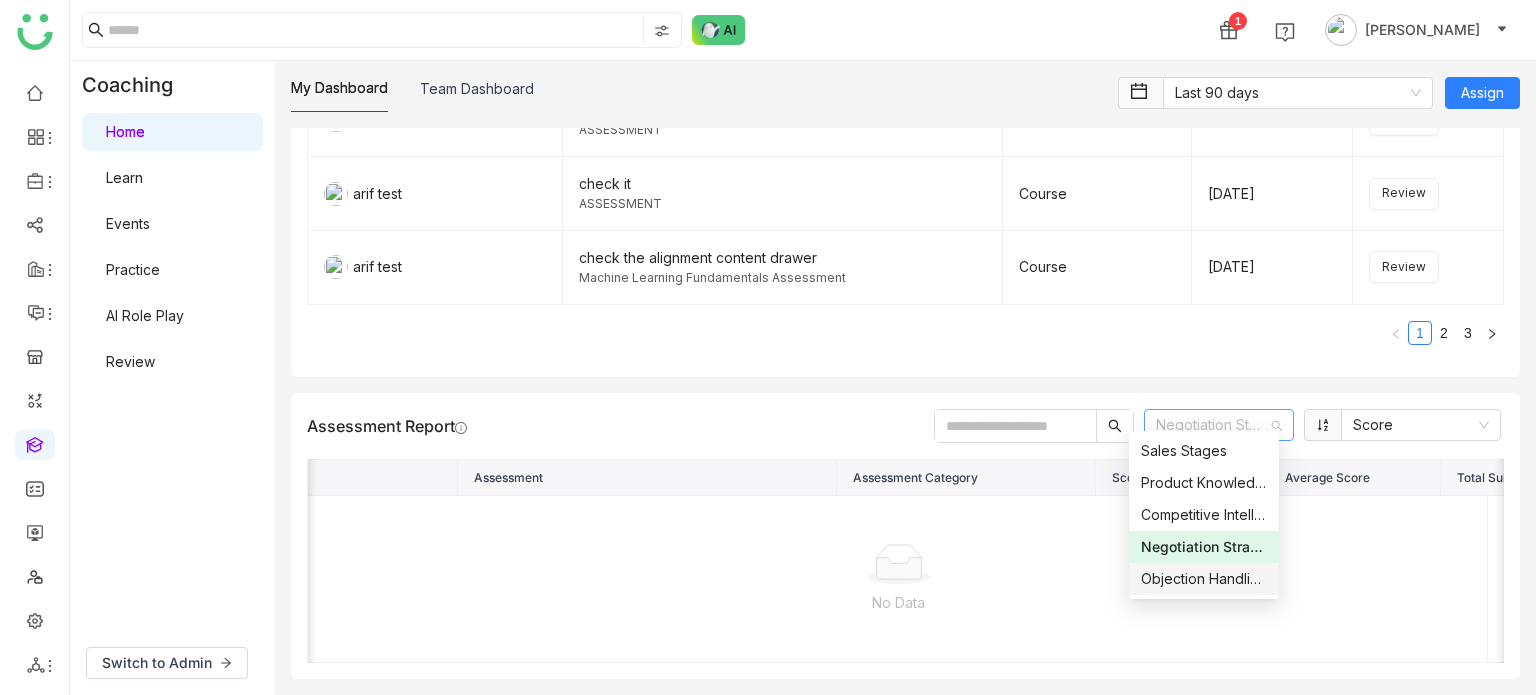 click on "Objection Handling Techniques" at bounding box center [1204, 579] 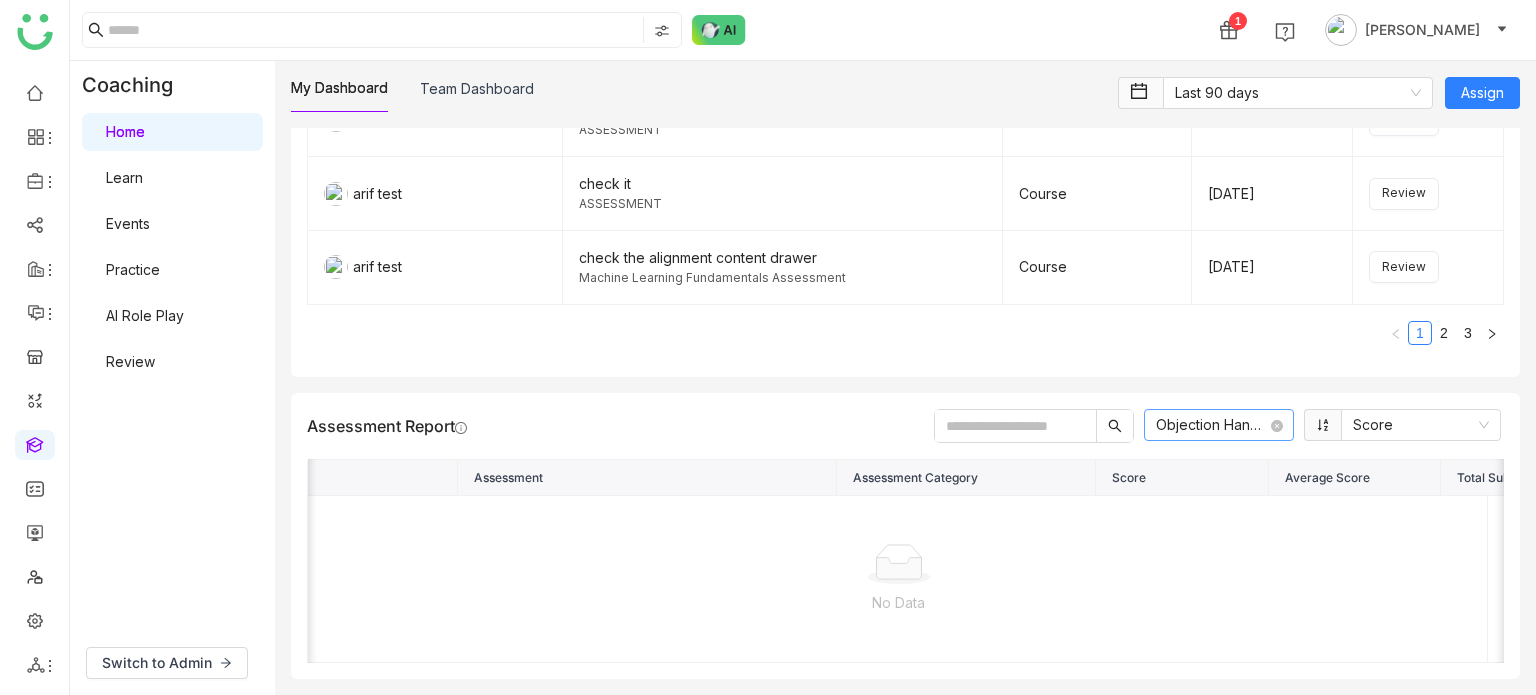 click on "Objection Handling Techniques" 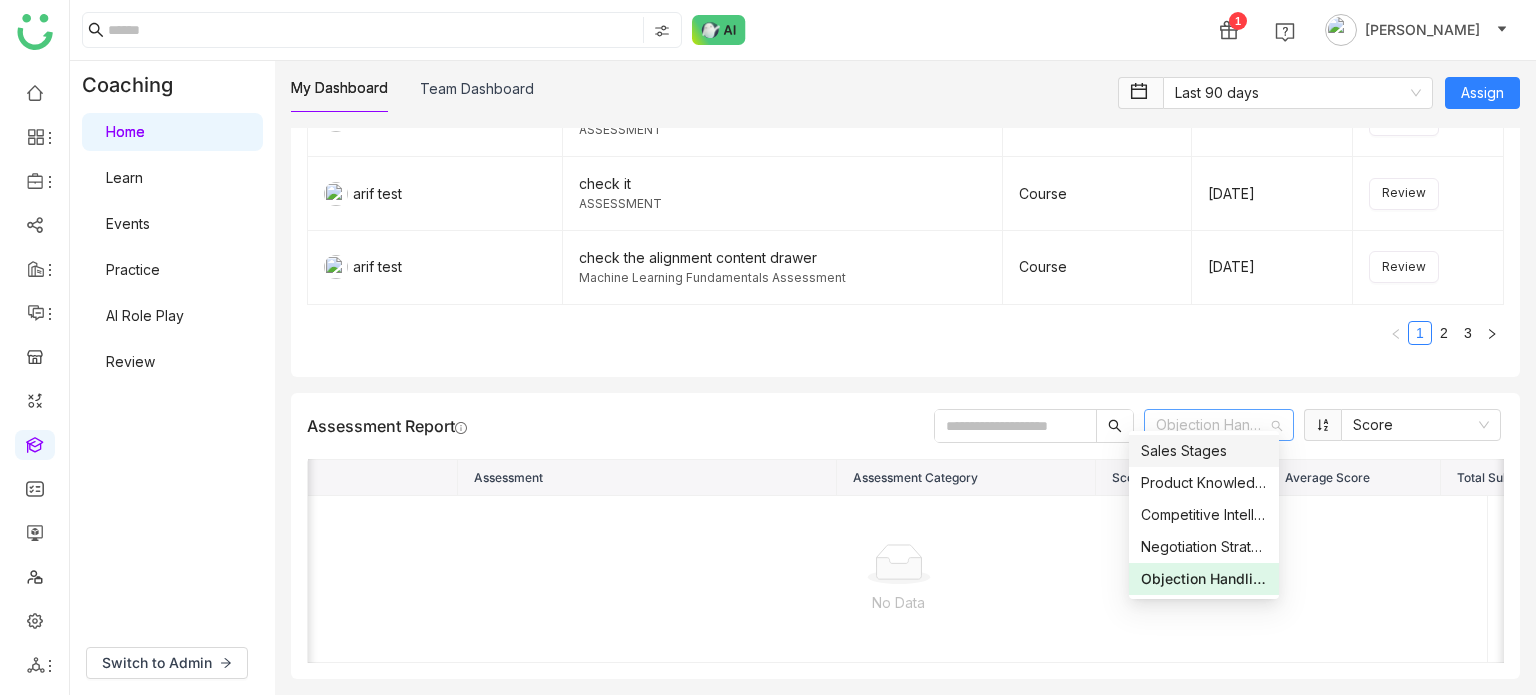 click on "Sales Stages" at bounding box center (1204, 451) 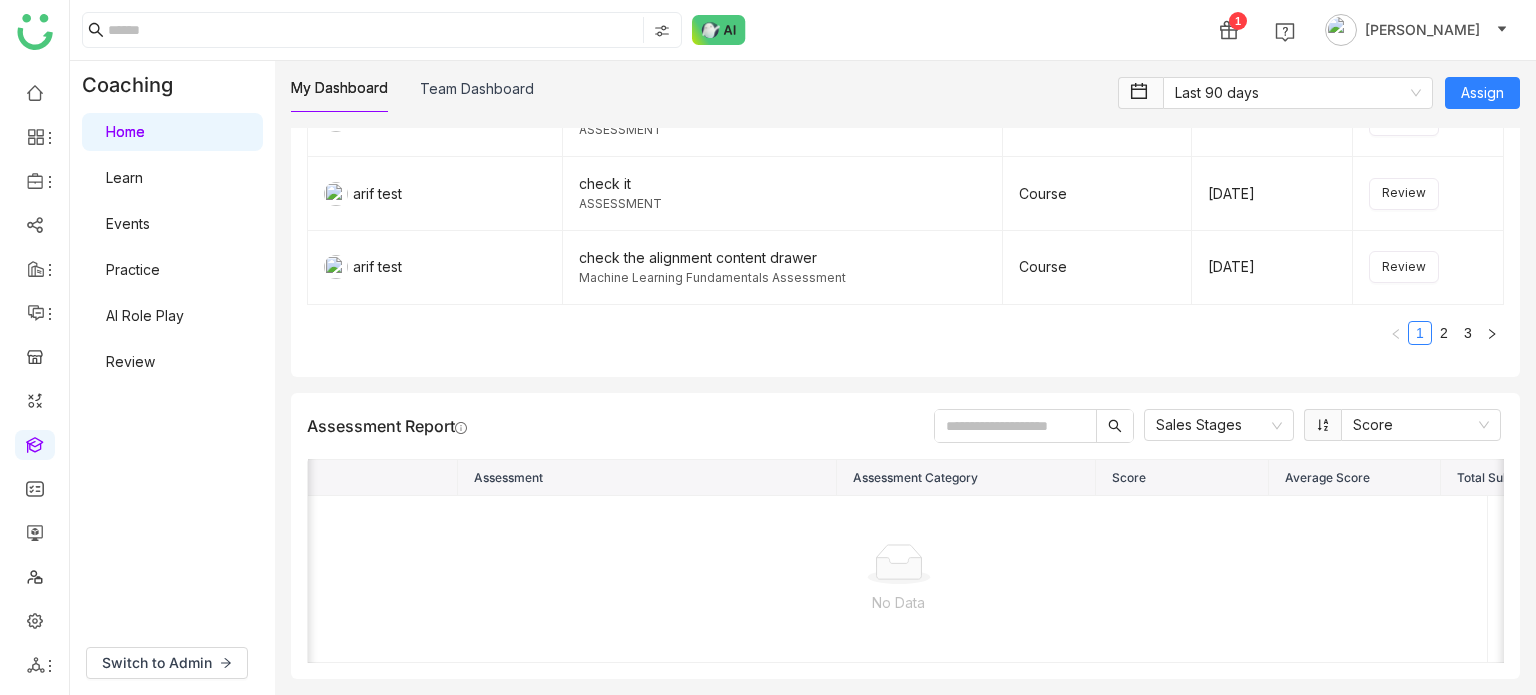click 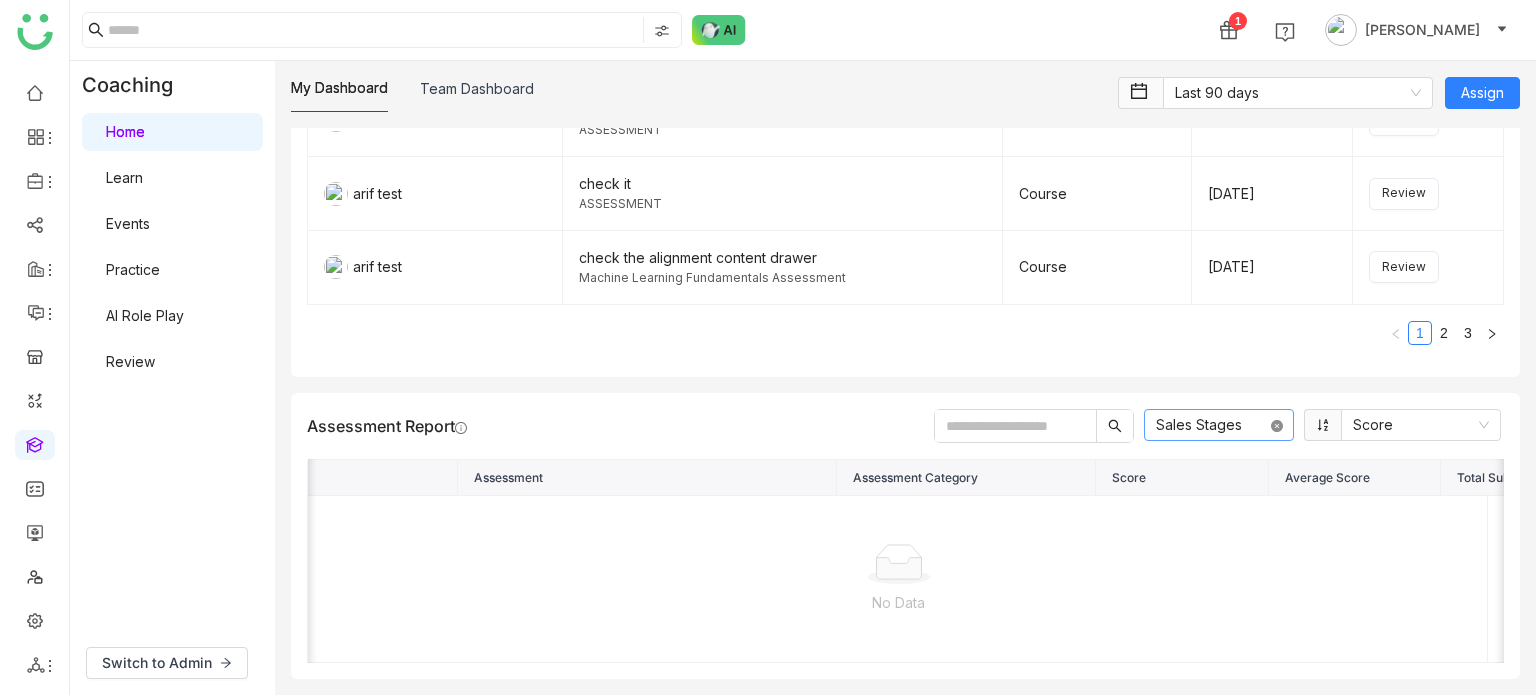 click 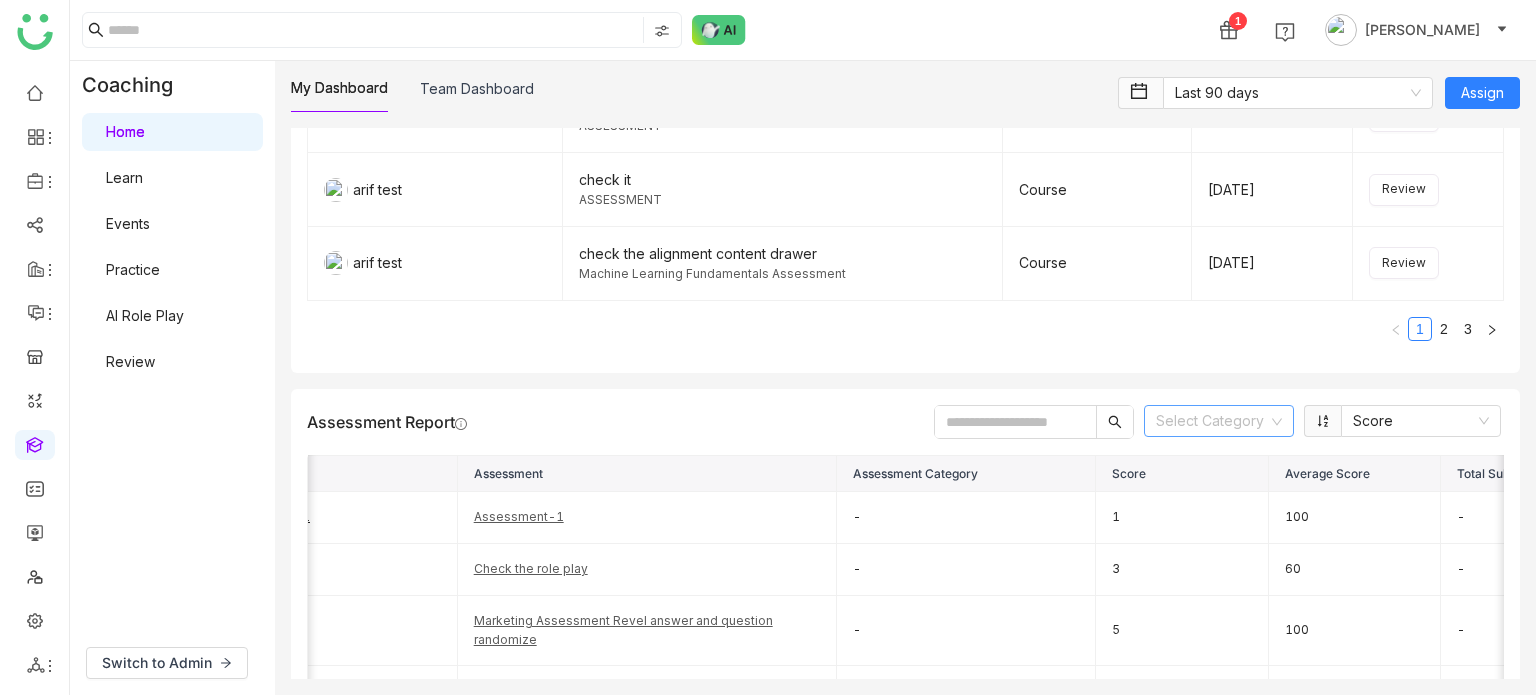 click 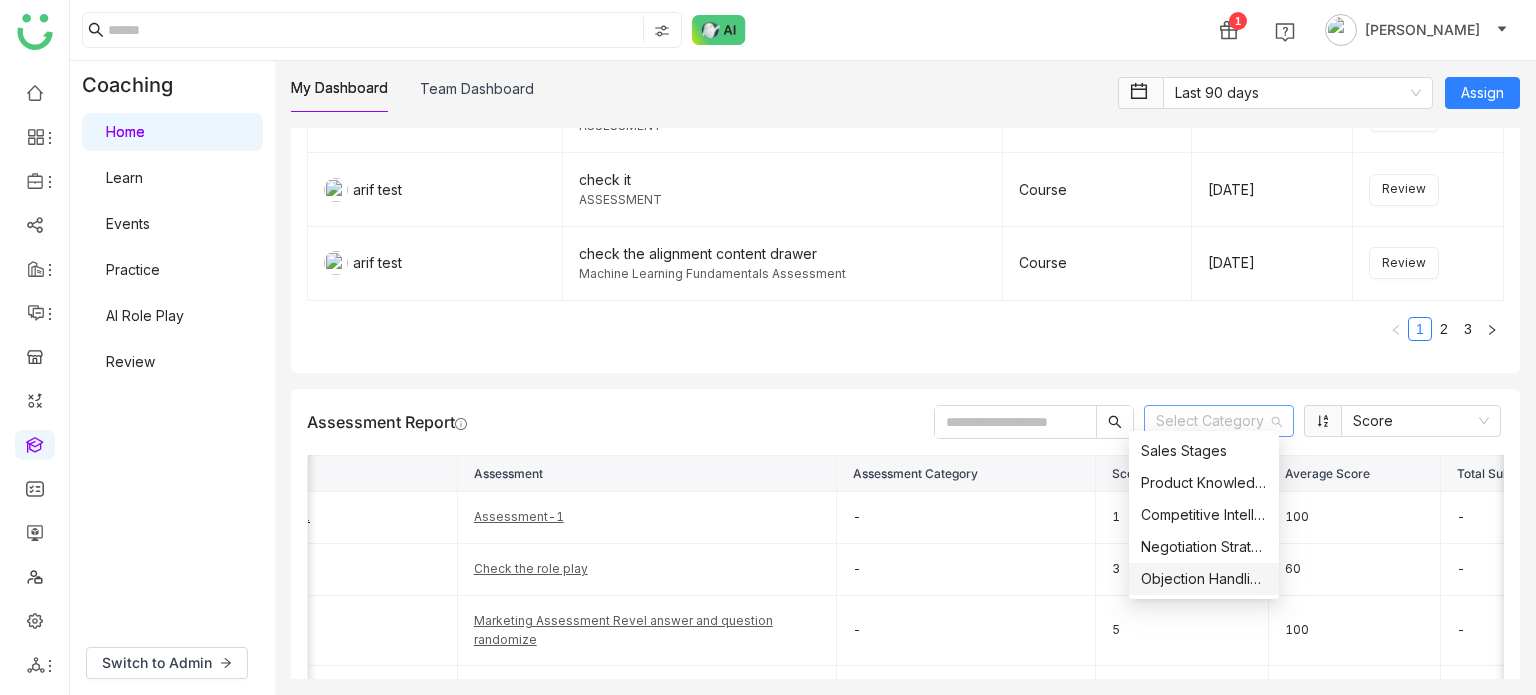 click on "Objection Handling Techniques" at bounding box center [1204, 579] 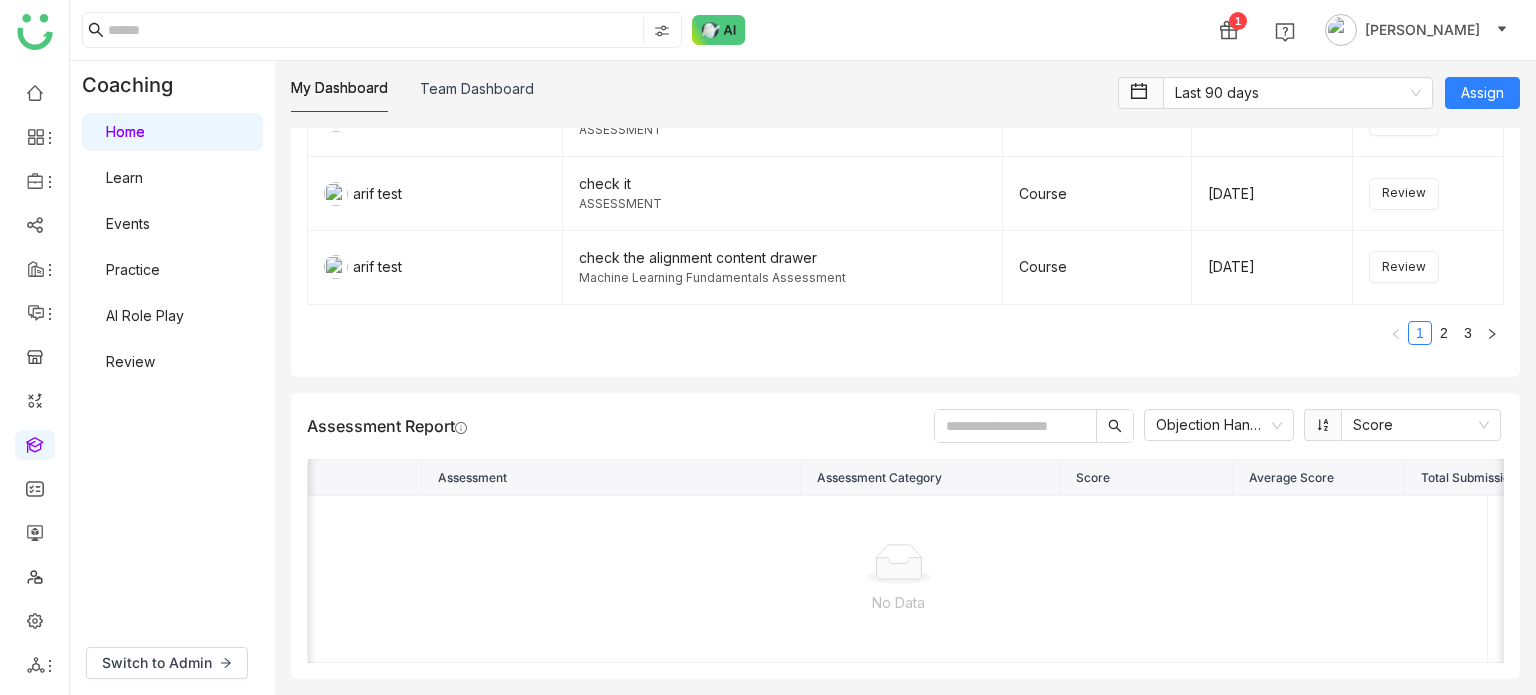 scroll, scrollTop: 0, scrollLeft: 0, axis: both 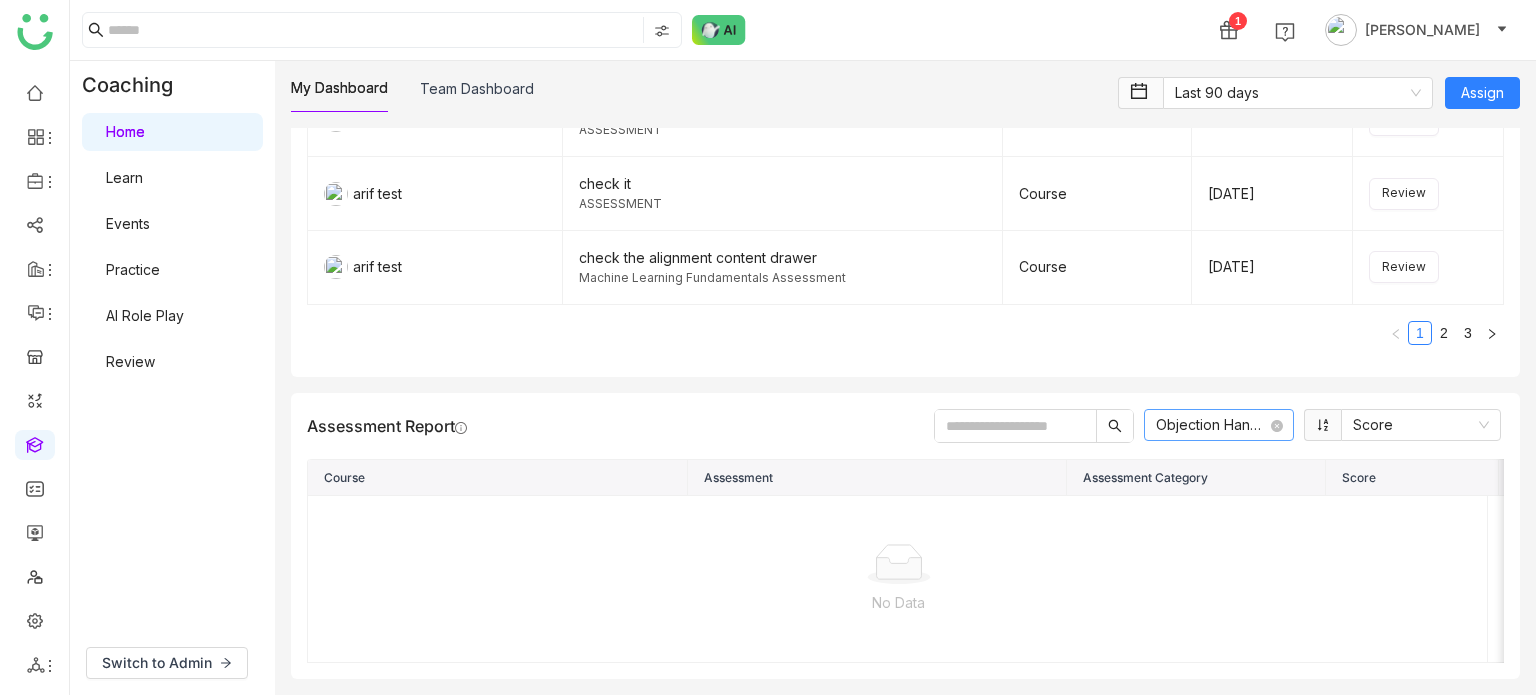 click 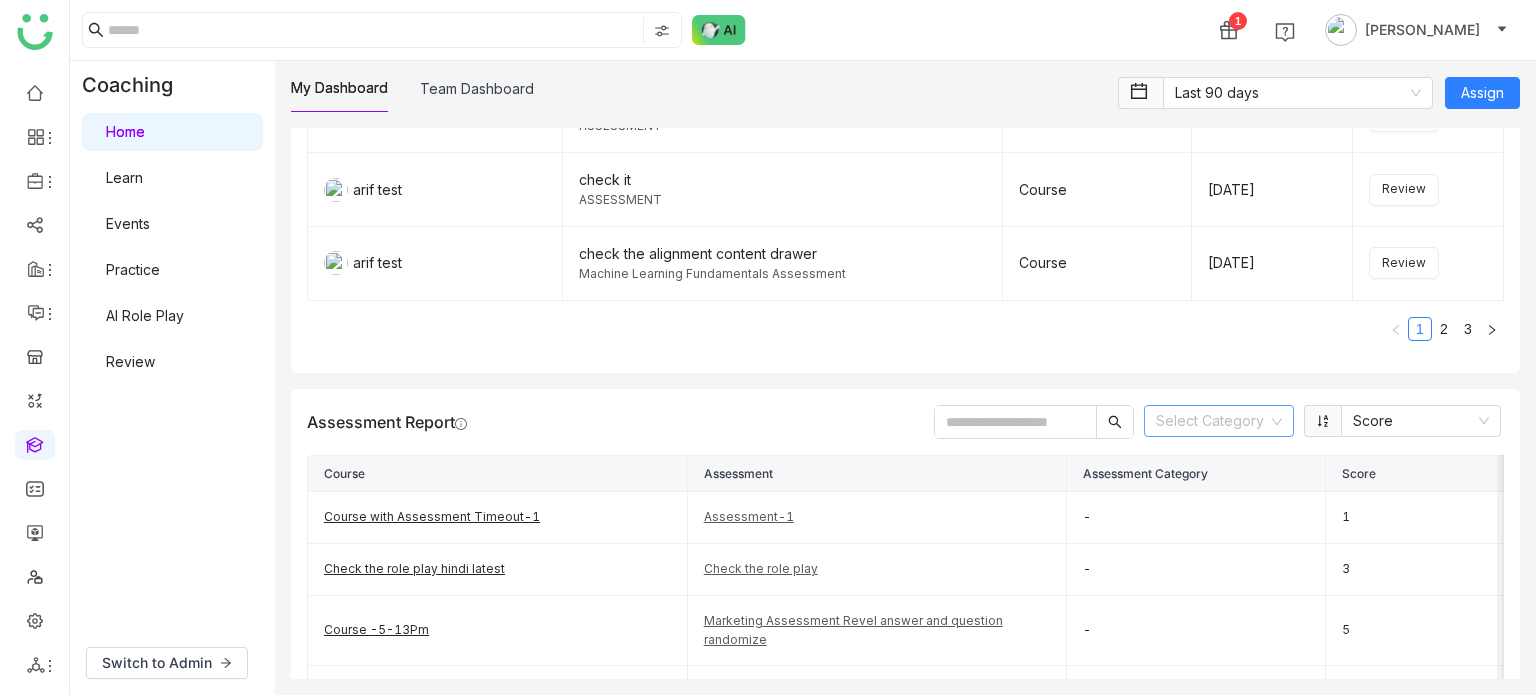 click 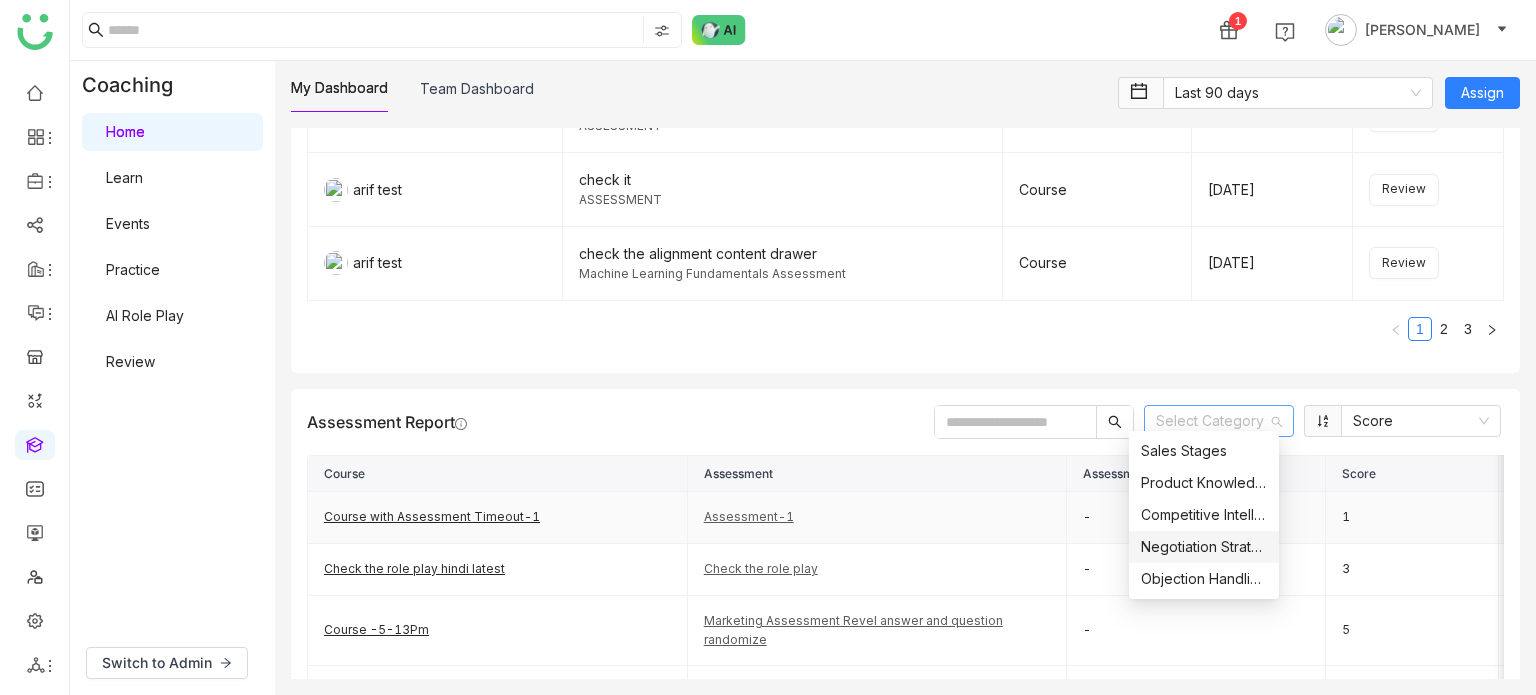 scroll, scrollTop: 2455, scrollLeft: 0, axis: vertical 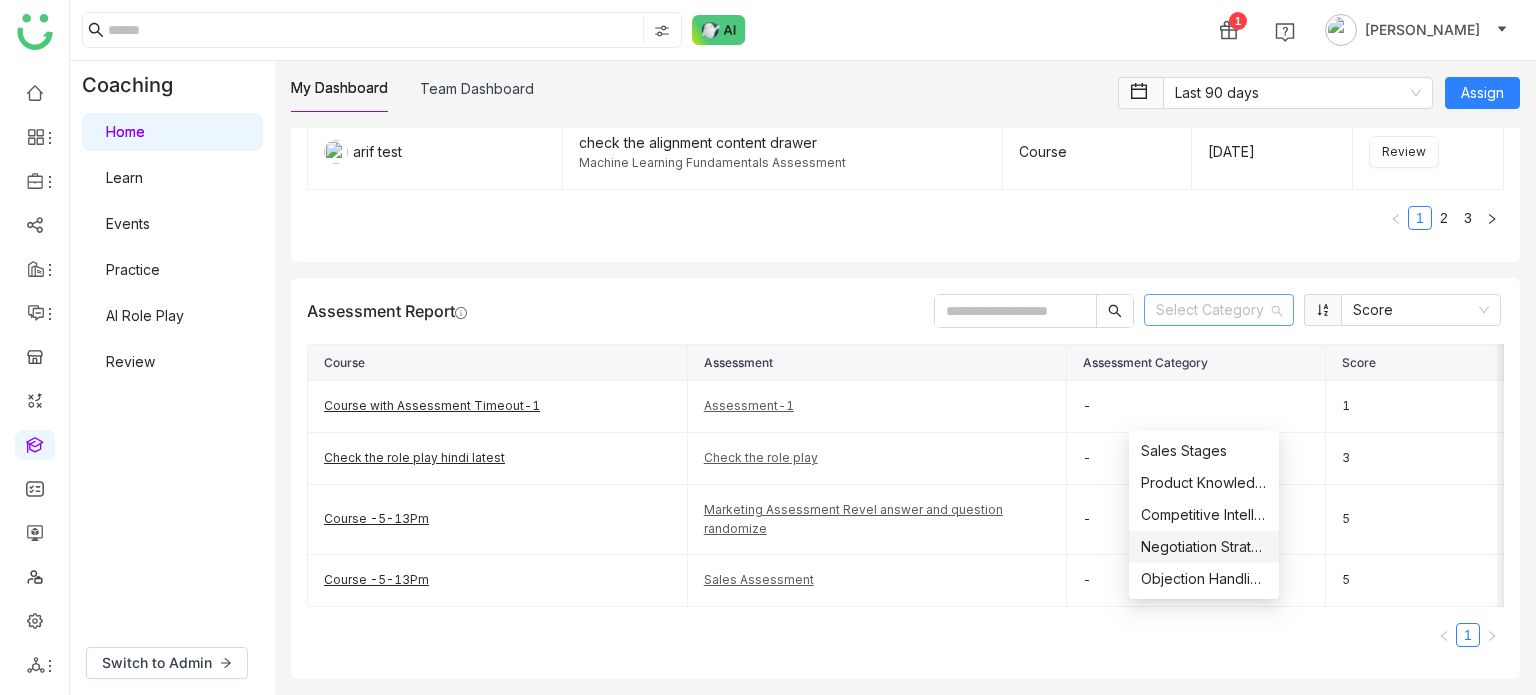 click on "Progress   28   Newly Assigned   0   Overdue   22m   Learning Hours Last 90 days   4%   Completion Rate   Assigned to me  Enrolled In Progress Completed Overdue Failed  Assigned On  Name Type Status Progress Due Date New Path testing  Assigned on Jul 22, 2025   by Vishnu Vardhan   Path   In Progress   0%   -  Start Test LMS Dashboard  Assigned on Jul 18, 2025   by Vishnu Vardhan   Course   Enrolled   0%   -  Start Hindi bot   Assigned on Jul 18, 2025   by Arif uddin   Course   Enrolled   0%   -  Resume course 10:50  Assigned on Jul 17, 2025   by Azam Hussain   Course   Enrolled   0%   -  Start Check assessment   Assigned on Jul 16, 2025   by Arif uddin   Course   In Progress   50%   -  Resume 1 2 3 4 5 6  Objective Assessment Report   Score   Course Name   Assessment Name   Score   Average Score   course 14:14   Assessment 1   100%   100%   courses 14:02   Assessment 1   100%   100%   Course with Assessment Timeout-1   Assessment-1
100%   100%   Course -5-13Pm   Sales Assessment    0%   67%  1  Score   3" 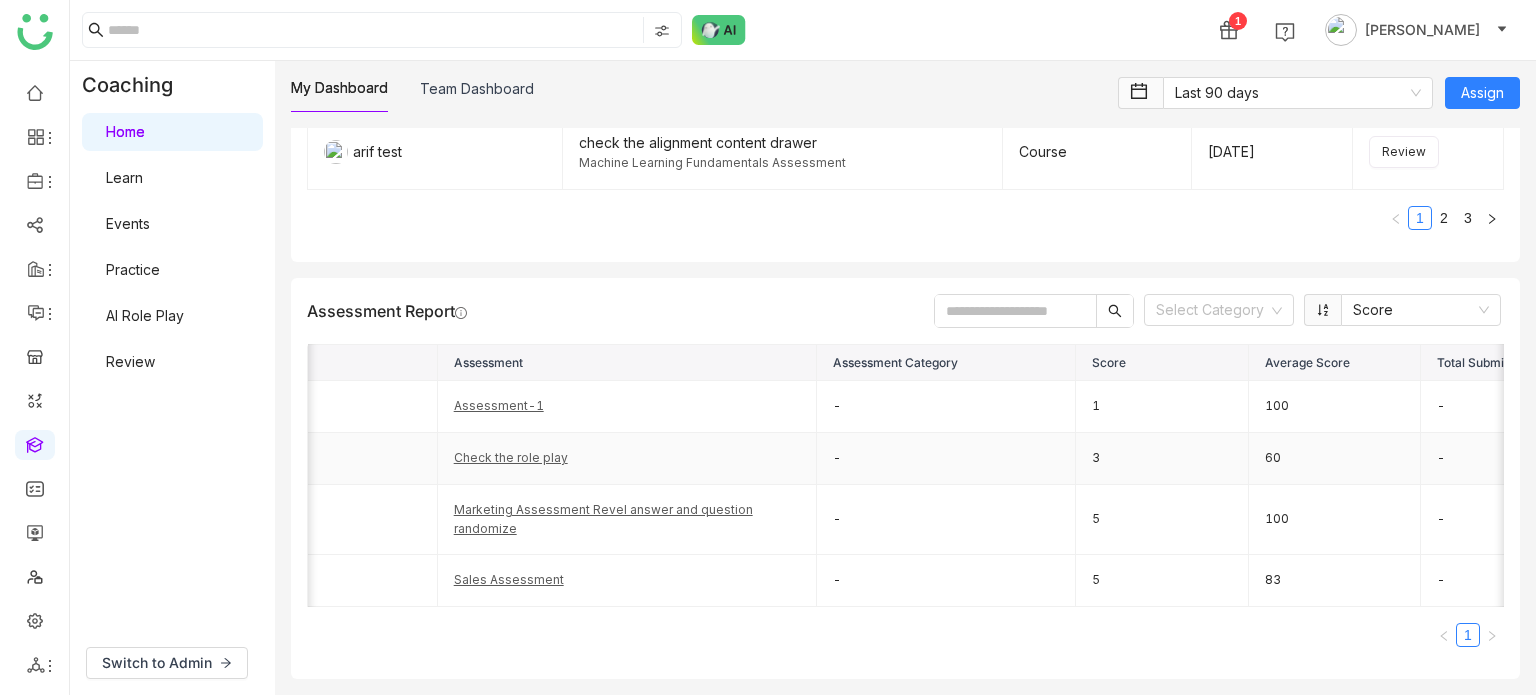 scroll, scrollTop: 0, scrollLeft: 0, axis: both 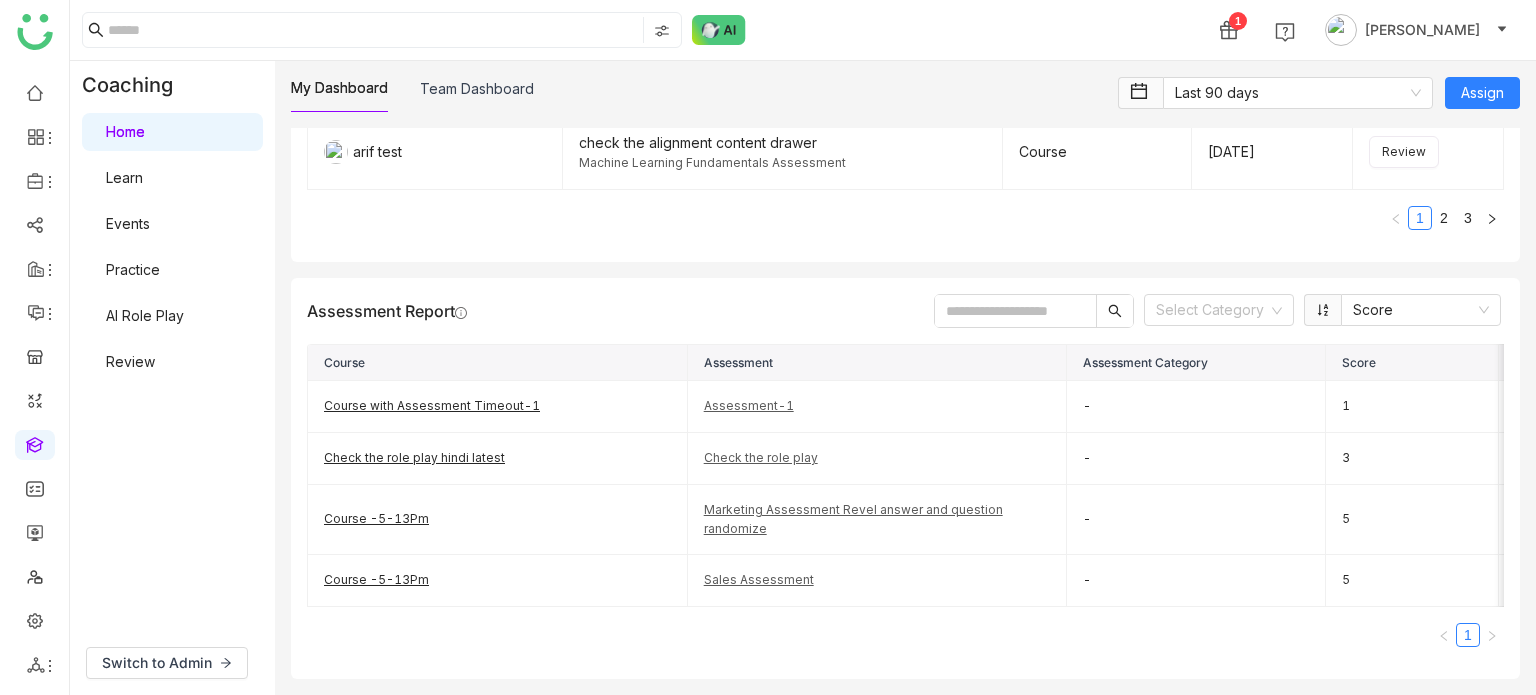 click 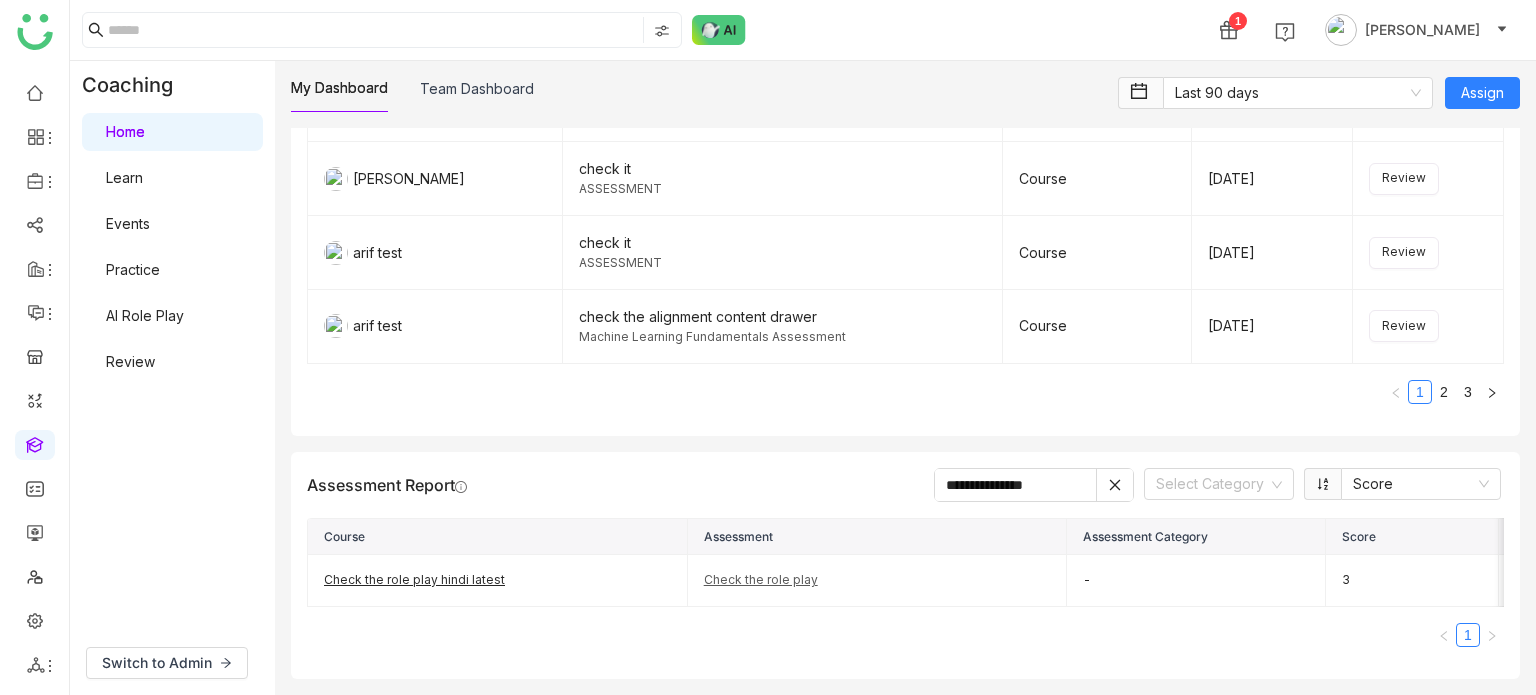 scroll, scrollTop: 2281, scrollLeft: 0, axis: vertical 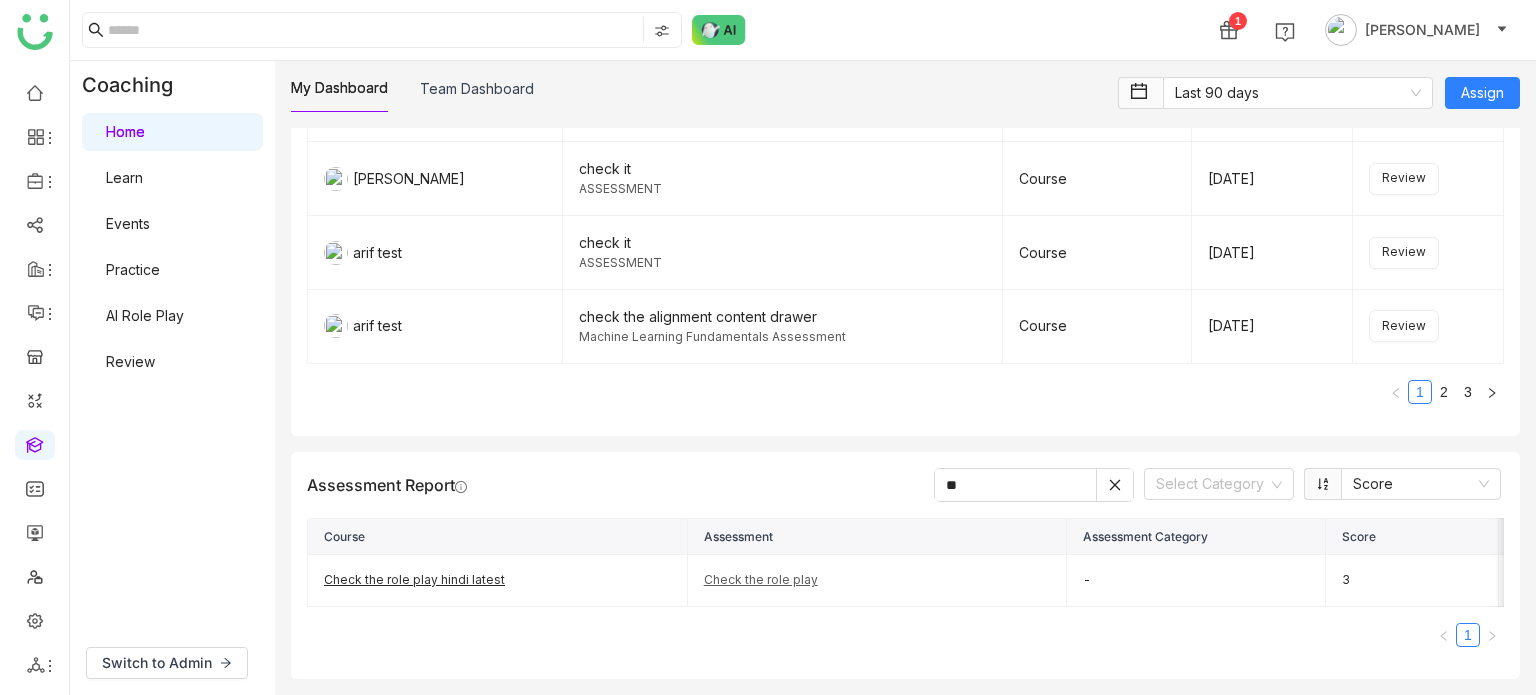 type on "*" 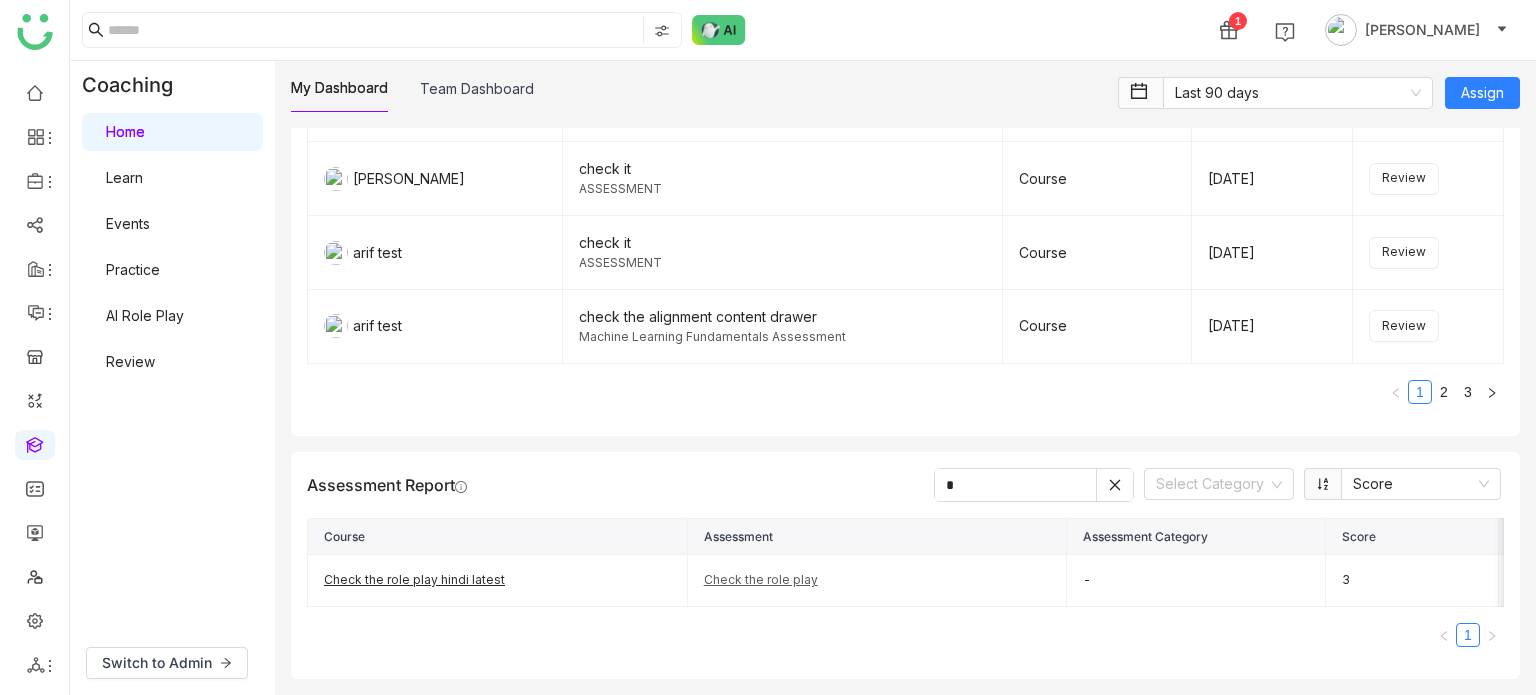 type 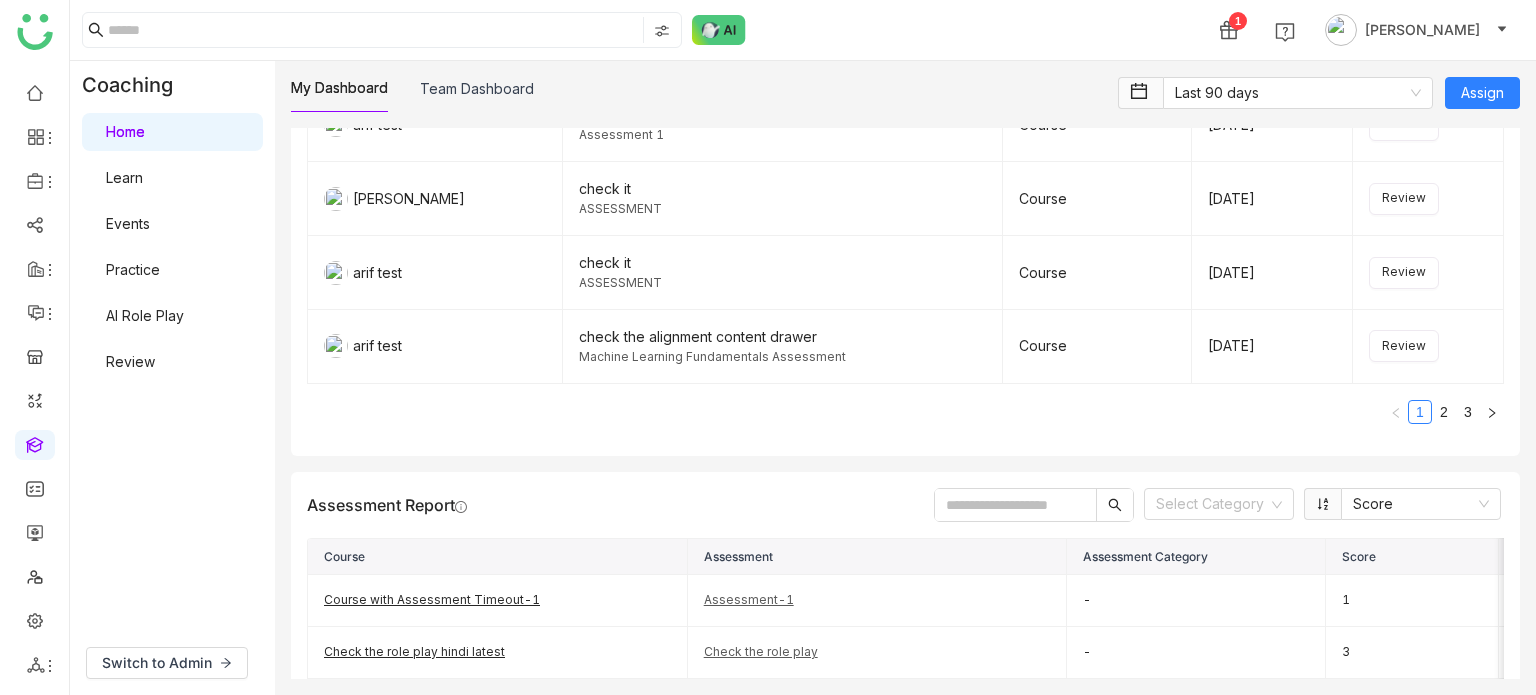 scroll, scrollTop: 2455, scrollLeft: 0, axis: vertical 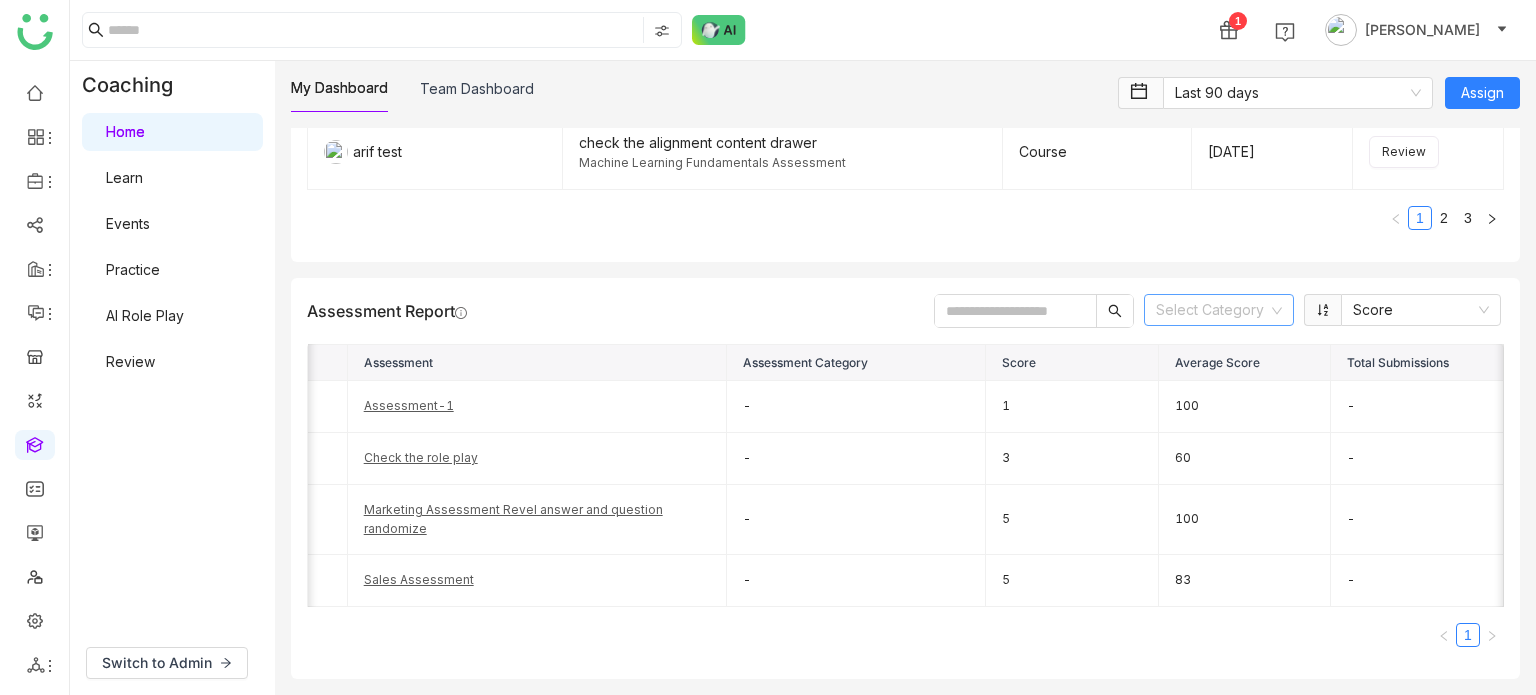 click 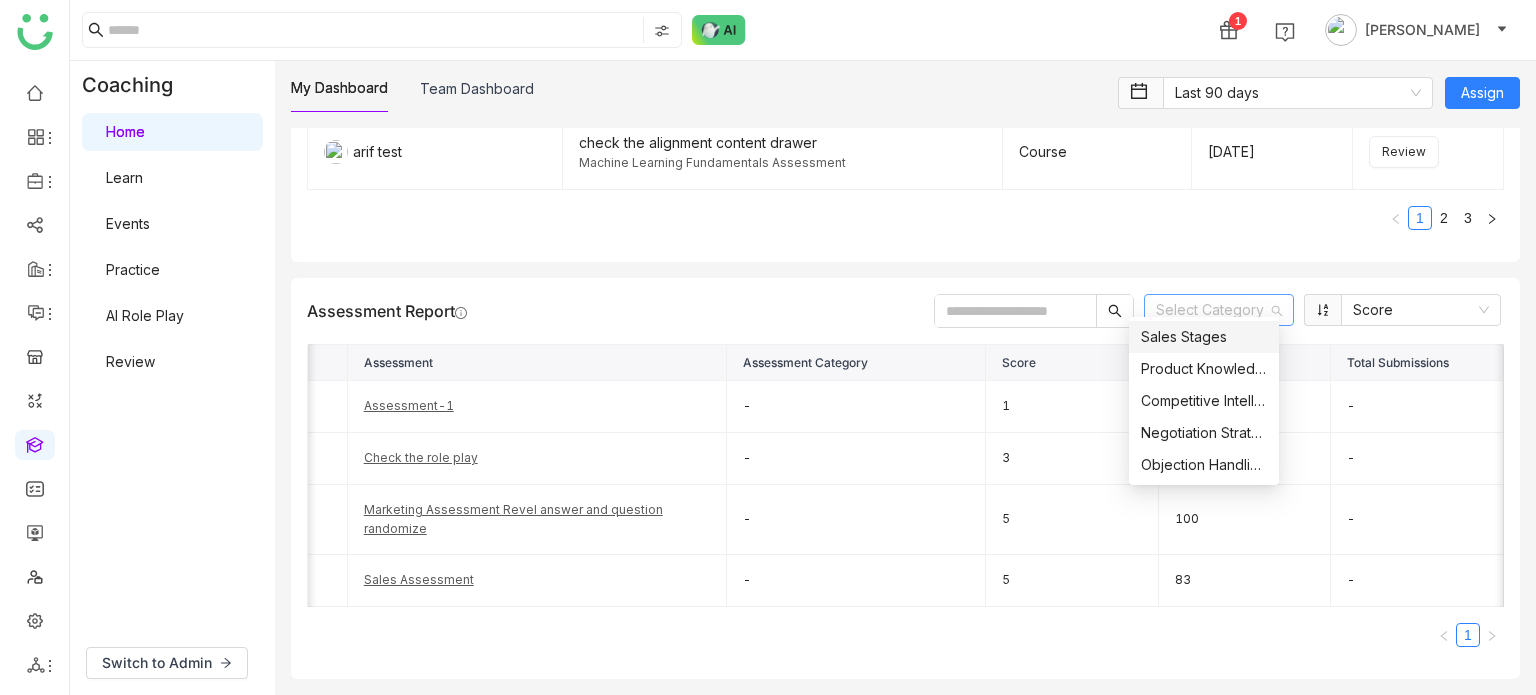 click on "Reviews  Pending Completed  Name  Learner Name Type Submitted On Arif uddin  Audio Practice-1   Audio Practice-1   Audio Practice       Jul 9, 2025  Review arif test  checking the new category .   Assessment 1   Course   Jul 16, 2025  Review Azam Hussain  check it    ASSESSMENT   Course   Jun 28, 2025  Review arif test  check it    ASSESSMENT   Course   Jun 27, 2025  Review arif test  check the alignment content drawer   Machine Learning Fundamentals Assessment   Course   Jul 15, 2025  Review 1 2 3" 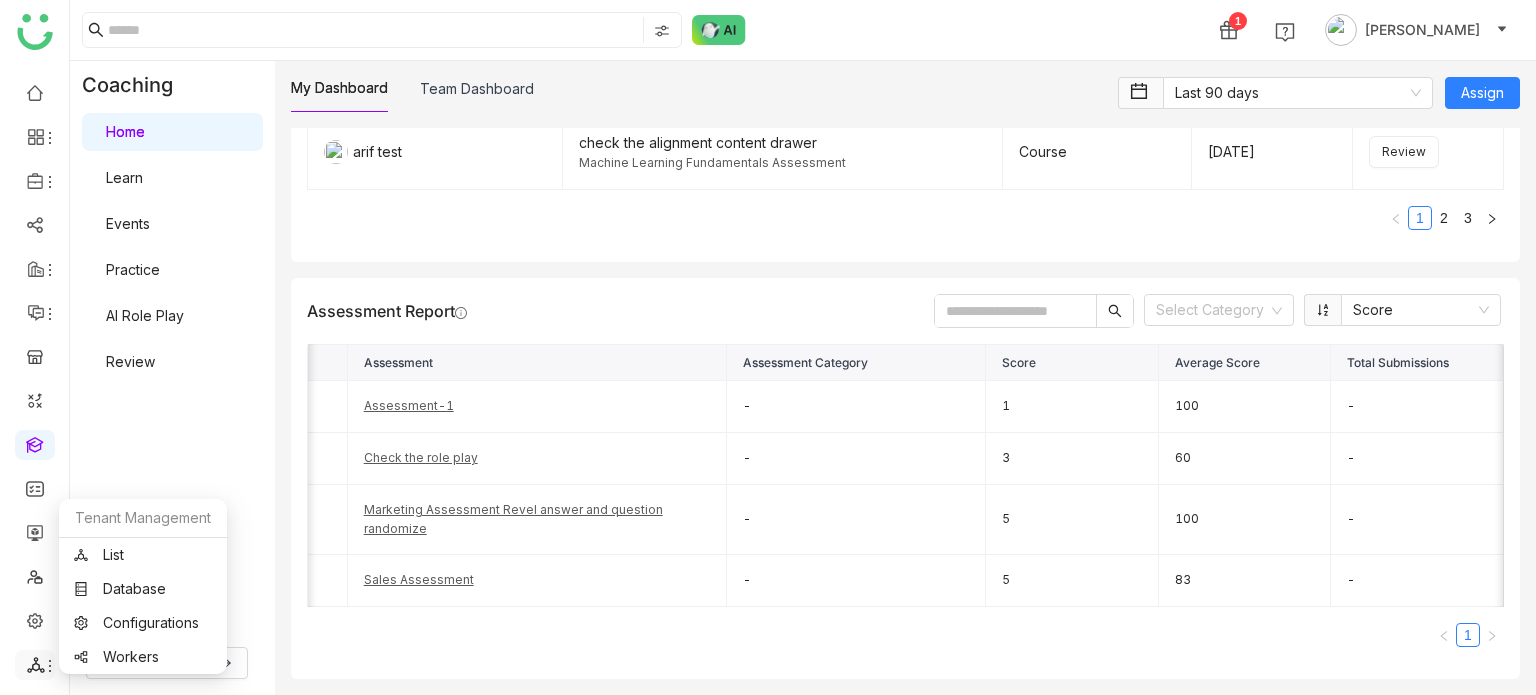 click 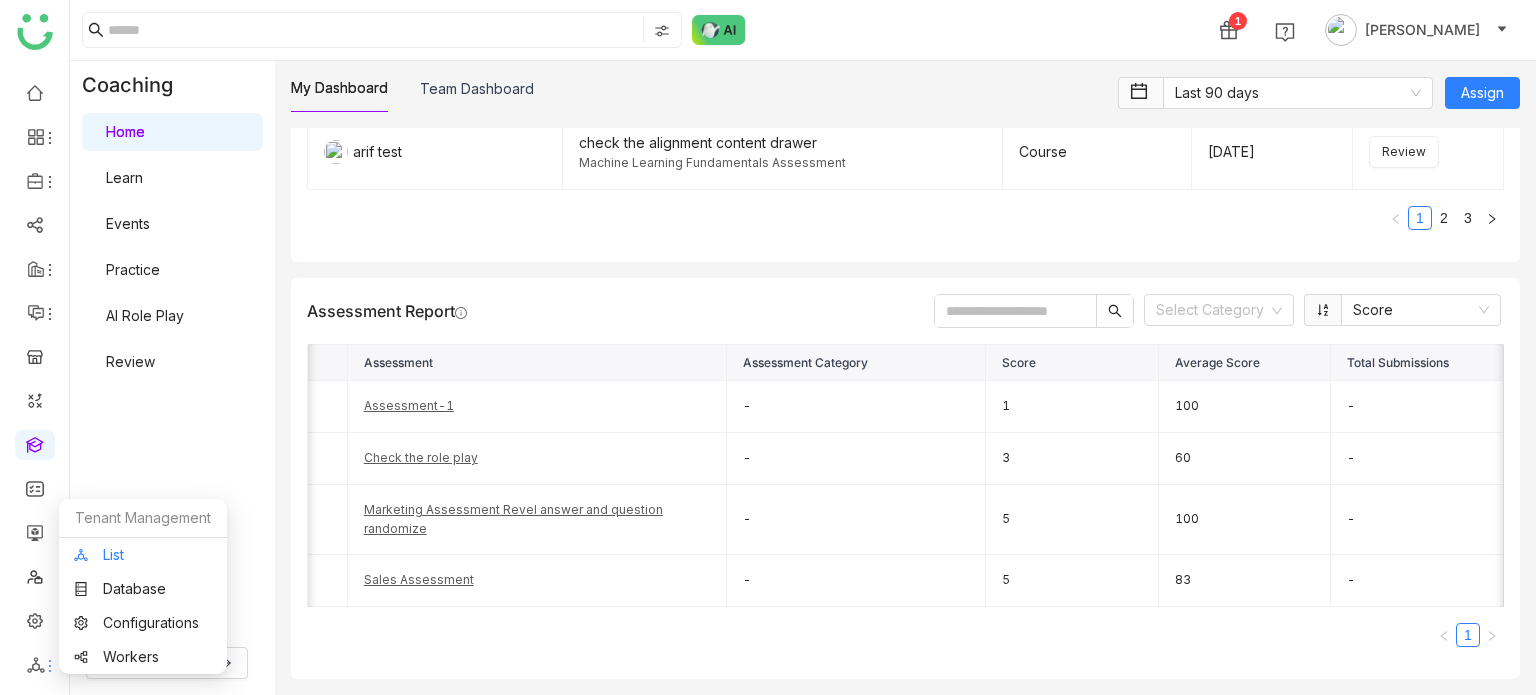click on "List" at bounding box center (143, 555) 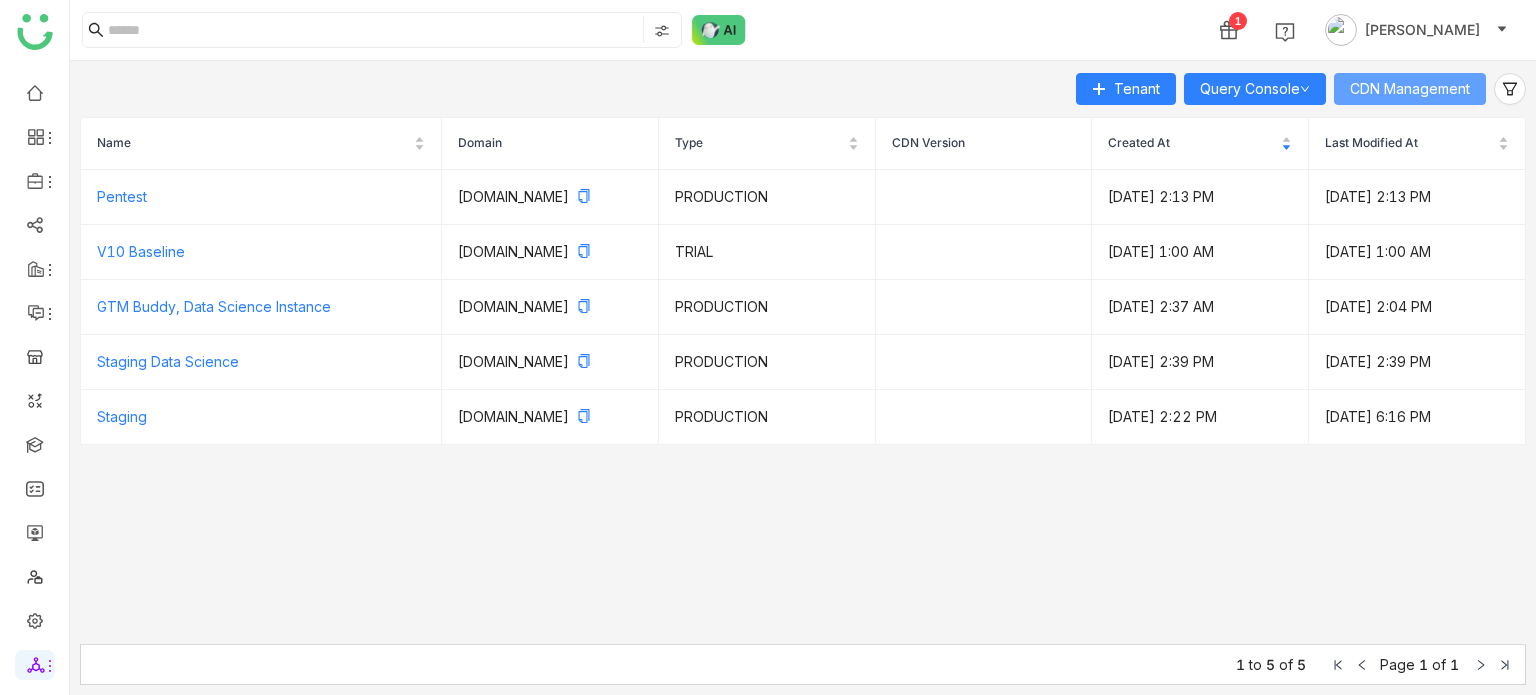 click on "CDN Management" 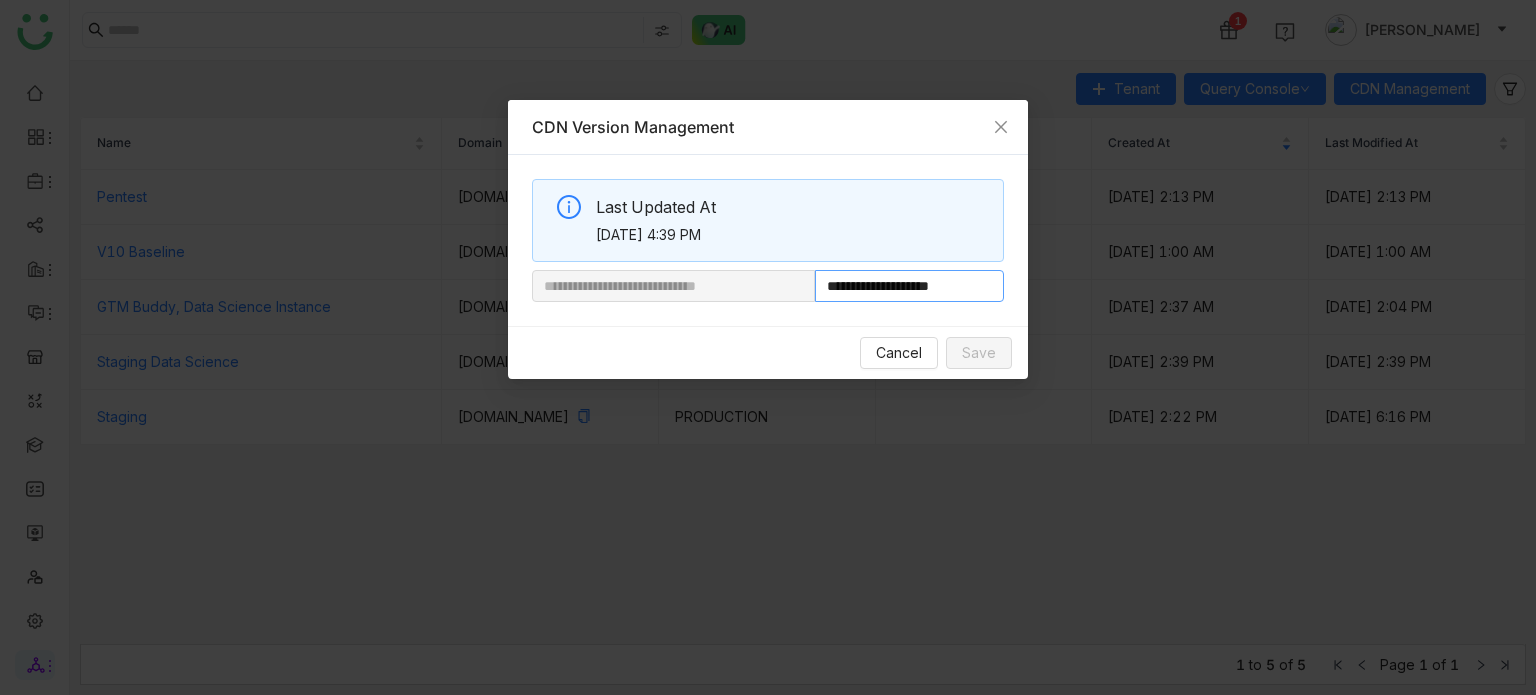 drag, startPoint x: 883, startPoint y: 288, endPoint x: 973, endPoint y: 280, distance: 90.35486 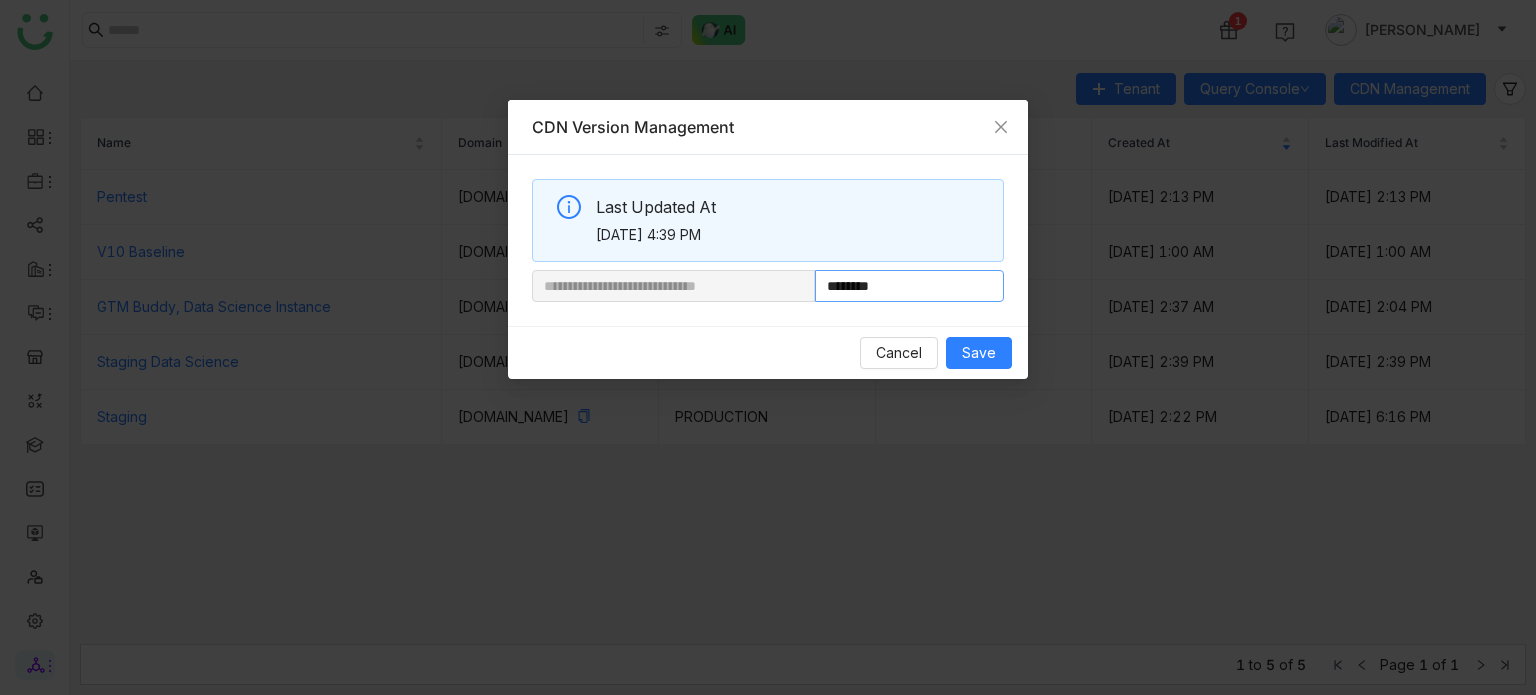 paste on "**********" 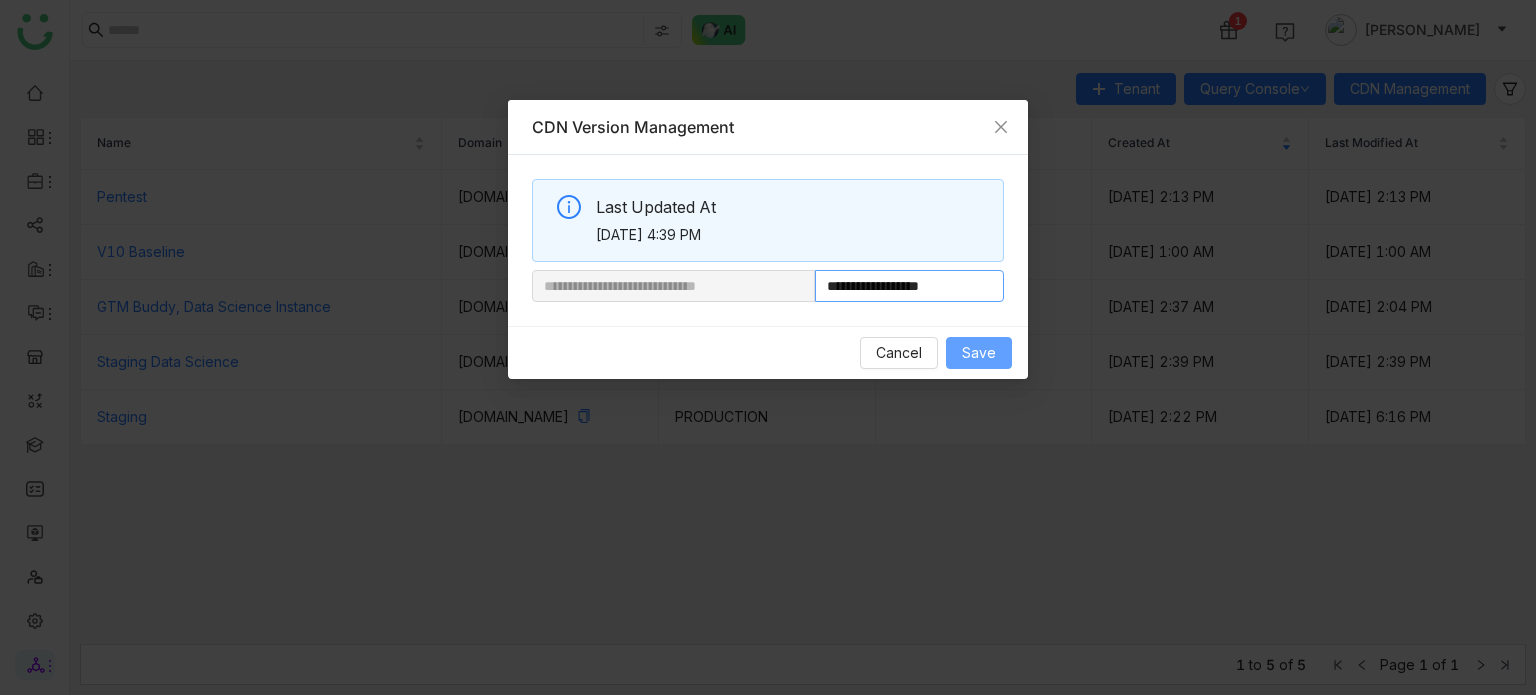 type on "**********" 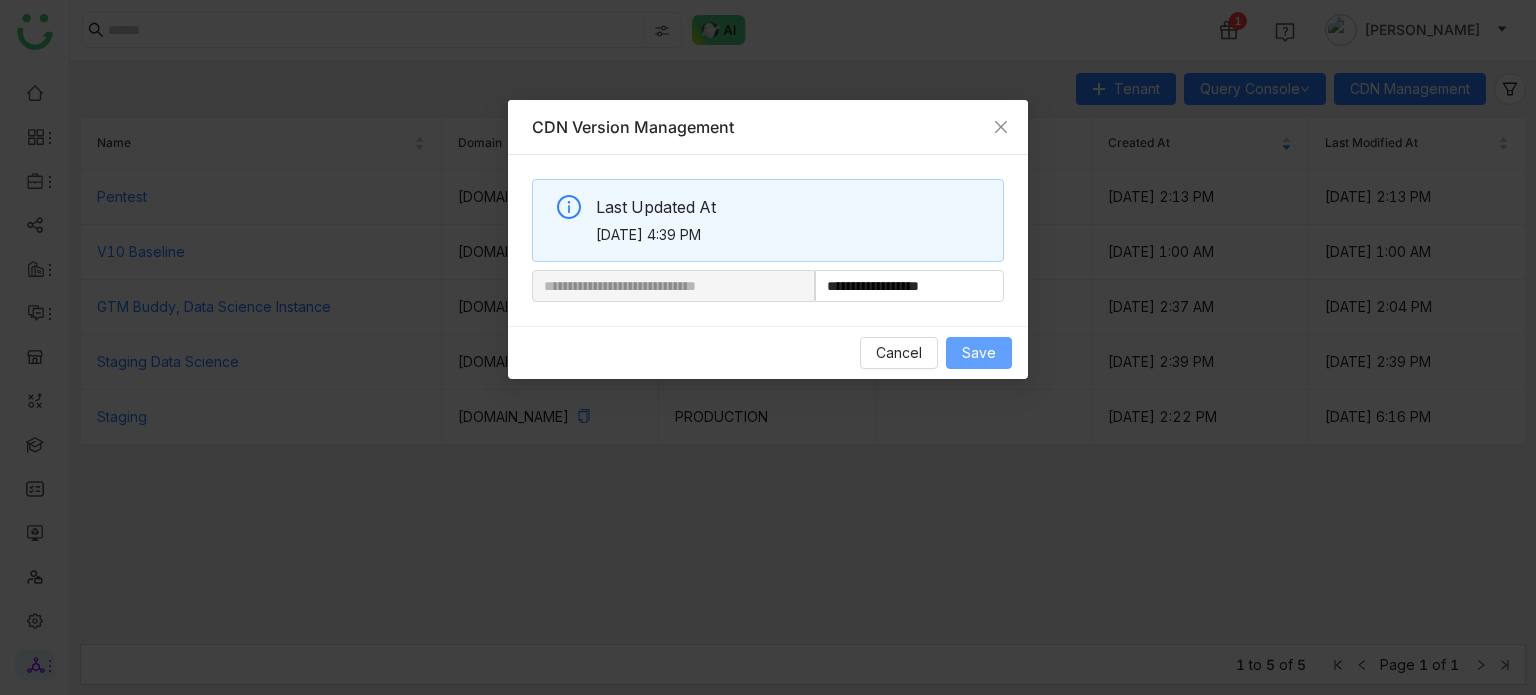 click on "Save" at bounding box center [979, 353] 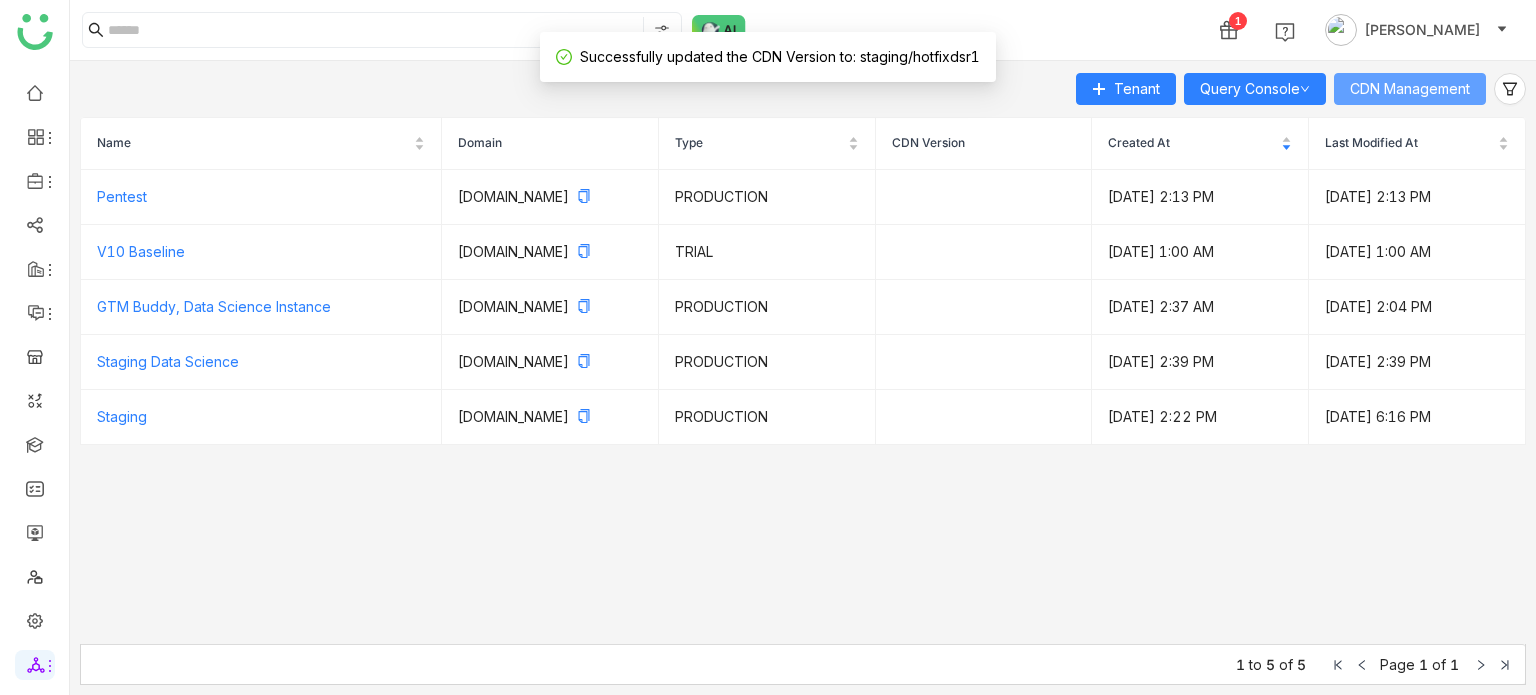 type 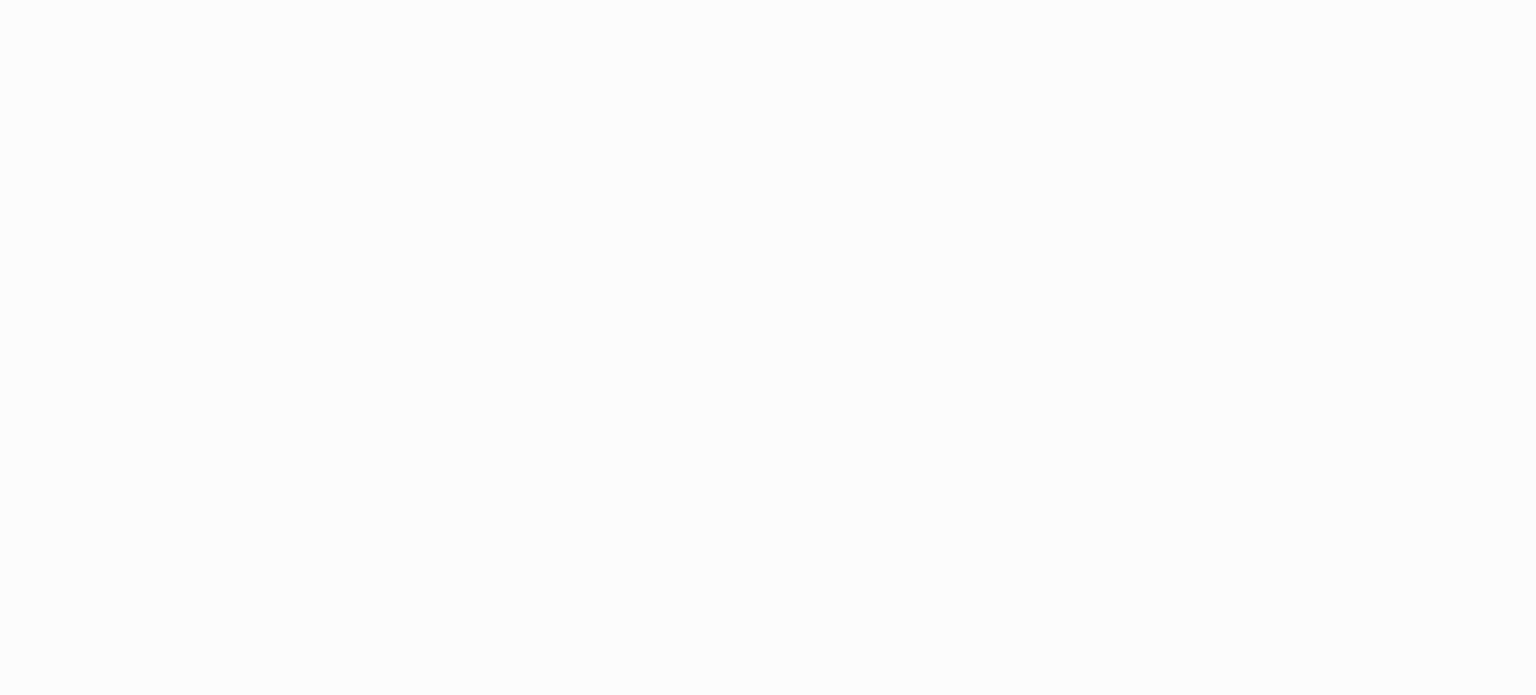 scroll, scrollTop: 0, scrollLeft: 0, axis: both 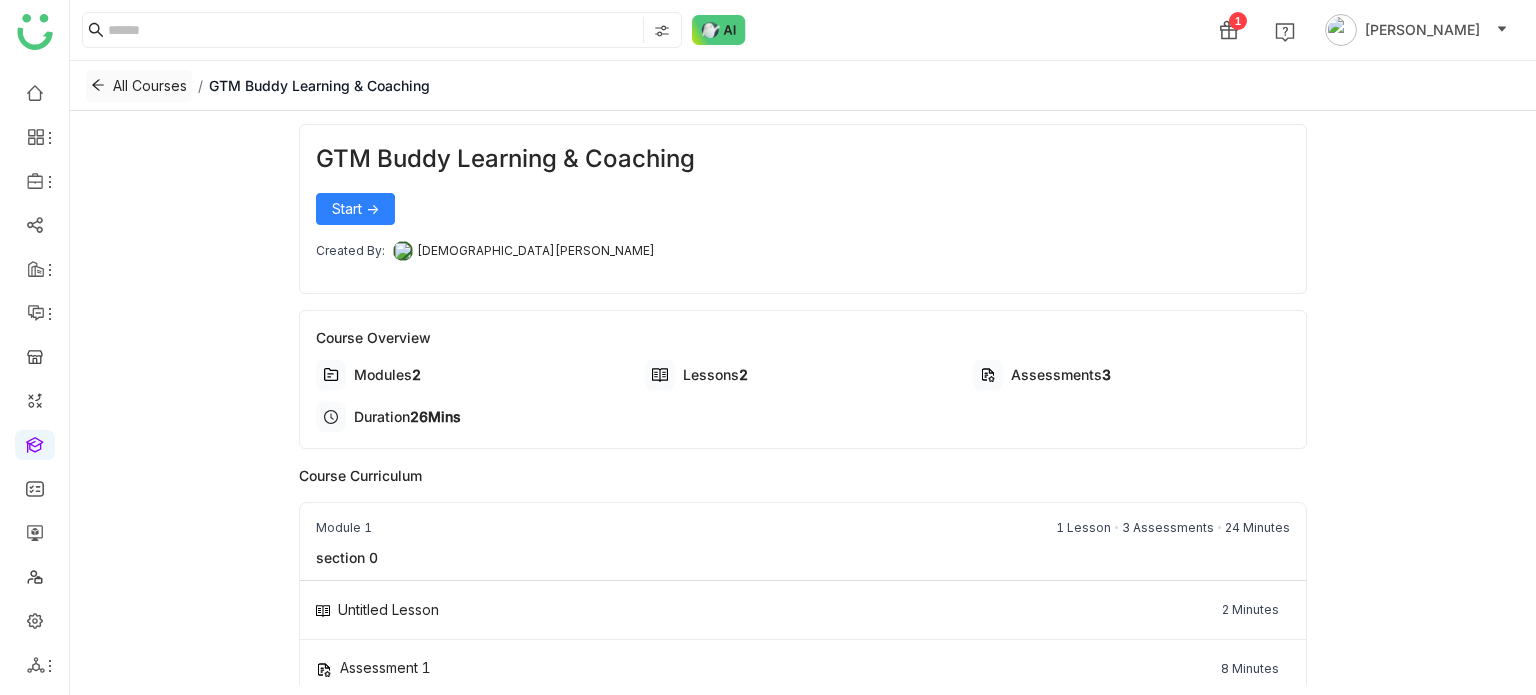 click 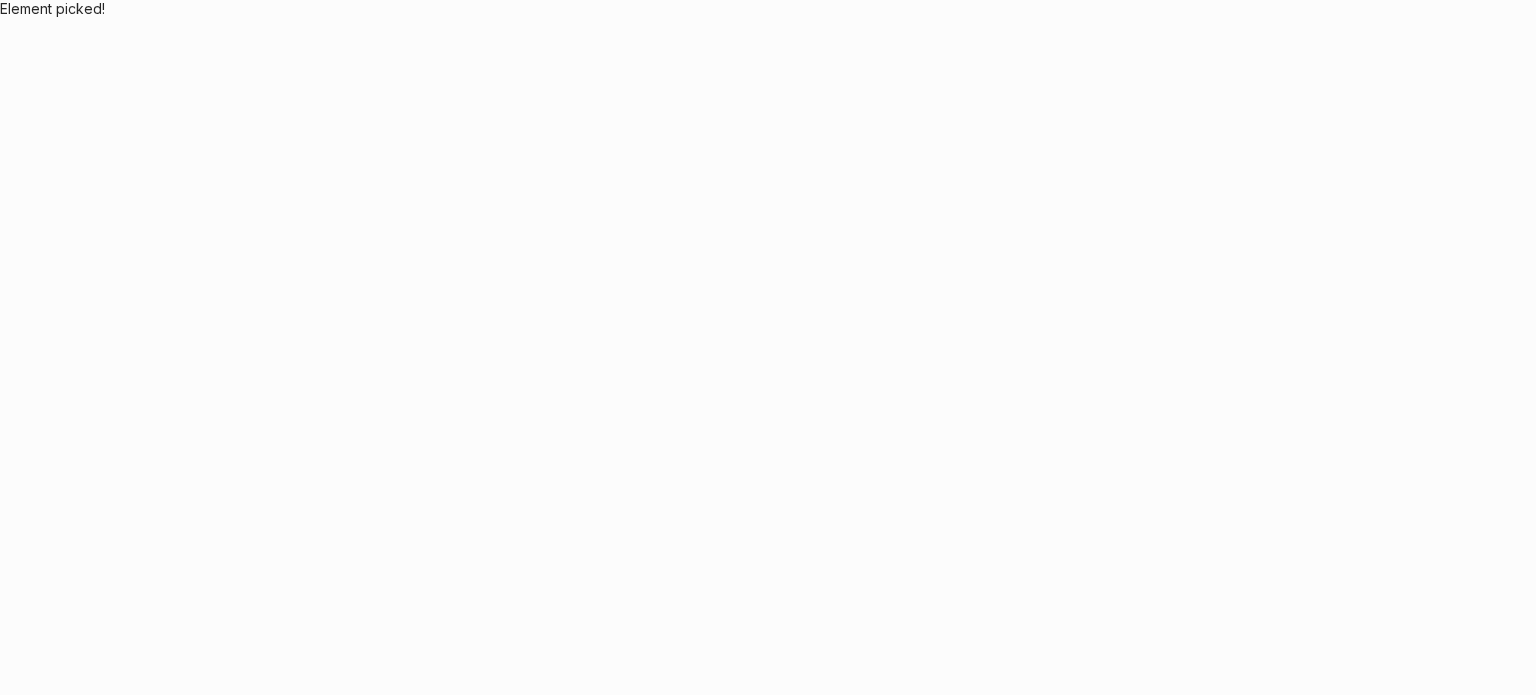 scroll, scrollTop: 0, scrollLeft: 0, axis: both 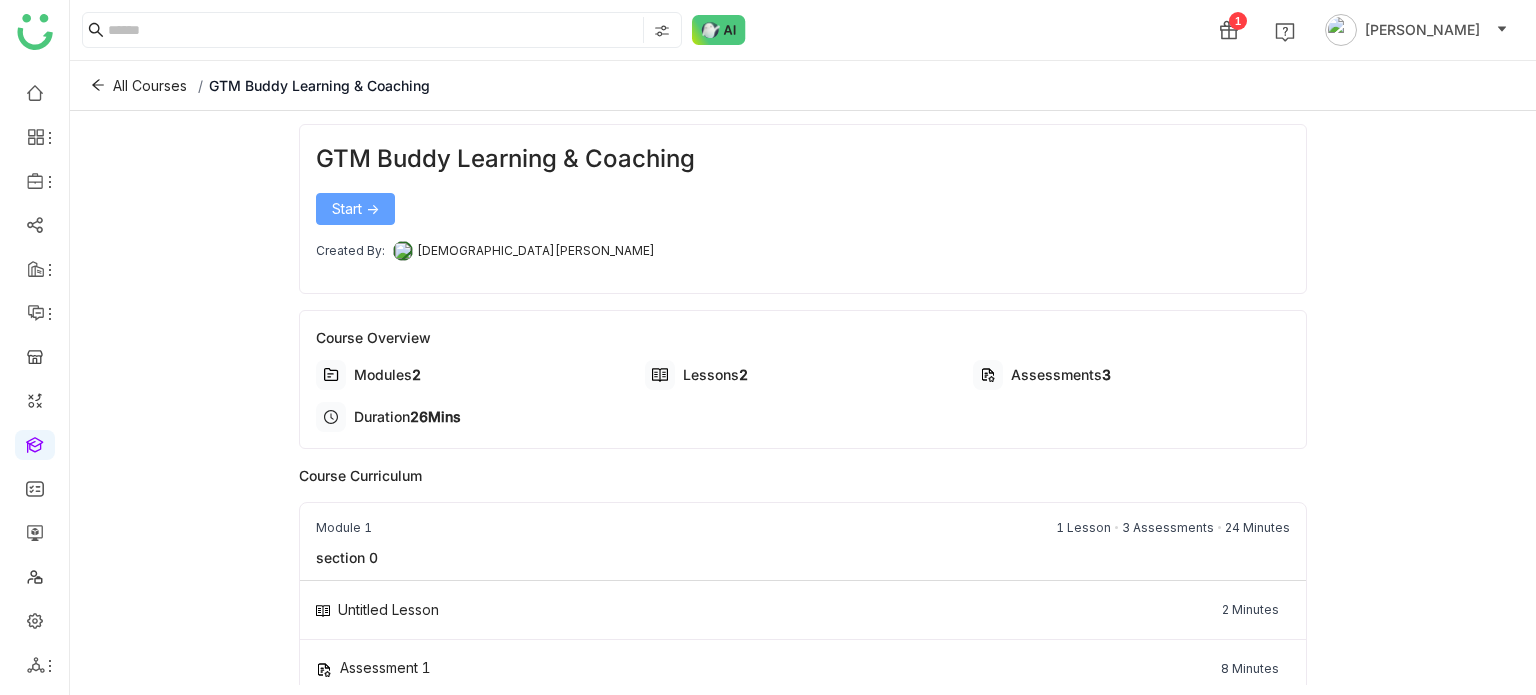 click on "Start ->" 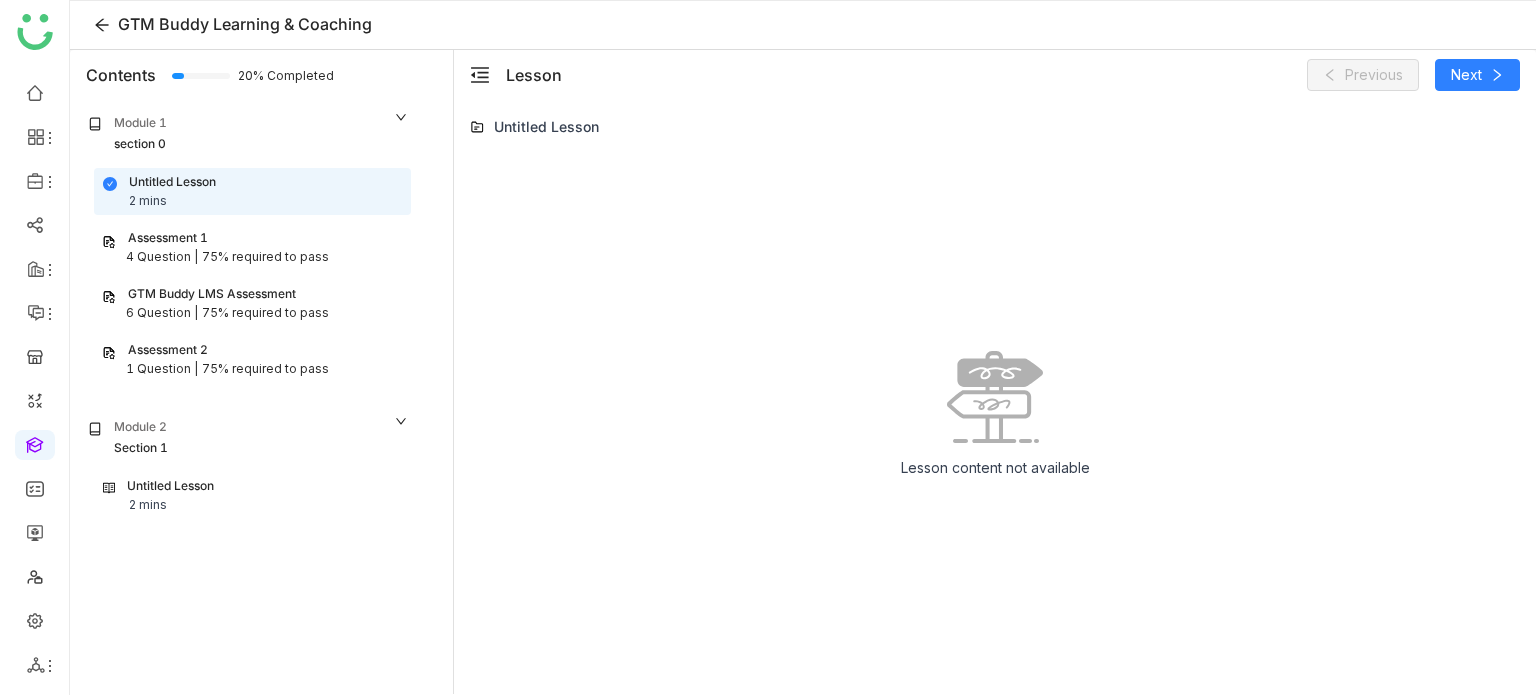 click on "Assessment 1" 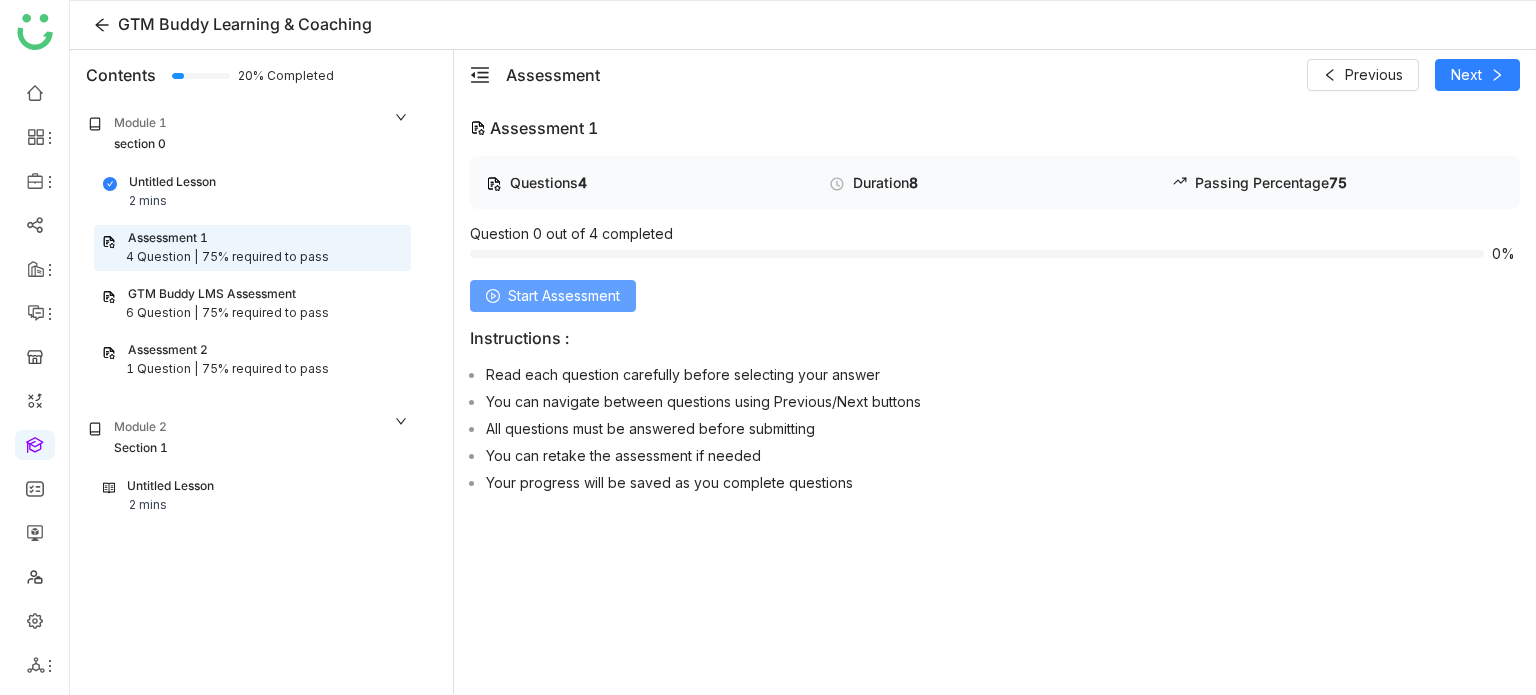 click on "Start Assessment" 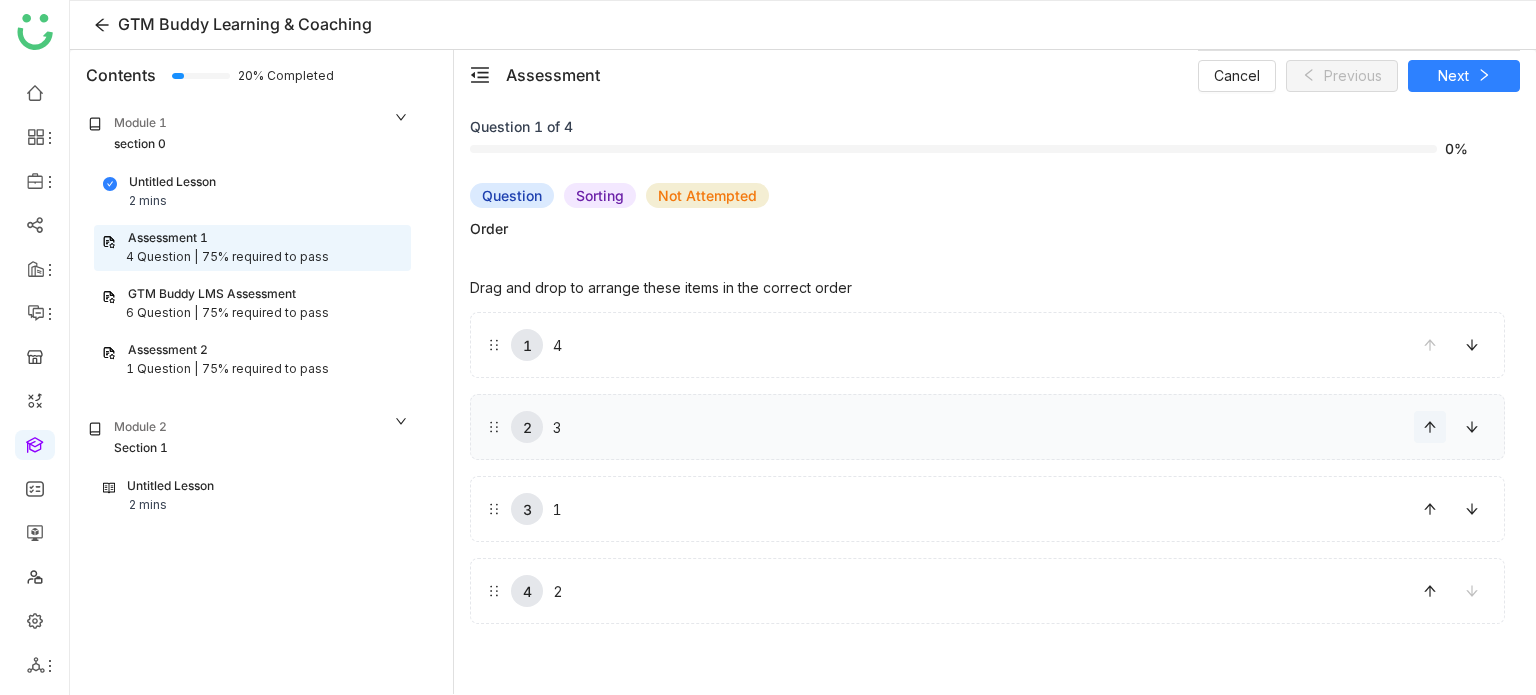 click 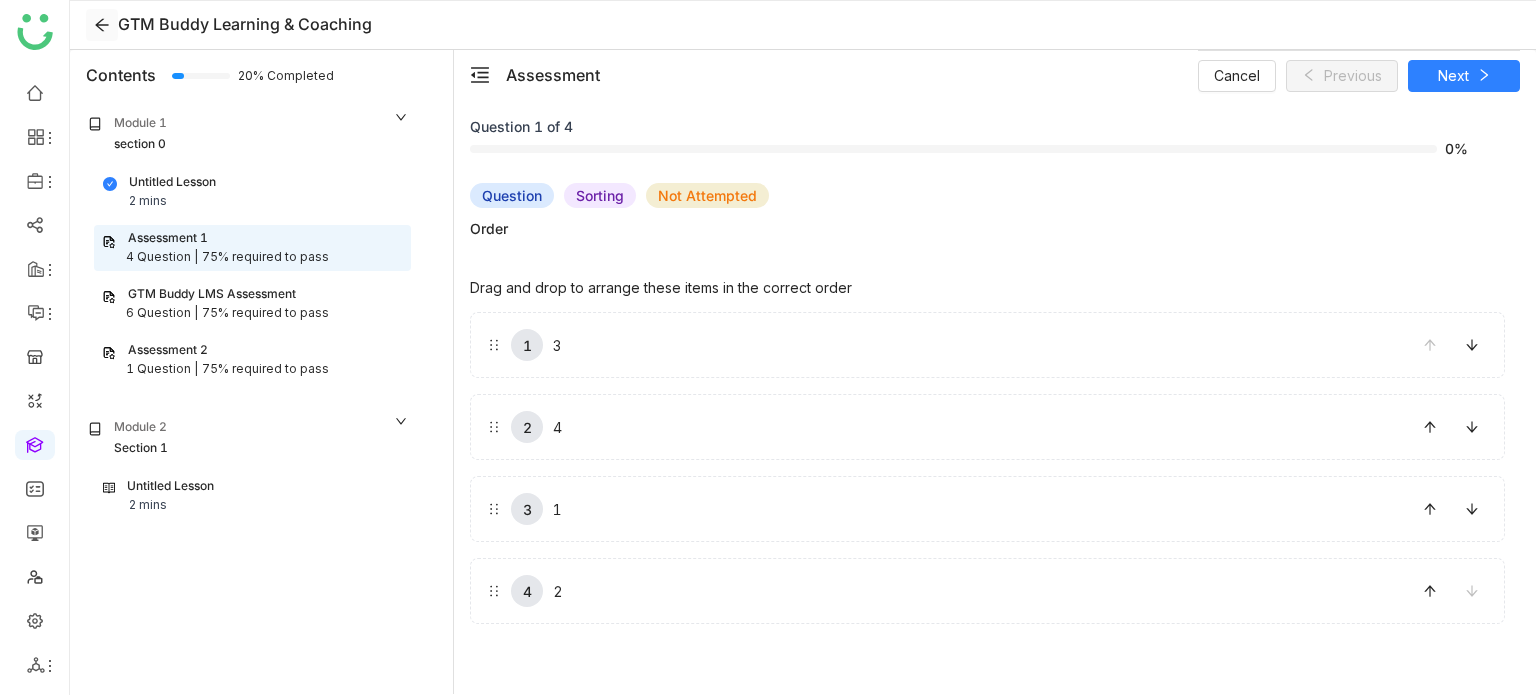 click 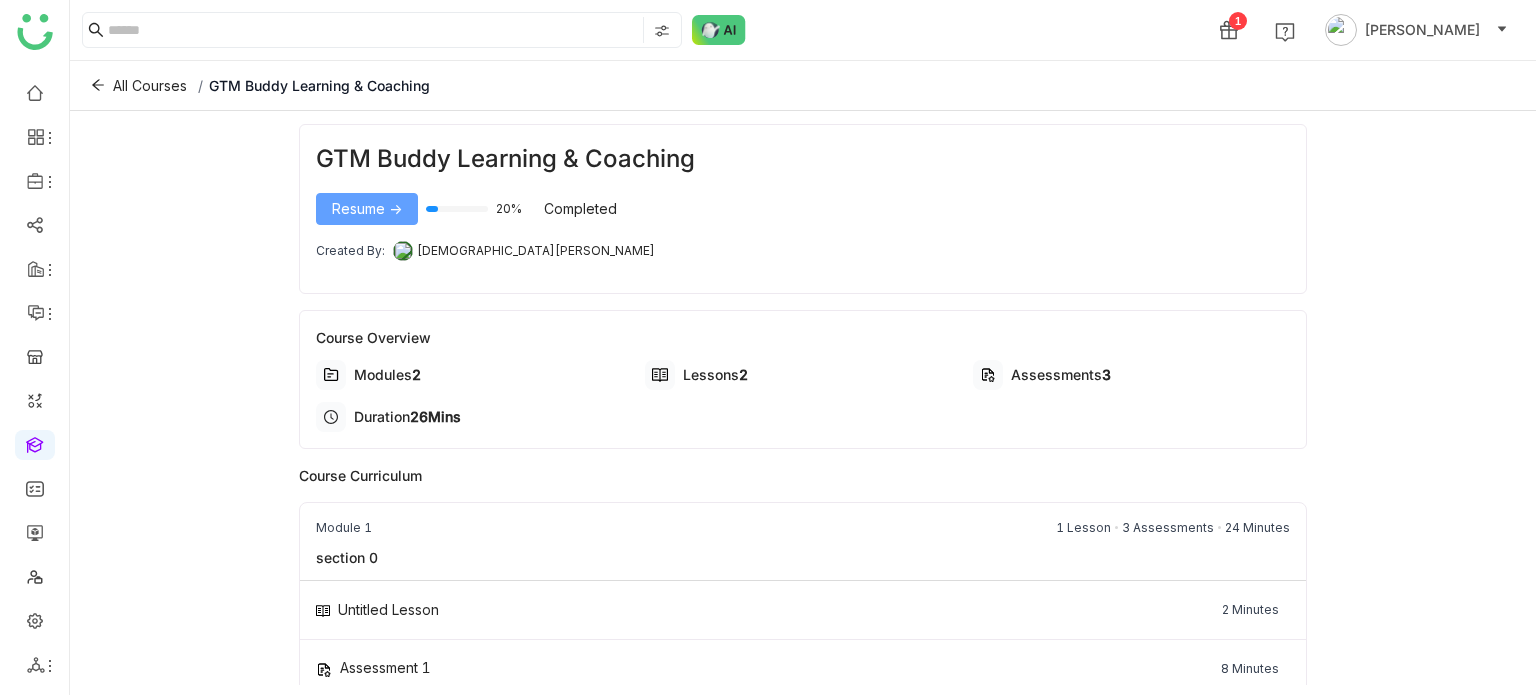 click on "Resume ->" 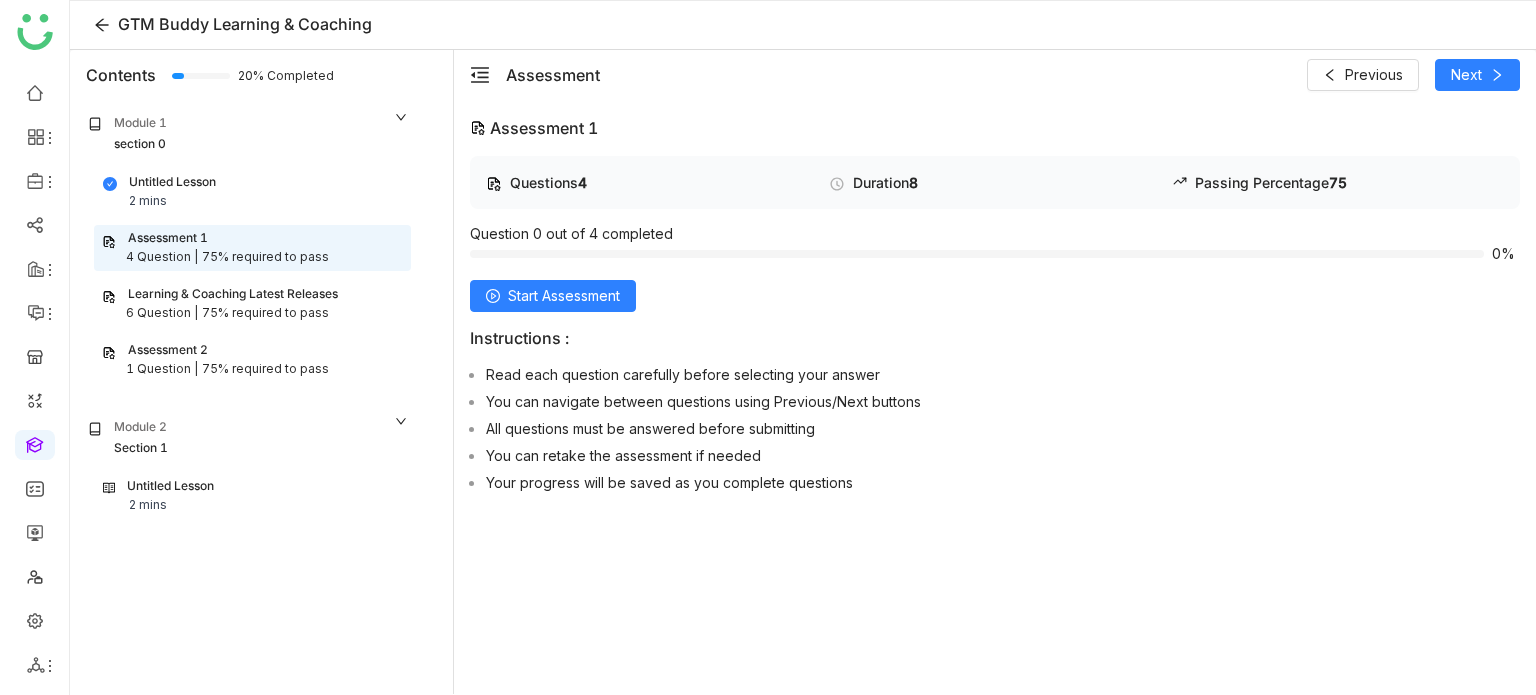click on "Assessment 2" 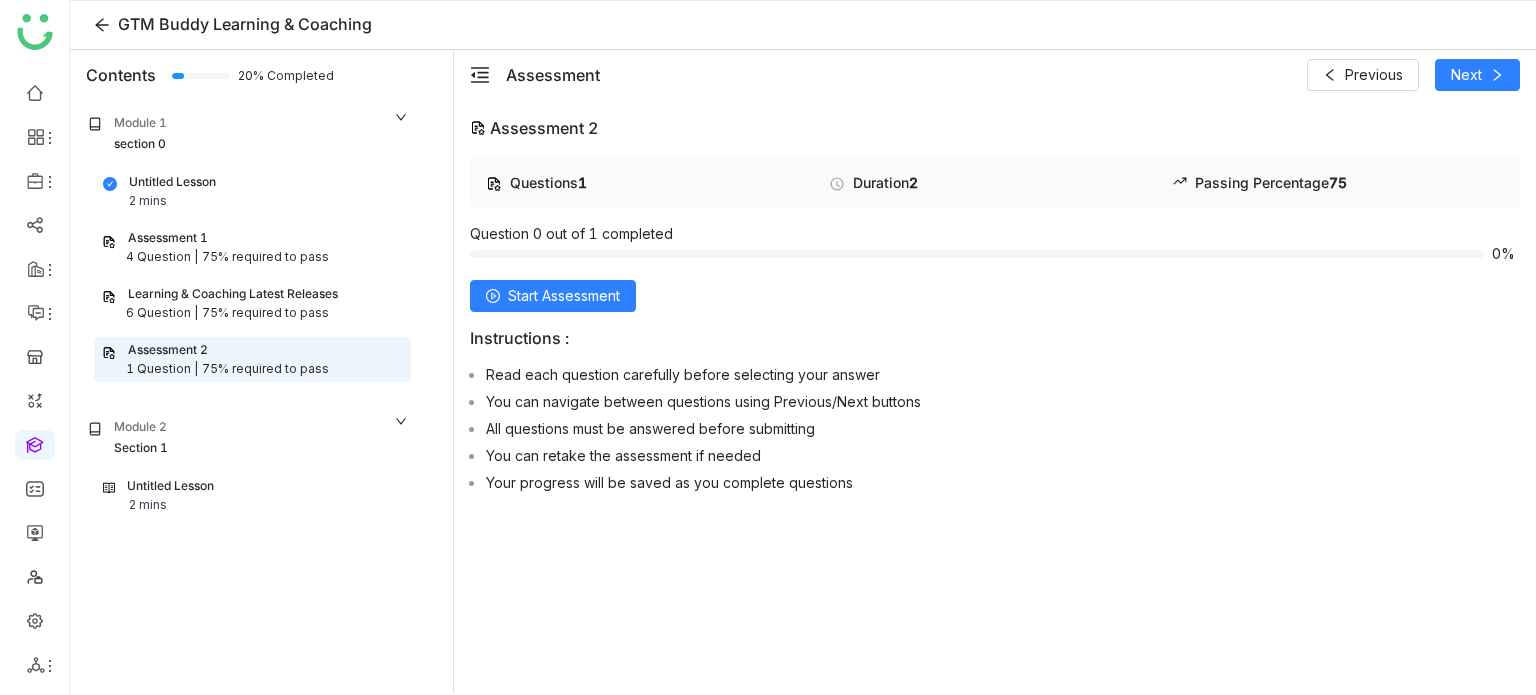 click on "75% required to pass" 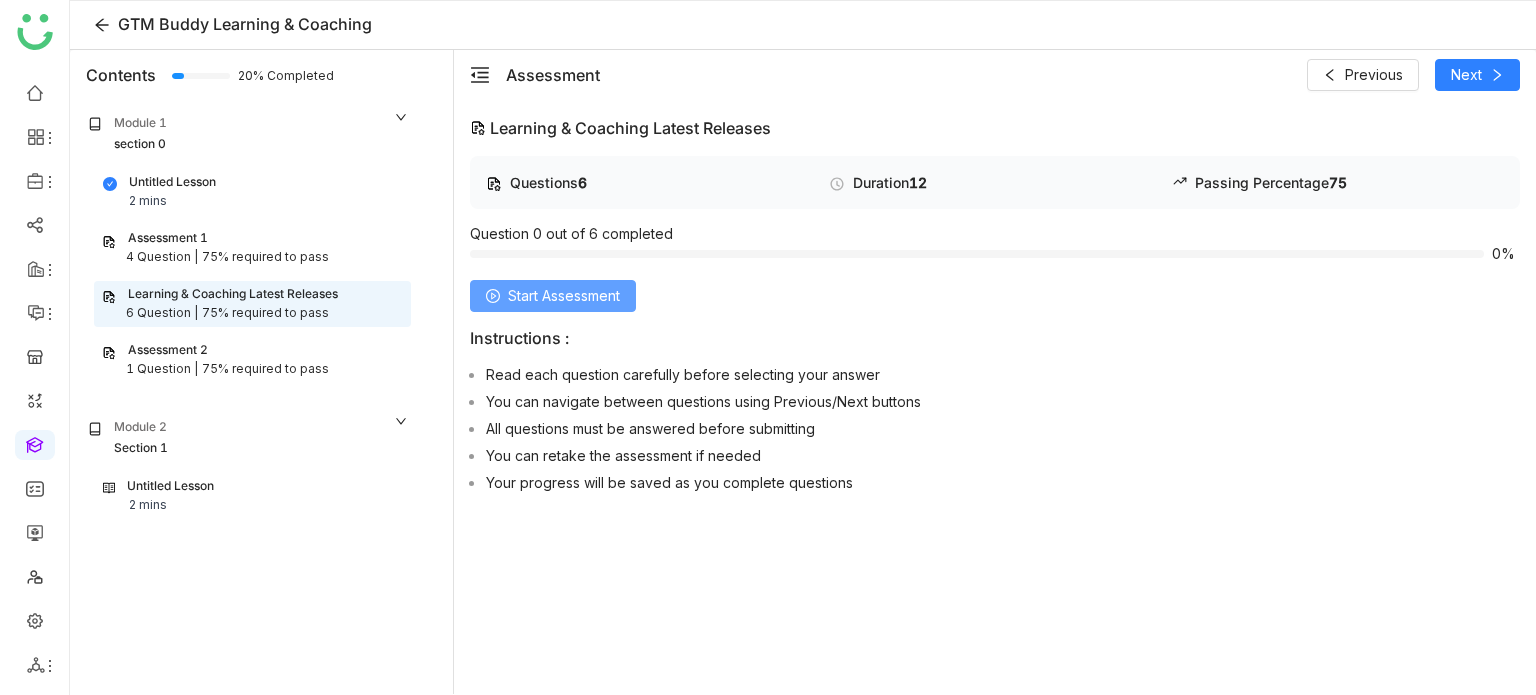 click on "Start Assessment" 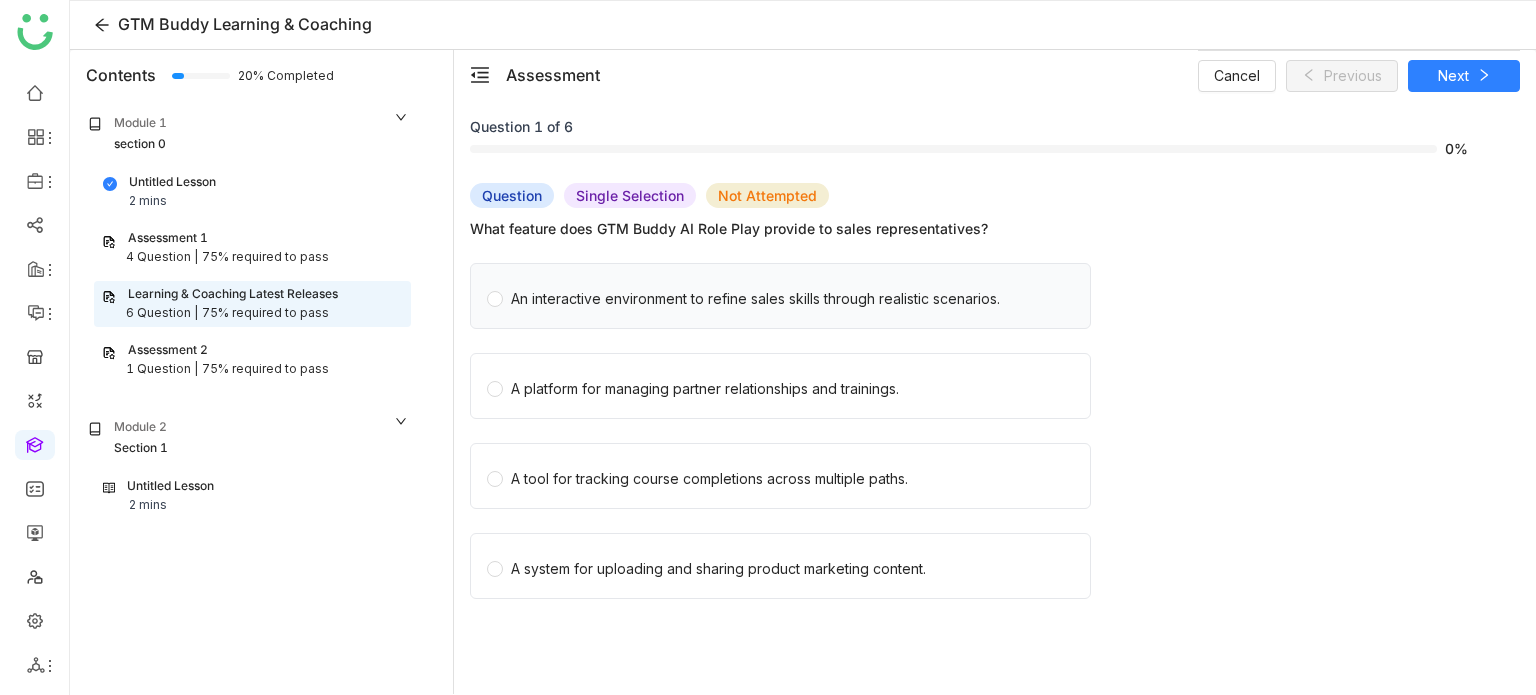 click on "An interactive environment to refine sales skills through realistic scenarios." 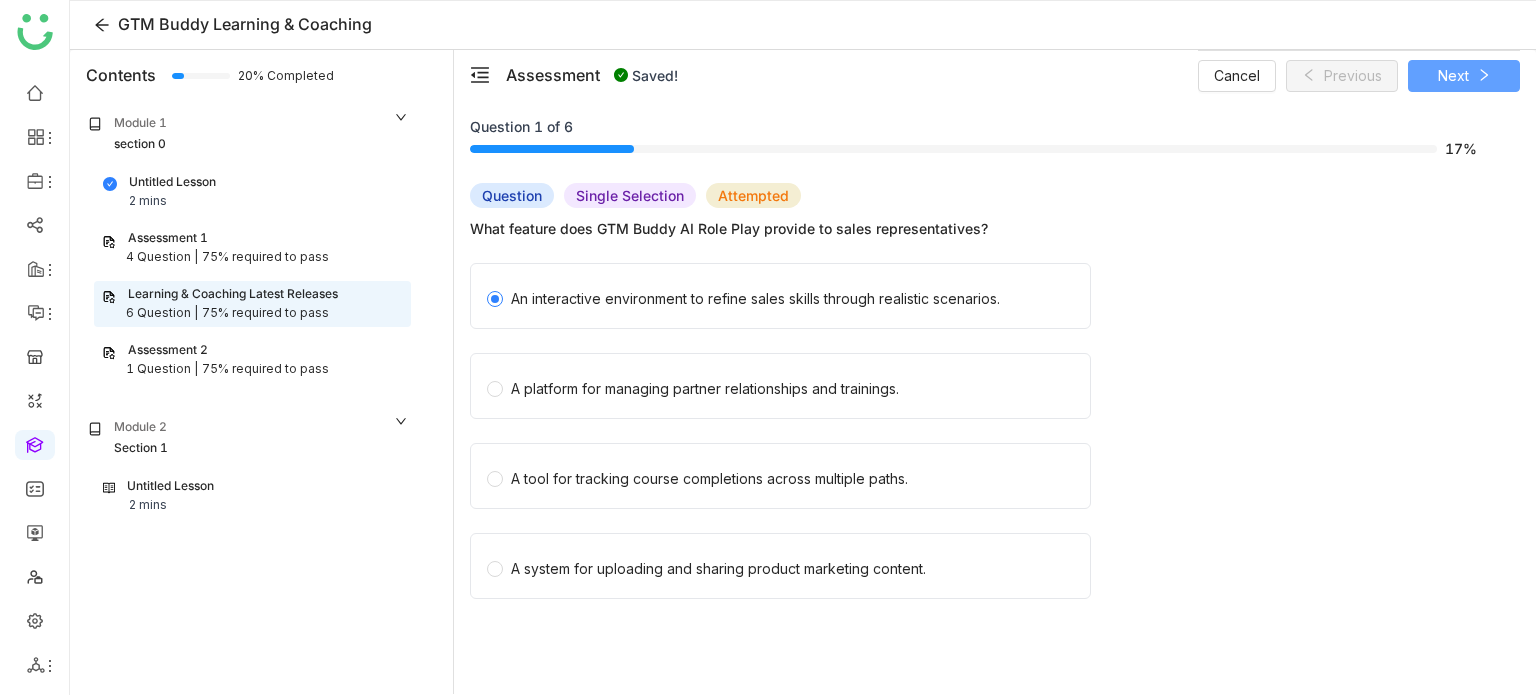 click on "Next" at bounding box center [1464, 76] 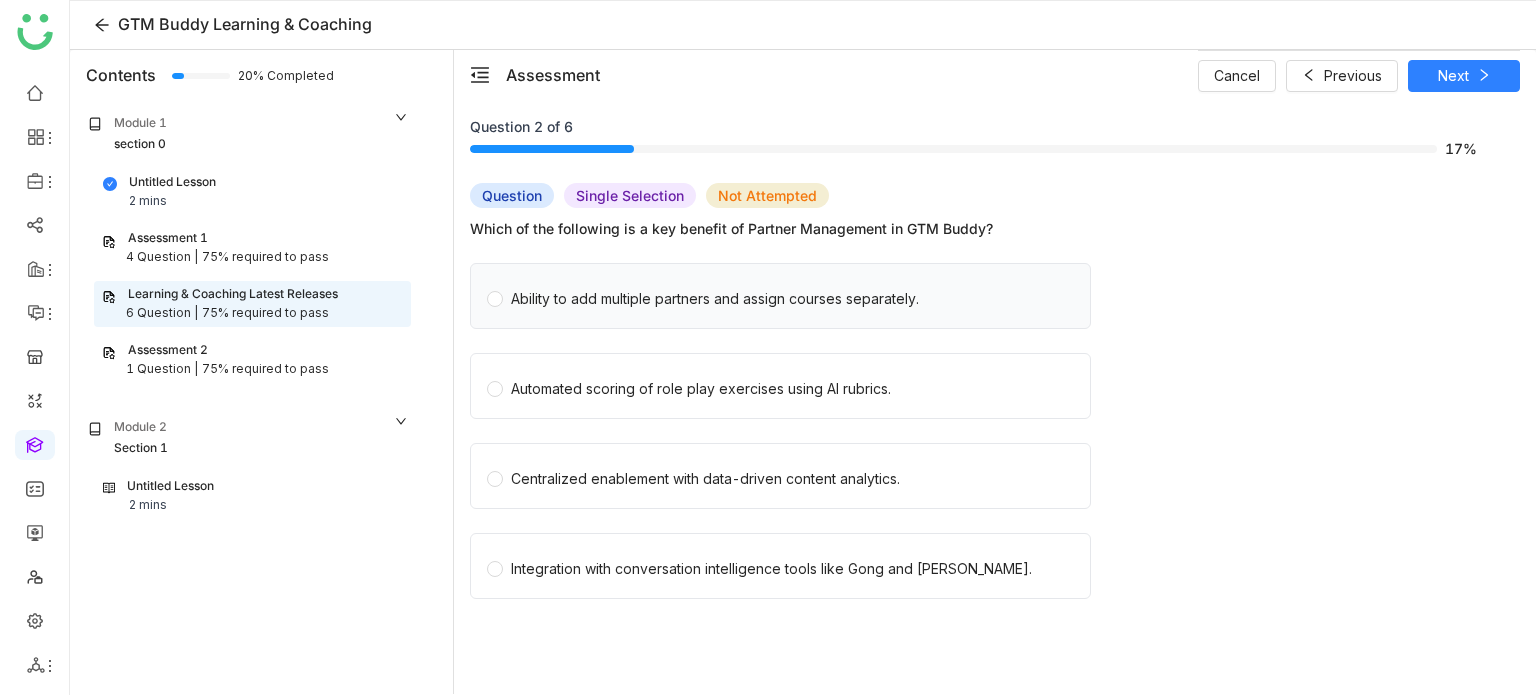 click on "Ability to add multiple partners and assign courses separately." 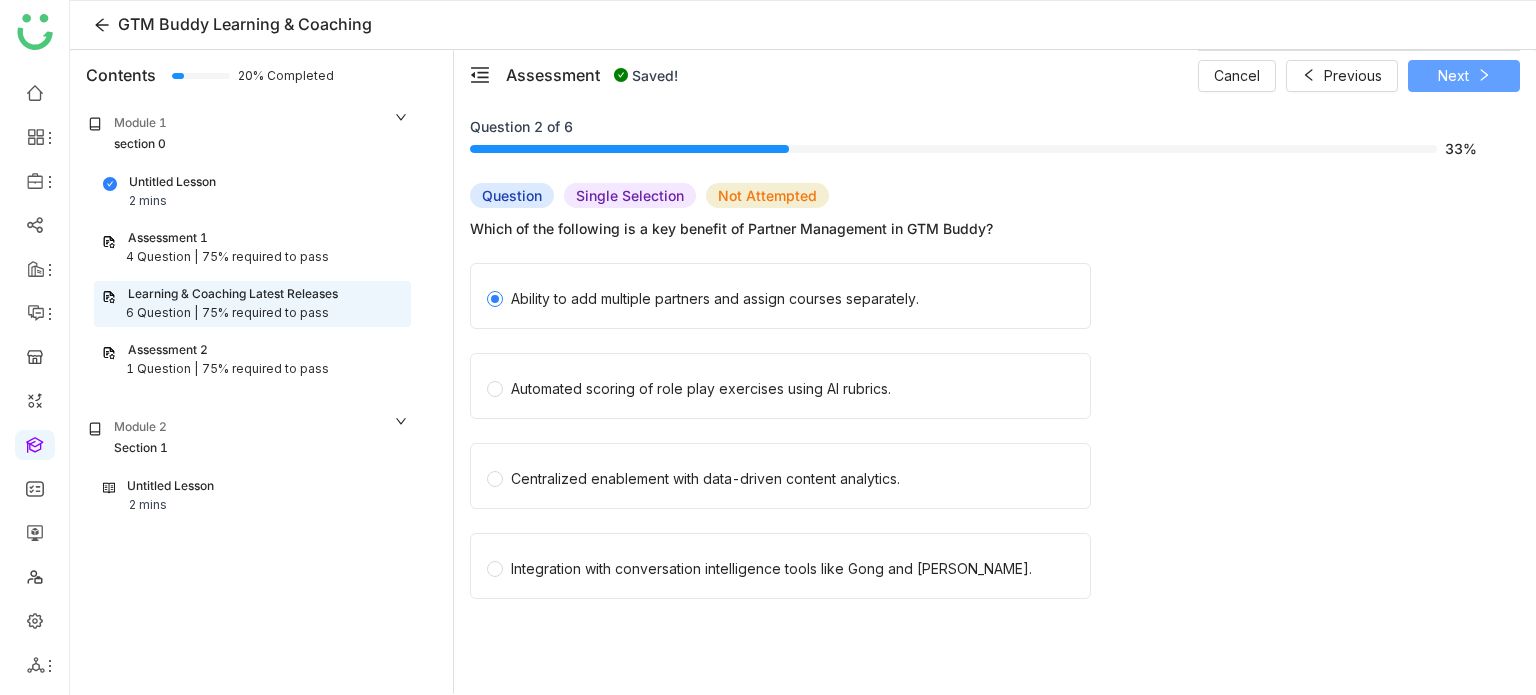 click on "Next" at bounding box center [1464, 76] 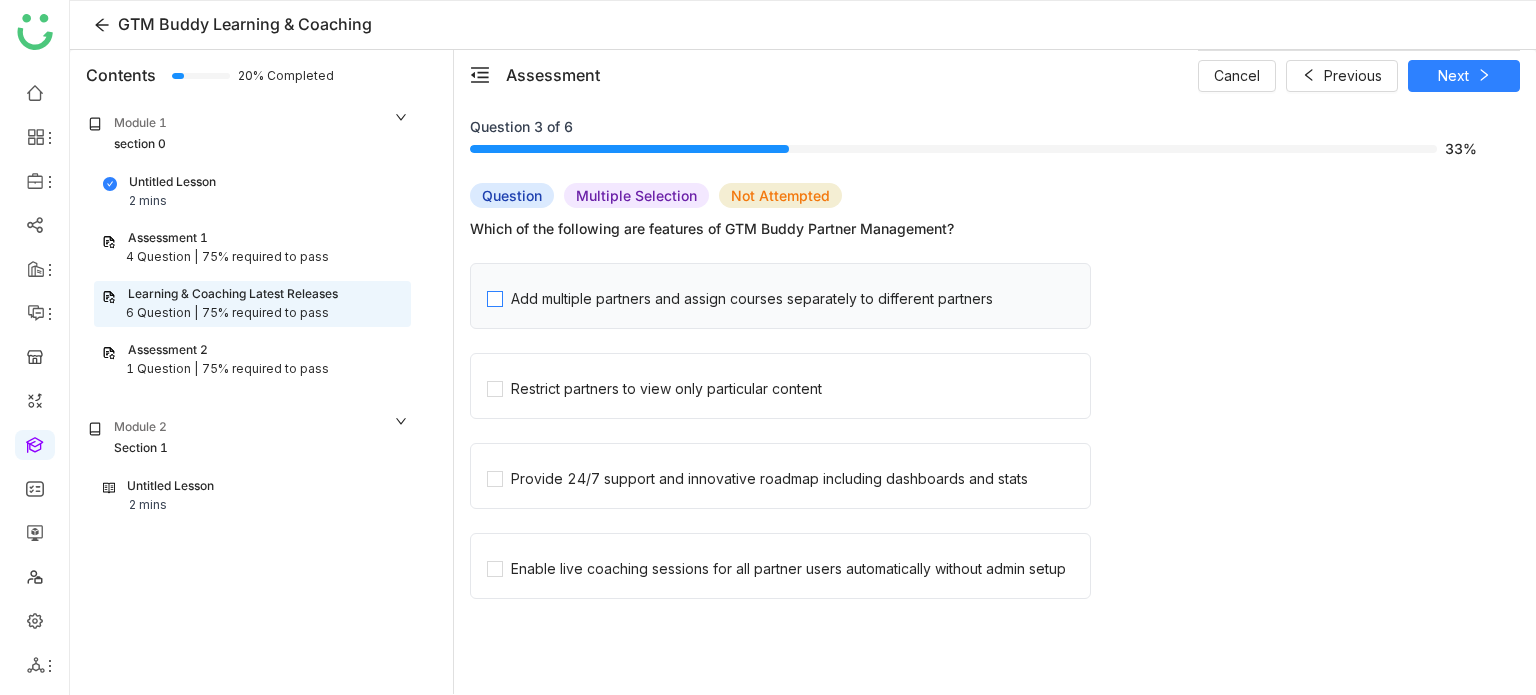 click on "Add multiple partners and assign courses separately to different partners" 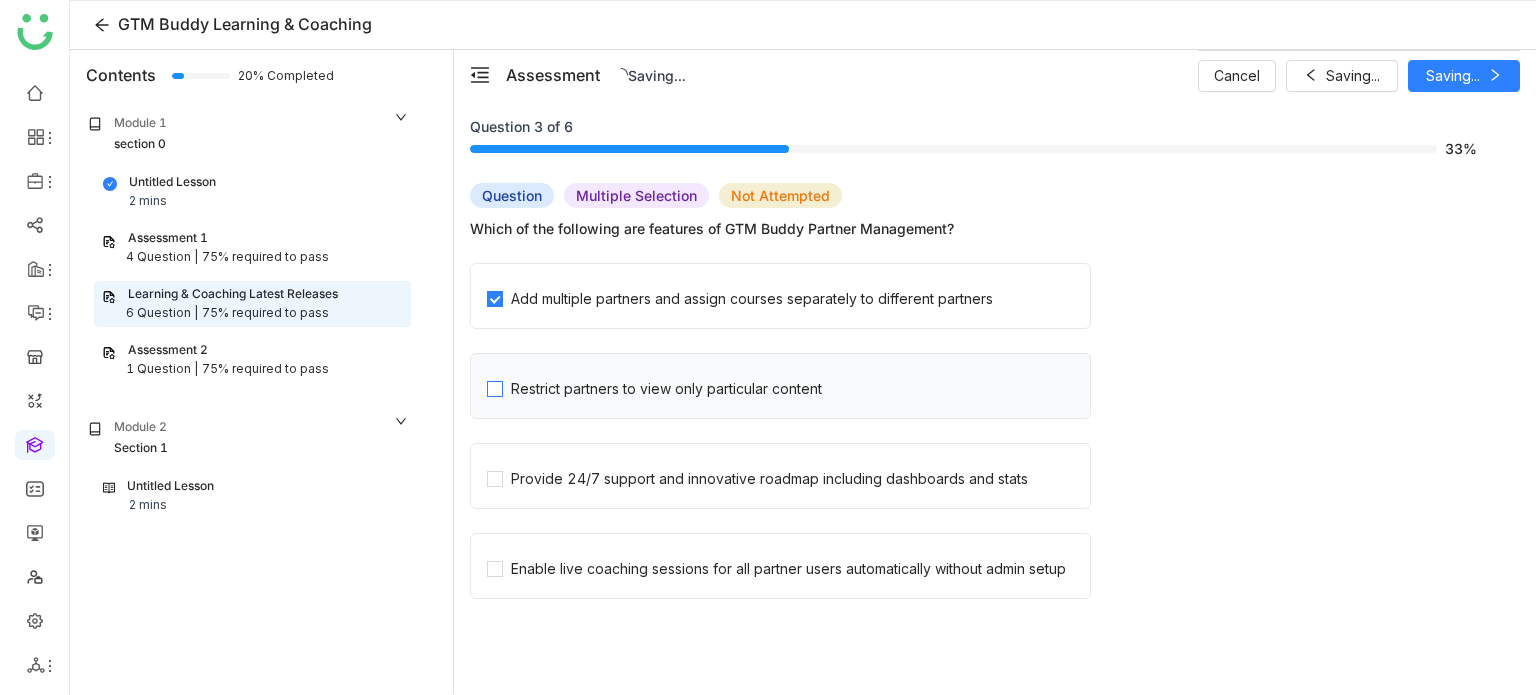 click on "Restrict partners to view only particular content" 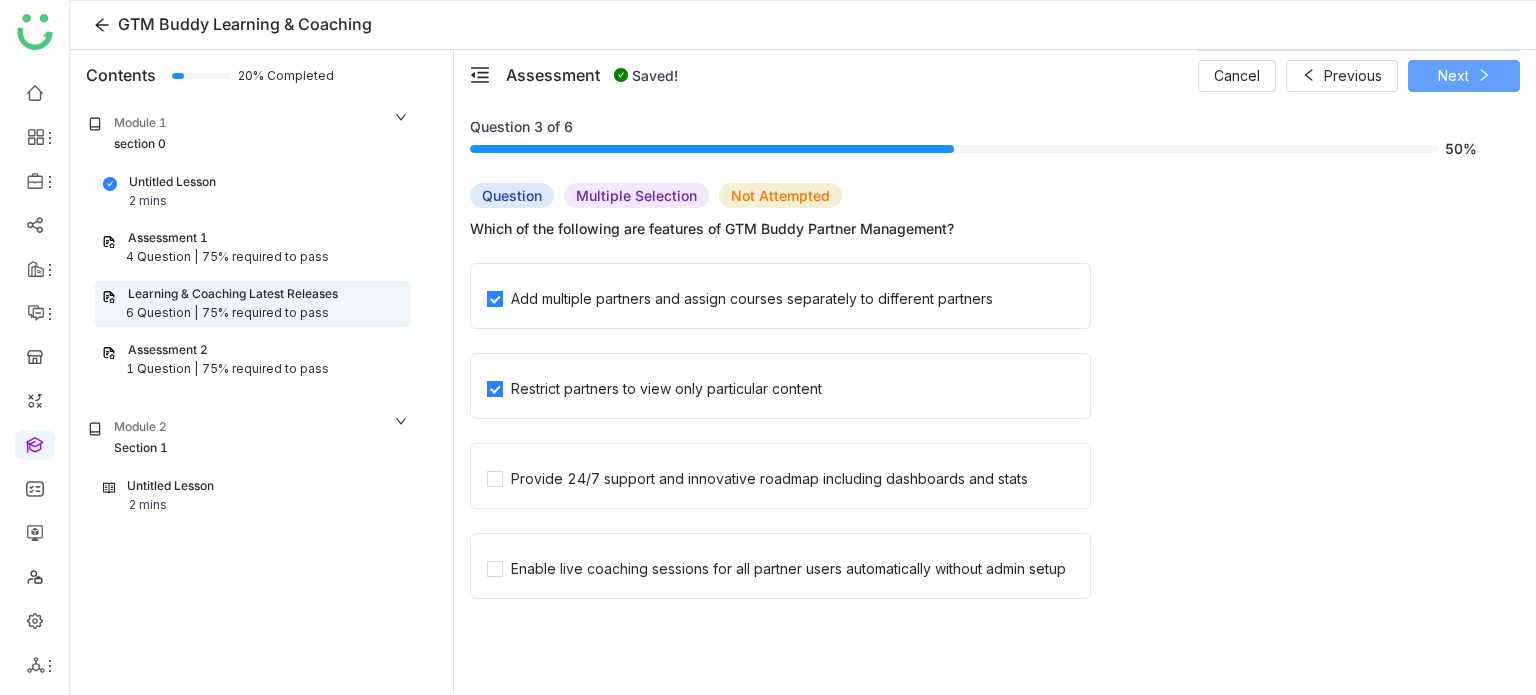 click on "Next" at bounding box center [1464, 76] 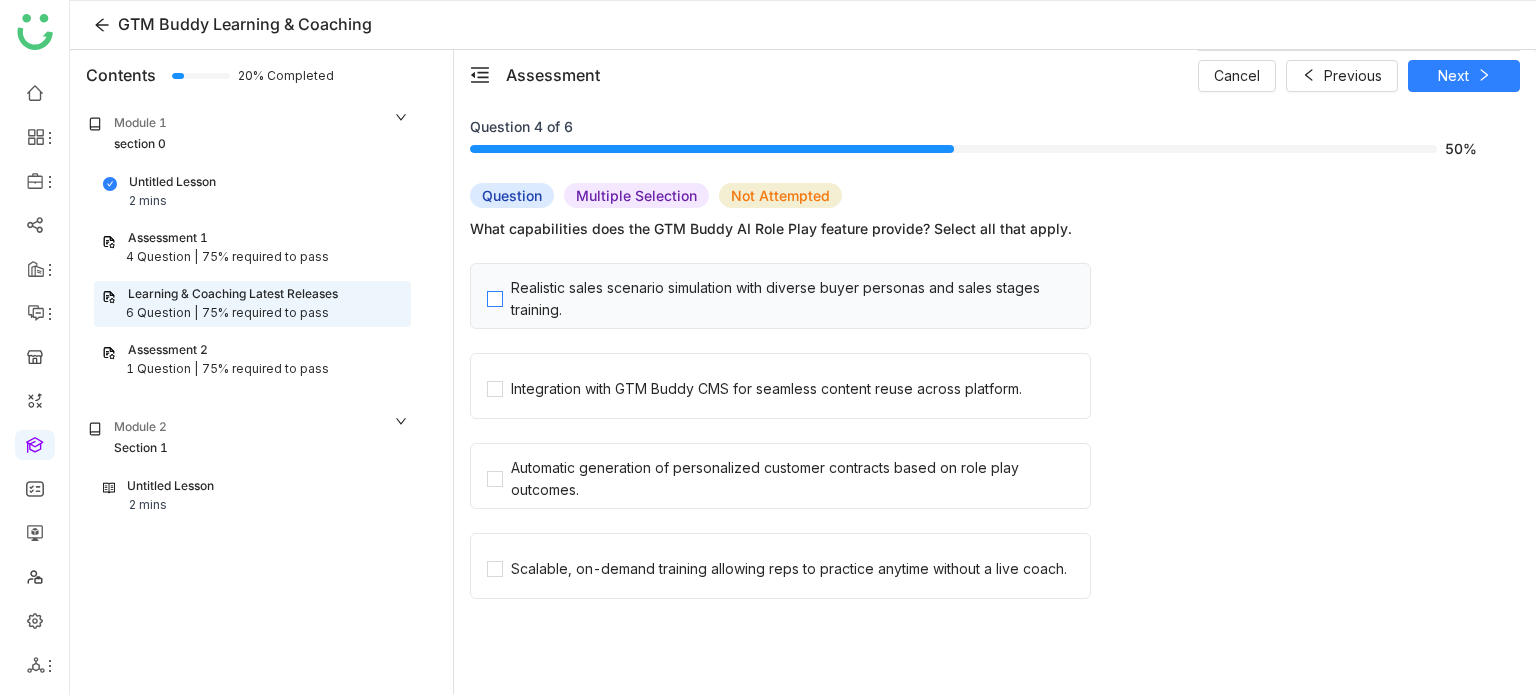 click on "Realistic sales scenario simulation with diverse buyer personas and sales stages training." 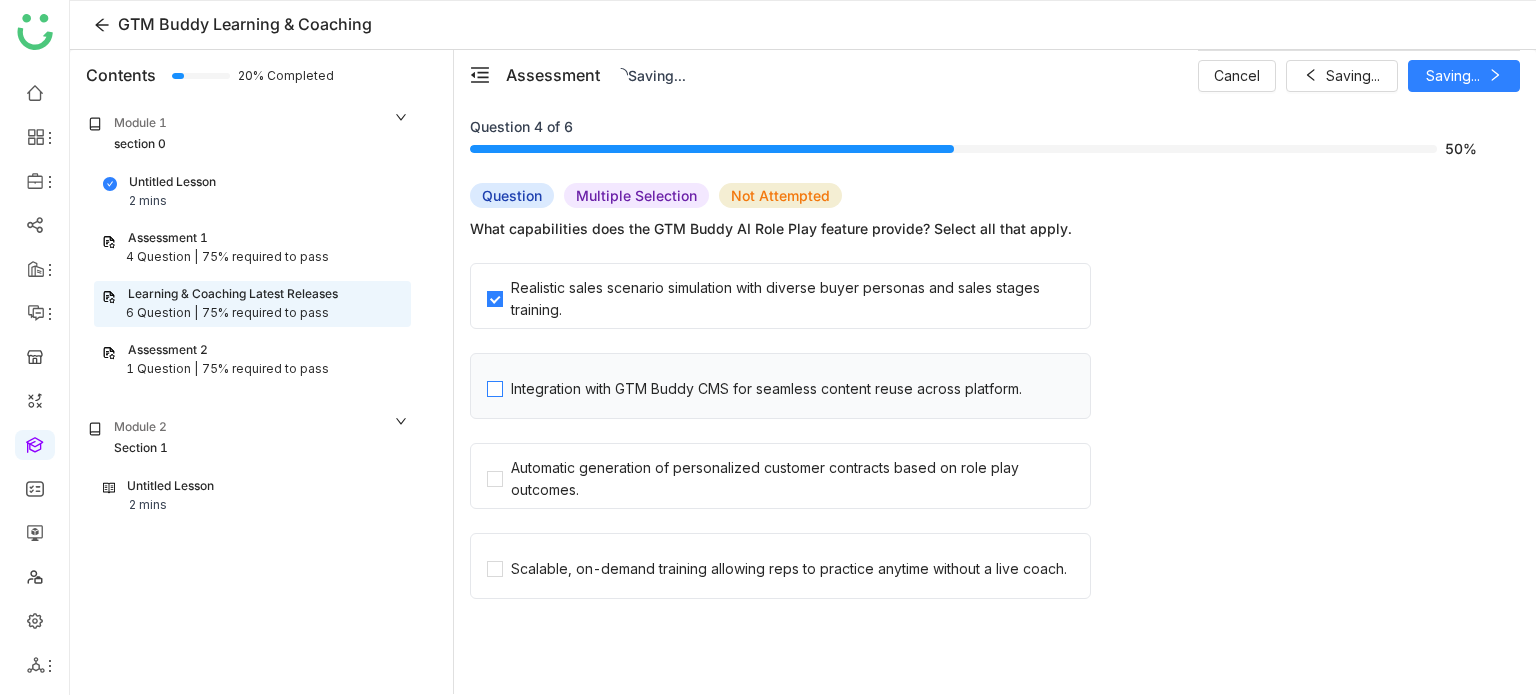 click on "Integration with GTM Buddy CMS for seamless content reuse across platform." 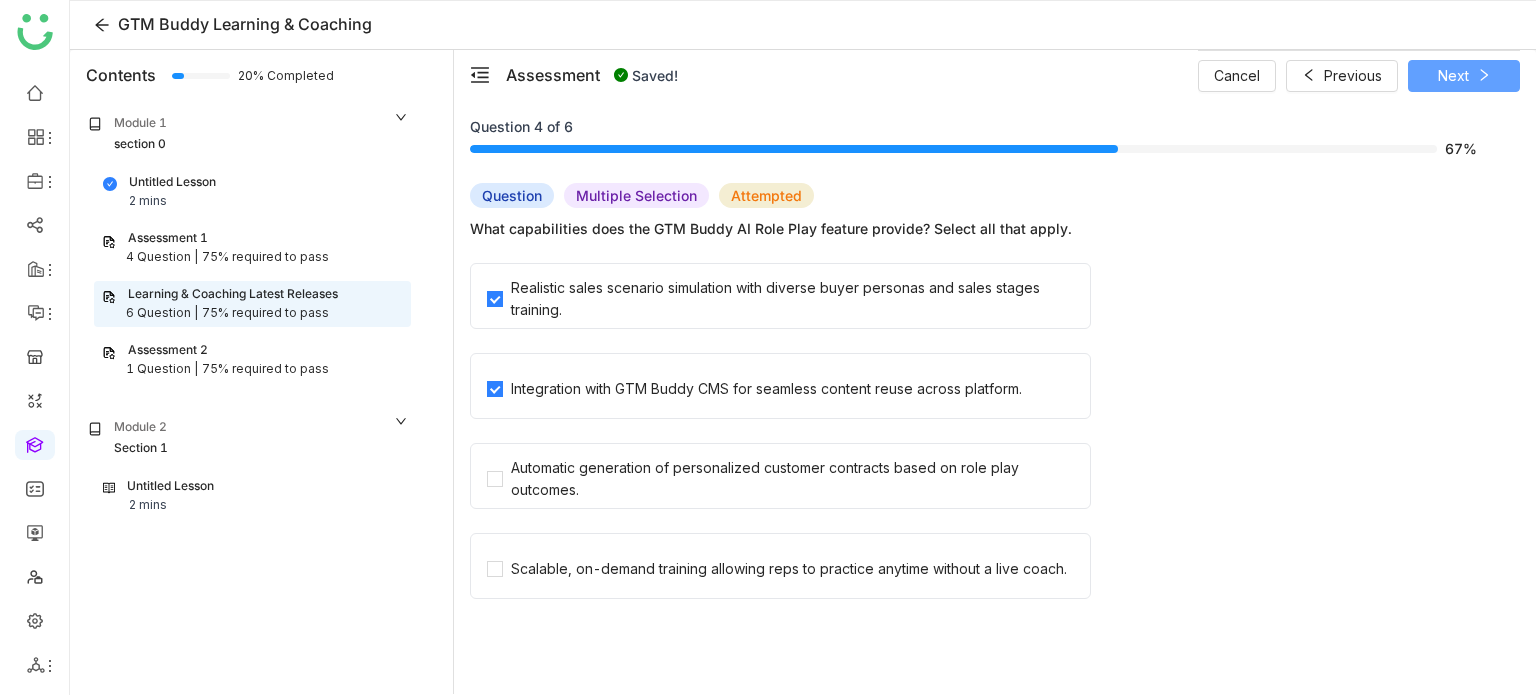 click on "Next" at bounding box center [1464, 76] 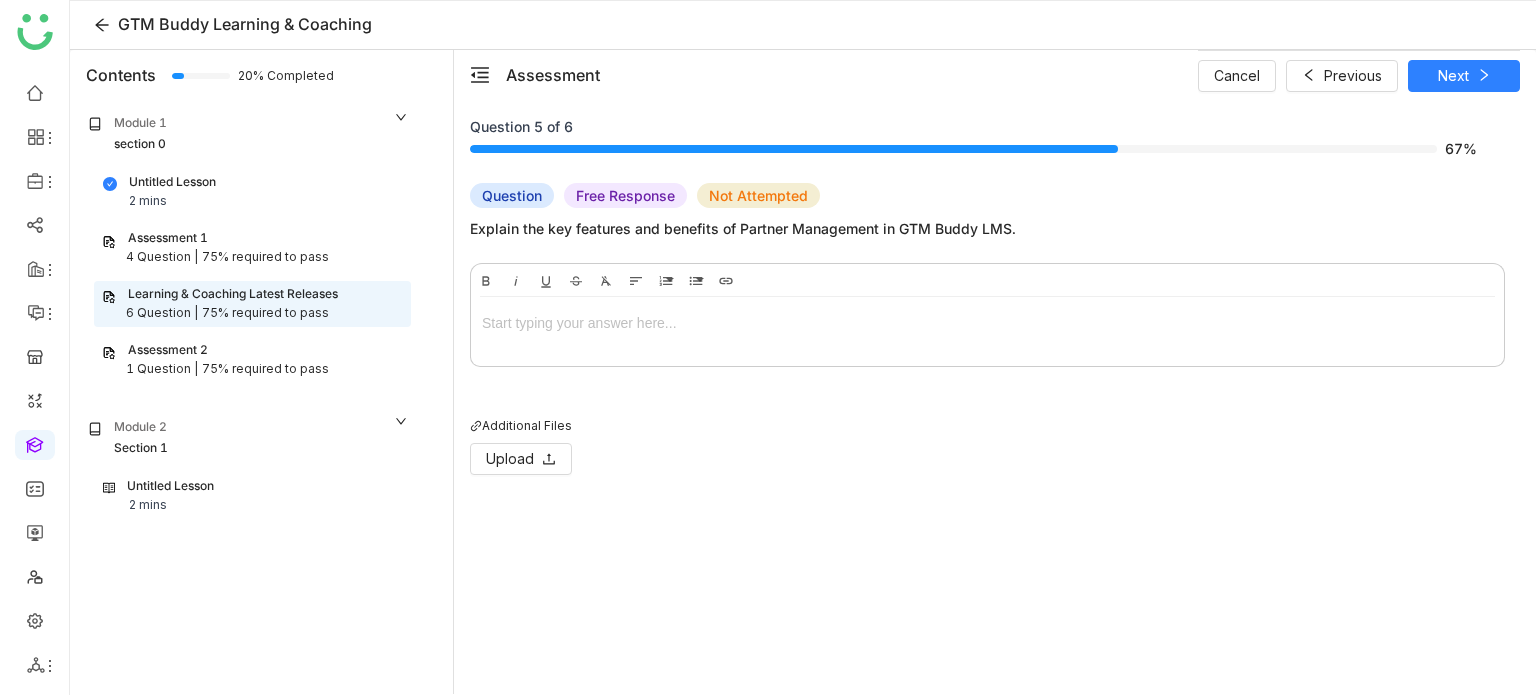 click at bounding box center (987, 323) 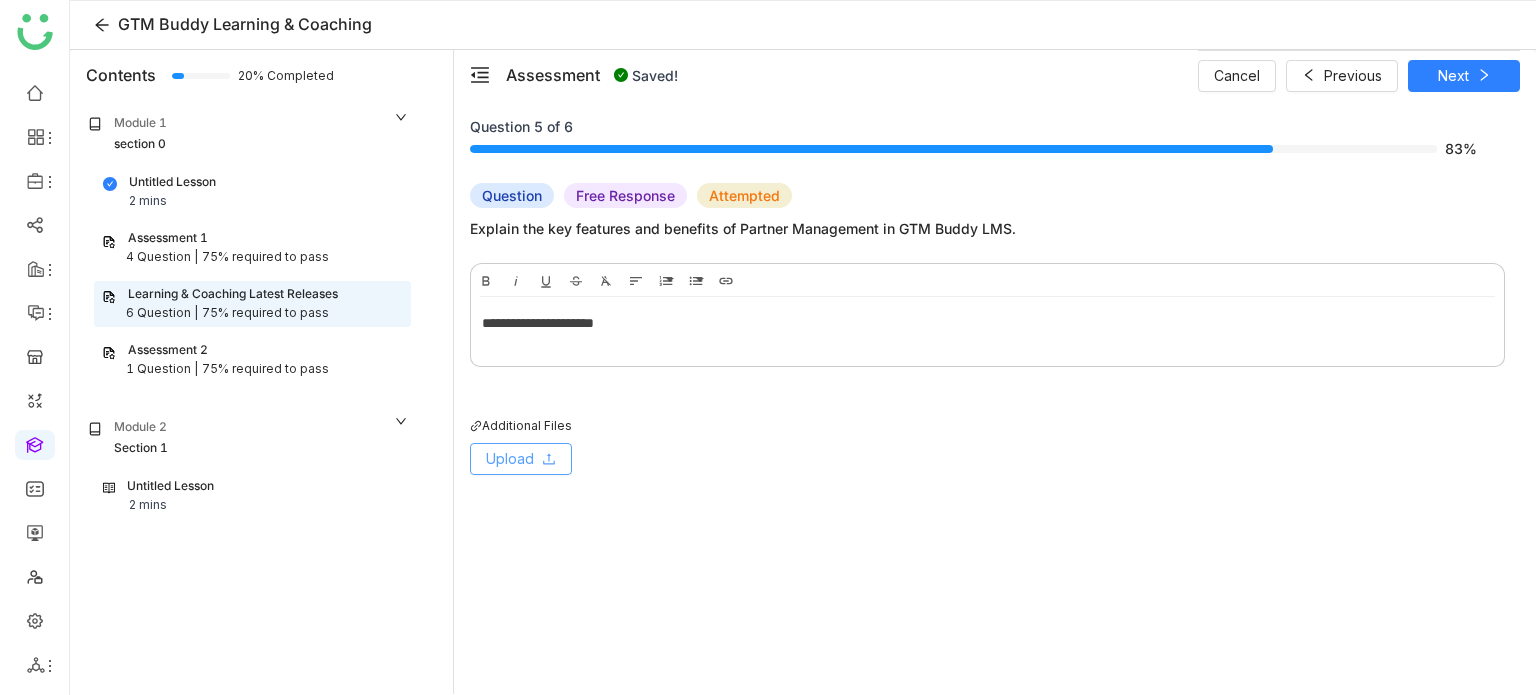 click on "Upload" 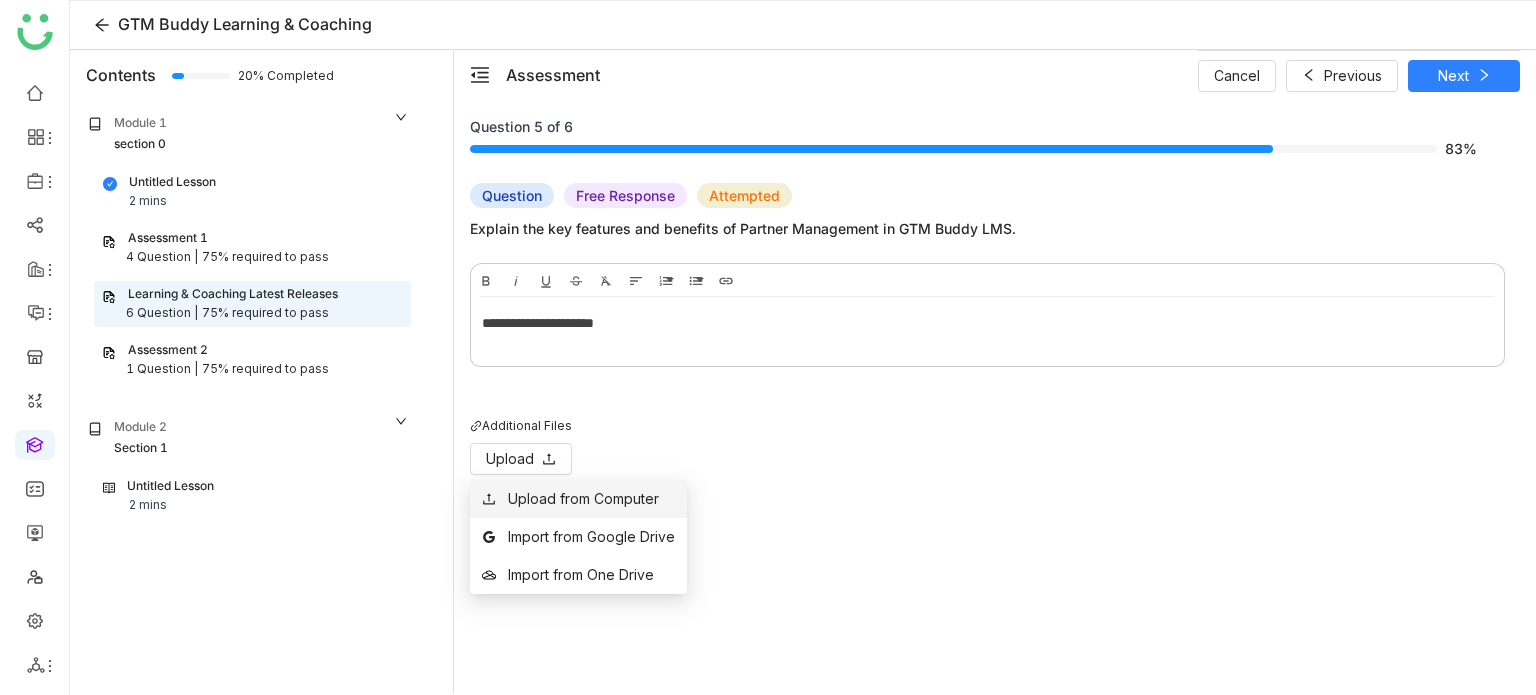 click on "Upload from Computer" at bounding box center [583, 499] 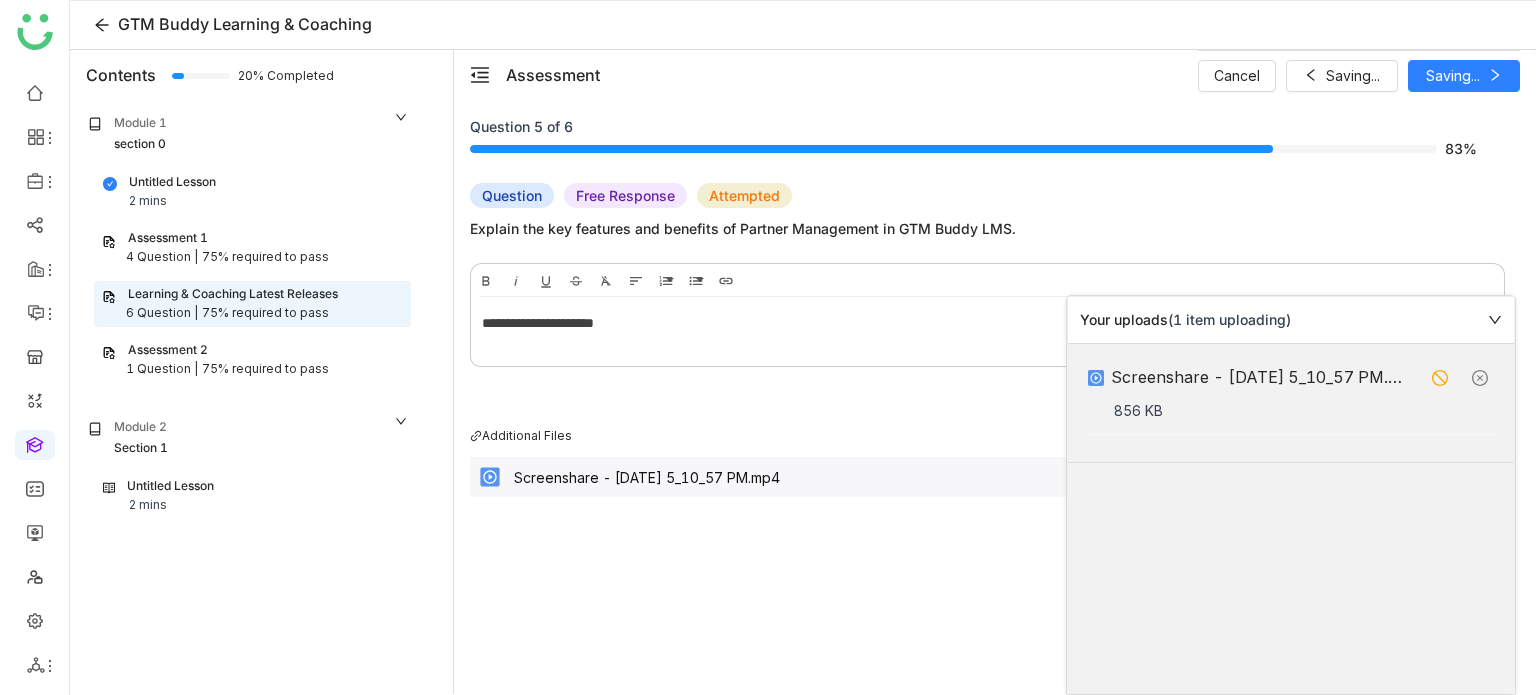 click 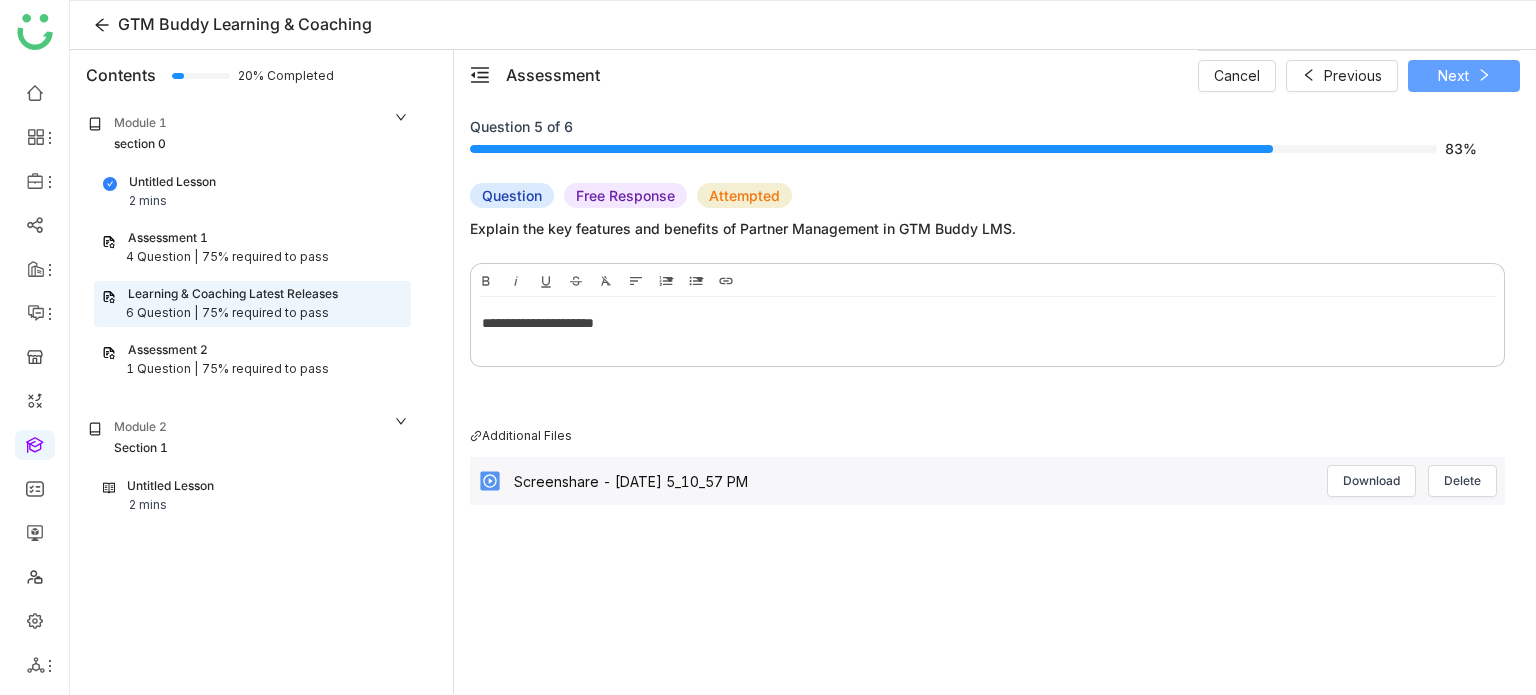 click on "Next" at bounding box center (1464, 76) 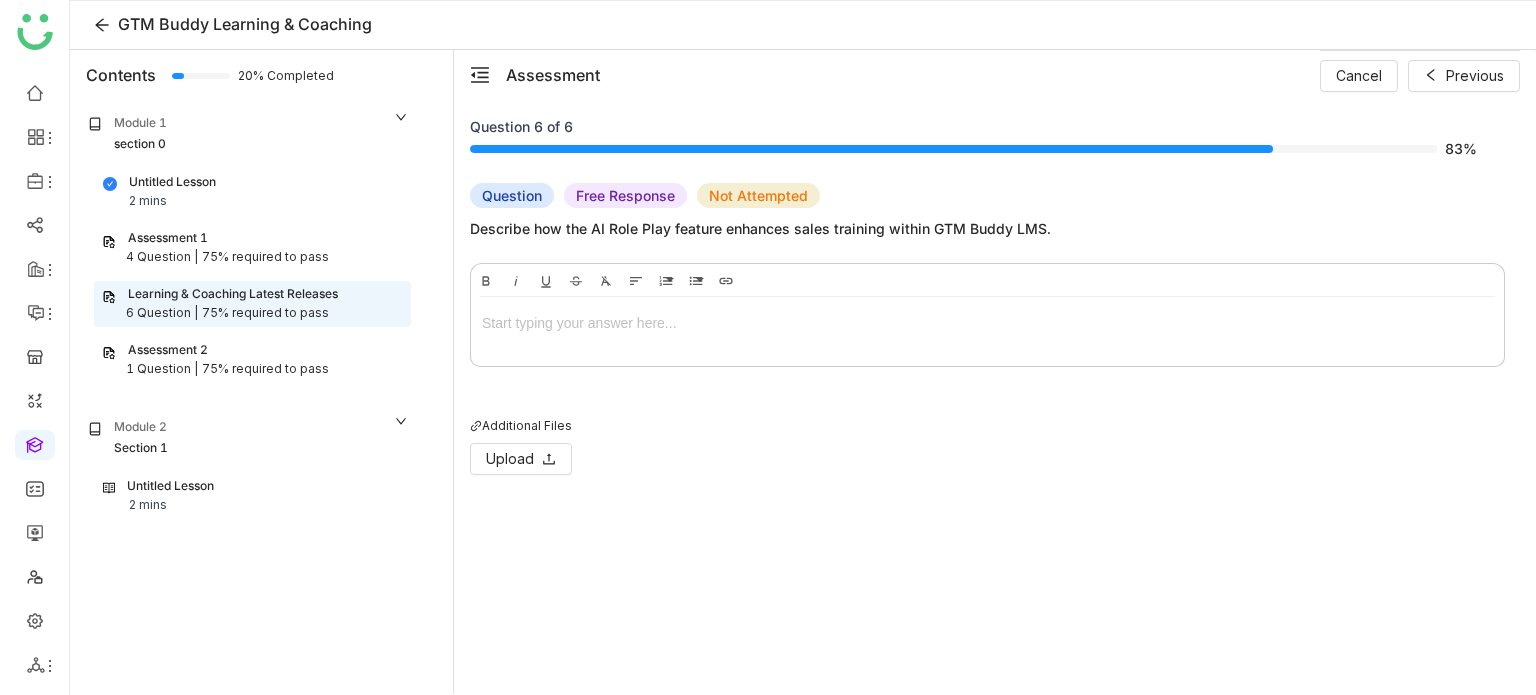 click at bounding box center [987, 323] 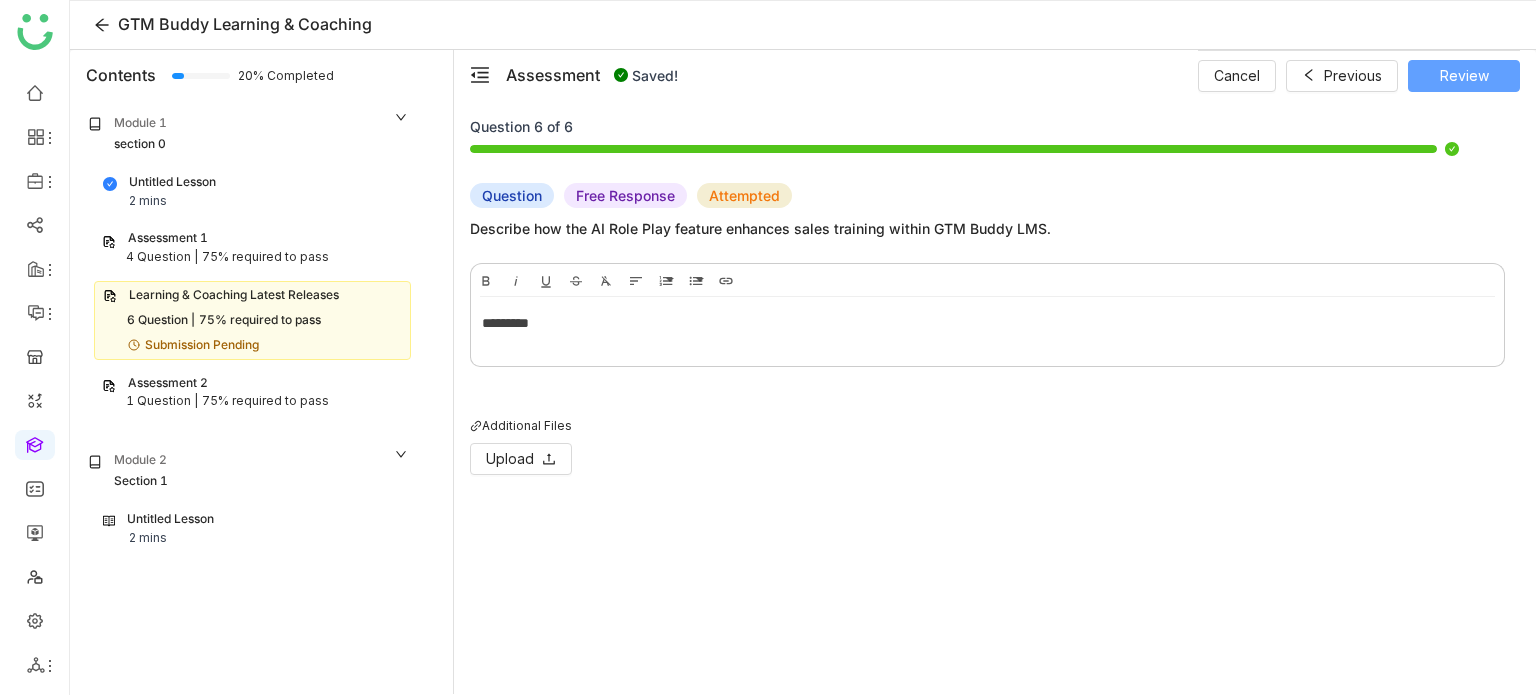 click on "Review" at bounding box center [1464, 76] 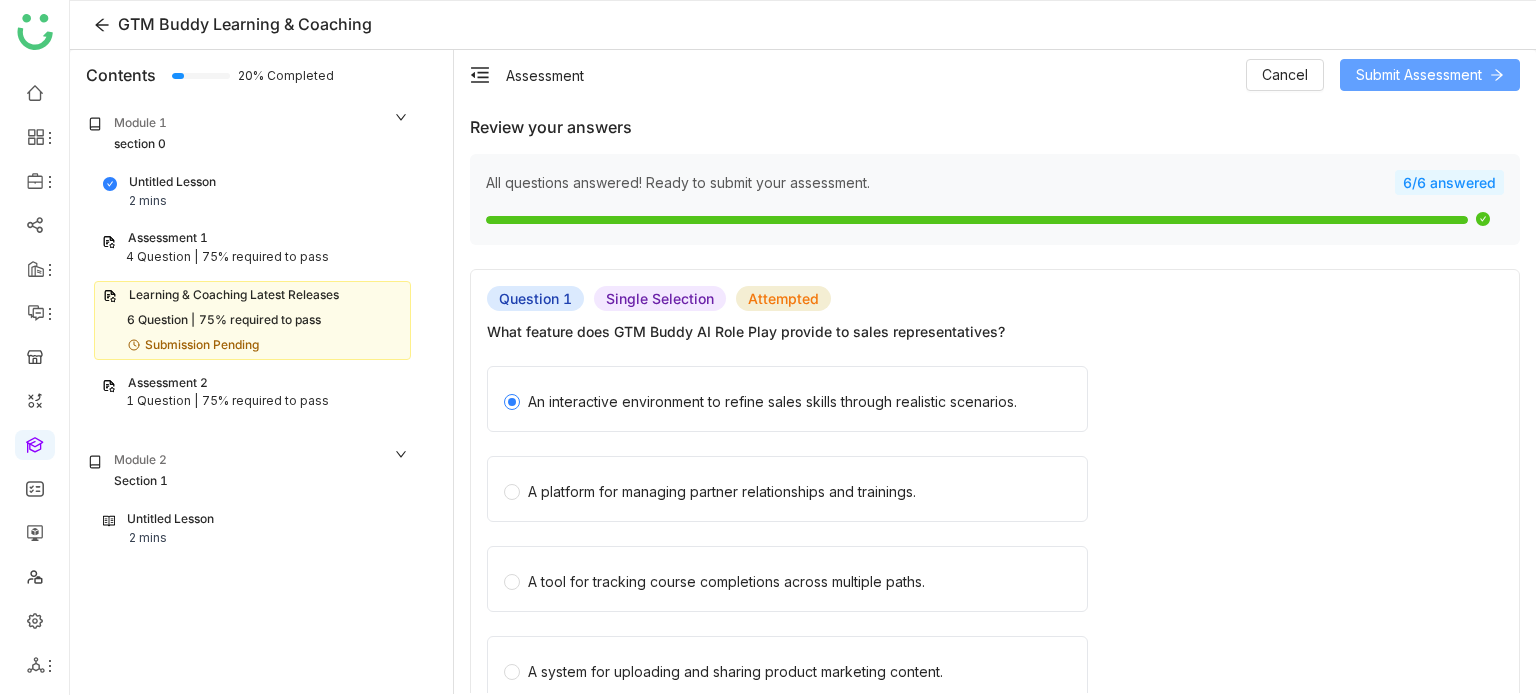 click on "Submit Assessment" at bounding box center (1430, 75) 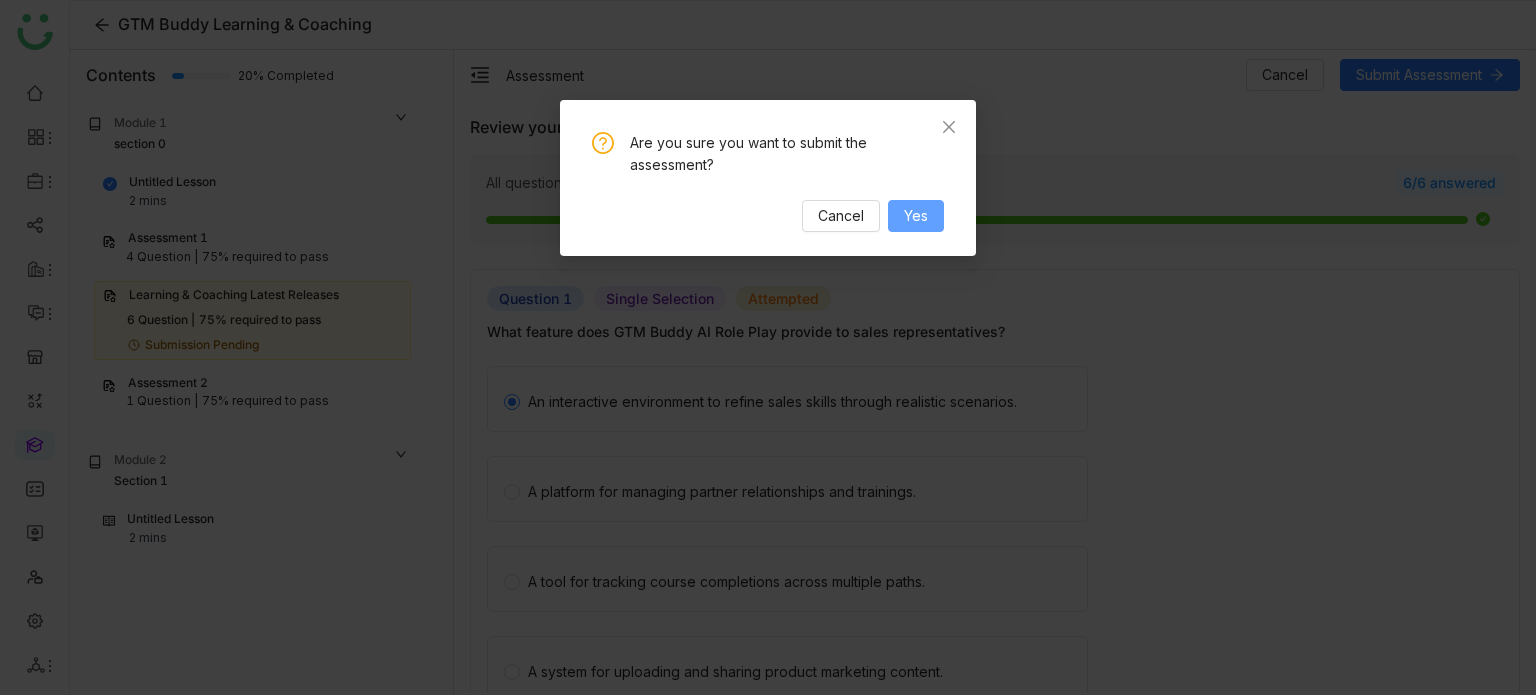 click on "Yes" at bounding box center (916, 216) 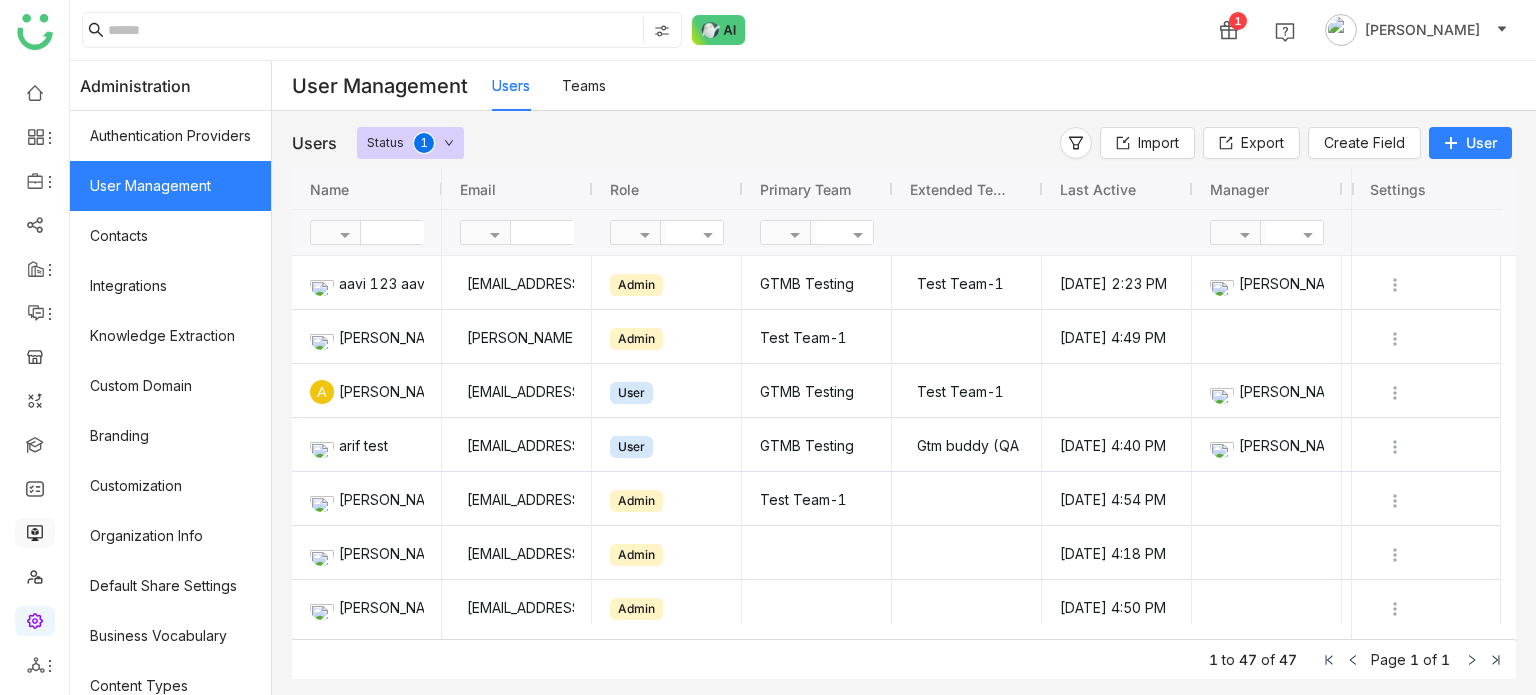 scroll, scrollTop: 0, scrollLeft: 0, axis: both 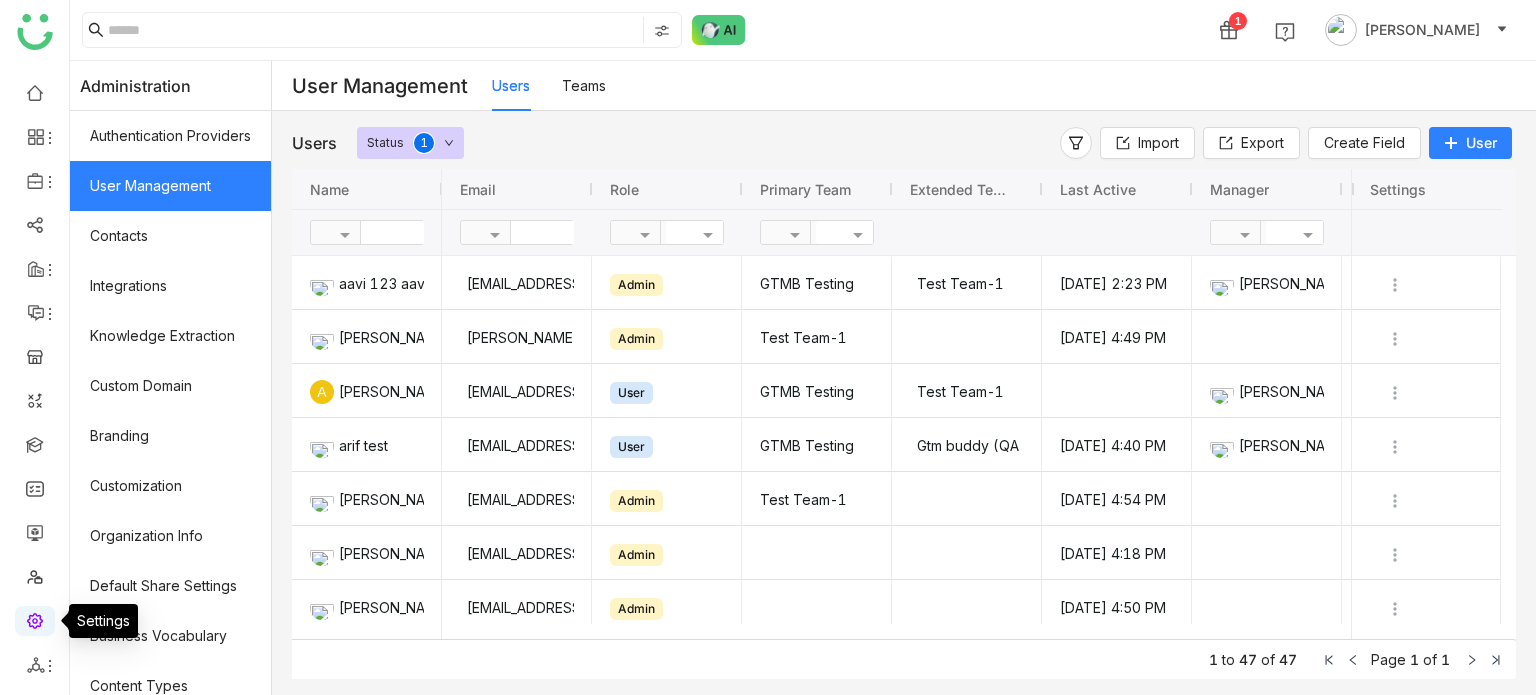 click at bounding box center [35, 619] 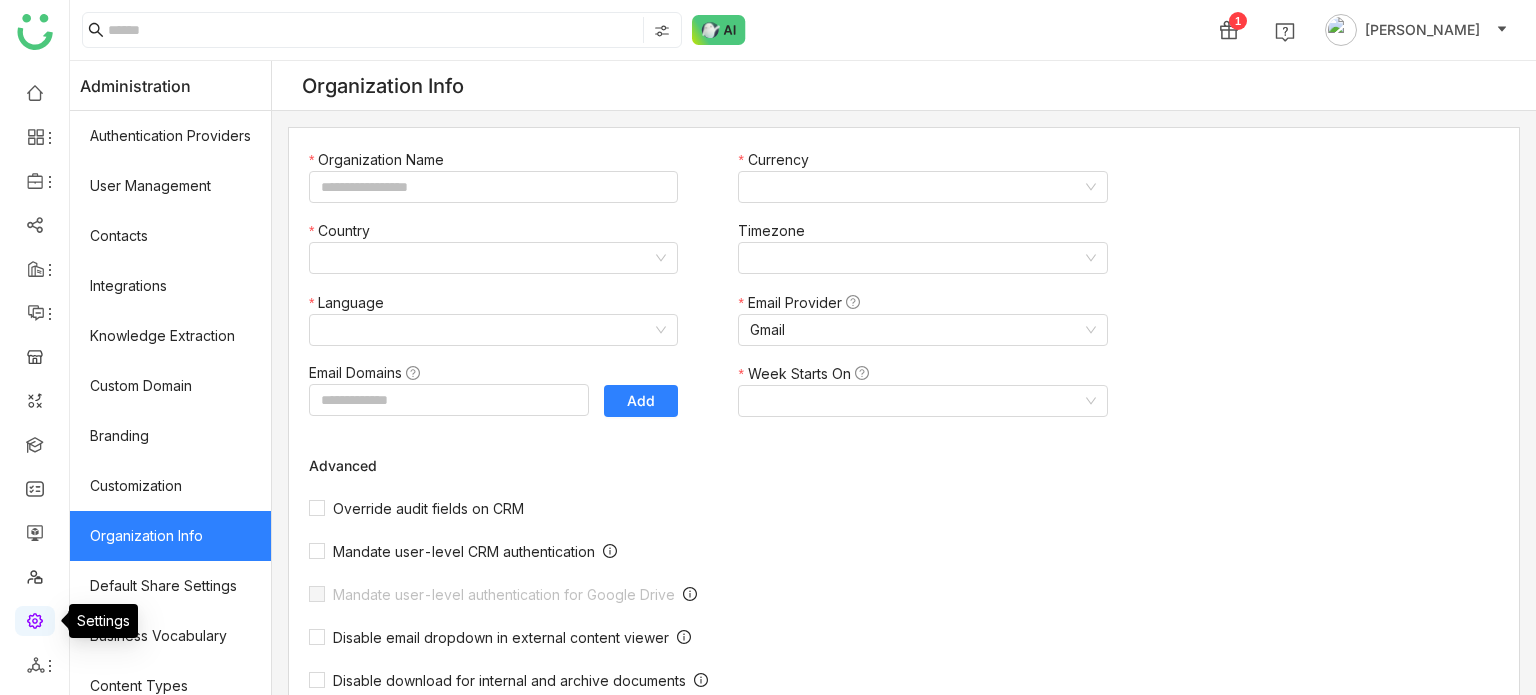 type on "*******" 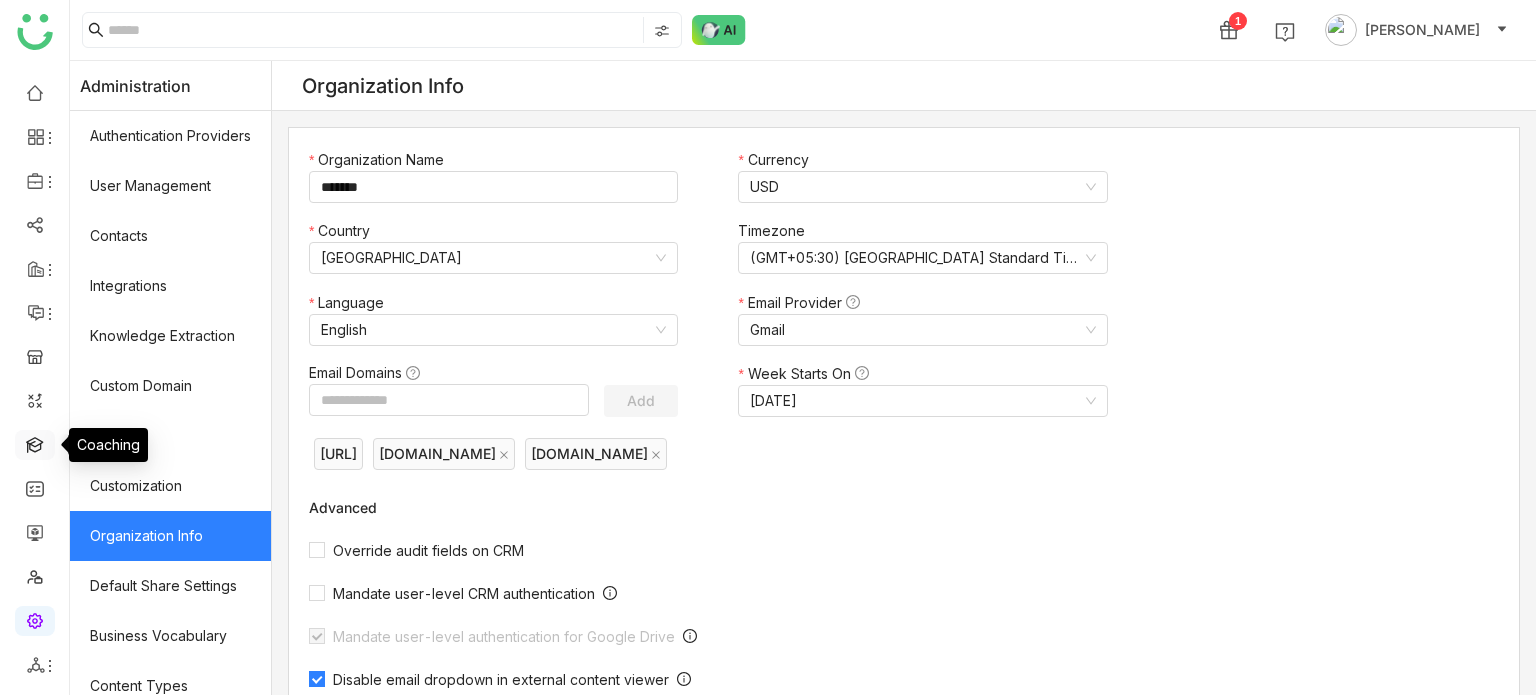 click at bounding box center [35, 443] 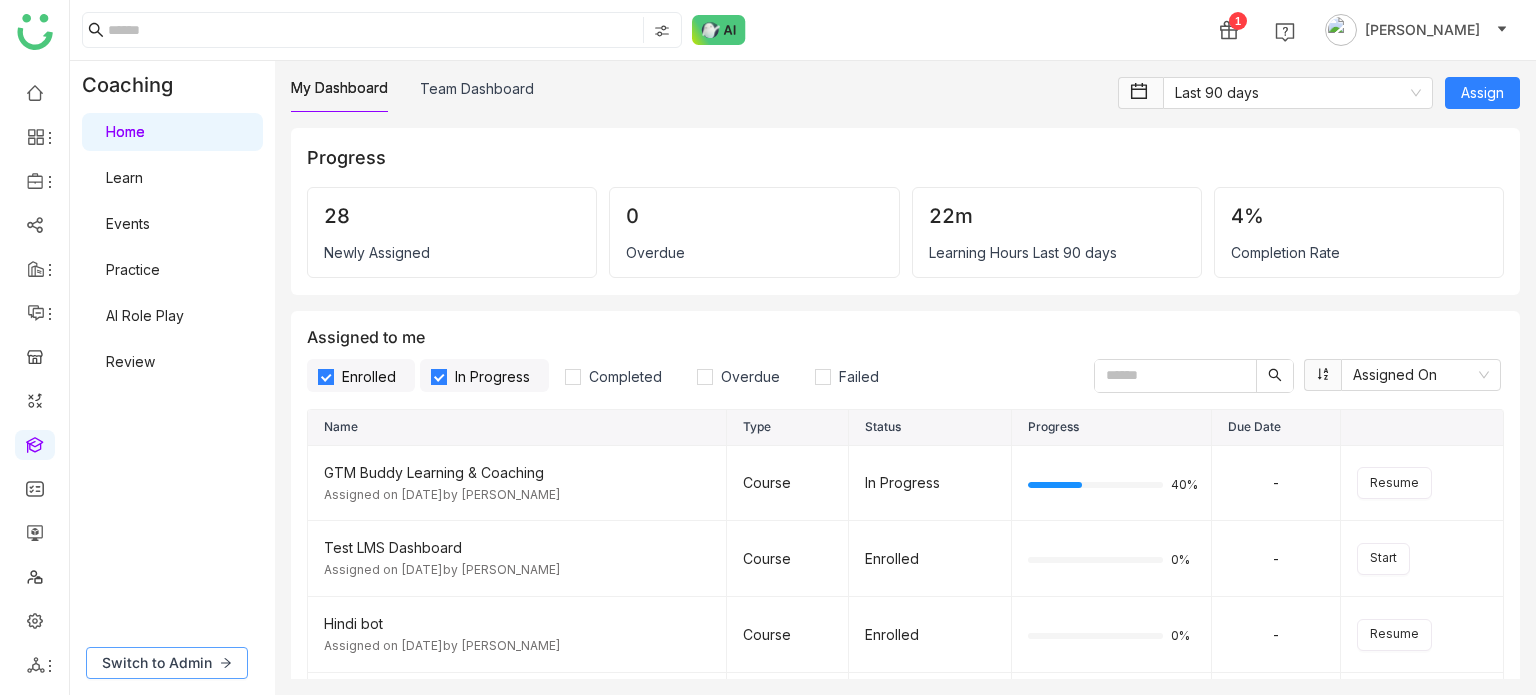 click on "Switch to Admin" 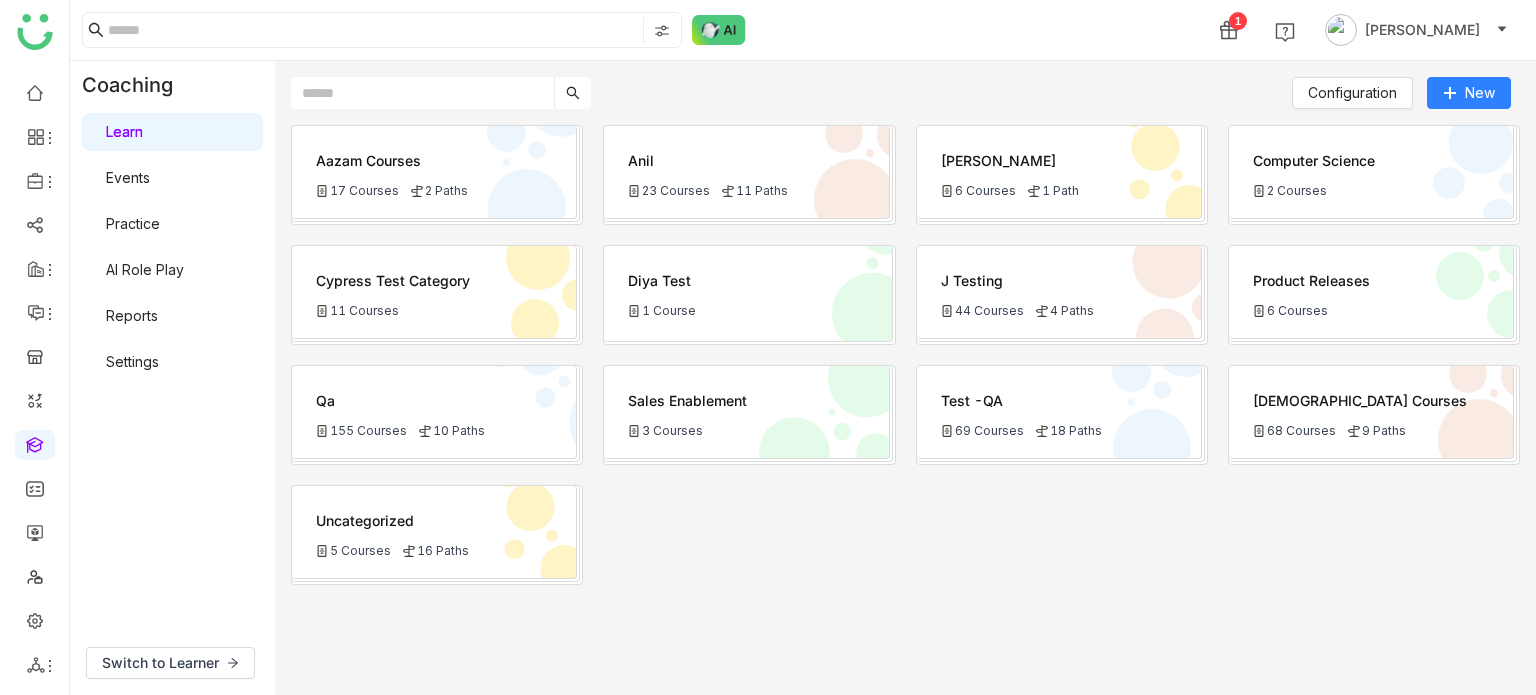 click on "Settings" at bounding box center [132, 361] 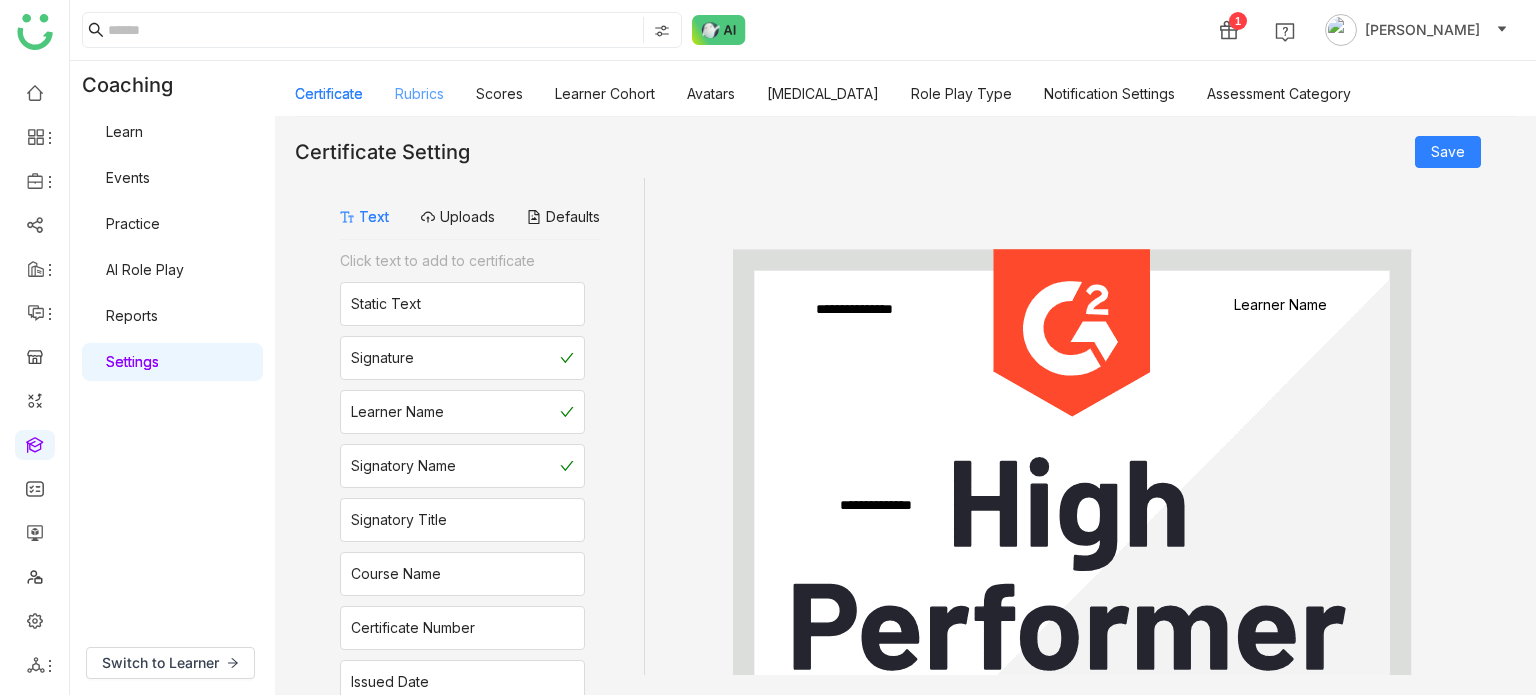 click on "Rubrics" at bounding box center (419, 93) 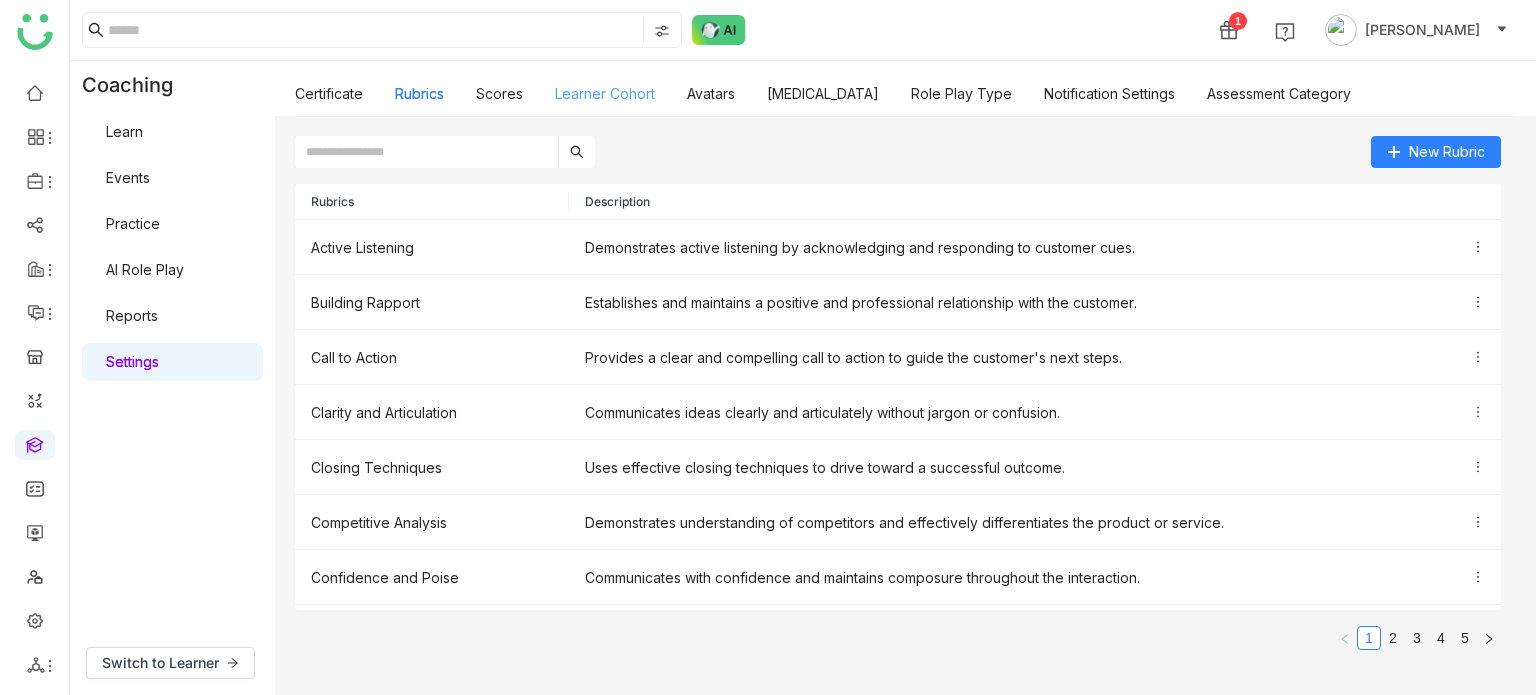 click on "Learner Cohort" at bounding box center [605, 93] 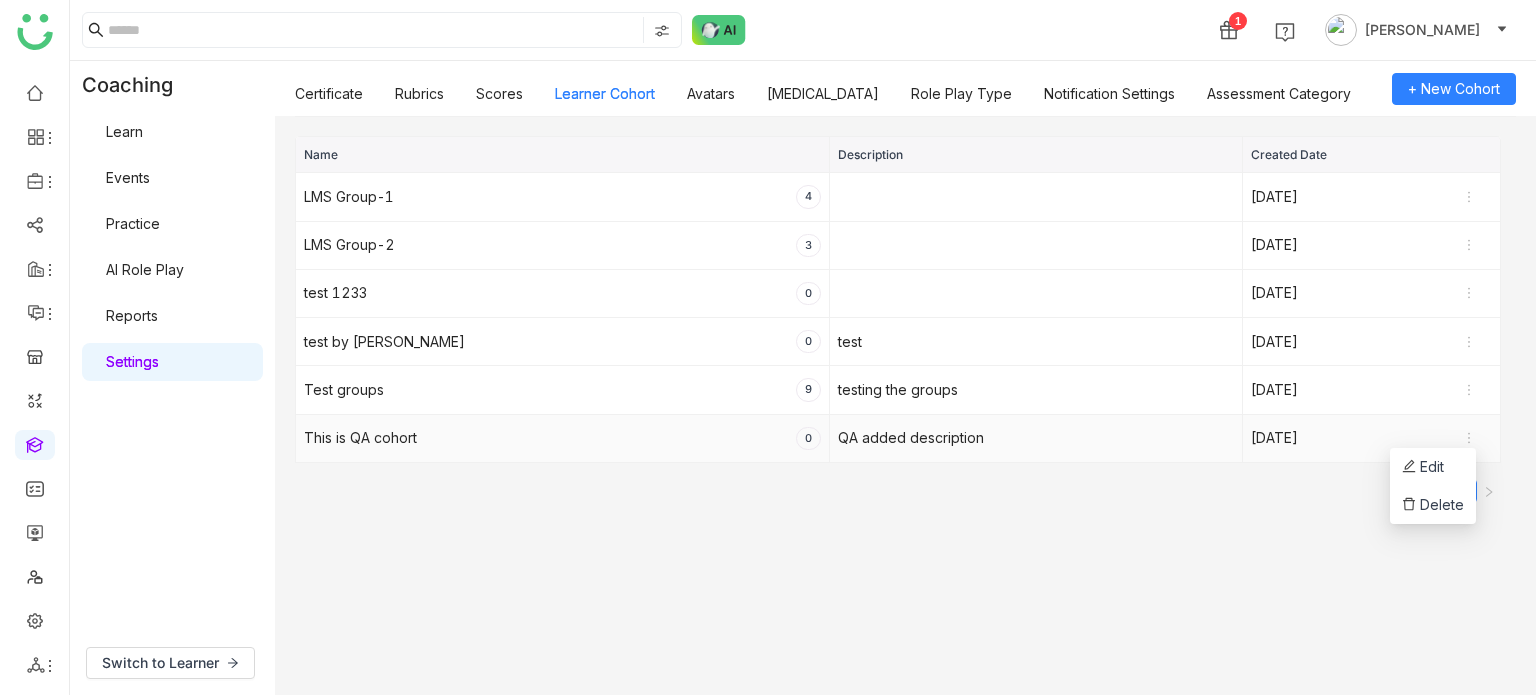 click 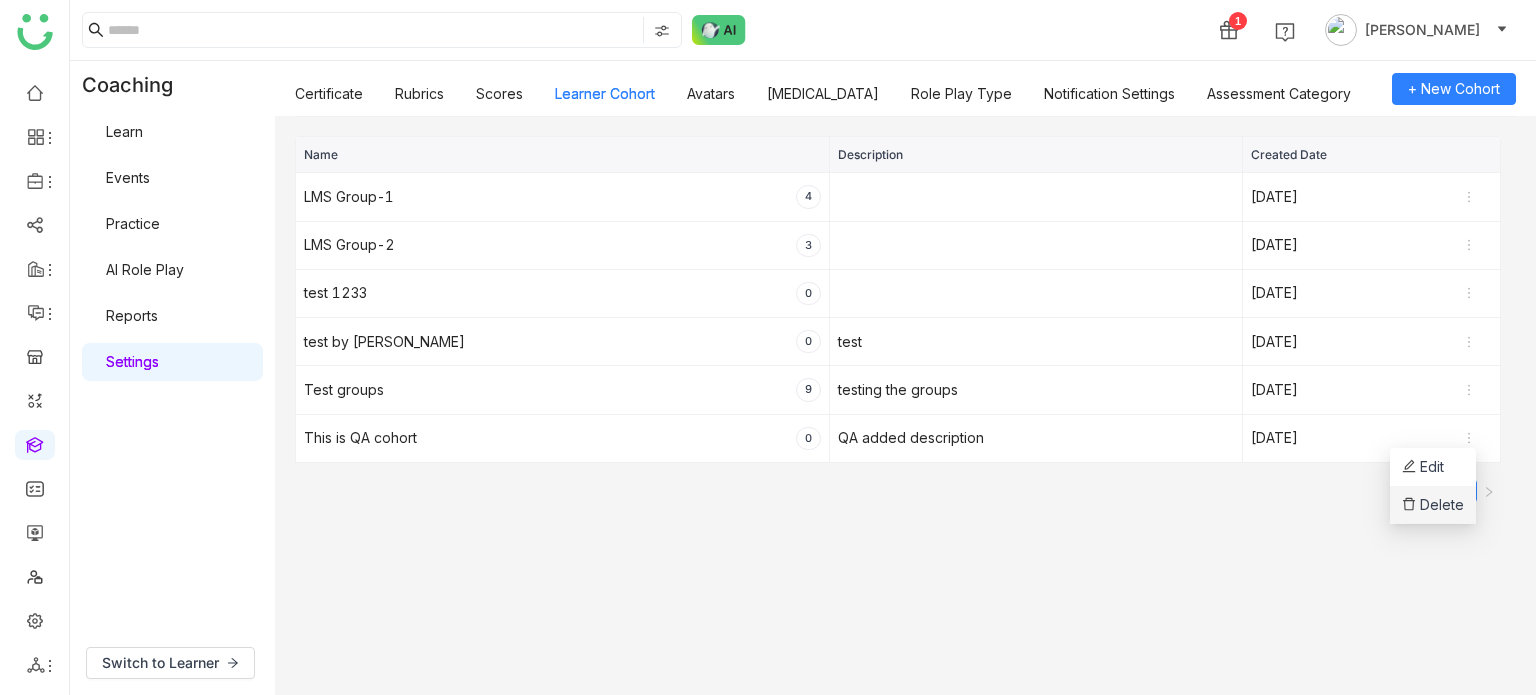 click on "Delete" at bounding box center (1433, 505) 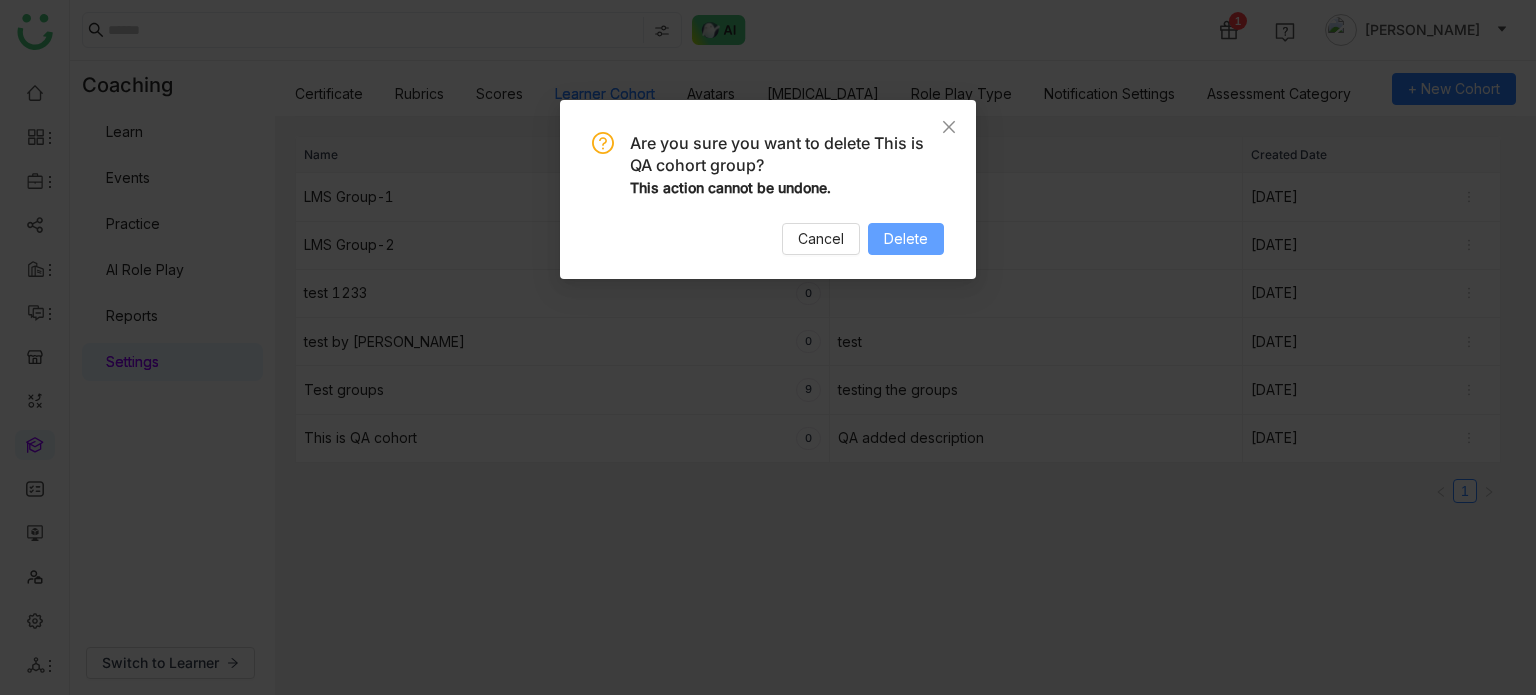 click on "Delete" at bounding box center (906, 239) 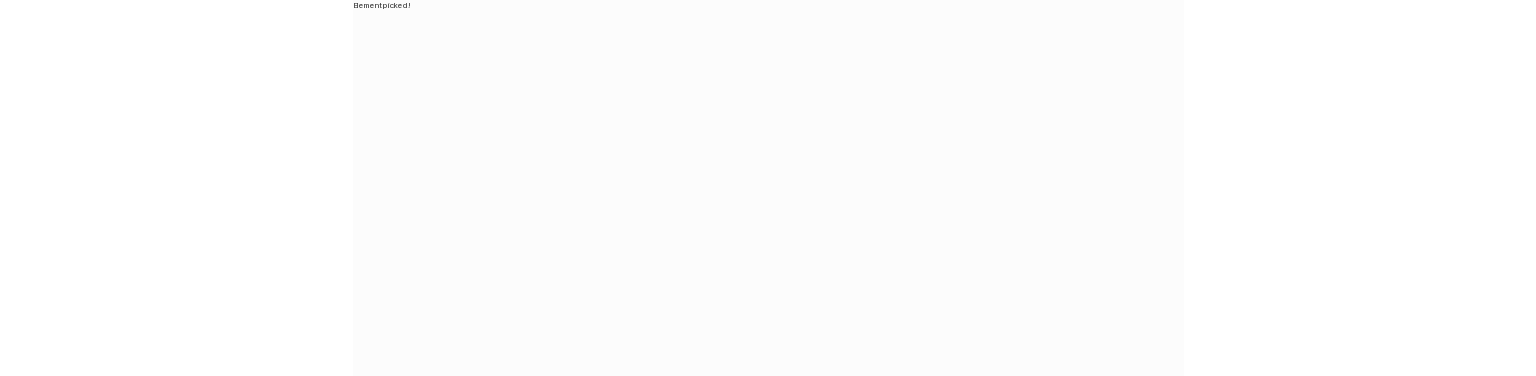 scroll, scrollTop: 0, scrollLeft: 0, axis: both 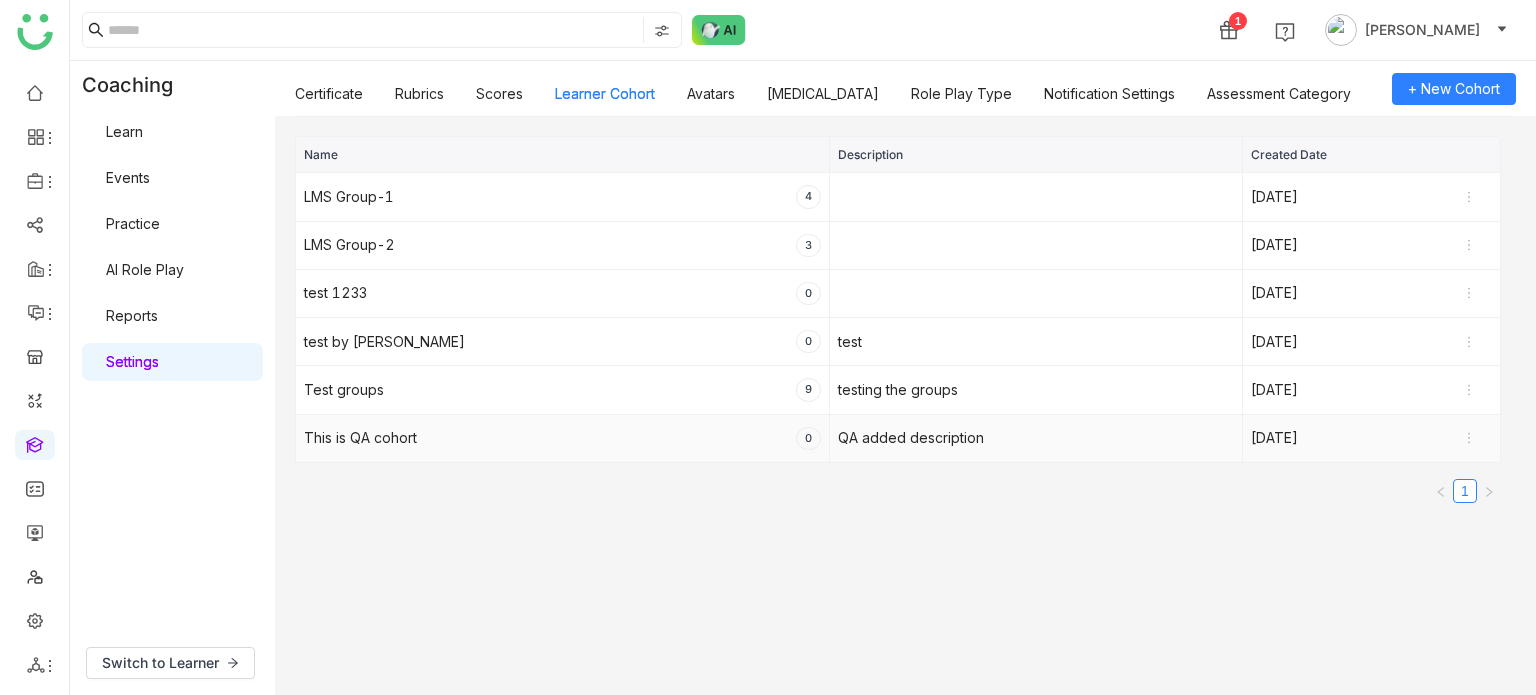 click on "[DATE]" 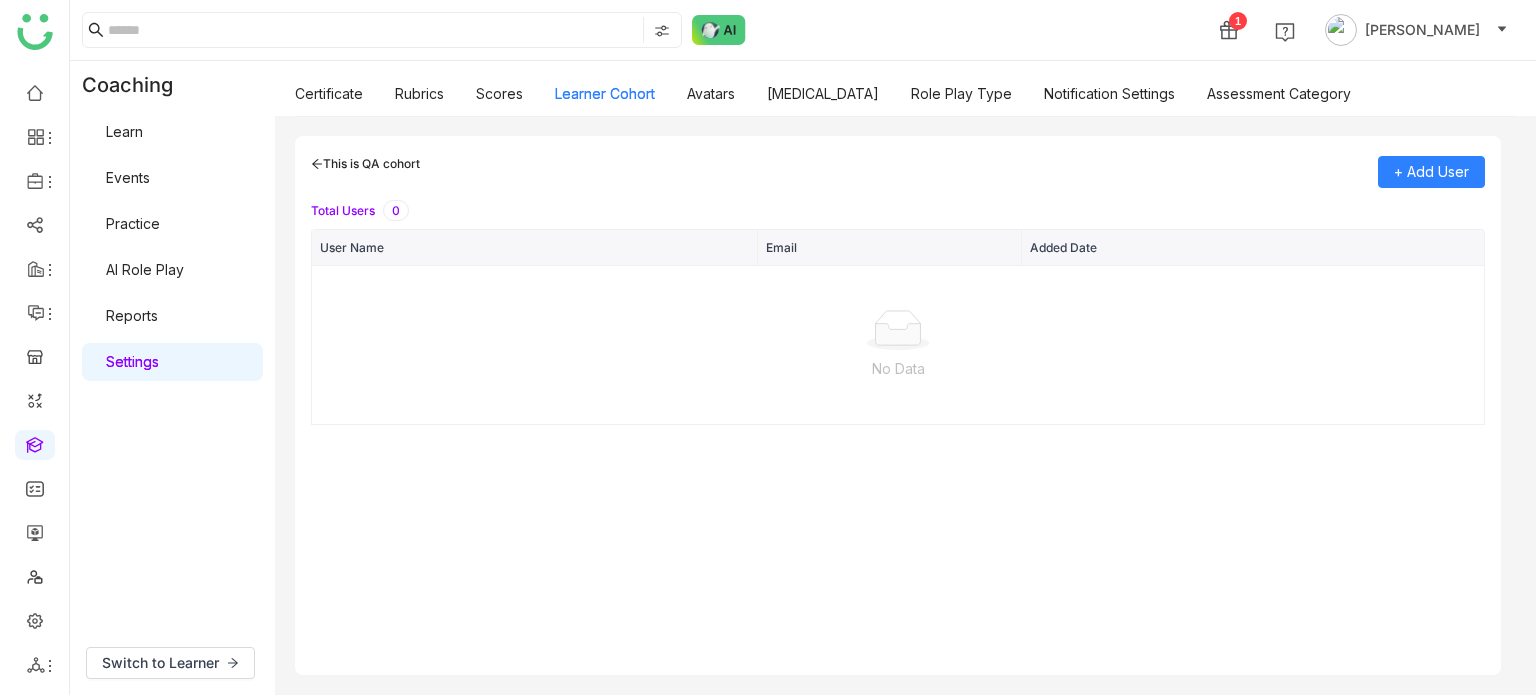 click on "This is QA cohort  + Add User Total Users 0 User Name Email Added Date  No Data" 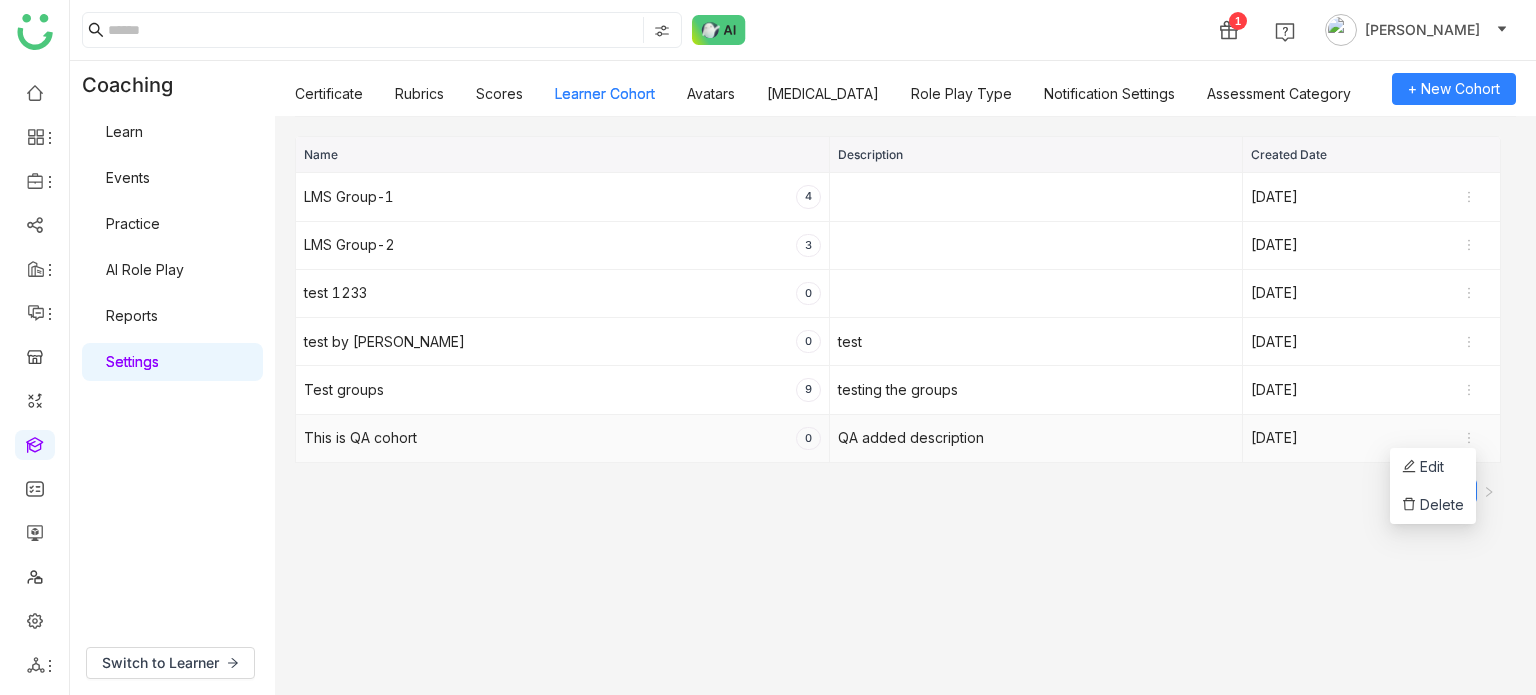 click 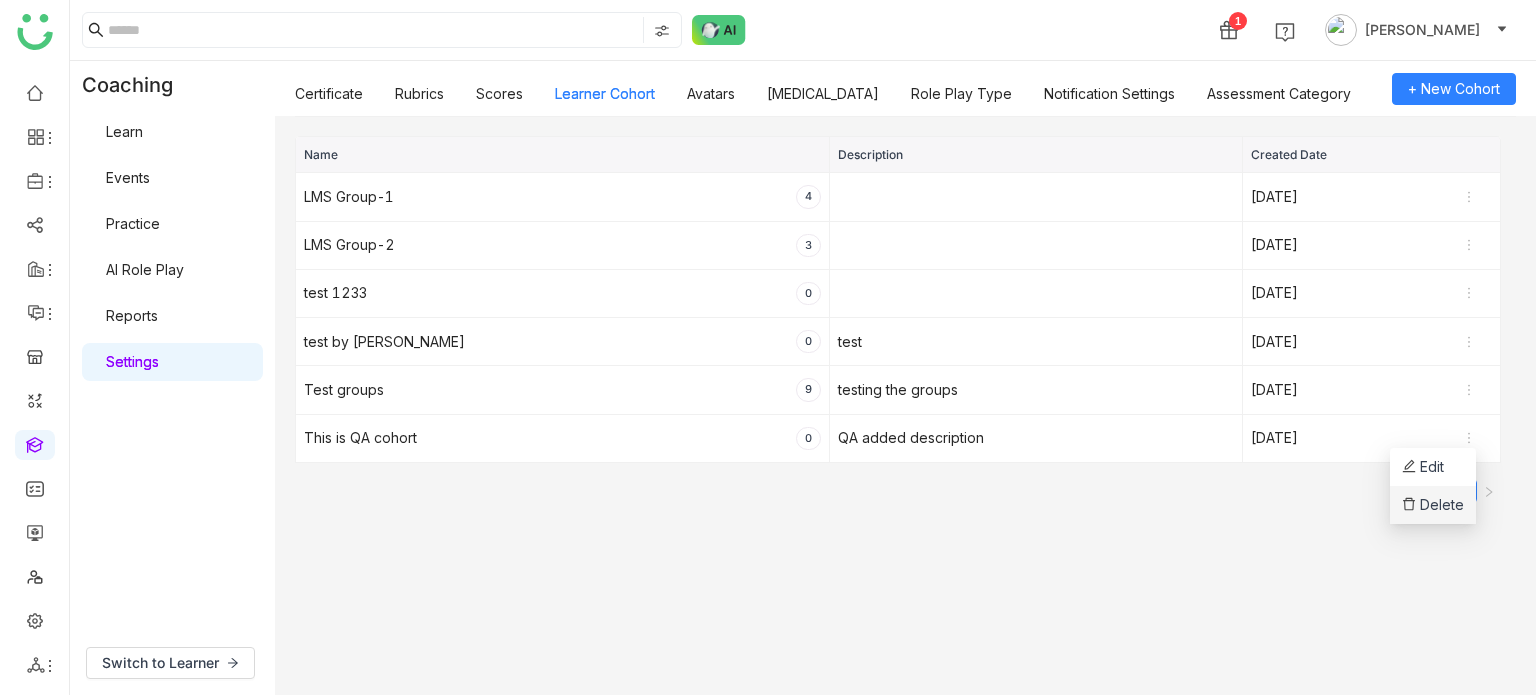 click on "Delete" at bounding box center (1433, 505) 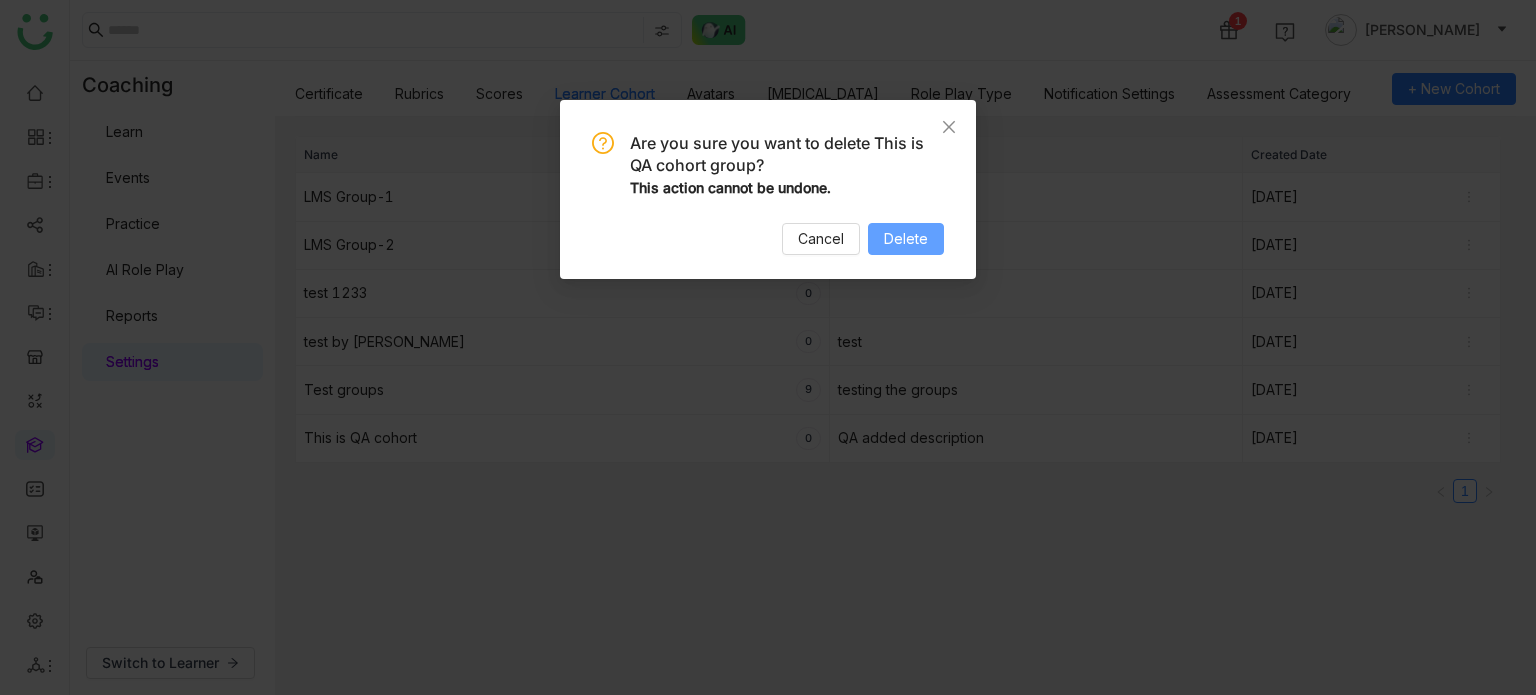 click on "Delete" at bounding box center [906, 239] 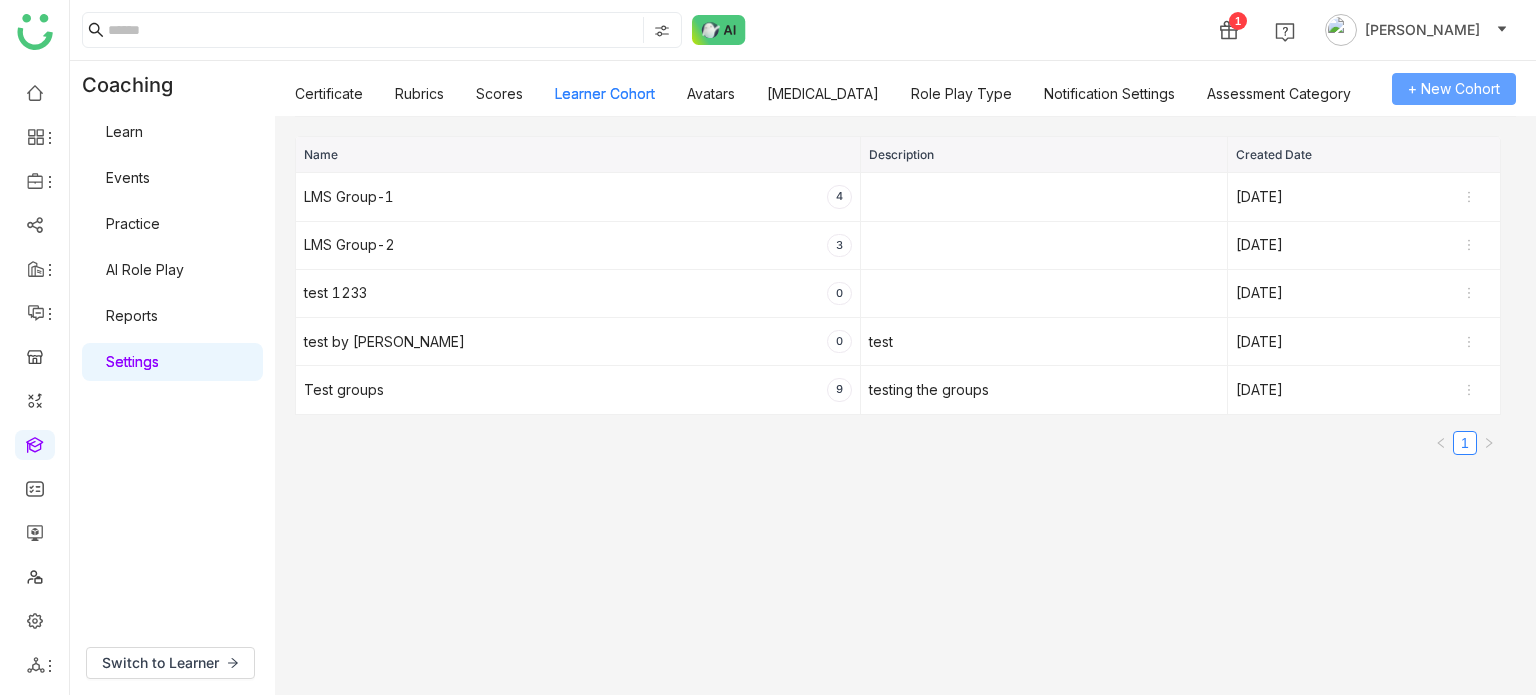 click on "+ New Cohort" at bounding box center (1454, 89) 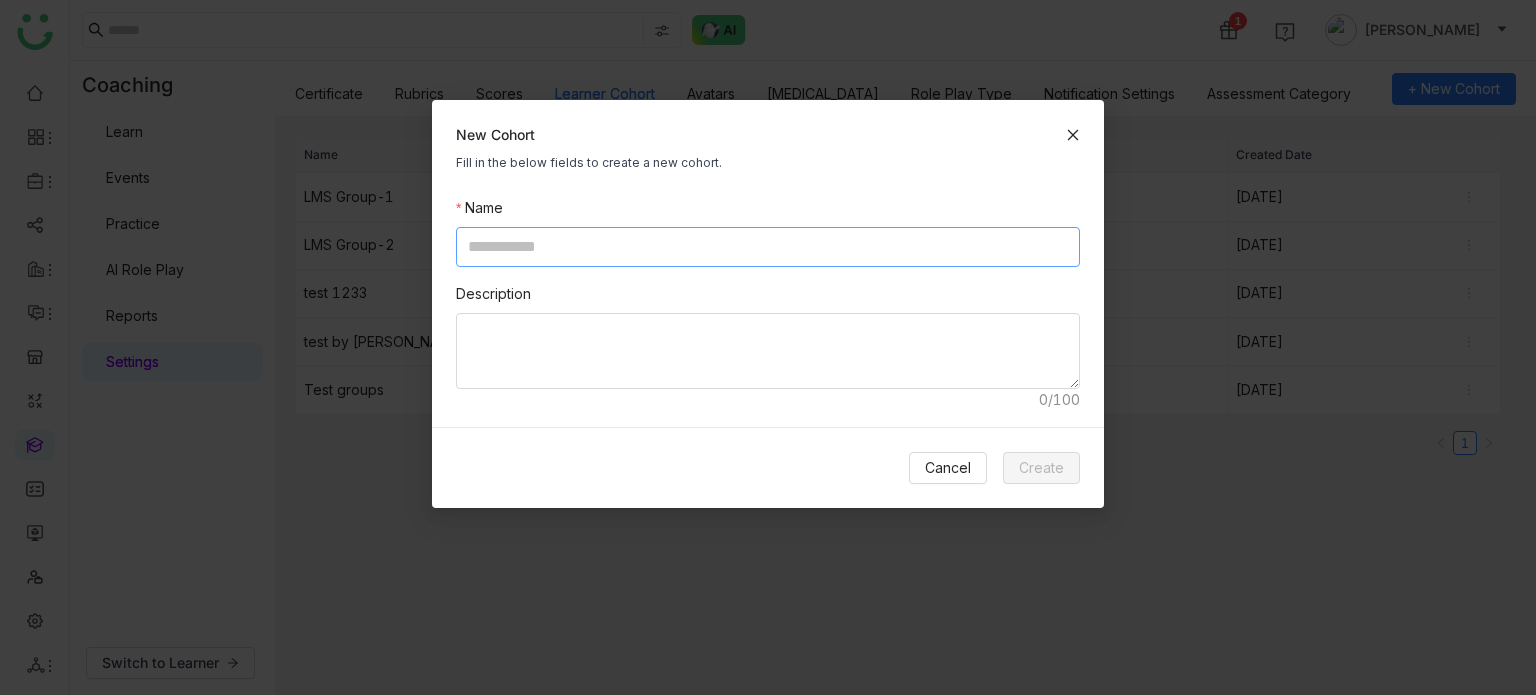click 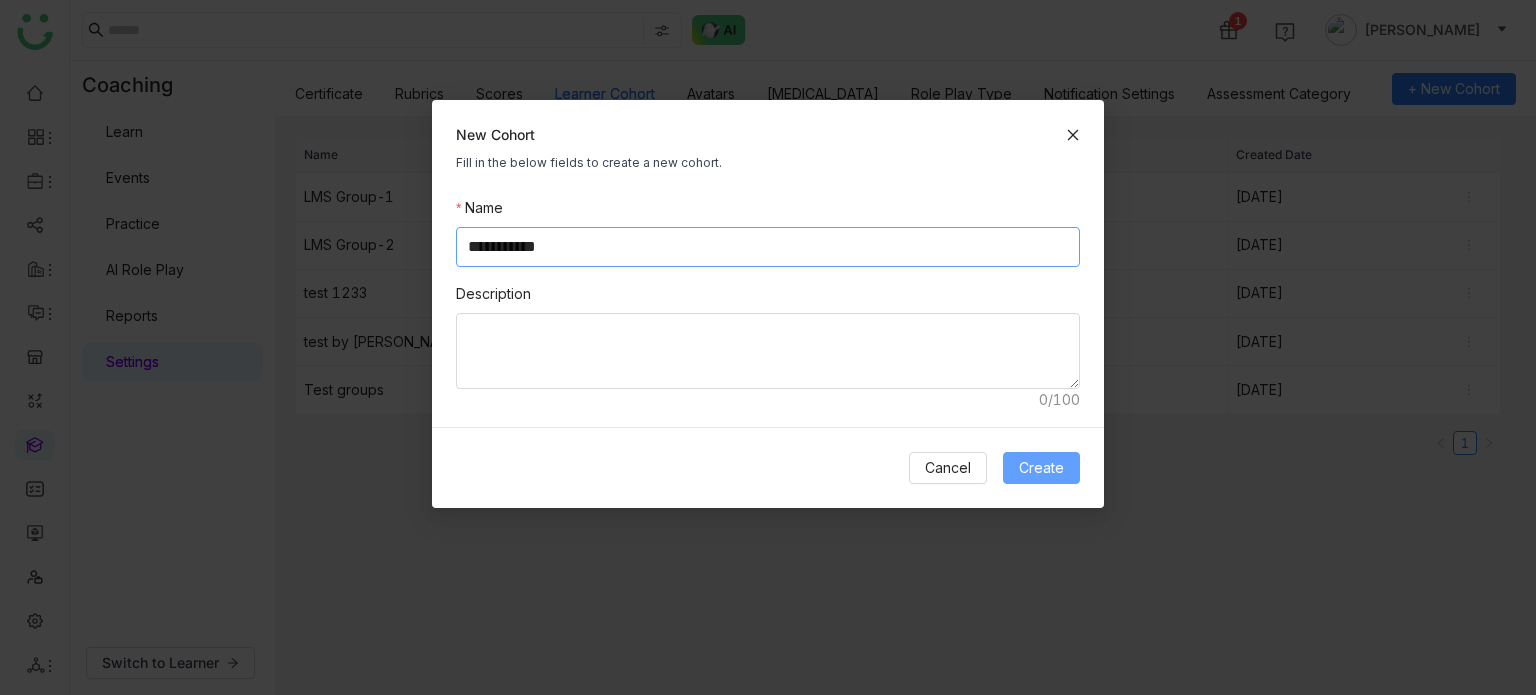 type on "**********" 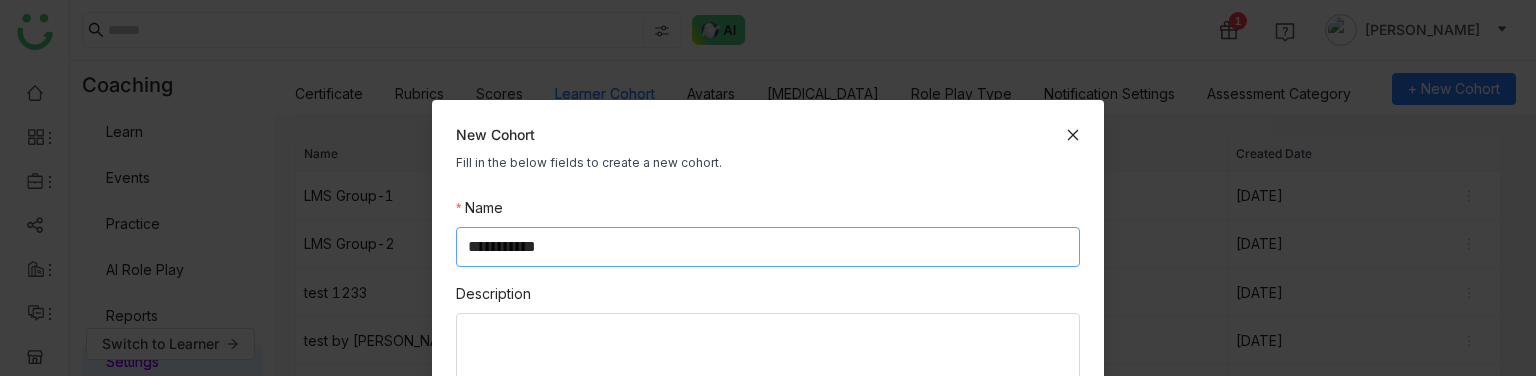 scroll, scrollTop: 155, scrollLeft: 0, axis: vertical 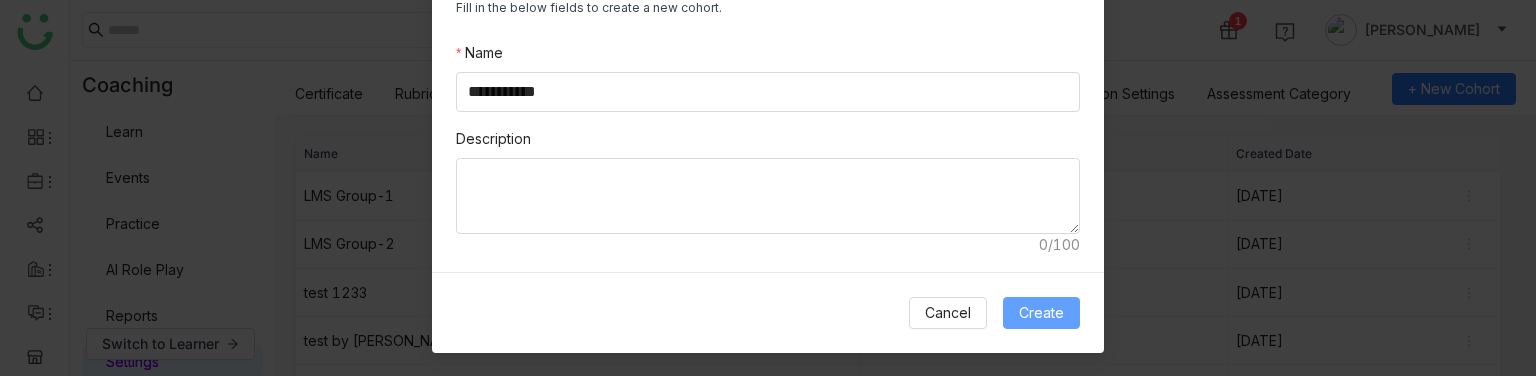 click on "Create" at bounding box center (1041, 313) 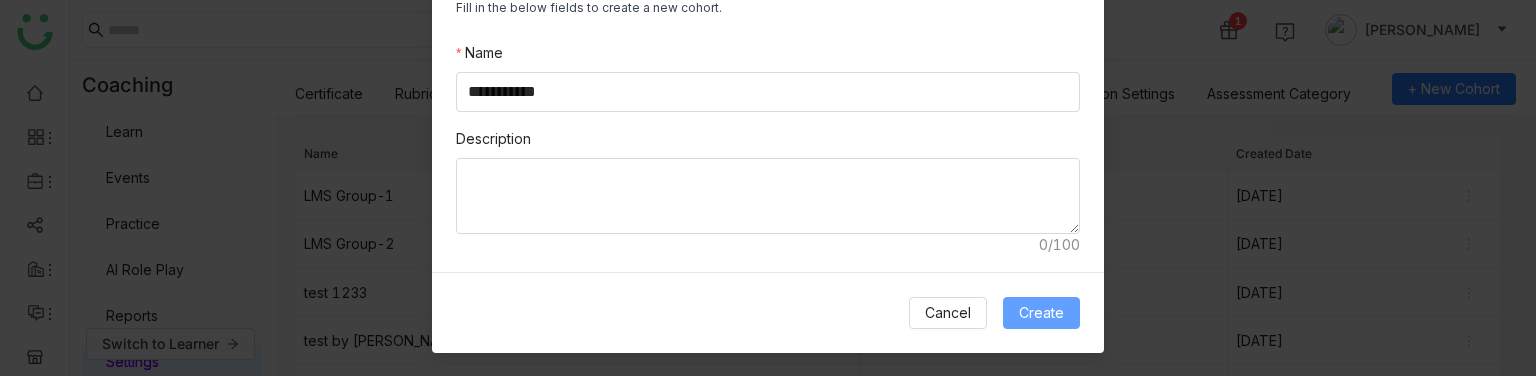 click on "Create" at bounding box center [1041, 313] 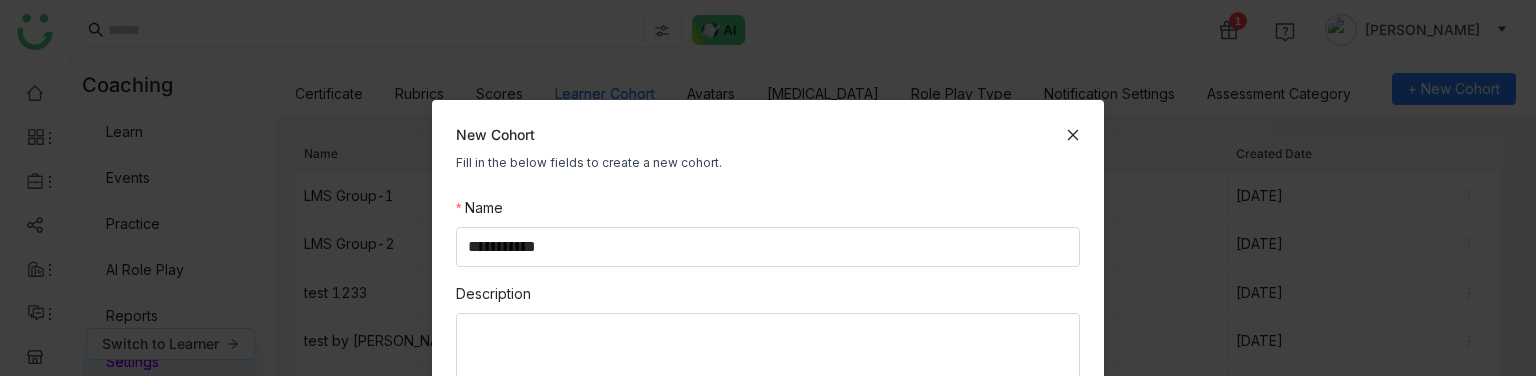 scroll, scrollTop: 92, scrollLeft: 0, axis: vertical 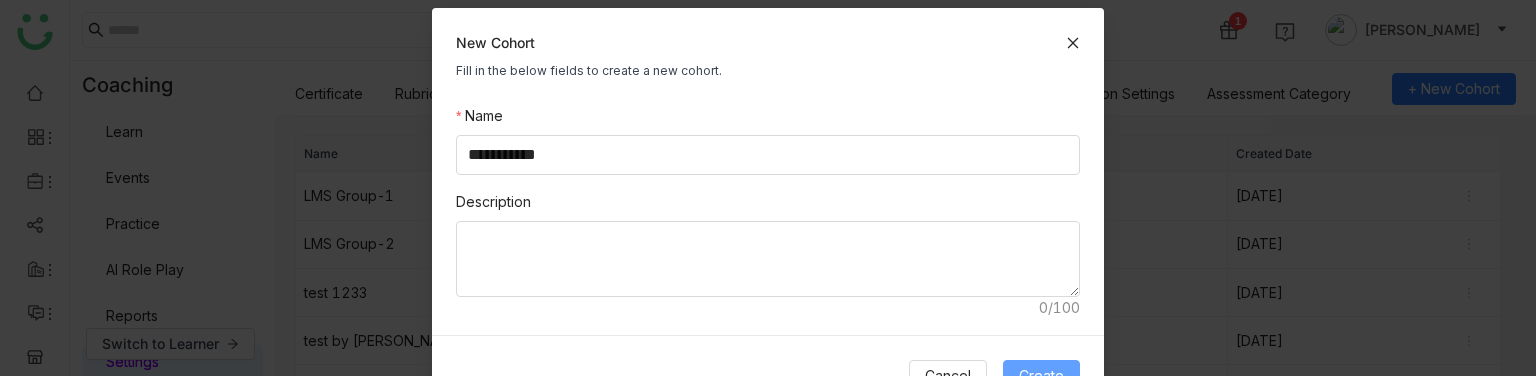 click on "Create" at bounding box center [1041, 376] 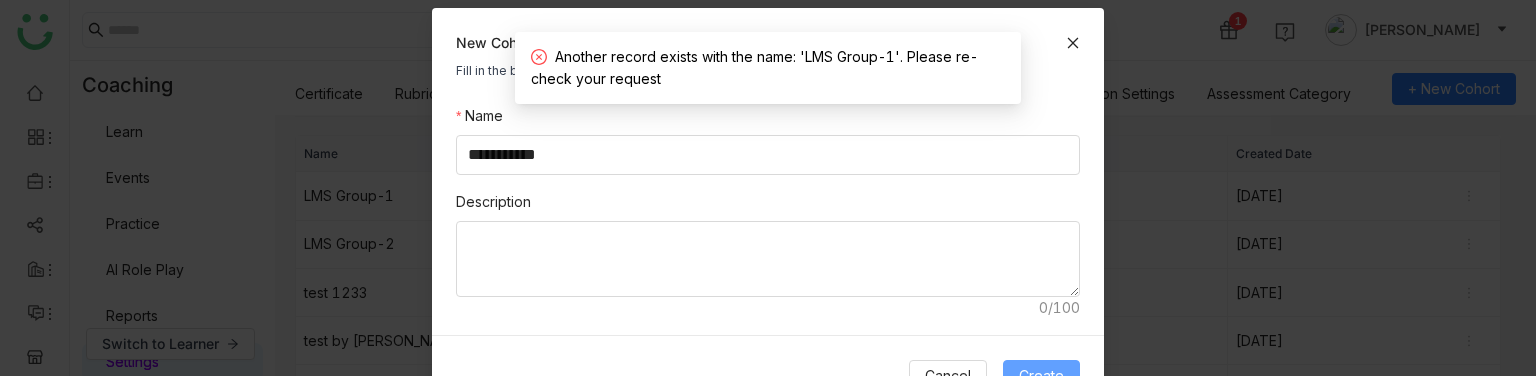 click on "Another record exists with the name: 'LMS Group-1'. Please re-check your request" at bounding box center (768, 68) 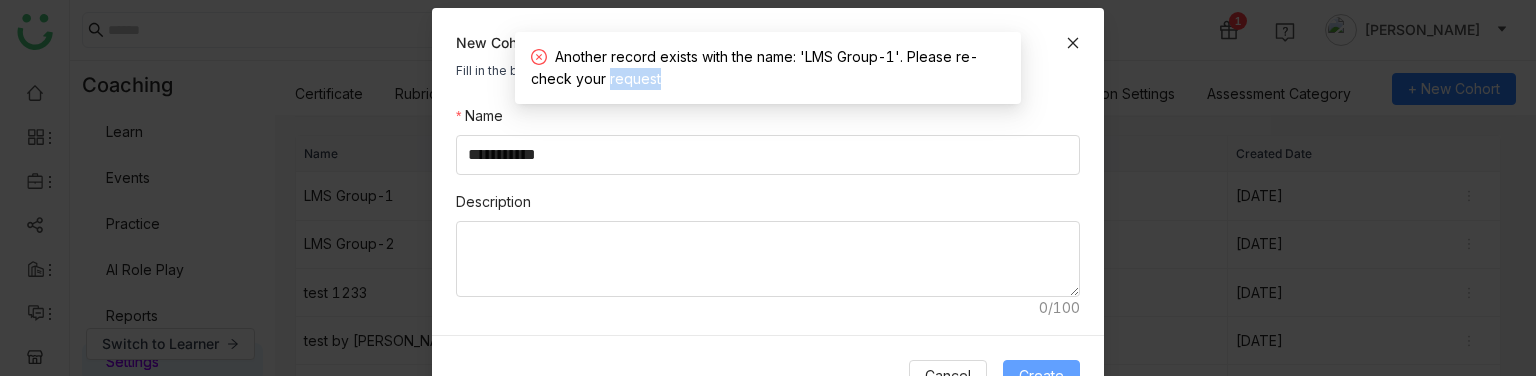 click on "Another record exists with the name: 'LMS Group-1'. Please re-check your request" at bounding box center [768, 68] 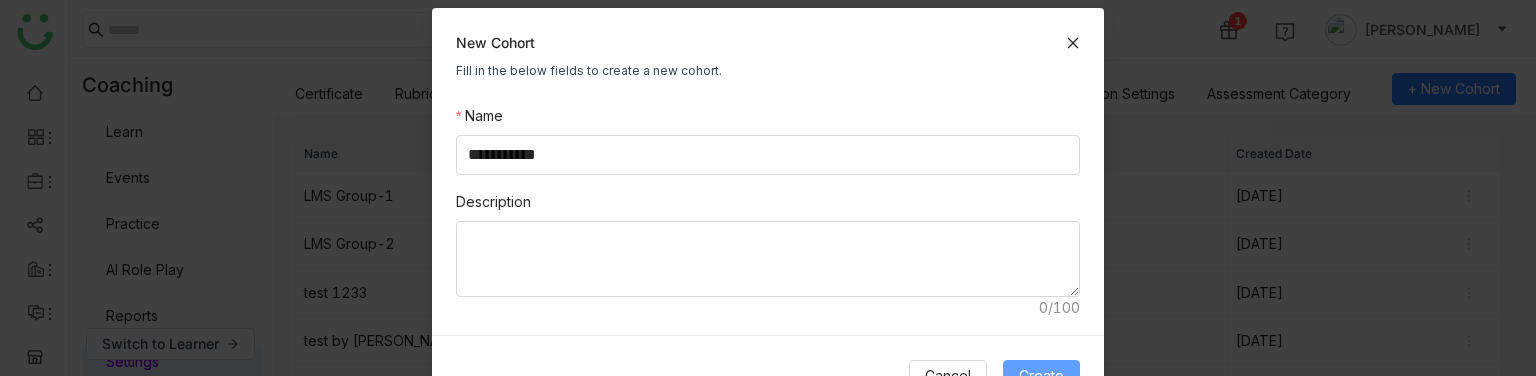 click on "Create" at bounding box center (1041, 376) 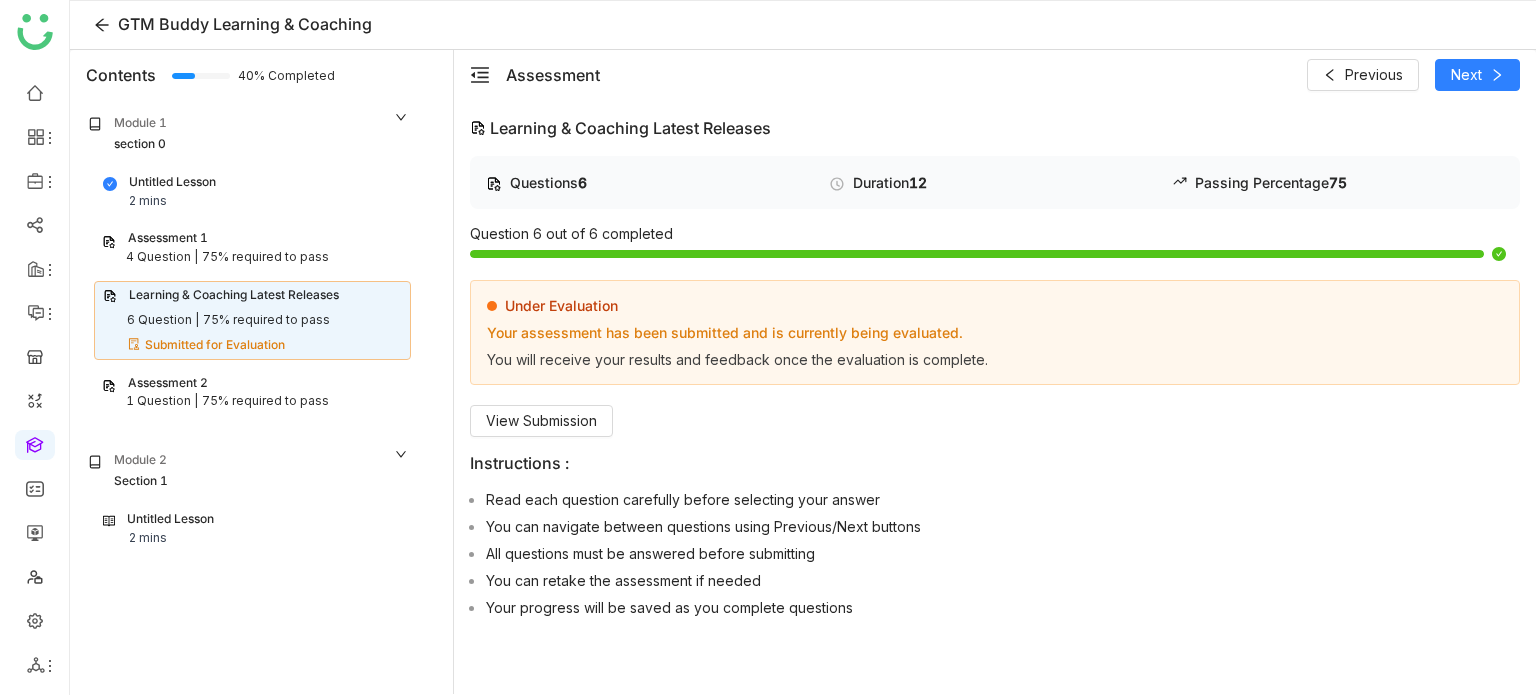 scroll, scrollTop: 0, scrollLeft: 0, axis: both 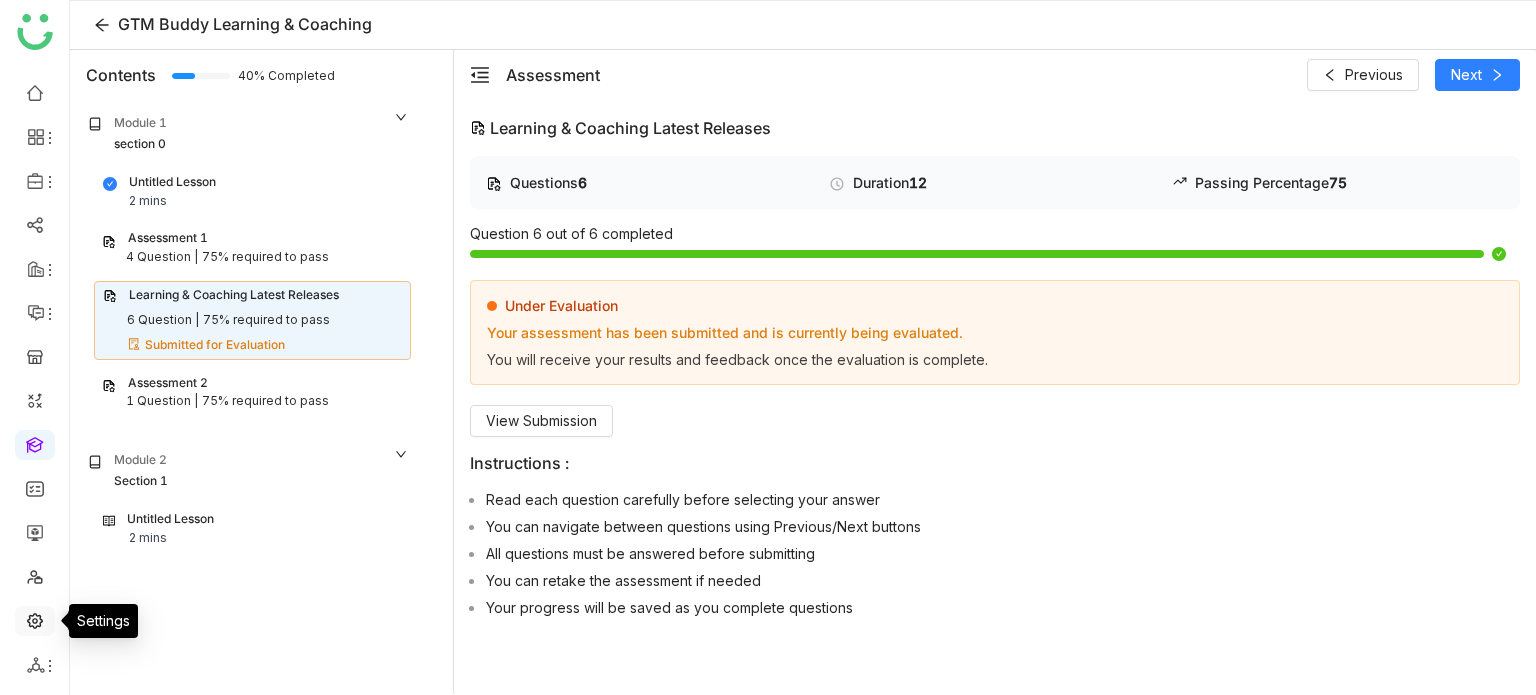 click at bounding box center (35, 619) 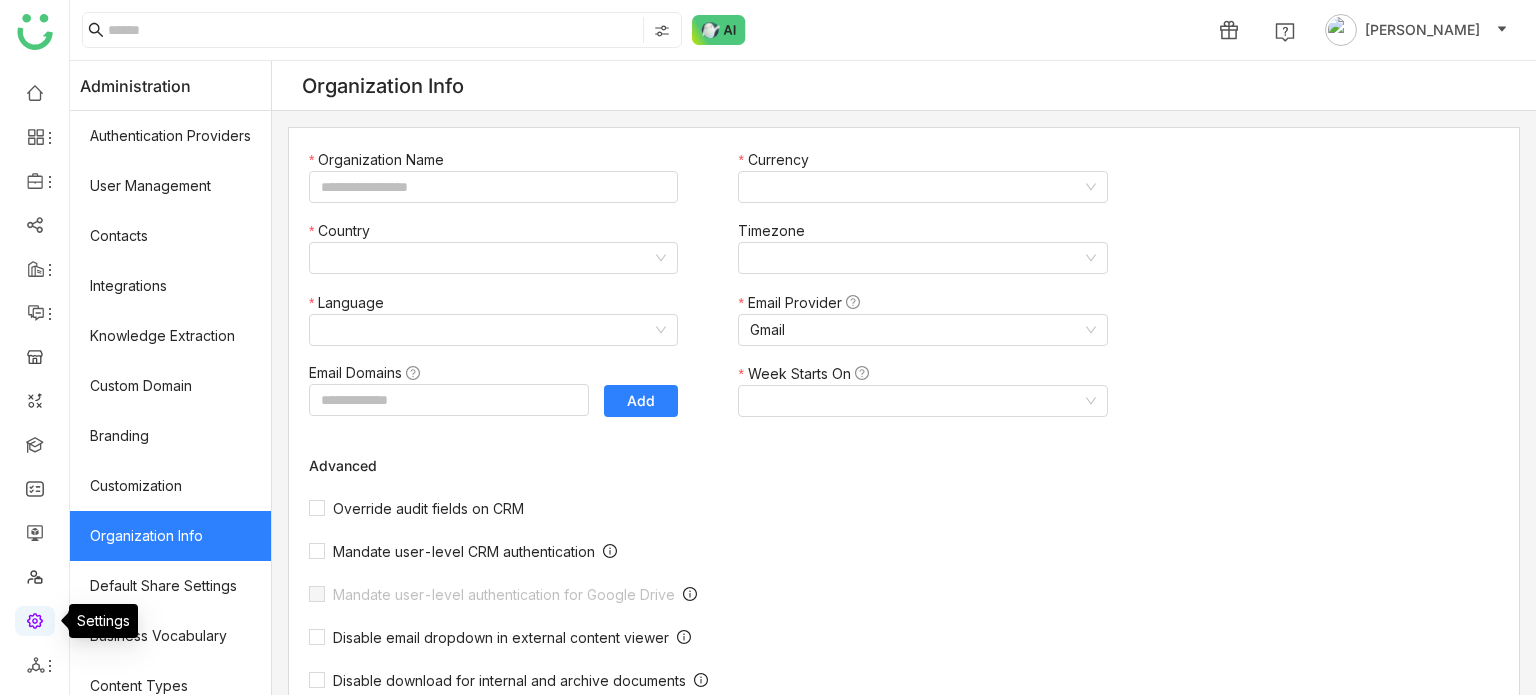 type on "*******" 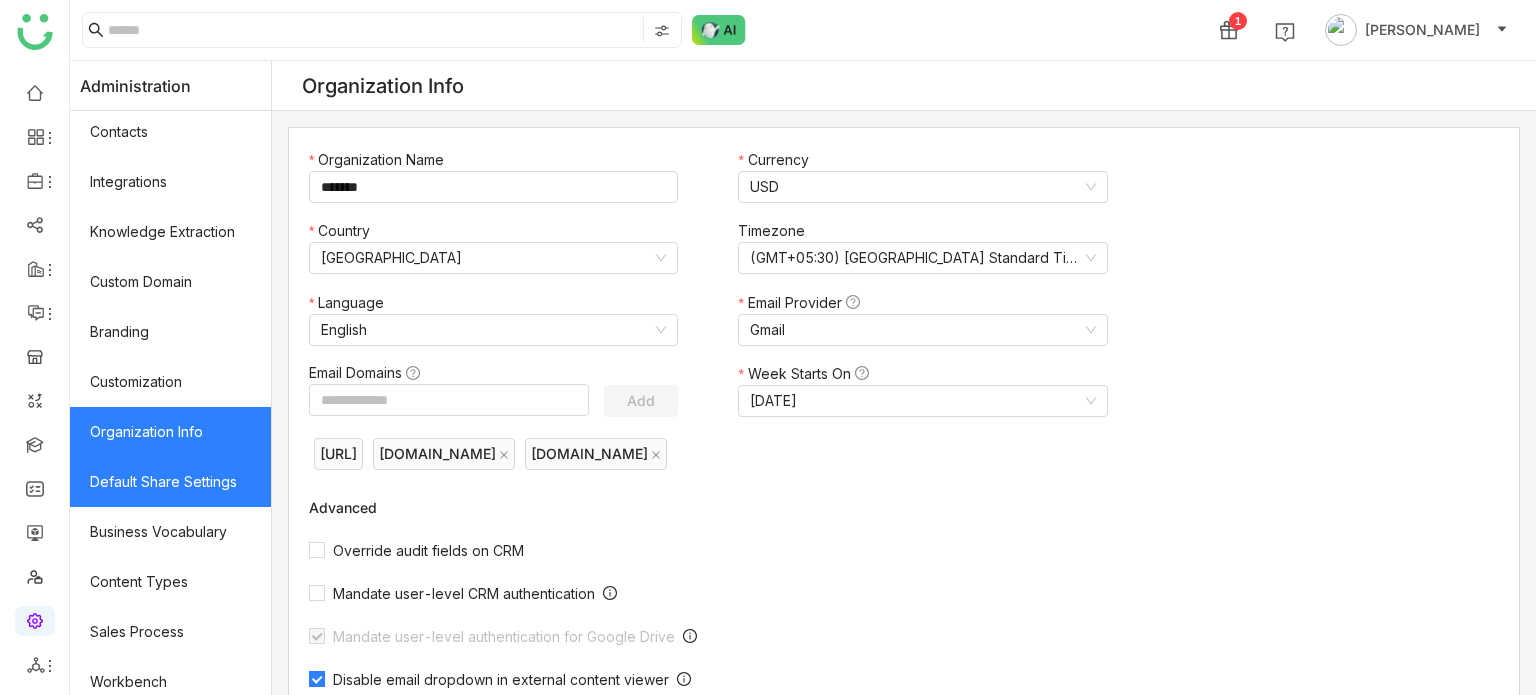 scroll, scrollTop: 0, scrollLeft: 0, axis: both 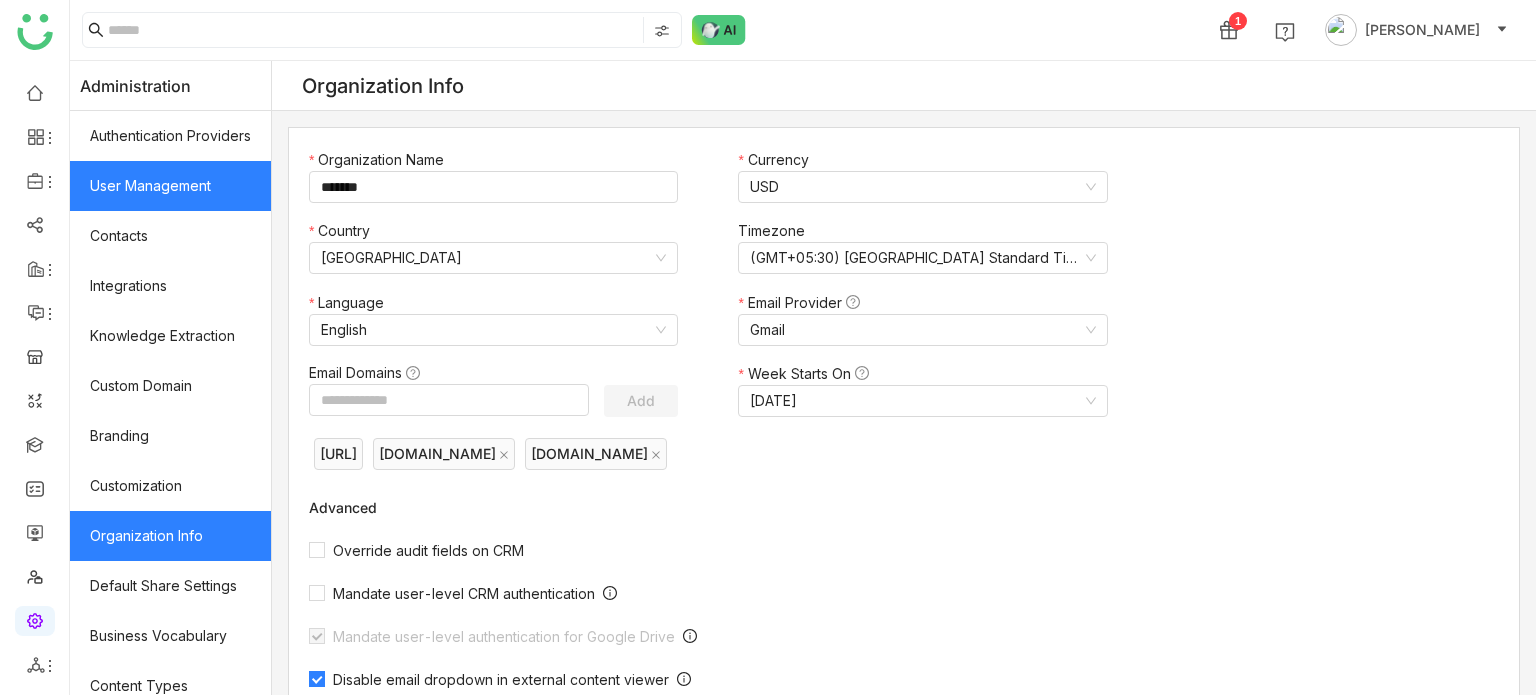 click on "User Management" 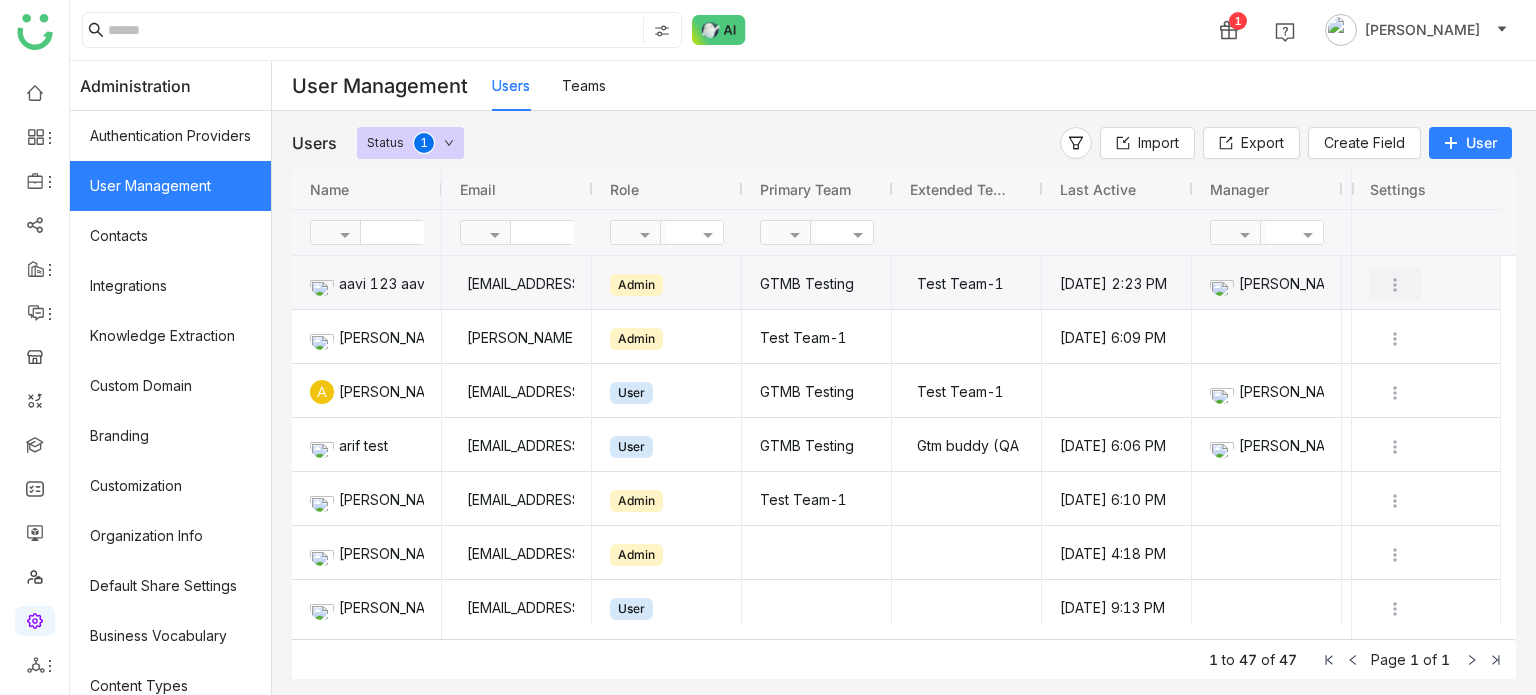 click 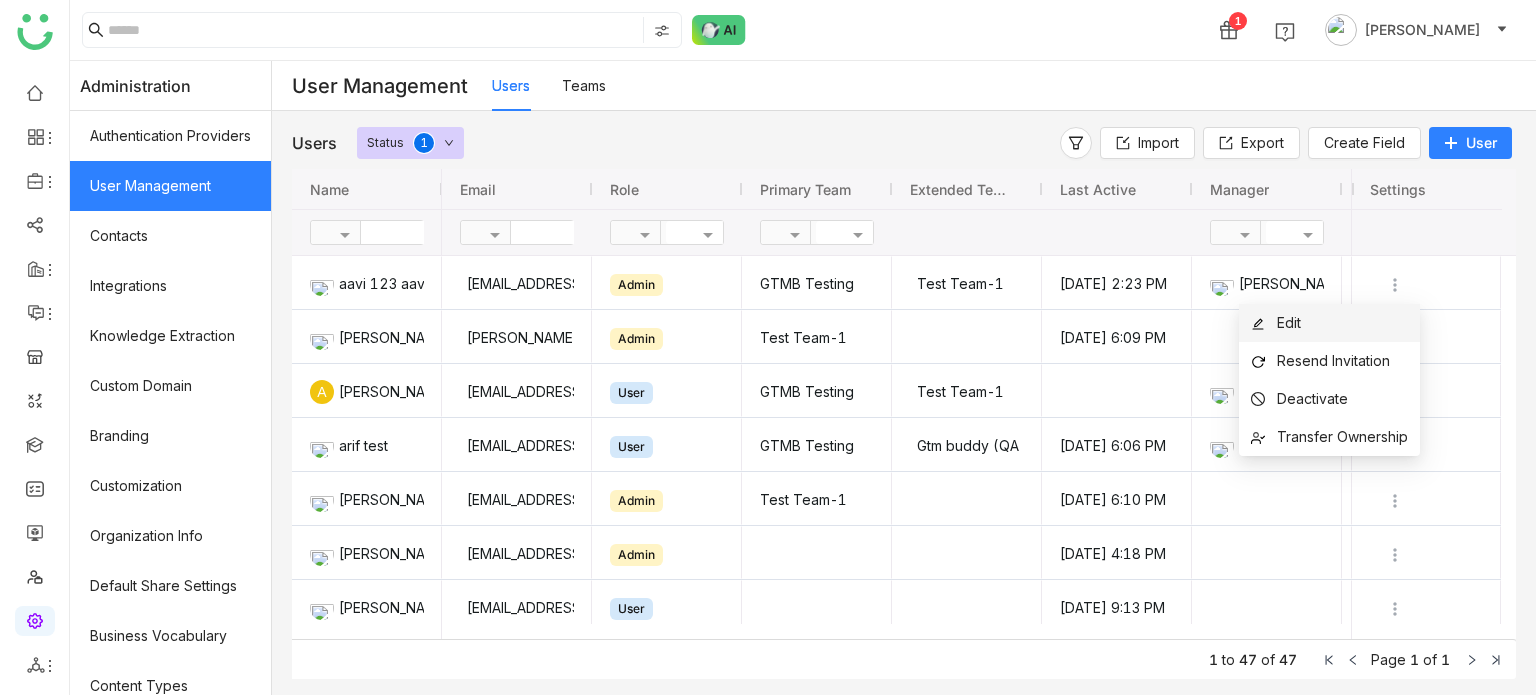 click on "Edit" at bounding box center [1329, 323] 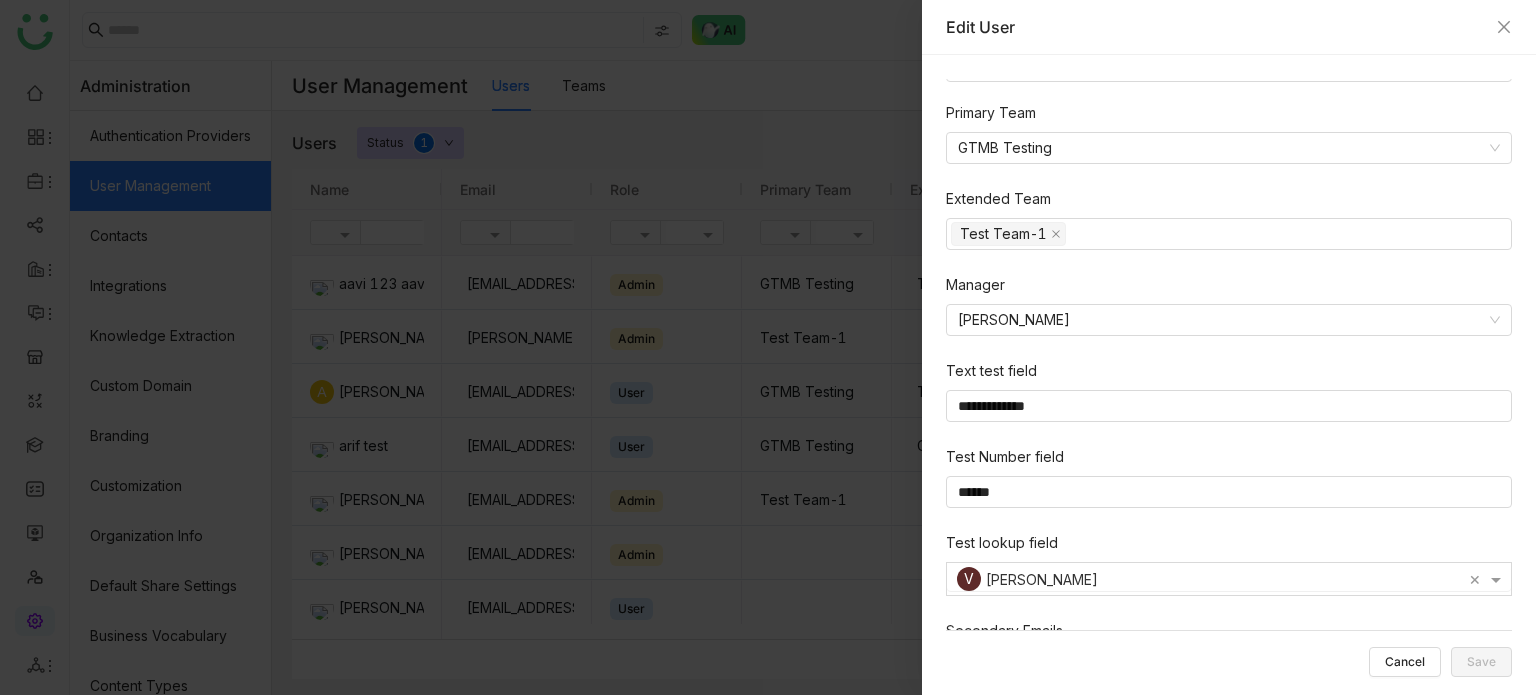 scroll, scrollTop: 380, scrollLeft: 0, axis: vertical 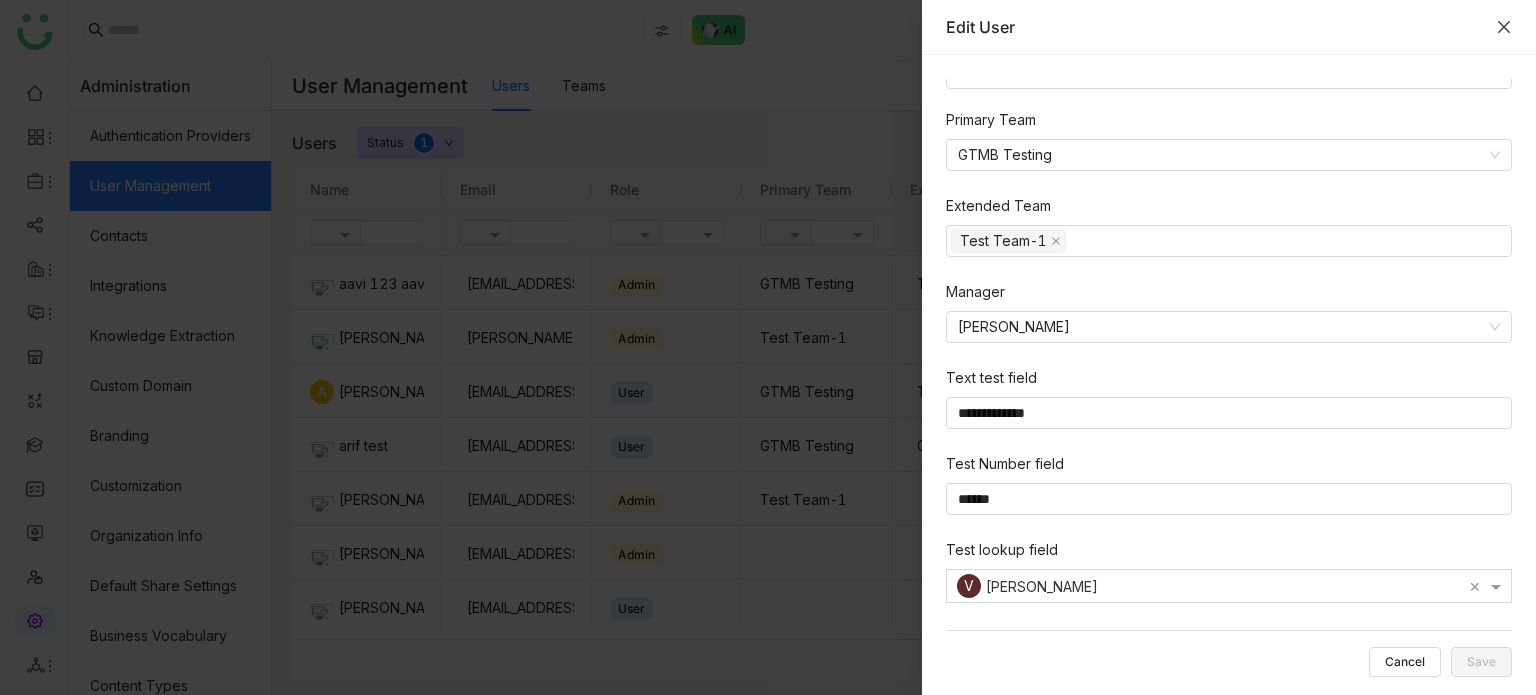 click 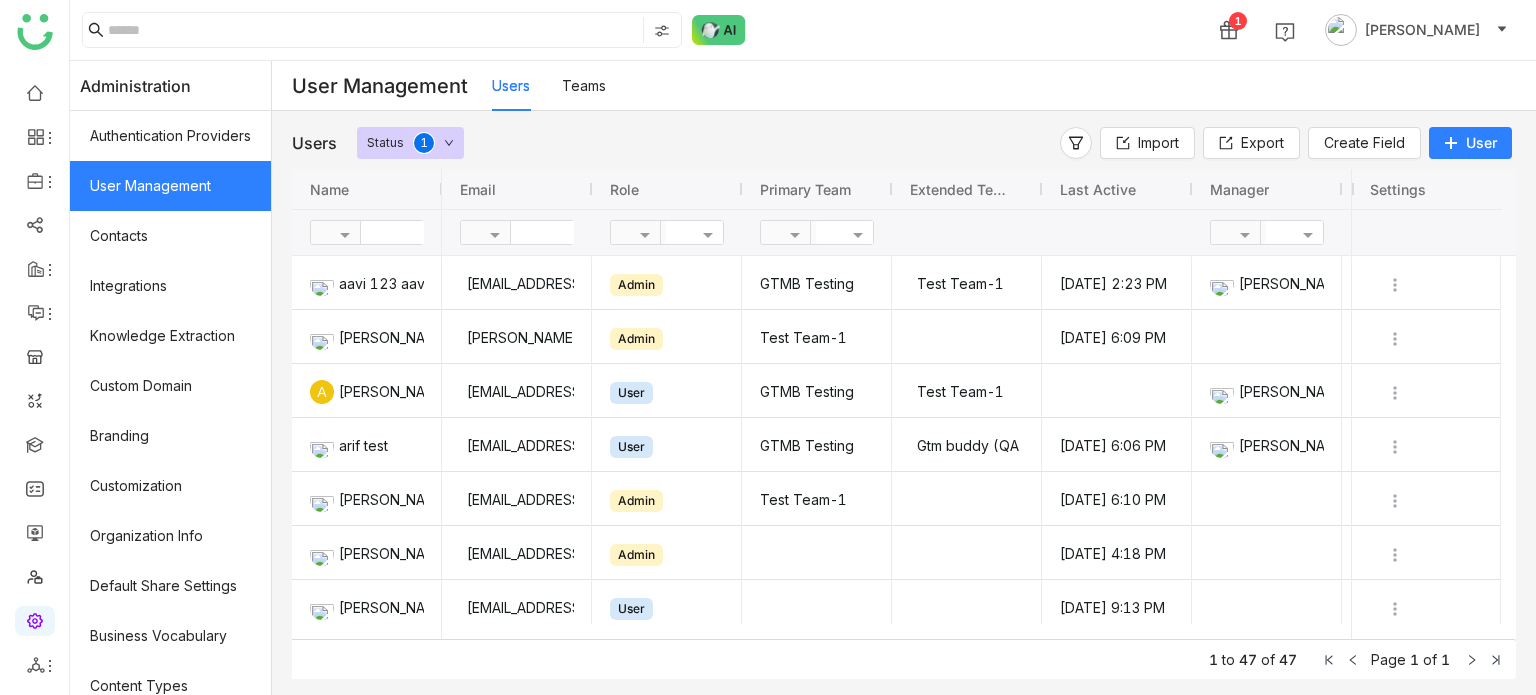 click on "Teams" at bounding box center (584, 85) 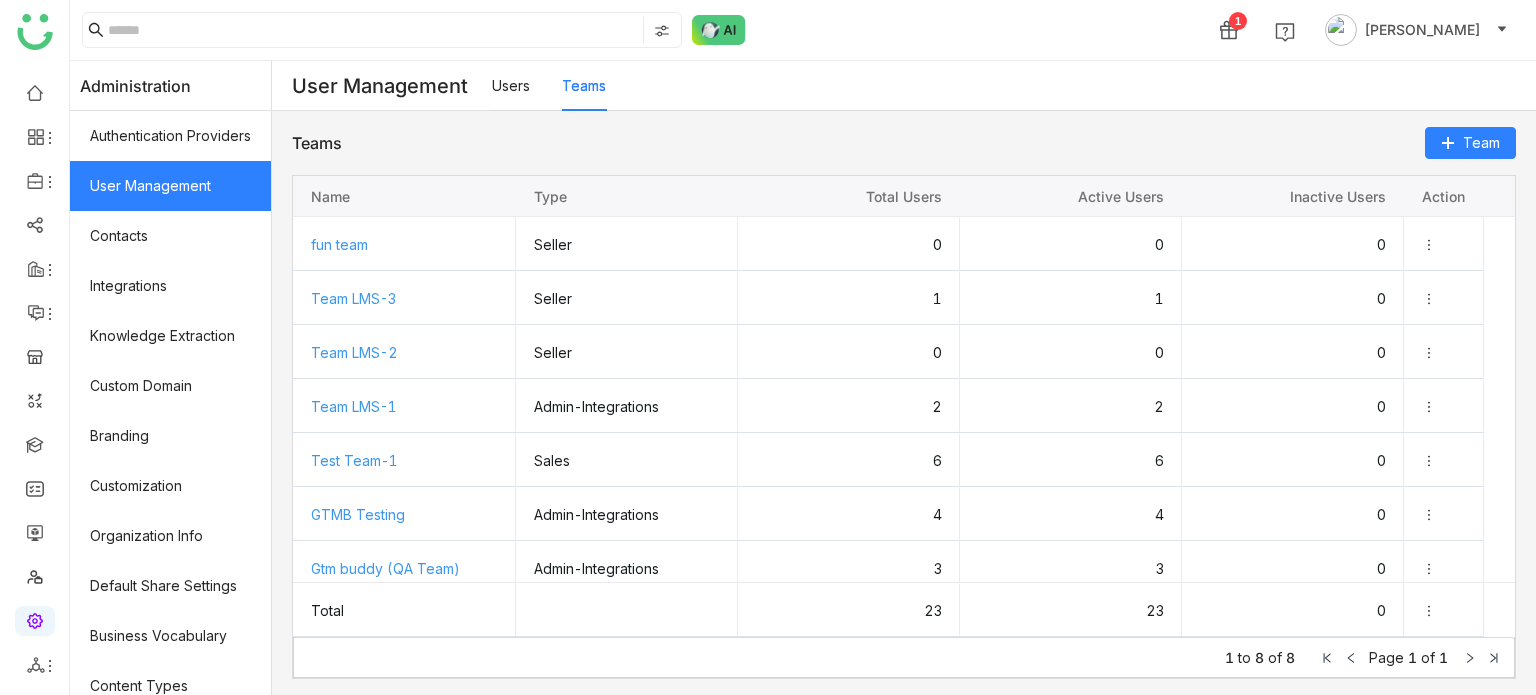 click on "Users" at bounding box center (511, 85) 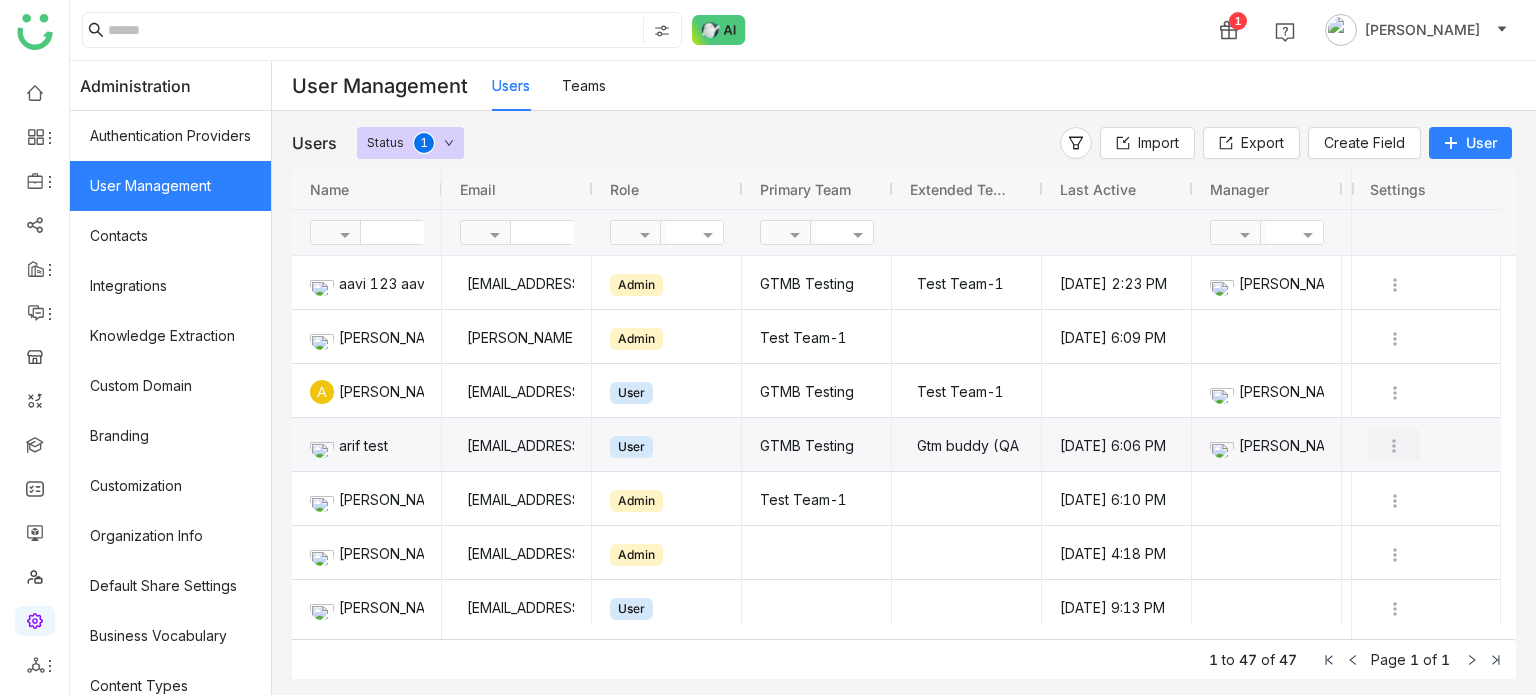 click 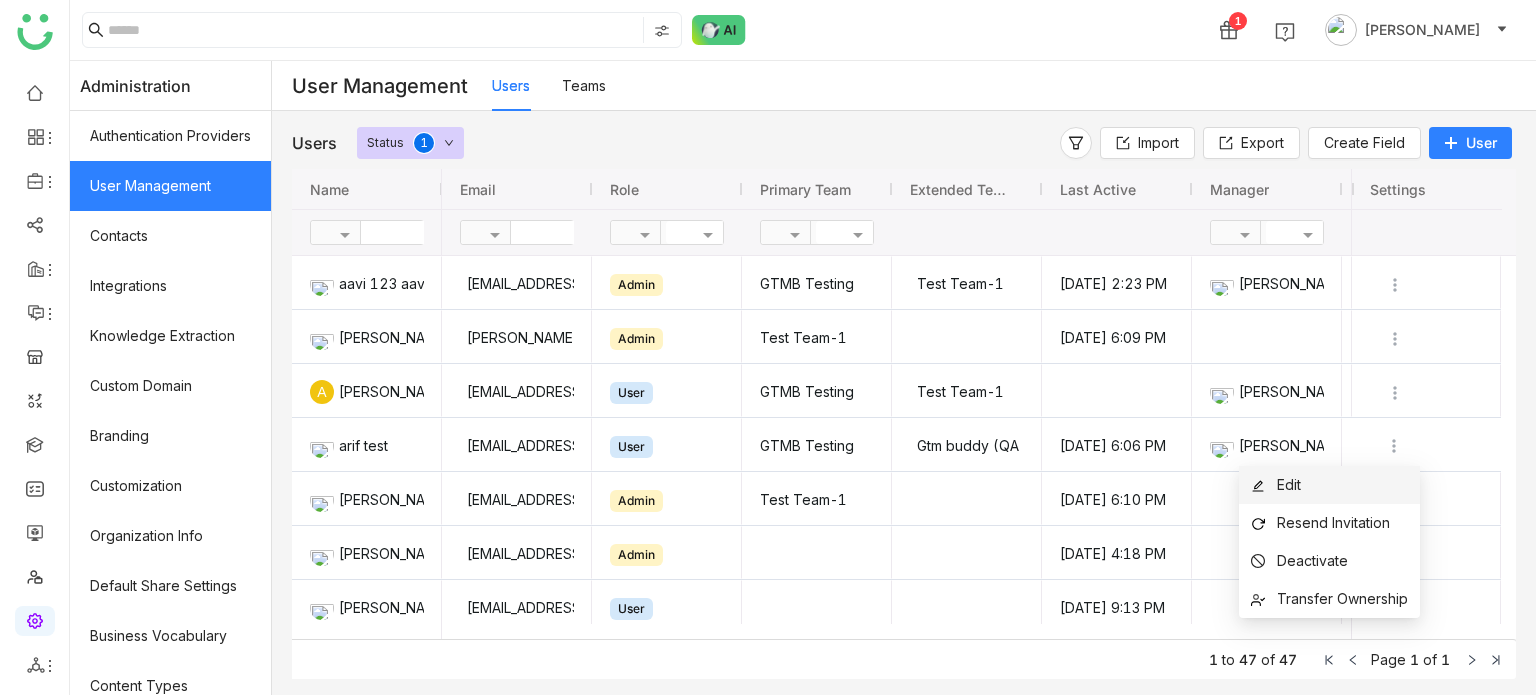 click on "Edit" at bounding box center (1329, 485) 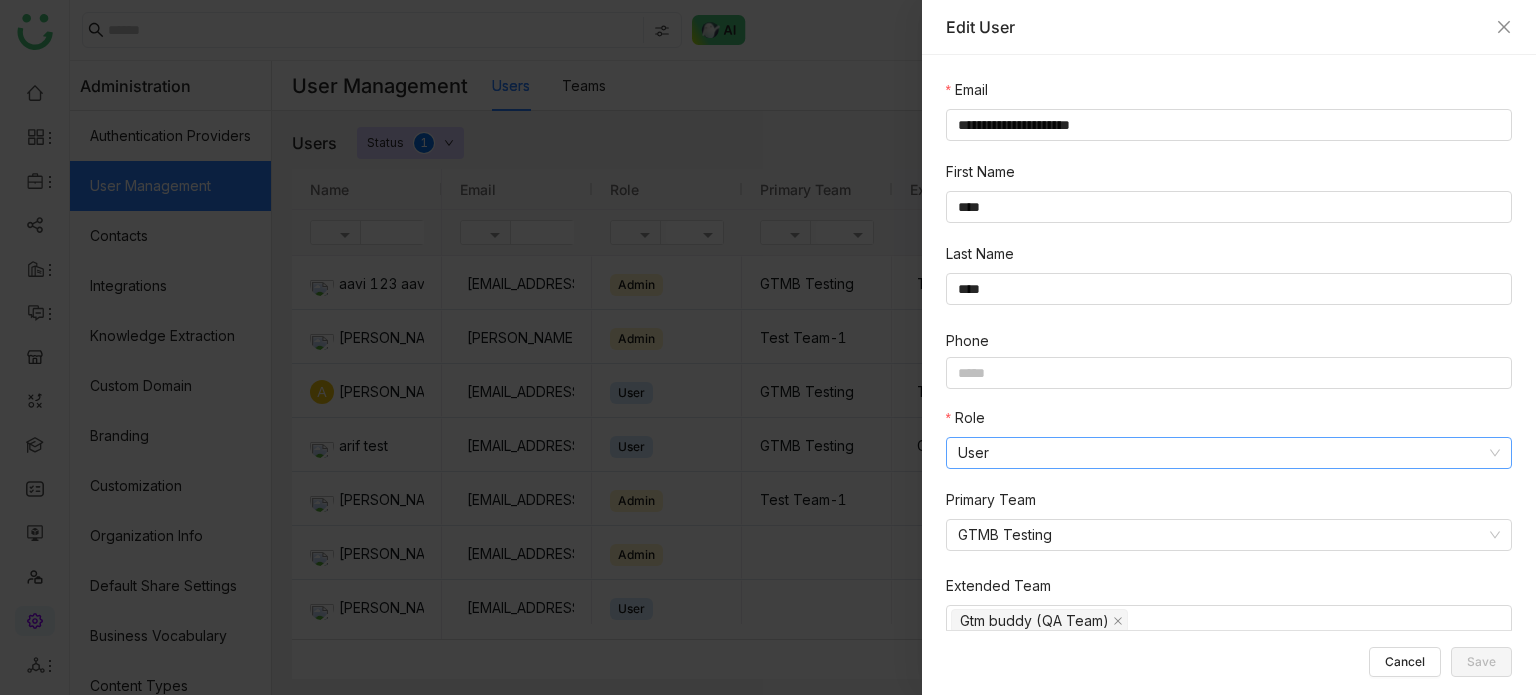 scroll, scrollTop: 34, scrollLeft: 0, axis: vertical 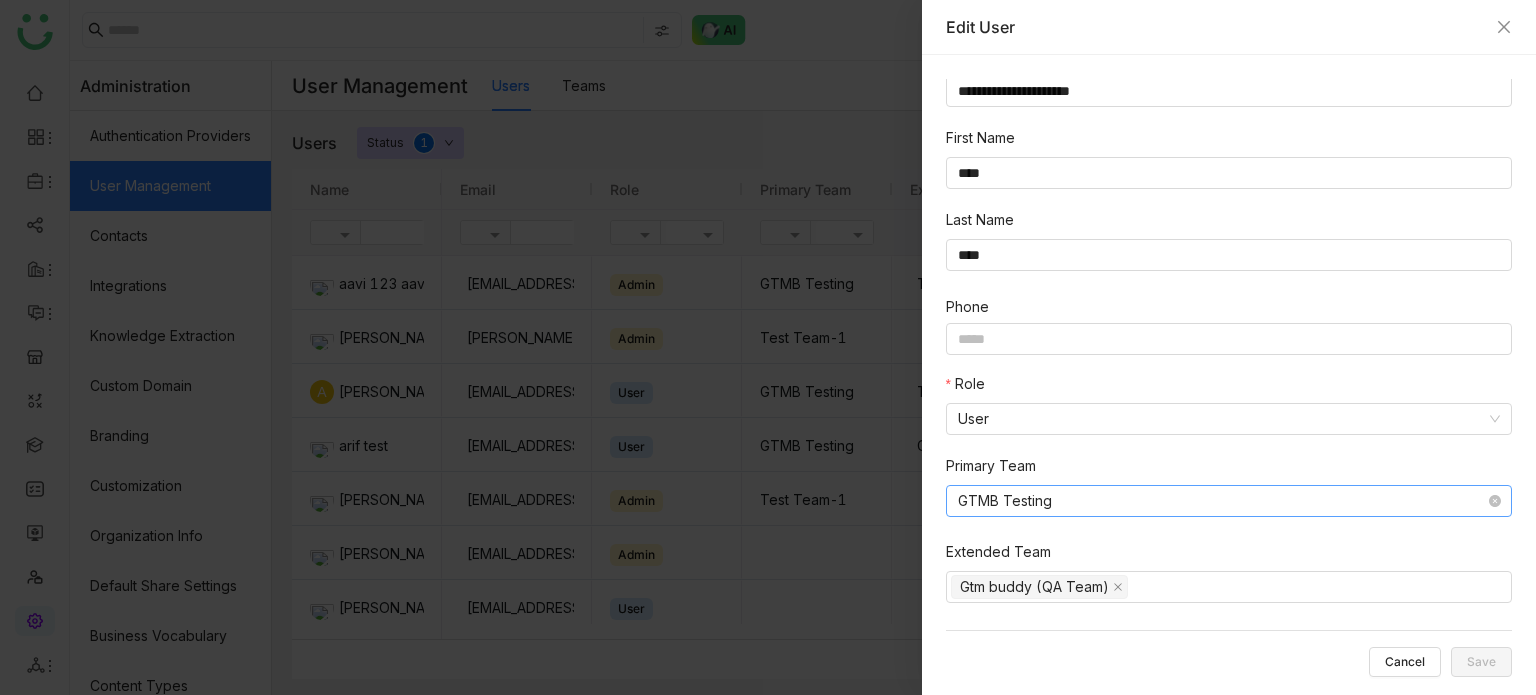 click on "GTMB Testing" 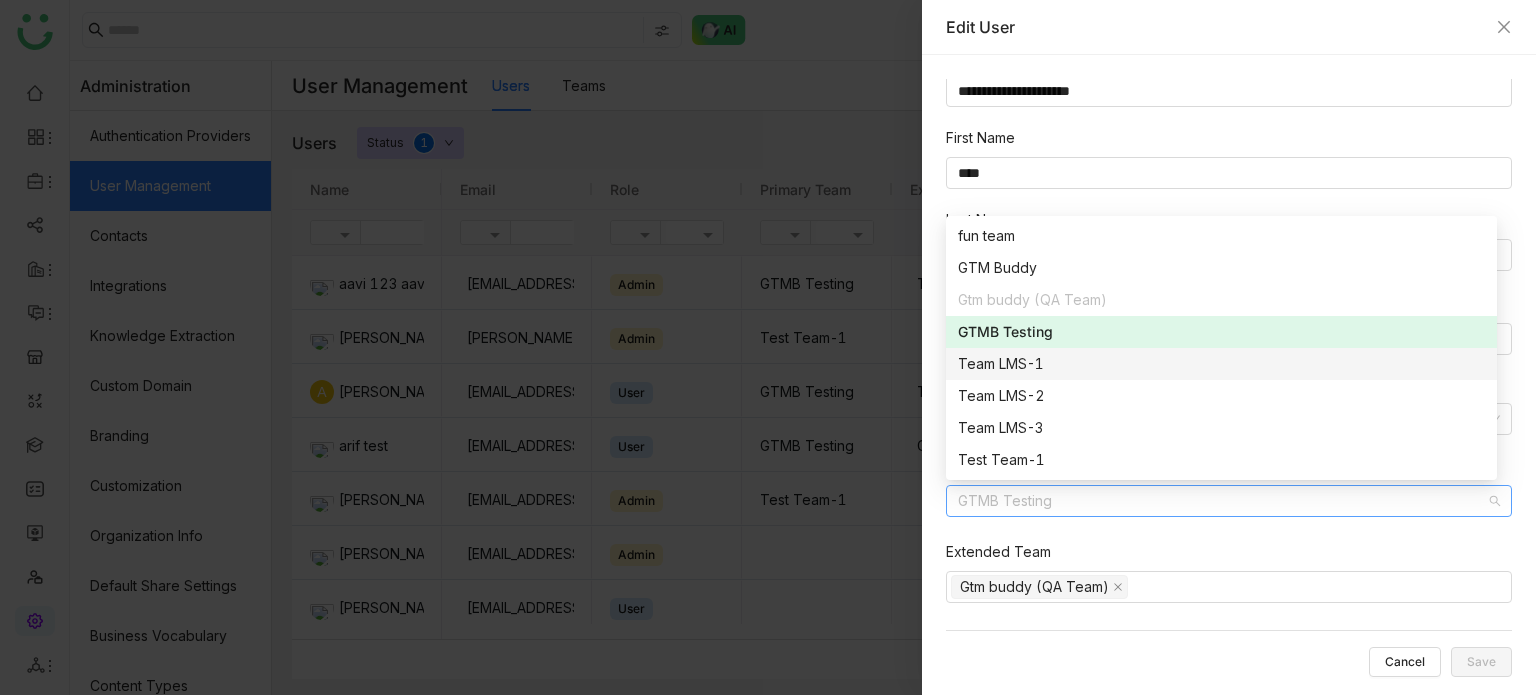 click on "Team LMS-1" at bounding box center (1221, 364) 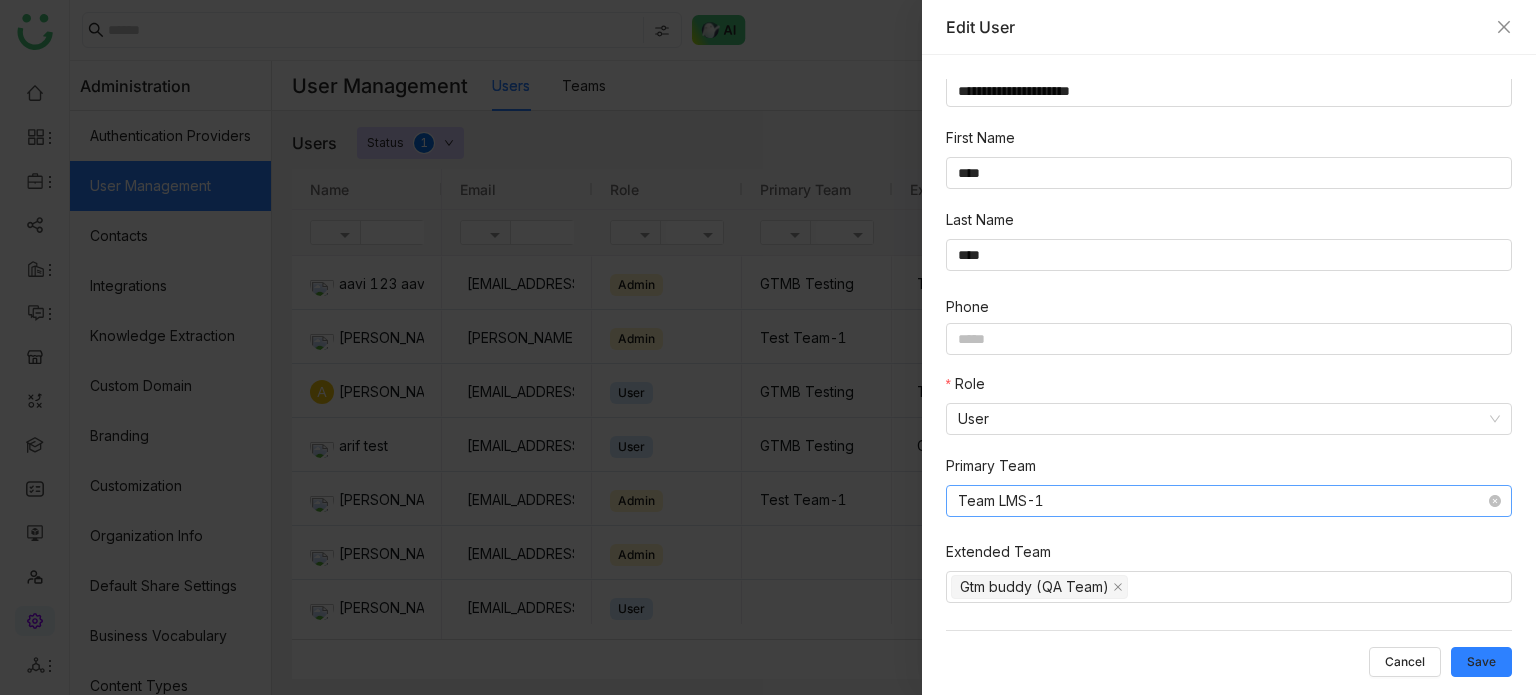 click on "Team LMS-1" 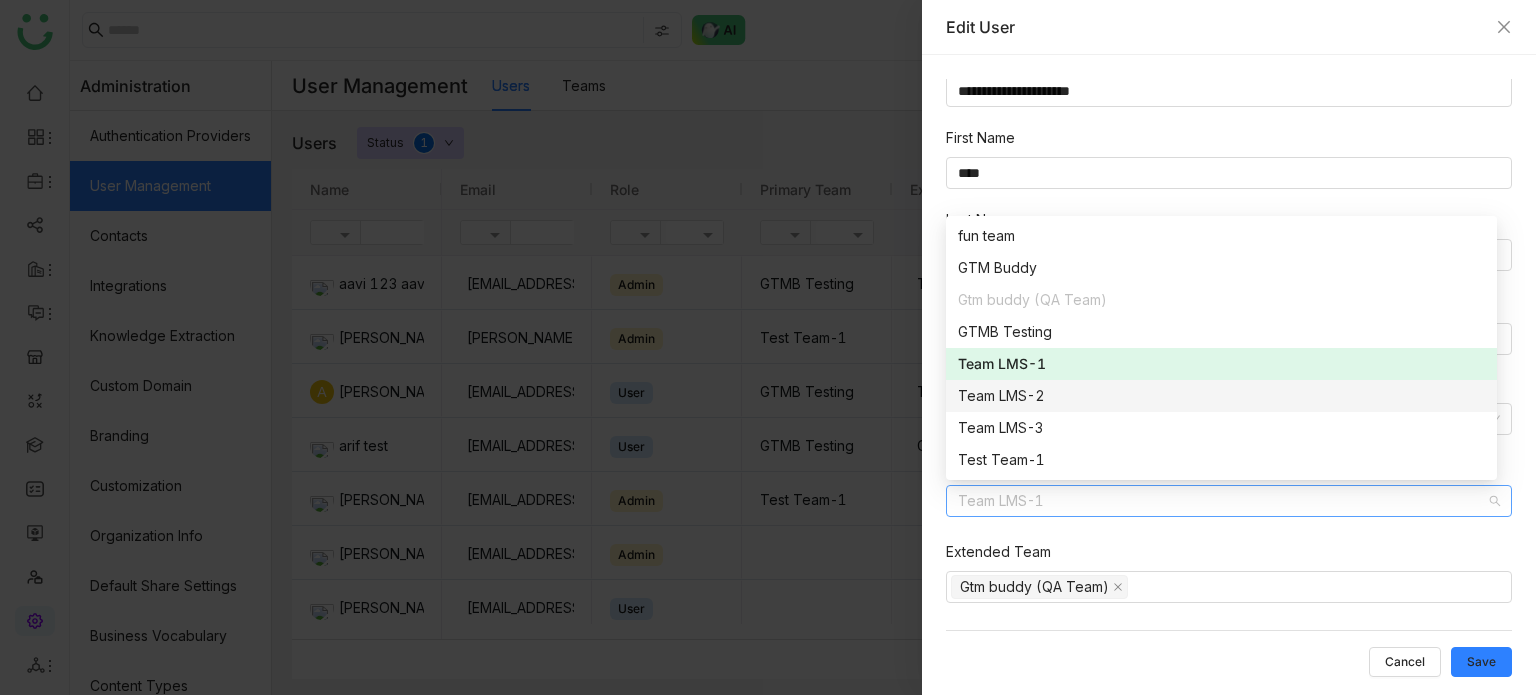 click on "Team LMS-2" at bounding box center [1221, 396] 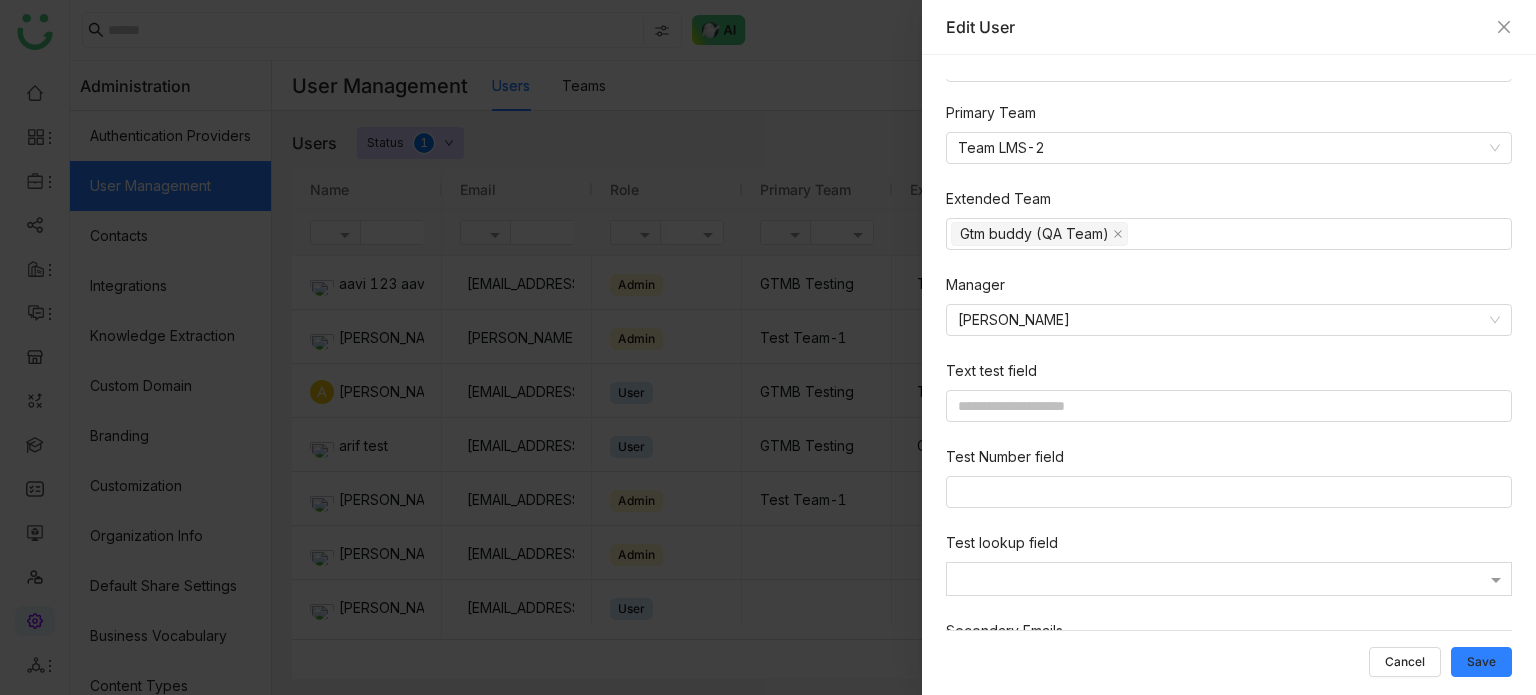 scroll, scrollTop: 380, scrollLeft: 0, axis: vertical 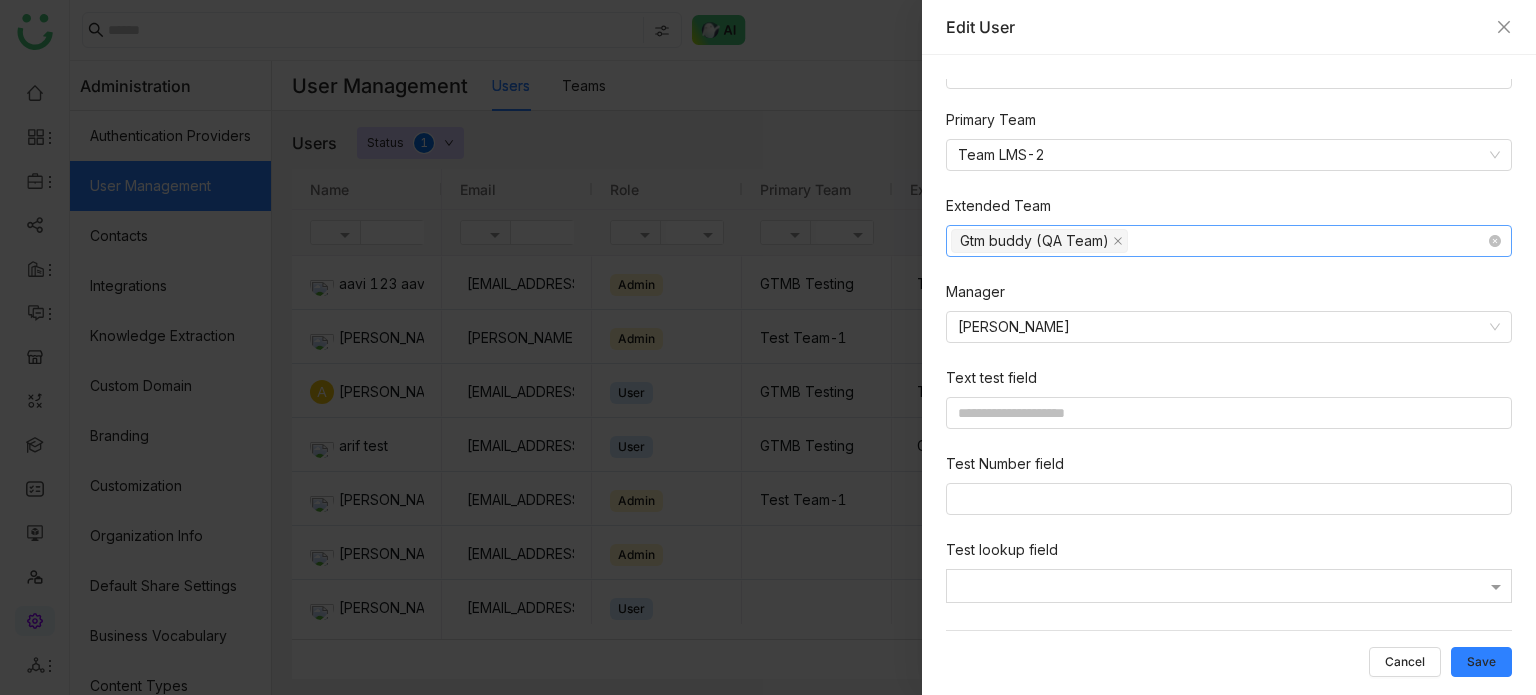 click on "Gtm buddy (QA Team)" at bounding box center (1229, 241) 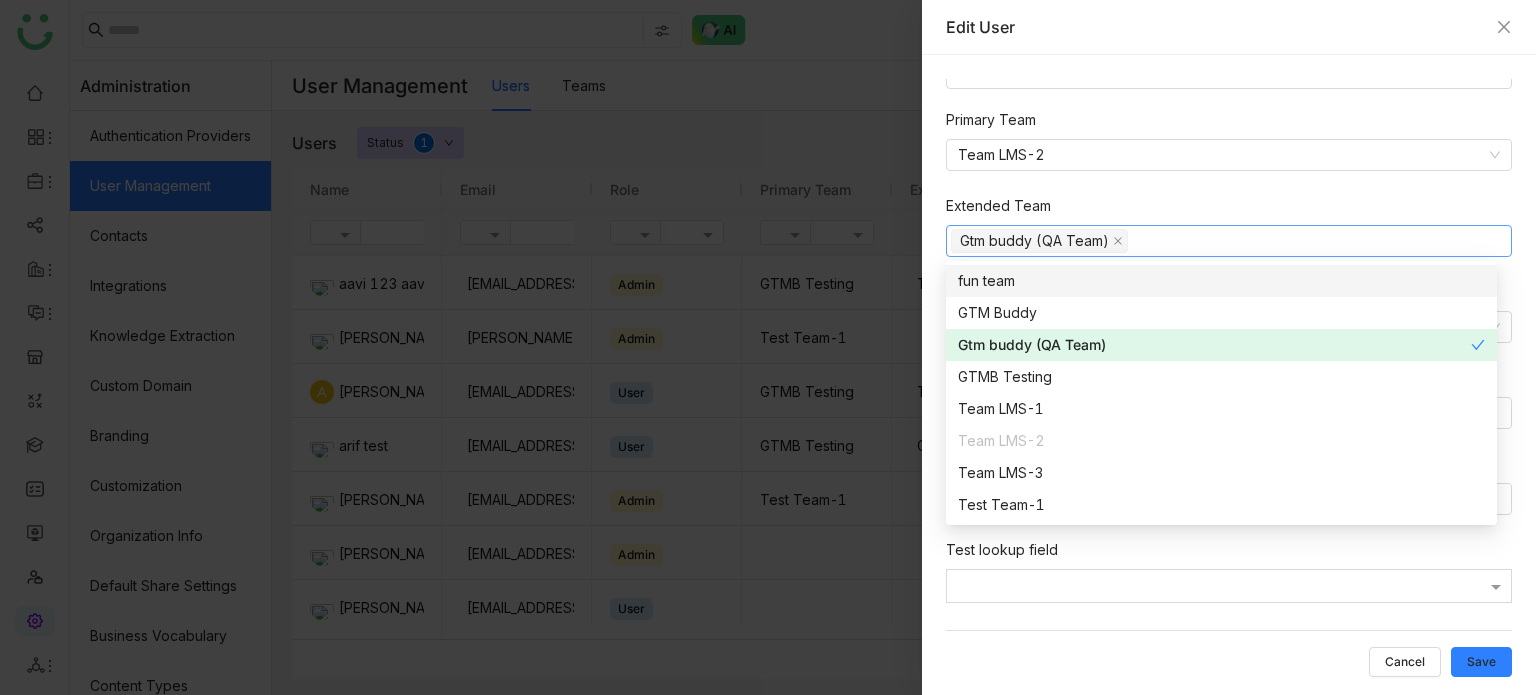 click on "Extended Team" at bounding box center [1229, 210] 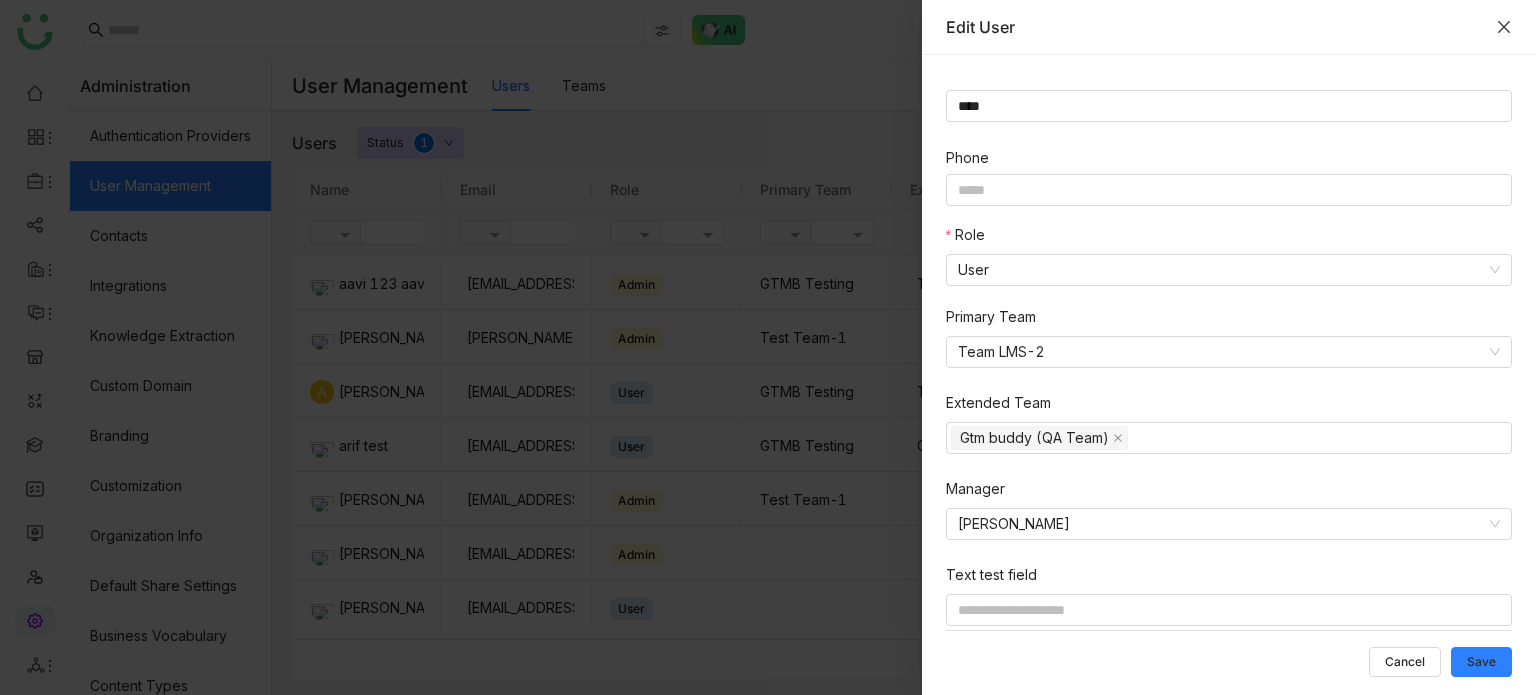 scroll, scrollTop: 174, scrollLeft: 0, axis: vertical 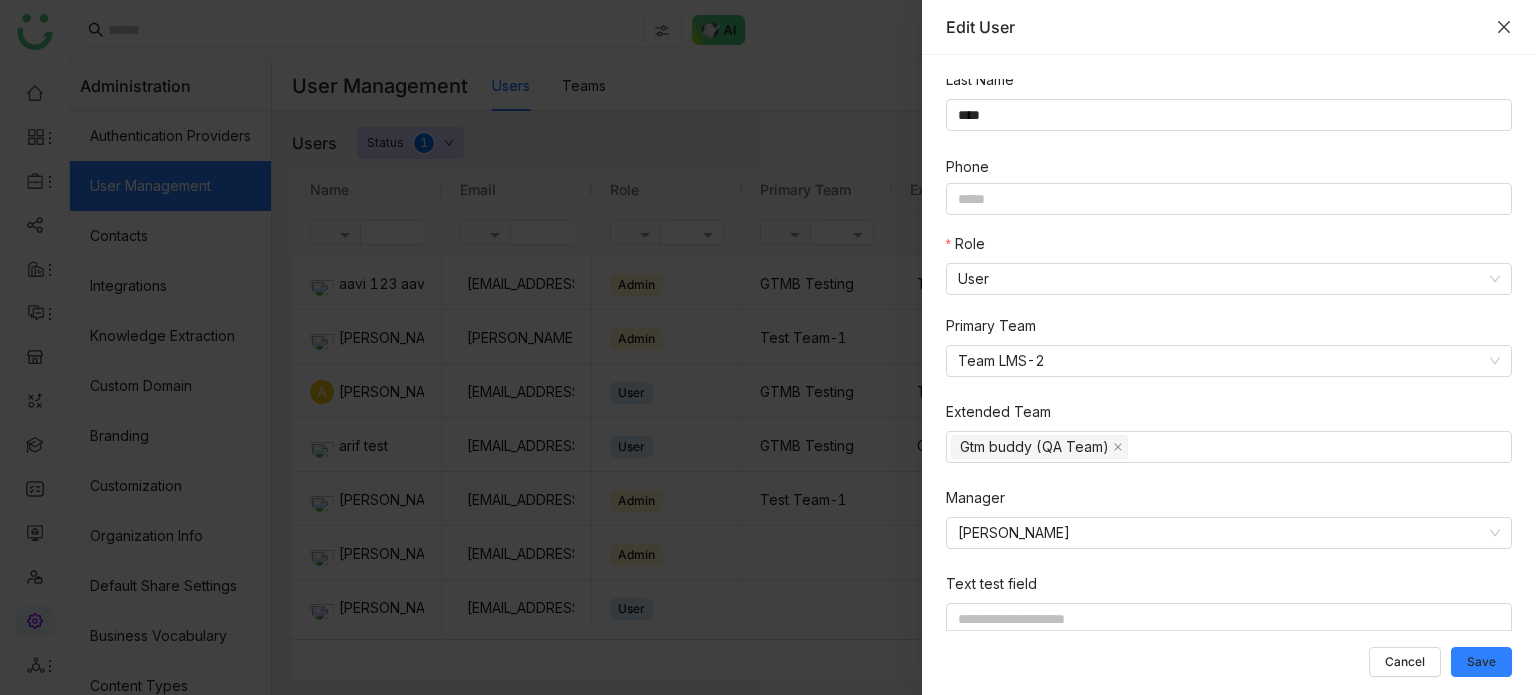 click 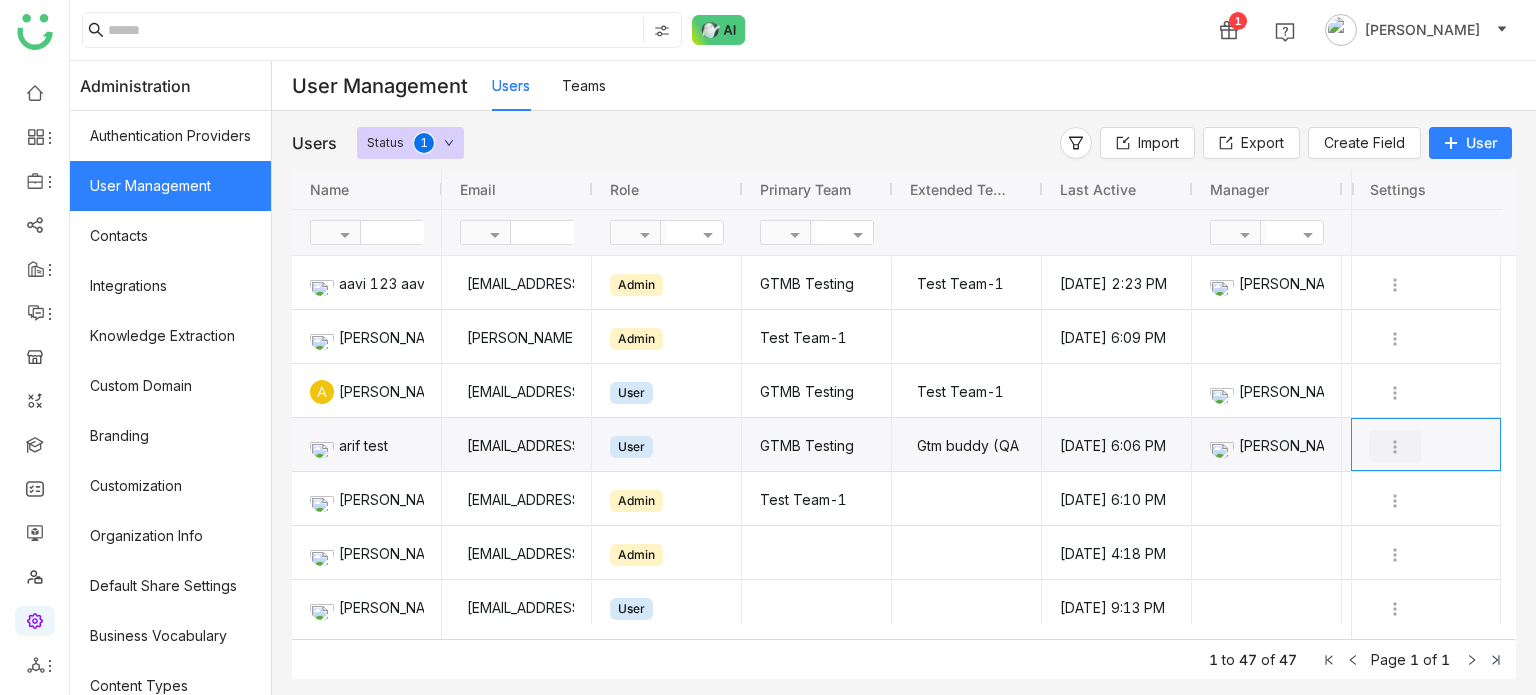 click 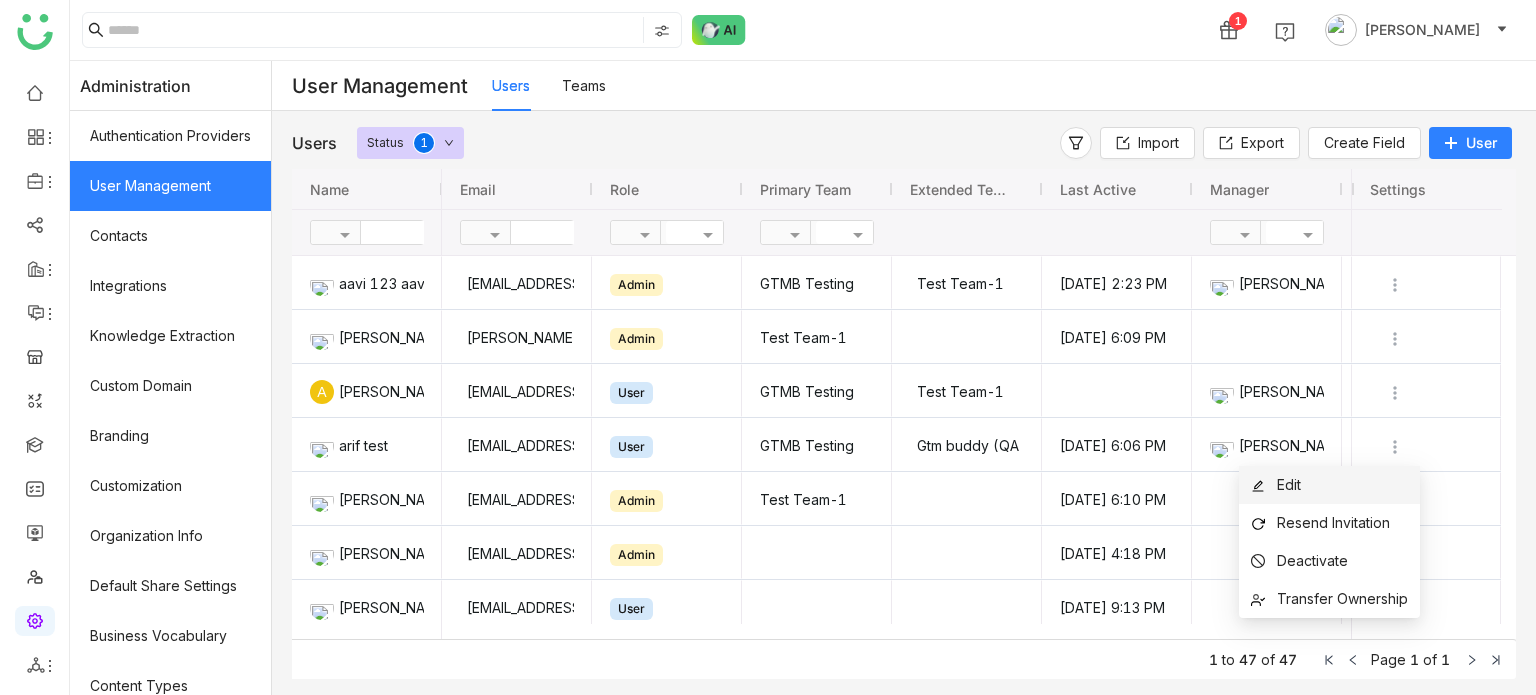 click on "Edit" at bounding box center (1329, 485) 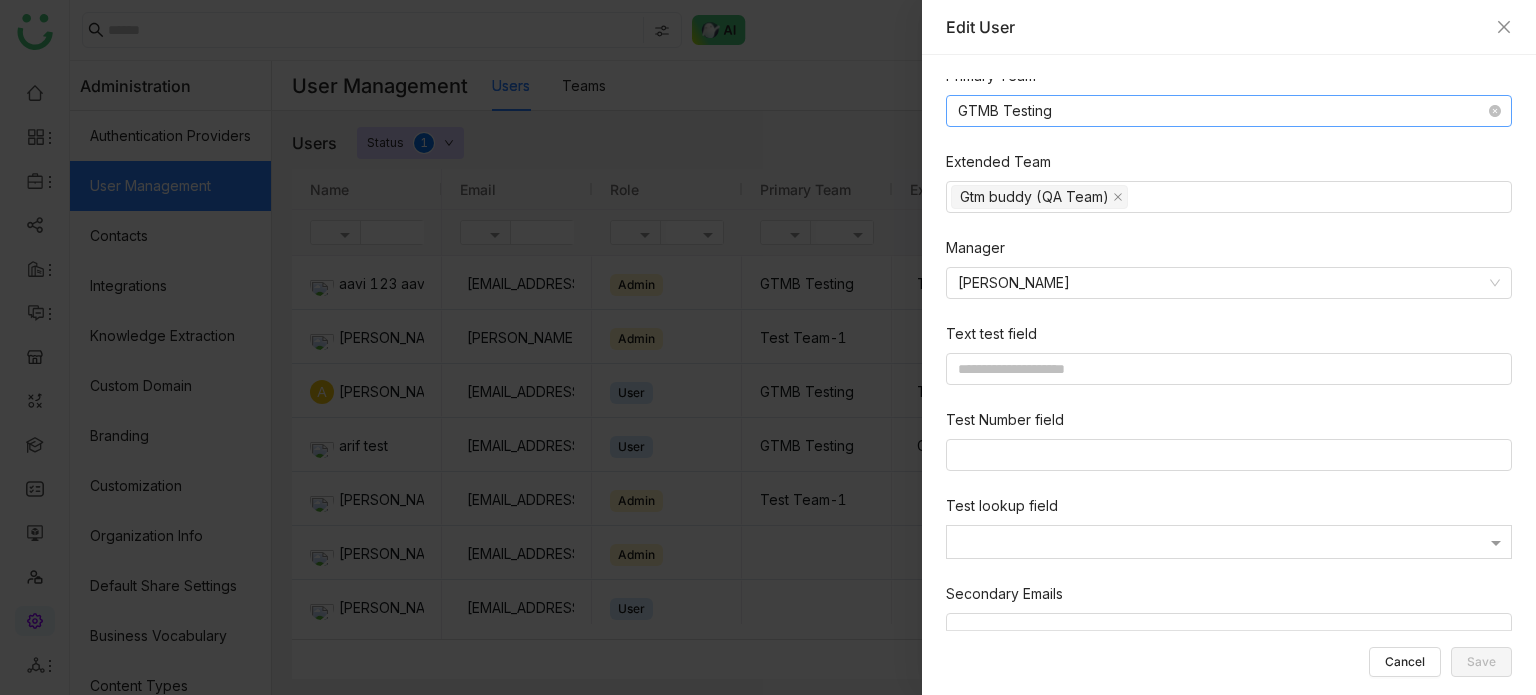 scroll, scrollTop: 459, scrollLeft: 0, axis: vertical 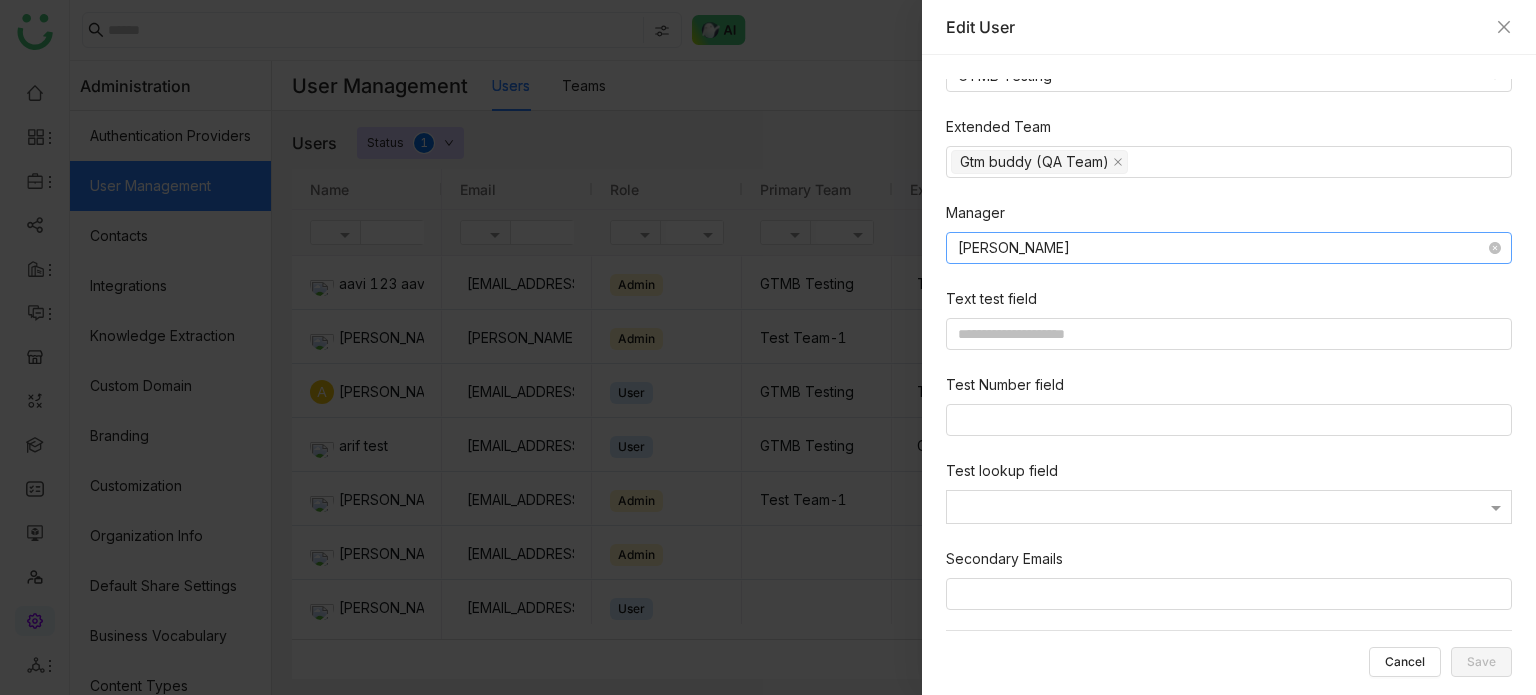 click on "[PERSON_NAME]" 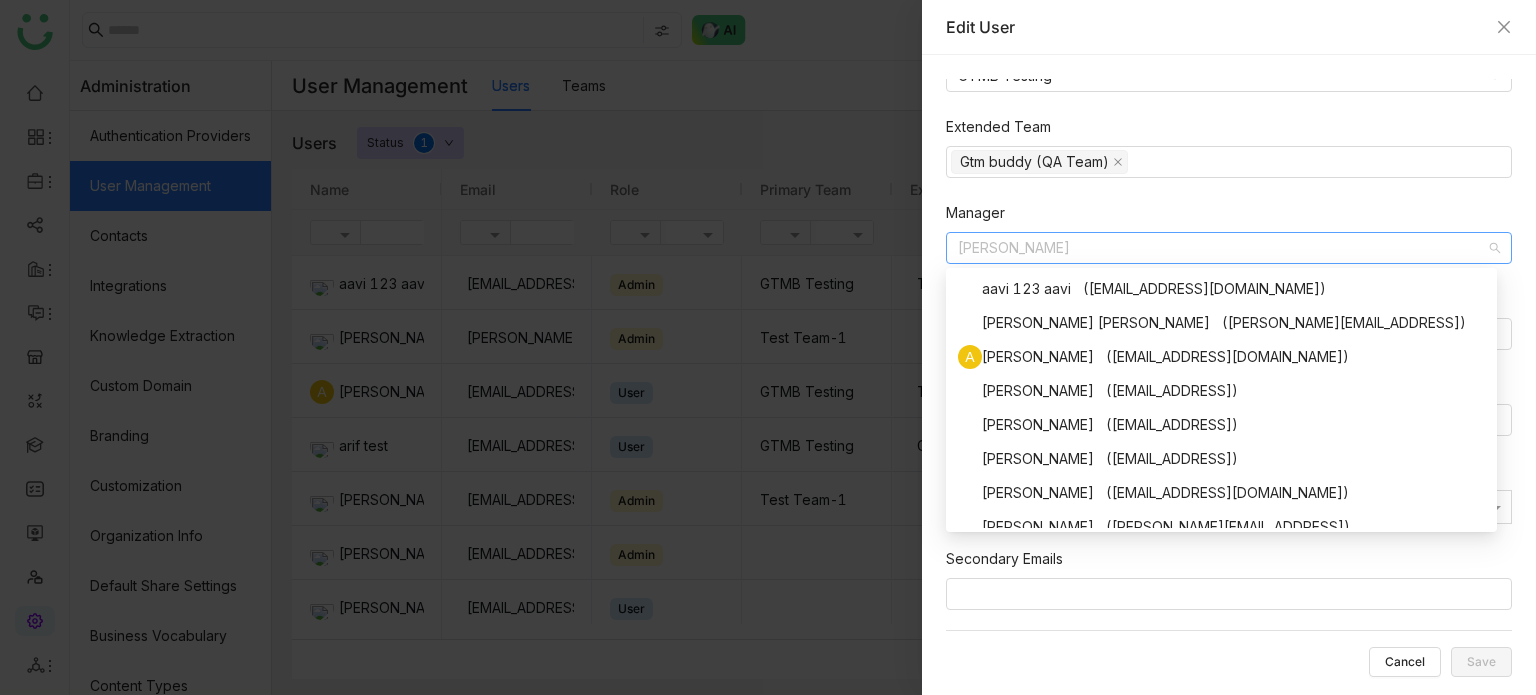scroll, scrollTop: 118, scrollLeft: 0, axis: vertical 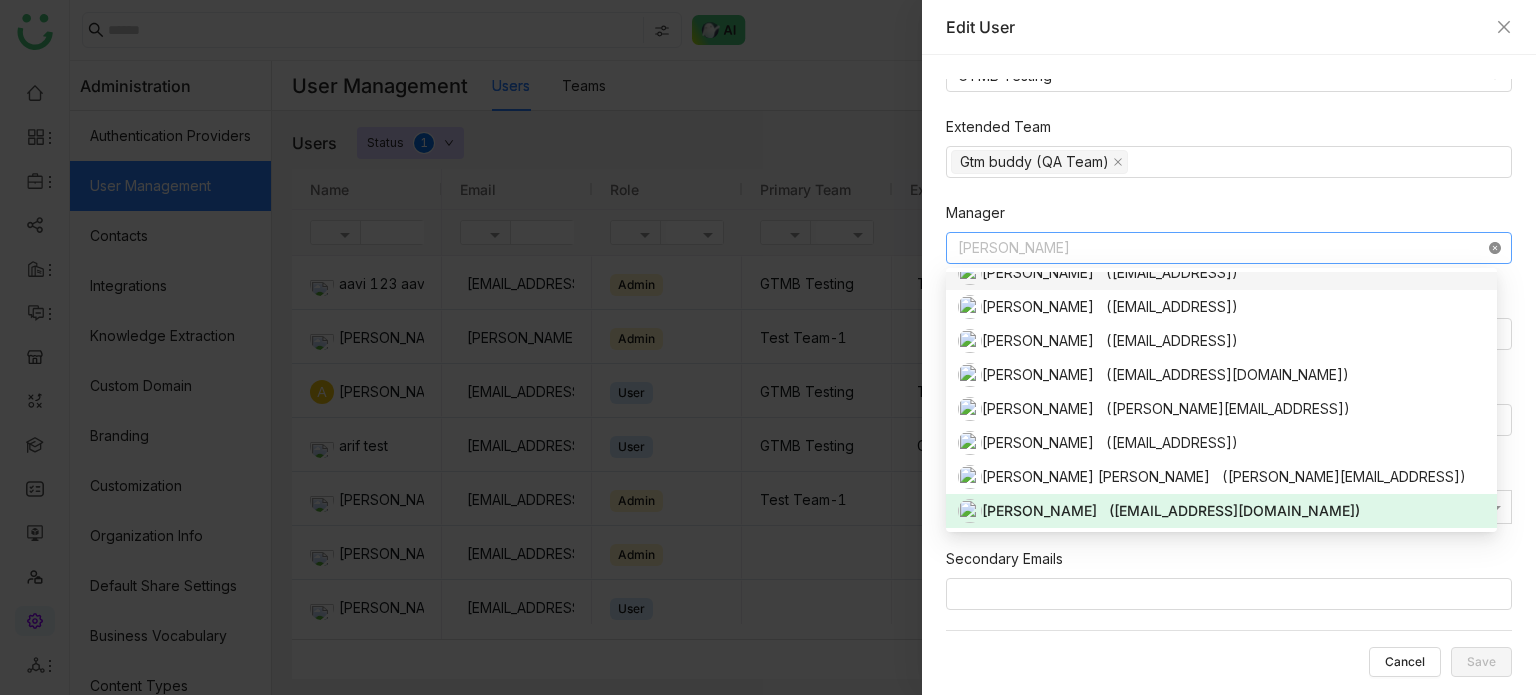 click 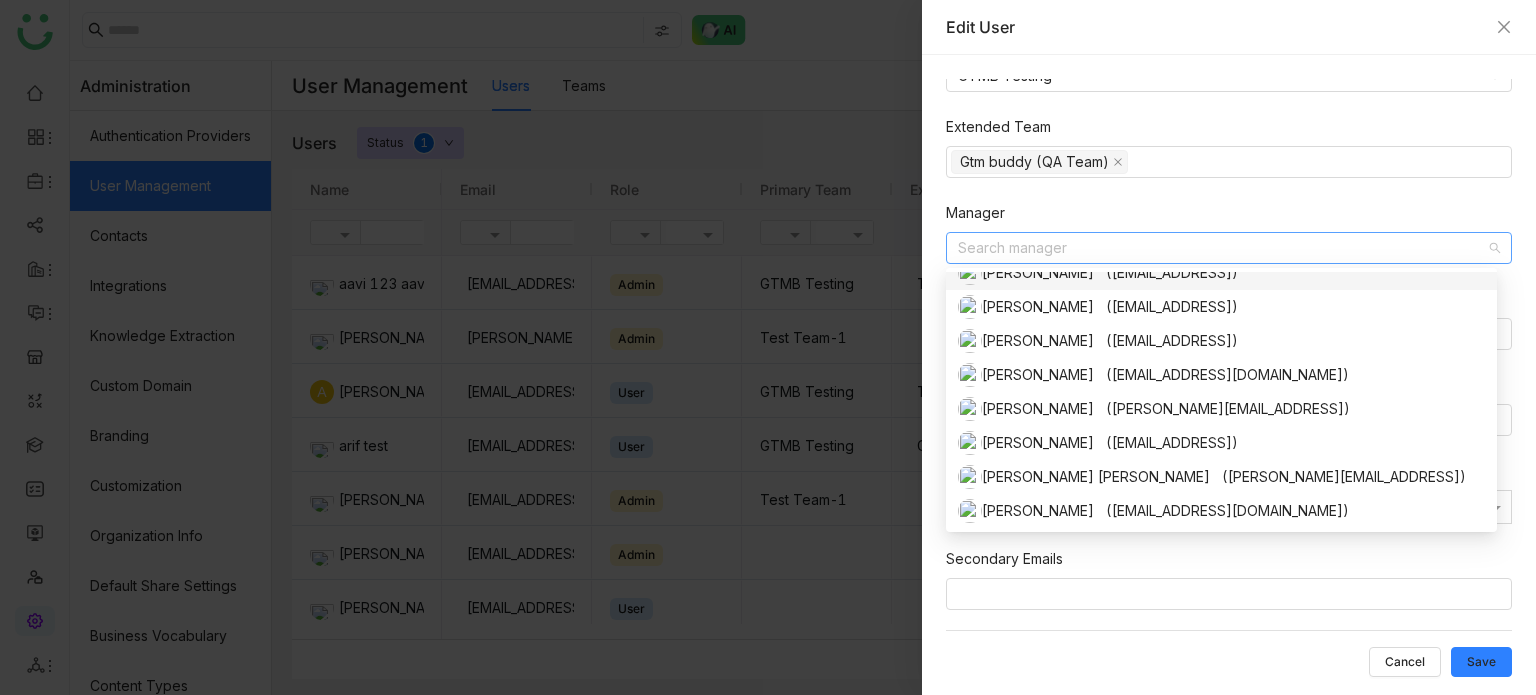click at bounding box center [1222, 248] 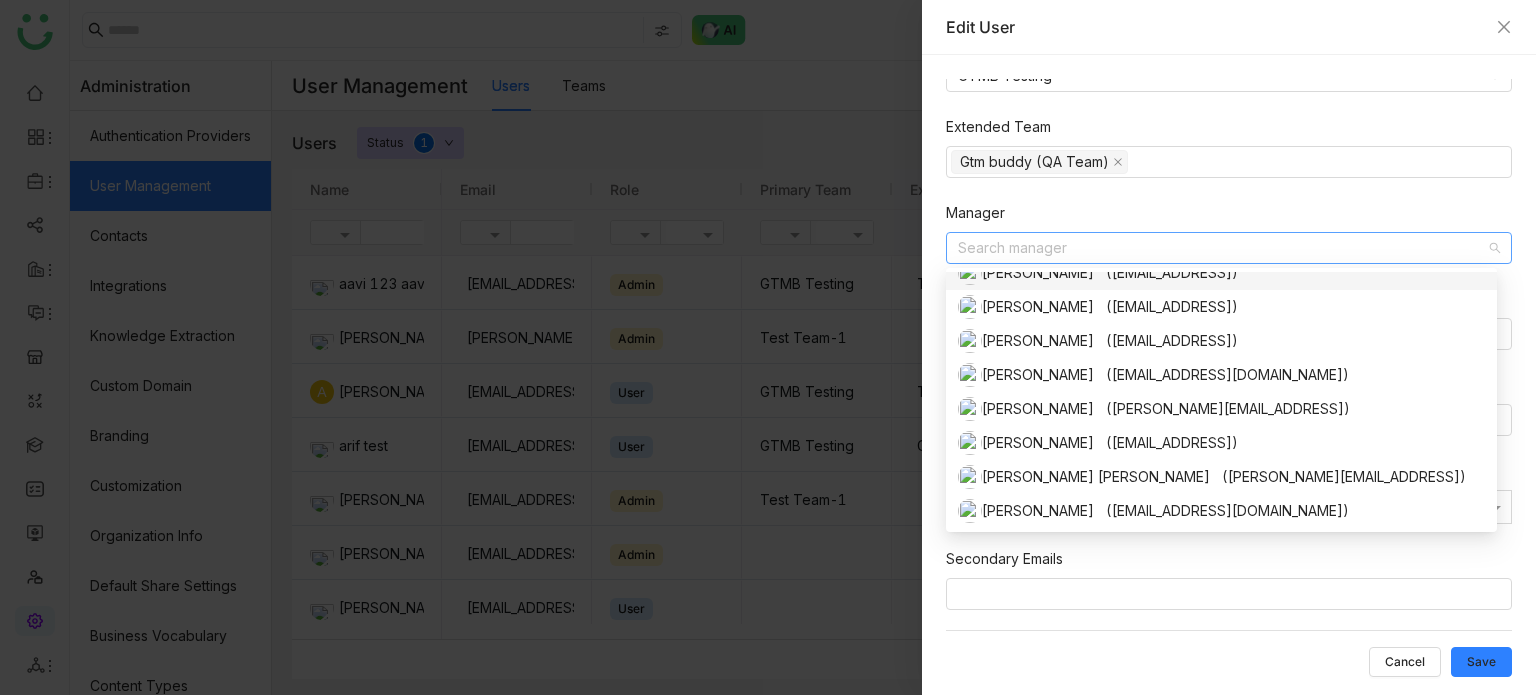 scroll, scrollTop: 101, scrollLeft: 0, axis: vertical 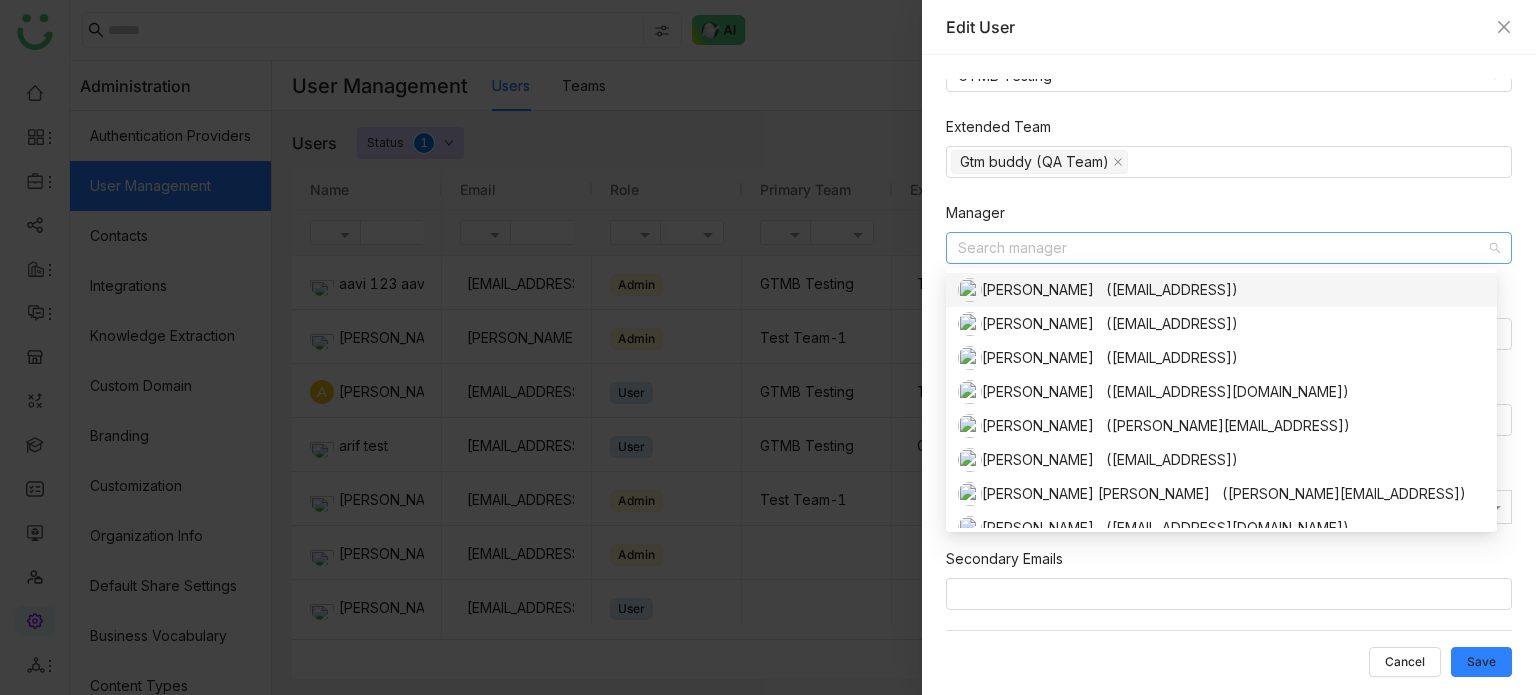 click on "Arif uddin   (arifu@gtmbuddy.ai)" at bounding box center [1221, 290] 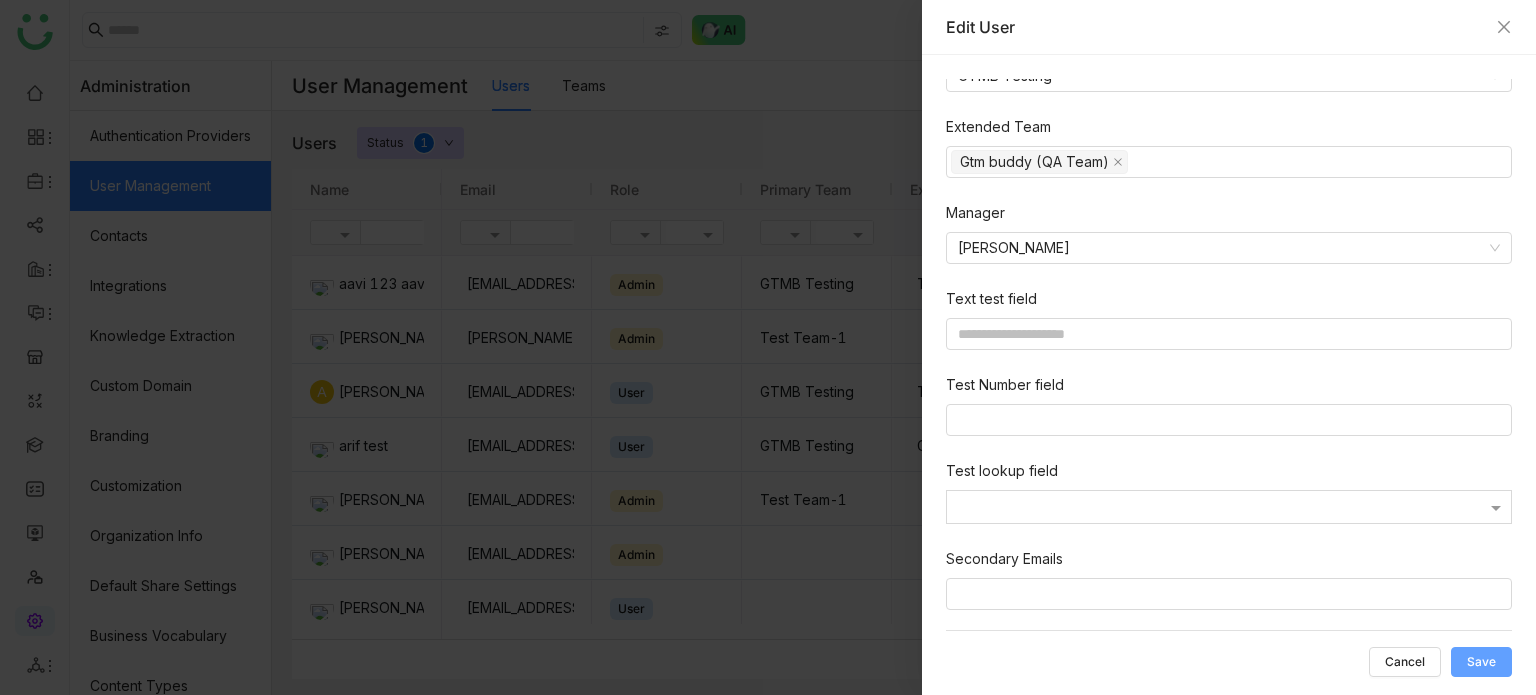 click on "Save" at bounding box center [1481, 662] 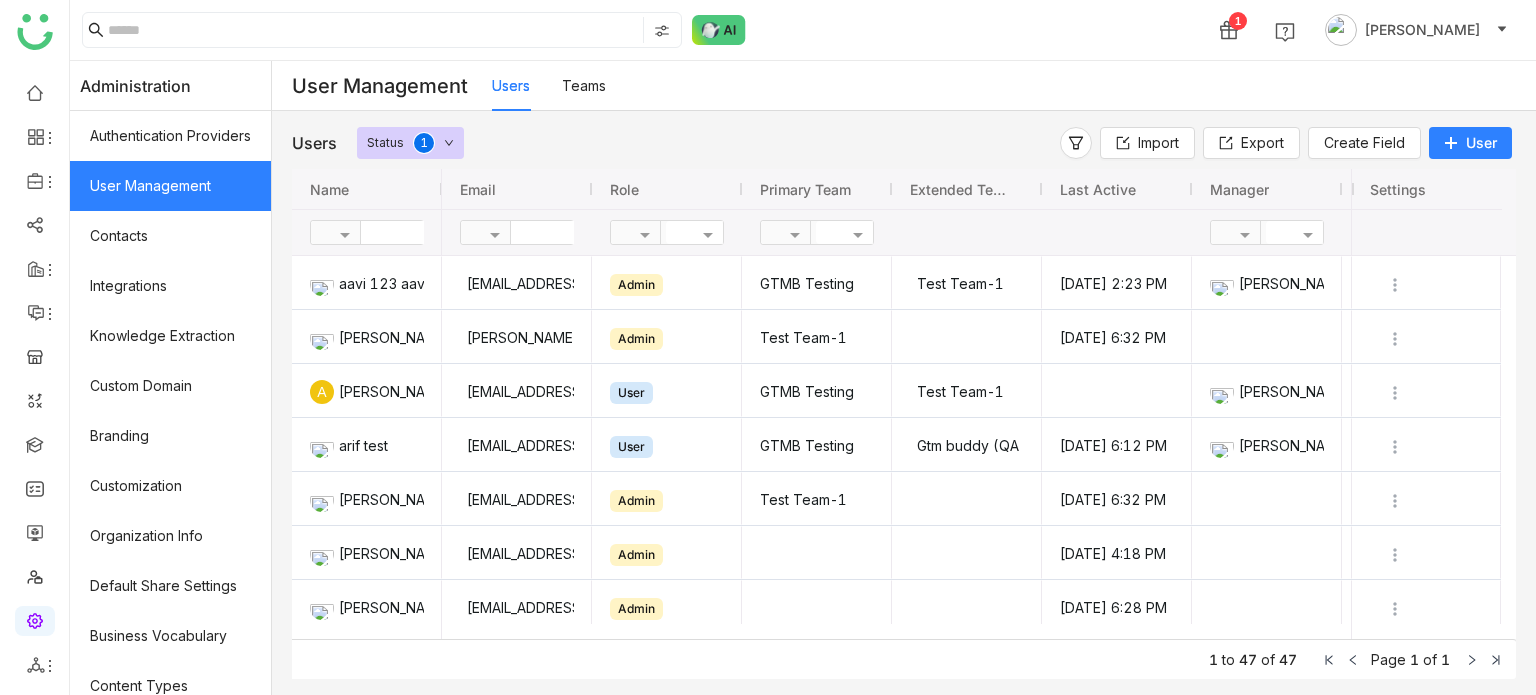 click on "Teams" at bounding box center [584, 85] 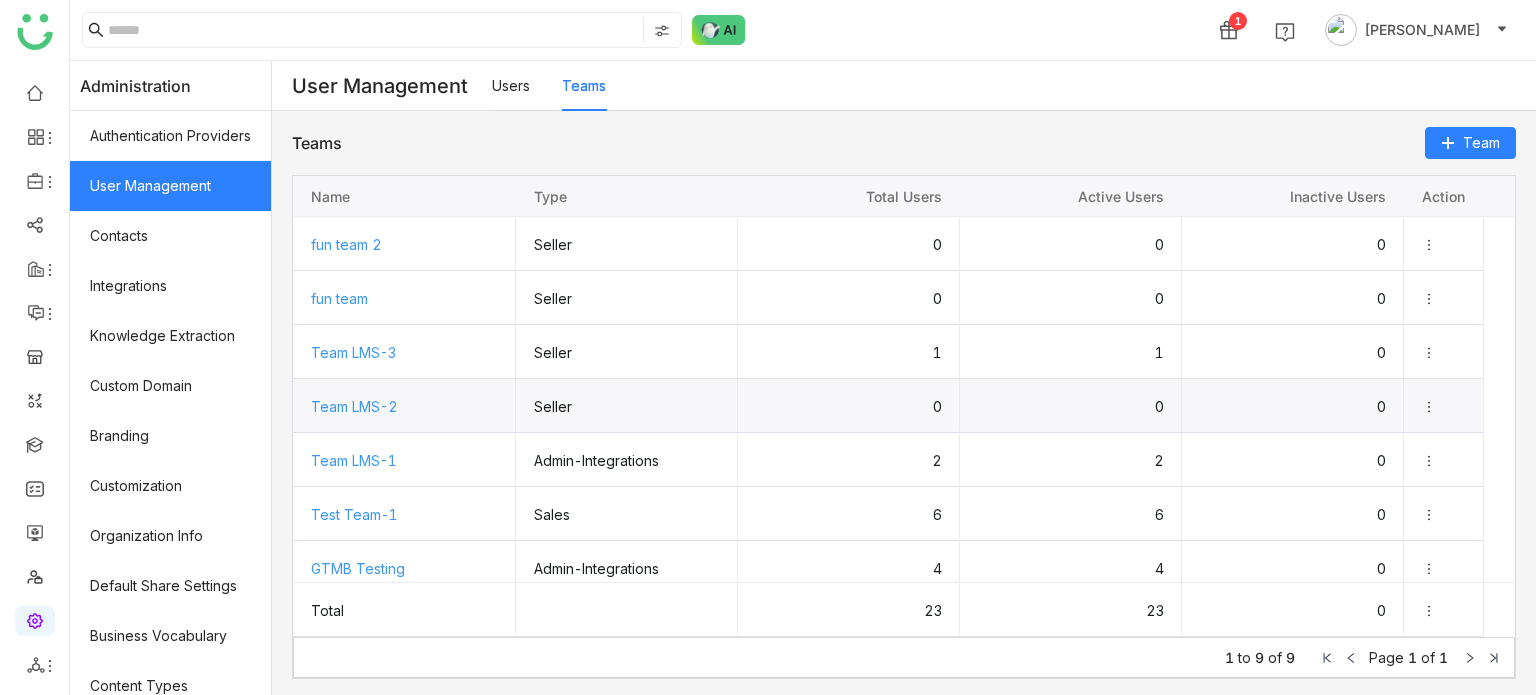 scroll, scrollTop: 120, scrollLeft: 0, axis: vertical 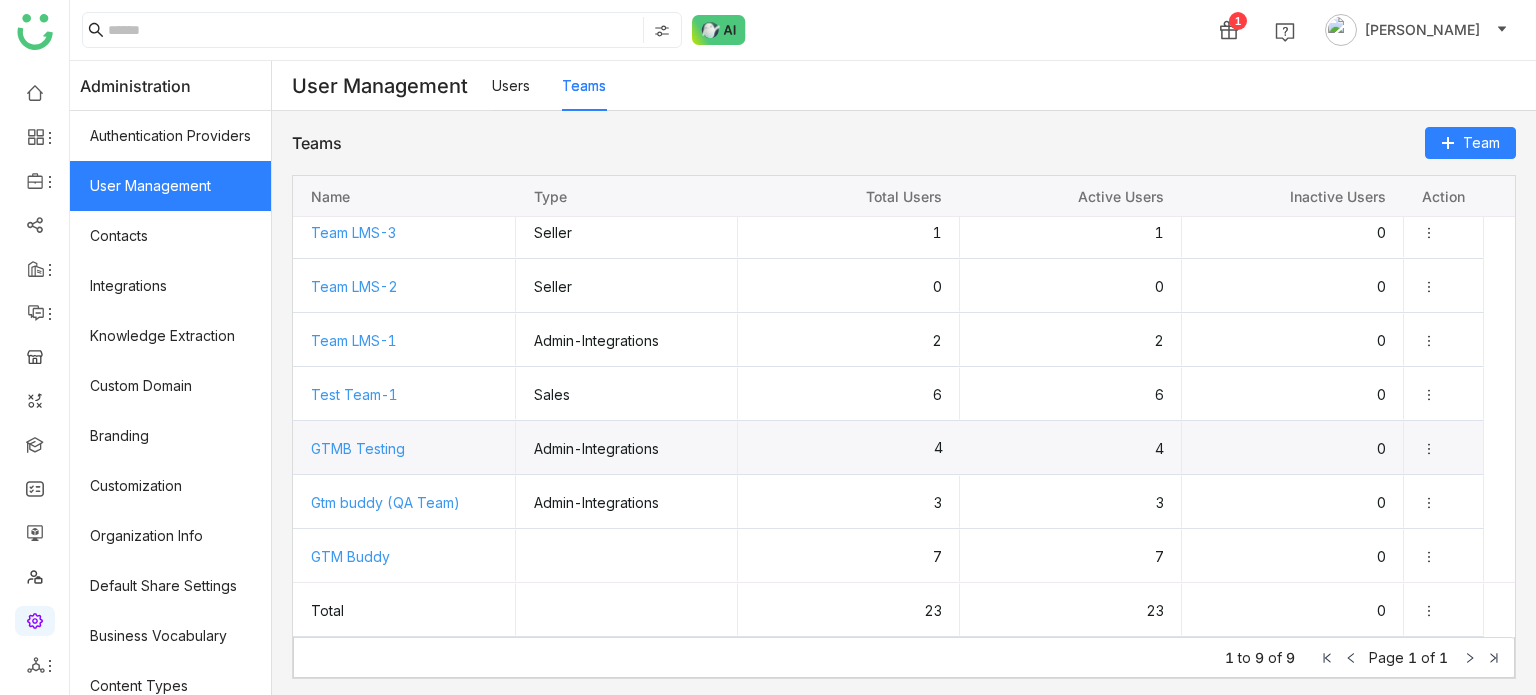 click on "4" 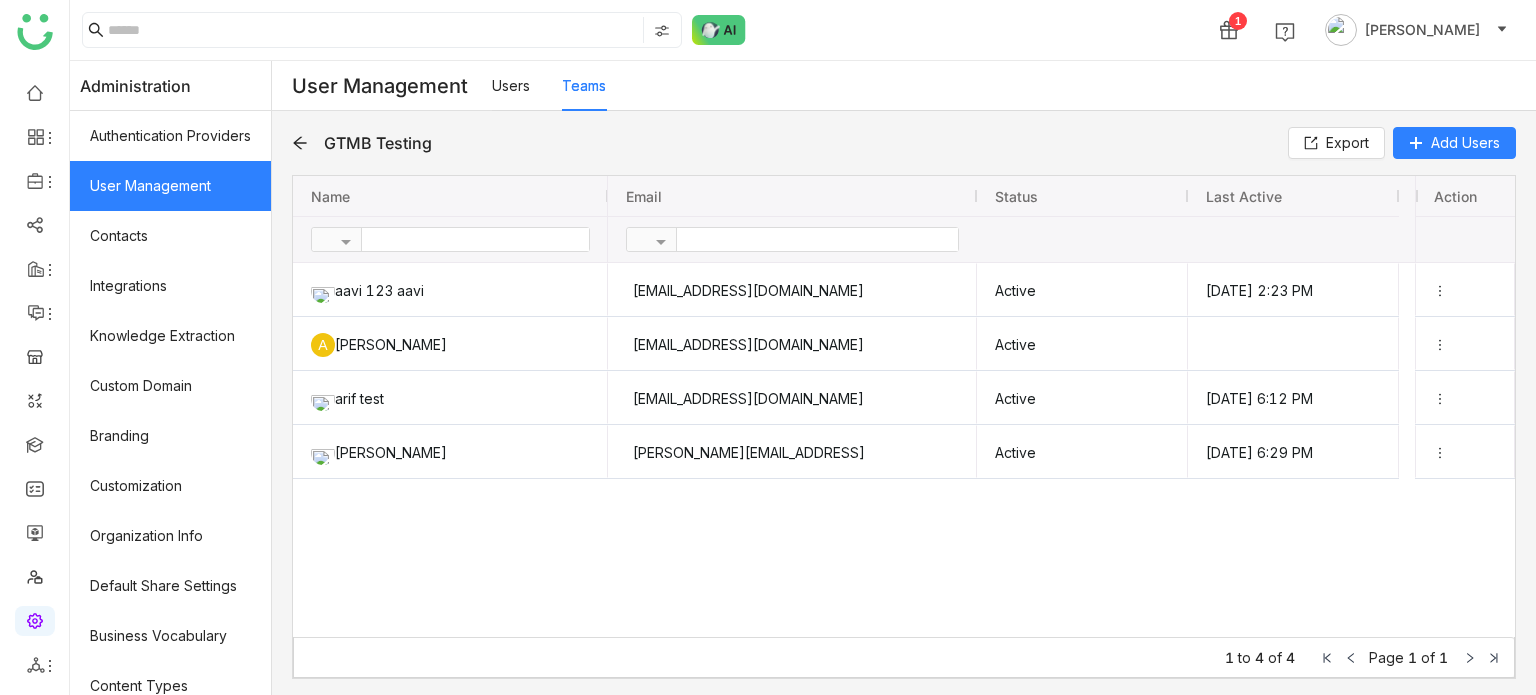 click 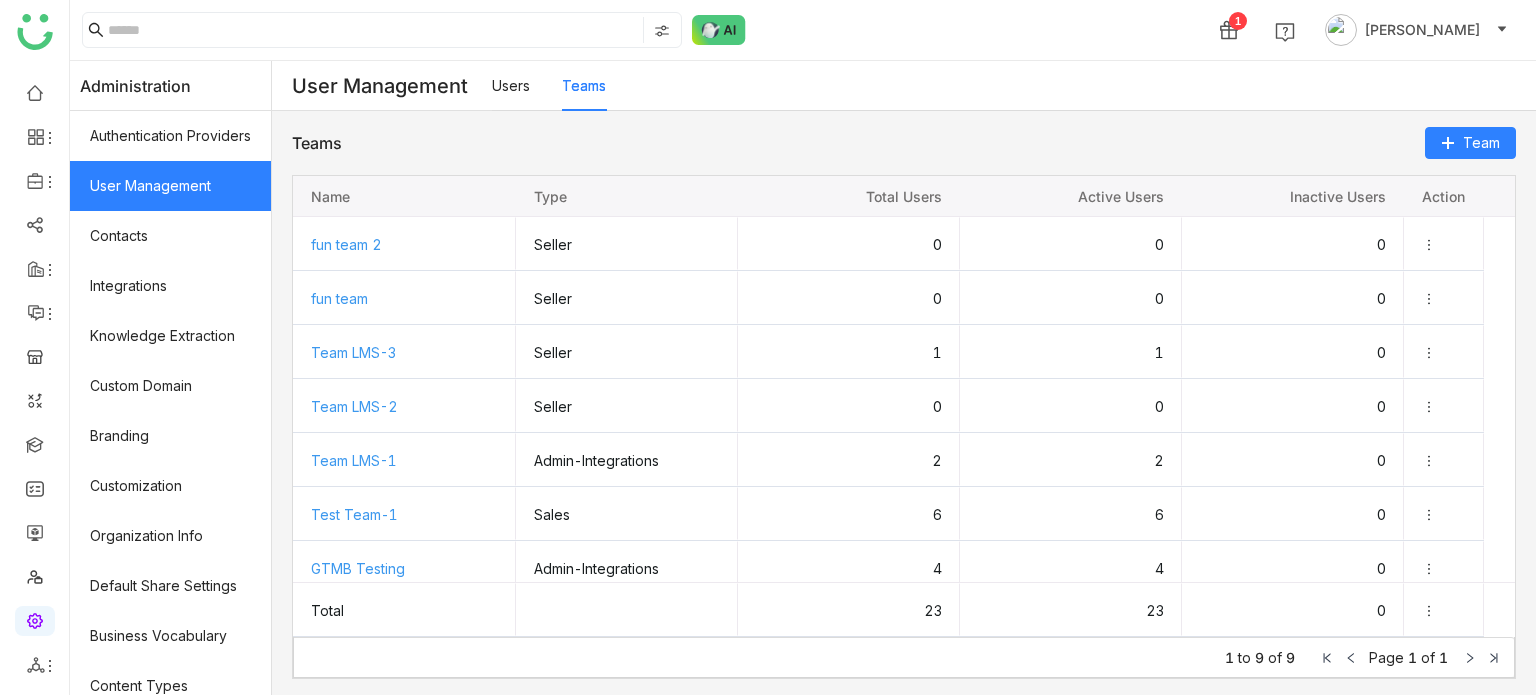 click on "Users" at bounding box center [511, 85] 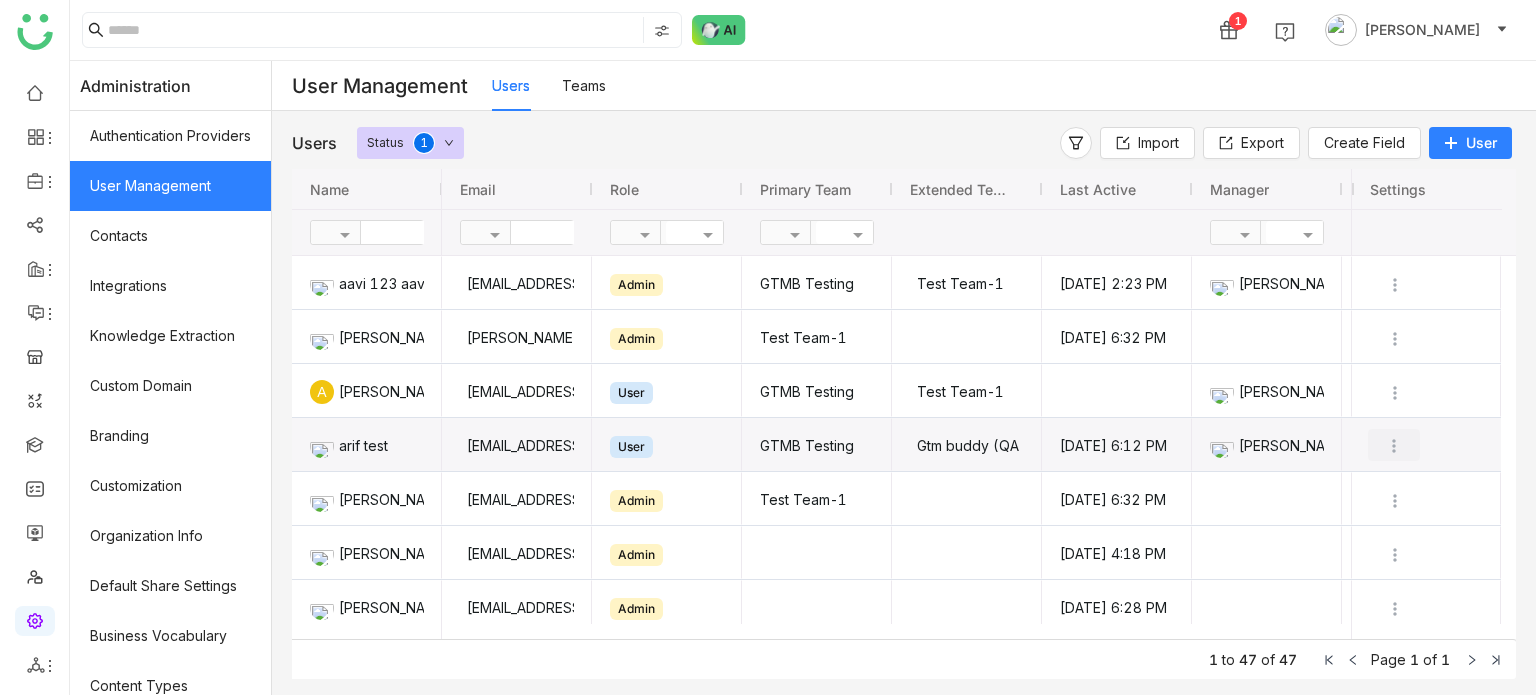 click 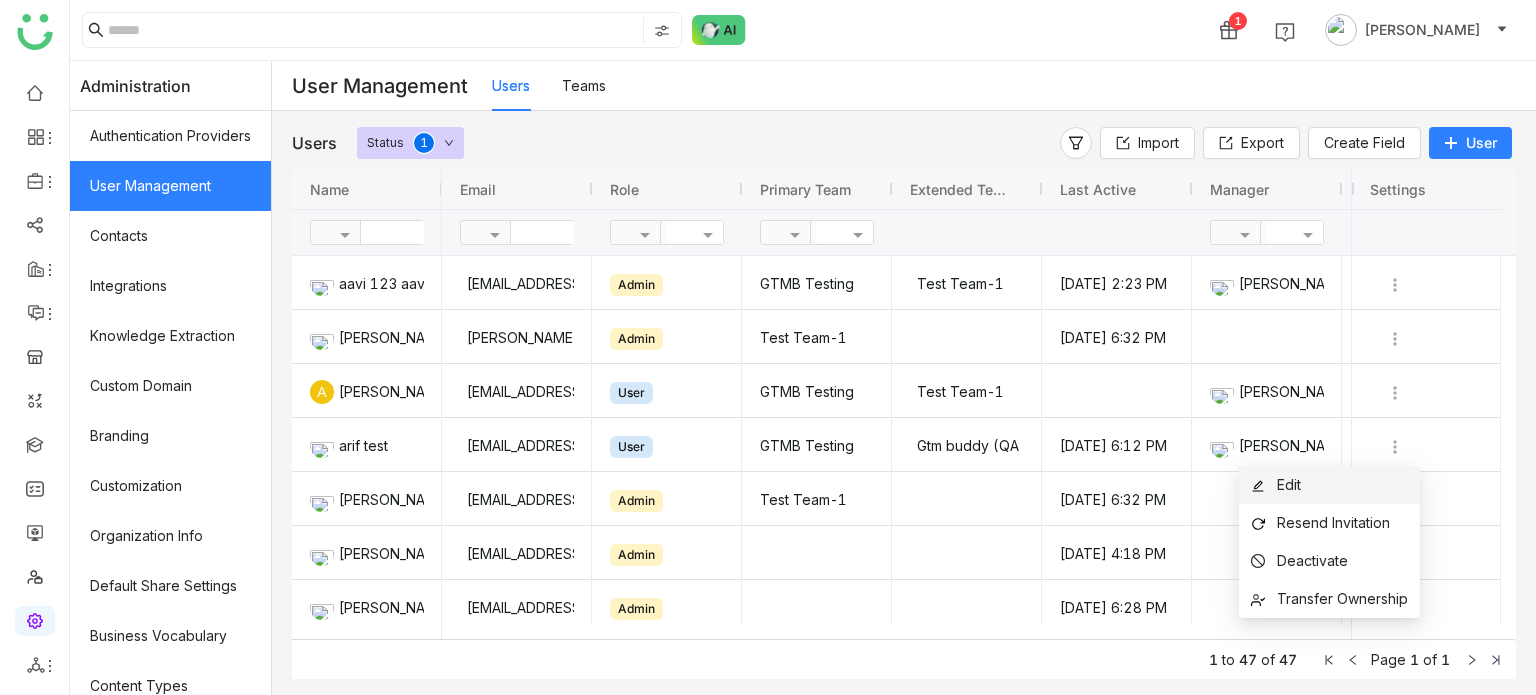 click on "Edit" at bounding box center [1329, 485] 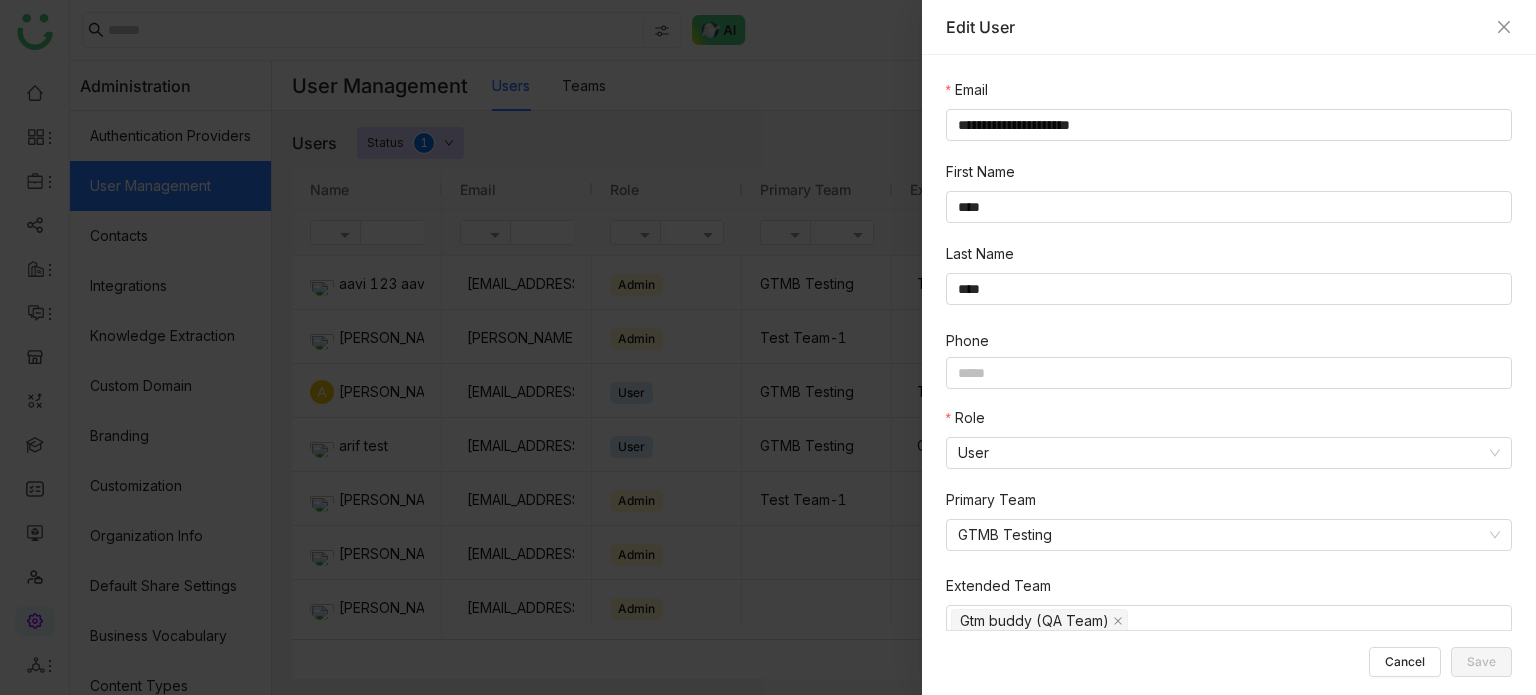 scroll, scrollTop: 74, scrollLeft: 0, axis: vertical 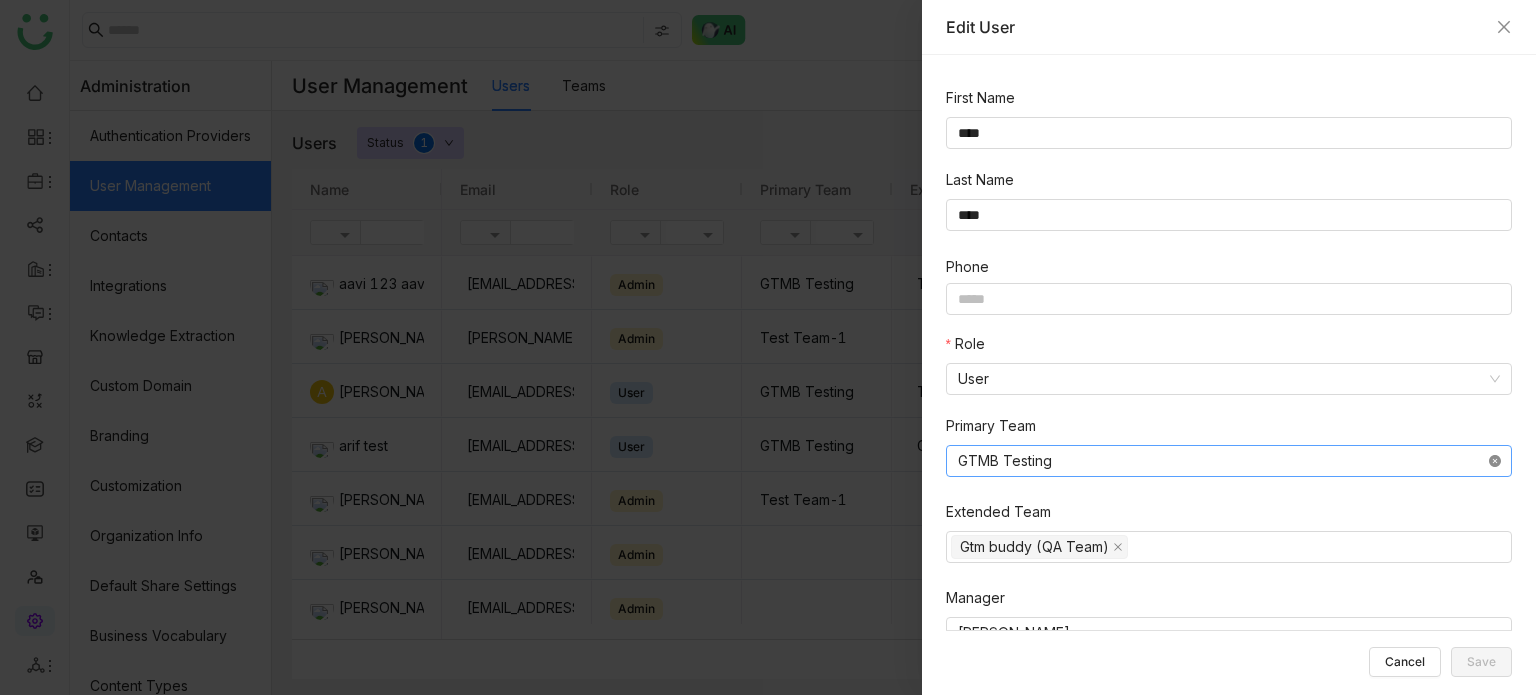 drag, startPoint x: 1470, startPoint y: 454, endPoint x: 1480, endPoint y: 458, distance: 10.770329 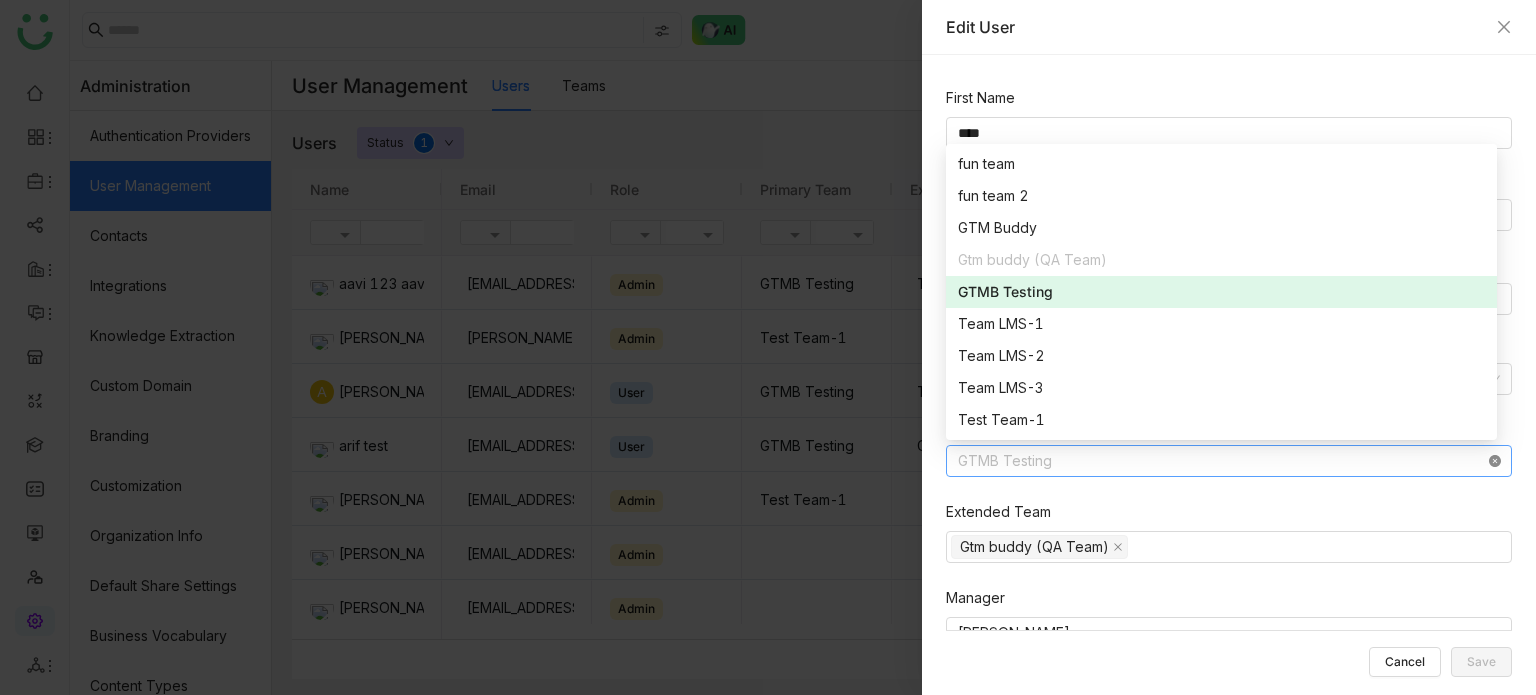 click 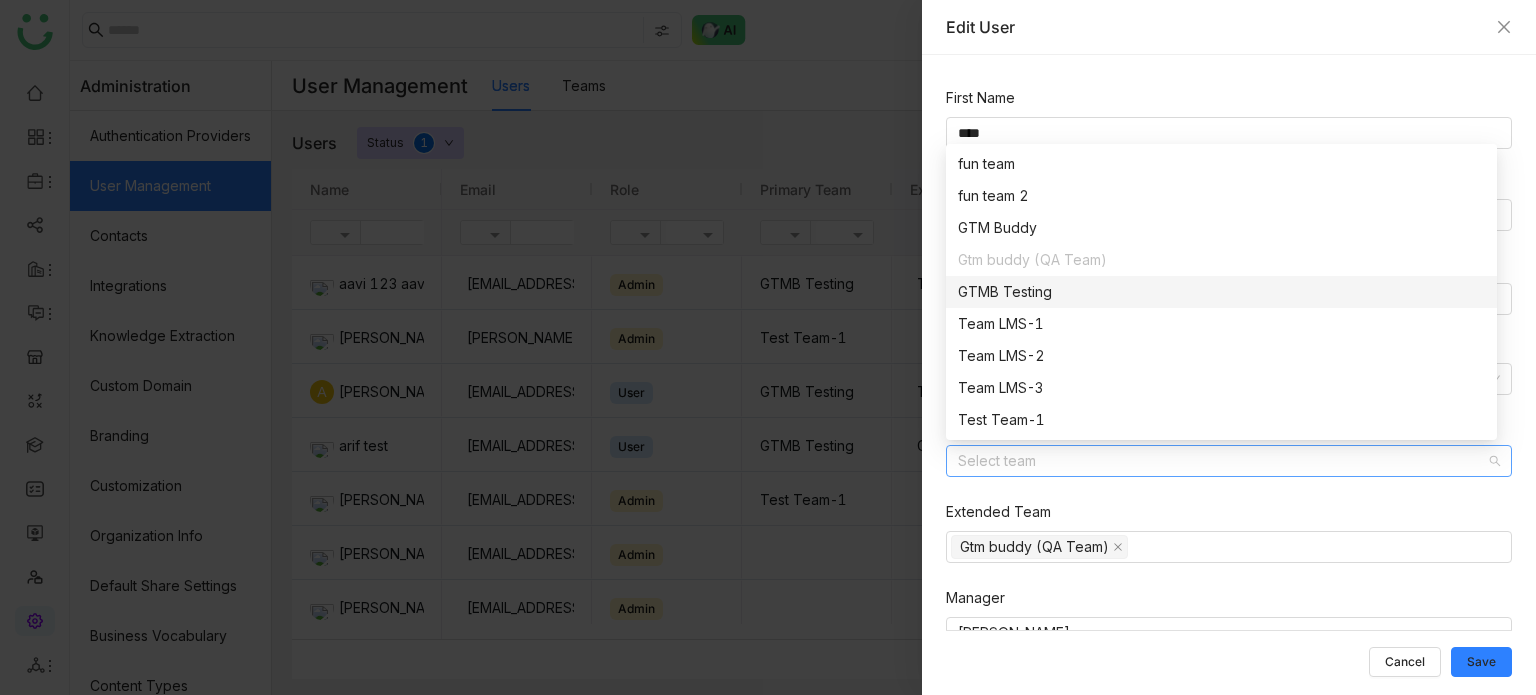 scroll, scrollTop: 470, scrollLeft: 0, axis: vertical 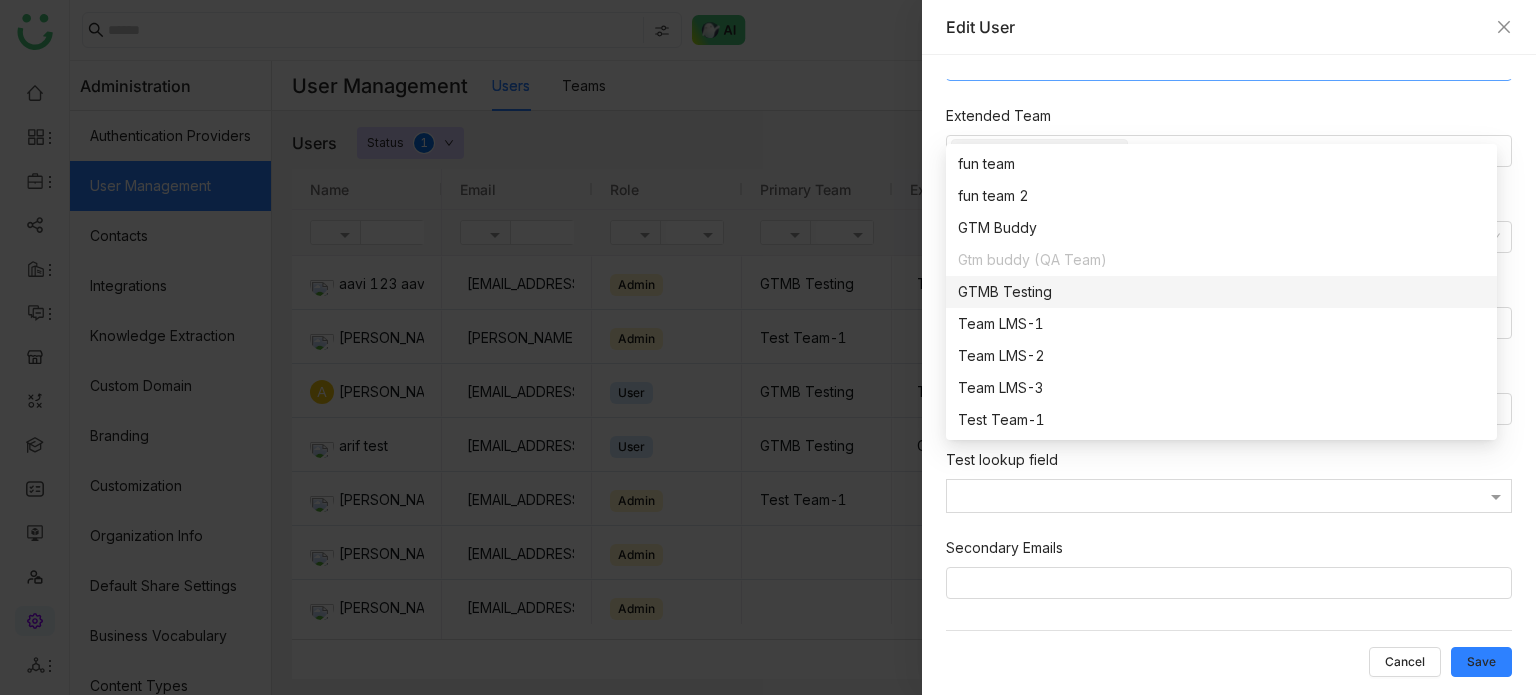 click on "Secondary Emails" at bounding box center [1233, 580] 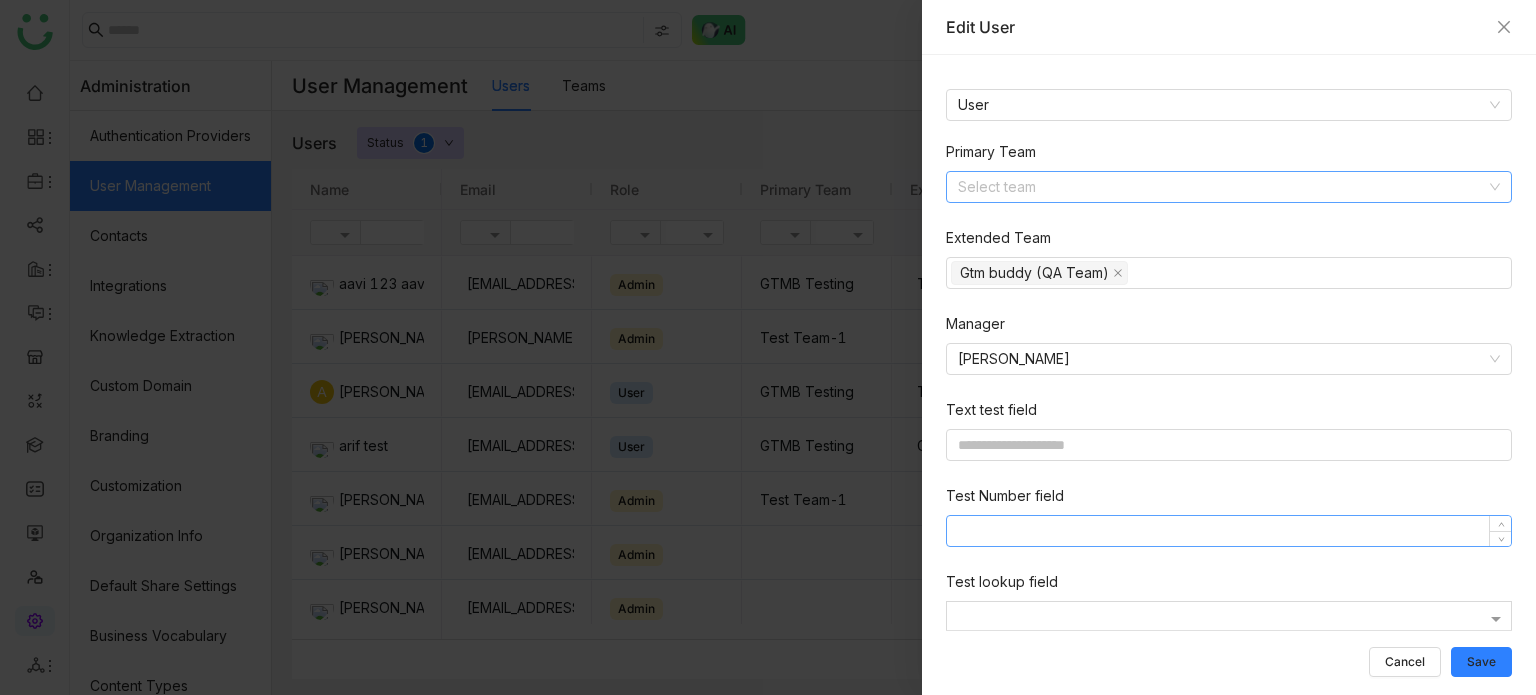 scroll, scrollTop: 347, scrollLeft: 0, axis: vertical 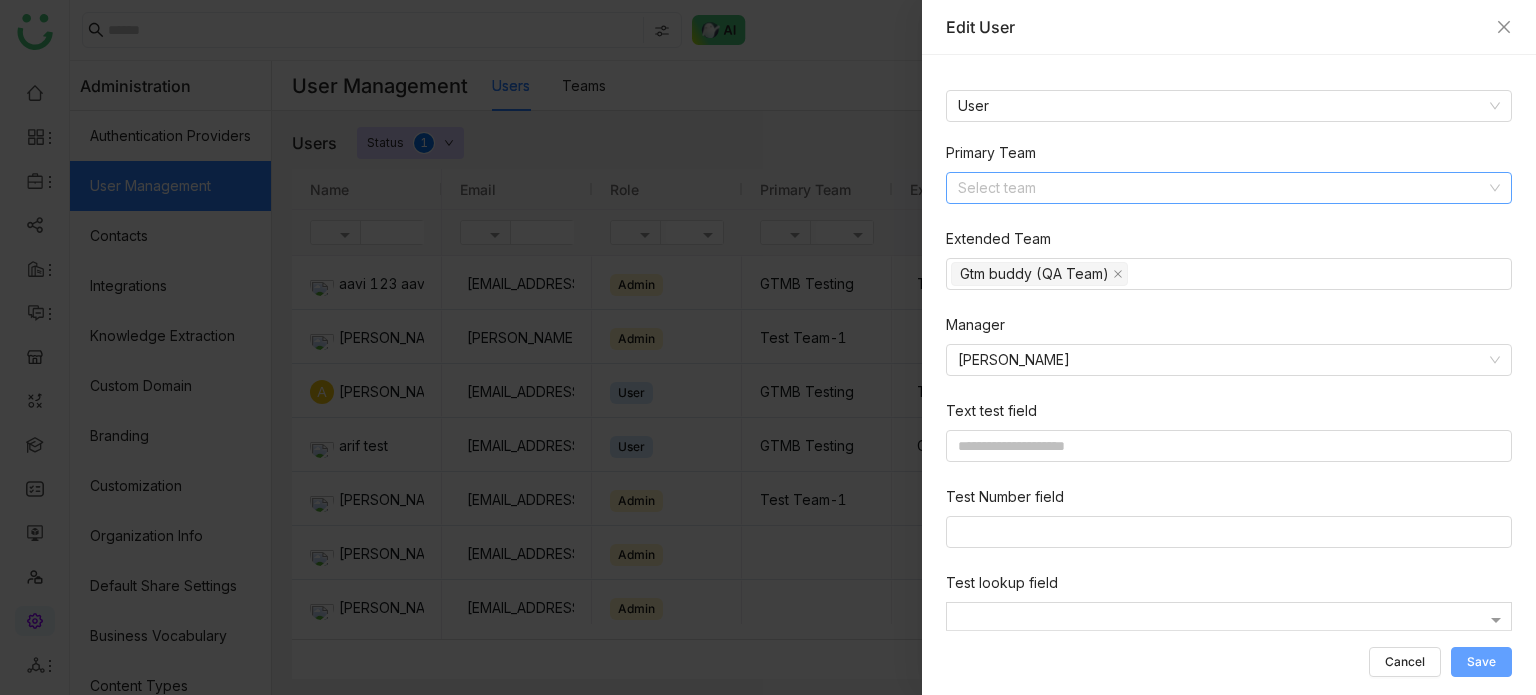 click on "Save" at bounding box center (1481, 662) 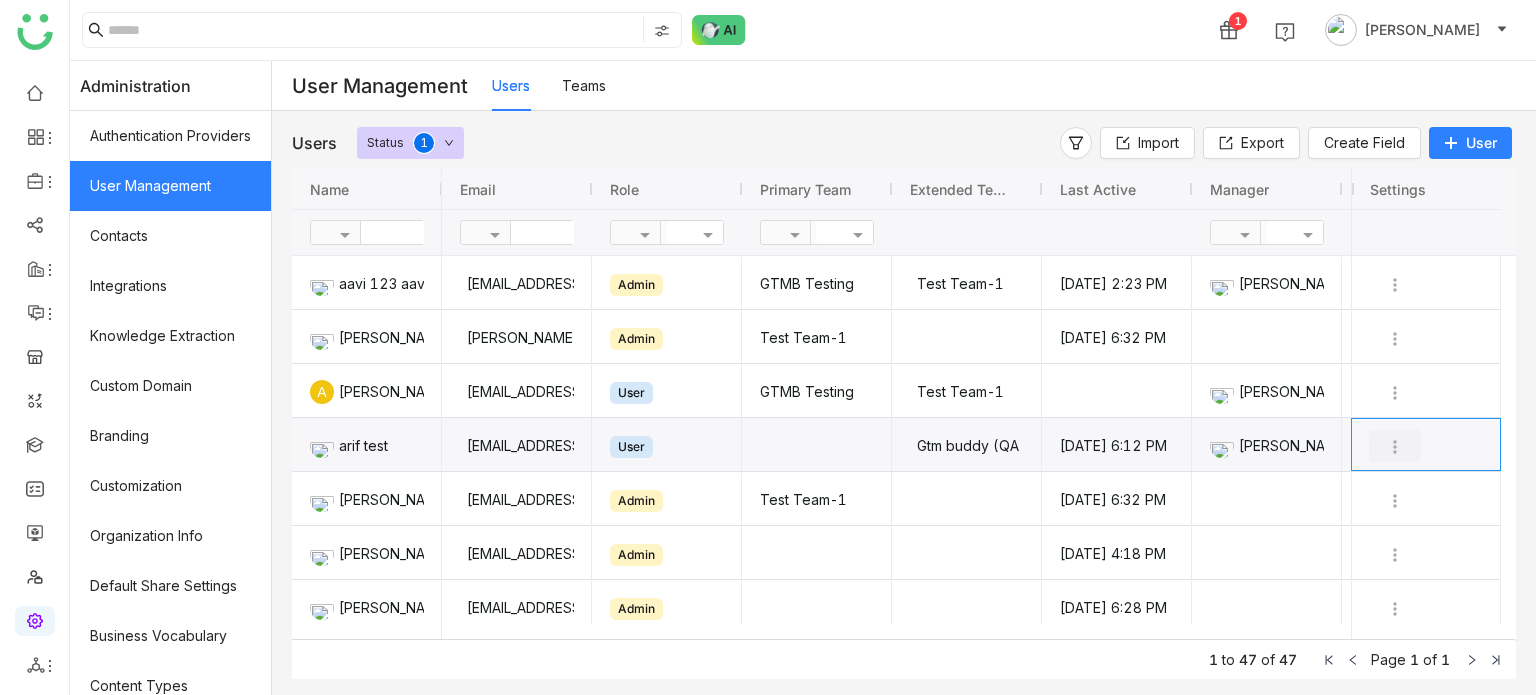 click 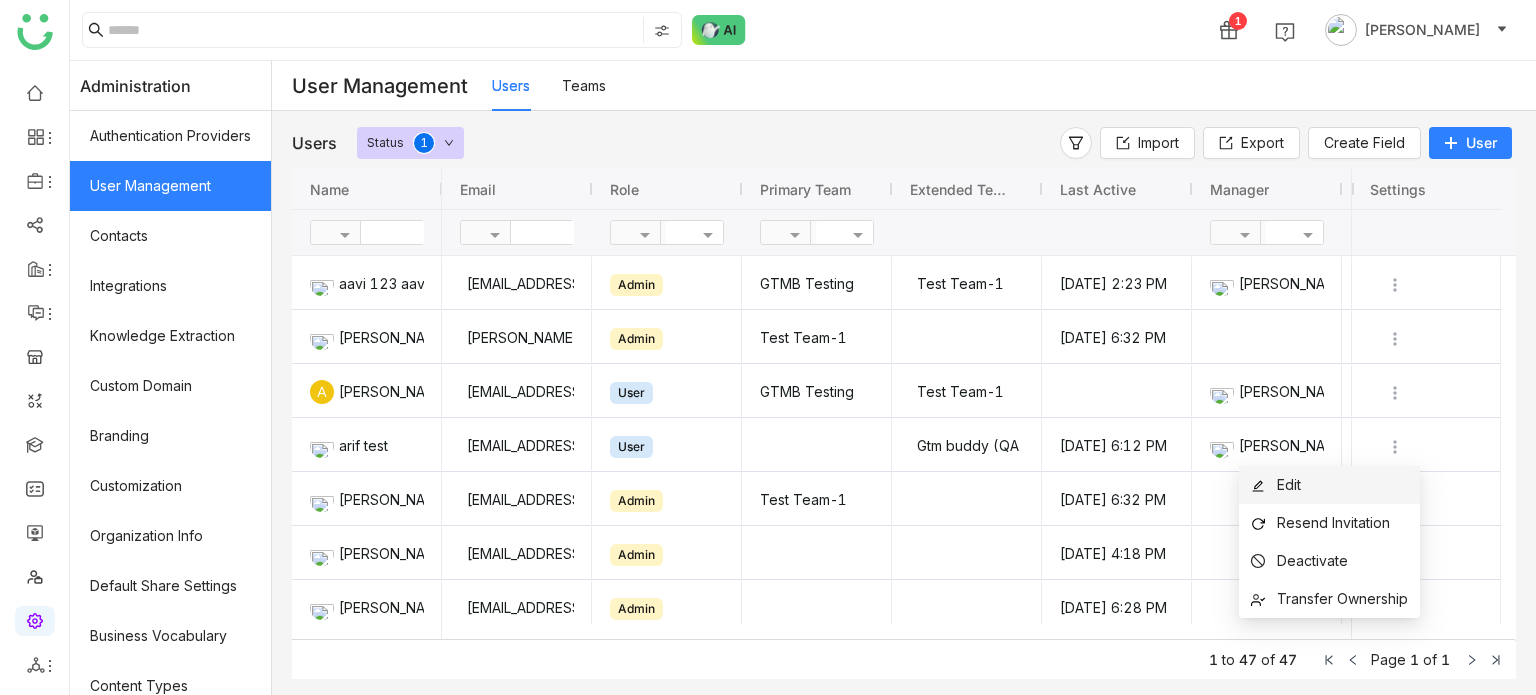 click on "Edit" at bounding box center [1329, 485] 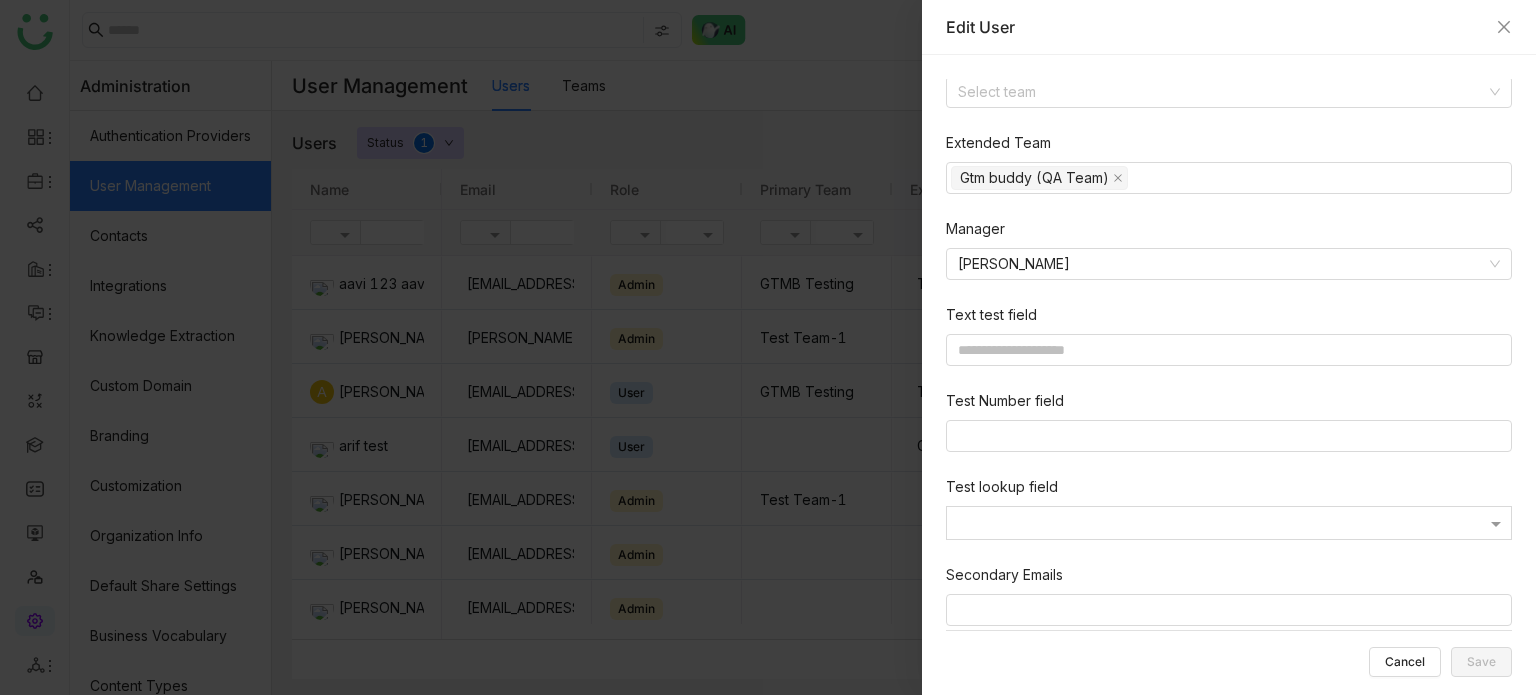 scroll, scrollTop: 470, scrollLeft: 0, axis: vertical 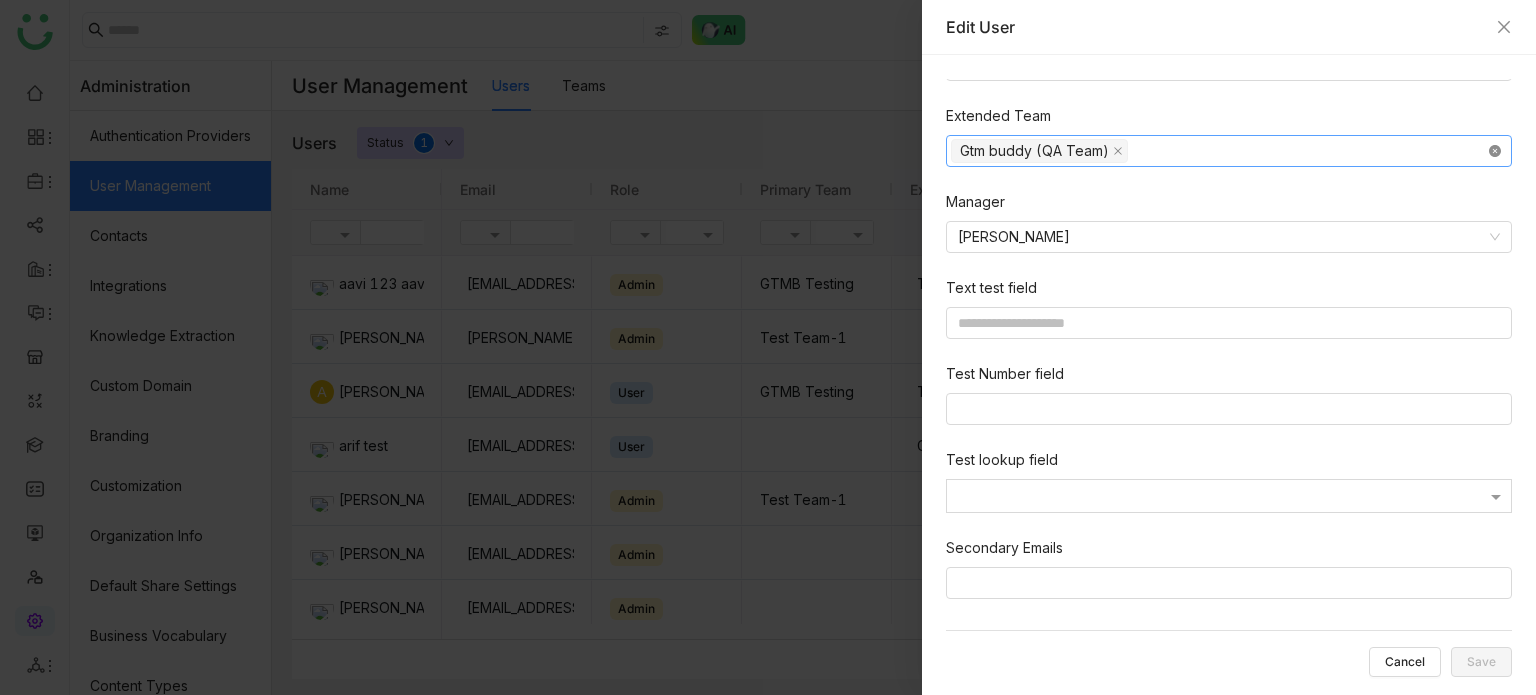 click 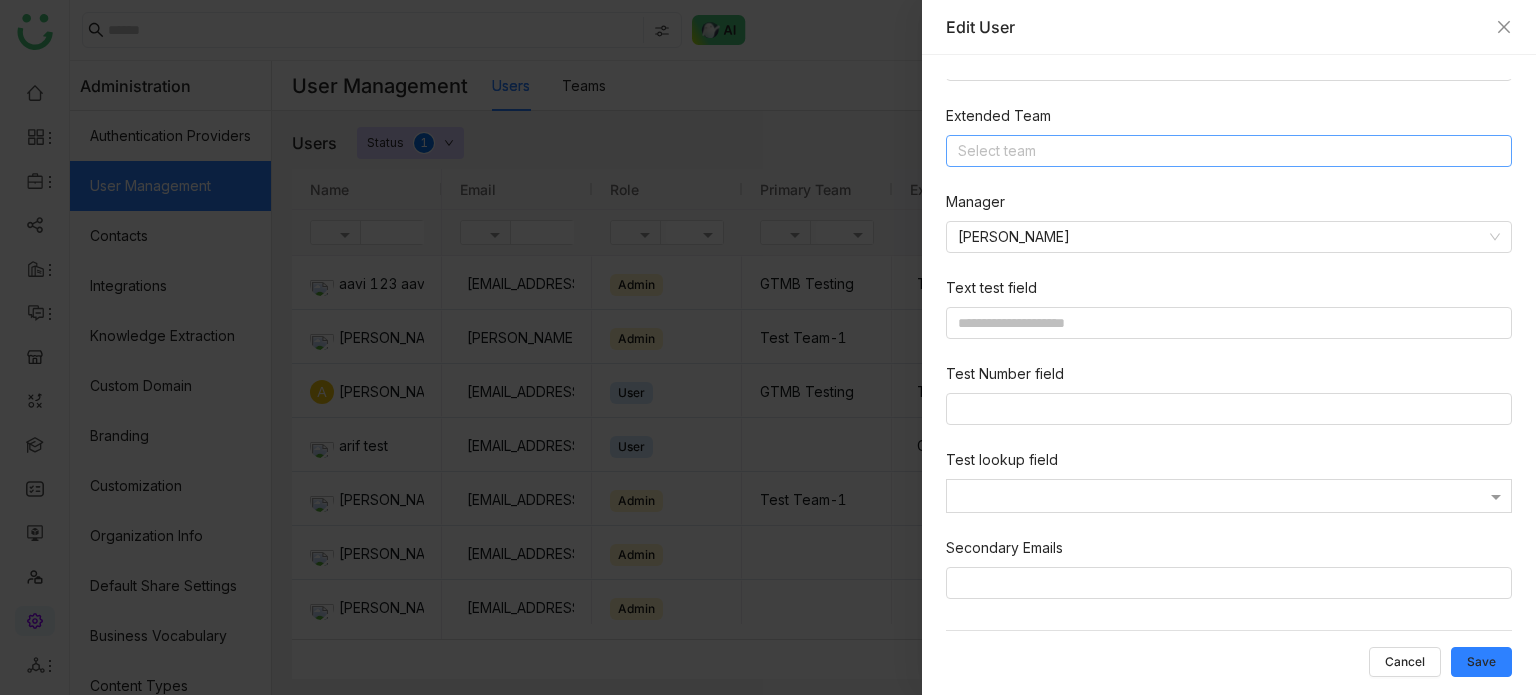 click on "Select team" at bounding box center (1229, 151) 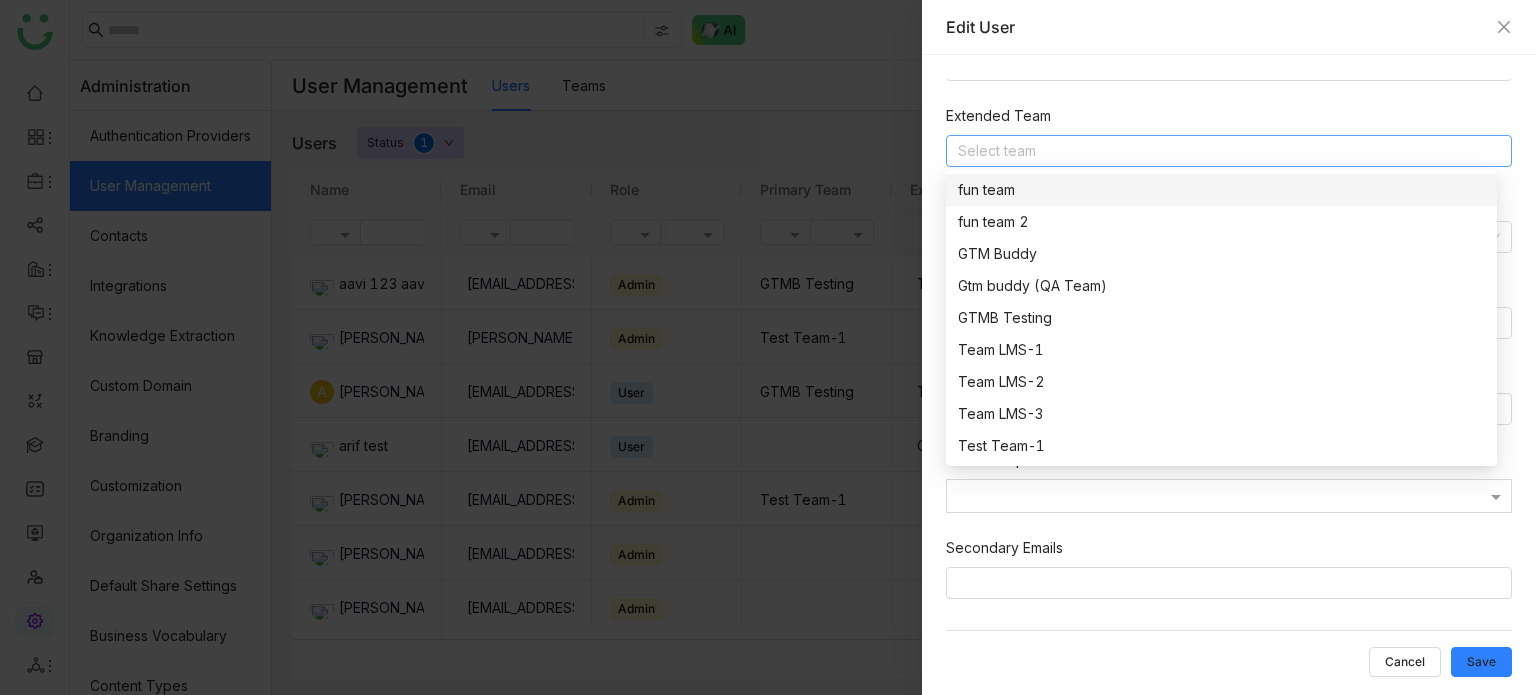click on "fun team" at bounding box center [1221, 190] 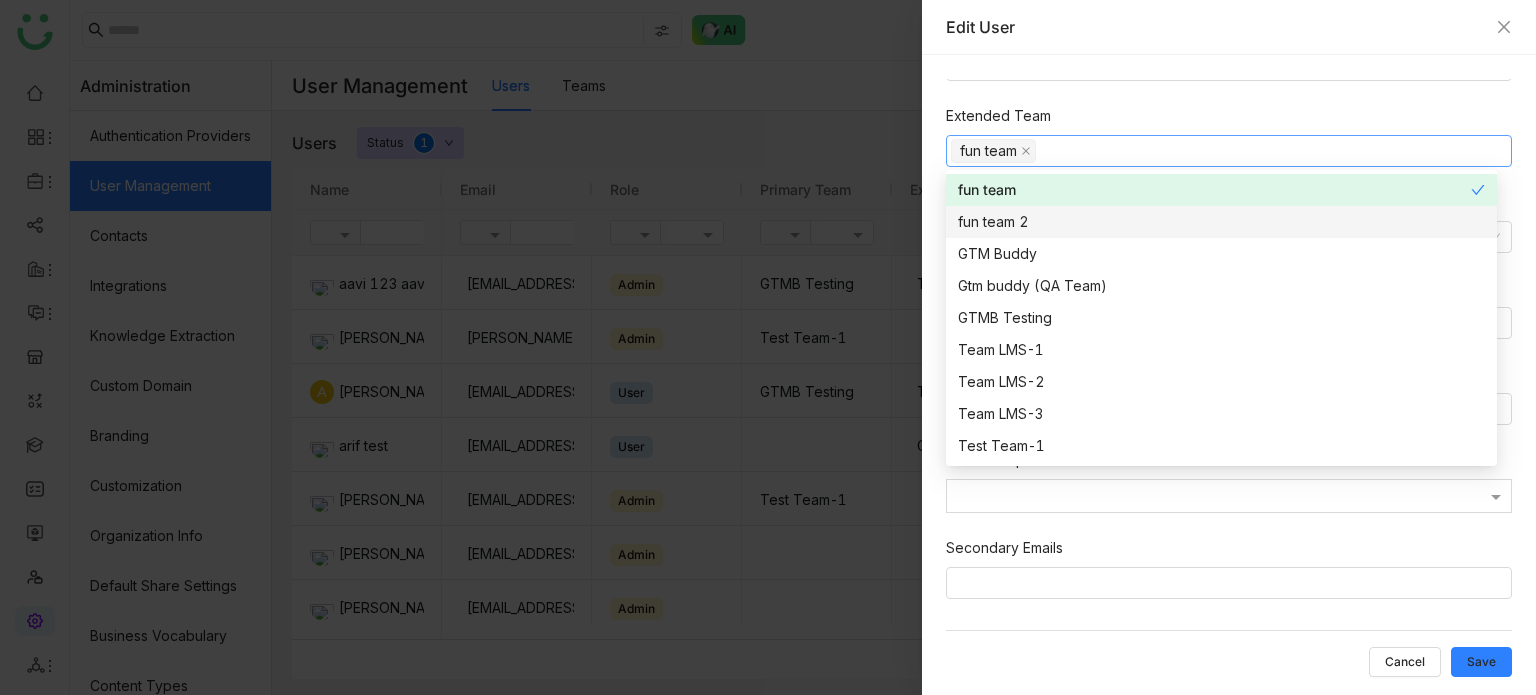 click on "fun team 2" at bounding box center (1221, 222) 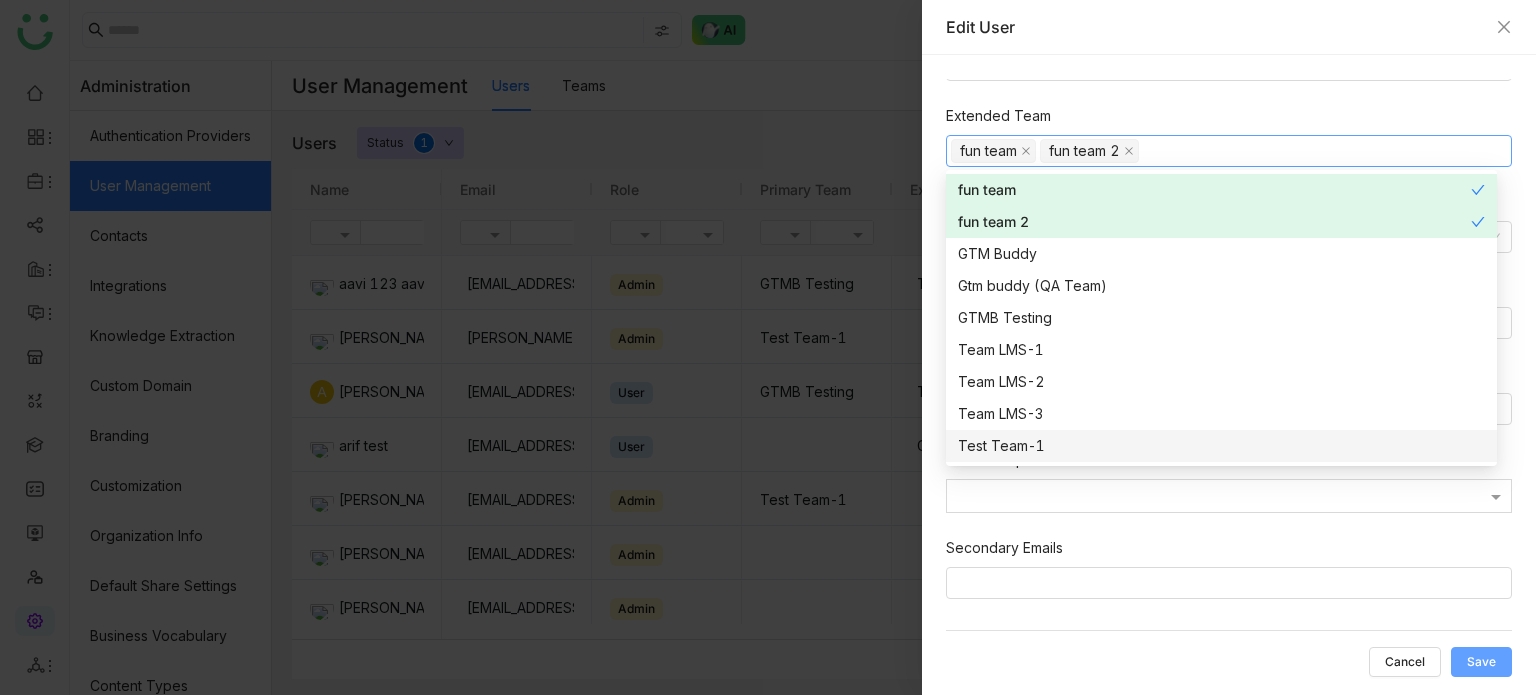 click on "Save" at bounding box center [1481, 662] 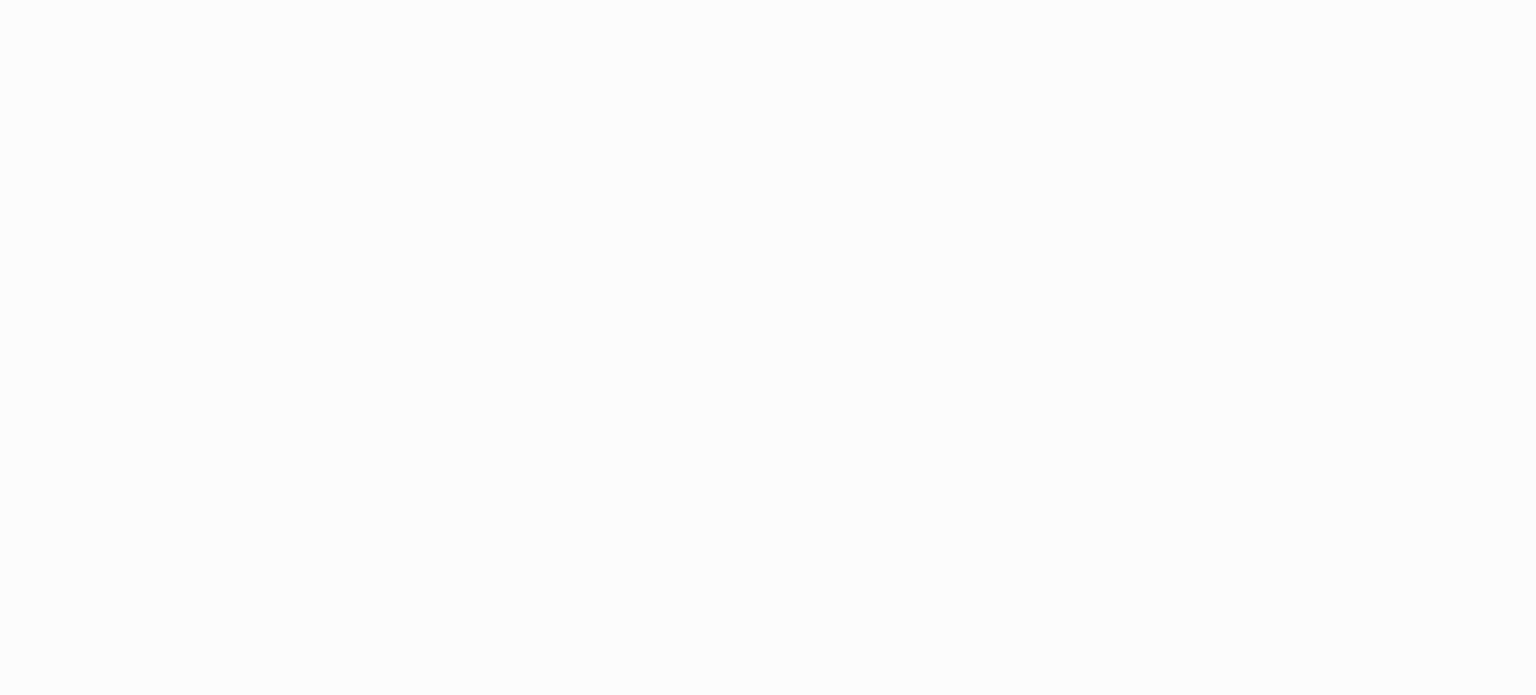 scroll, scrollTop: 0, scrollLeft: 0, axis: both 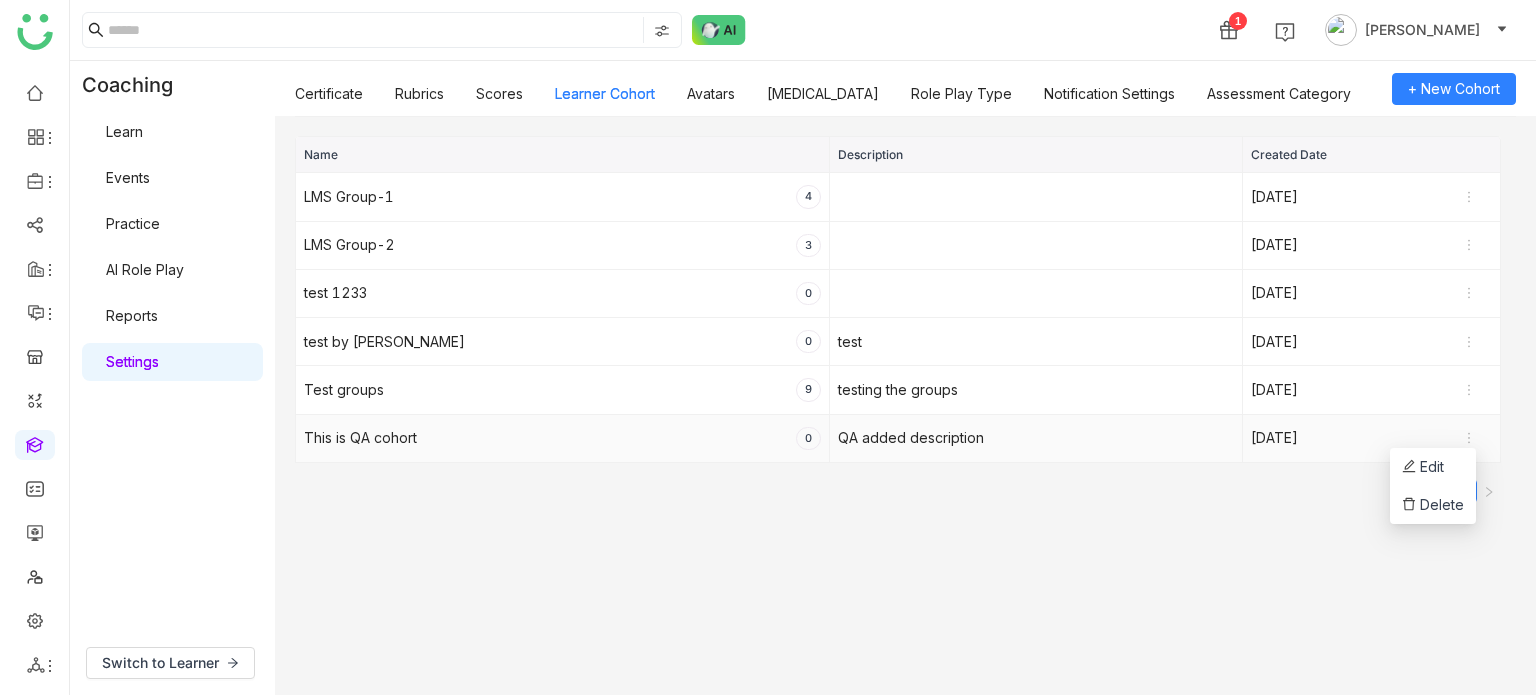 click 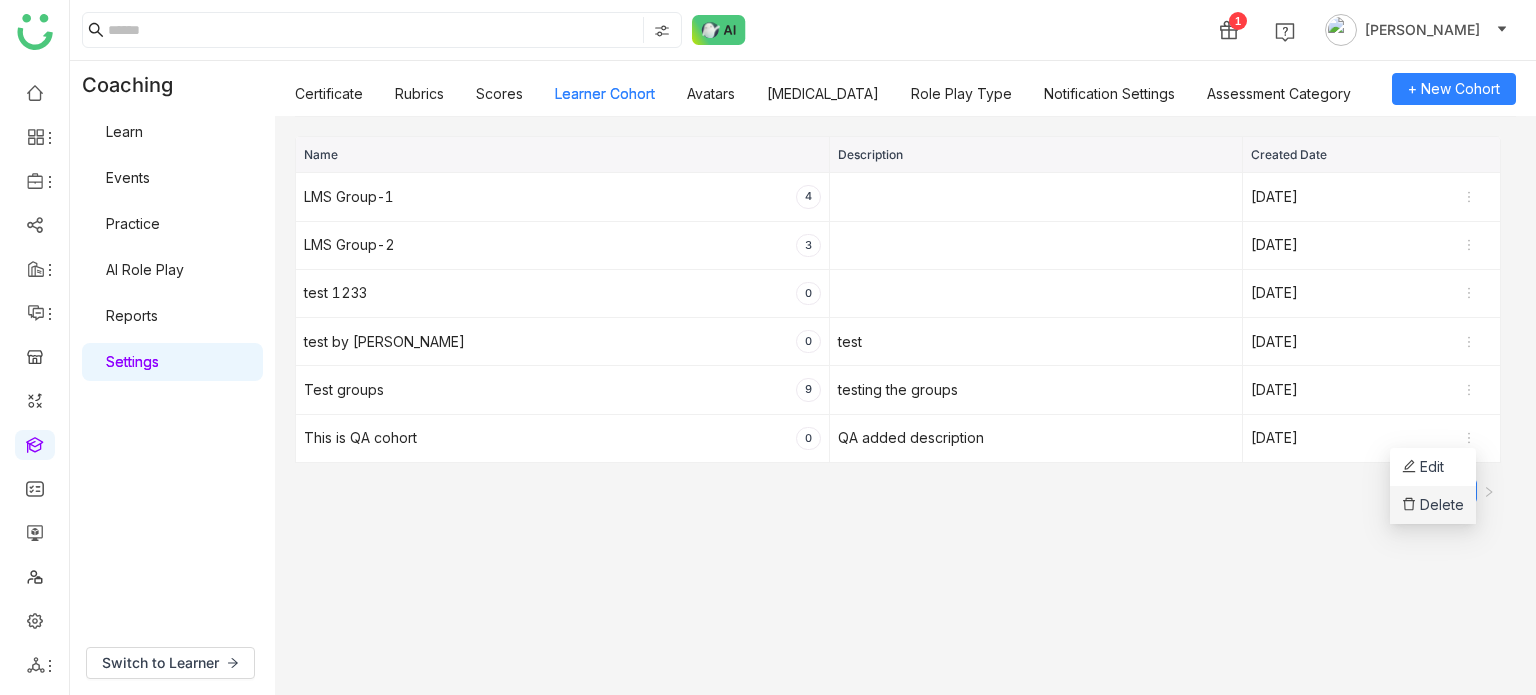 click on "Delete" at bounding box center [1433, 505] 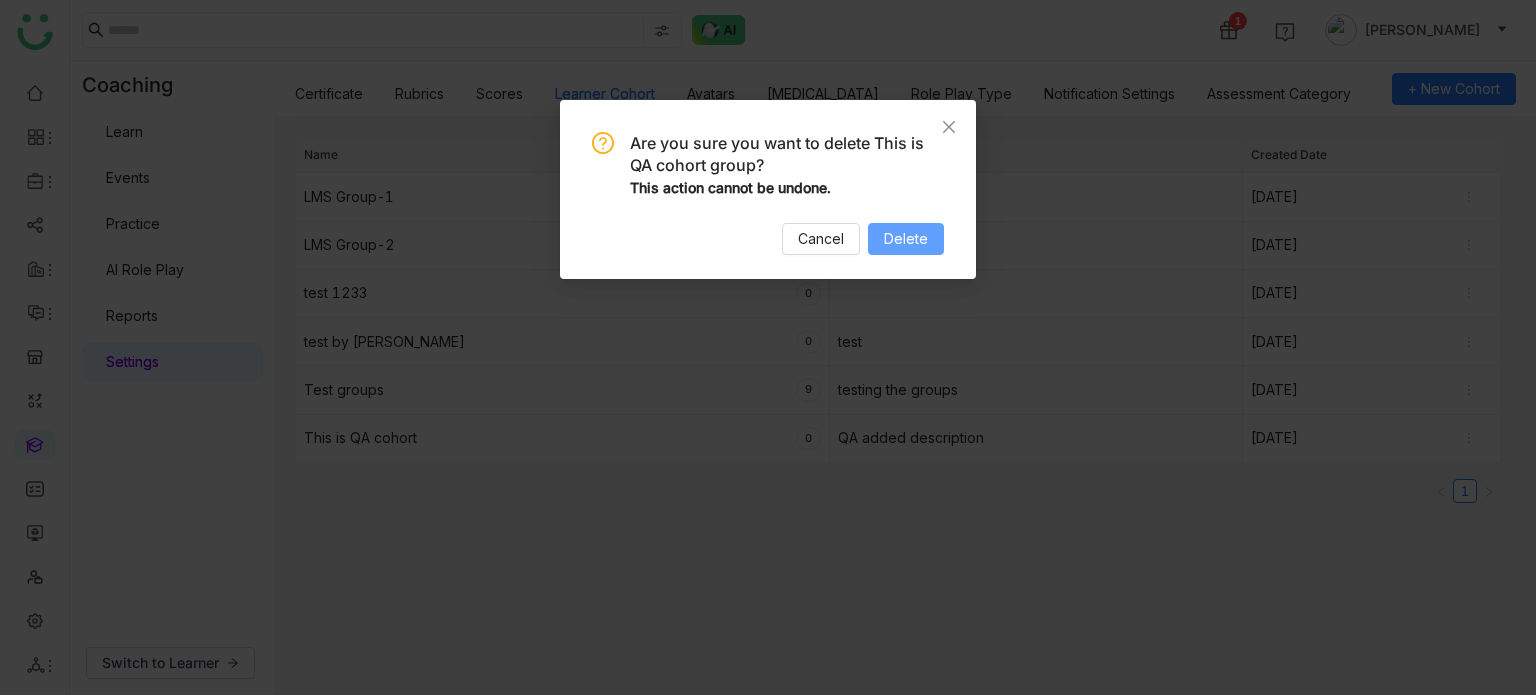 click on "Delete" at bounding box center (906, 239) 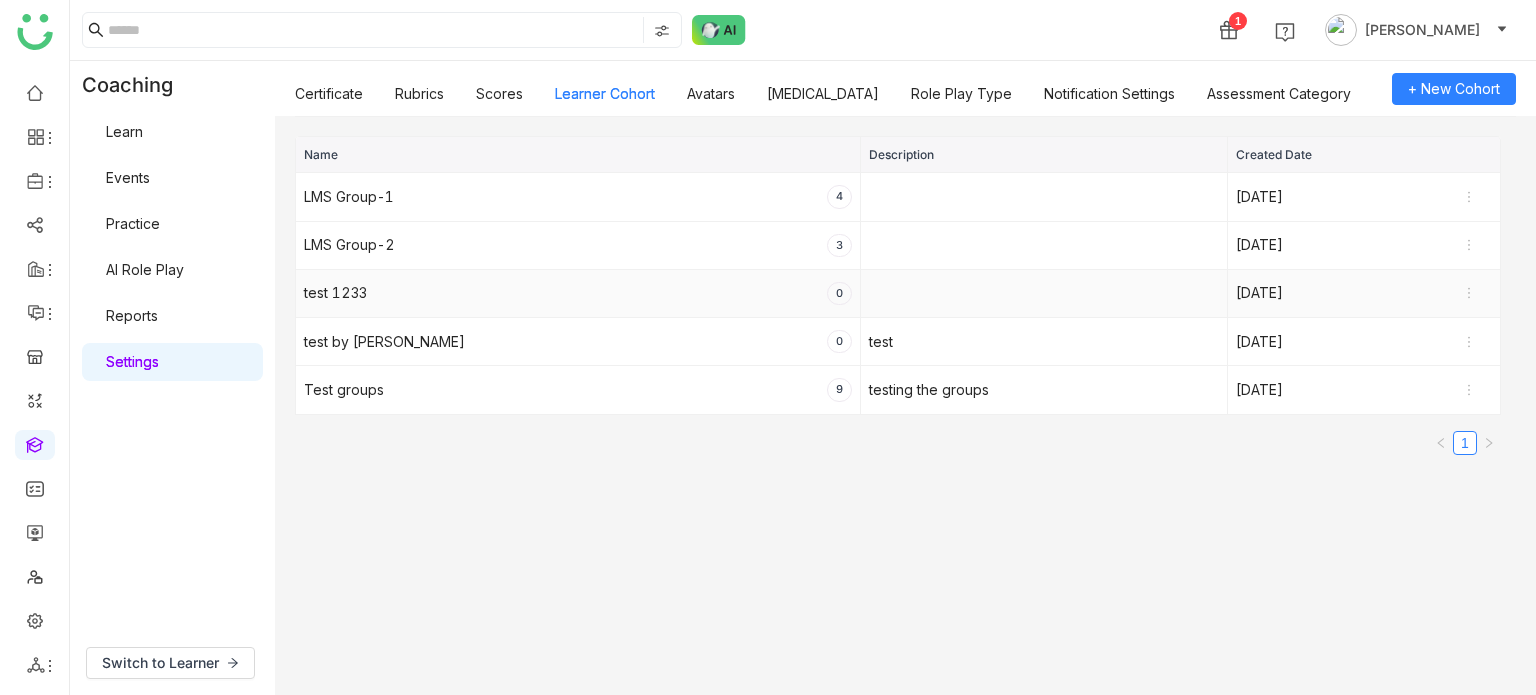 click 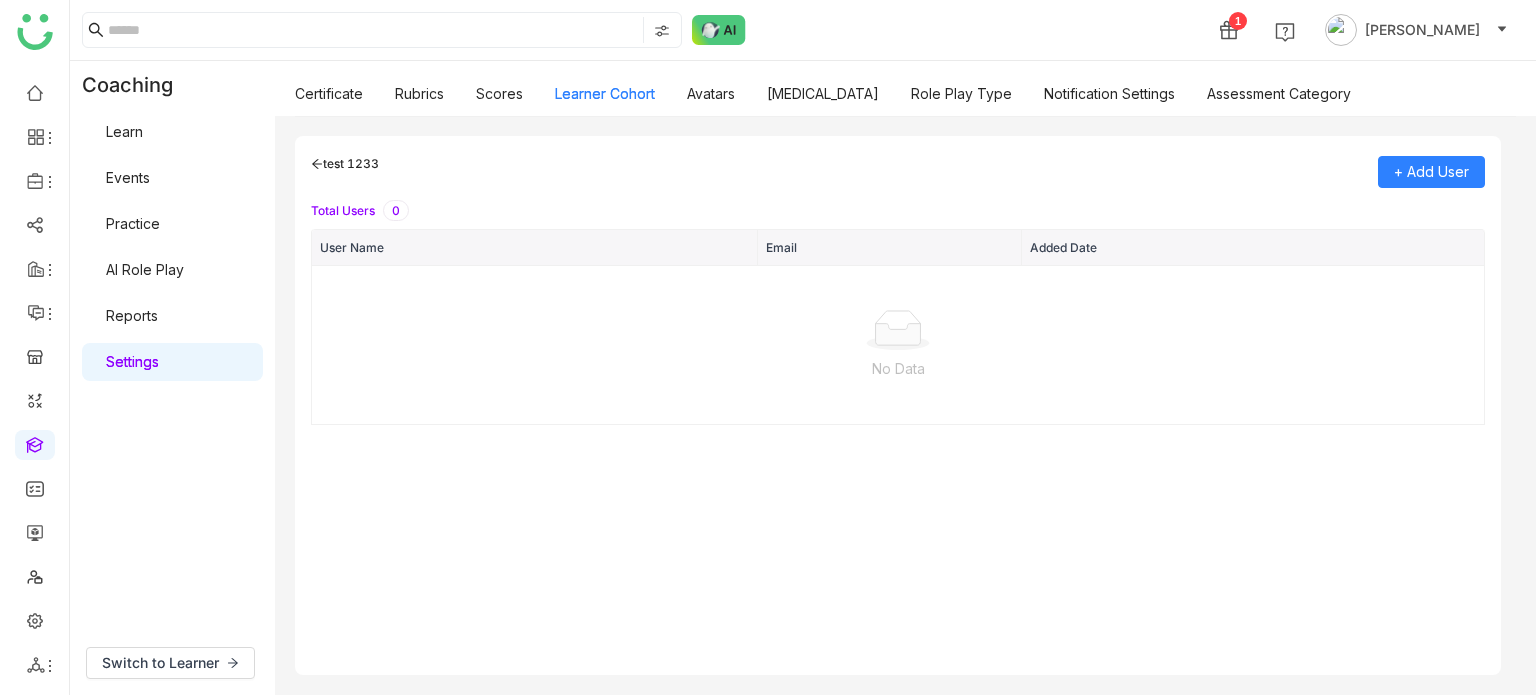 click 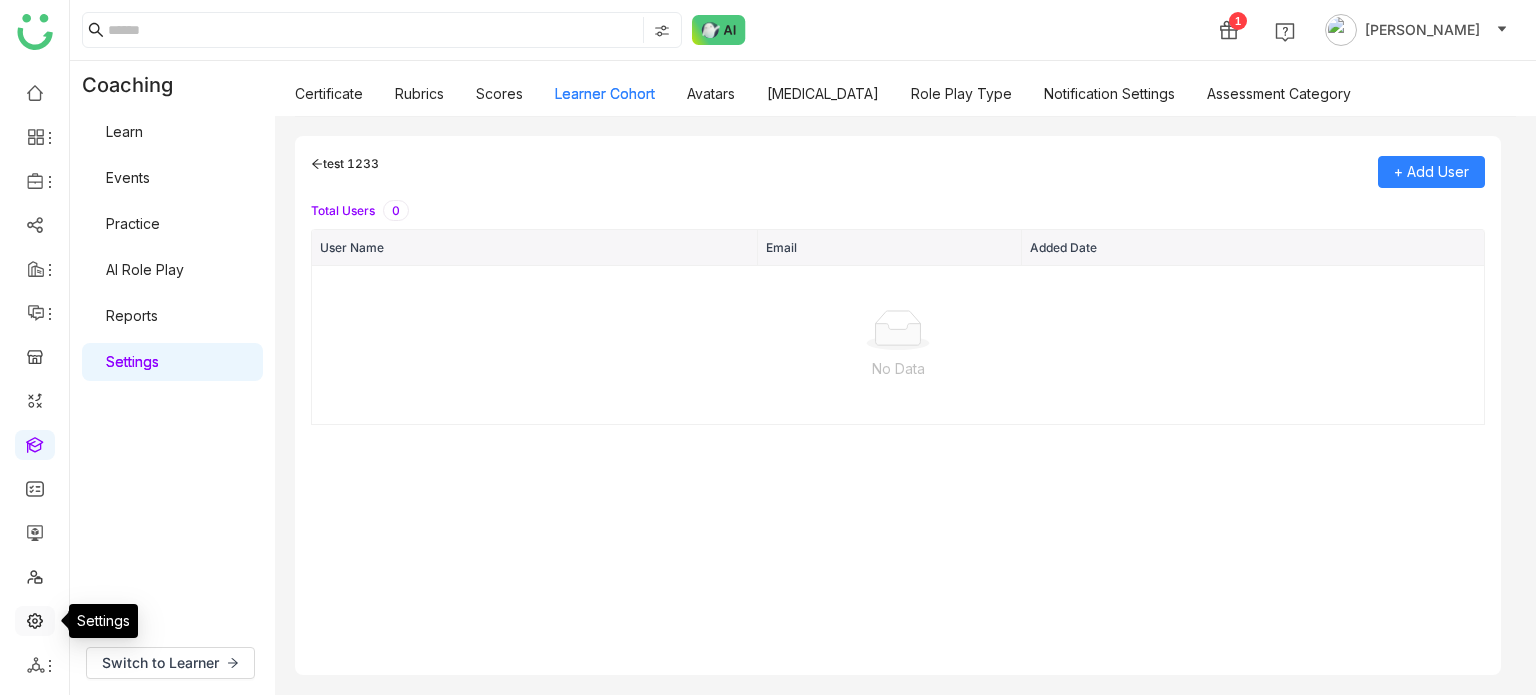 click at bounding box center [35, 619] 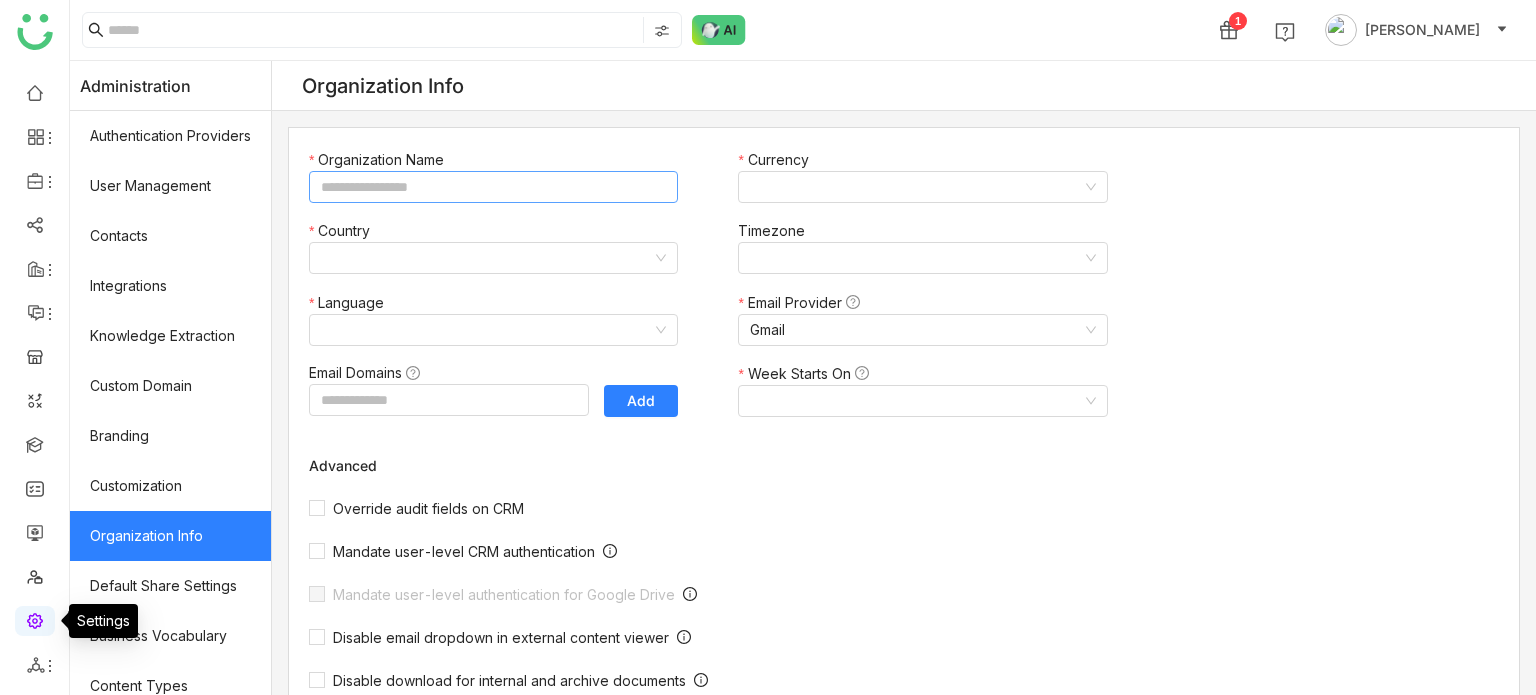 type on "*******" 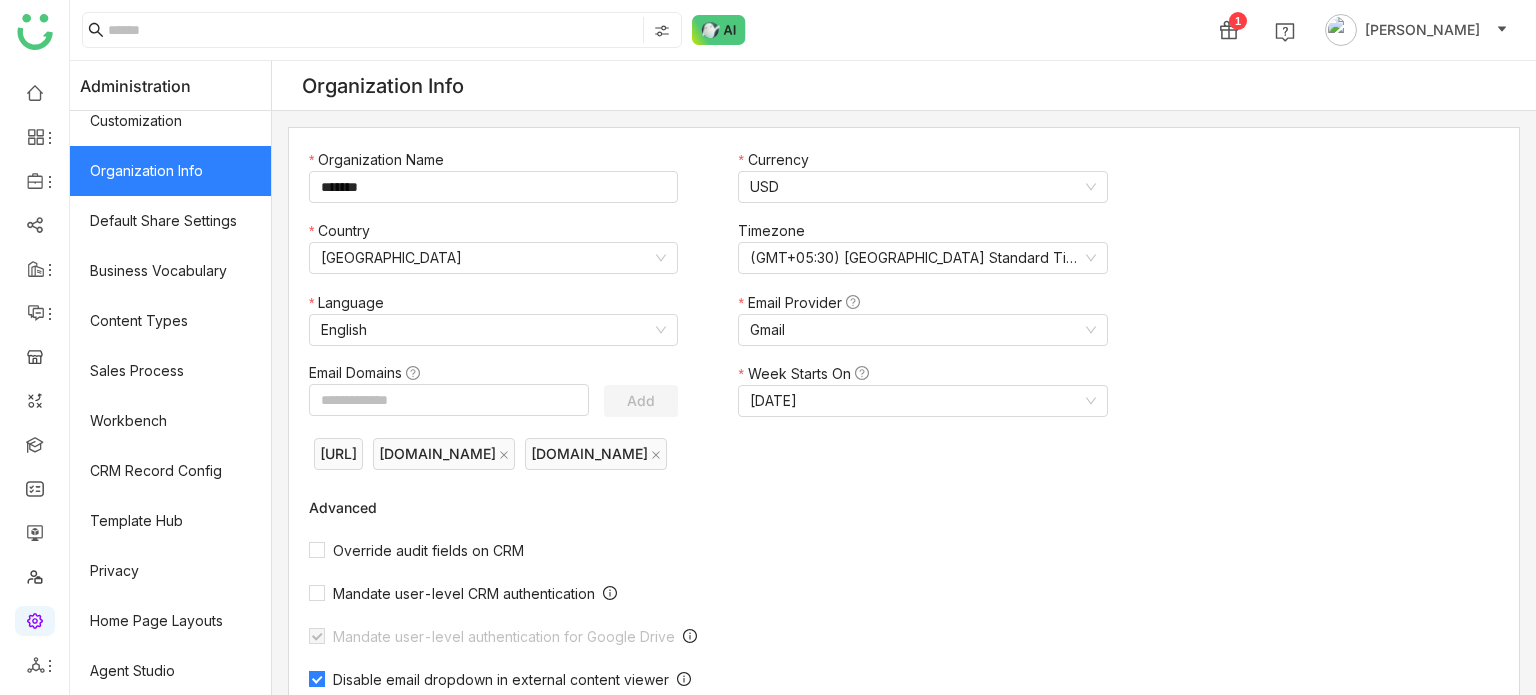 scroll, scrollTop: 0, scrollLeft: 0, axis: both 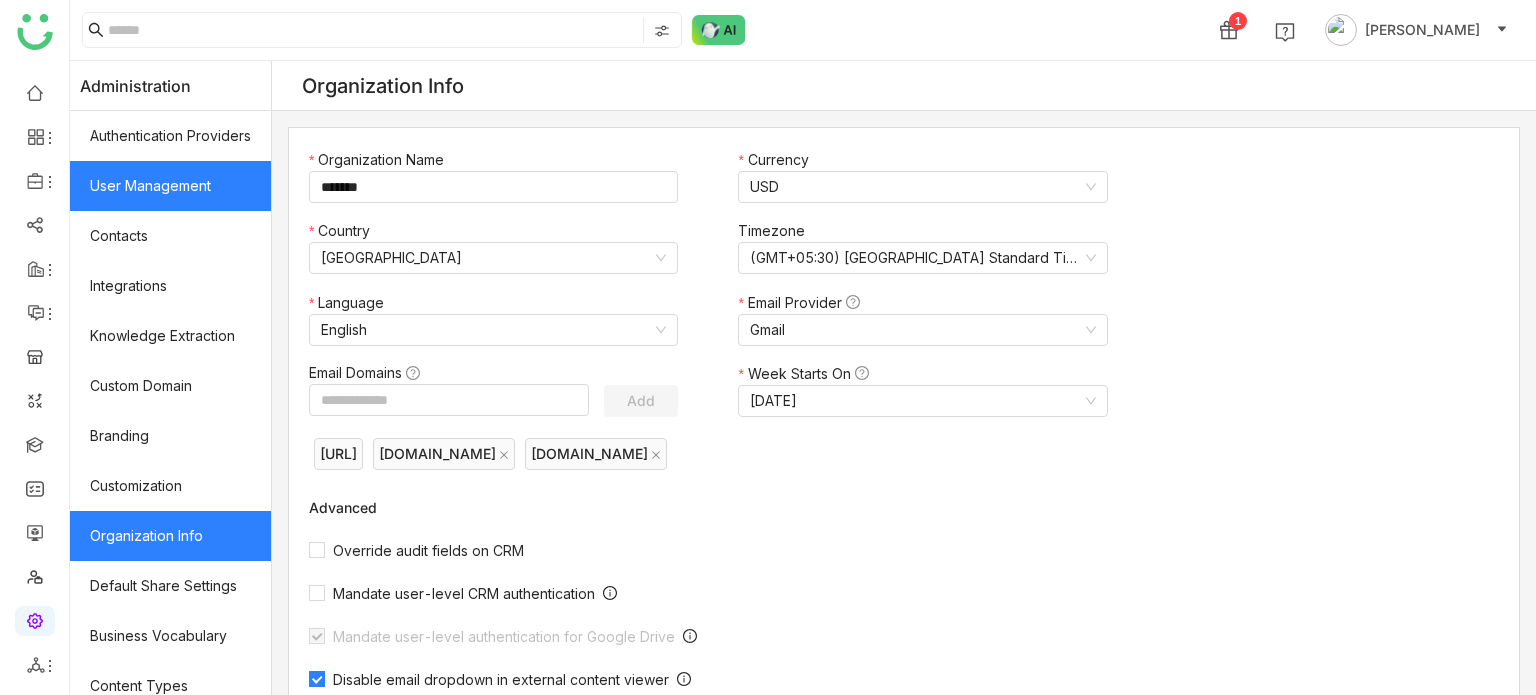 click on "User Management" 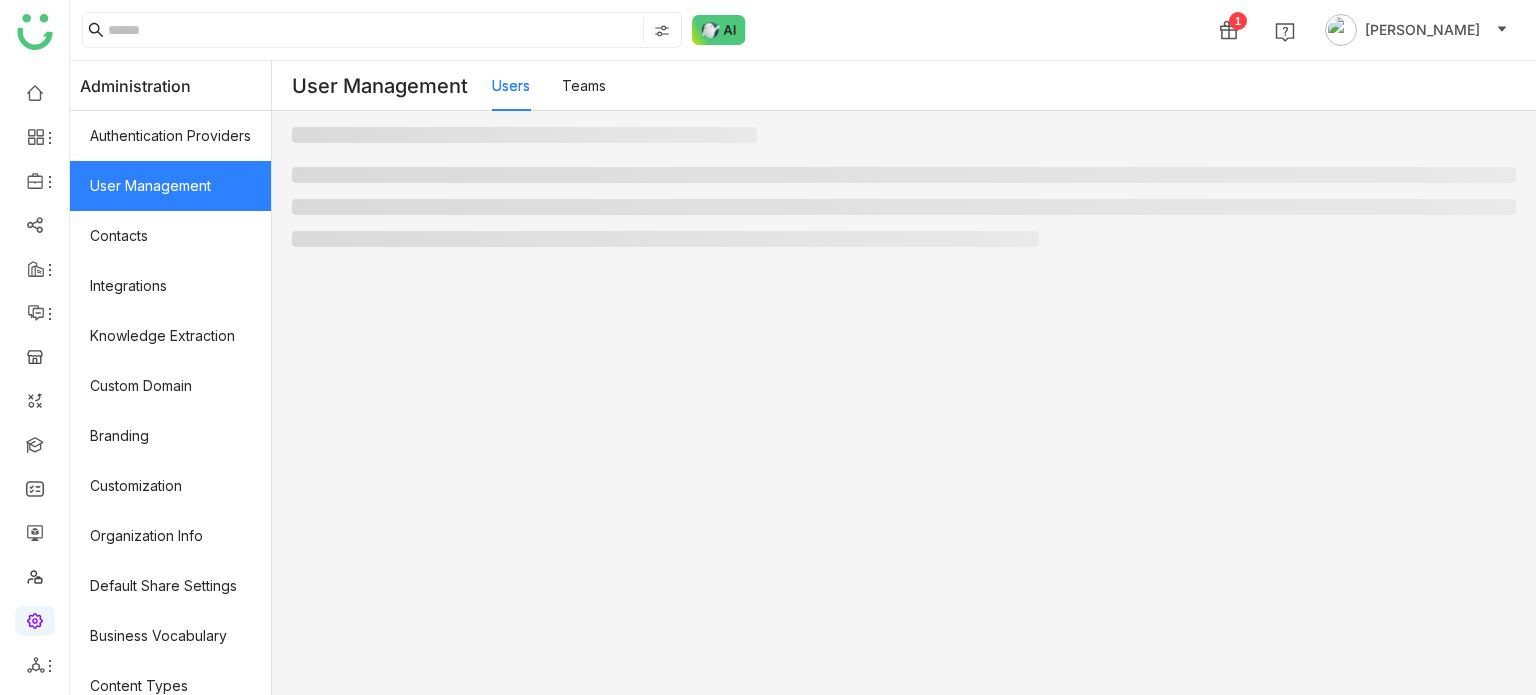 click on "Teams" at bounding box center (584, 85) 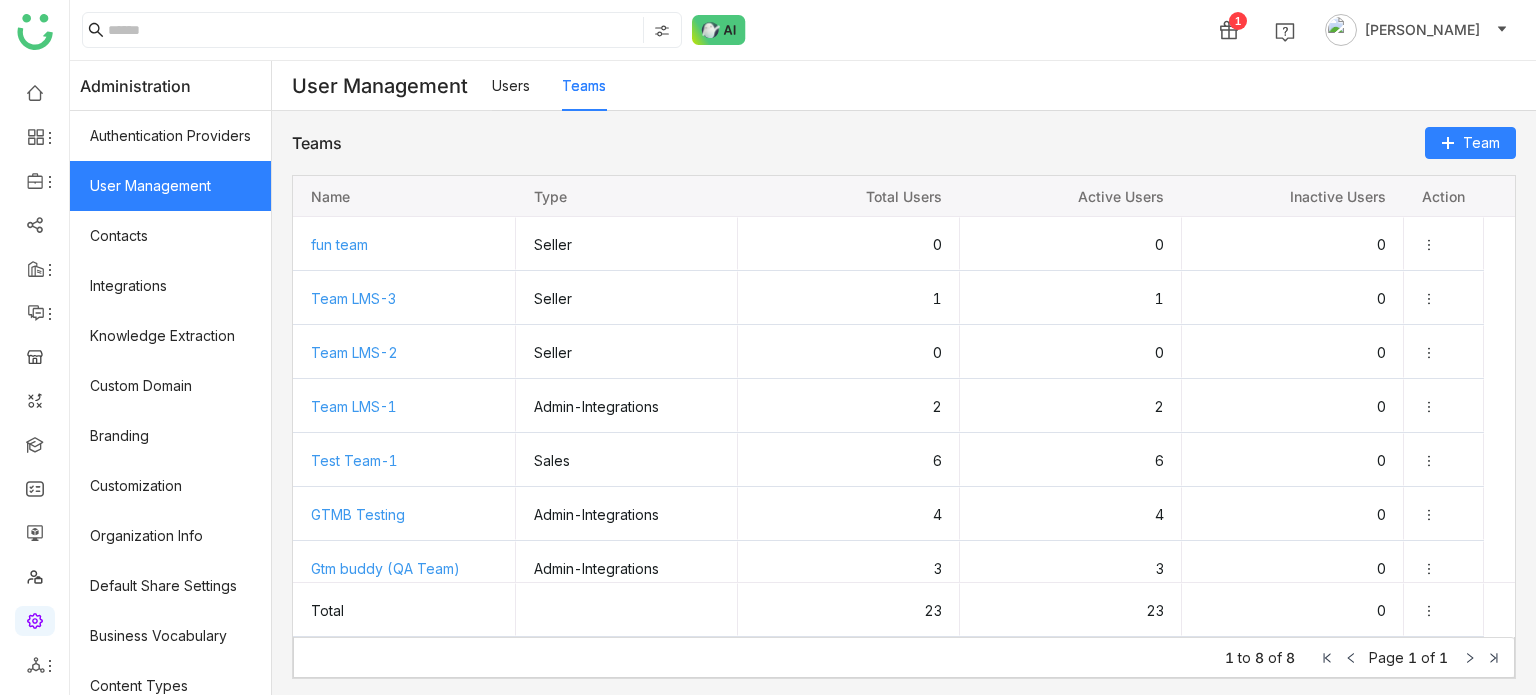 click on "Users" at bounding box center [511, 85] 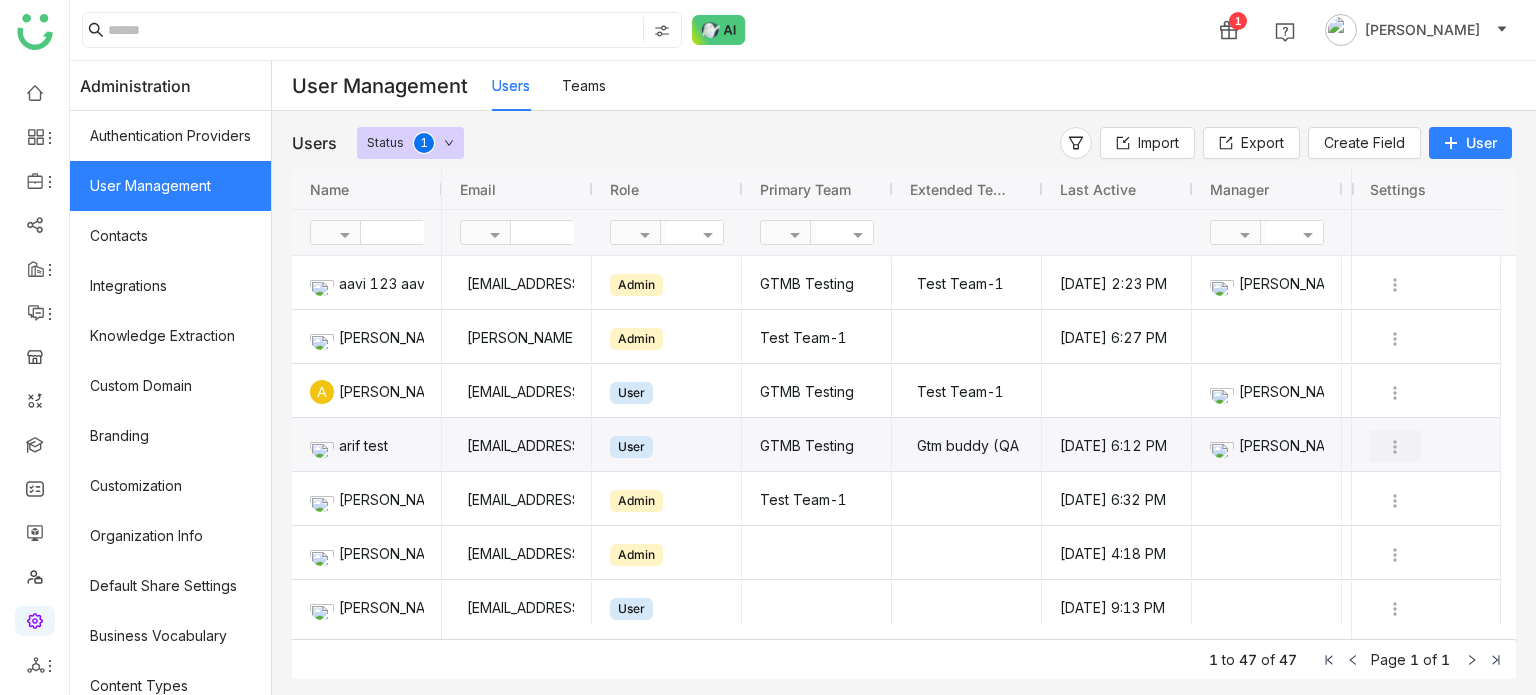 click 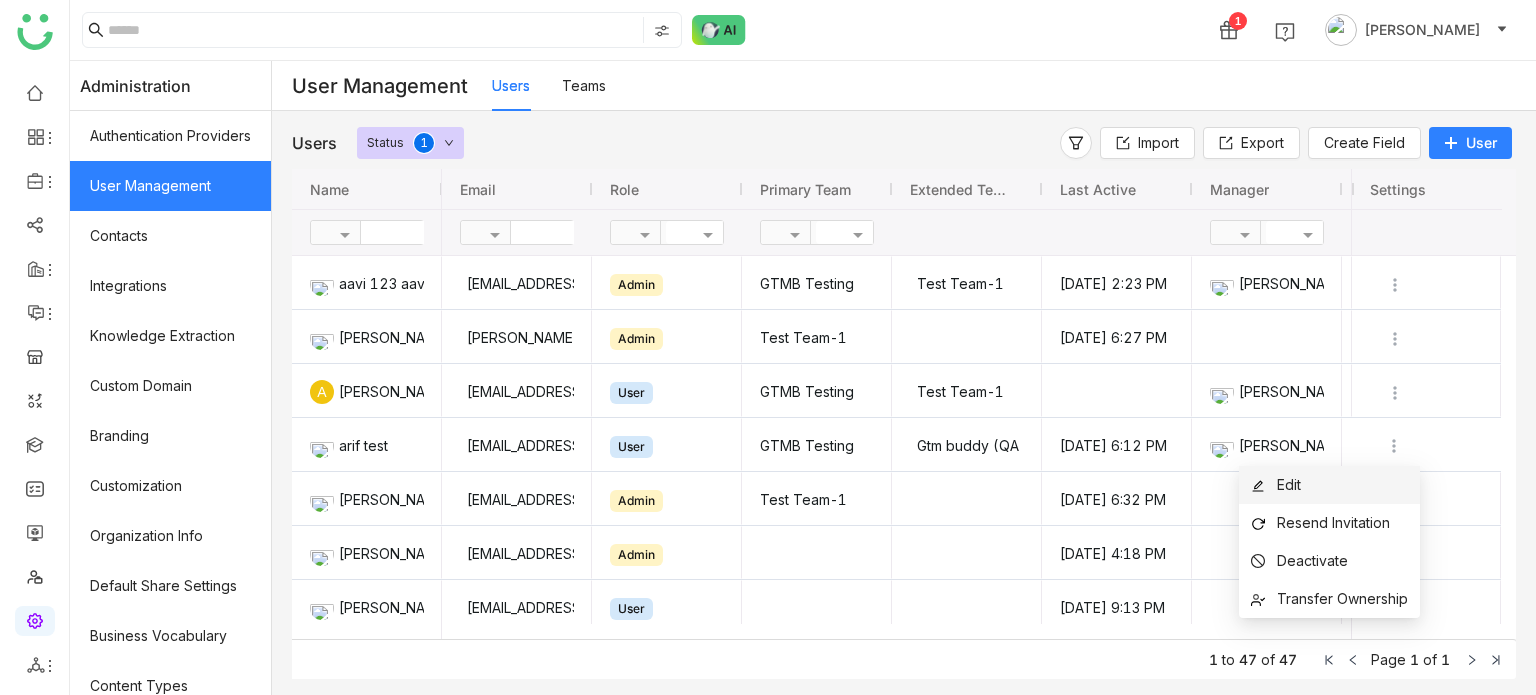 click on "Edit" at bounding box center (1329, 485) 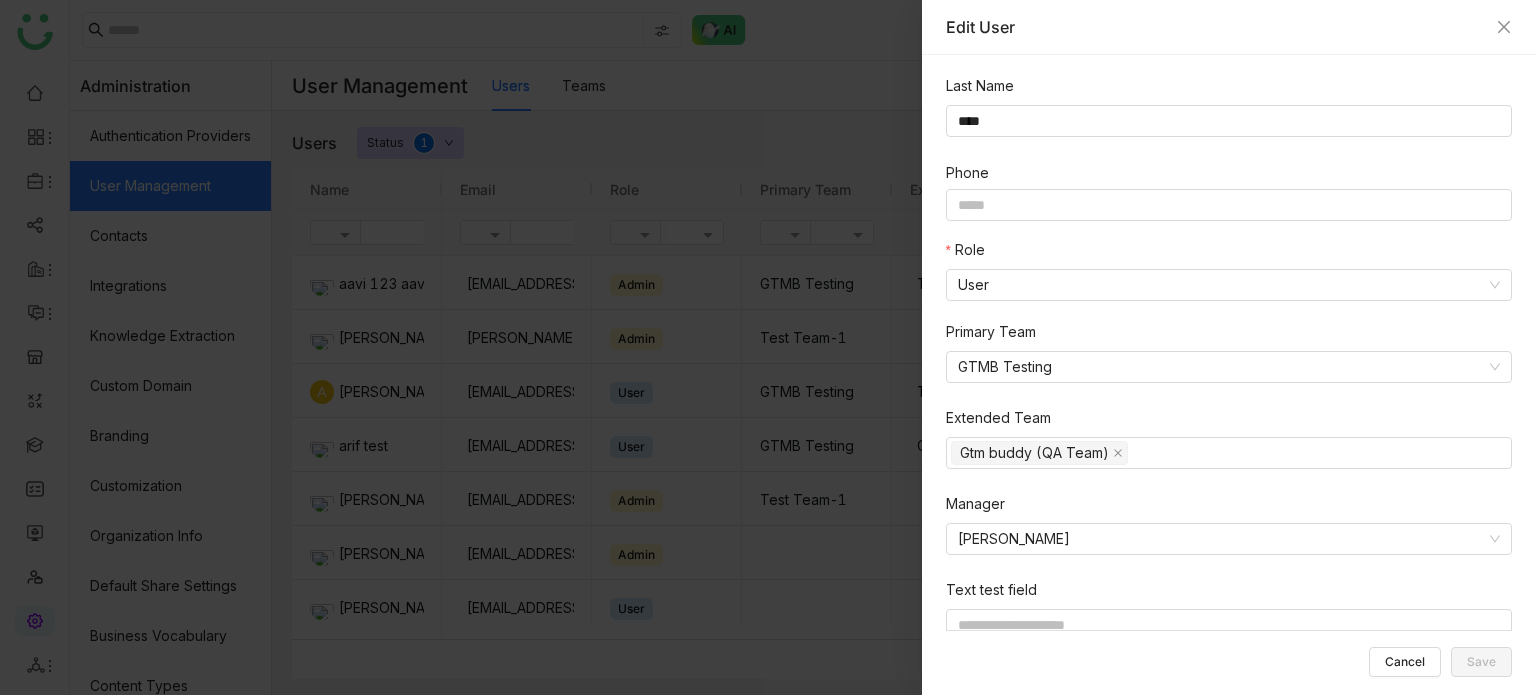 scroll, scrollTop: 170, scrollLeft: 0, axis: vertical 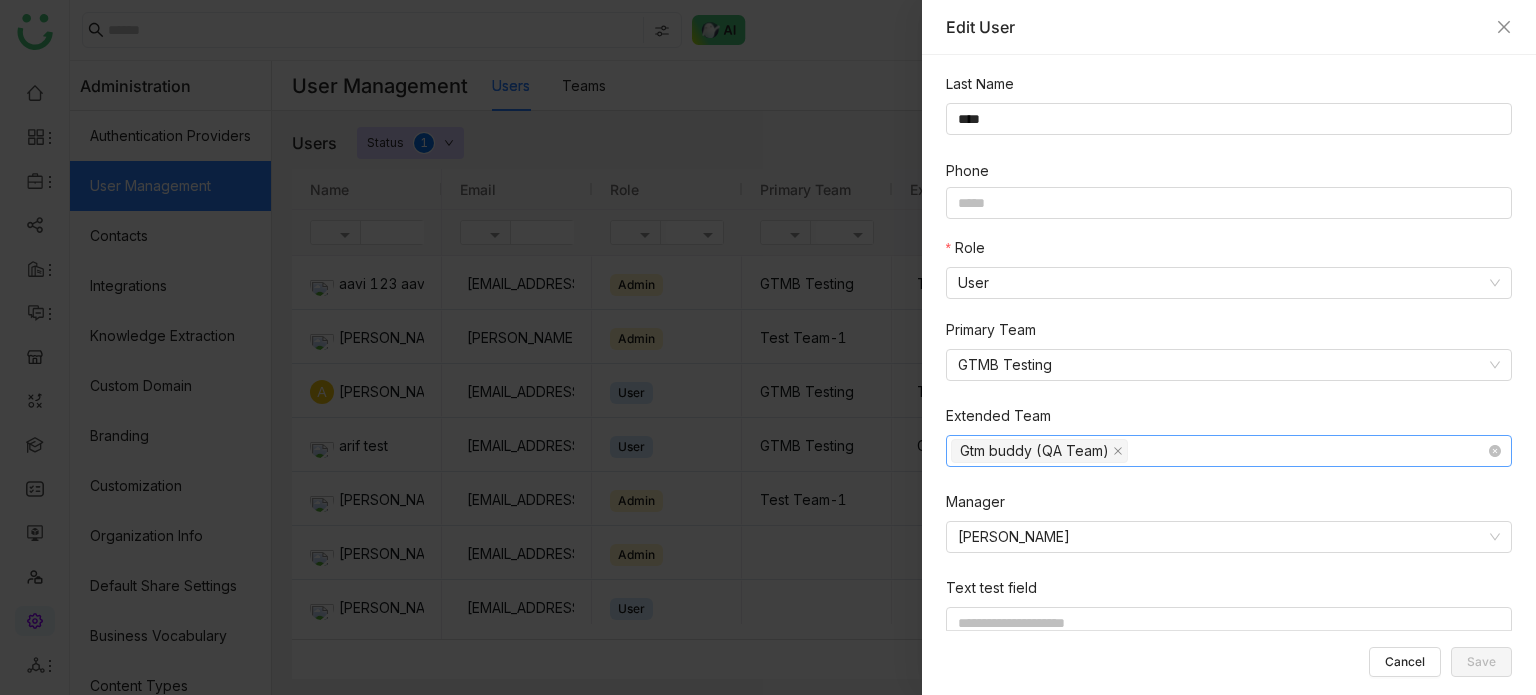 click on "Gtm buddy (QA Team)" at bounding box center [1229, 451] 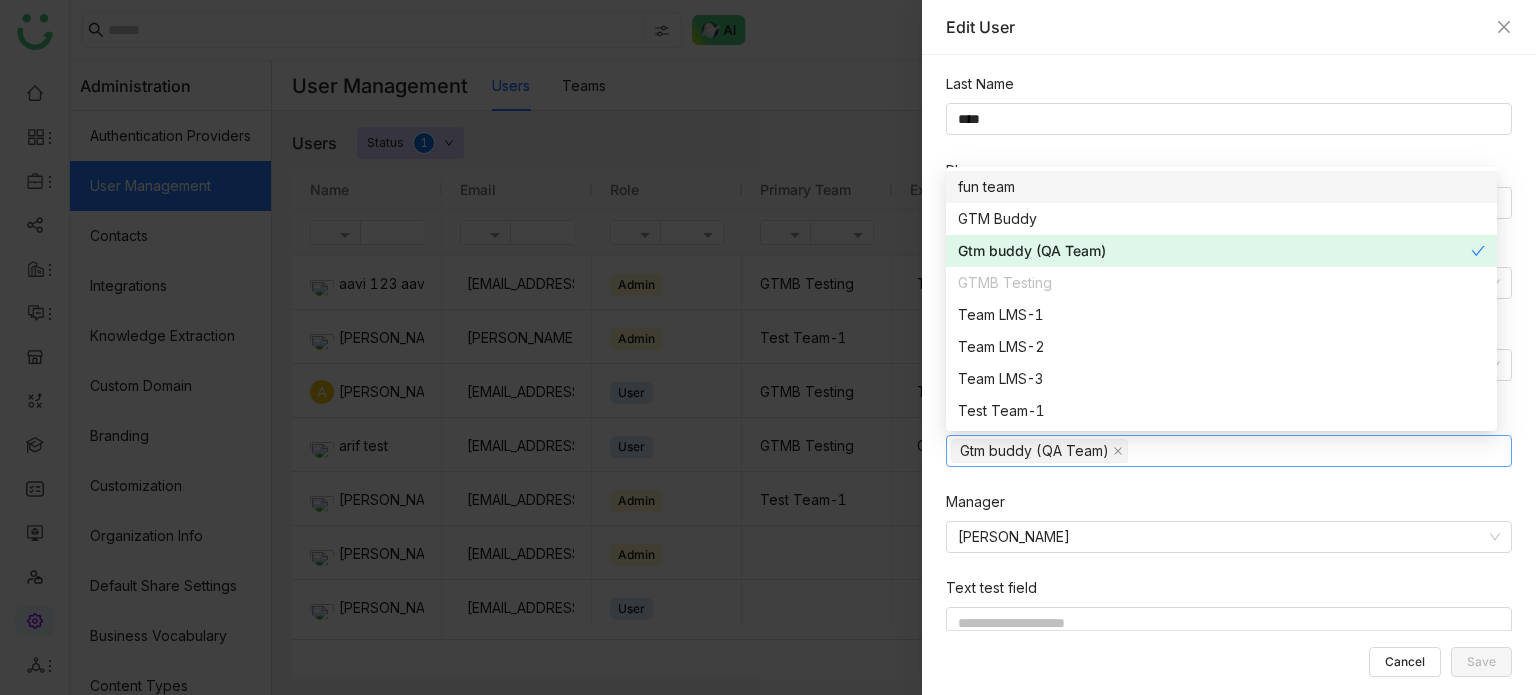 click on "Edit User" at bounding box center (1229, 27) 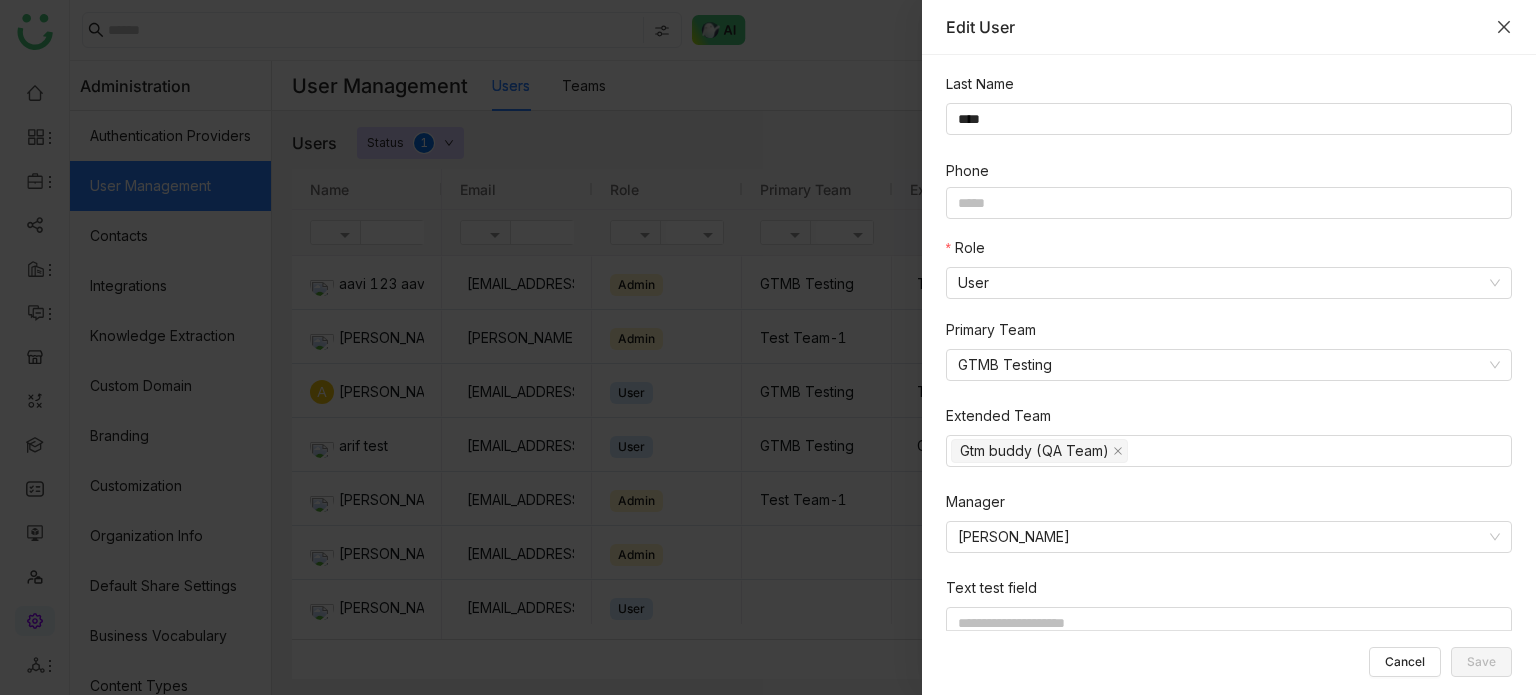 click 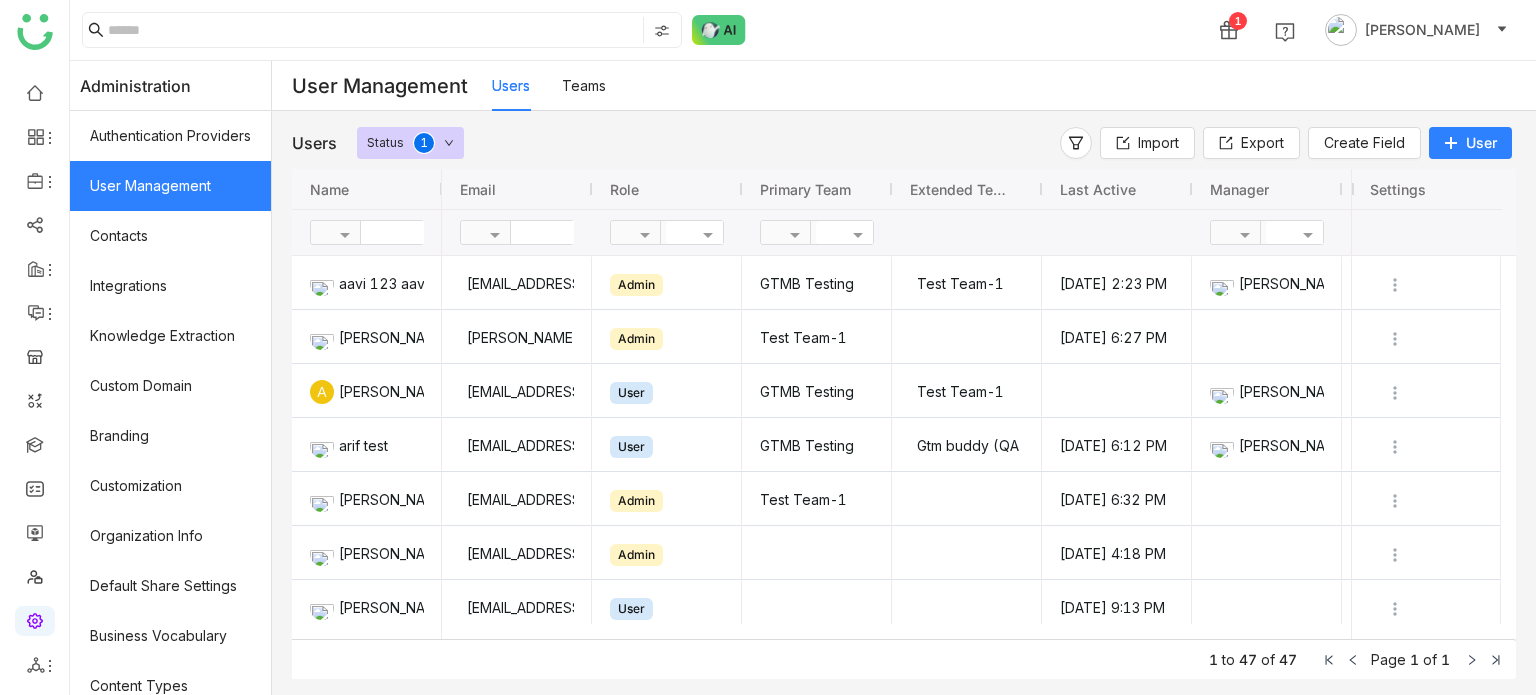 click on "Teams" at bounding box center (584, 85) 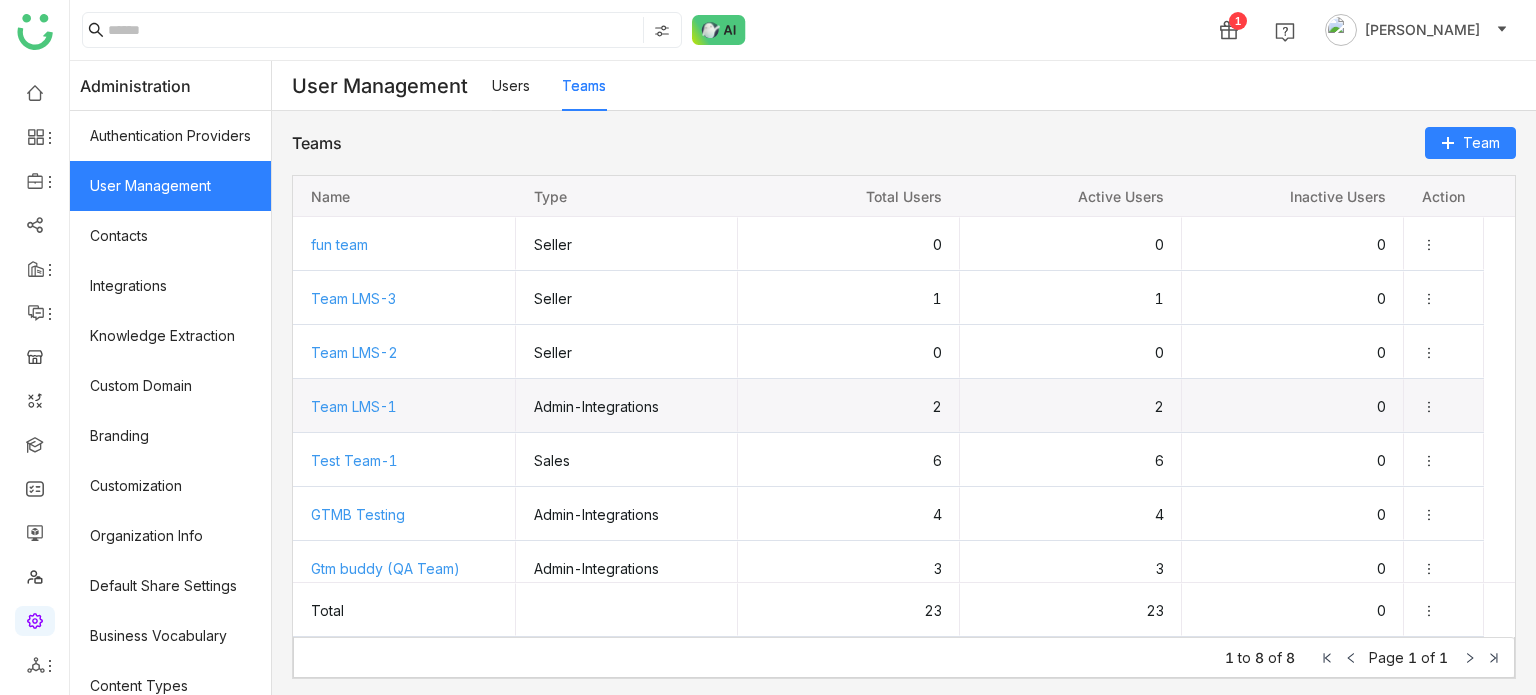 scroll, scrollTop: 65, scrollLeft: 0, axis: vertical 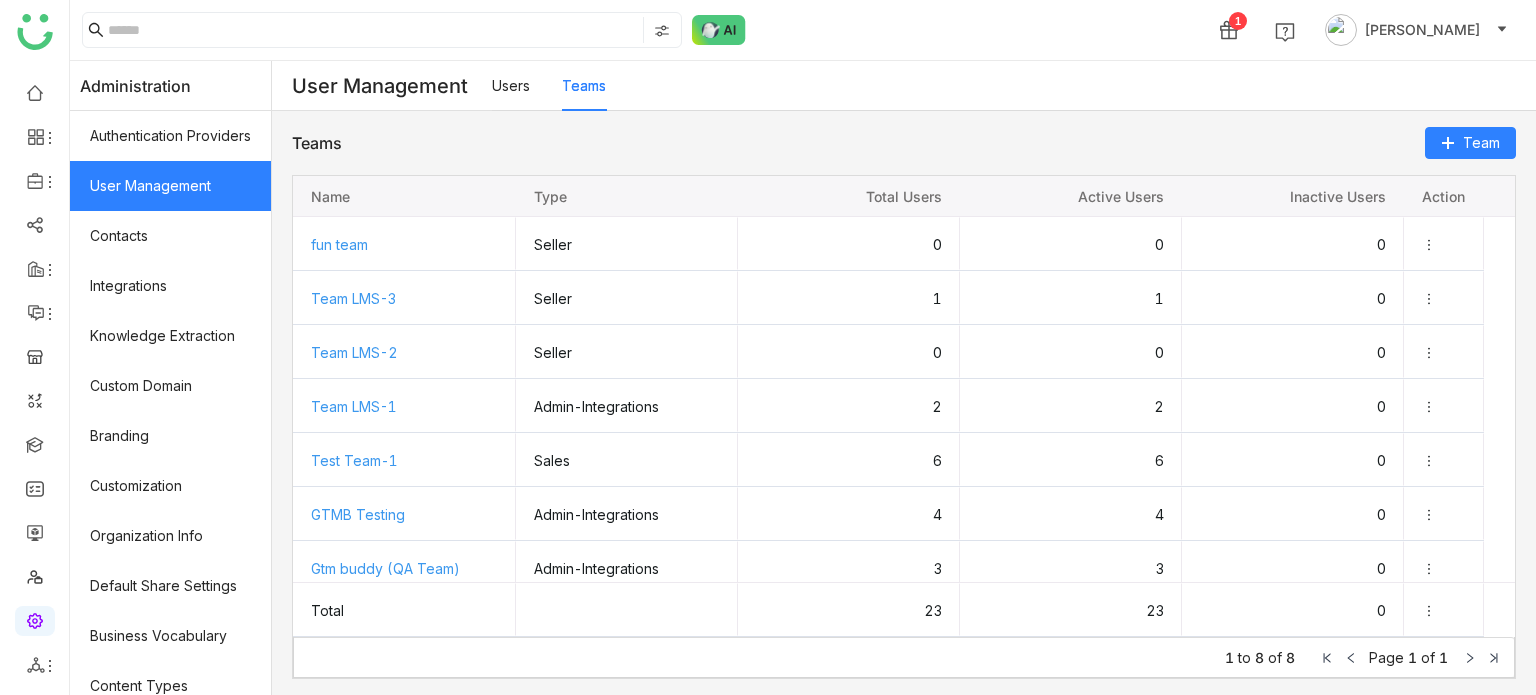 click on "Users" at bounding box center [511, 85] 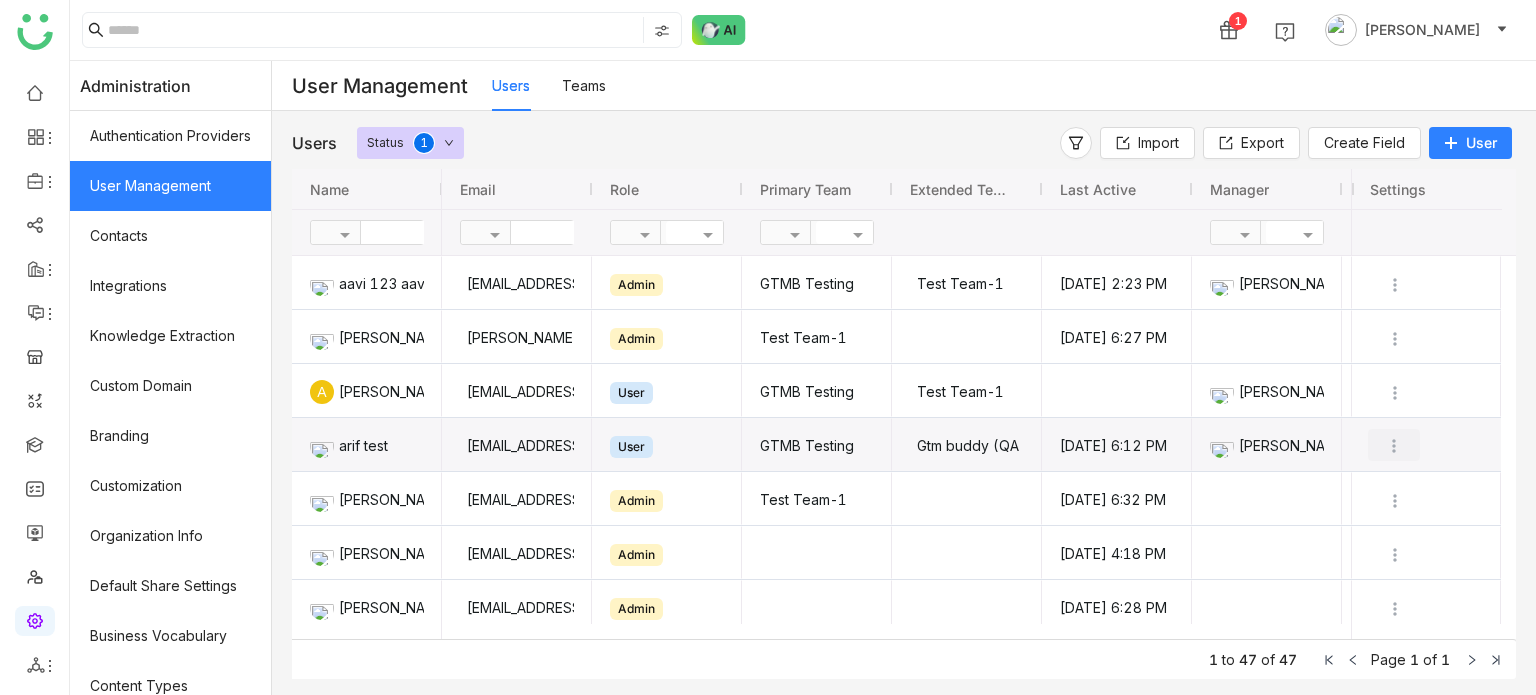 click 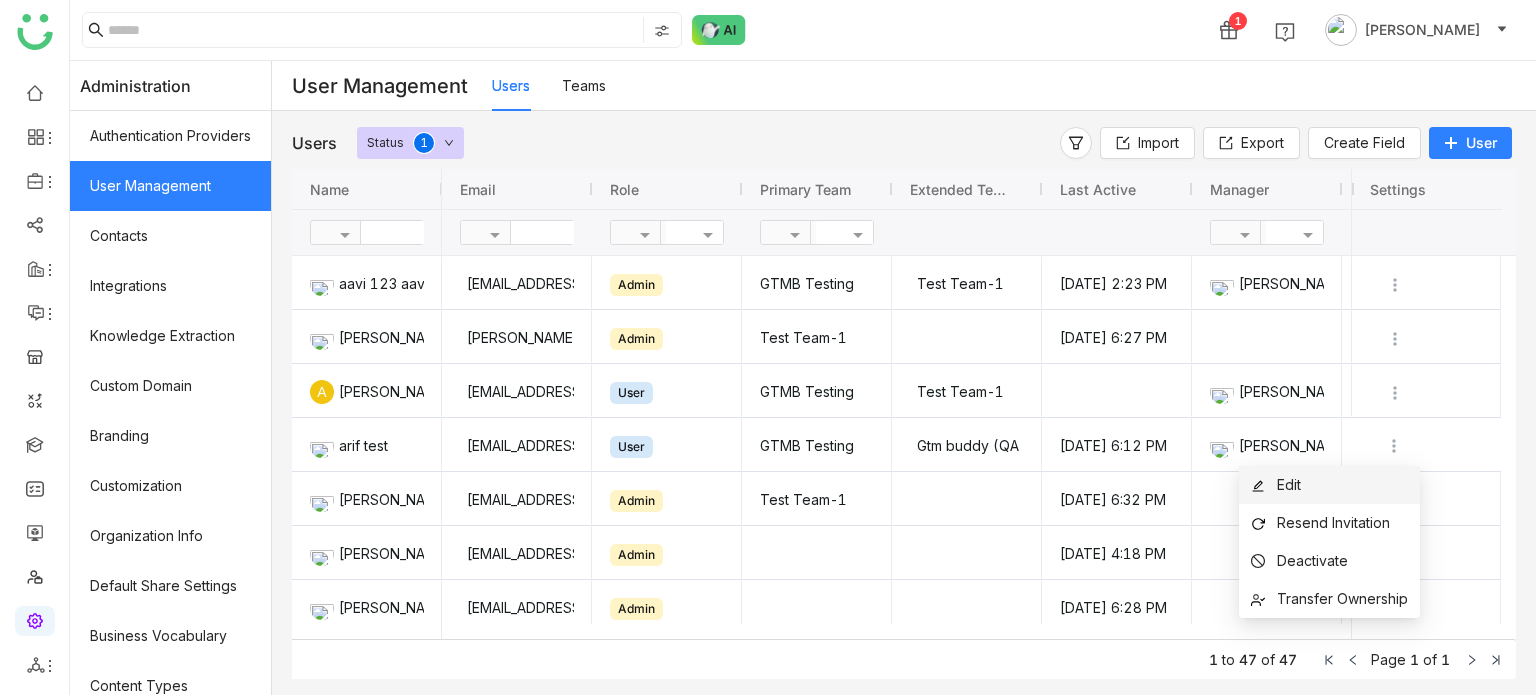 click on "Edit" at bounding box center [1329, 485] 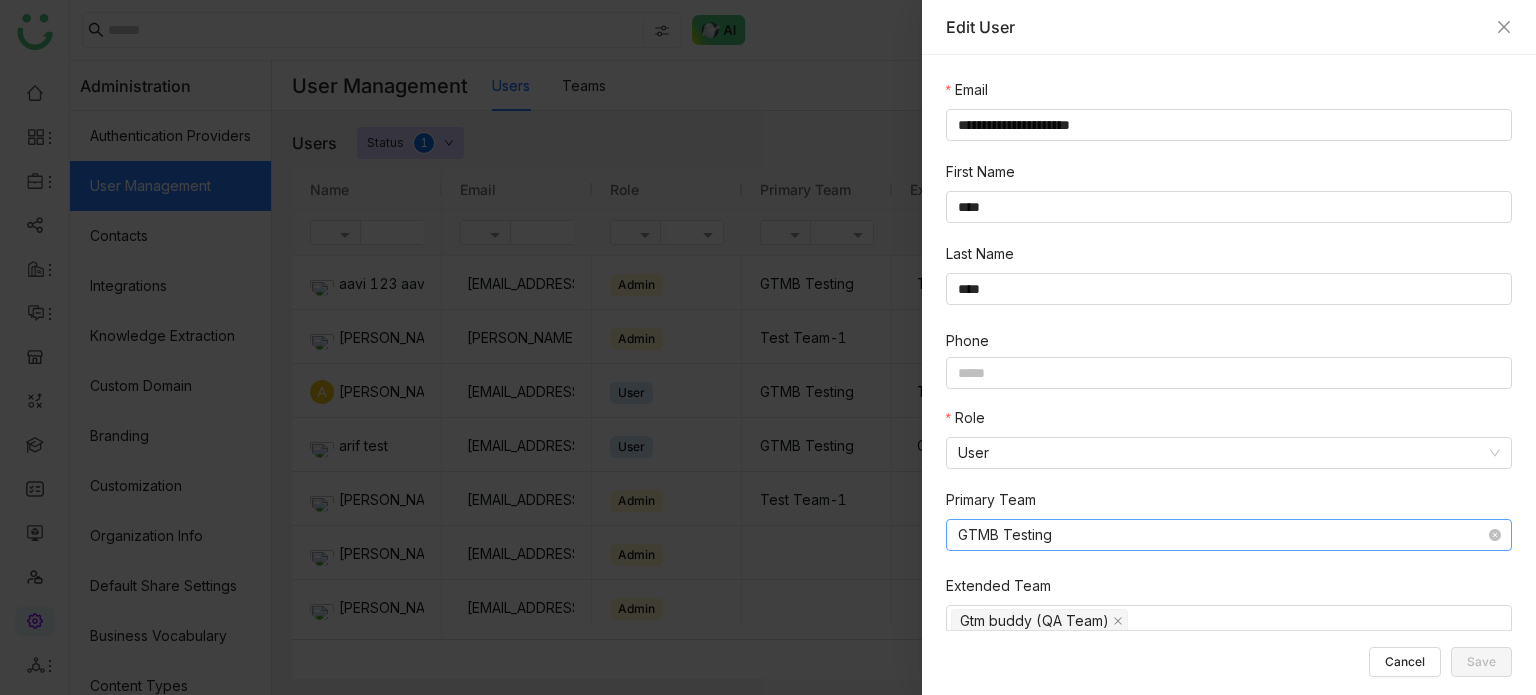 click on "GTMB Testing" 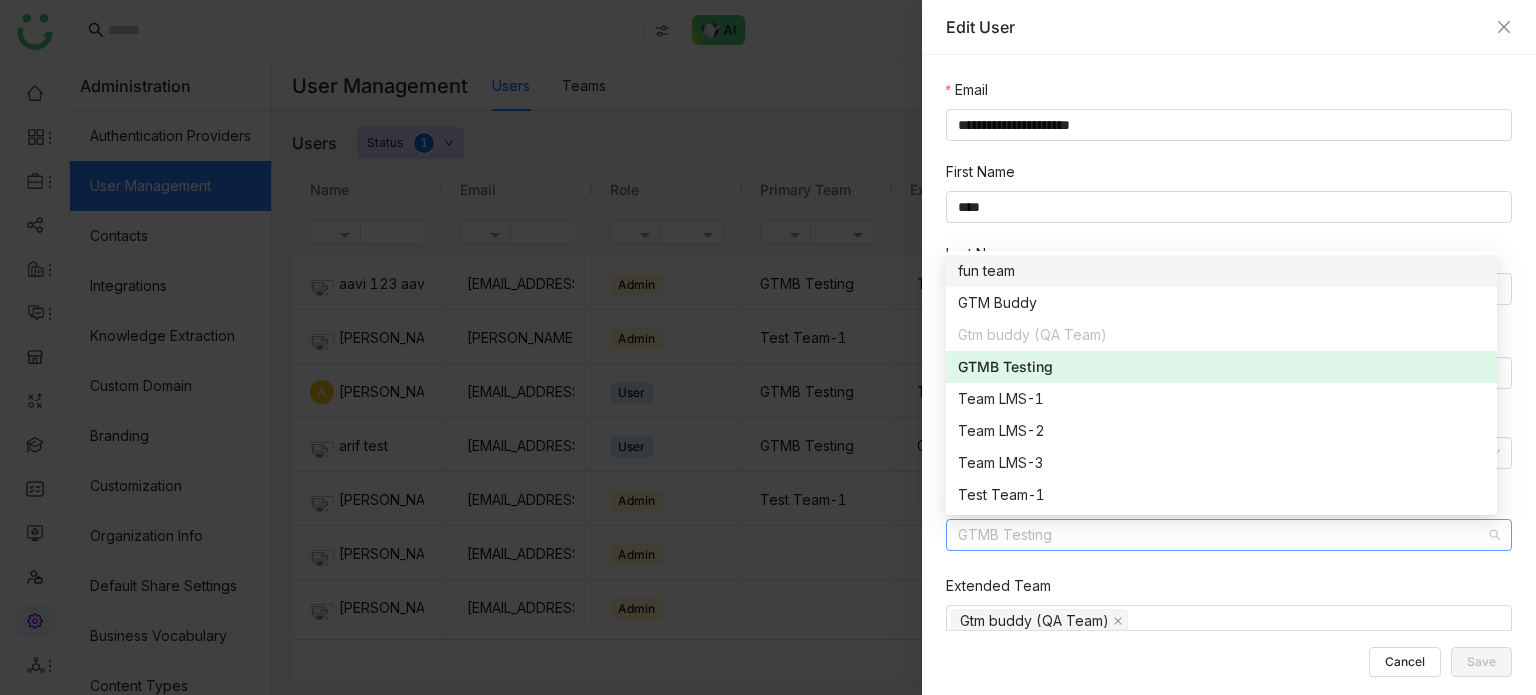 click on "fun team" at bounding box center [1221, 271] 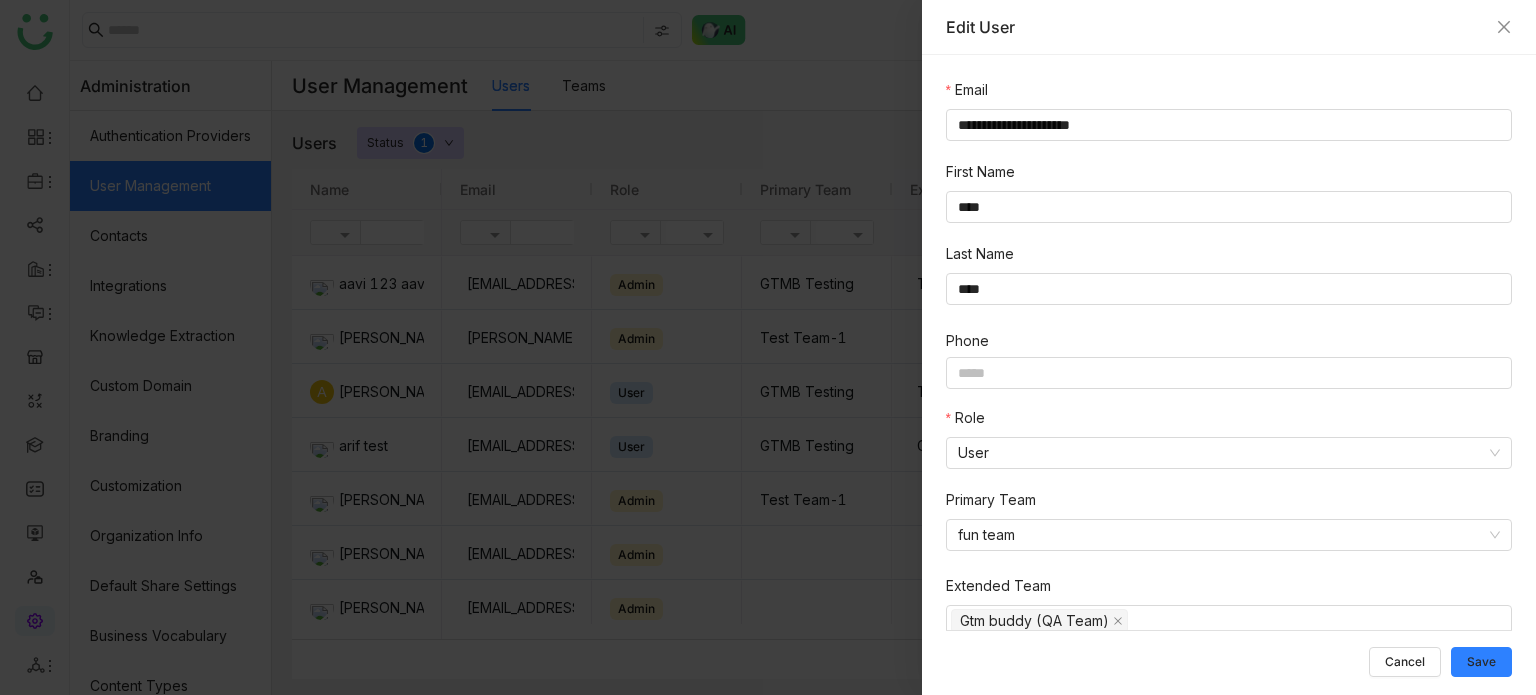 scroll, scrollTop: 127, scrollLeft: 0, axis: vertical 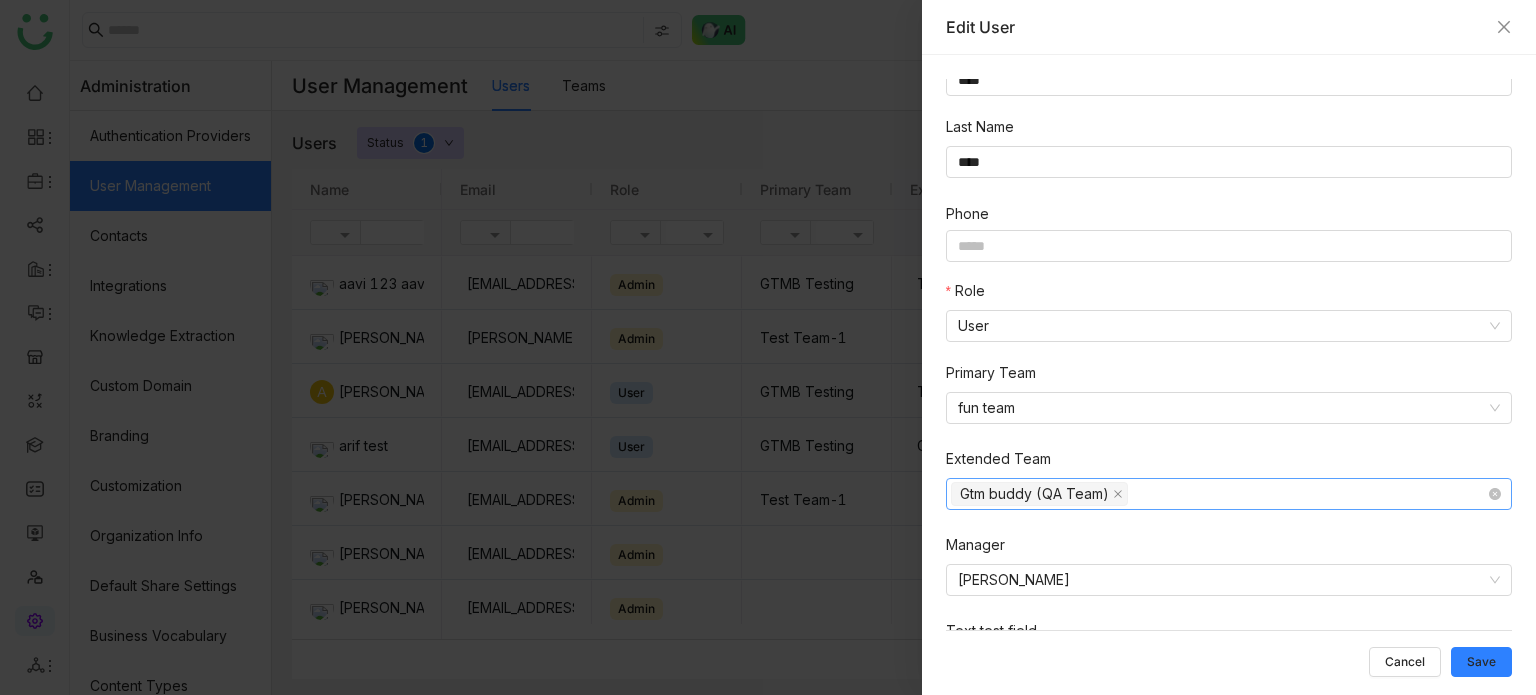 click on "Gtm buddy (QA Team)" at bounding box center (1229, 494) 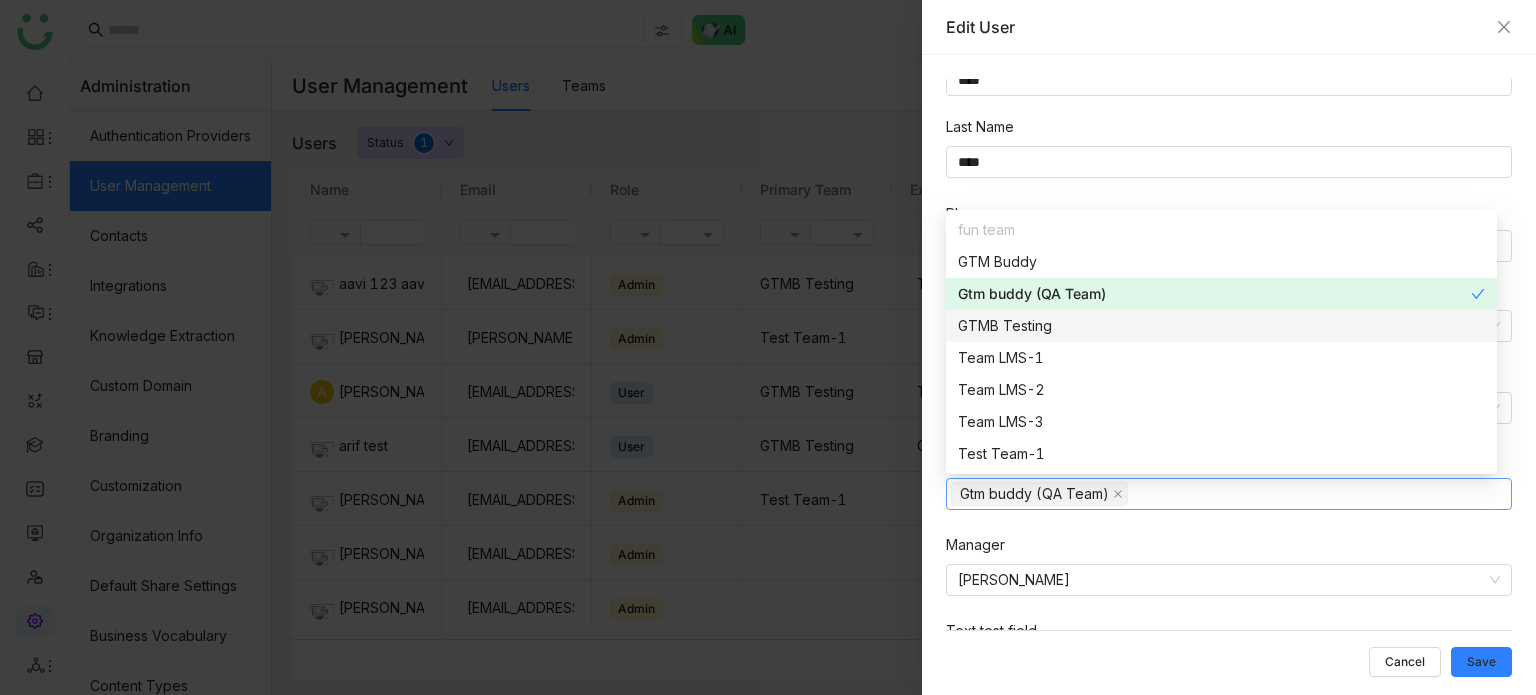 click on "GTMB Testing" at bounding box center [1221, 326] 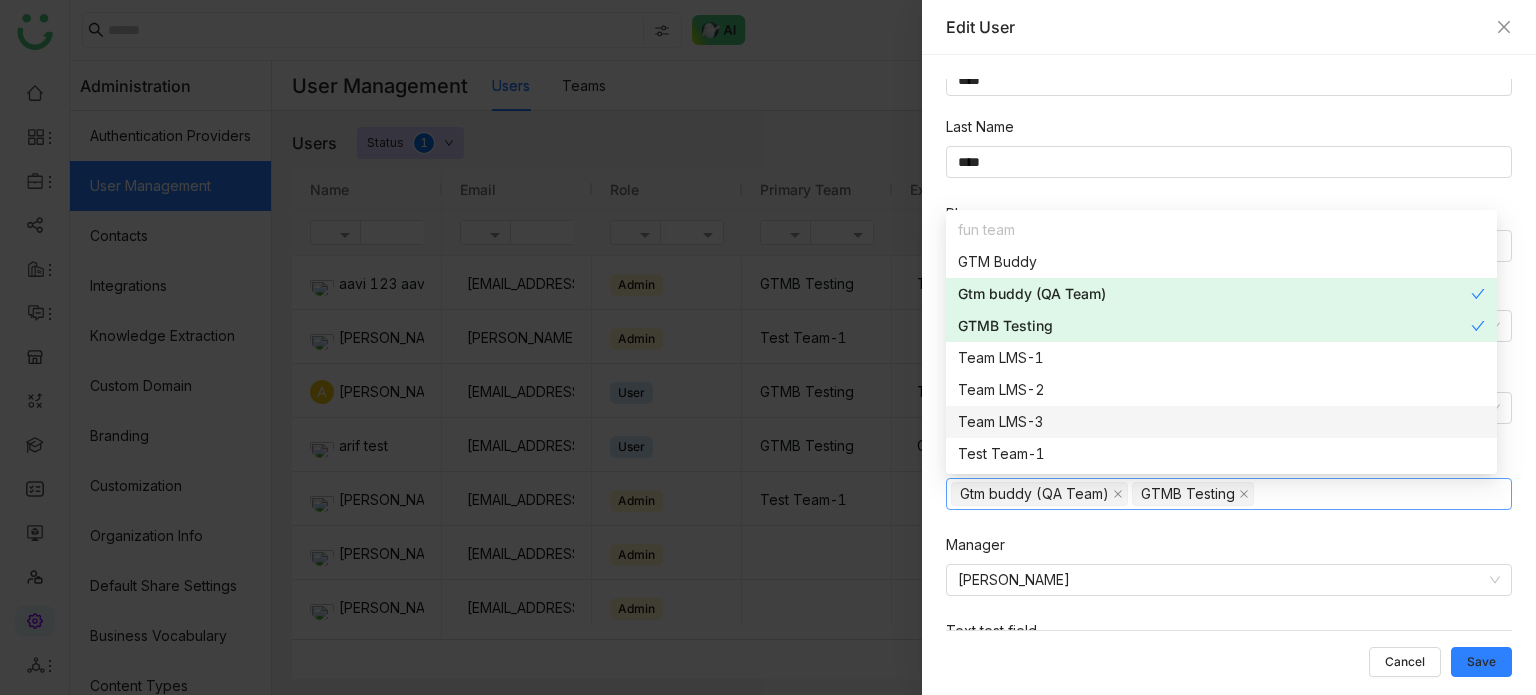 click on "Extended Team Gtm buddy (QA Team) GTMB Testing" at bounding box center [1233, 491] 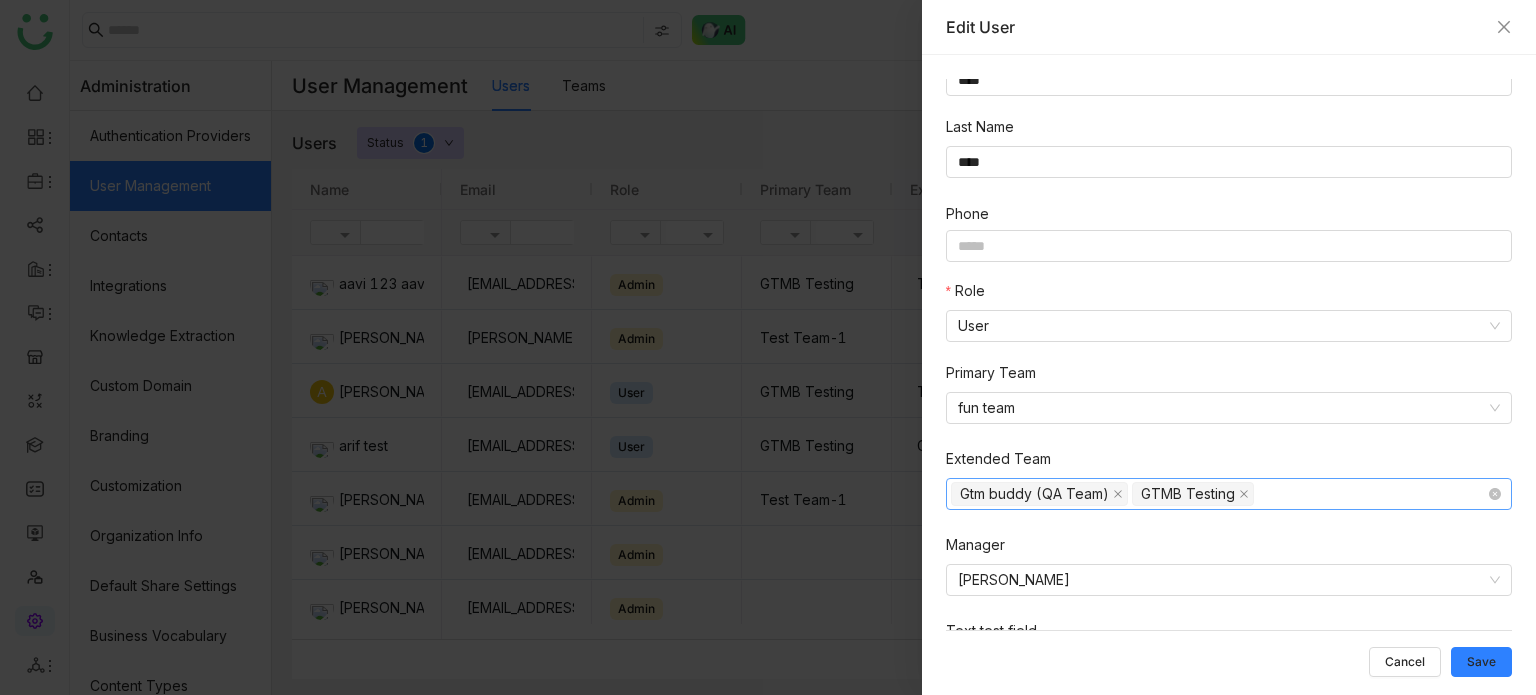 click on "Gtm buddy (QA Team) GTMB Testing" at bounding box center [1229, 494] 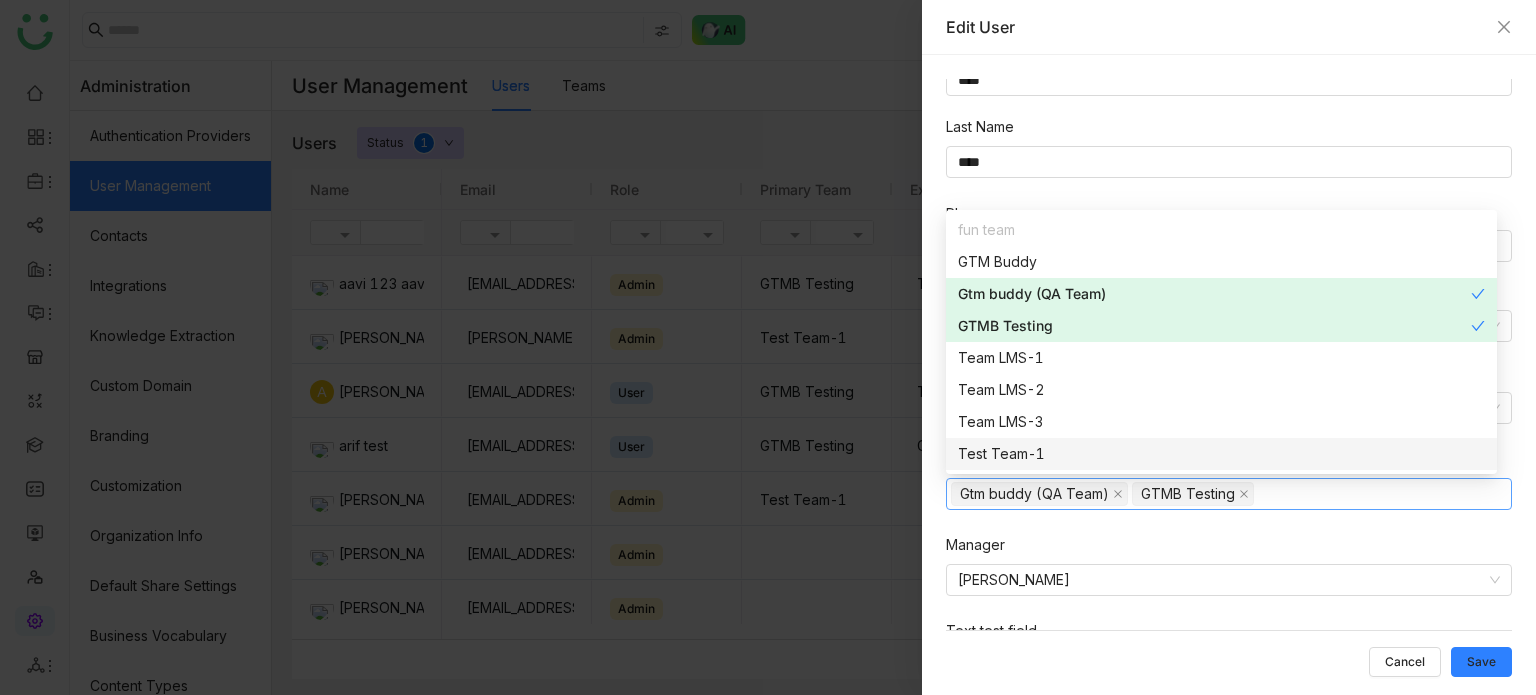 click on "Manager" at bounding box center (1229, 549) 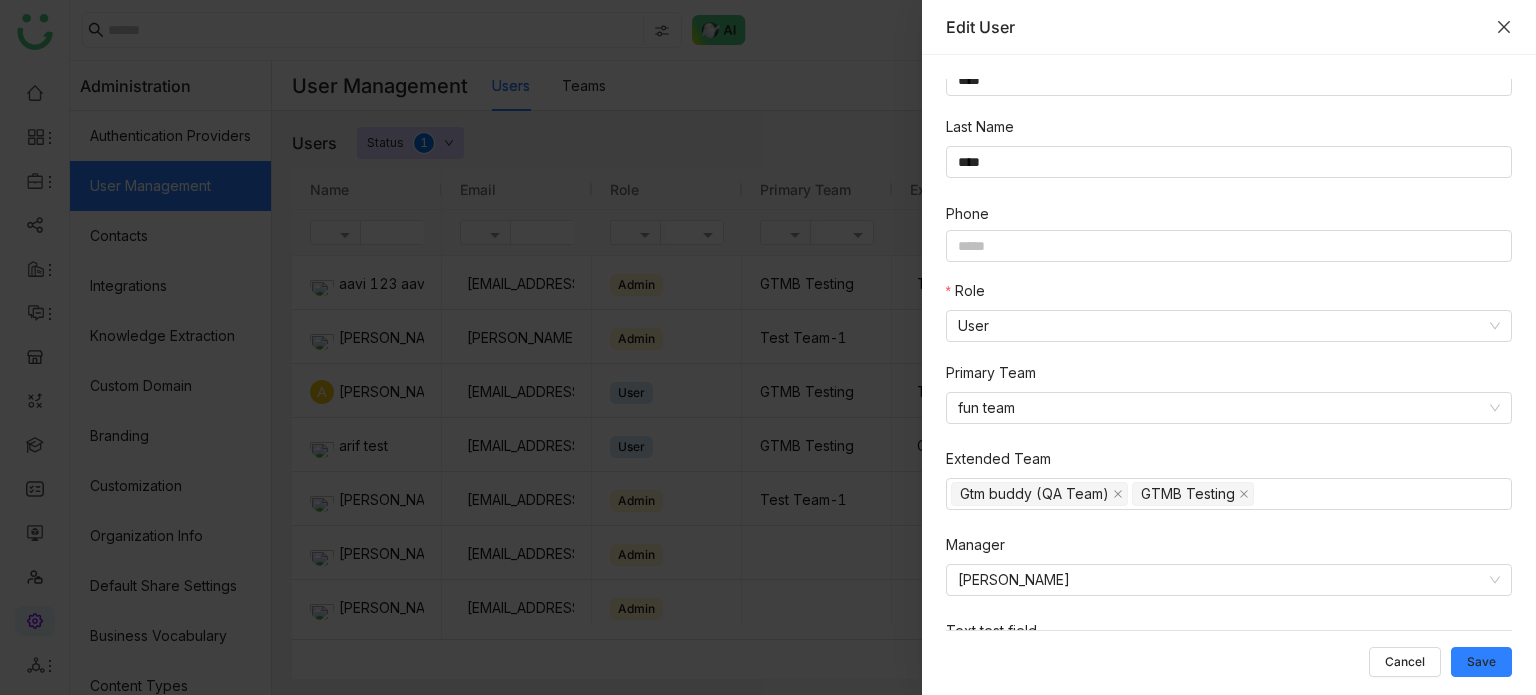click 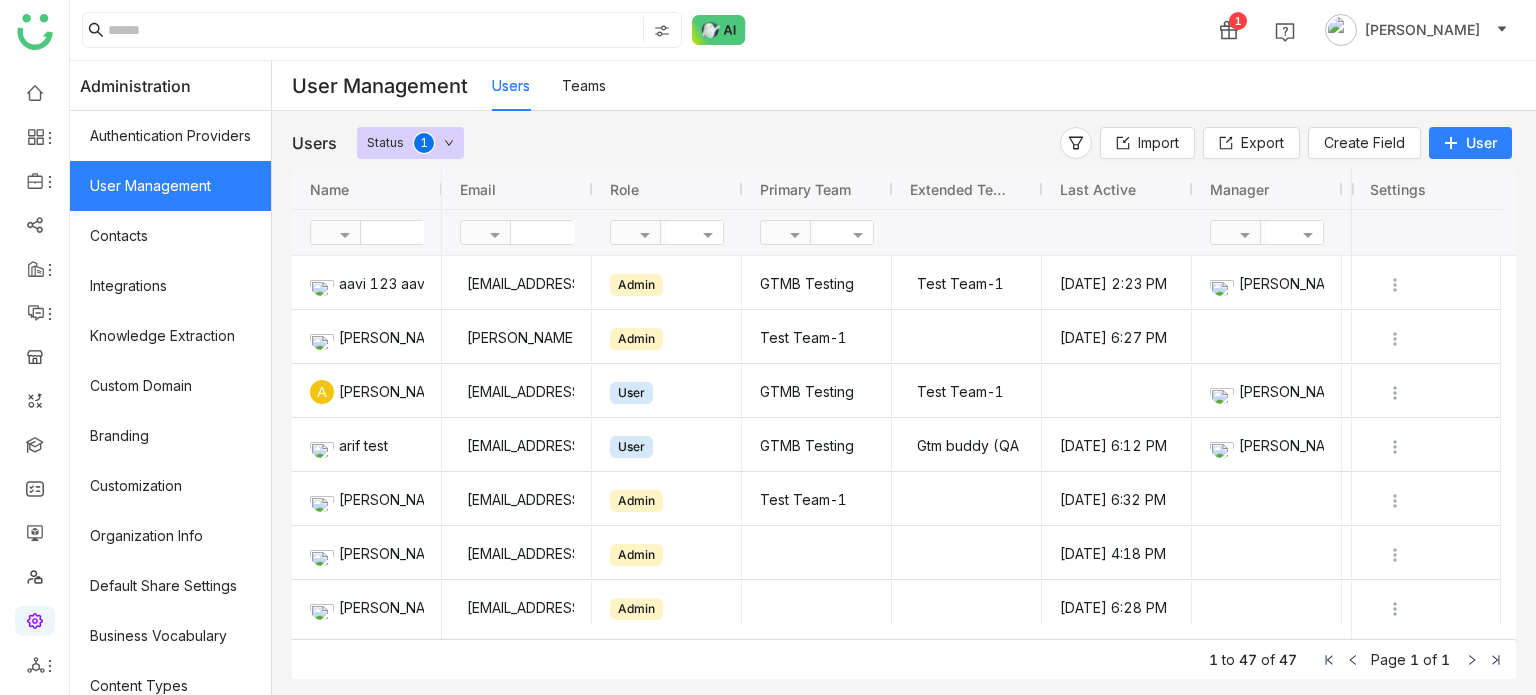 click on "Users   Teams" 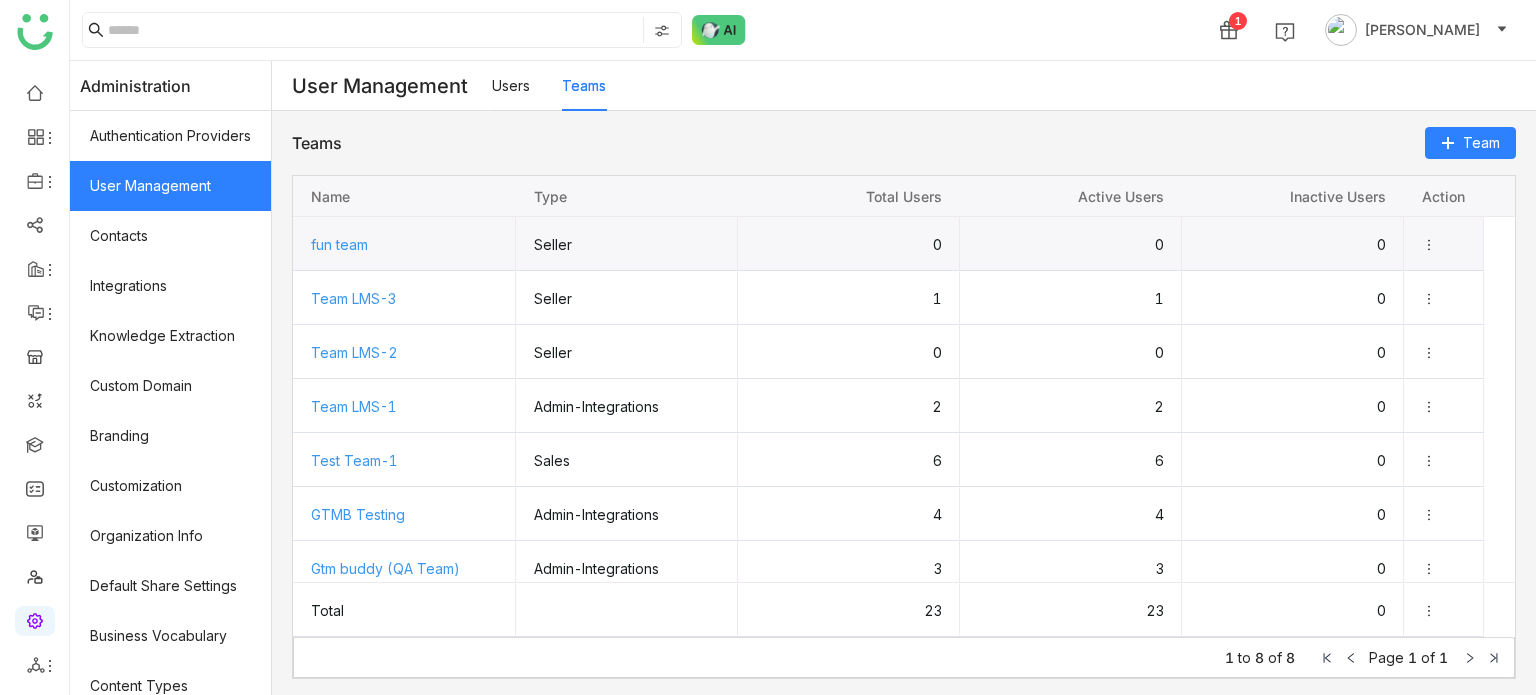 click on "fun team" 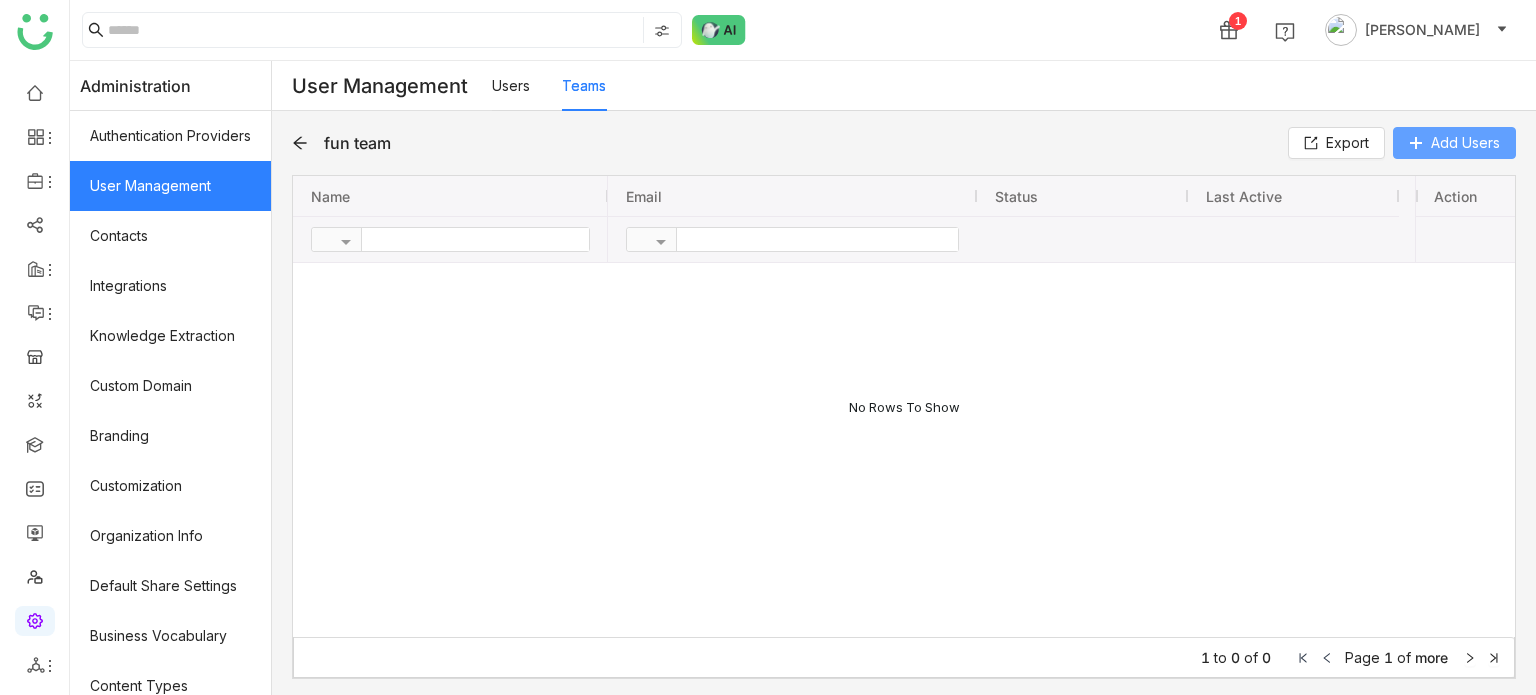 click on "Add Users" 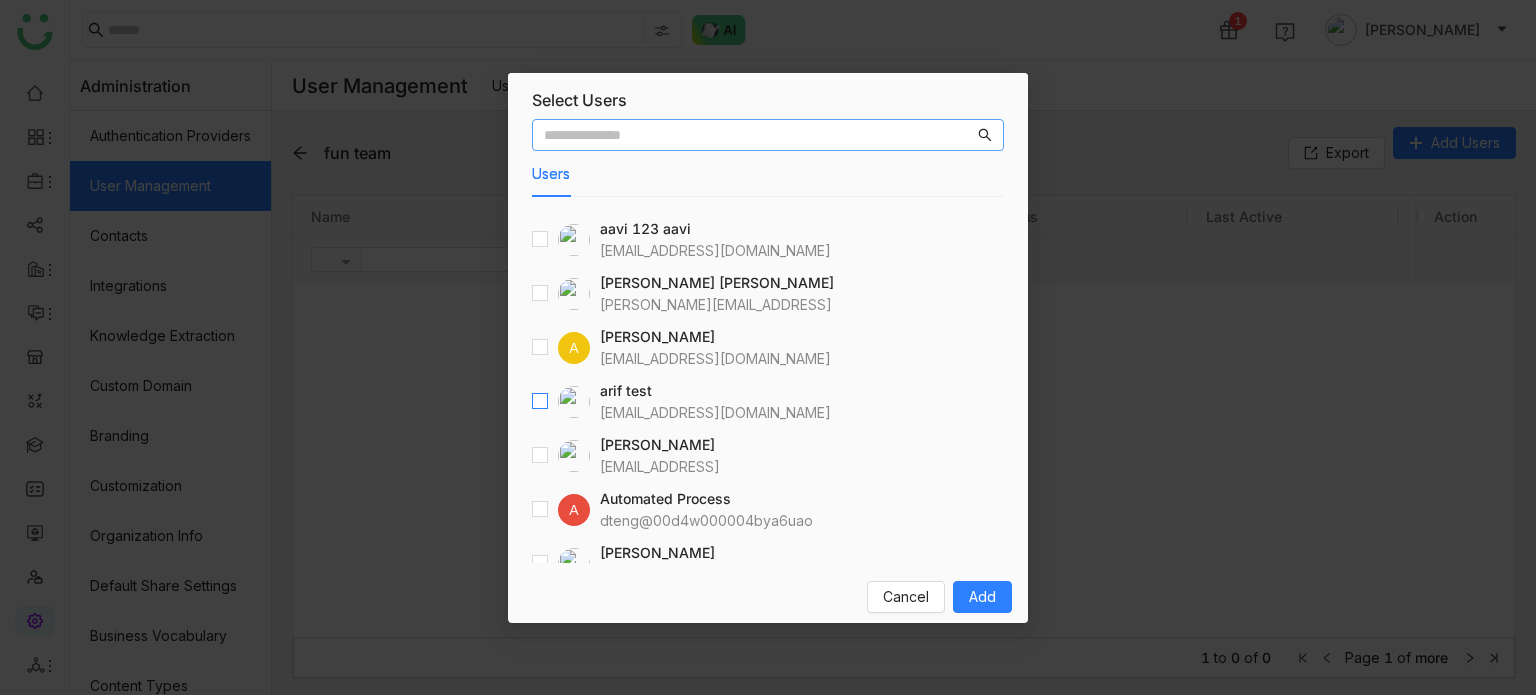 click at bounding box center (540, 402) 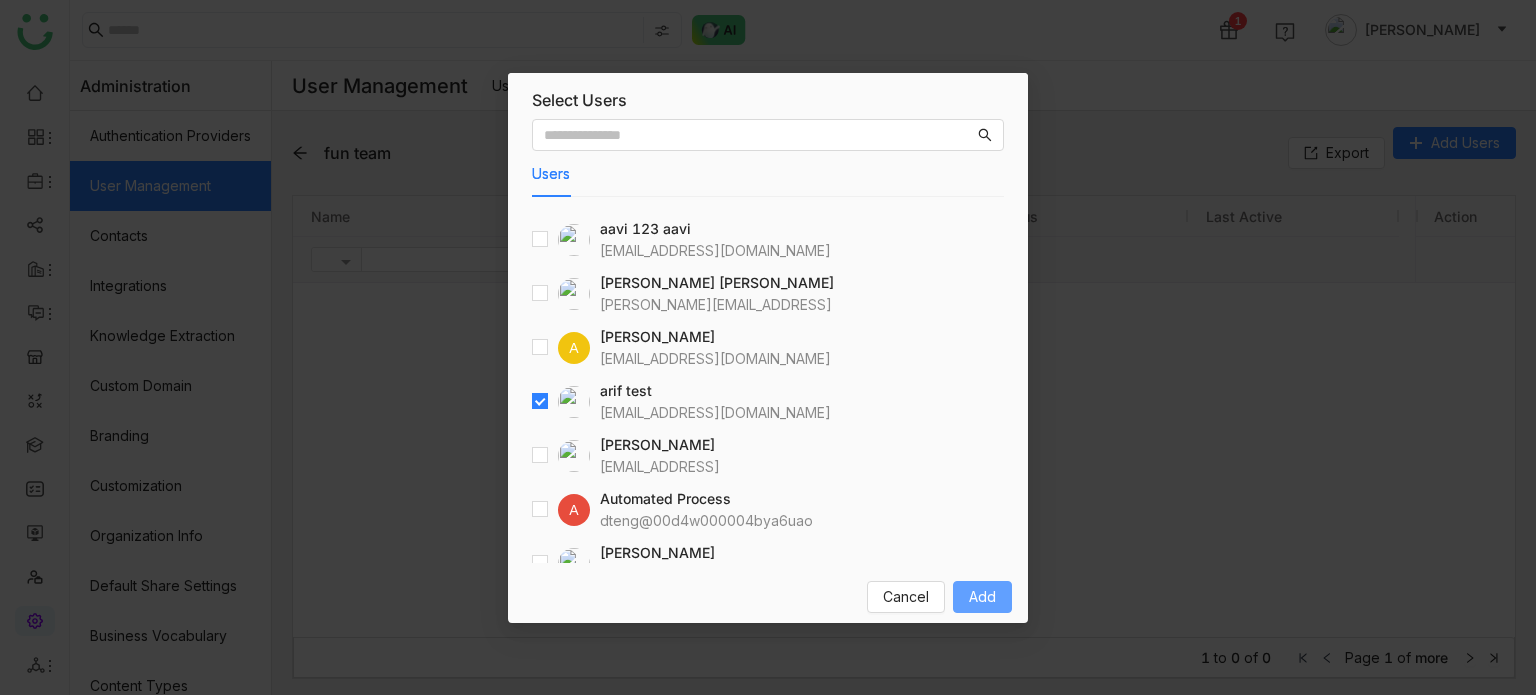 click on "Add" at bounding box center [982, 597] 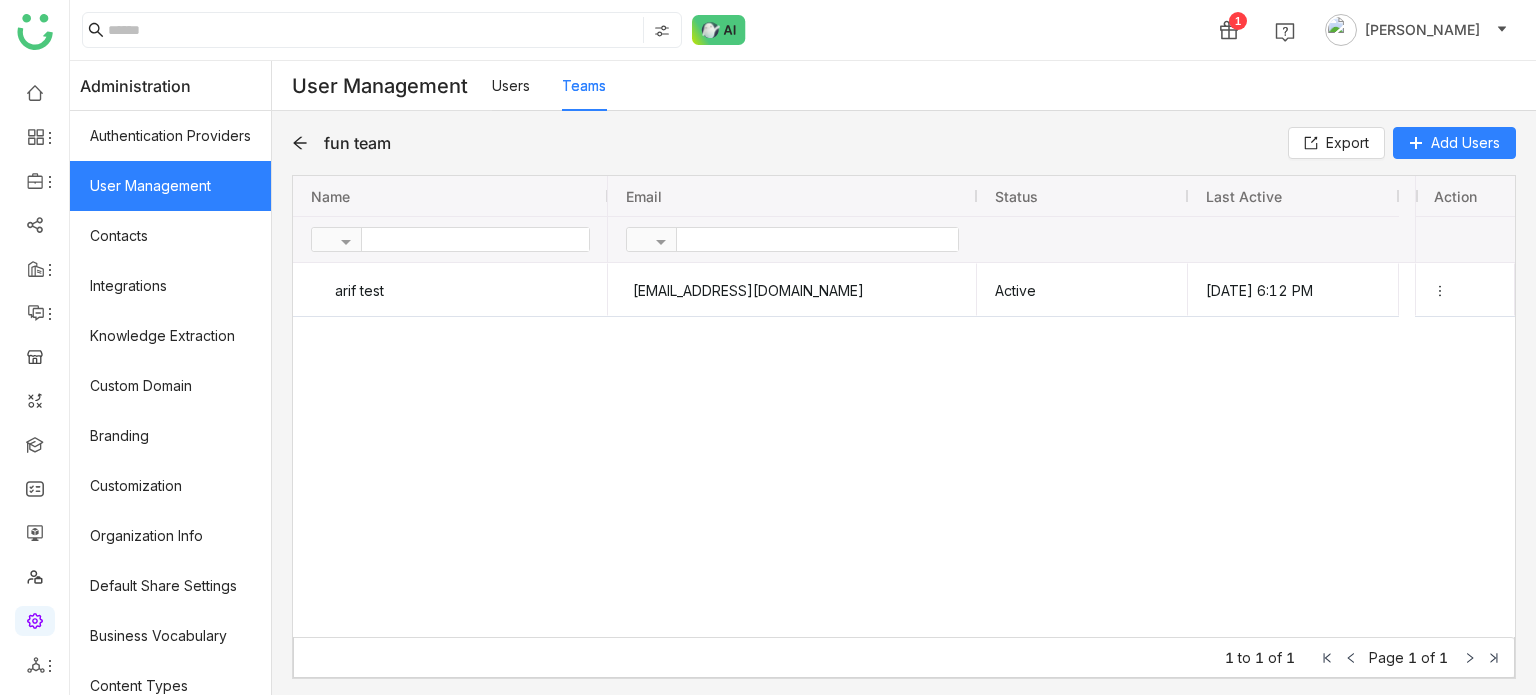 click 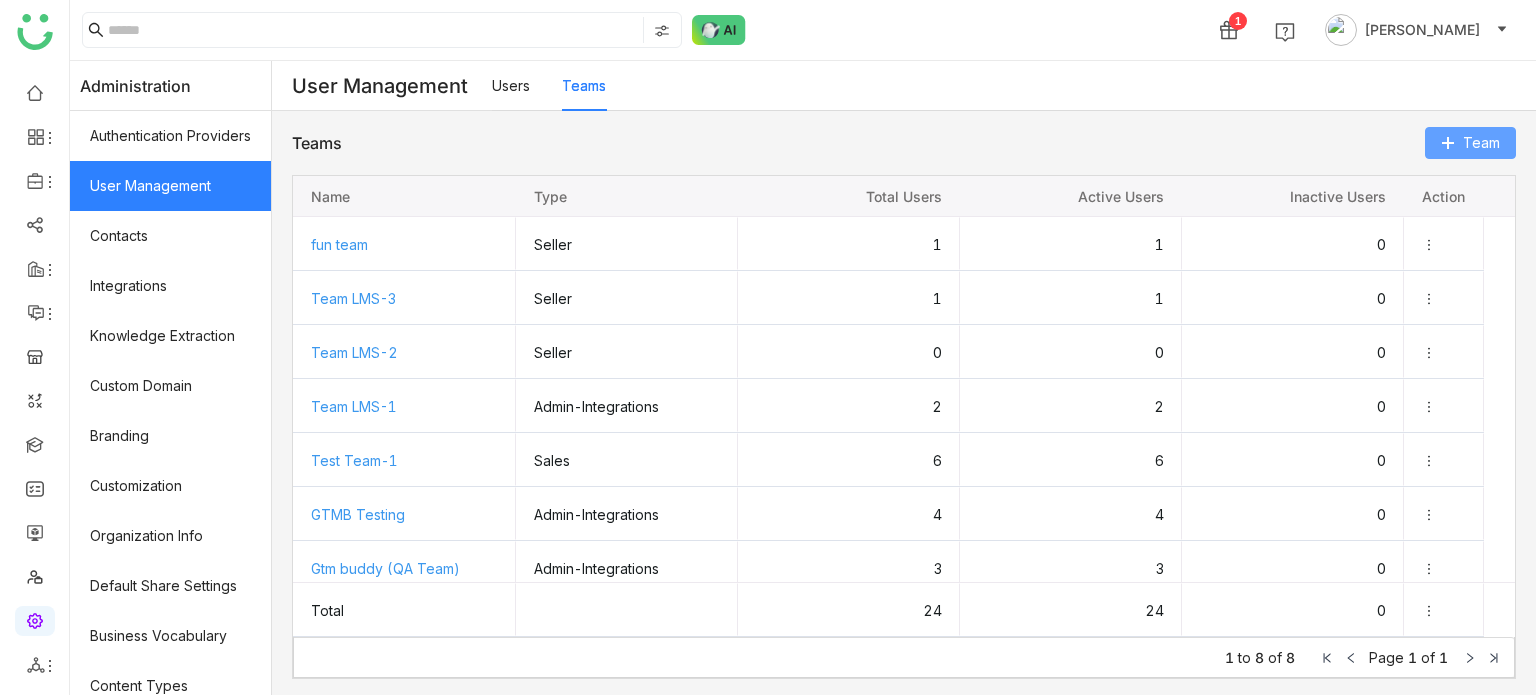 click on "Team" 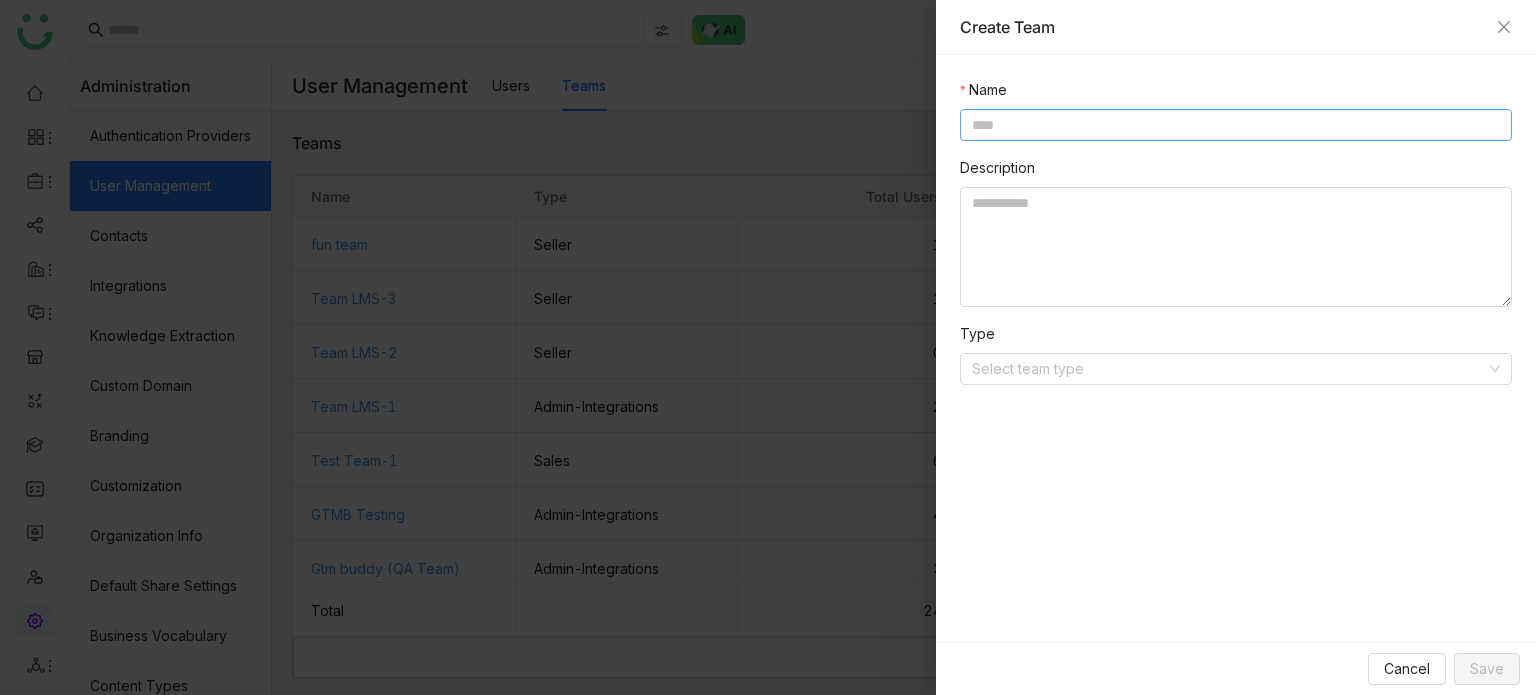 click 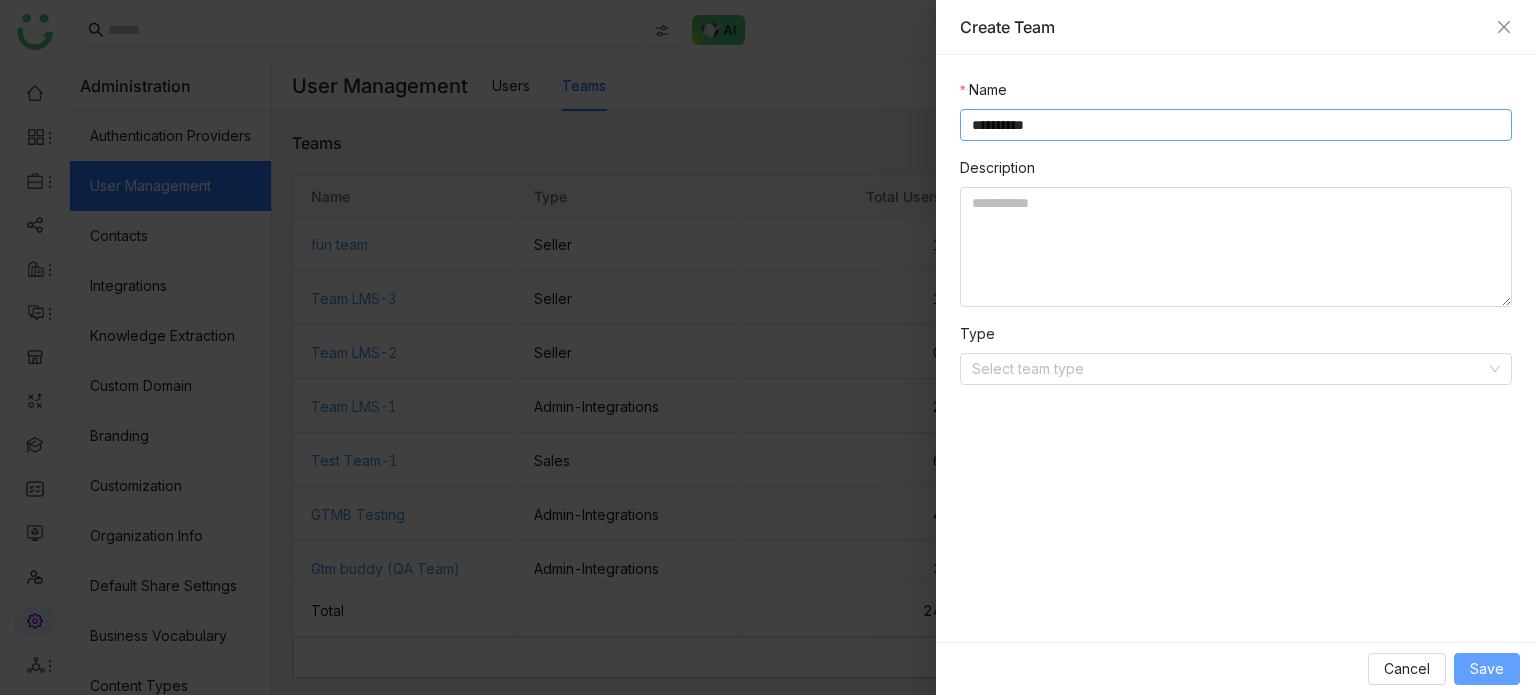 type on "**********" 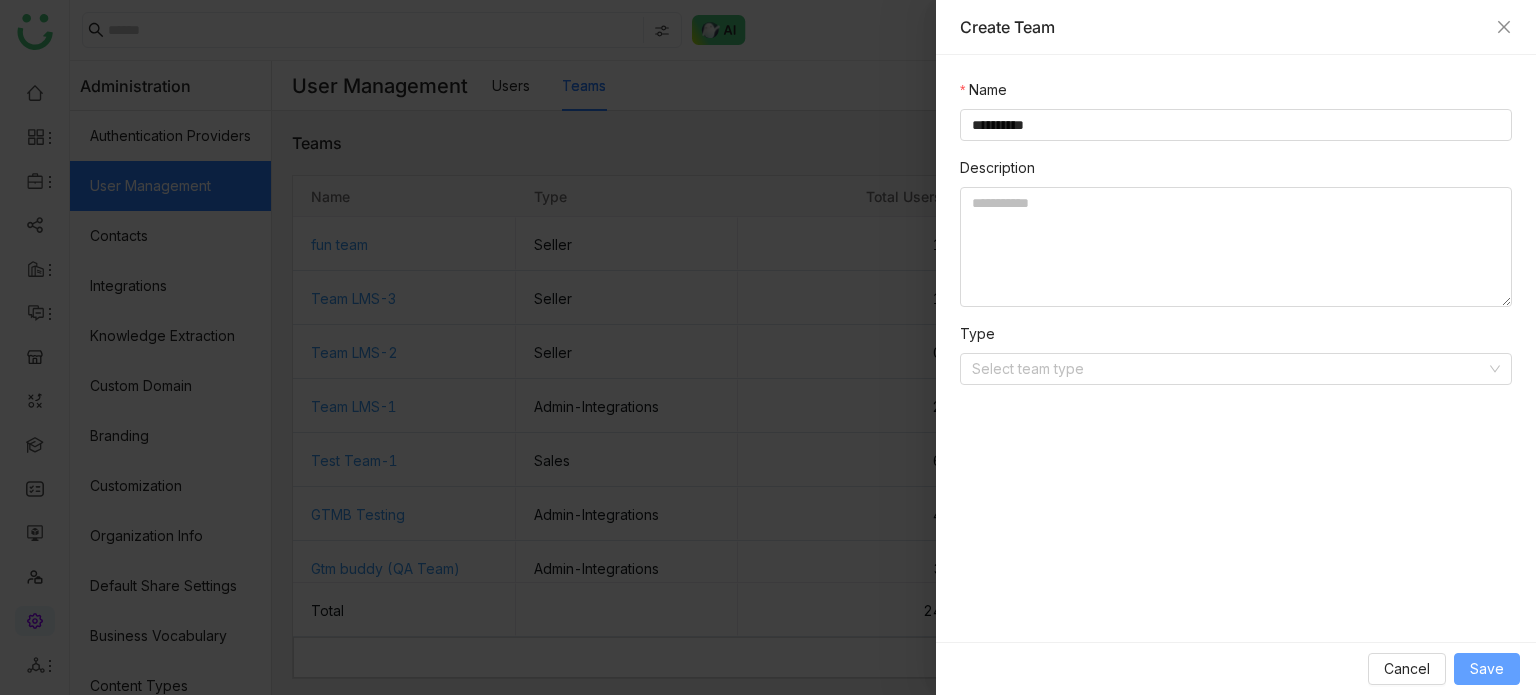 click on "Save" at bounding box center (1487, 669) 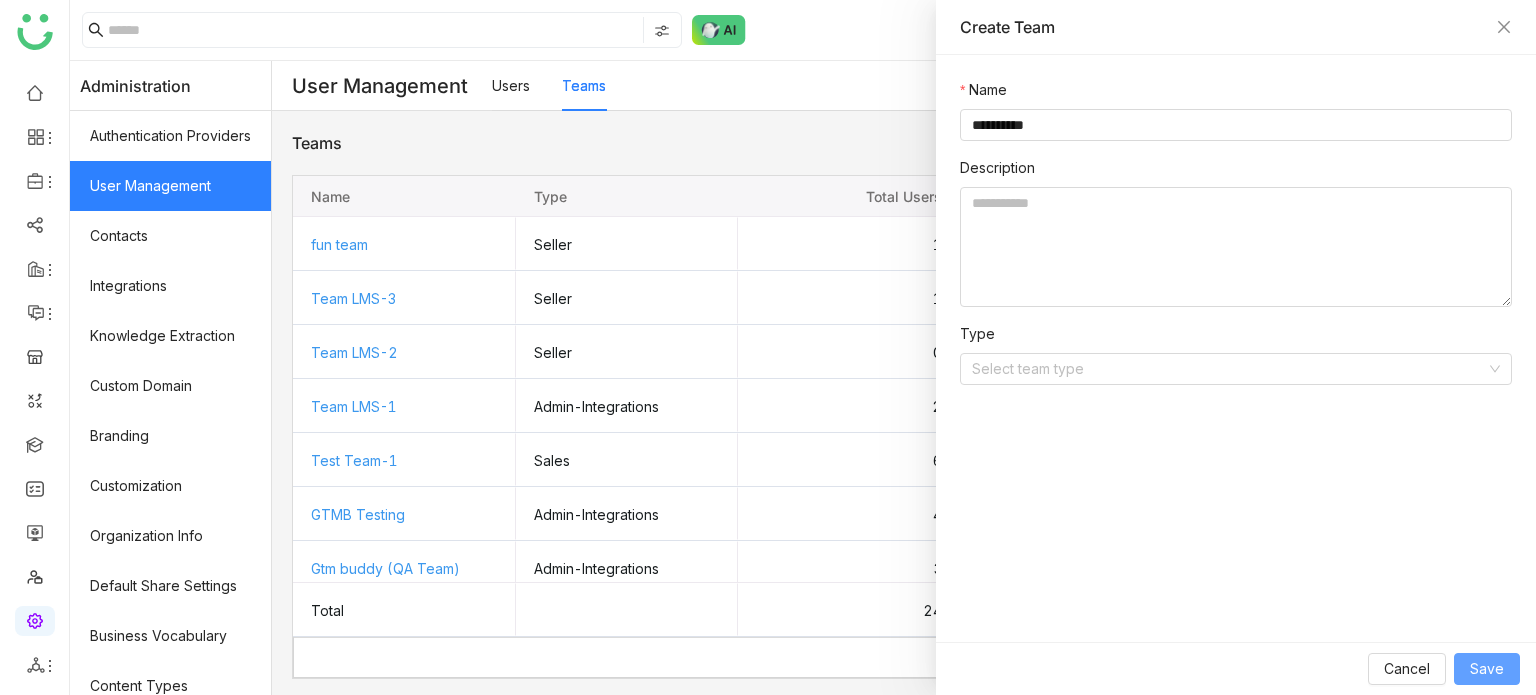 type 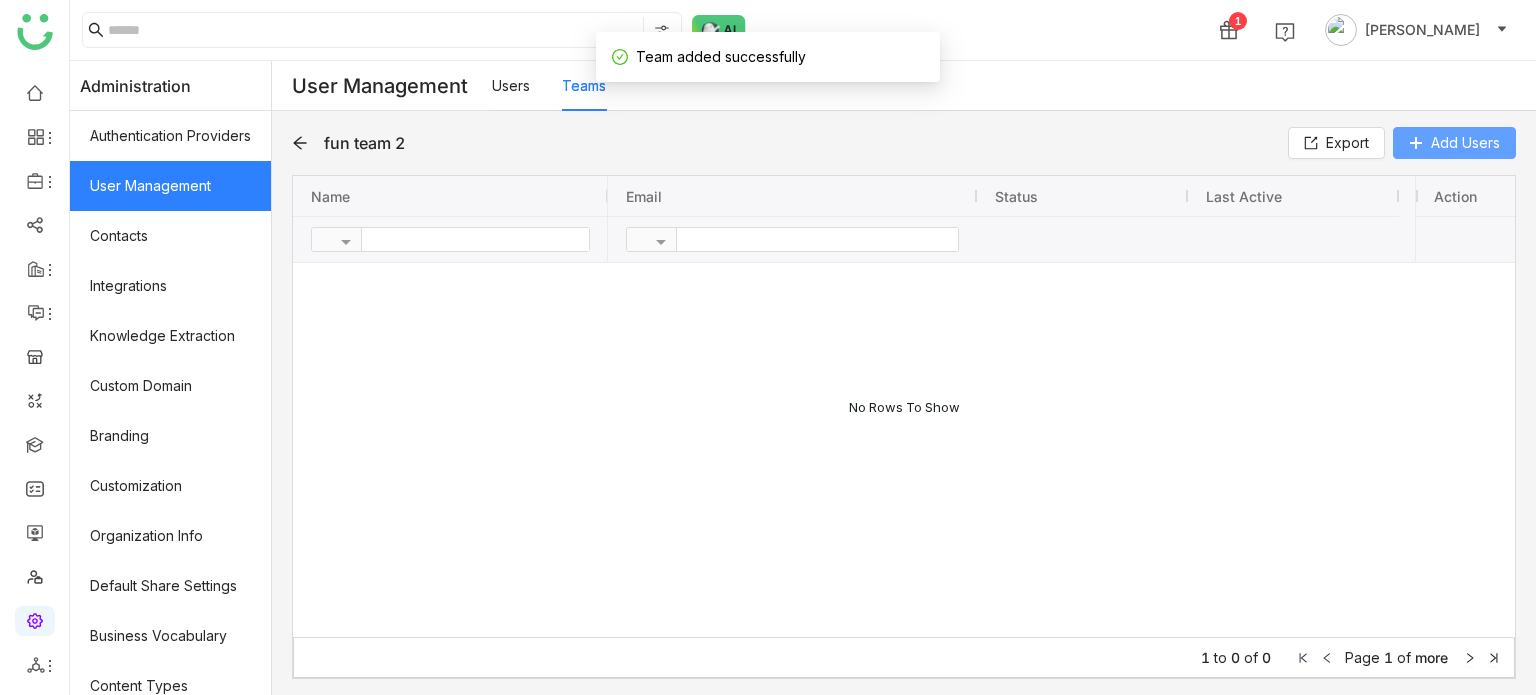 click on "Add Users" 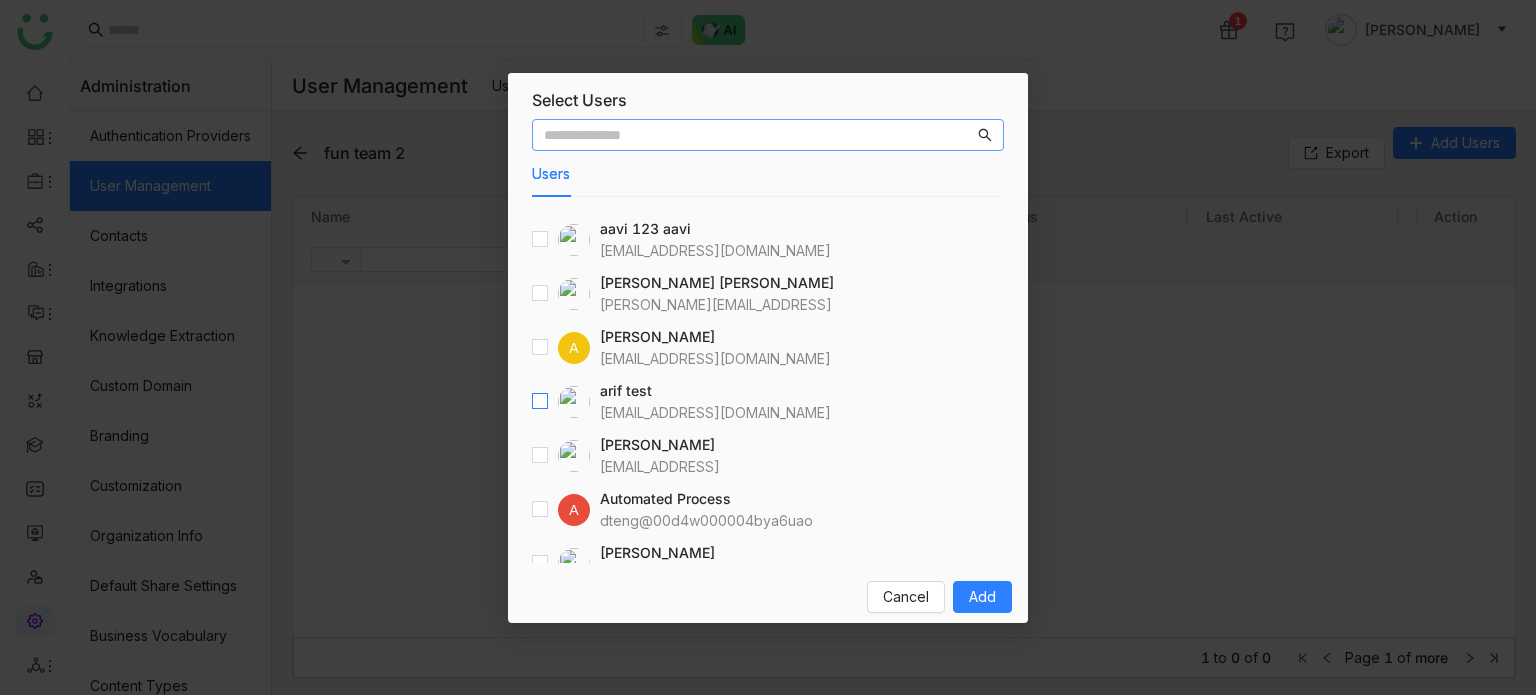 click at bounding box center (540, 402) 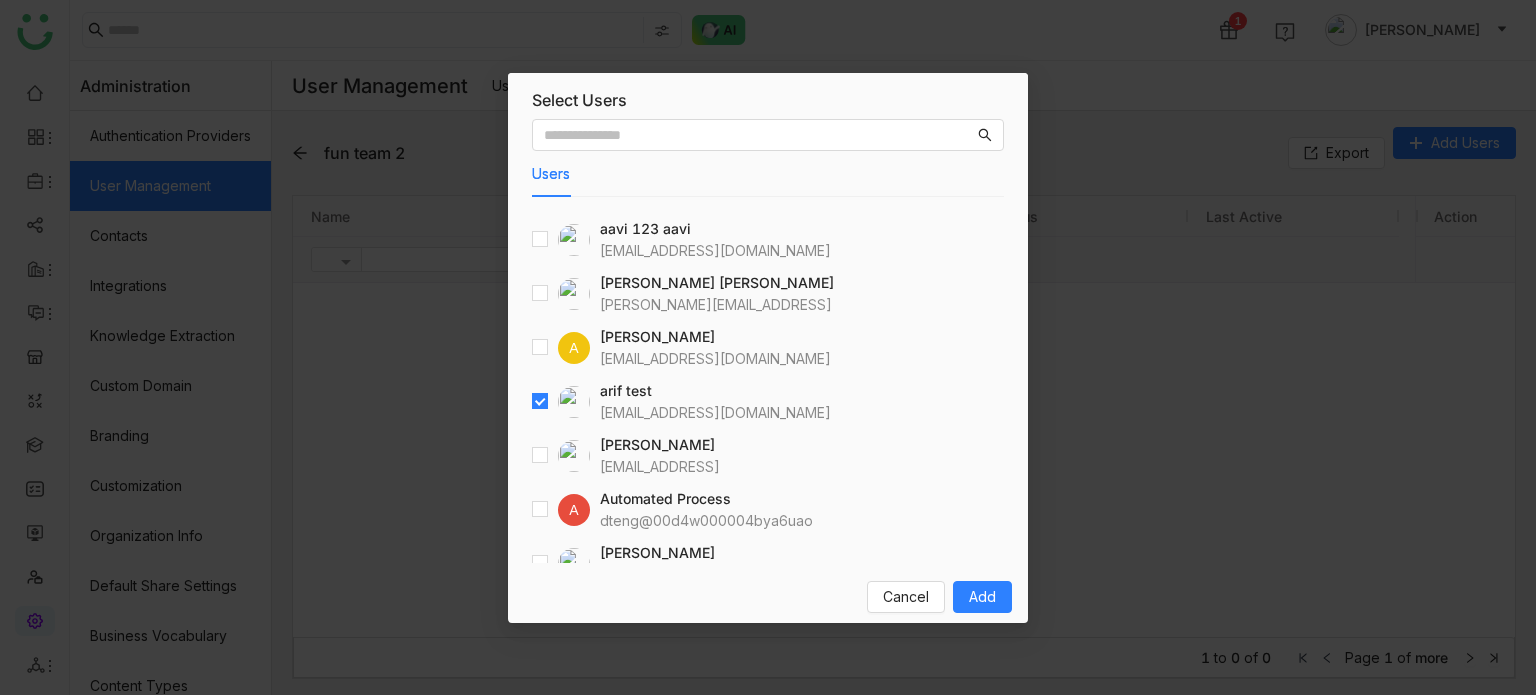 click on "Cancel   Add" at bounding box center [768, 597] 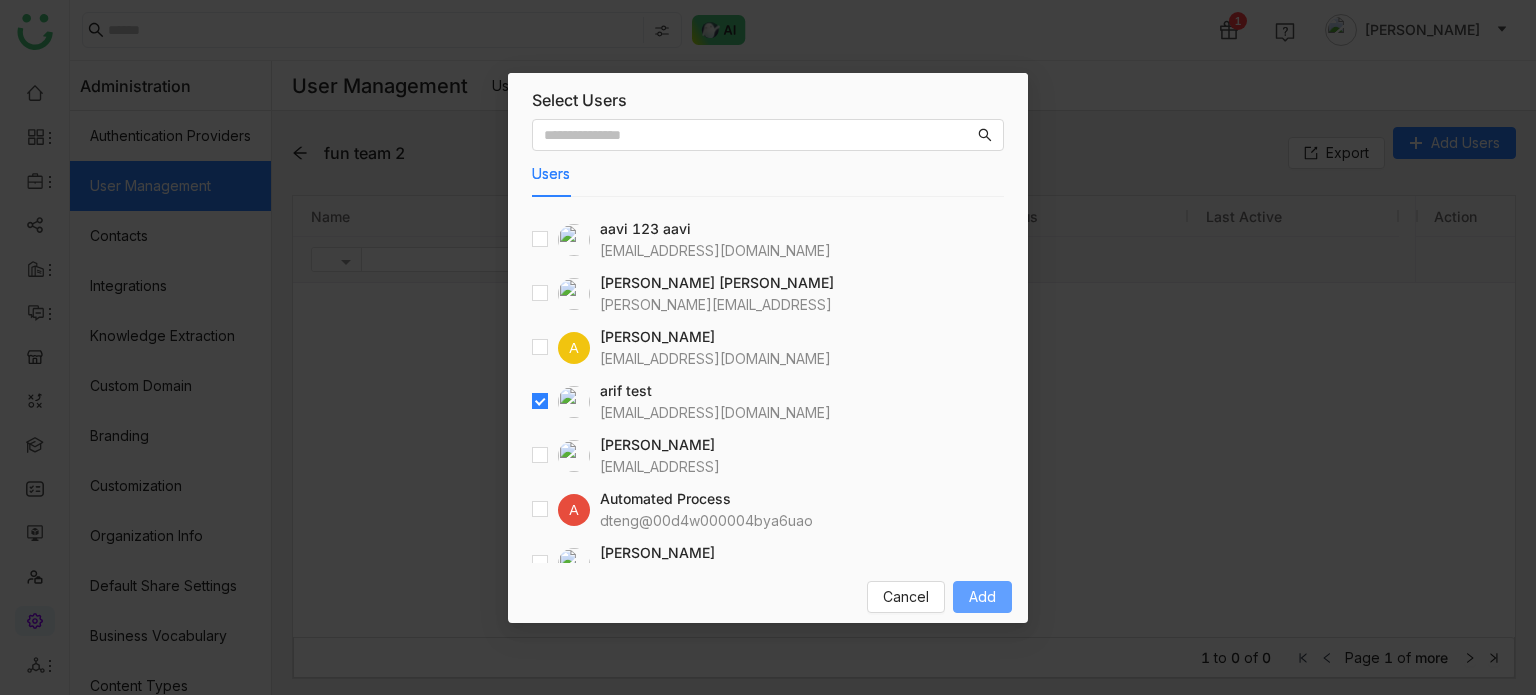 click on "Add" at bounding box center (982, 597) 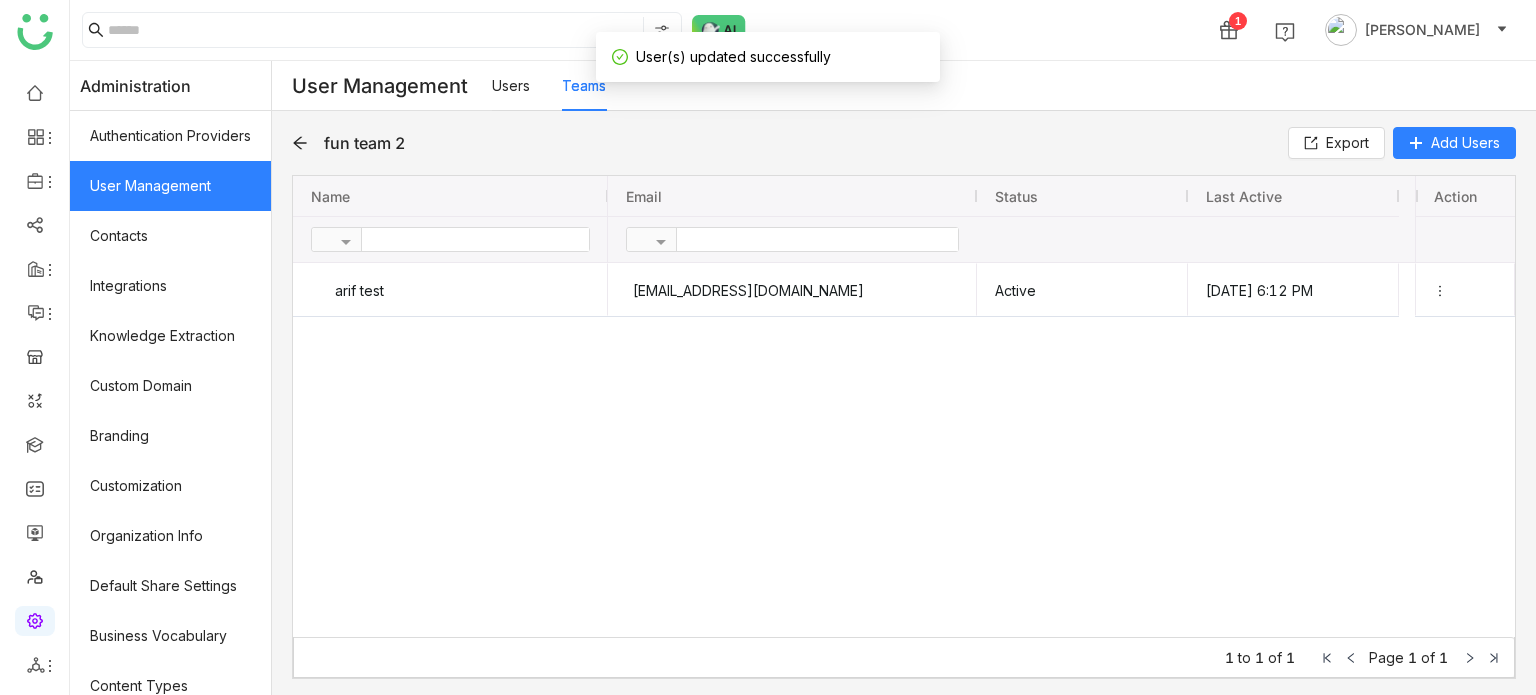 click 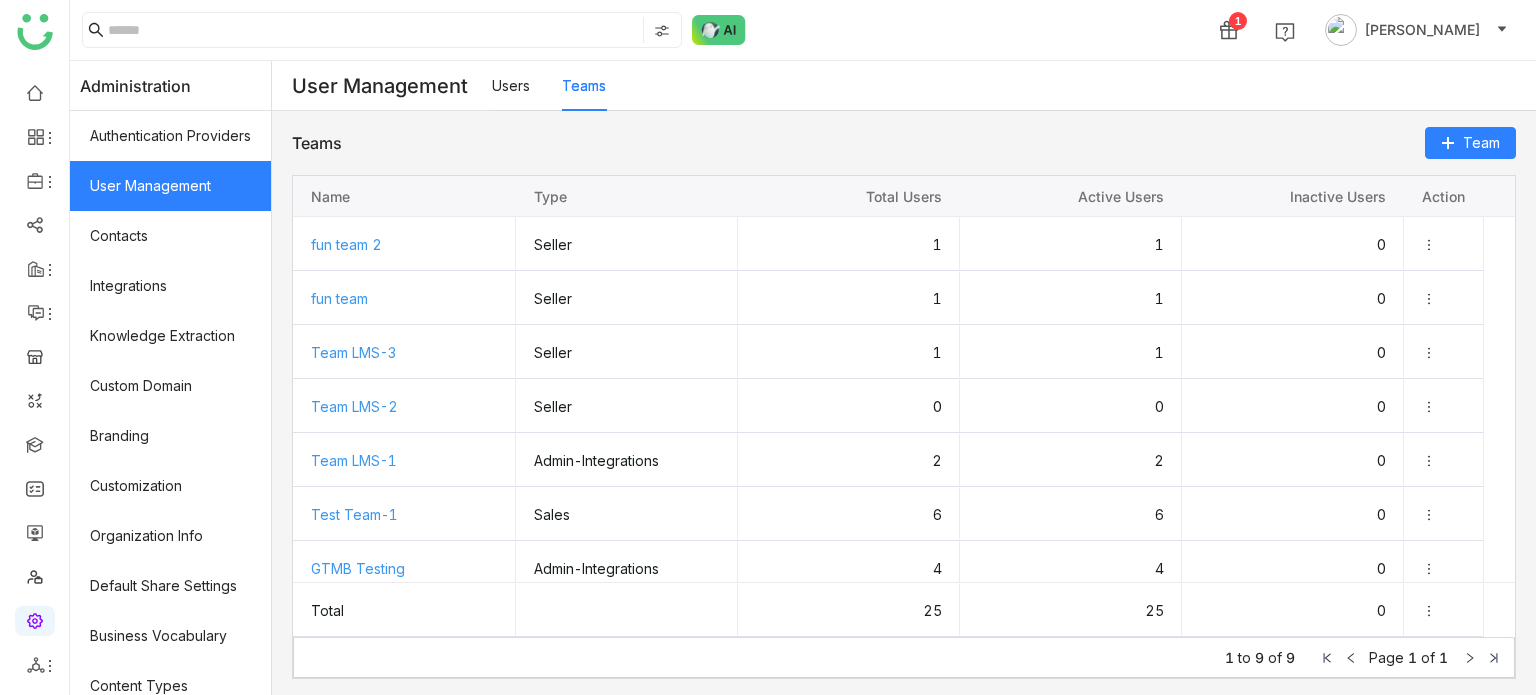 click on "Users" at bounding box center (511, 85) 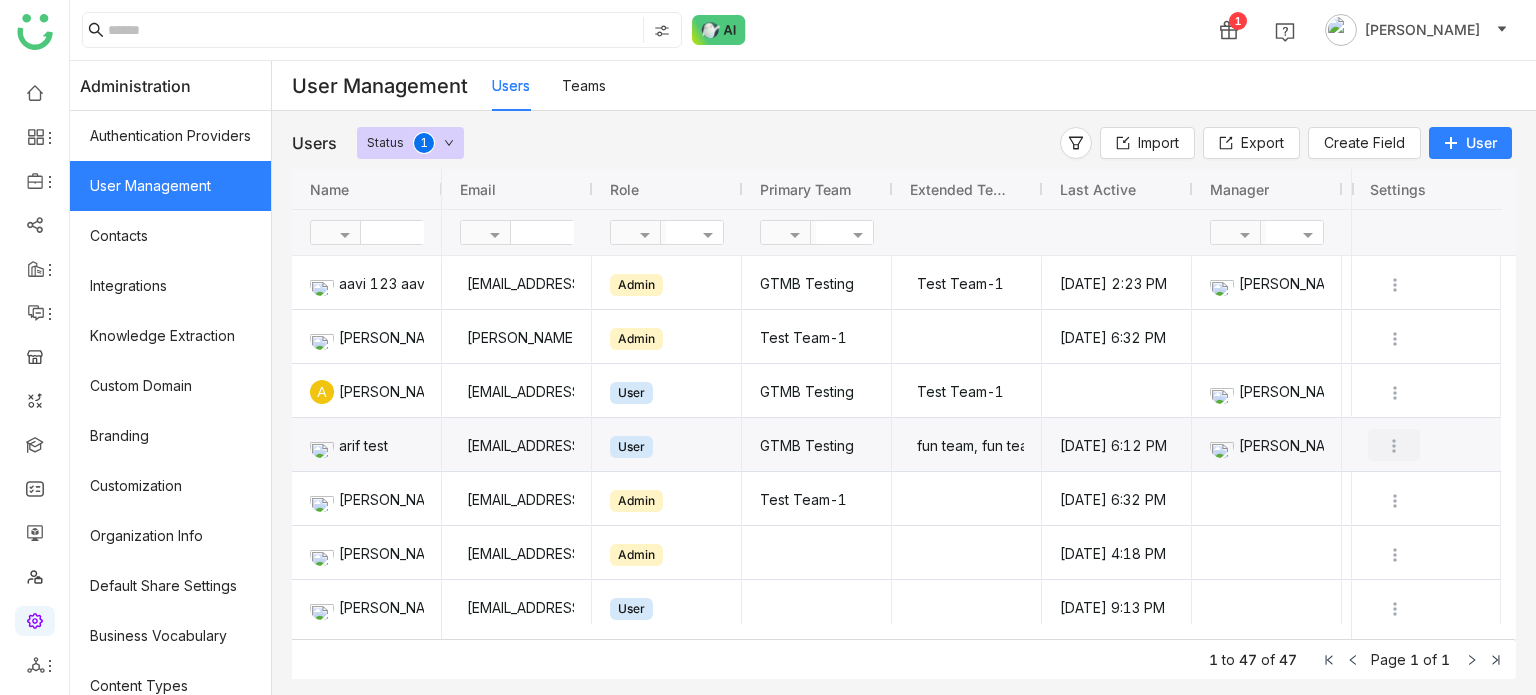 click 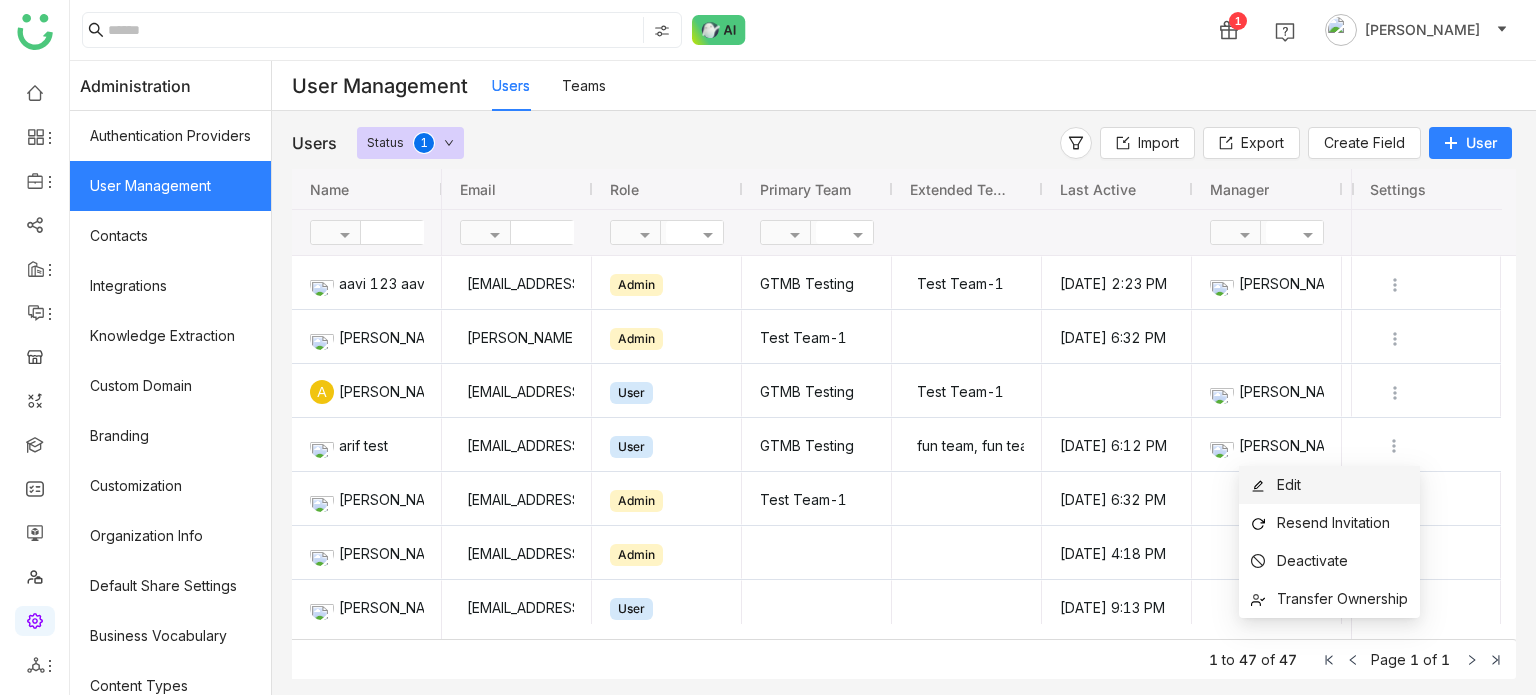 click on "Edit" at bounding box center [1329, 485] 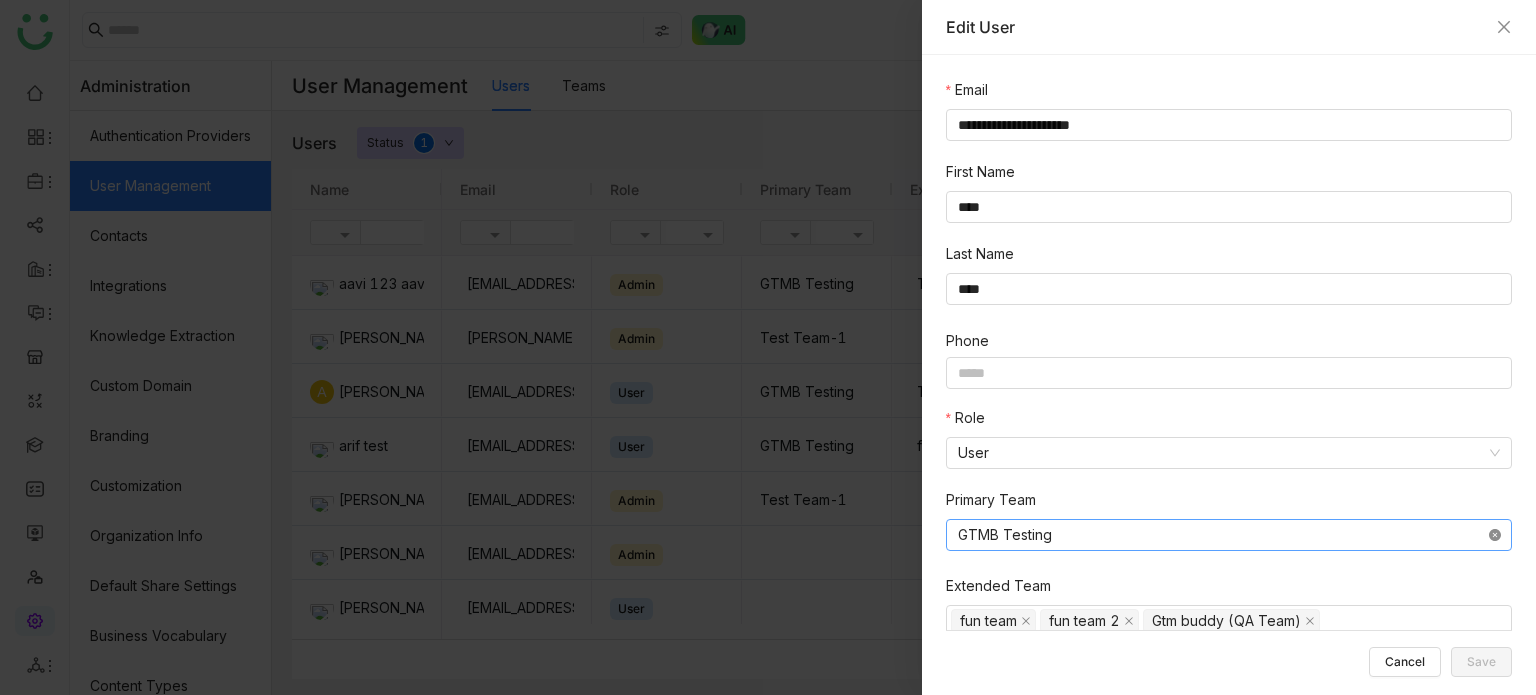 click 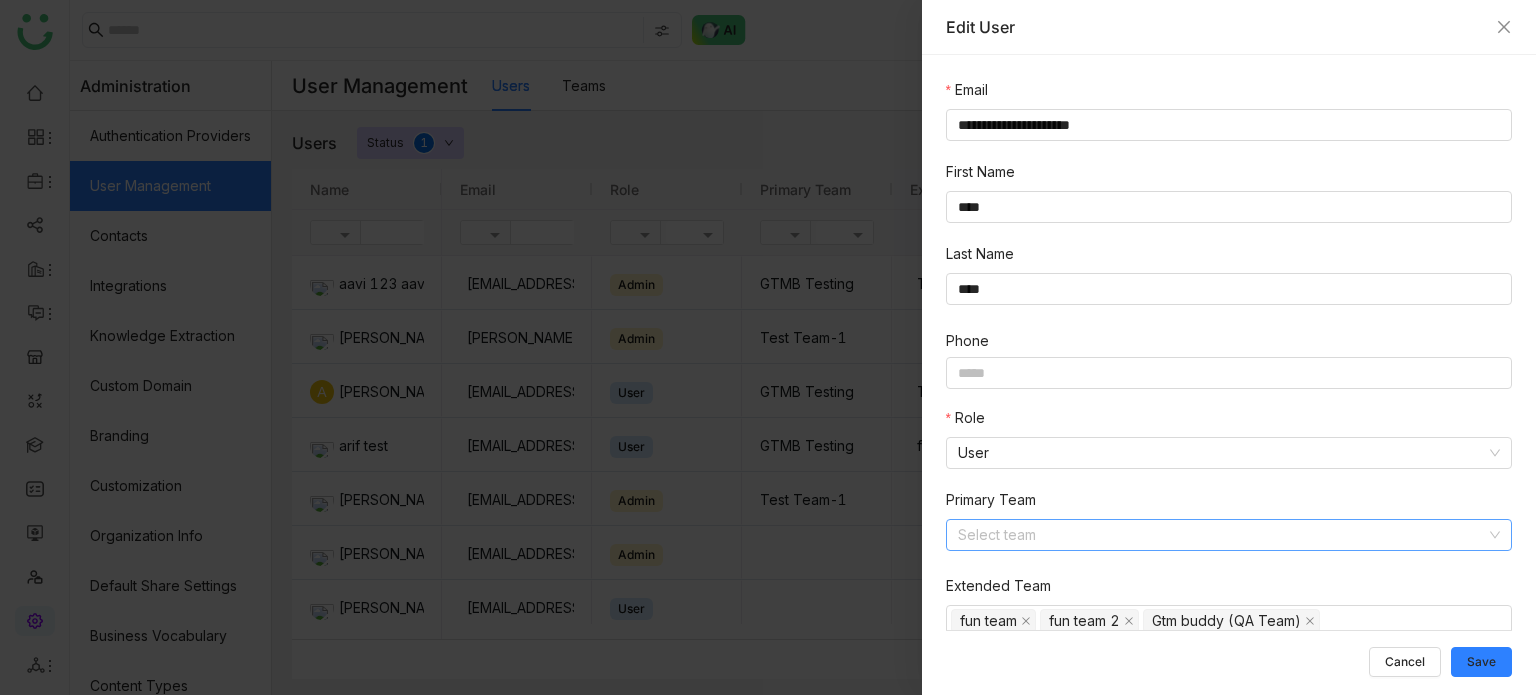 click at bounding box center [1222, 535] 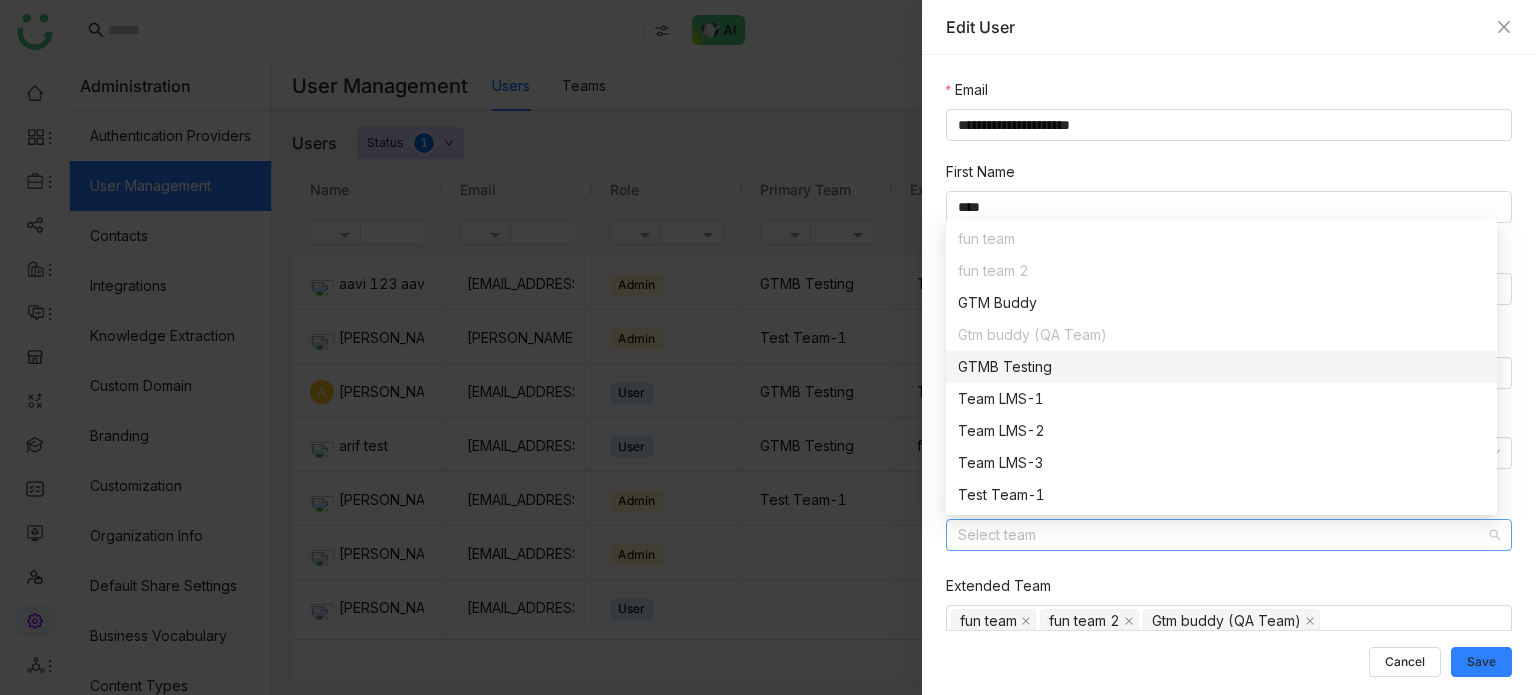 drag, startPoint x: 1341, startPoint y: 527, endPoint x: 888, endPoint y: 215, distance: 550.04816 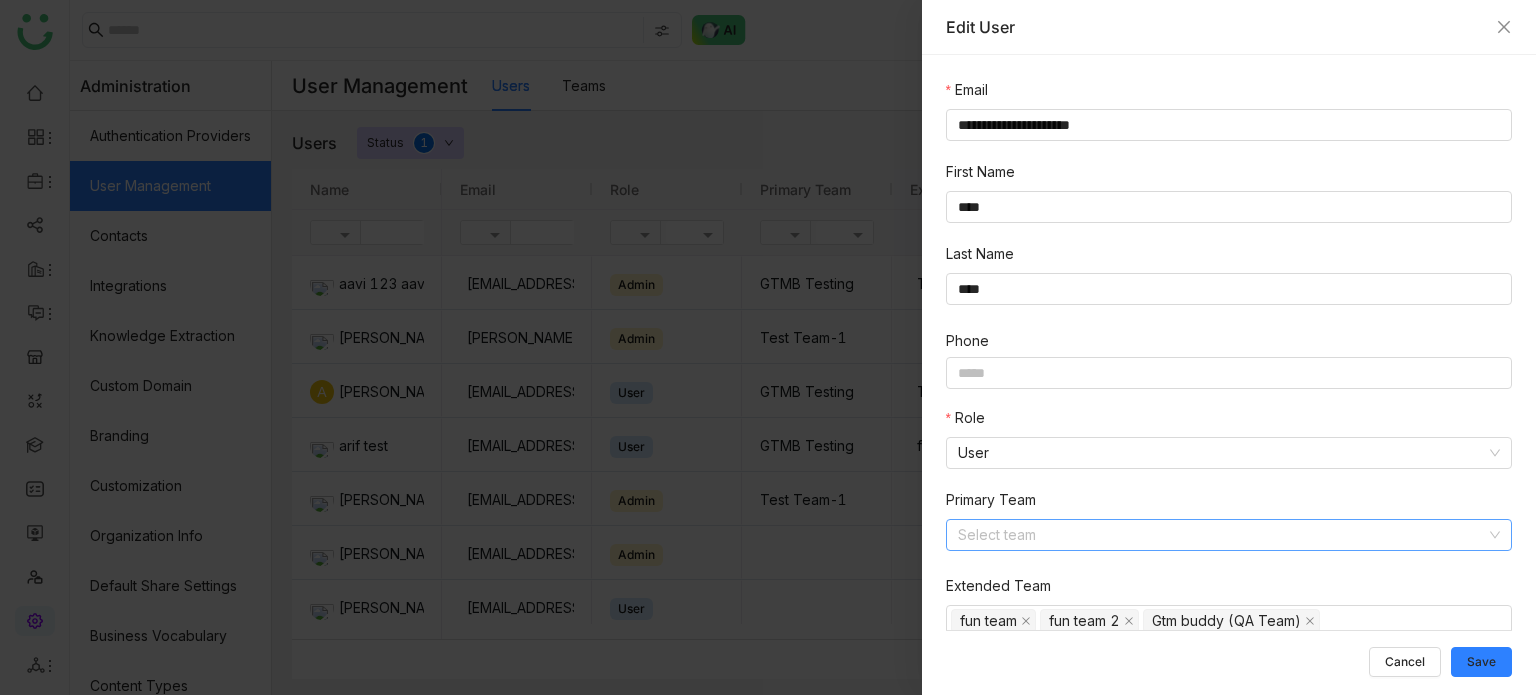 click at bounding box center (1222, 535) 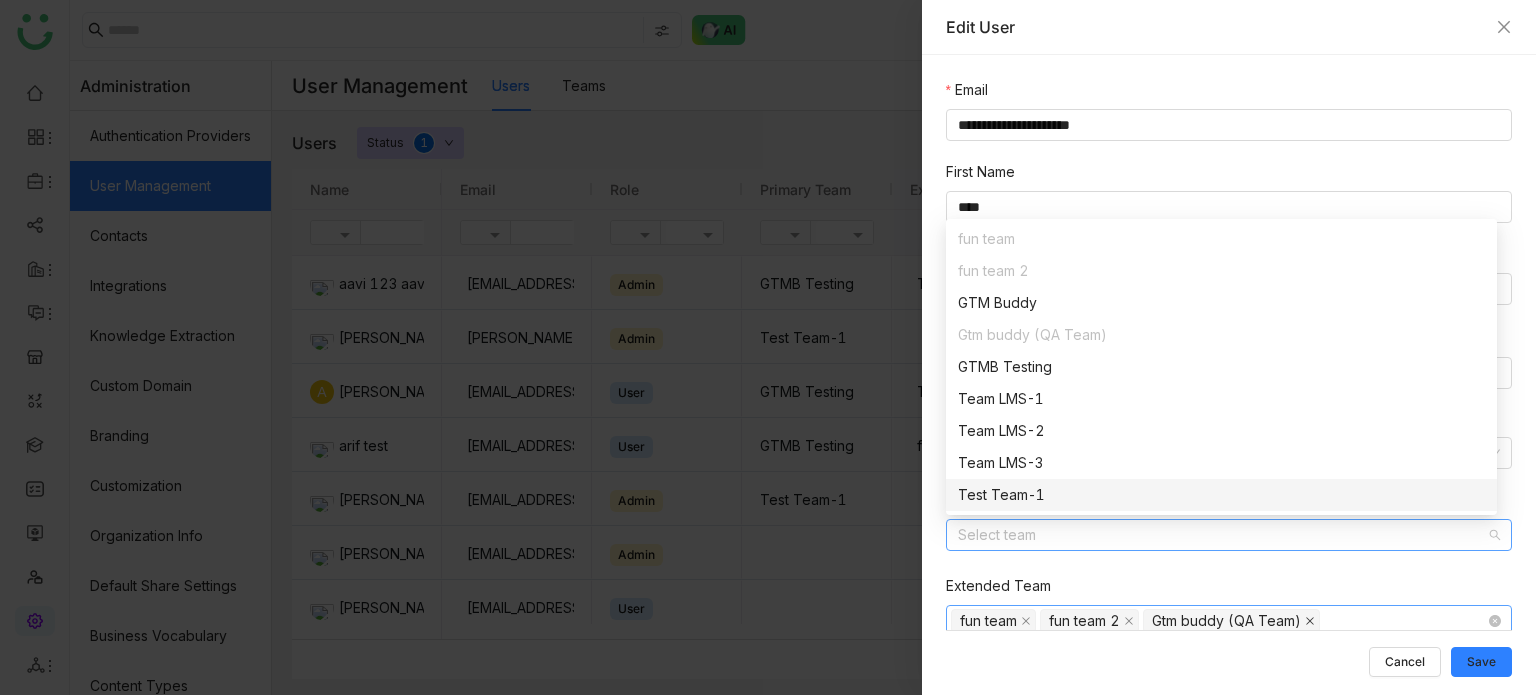 click 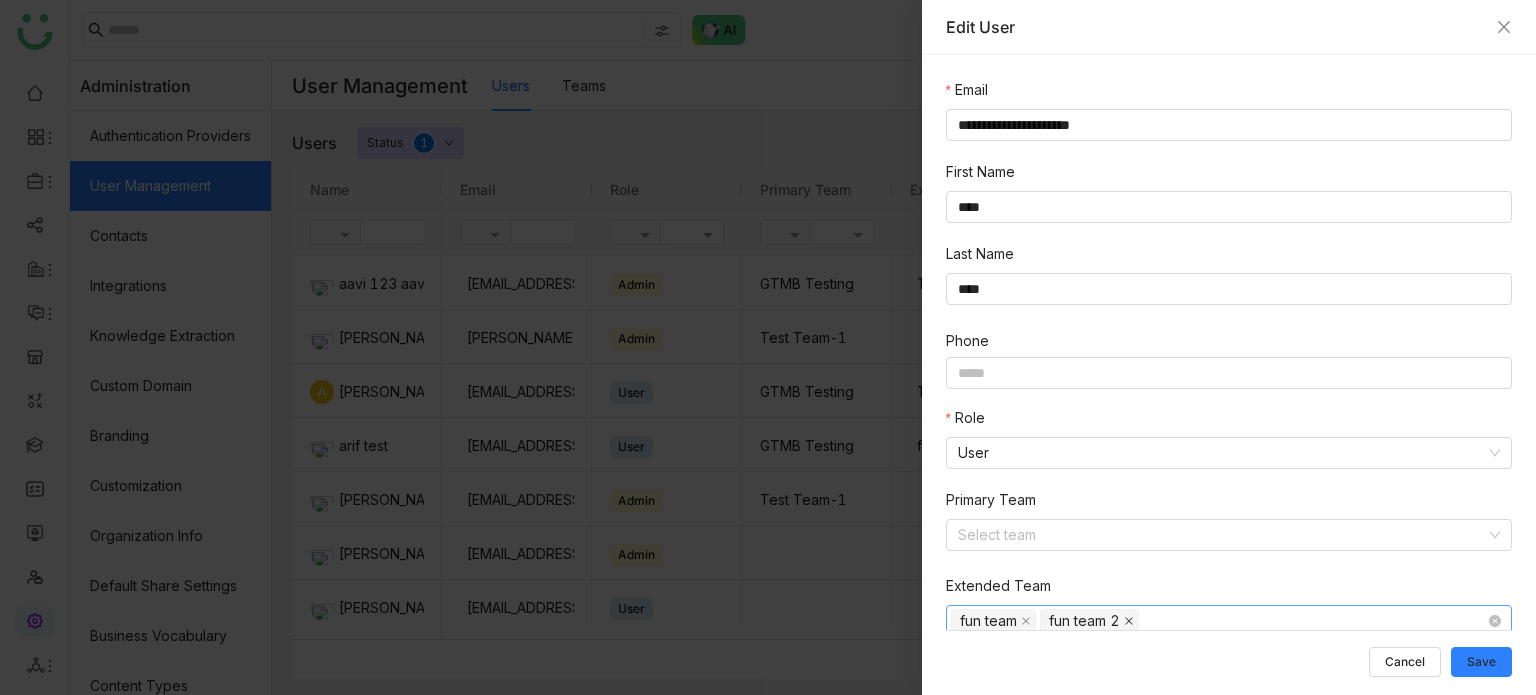 click 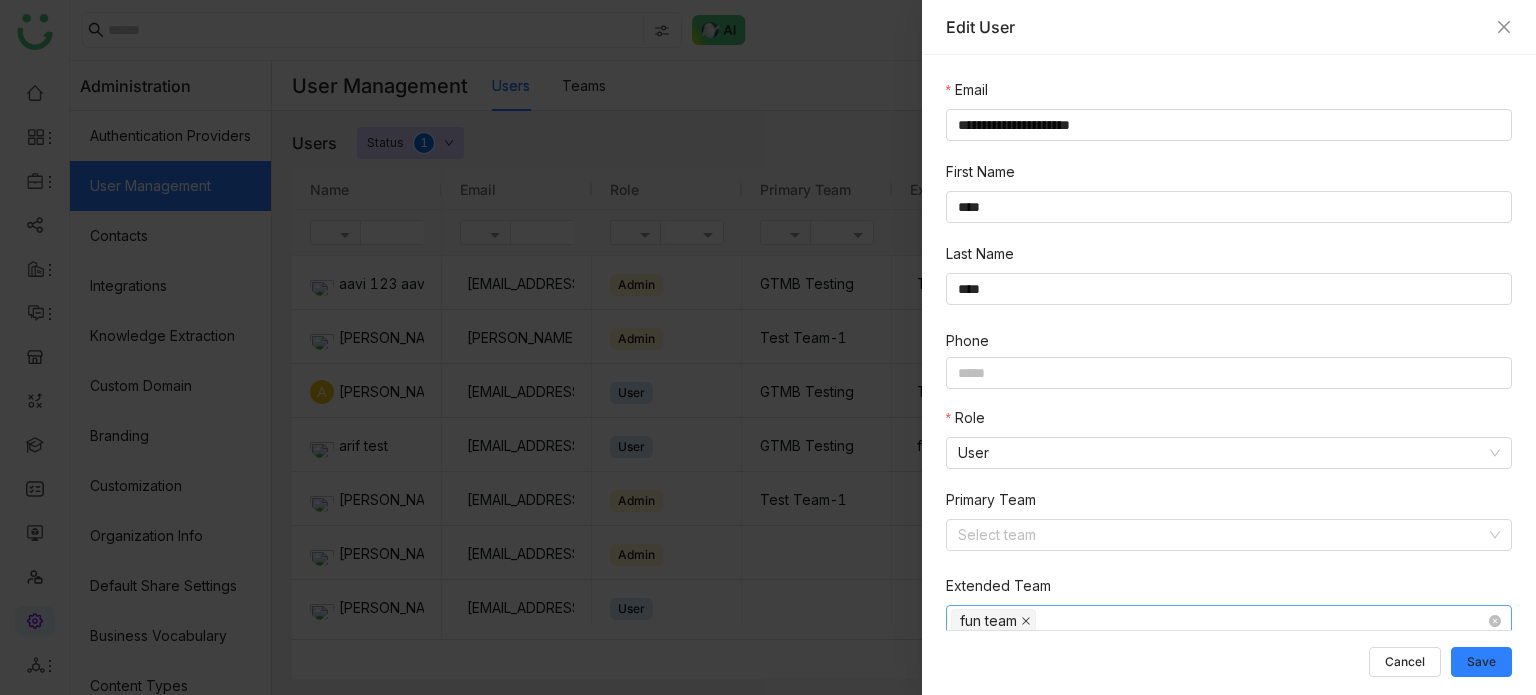 click 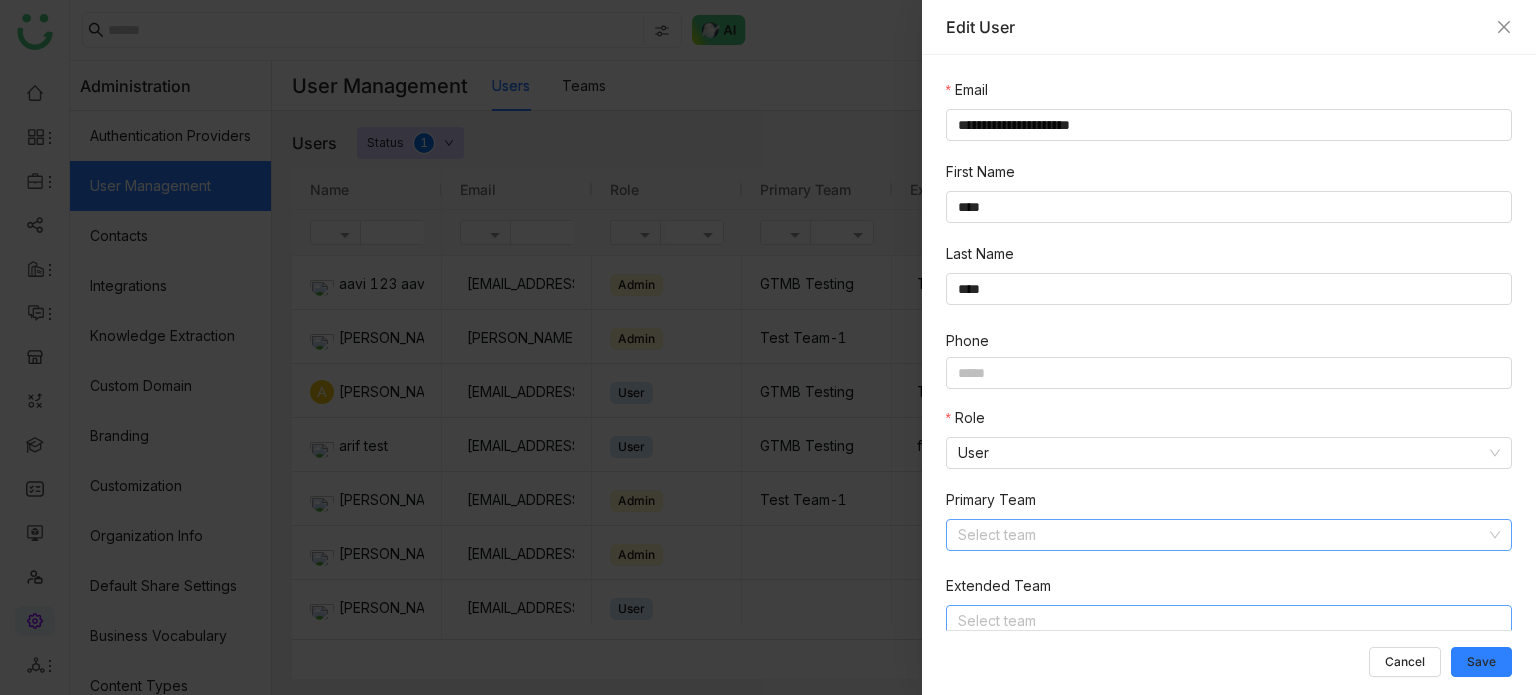 click at bounding box center (1222, 535) 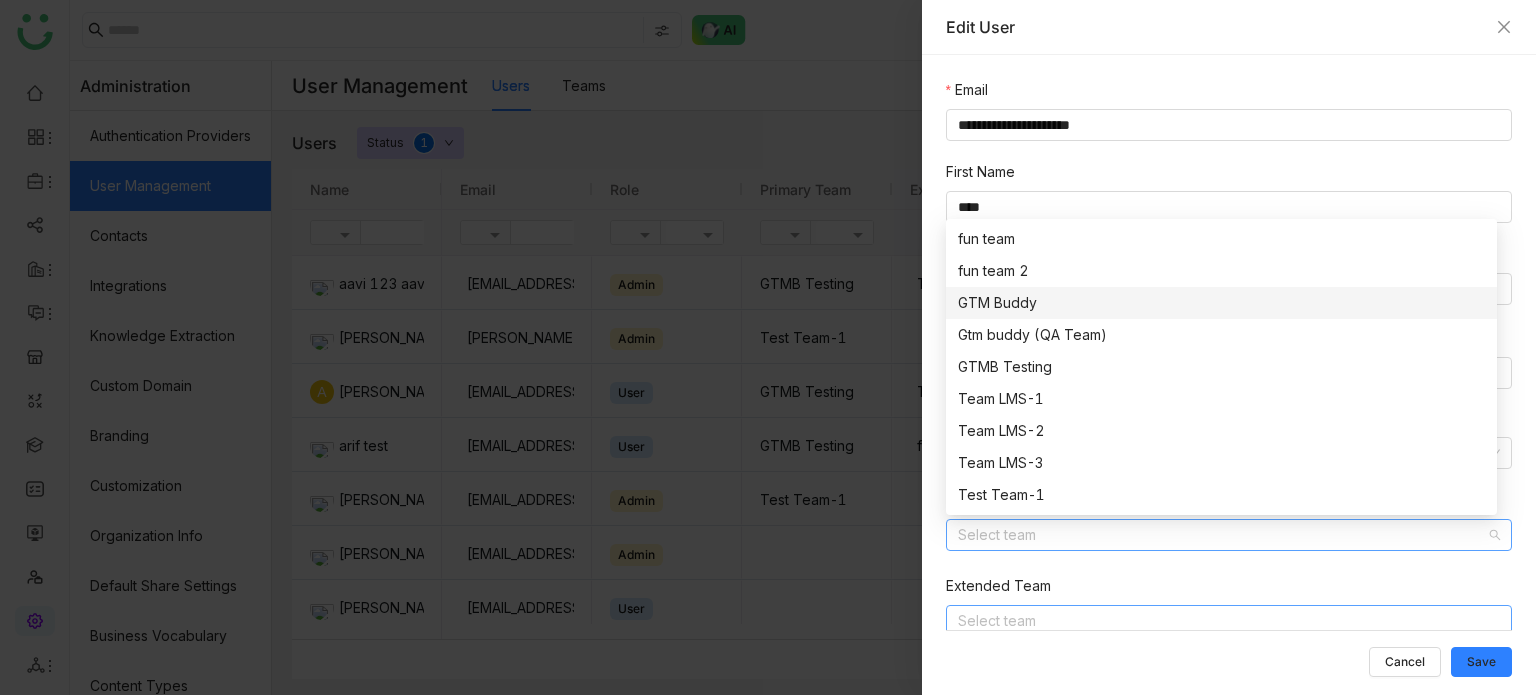 click on "GTM Buddy" at bounding box center (1221, 303) 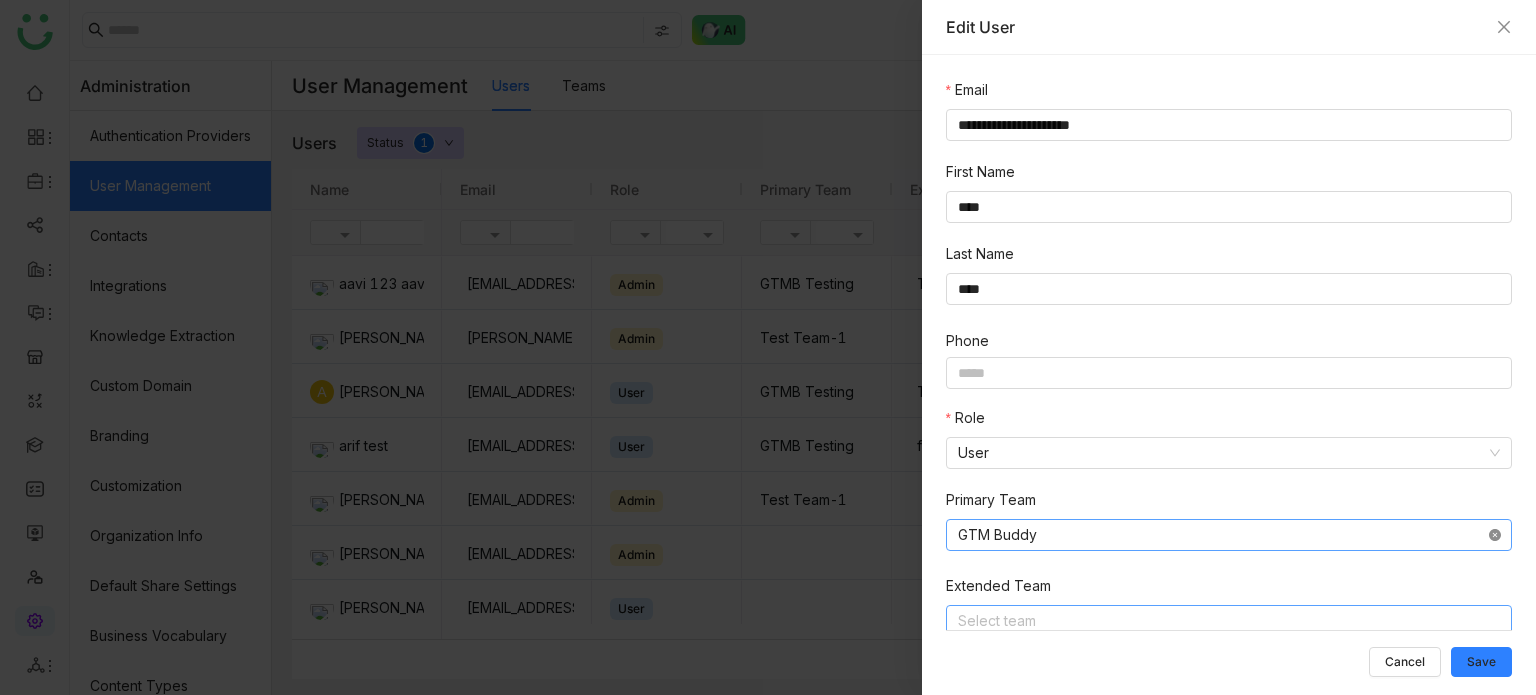 click 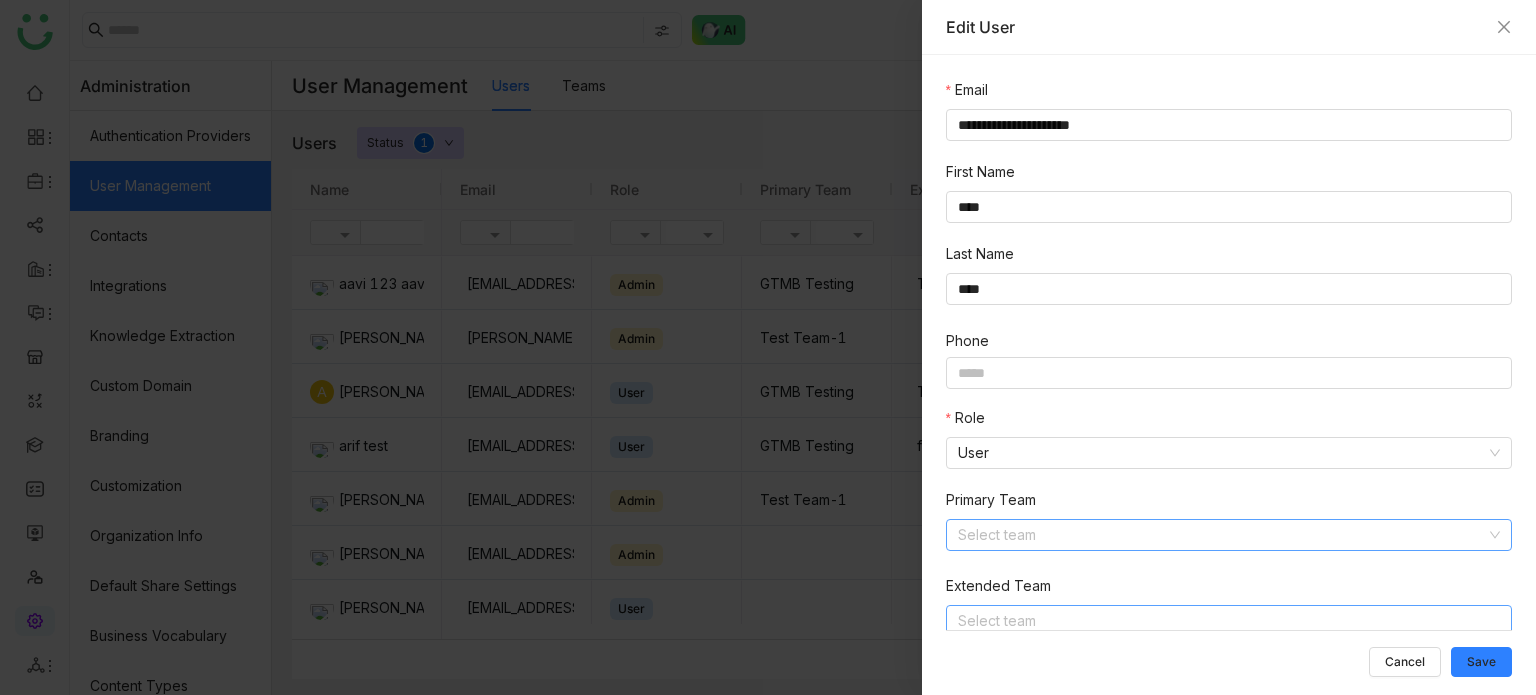 click at bounding box center [1222, 535] 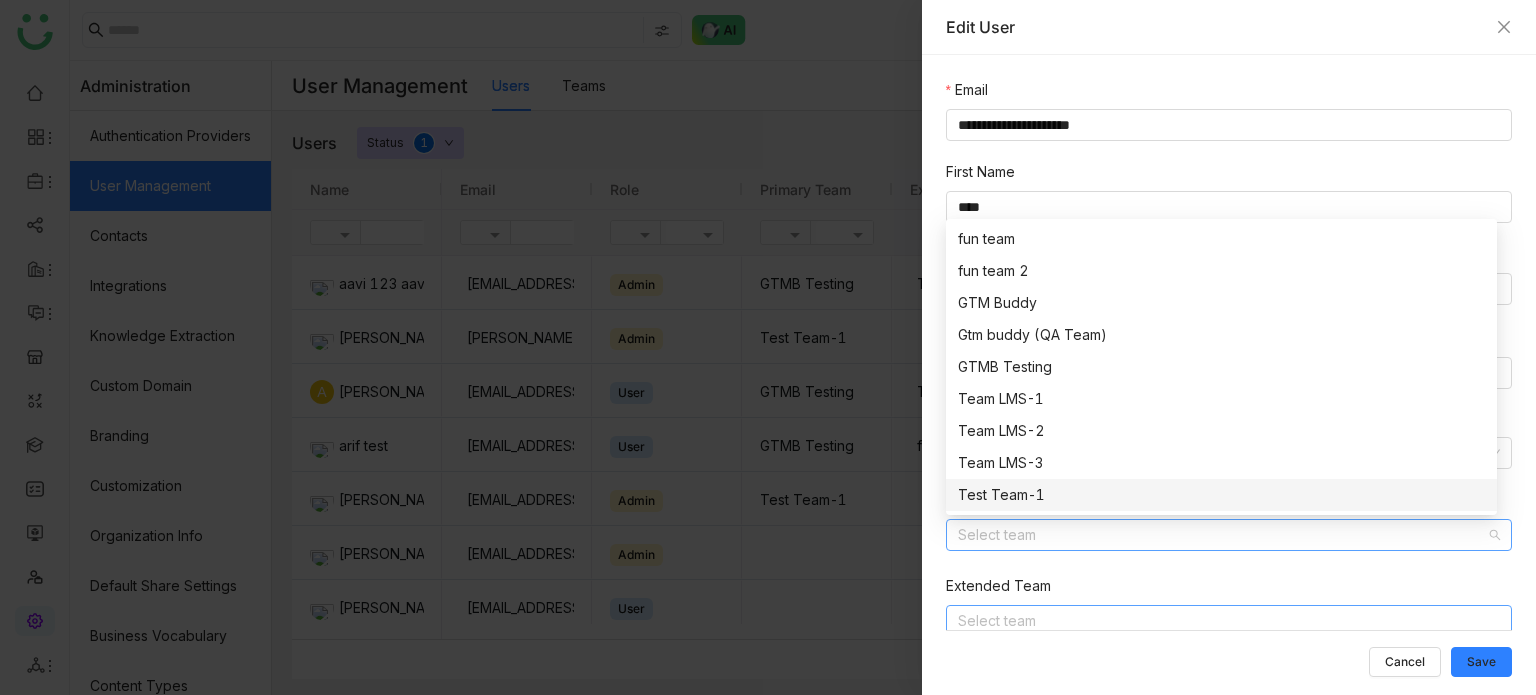 click on "Test Team-1" at bounding box center (1221, 495) 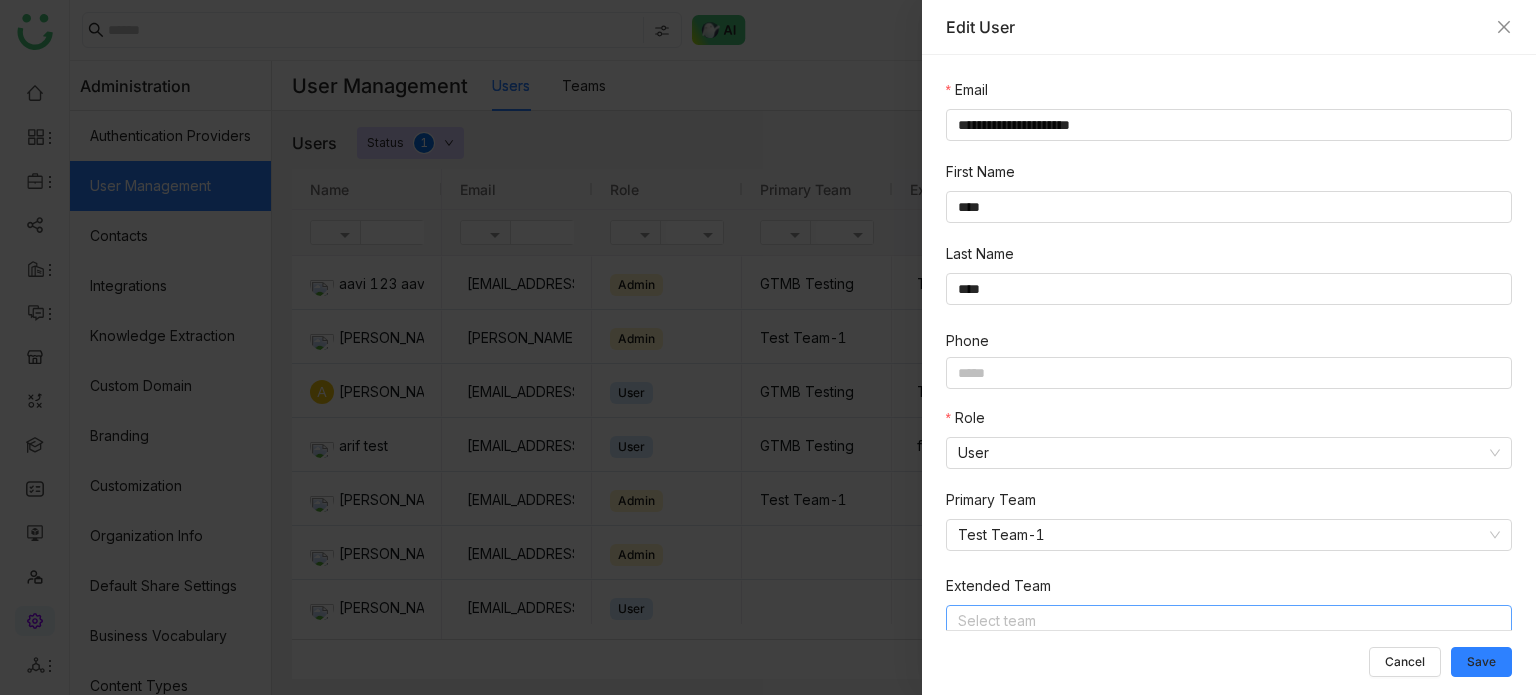 click on "Select team" at bounding box center (1229, 621) 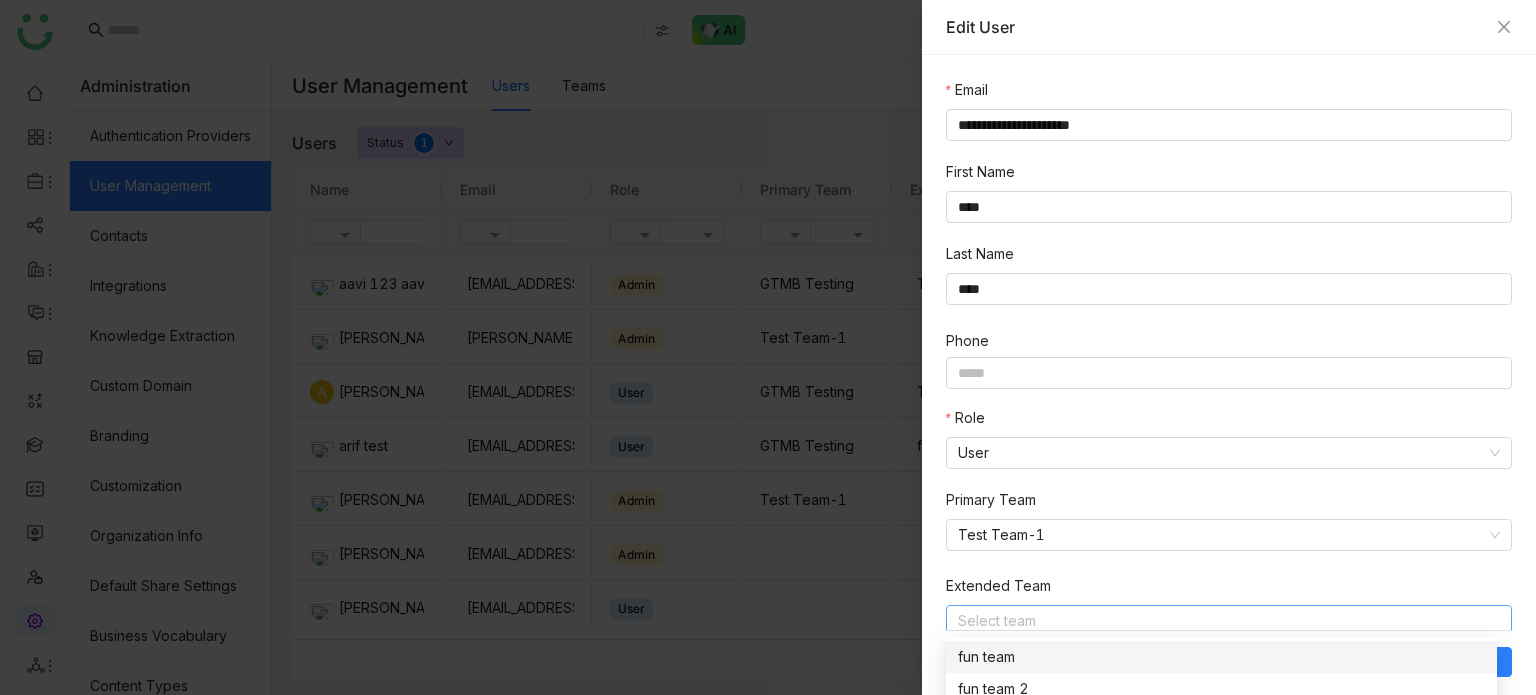 scroll, scrollTop: 3, scrollLeft: 0, axis: vertical 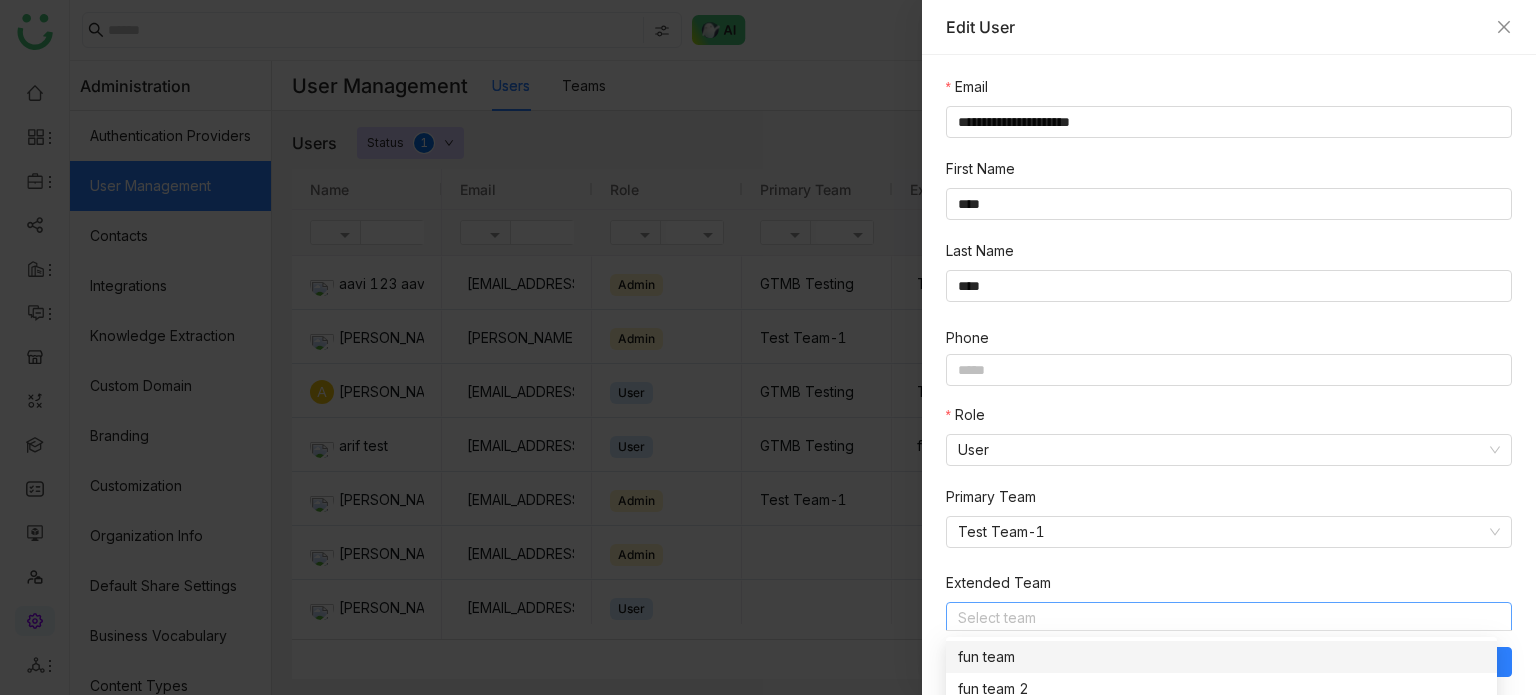 click on "fun team" at bounding box center (1221, 657) 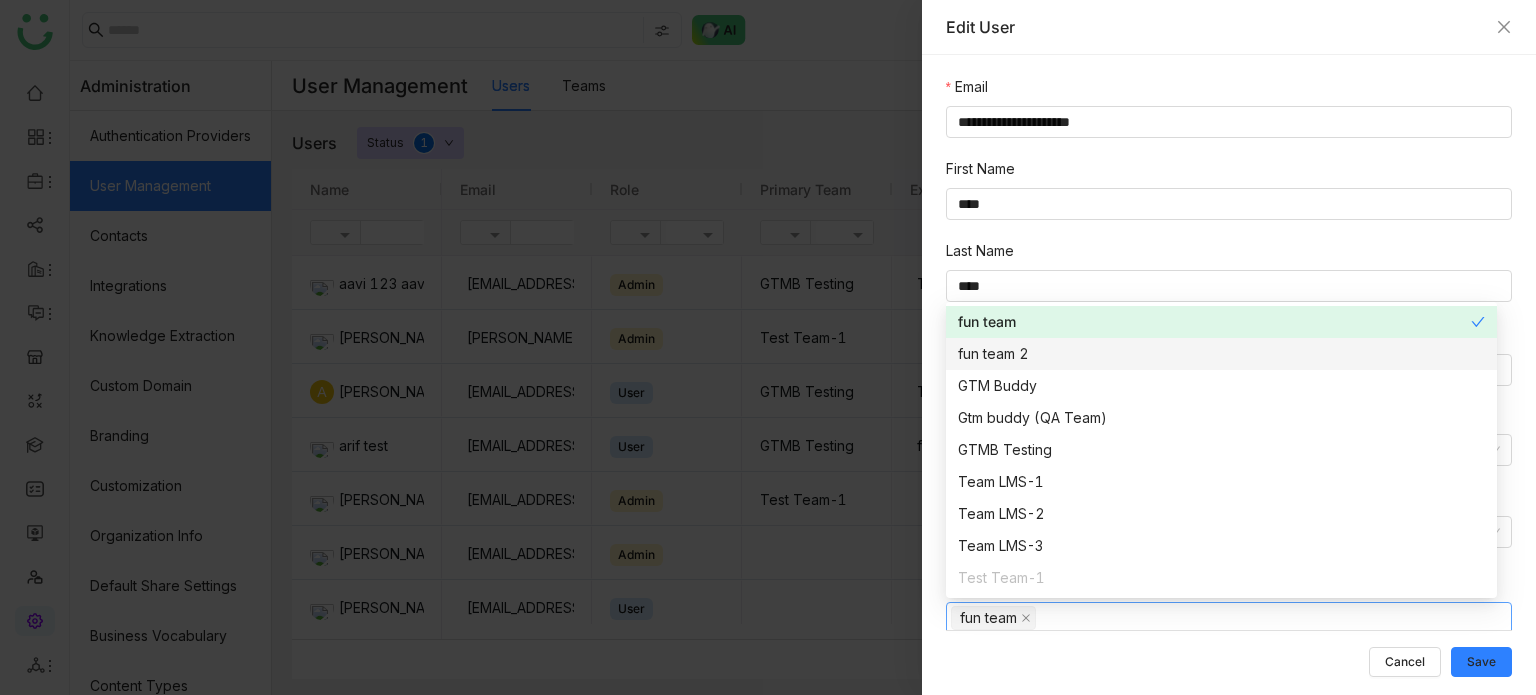 click on "fun team 2" at bounding box center (1221, 354) 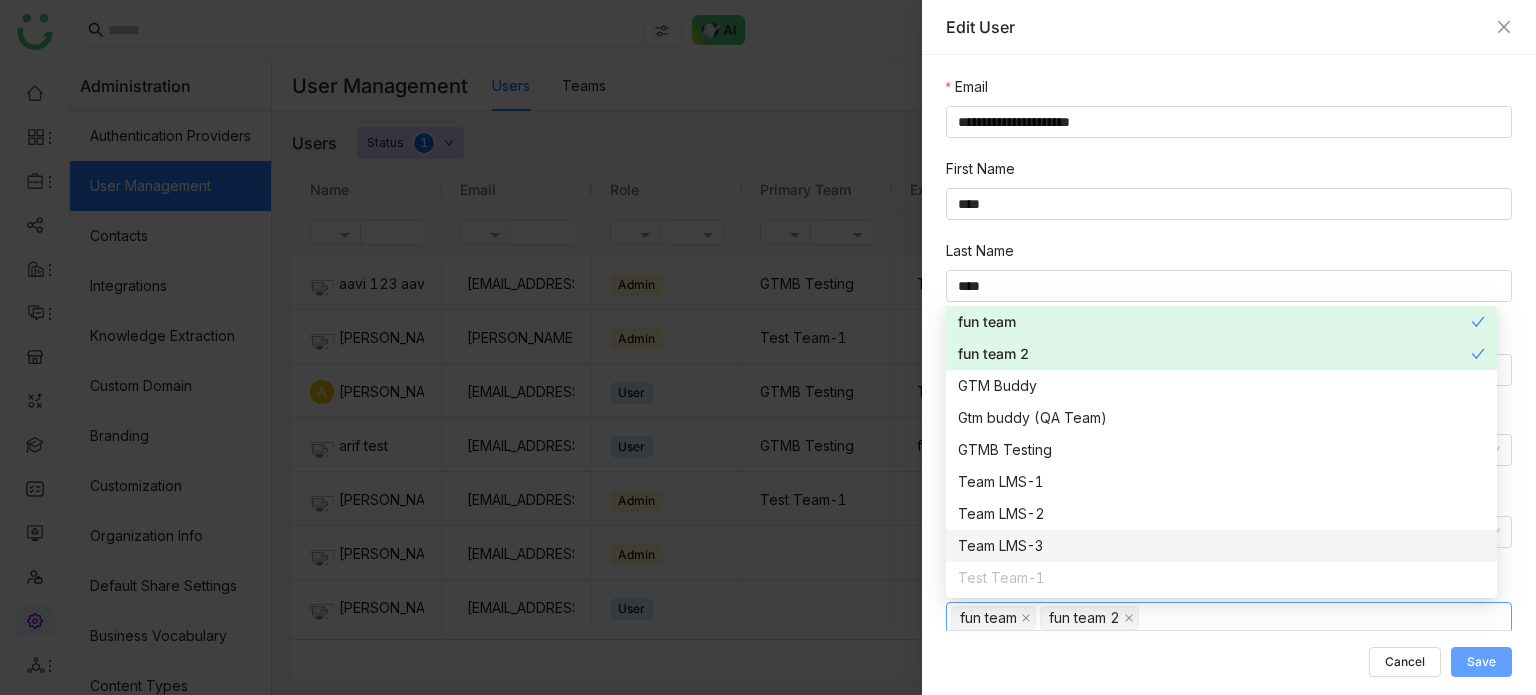 click on "Save" at bounding box center (1481, 662) 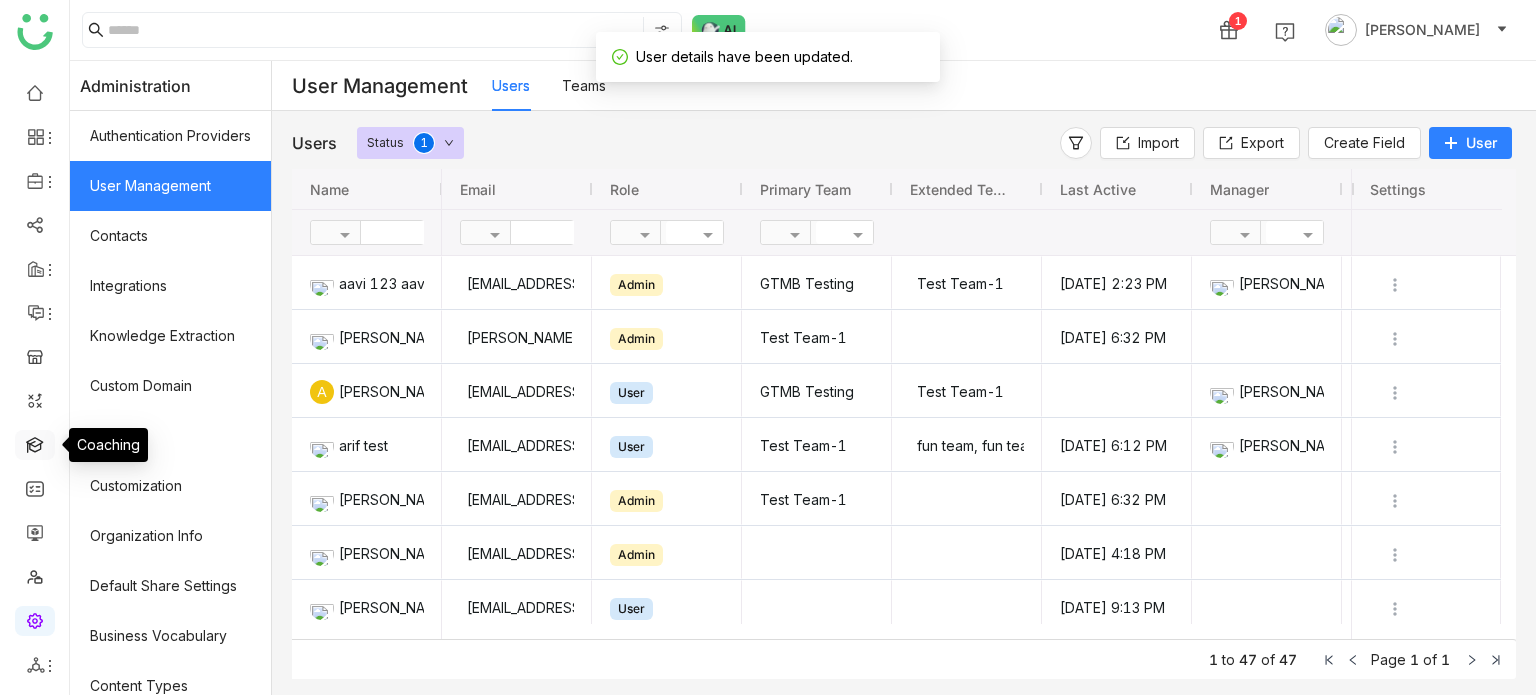 click at bounding box center (35, 443) 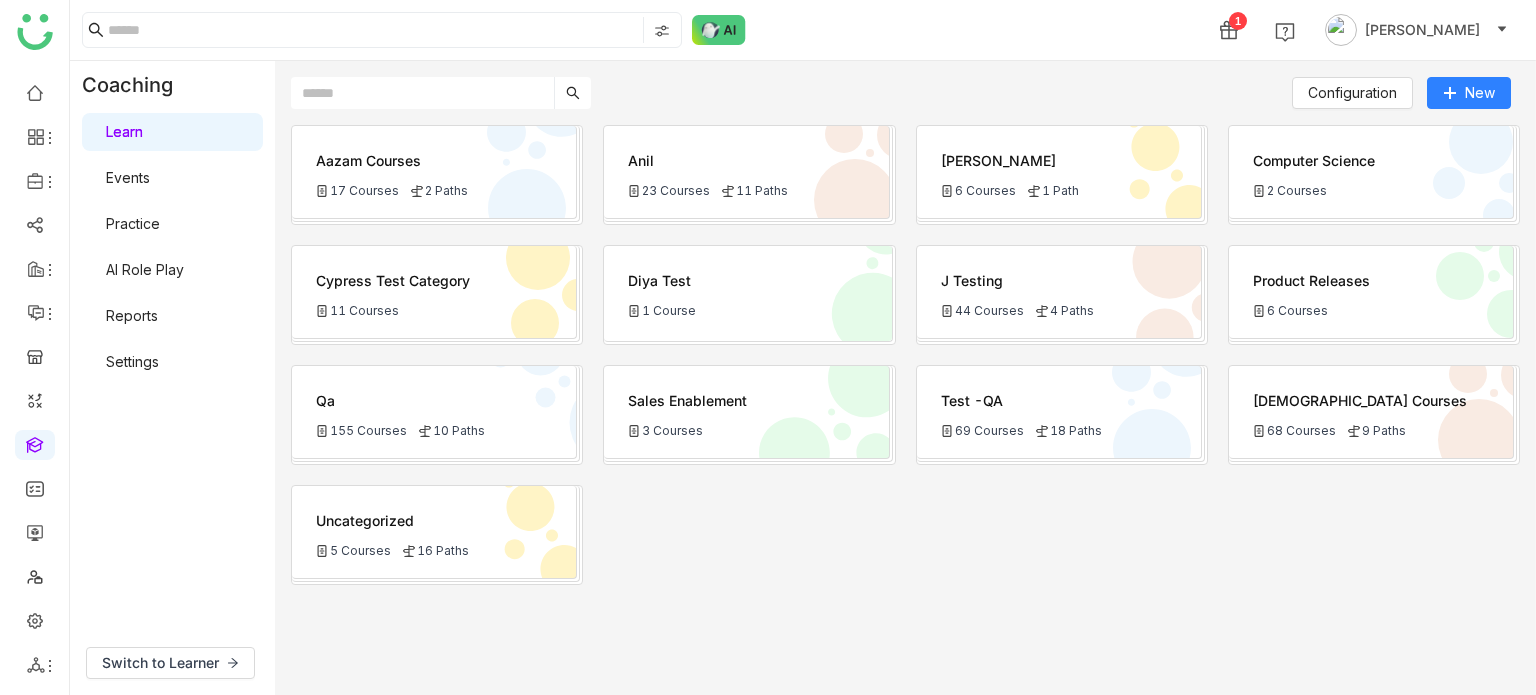 click on "Qa" 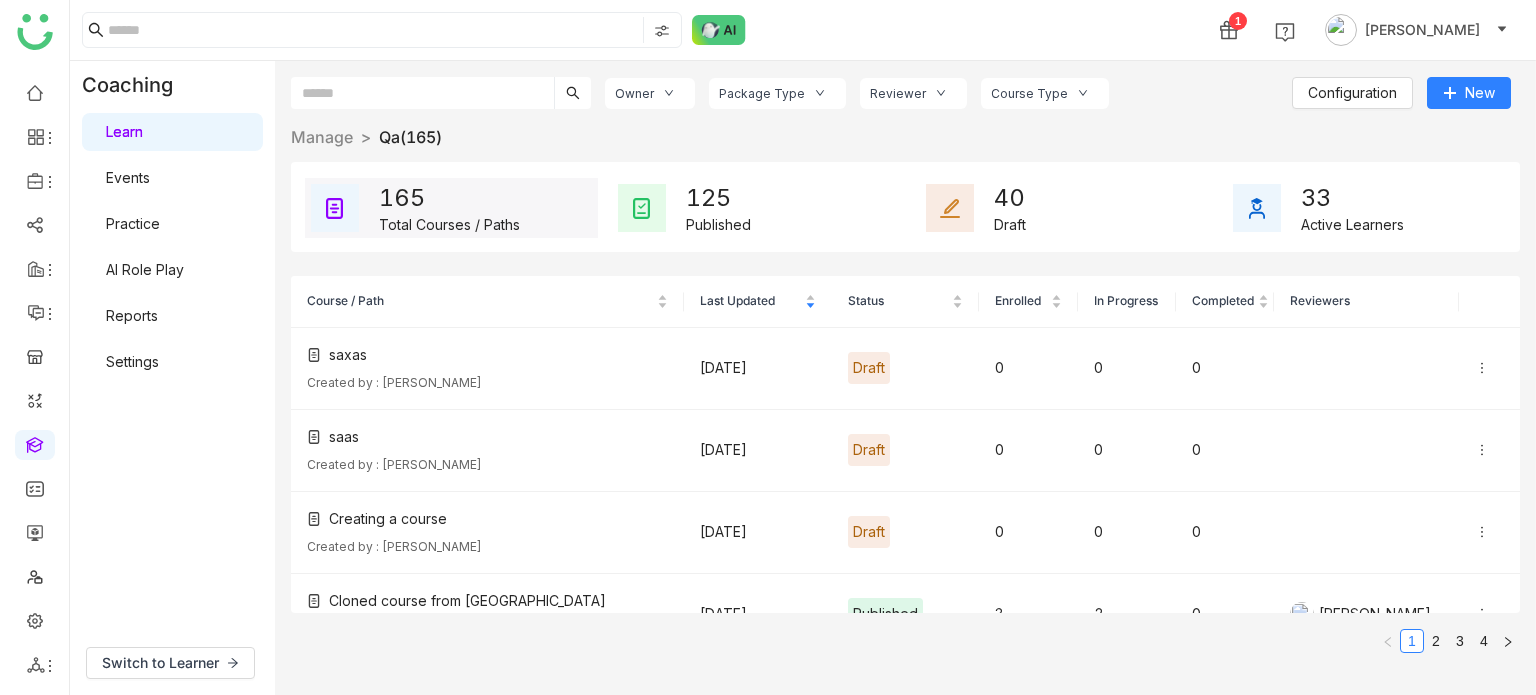 click on "Learn" at bounding box center (124, 131) 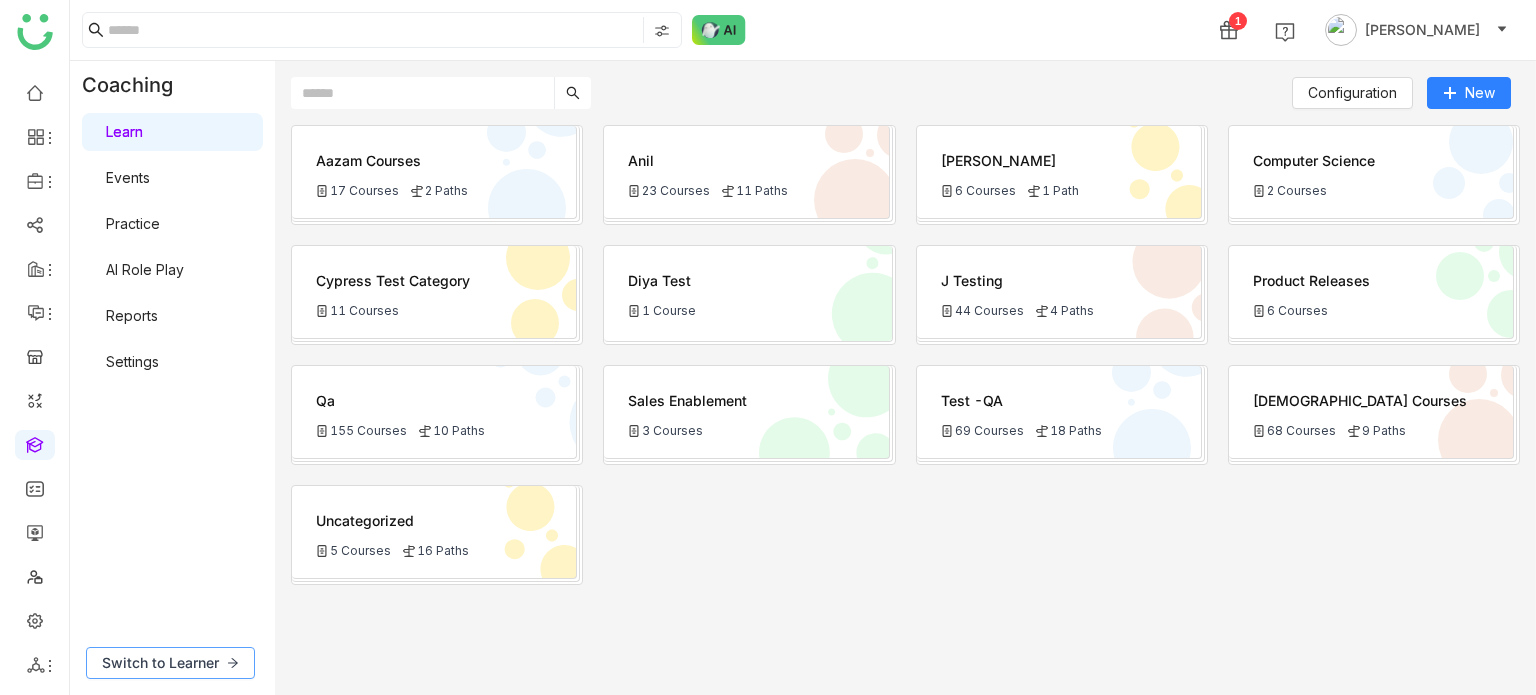 click on "Switch to Learner" 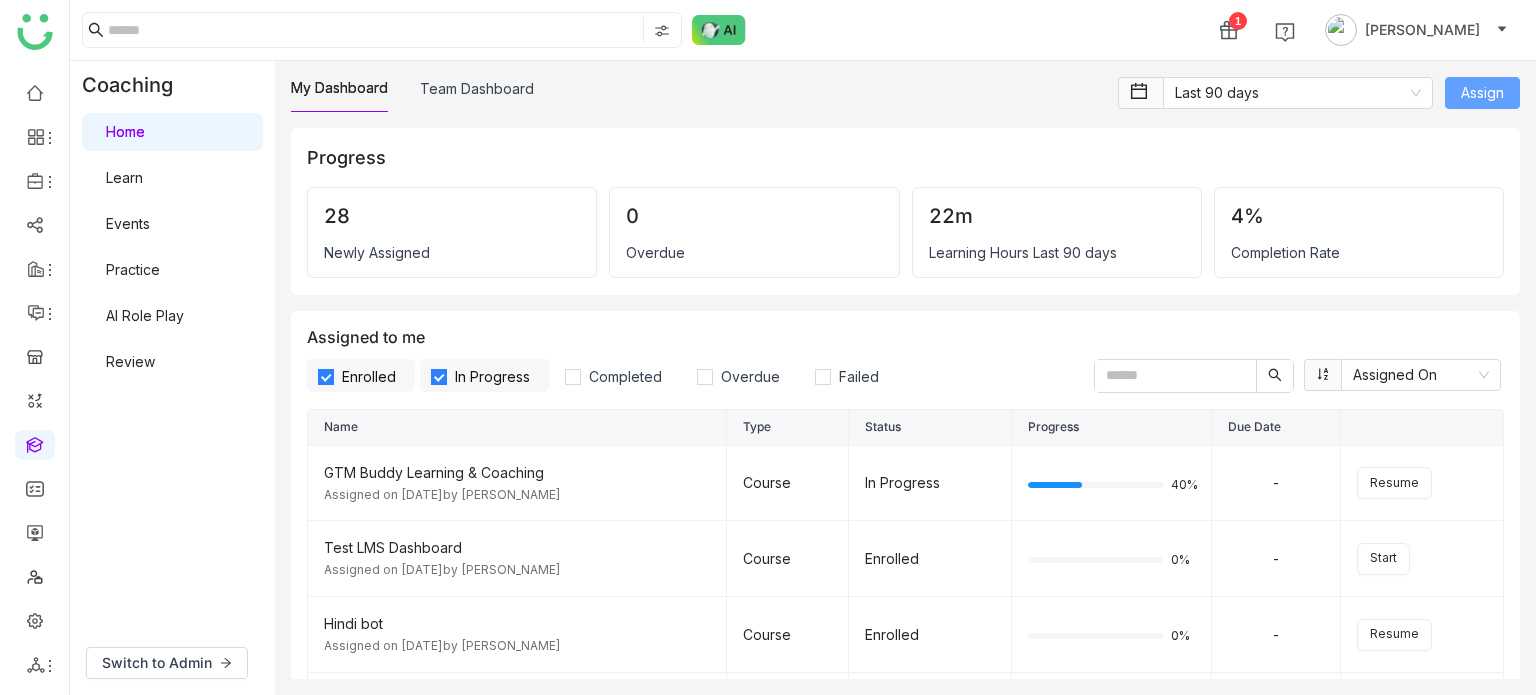 click on "Assign" 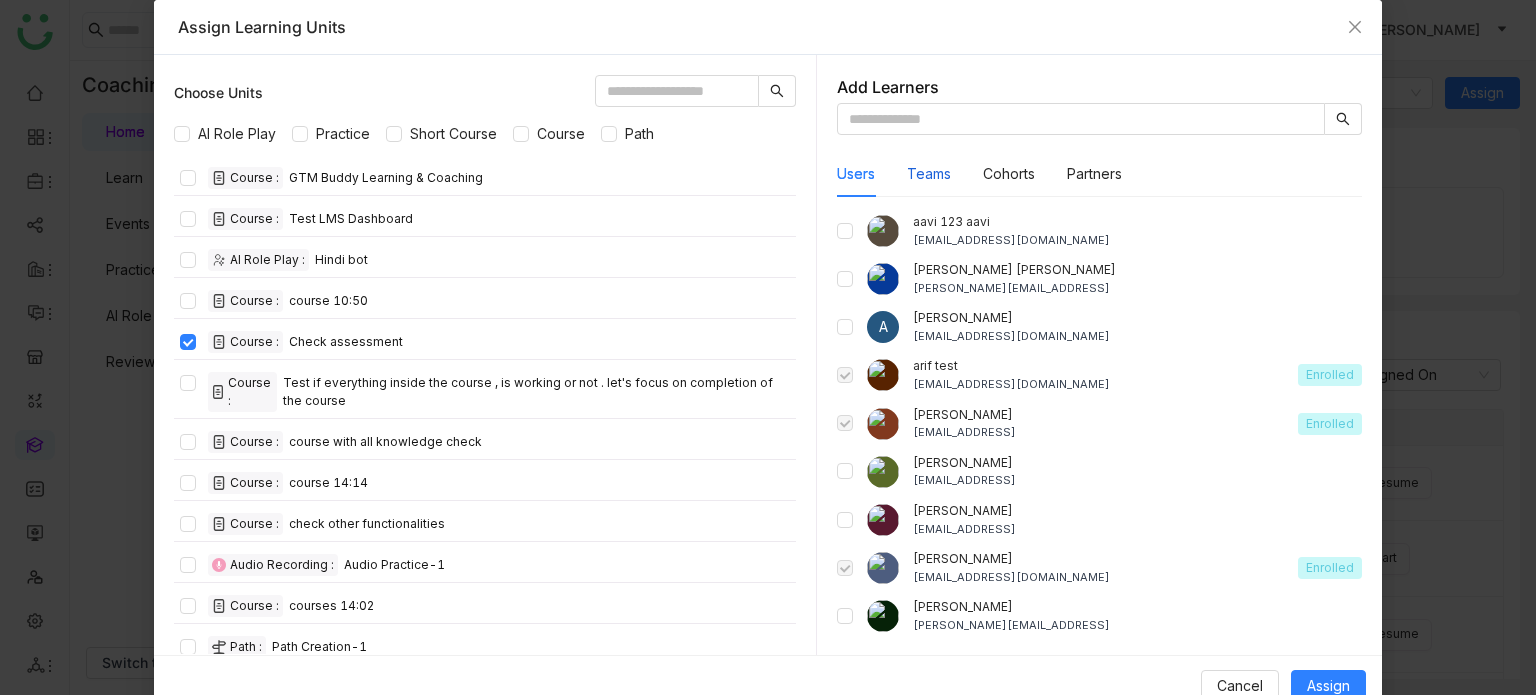 click on "Teams" at bounding box center (929, 174) 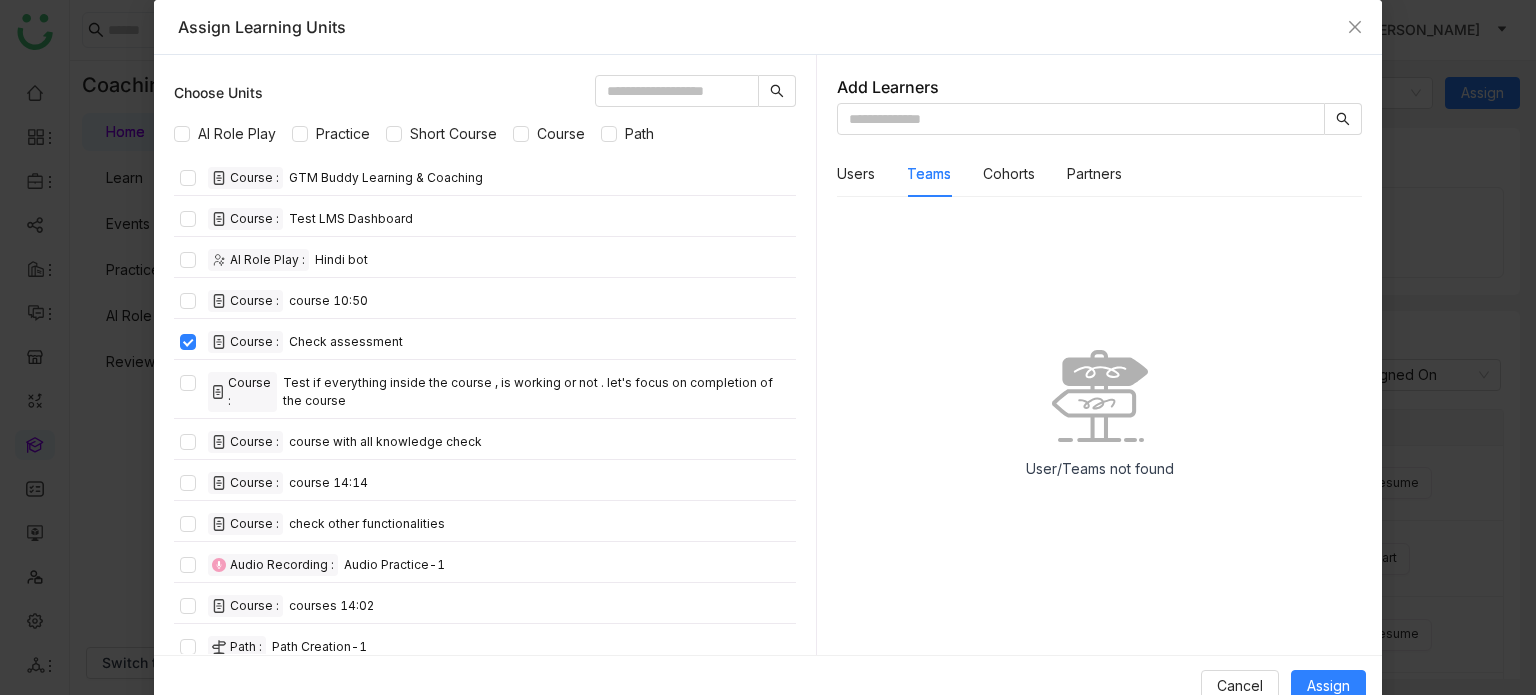 click on "Users   Teams   Cohorts   Partners" 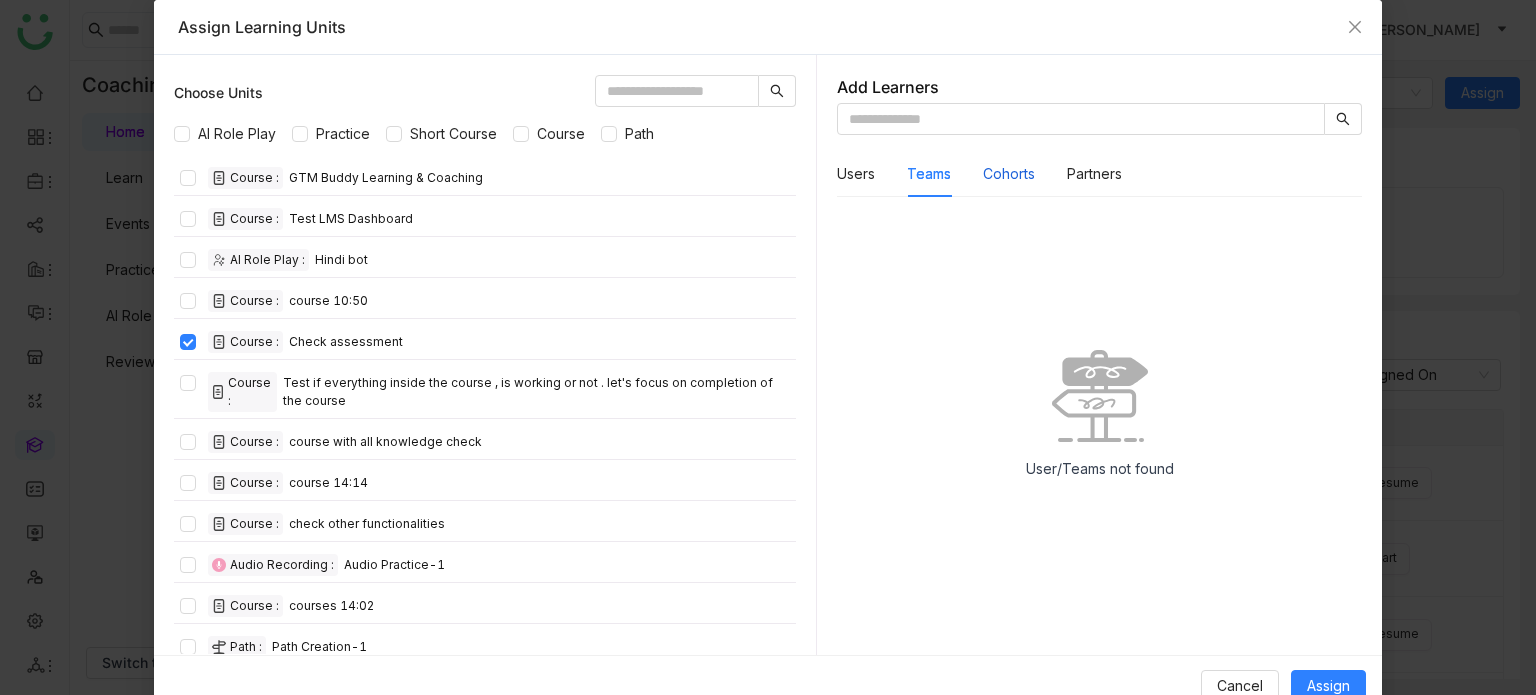 click on "Cohorts" at bounding box center [1009, 174] 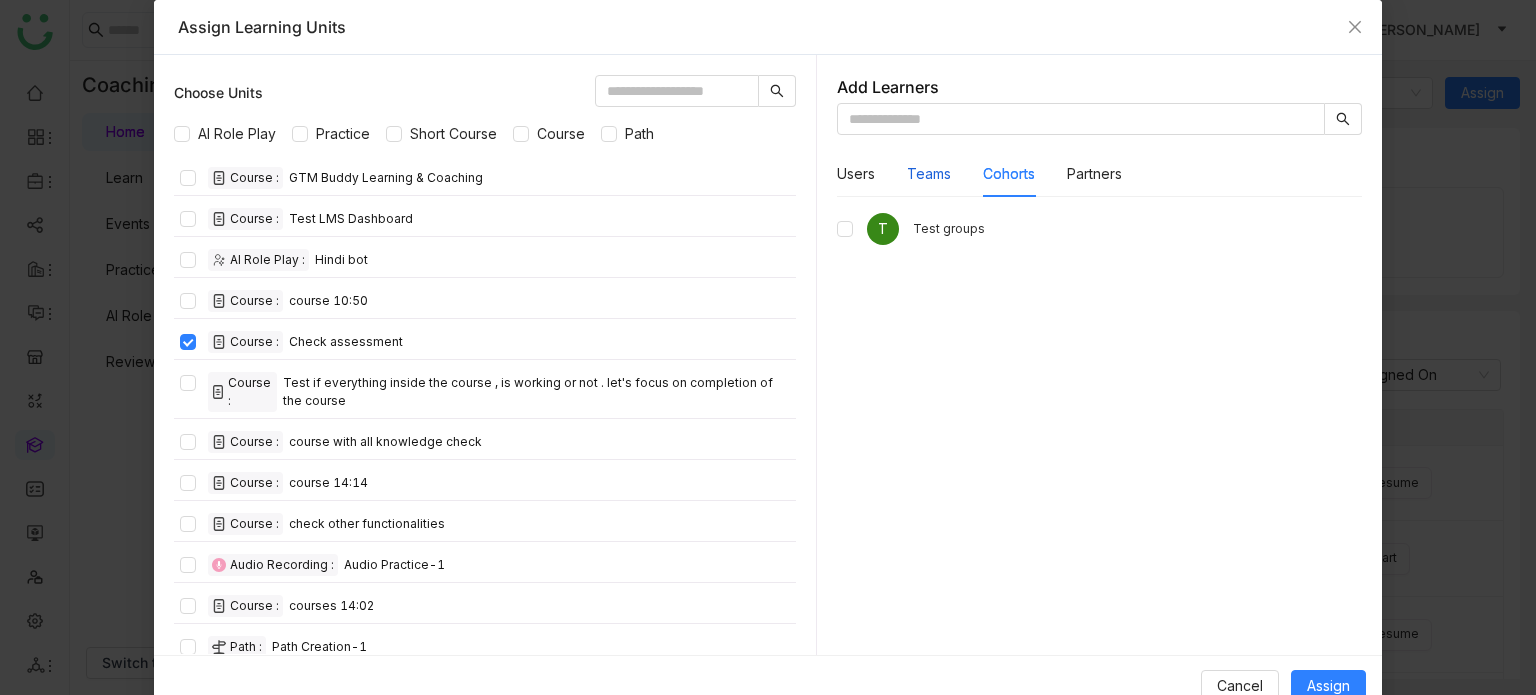 click on "Teams" at bounding box center (929, 174) 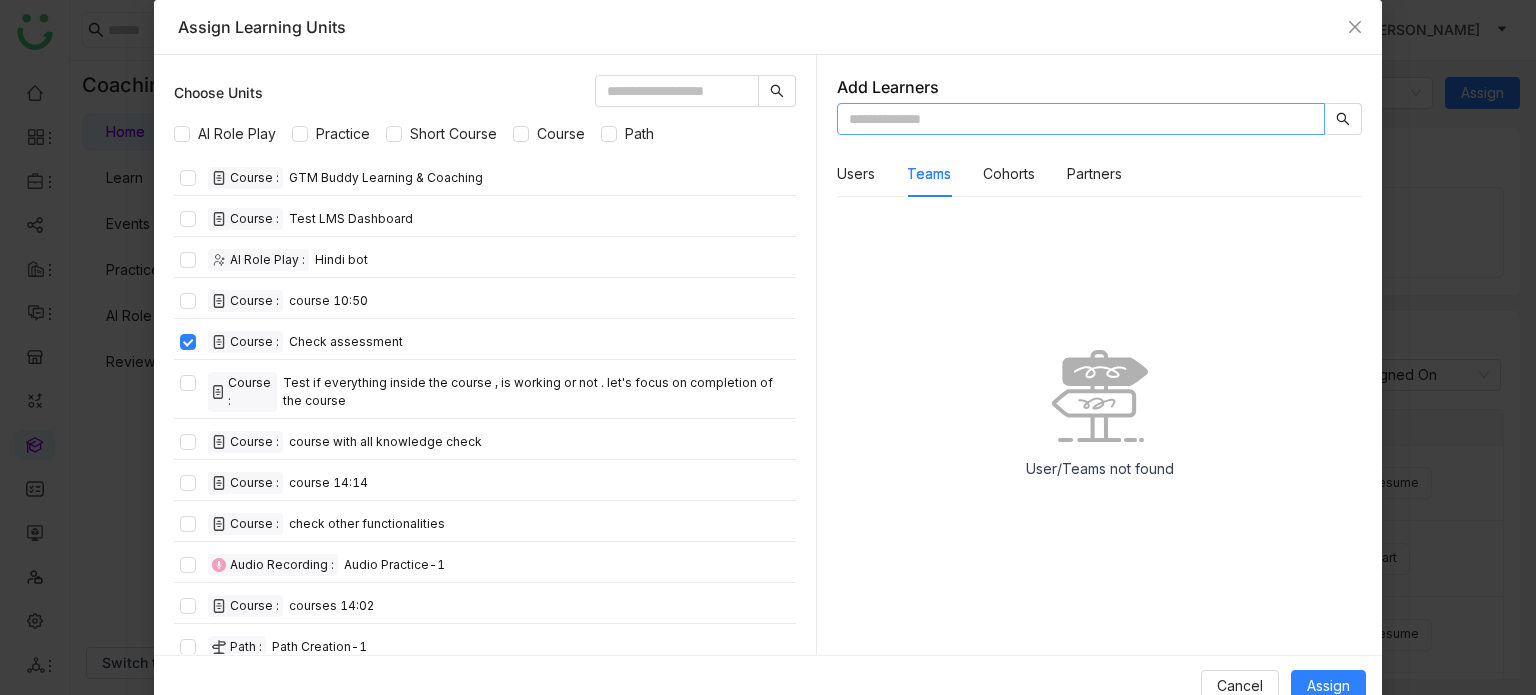 click at bounding box center (1081, 119) 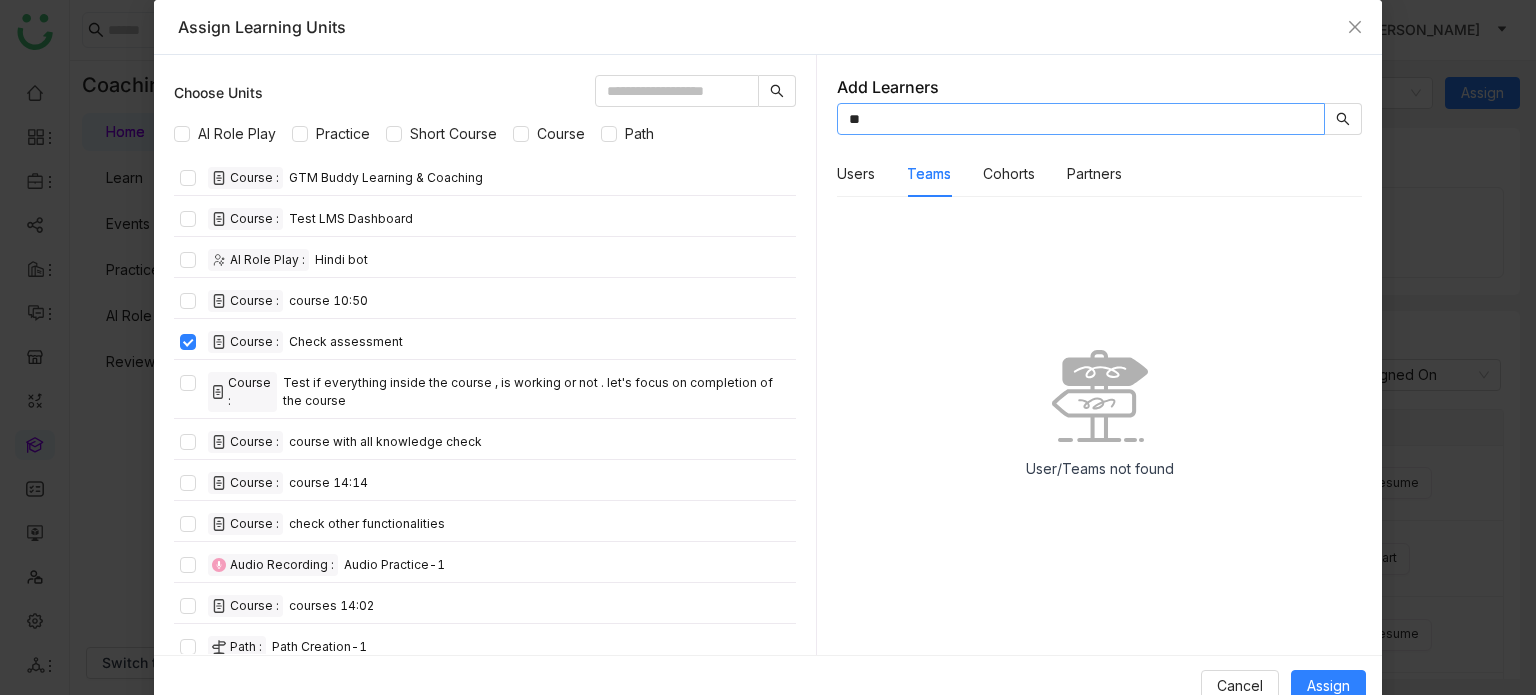 type on "***" 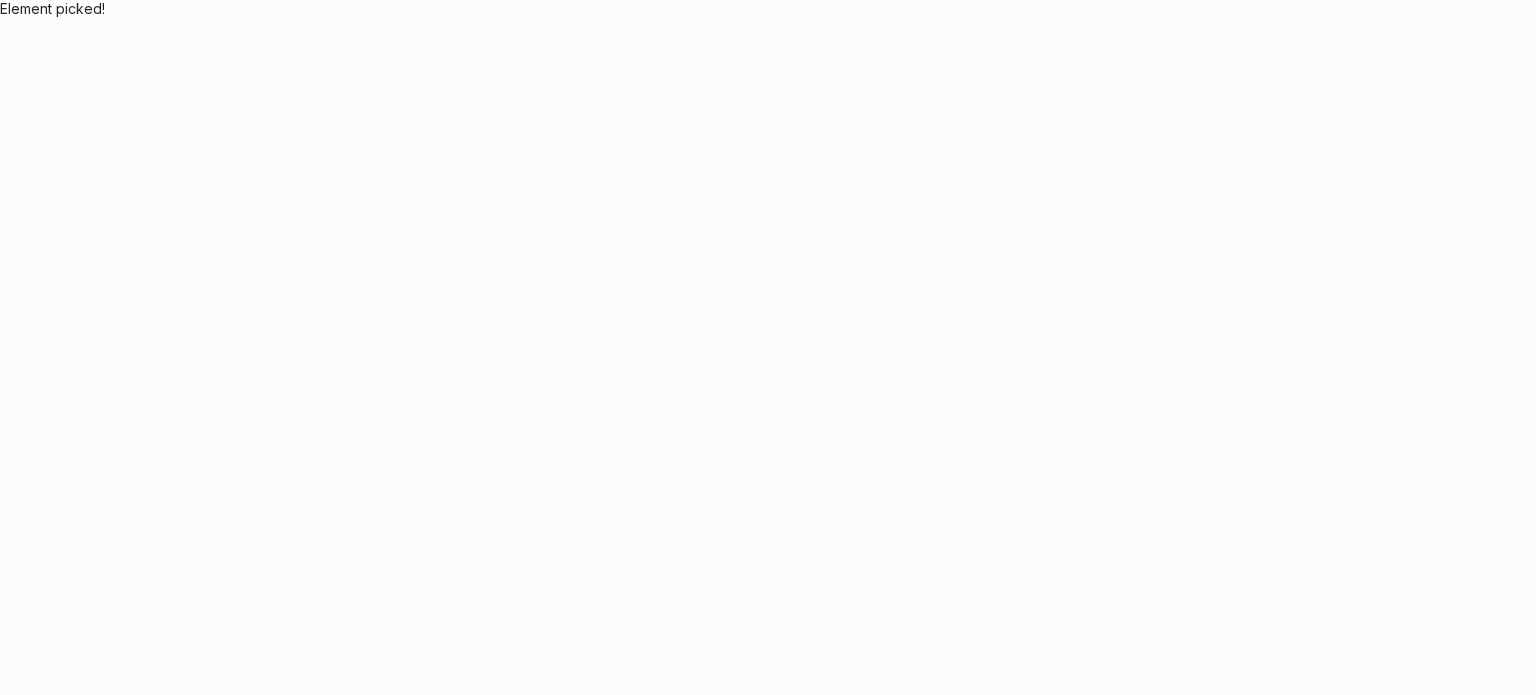 scroll, scrollTop: 0, scrollLeft: 0, axis: both 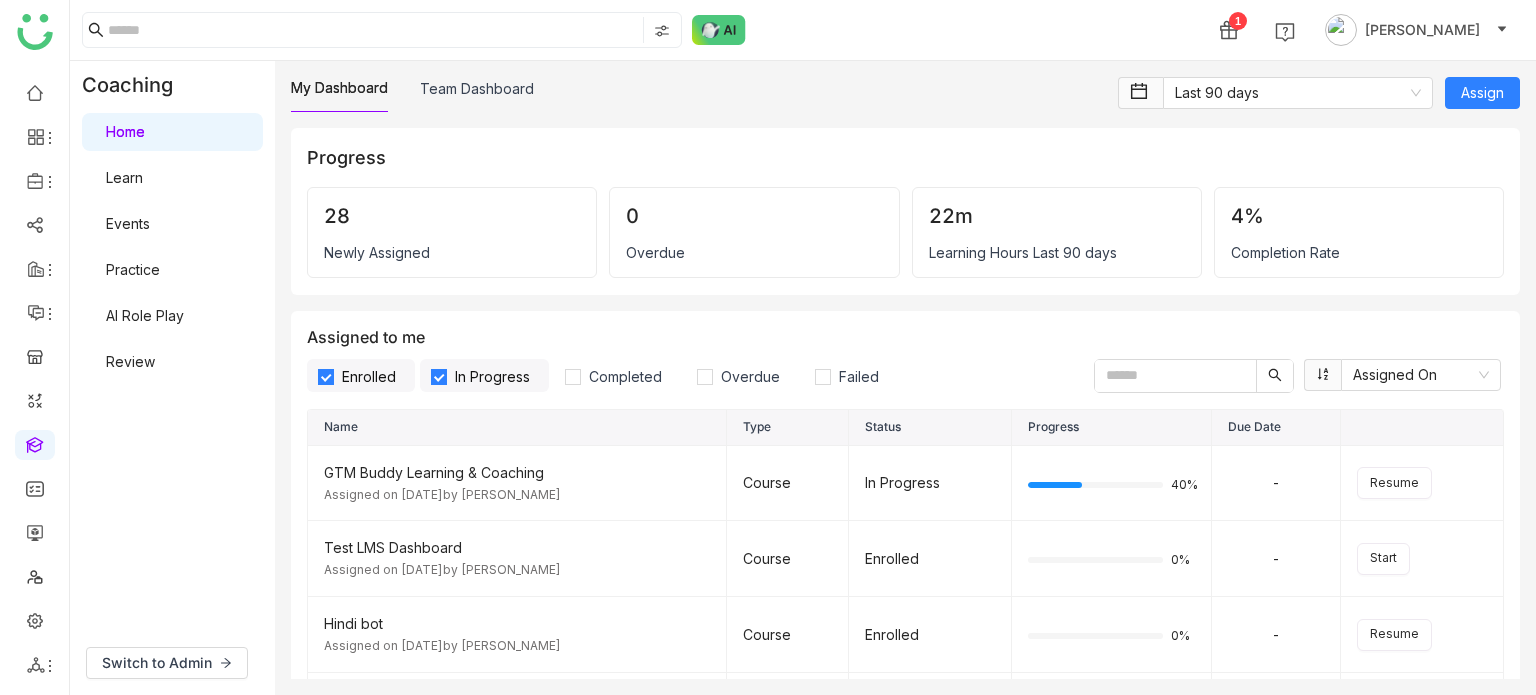 click on "Assign" 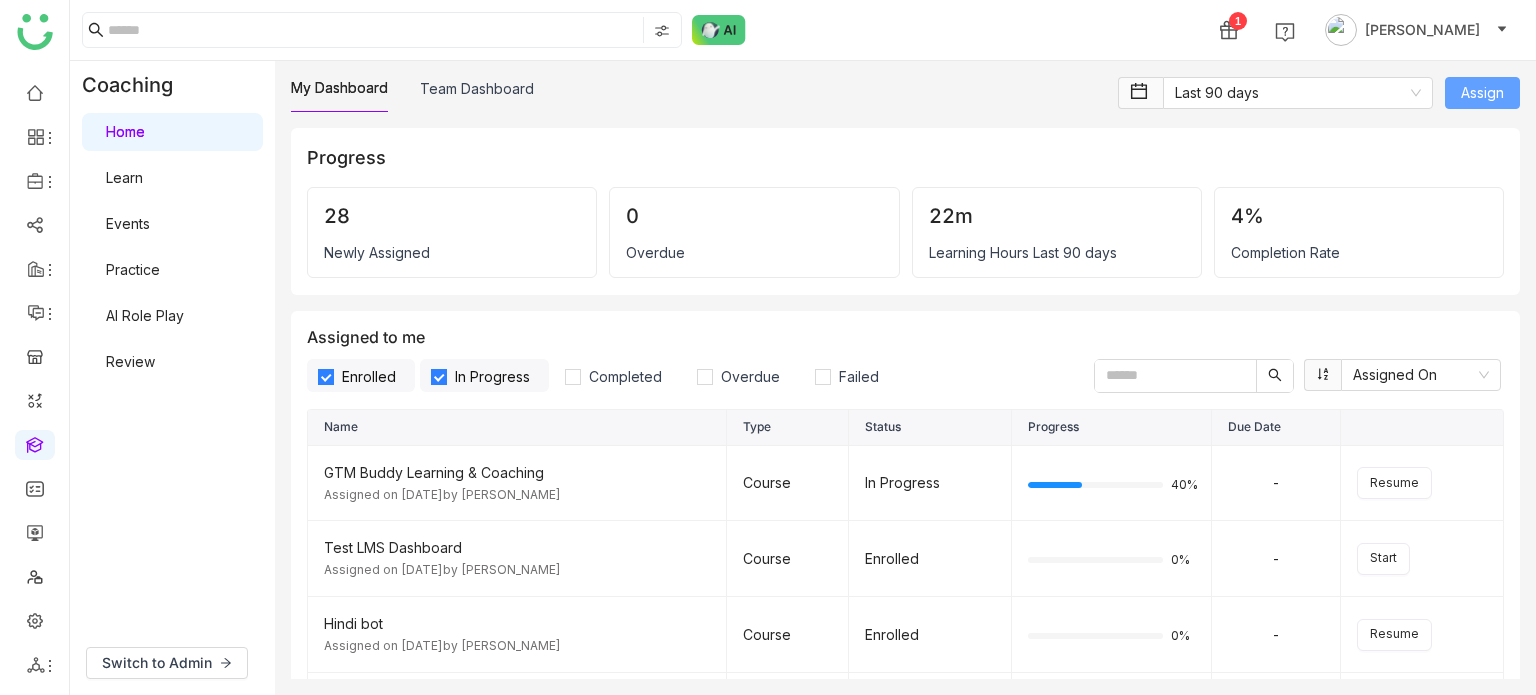 click on "Assign" 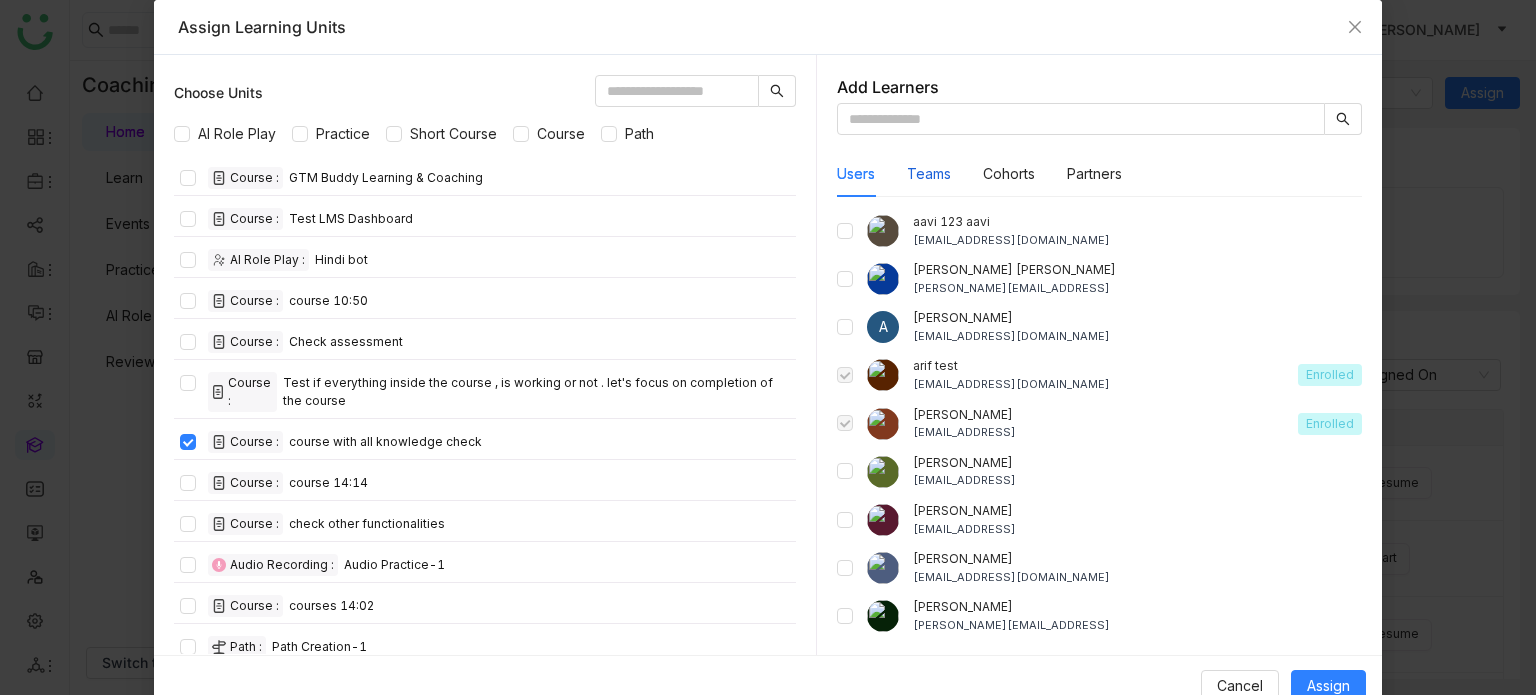 click on "Teams" at bounding box center [929, 174] 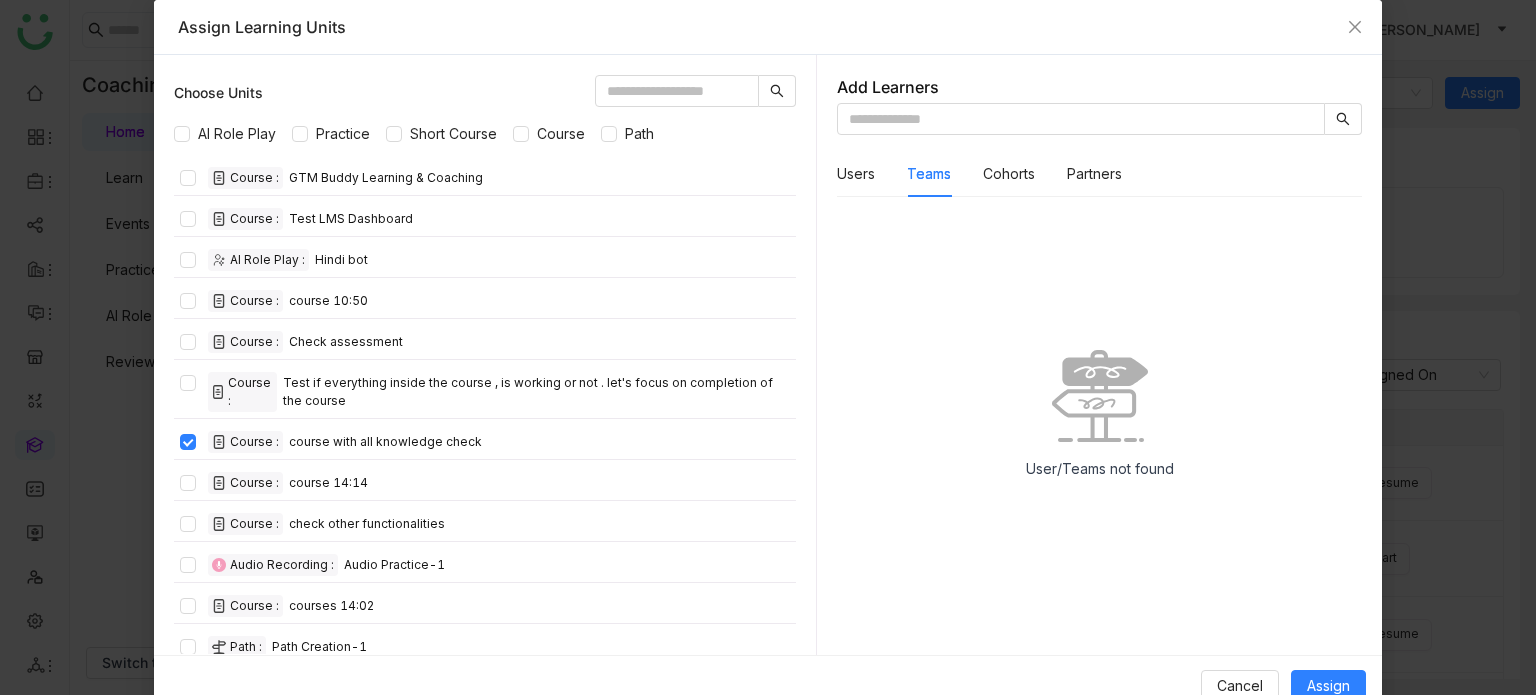 type 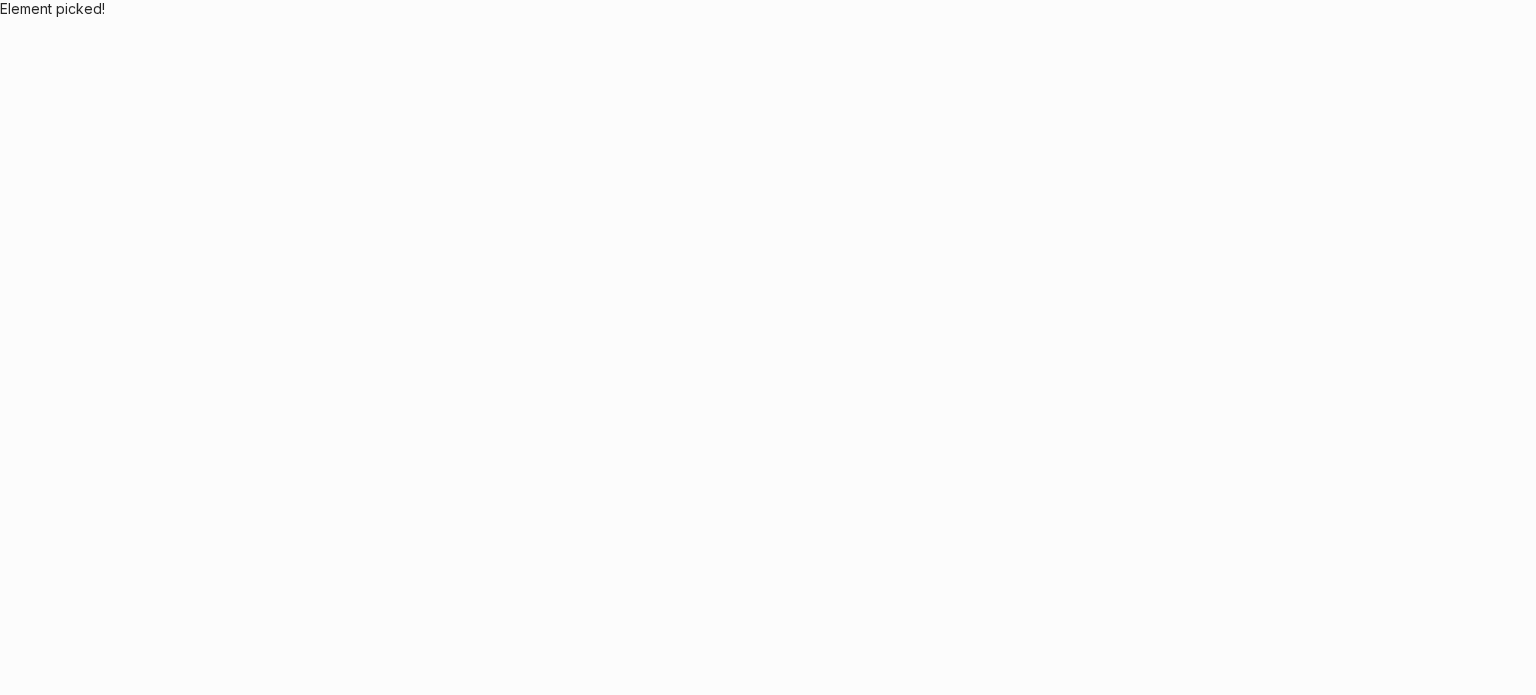 scroll, scrollTop: 0, scrollLeft: 0, axis: both 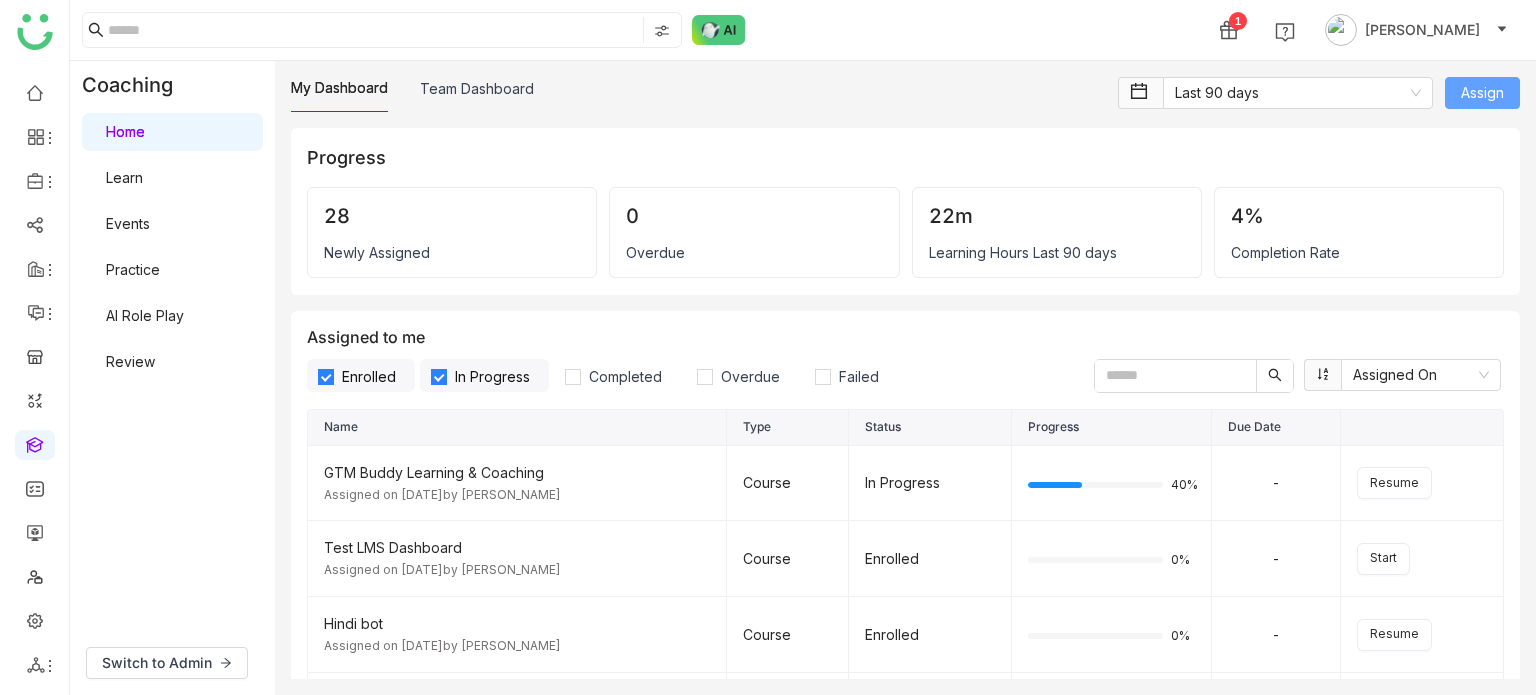 click on "Assign" 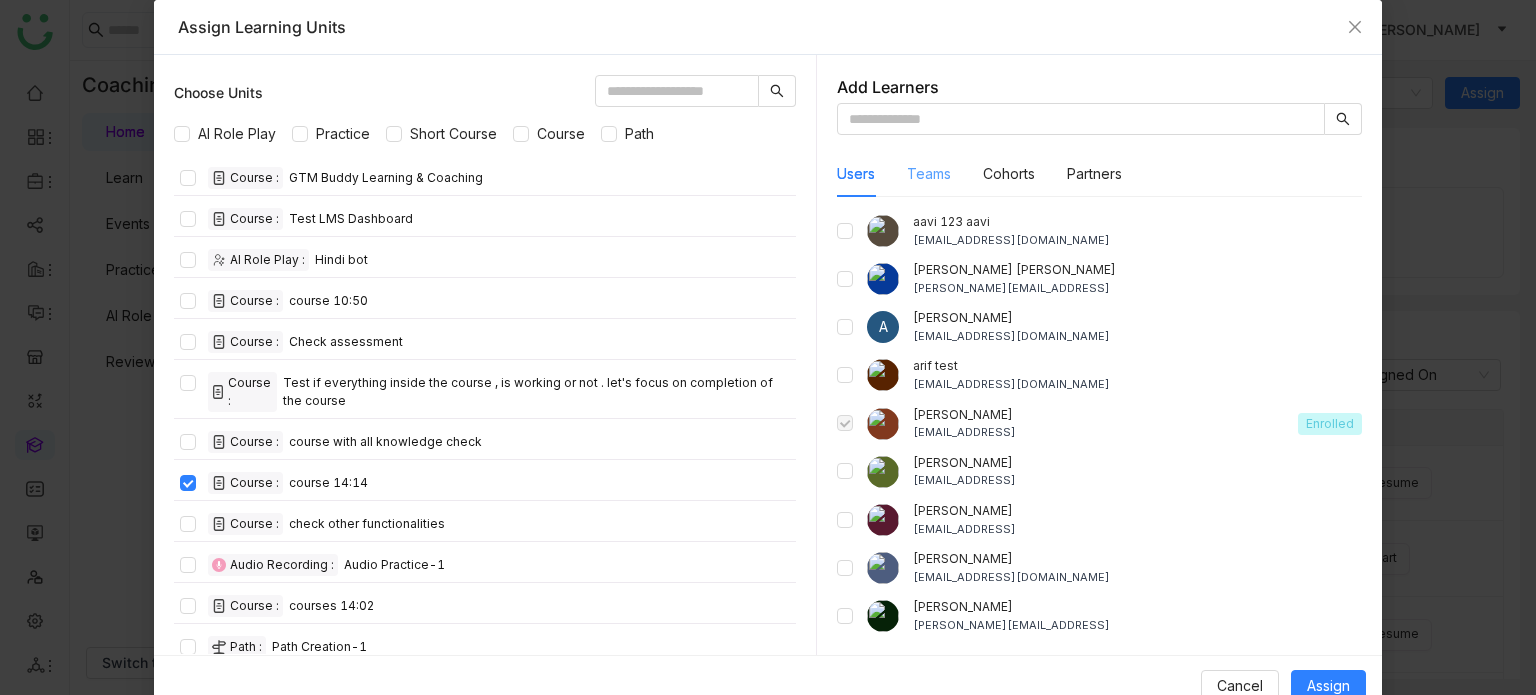 click on "Teams" 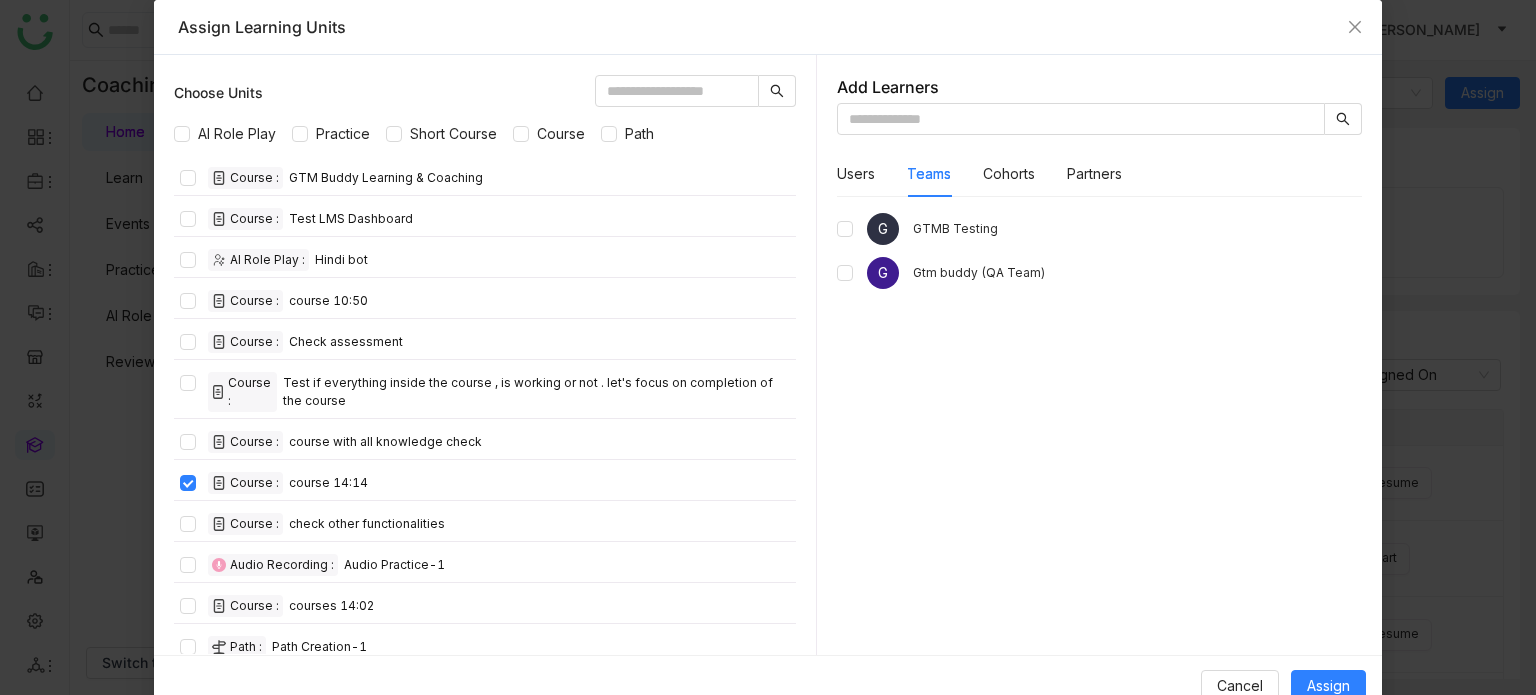 click on "Gtm buddy (QA Team)" at bounding box center [1137, 273] 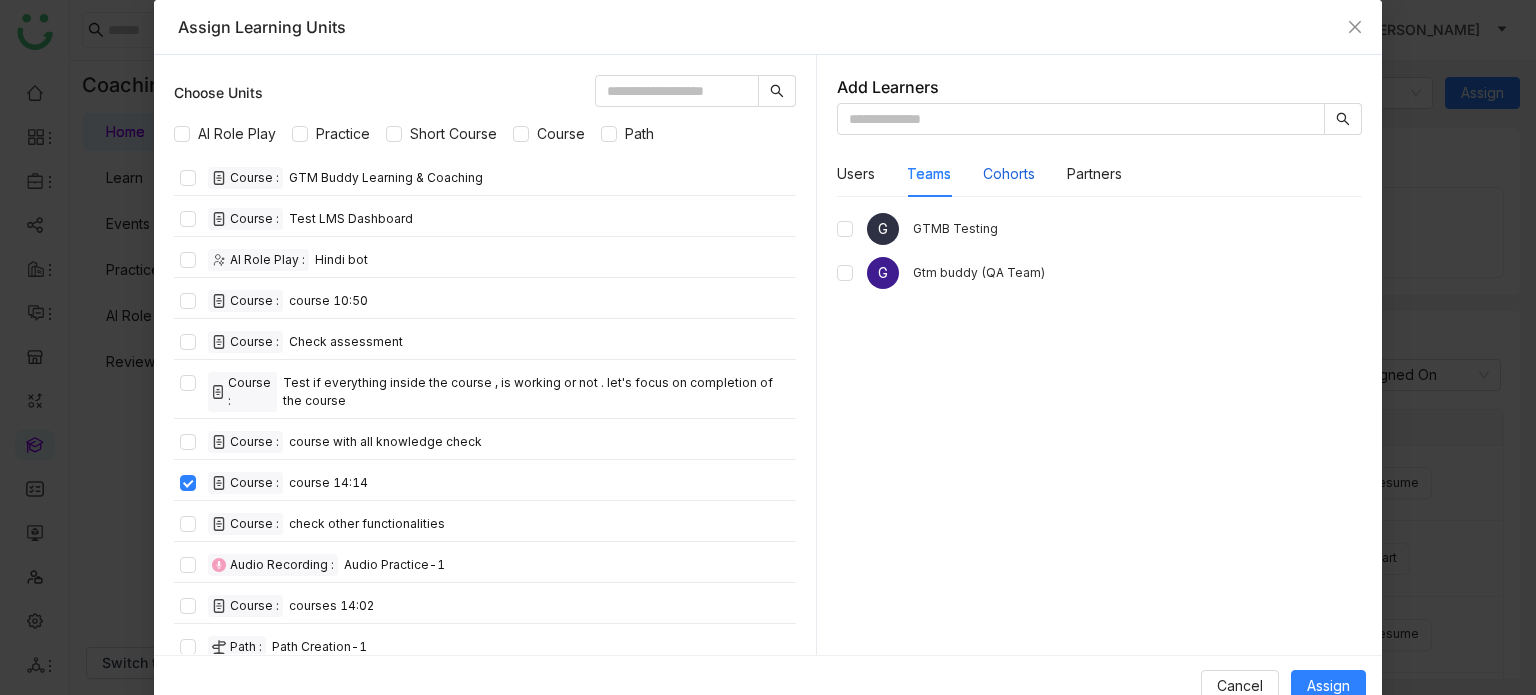 click on "Cohorts" at bounding box center [1009, 174] 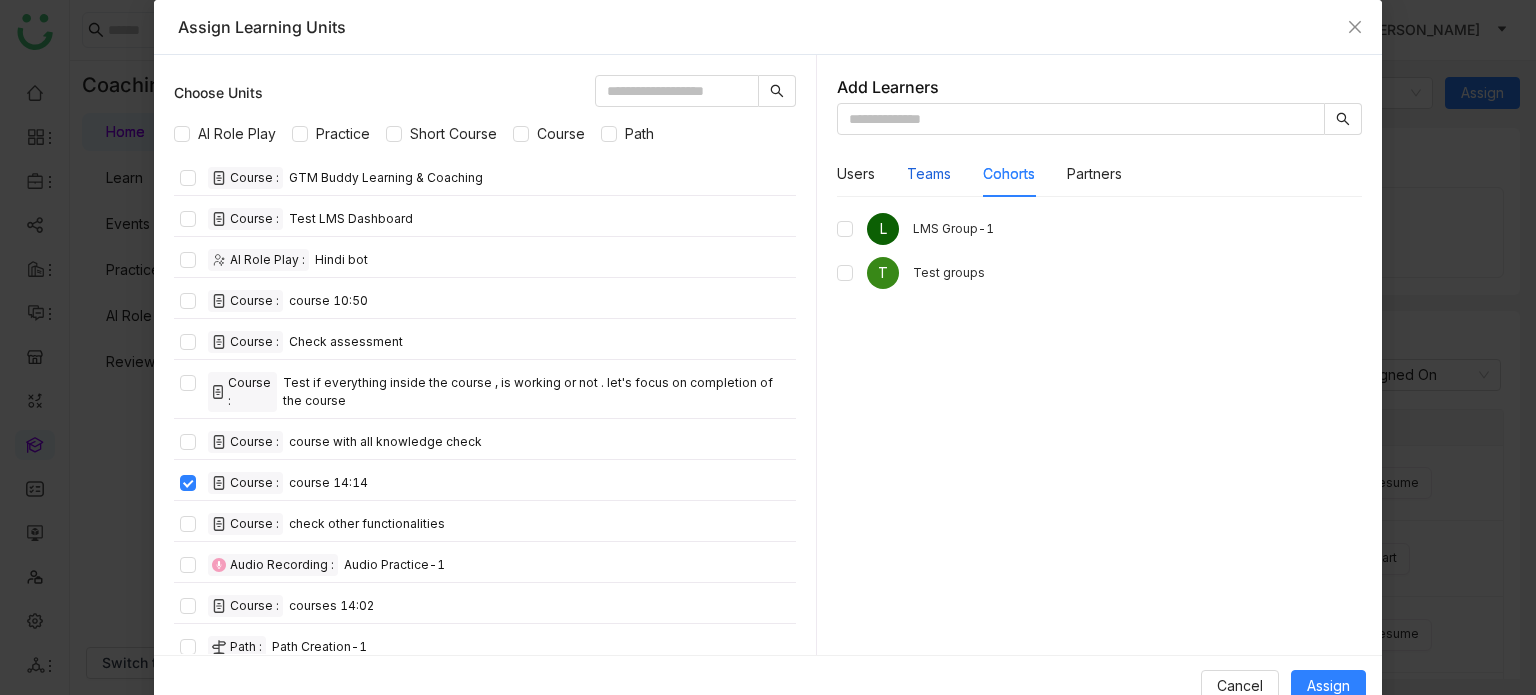 click on "Teams" at bounding box center [929, 174] 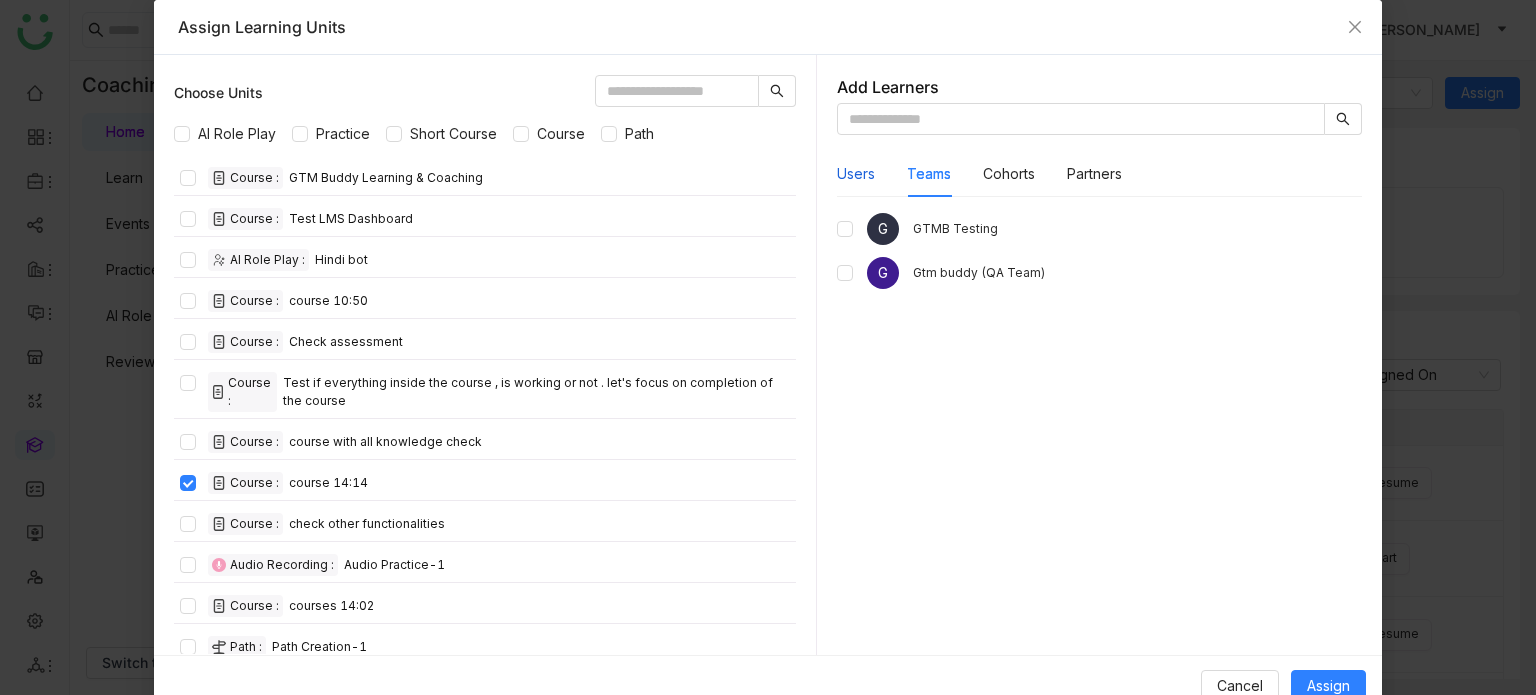 click on "Users" at bounding box center (856, 174) 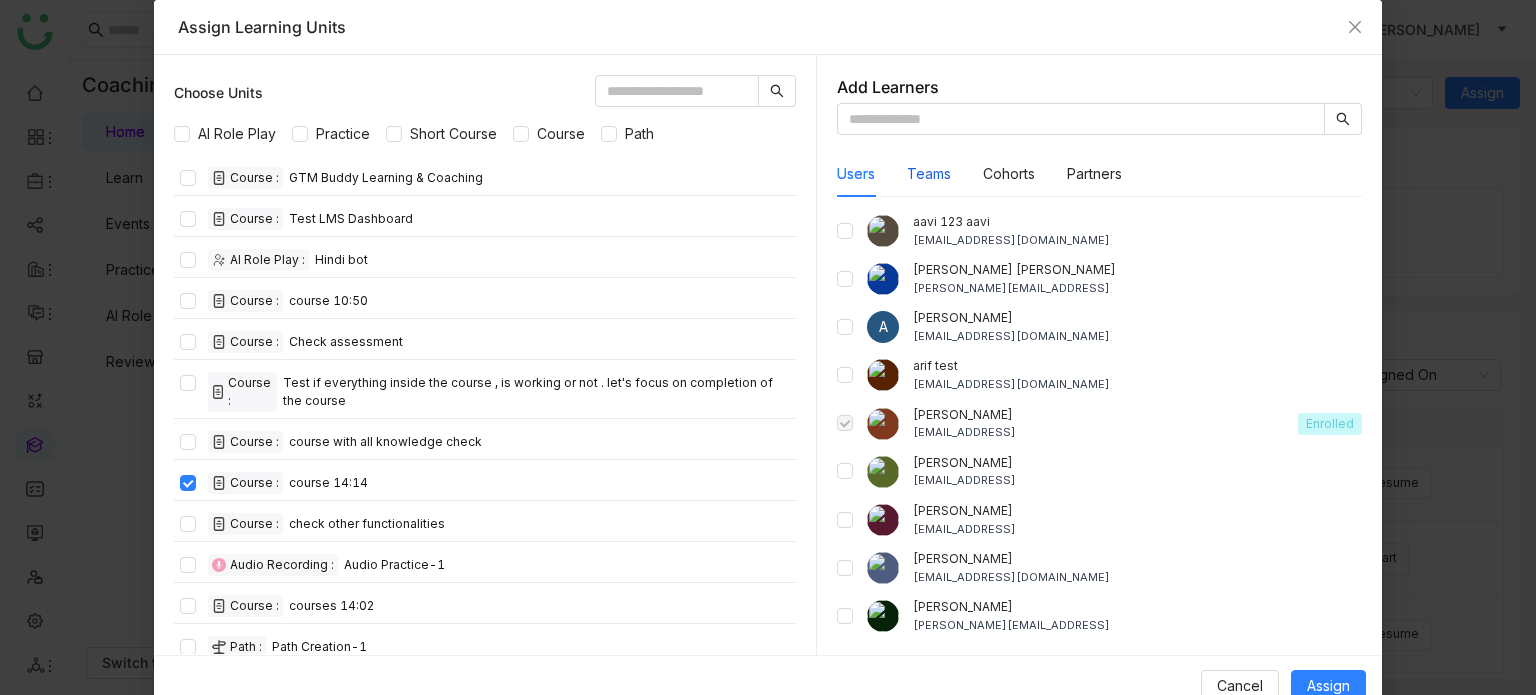 click on "Teams" at bounding box center (929, 174) 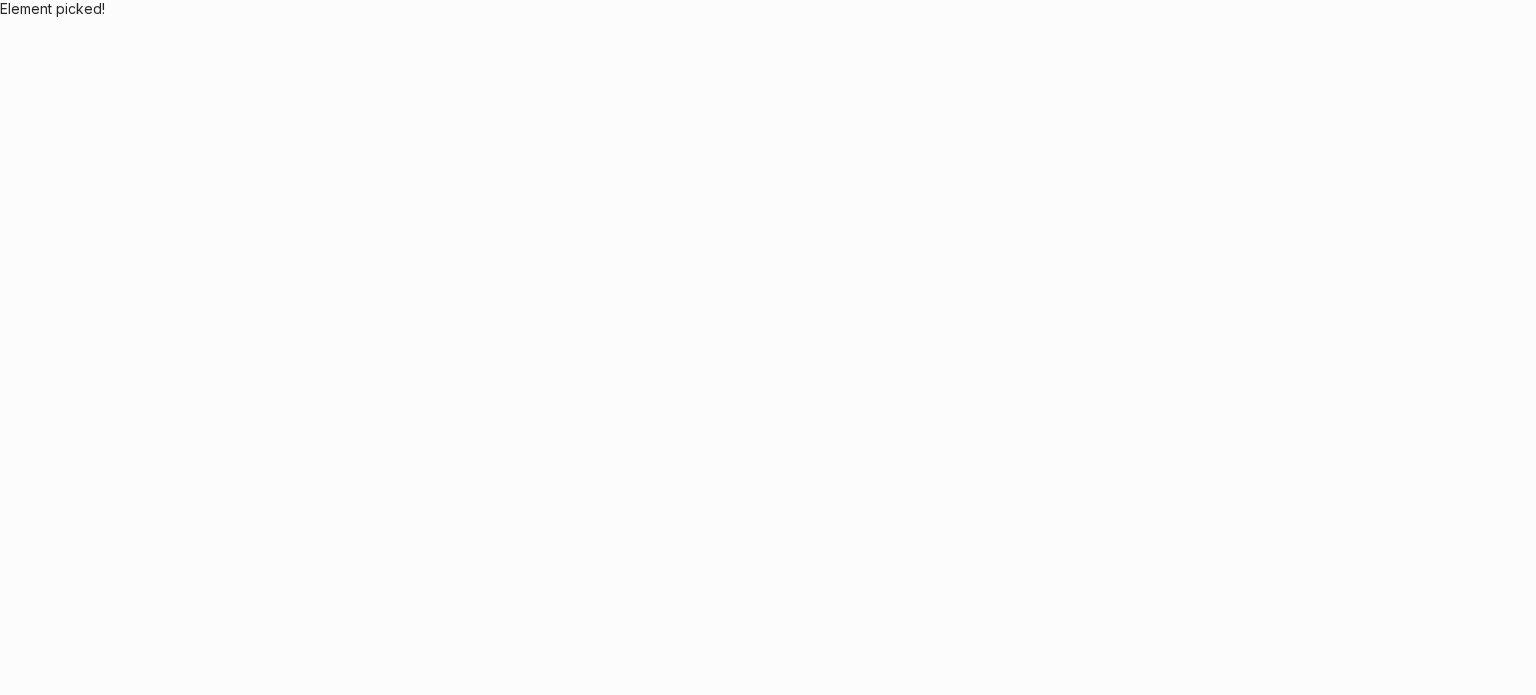 scroll, scrollTop: 0, scrollLeft: 0, axis: both 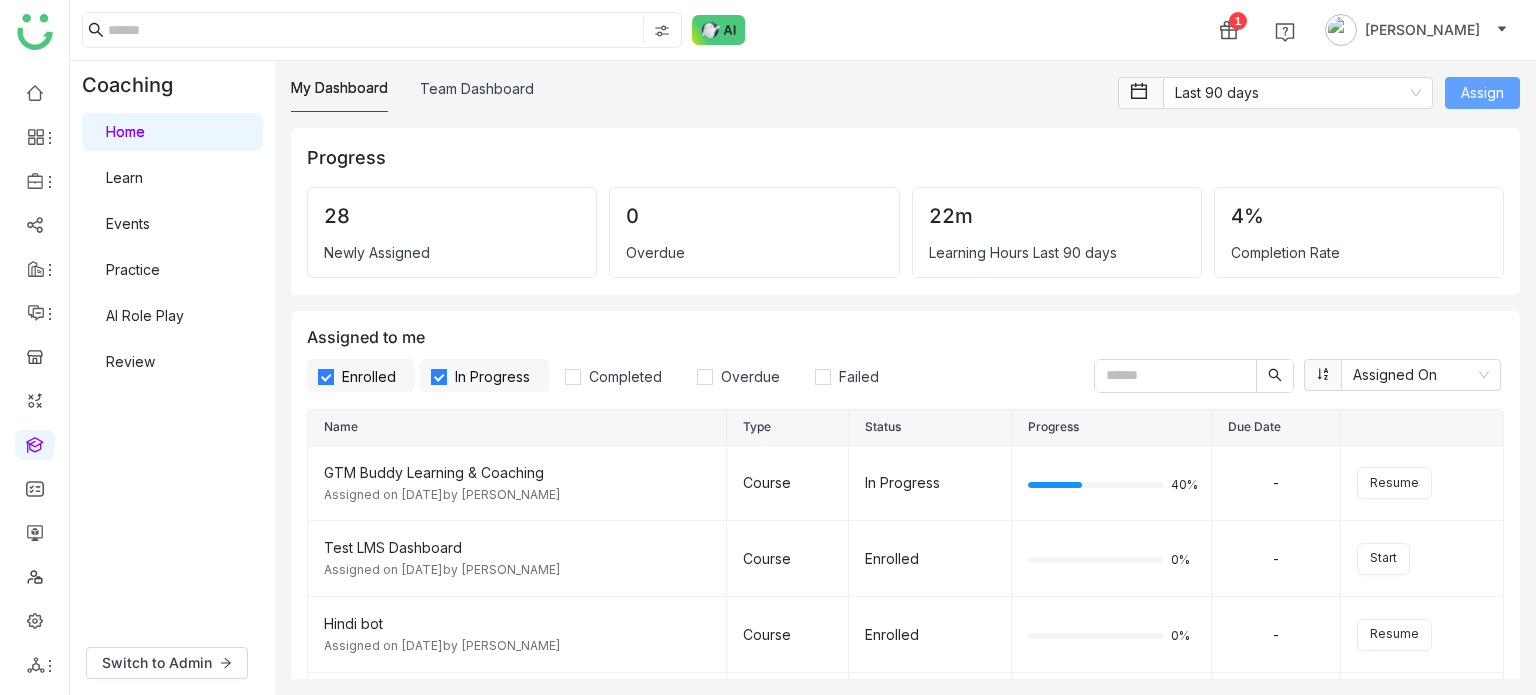 click on "Assign" 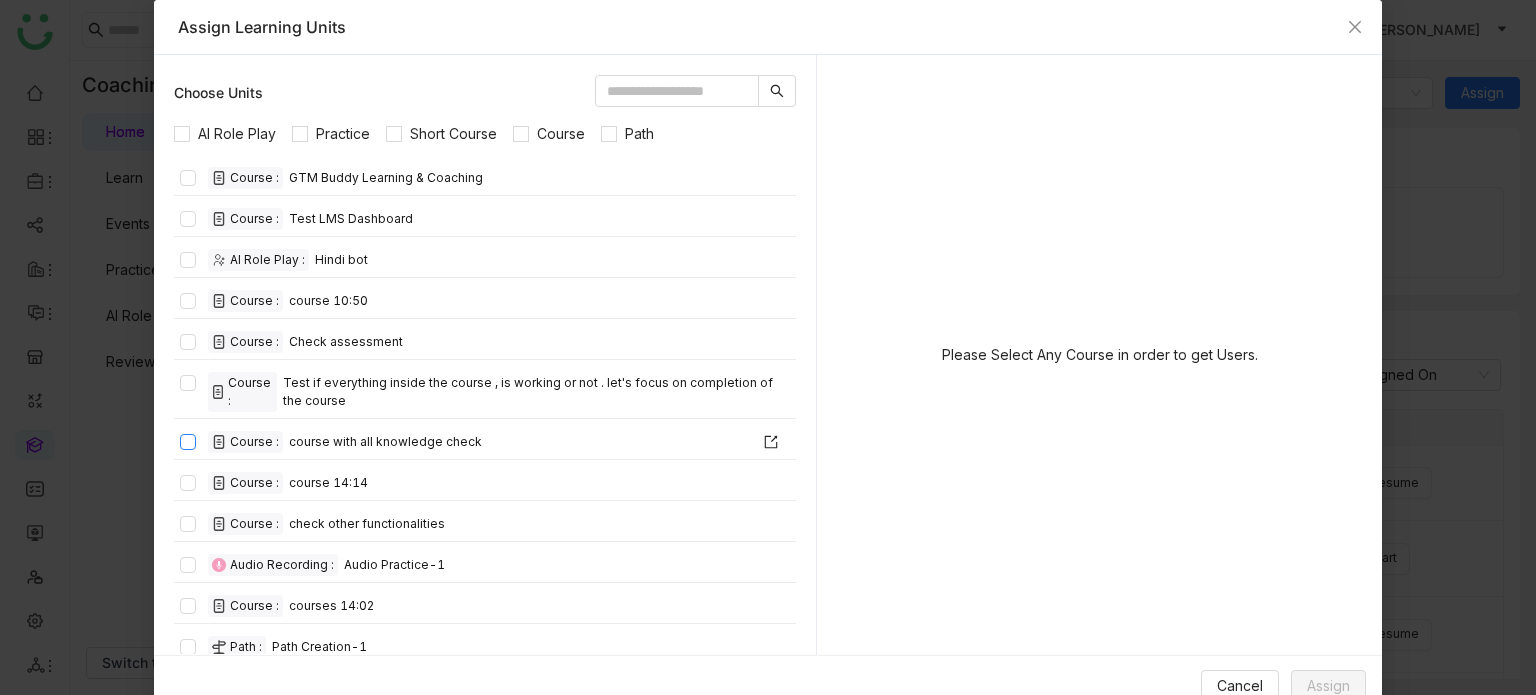 click at bounding box center [188, 442] 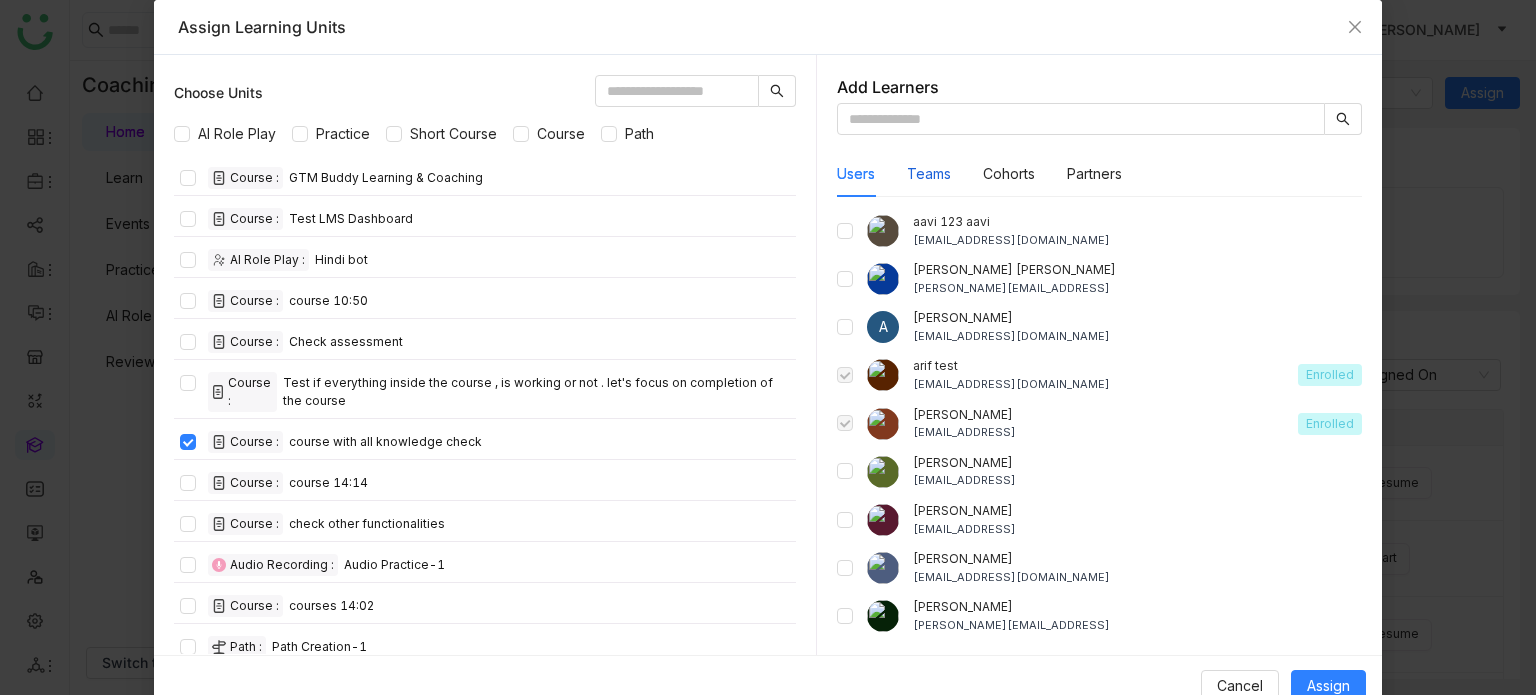 click on "Teams" at bounding box center (929, 174) 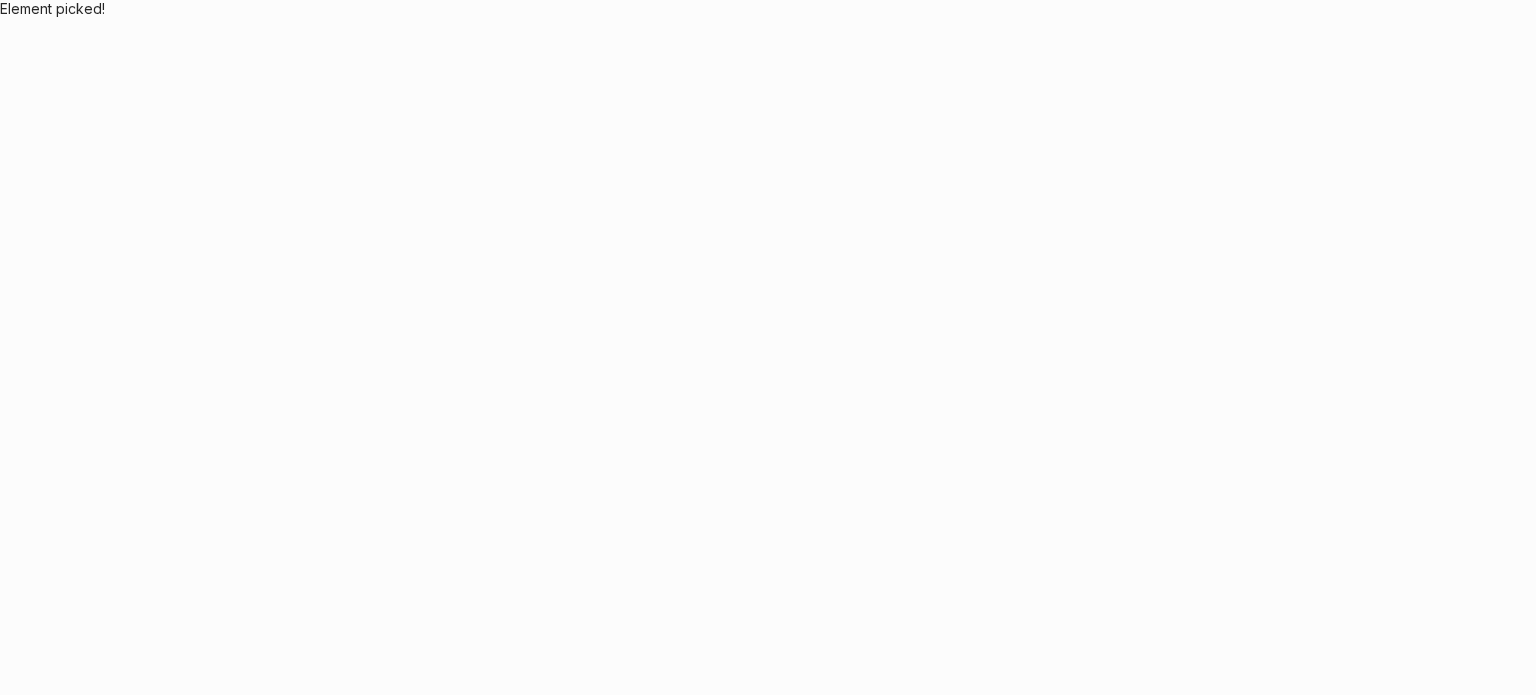 scroll, scrollTop: 0, scrollLeft: 0, axis: both 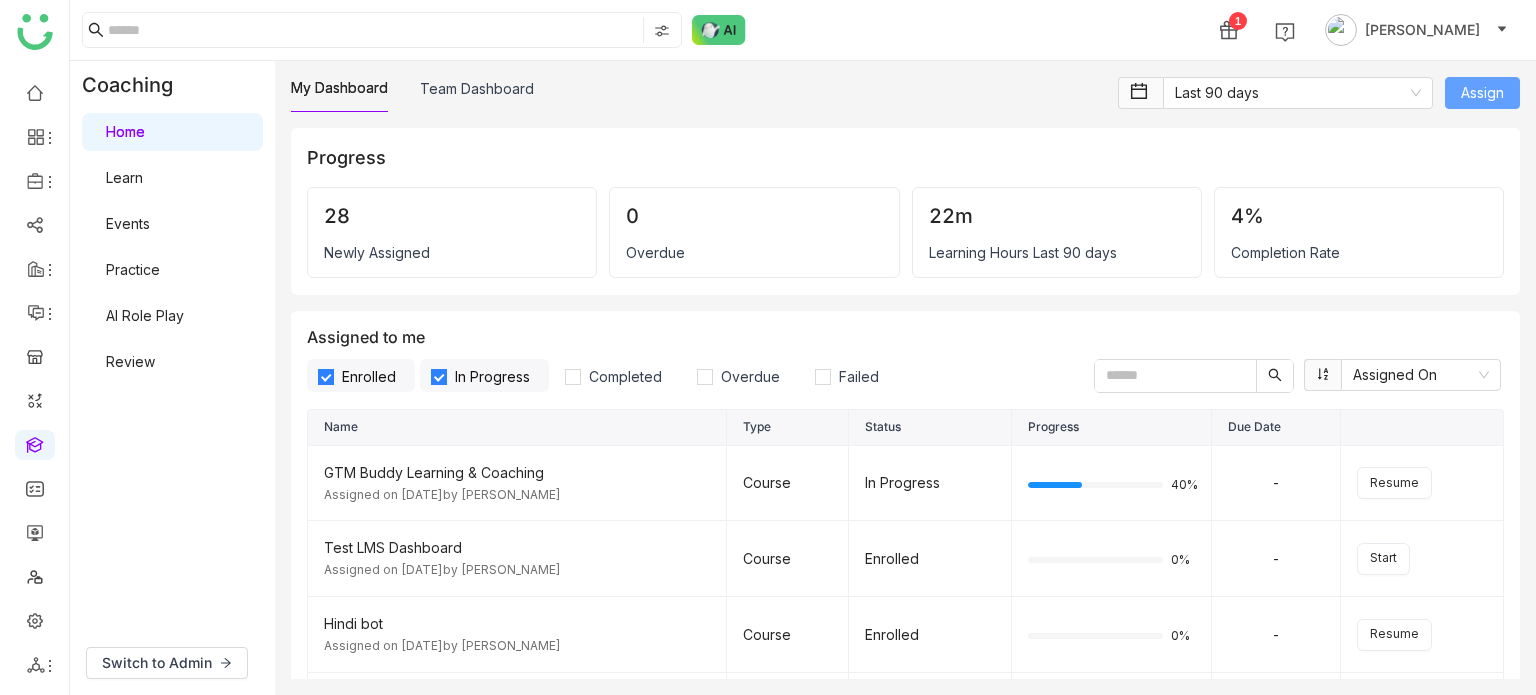 click on "Assign" 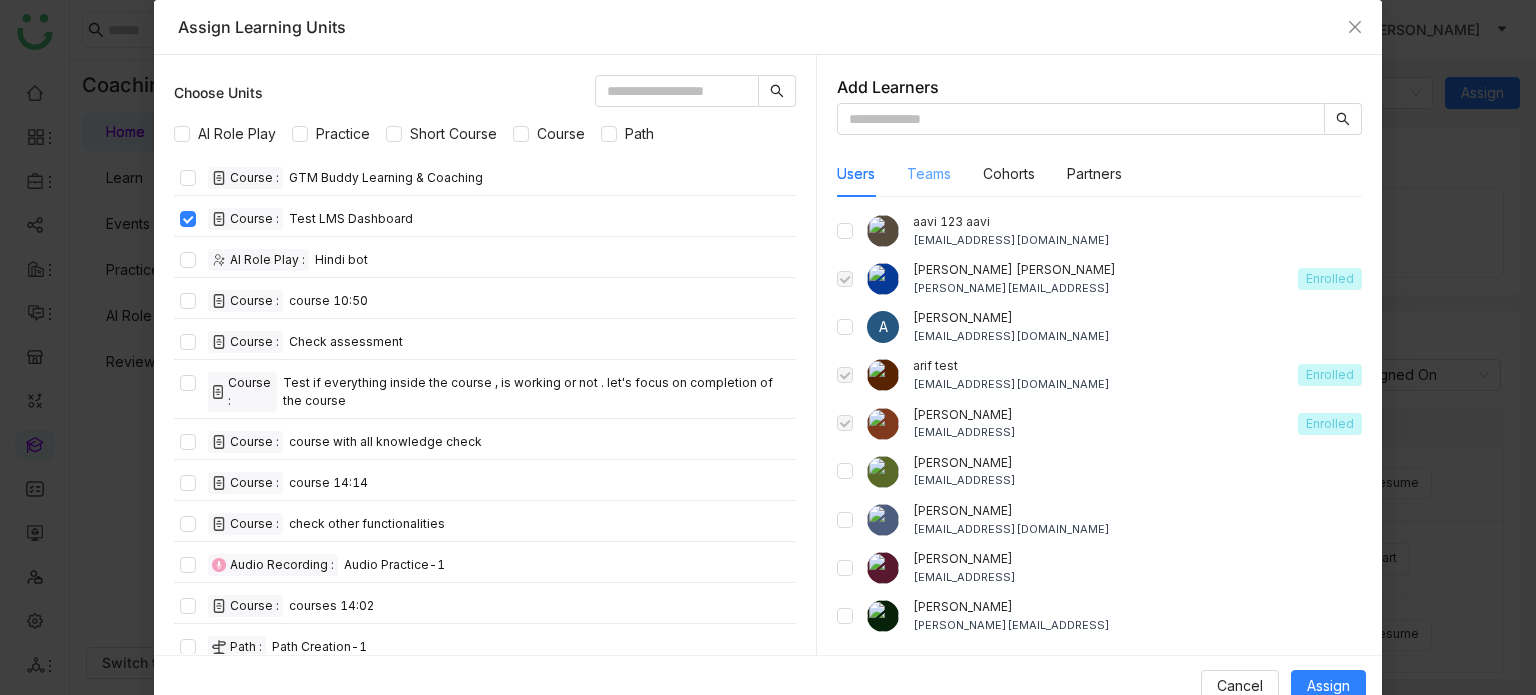 drag, startPoint x: 946, startPoint y: 161, endPoint x: 936, endPoint y: 178, distance: 19.723083 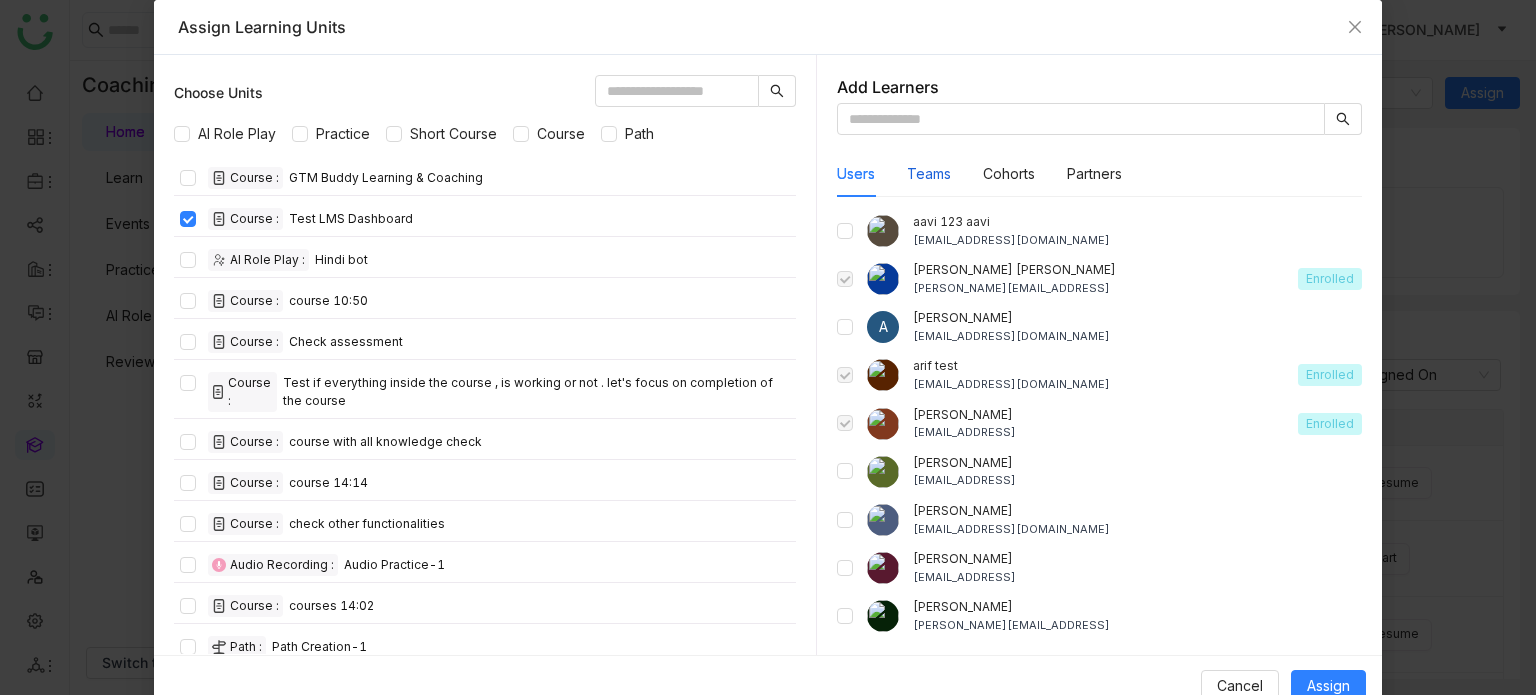 click on "Teams" at bounding box center [929, 174] 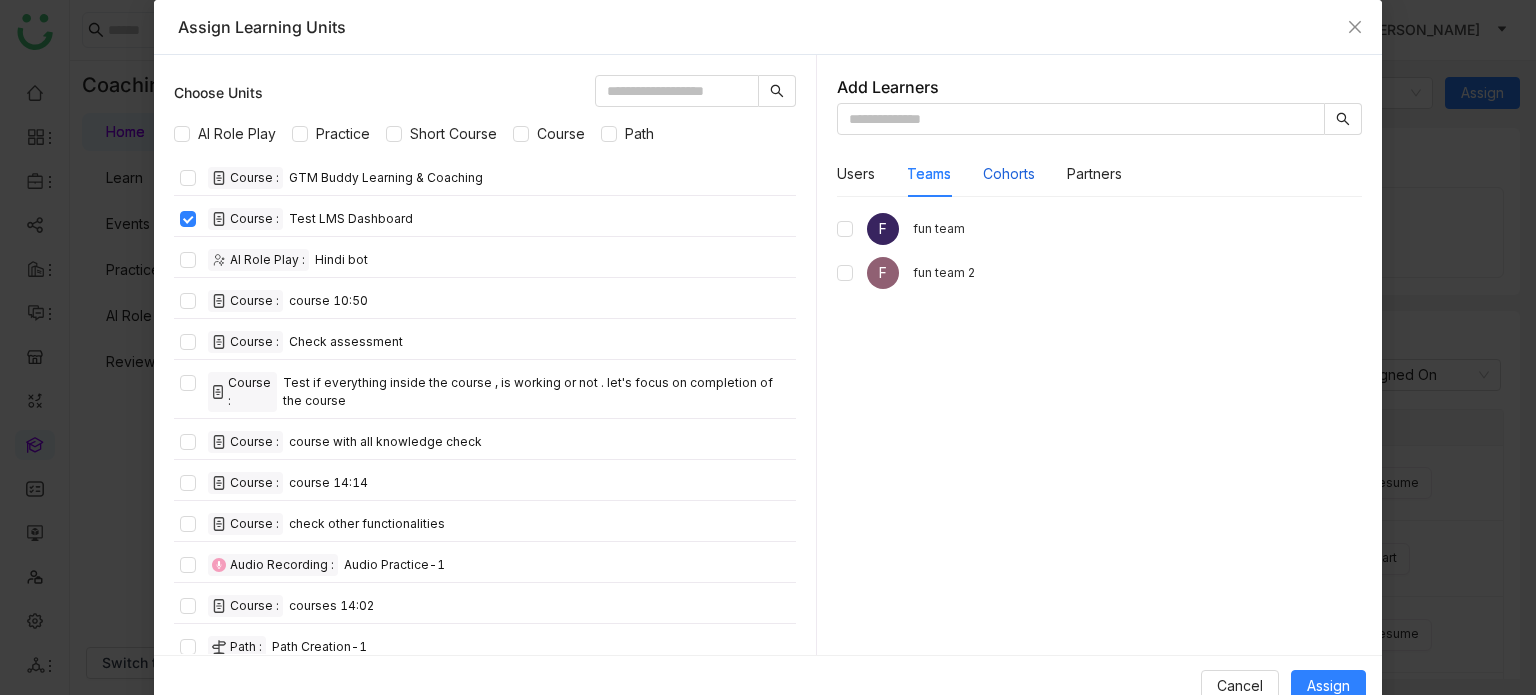 click on "Cohorts" at bounding box center (1009, 174) 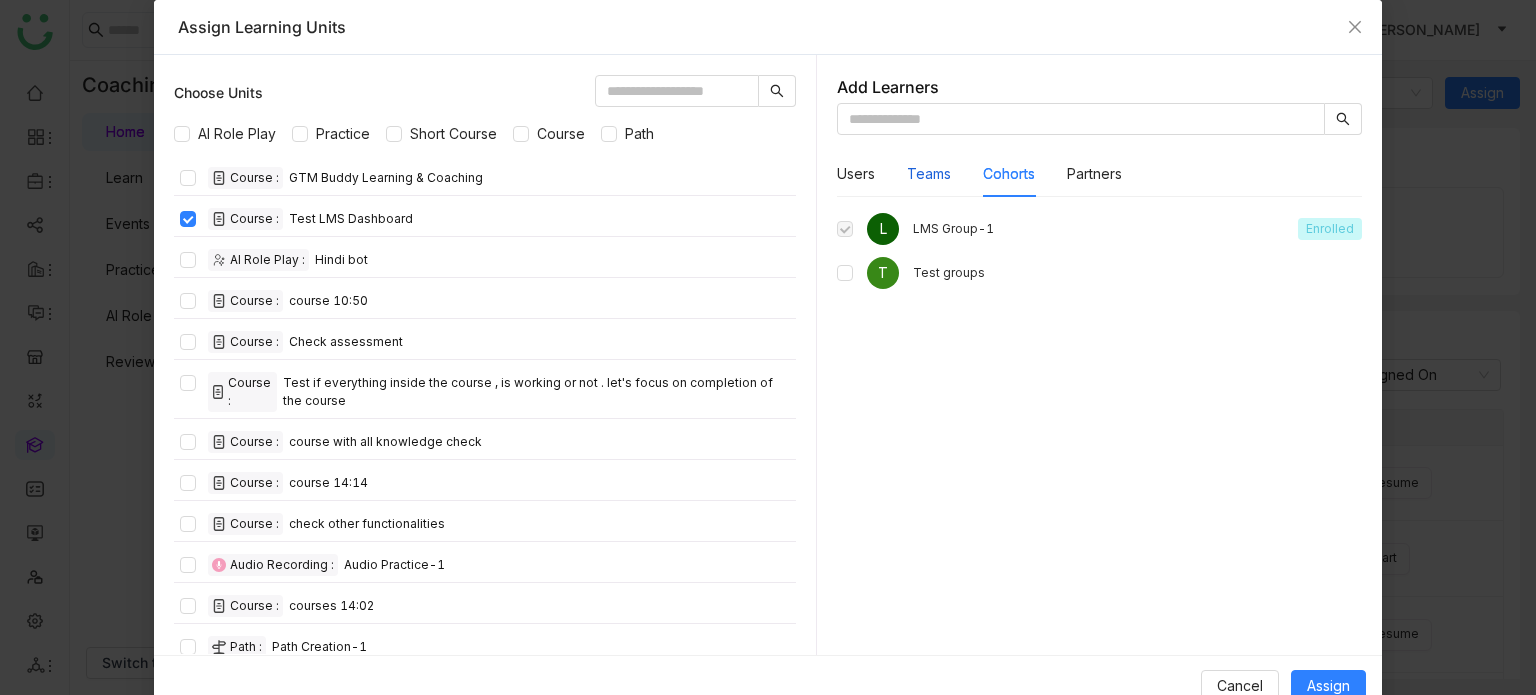 click on "Teams" at bounding box center (929, 174) 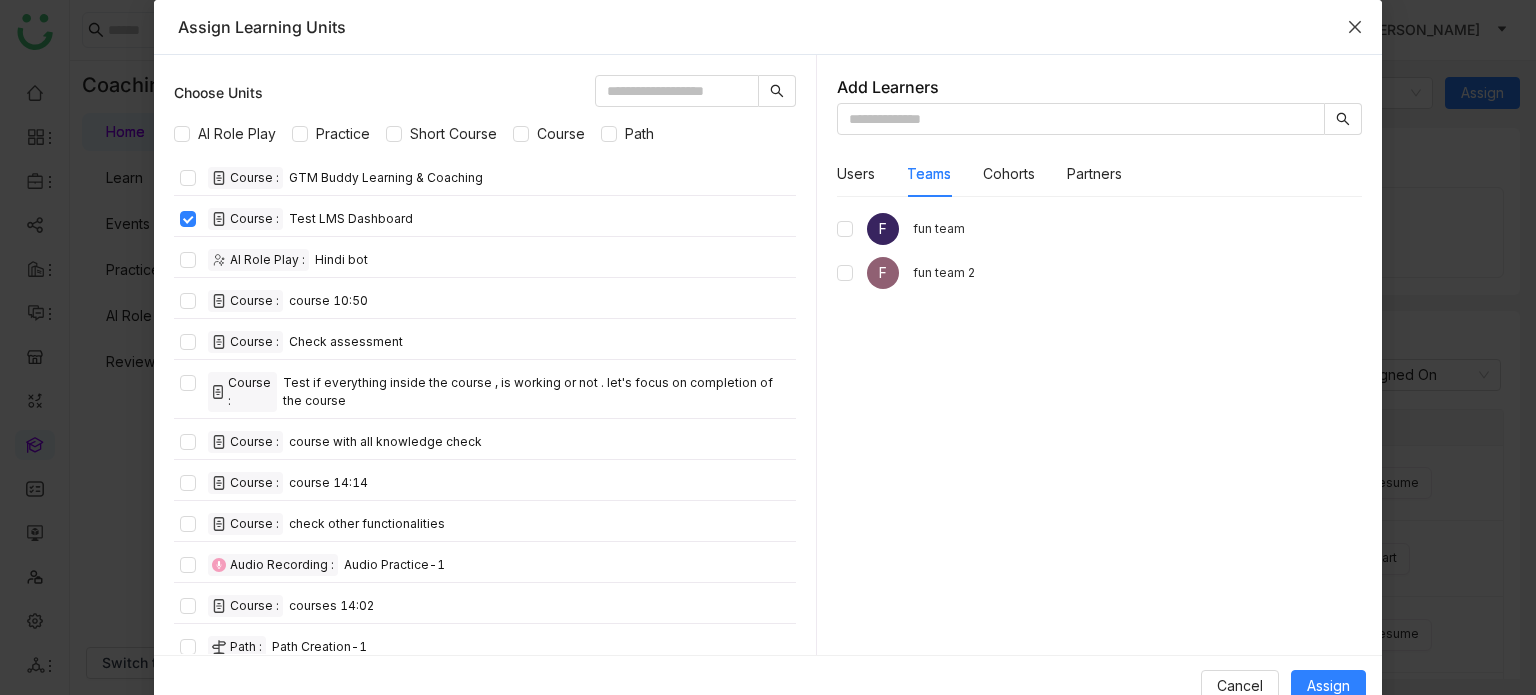 click 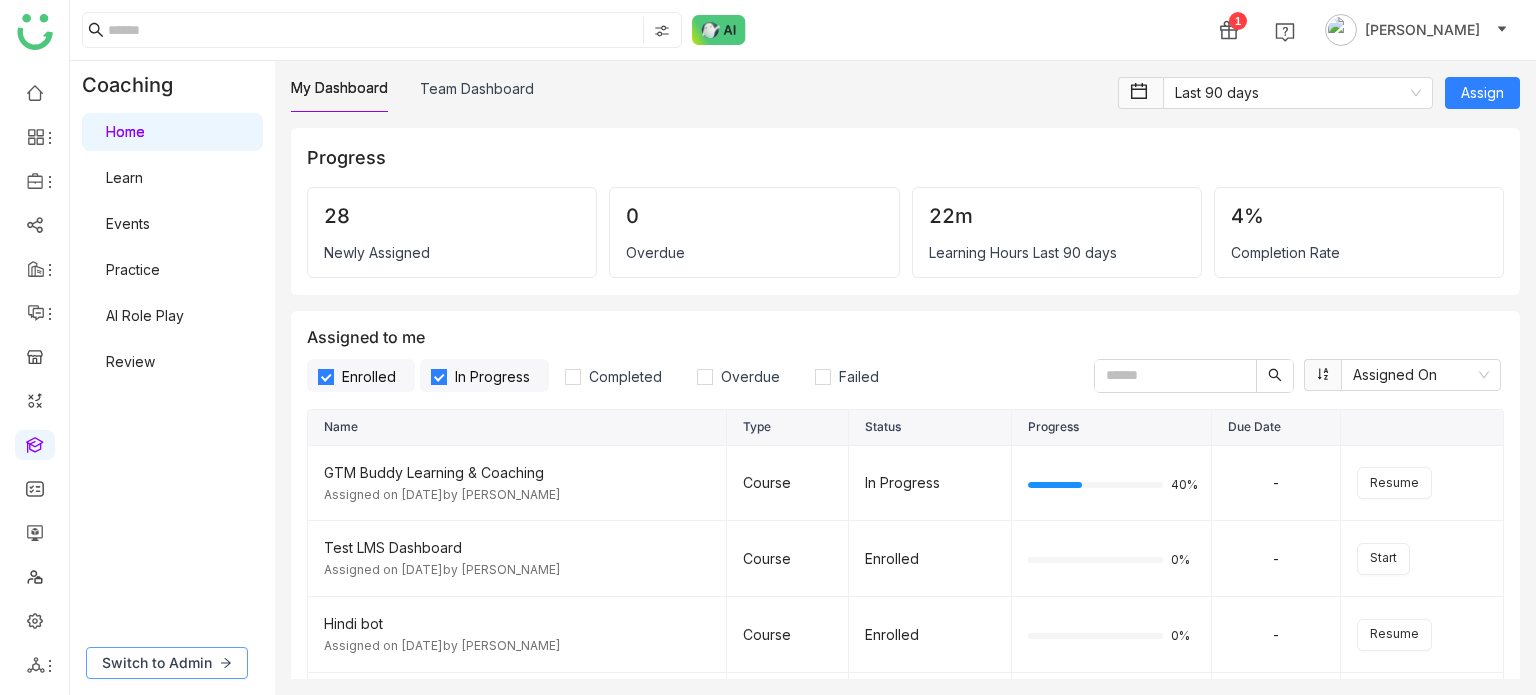 click on "Switch to Admin" 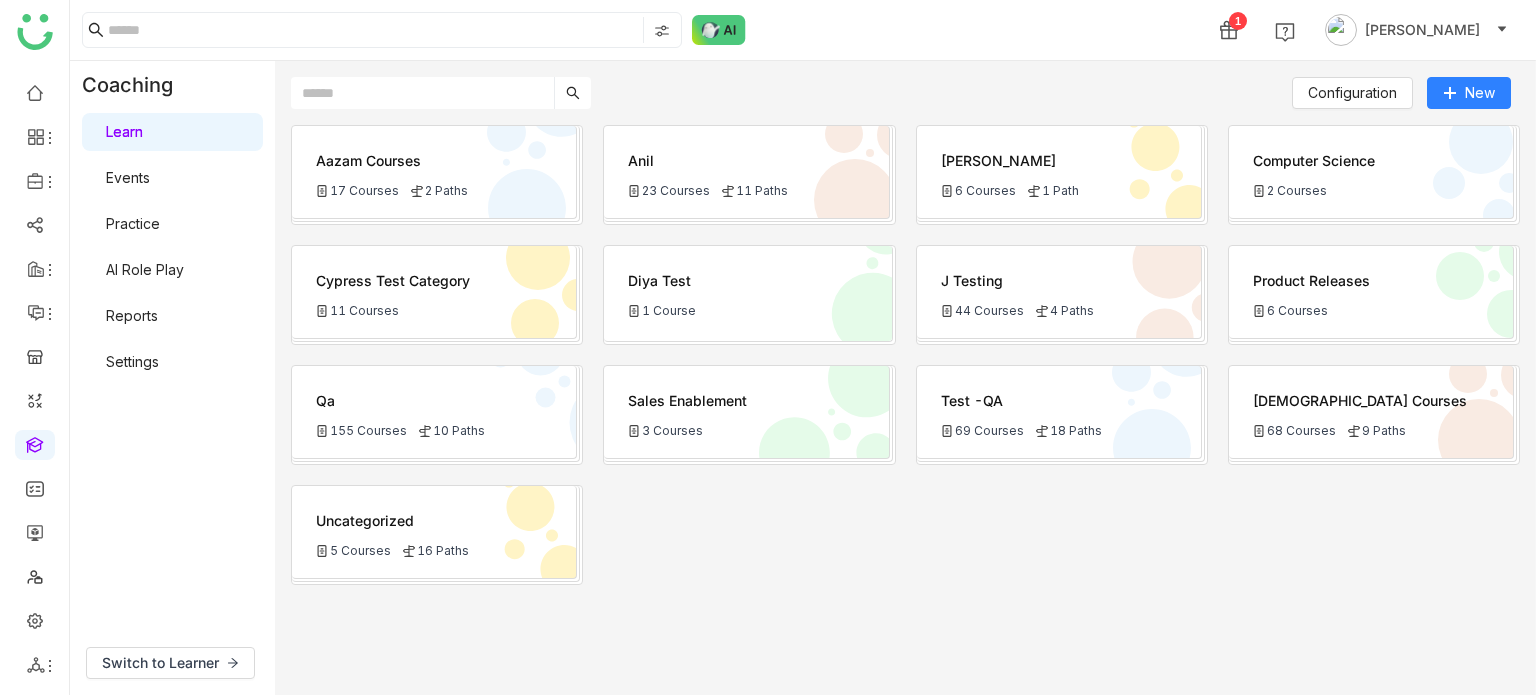 click on "Coaching  Learn   Events   Practice   AI Role Play   Reports   Settings" 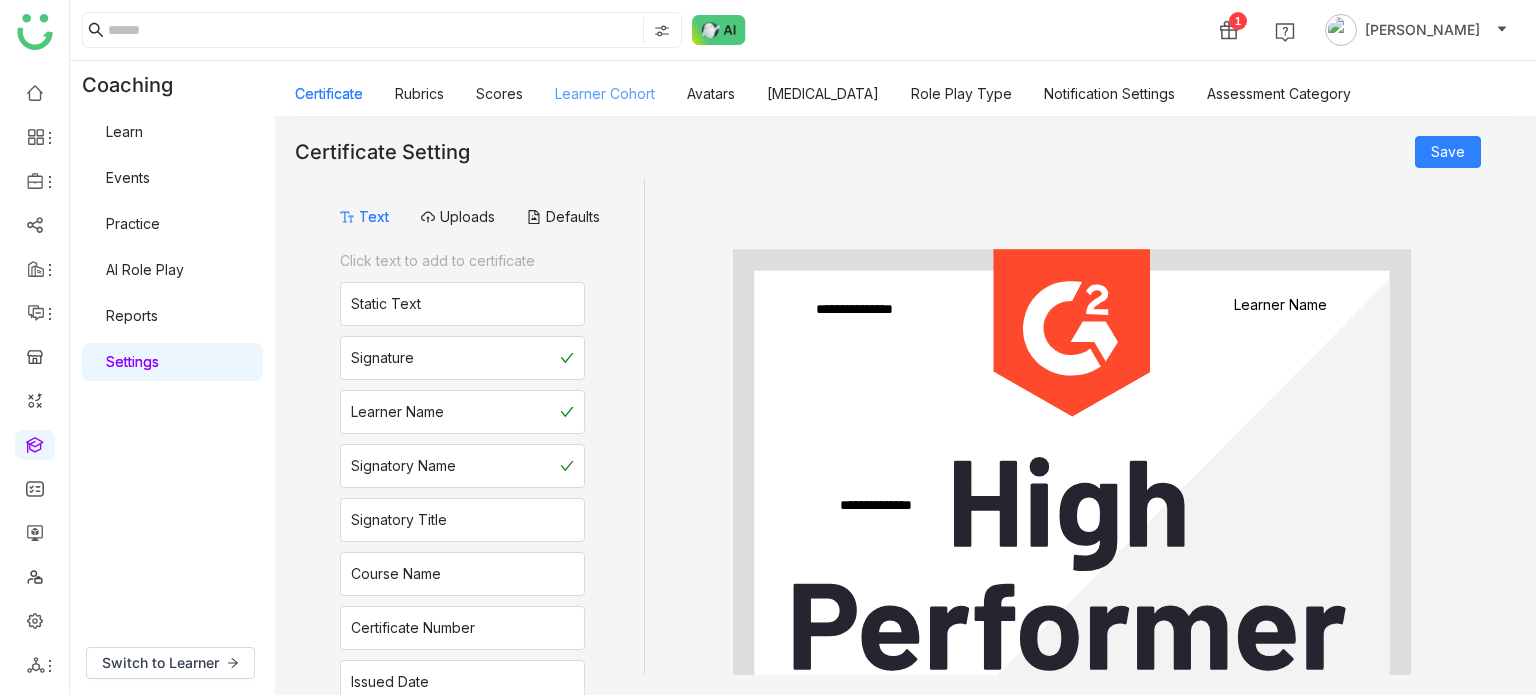 click on "Learner Cohort" at bounding box center [605, 93] 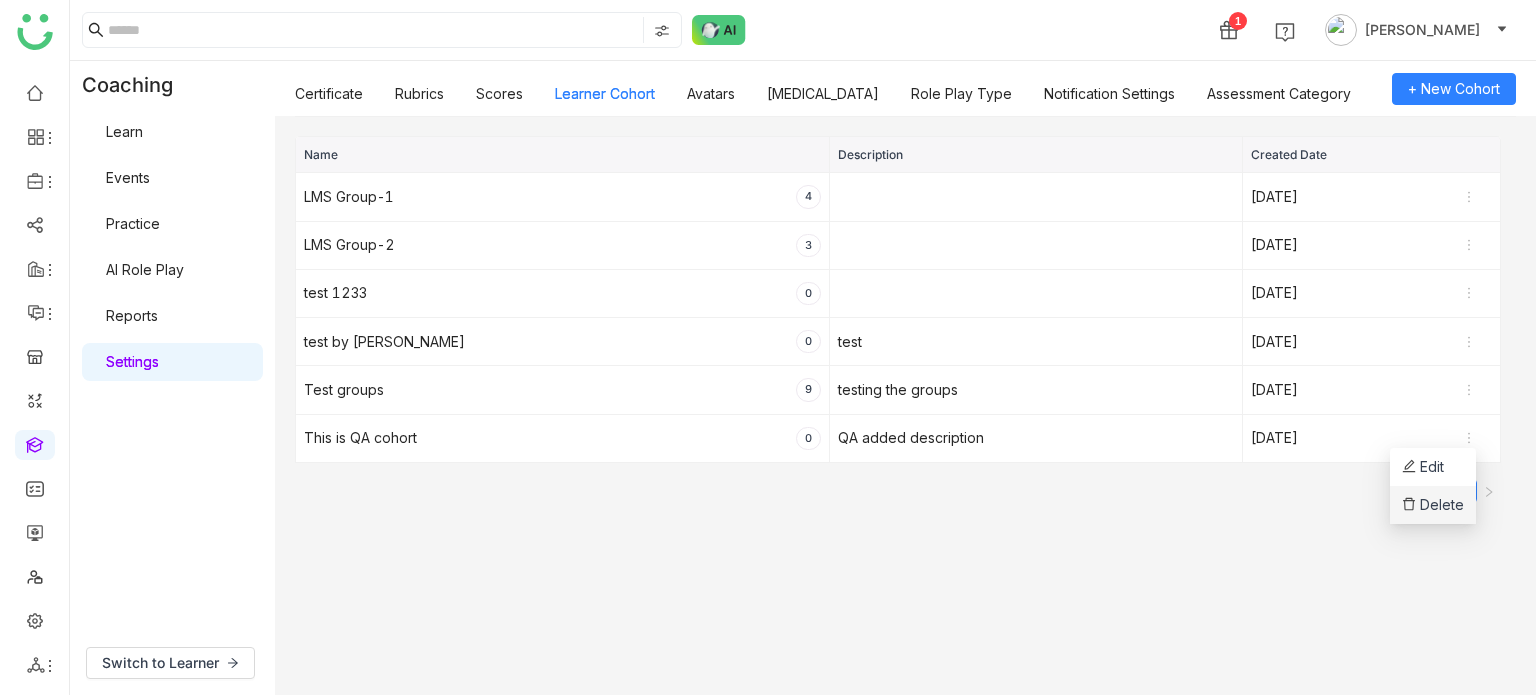 click on "Delete" at bounding box center [1433, 505] 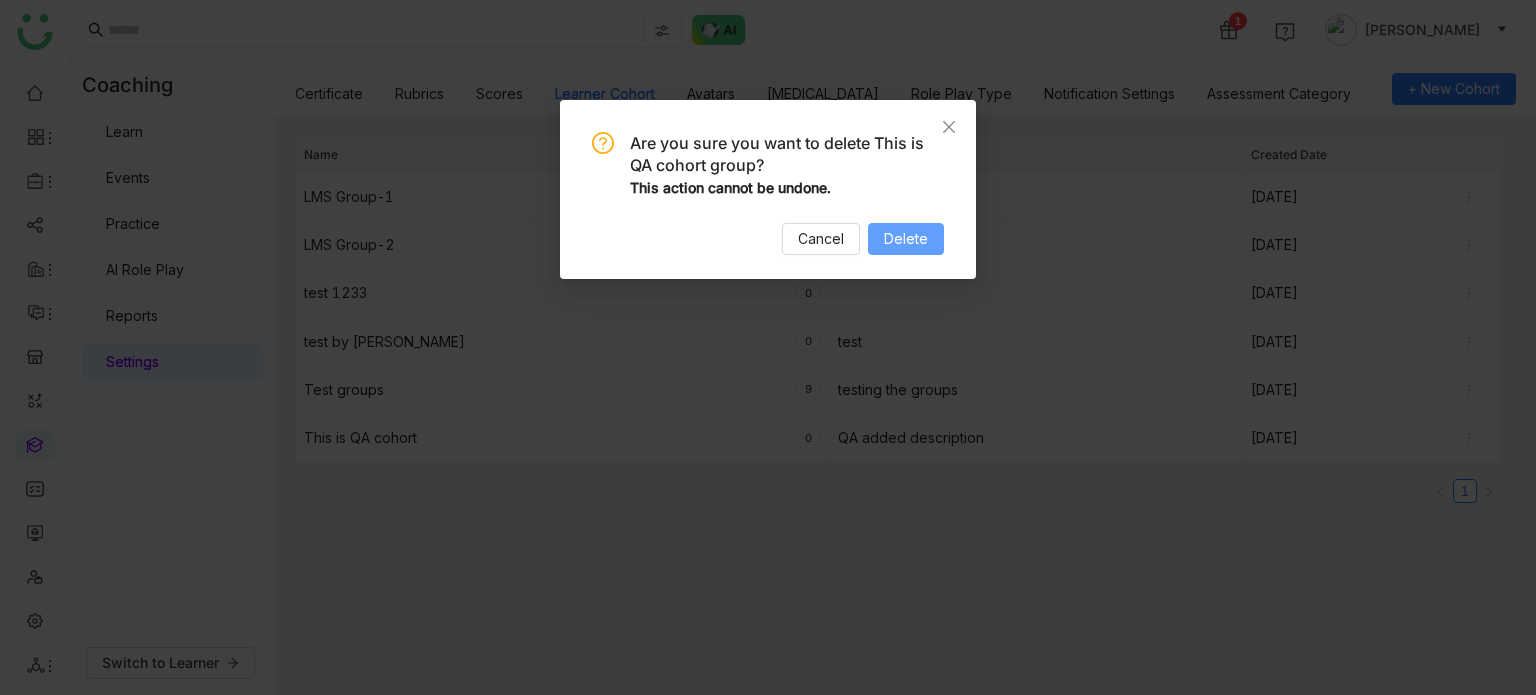 click on "Delete" at bounding box center (906, 239) 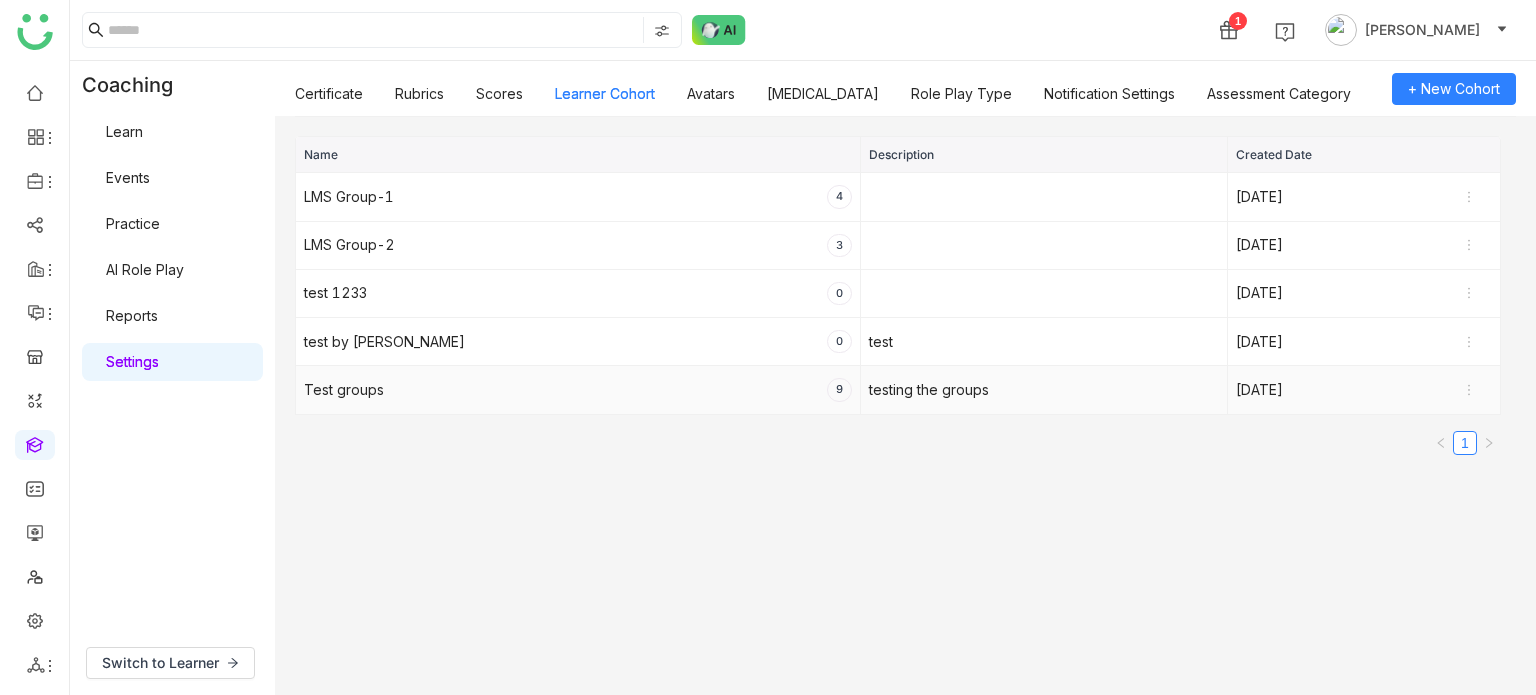 click on "Test groups    9" 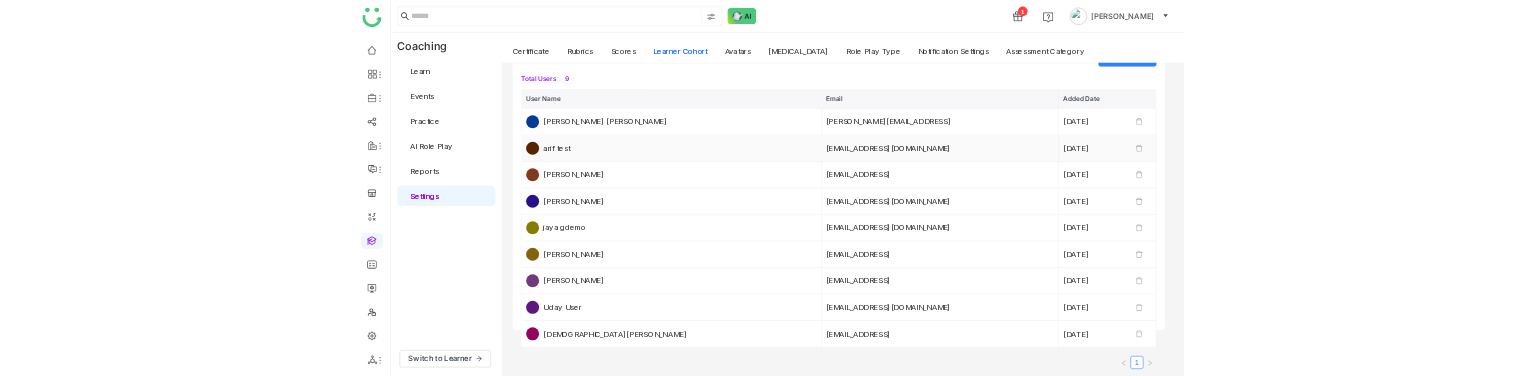 scroll, scrollTop: 0, scrollLeft: 0, axis: both 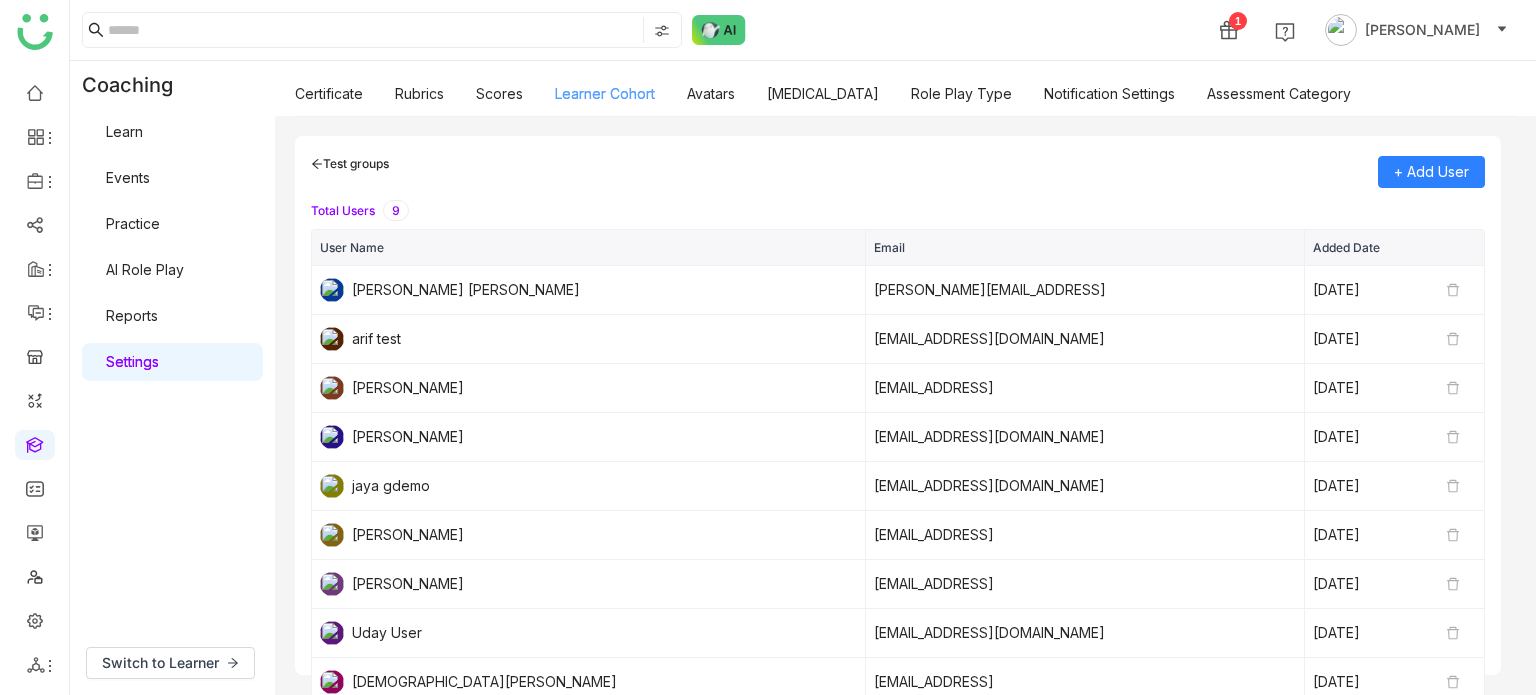 click on "Learner Cohort" at bounding box center (605, 93) 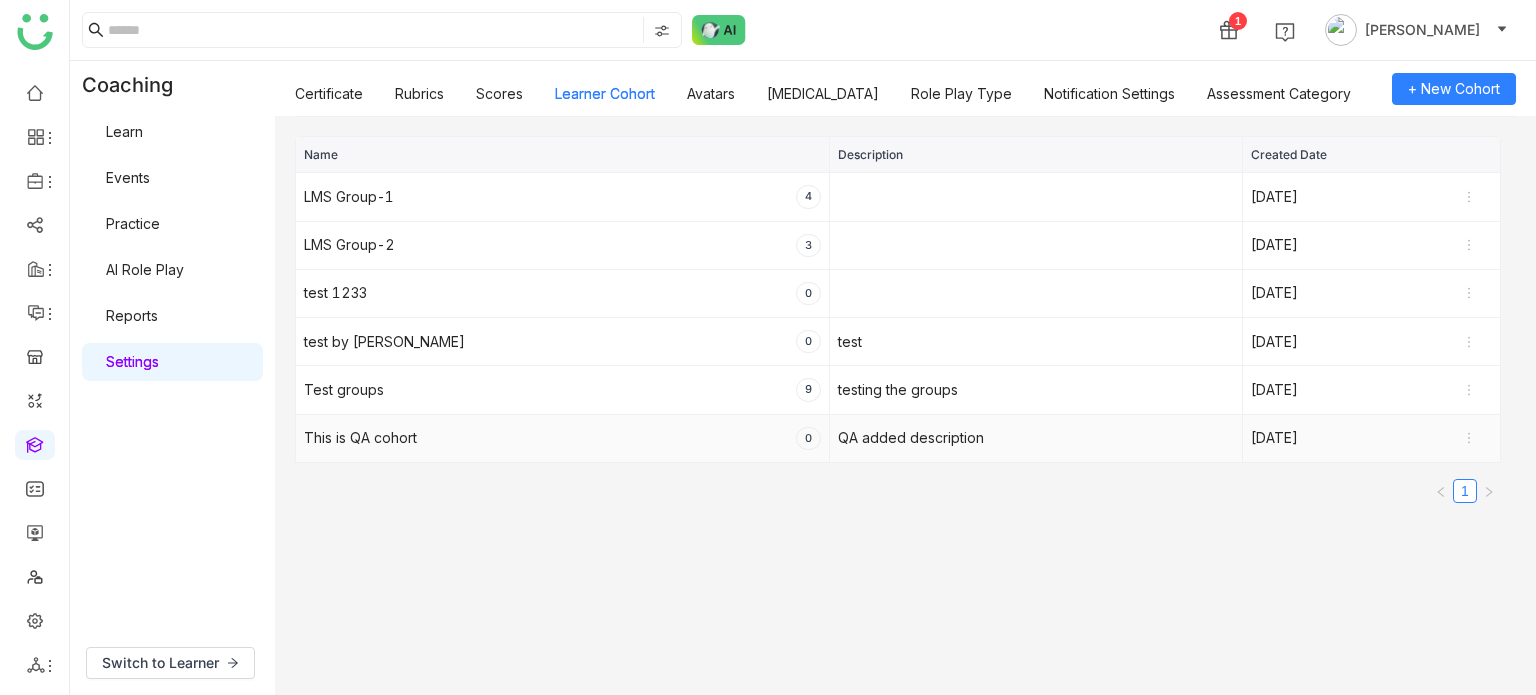 click on "This is QA cohort   0" 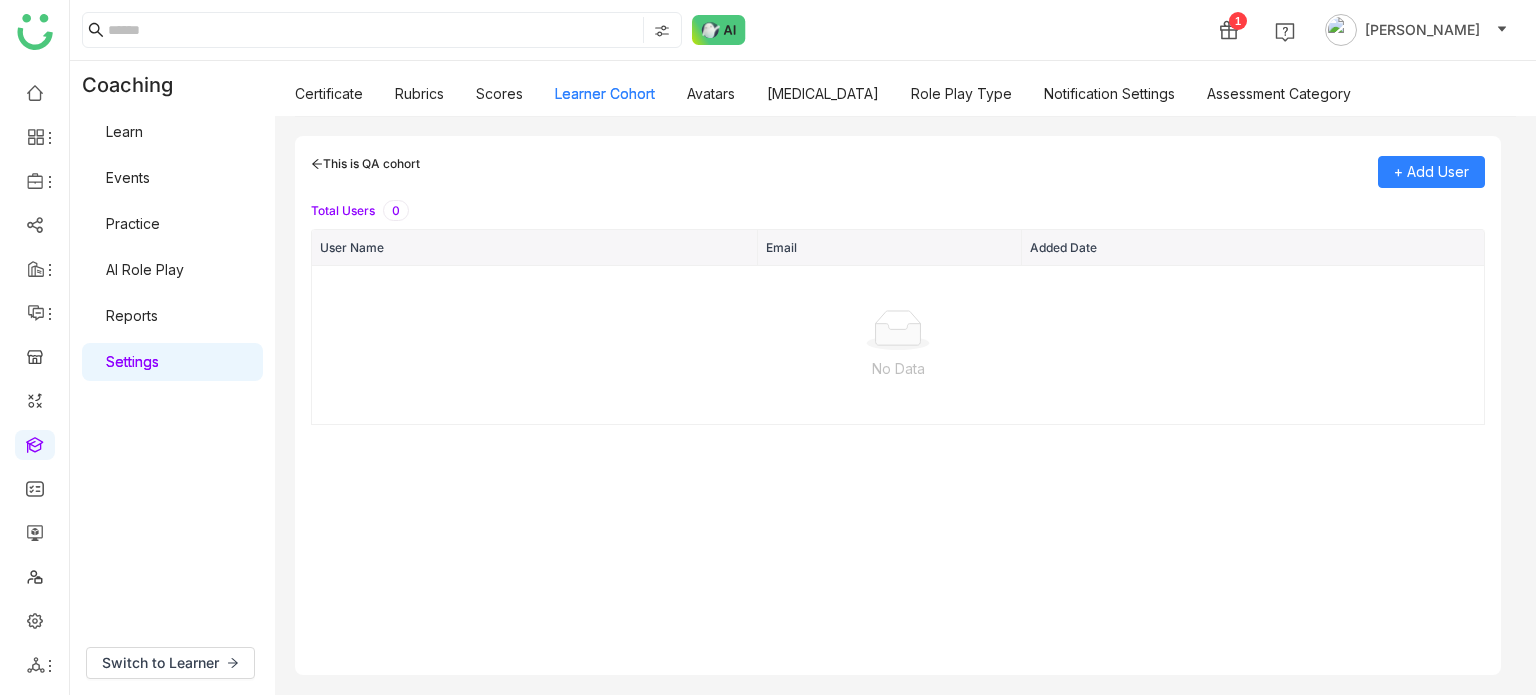 click on "This is QA cohort  + Add User Total Users 0 User Name Email Added Date  No Data" 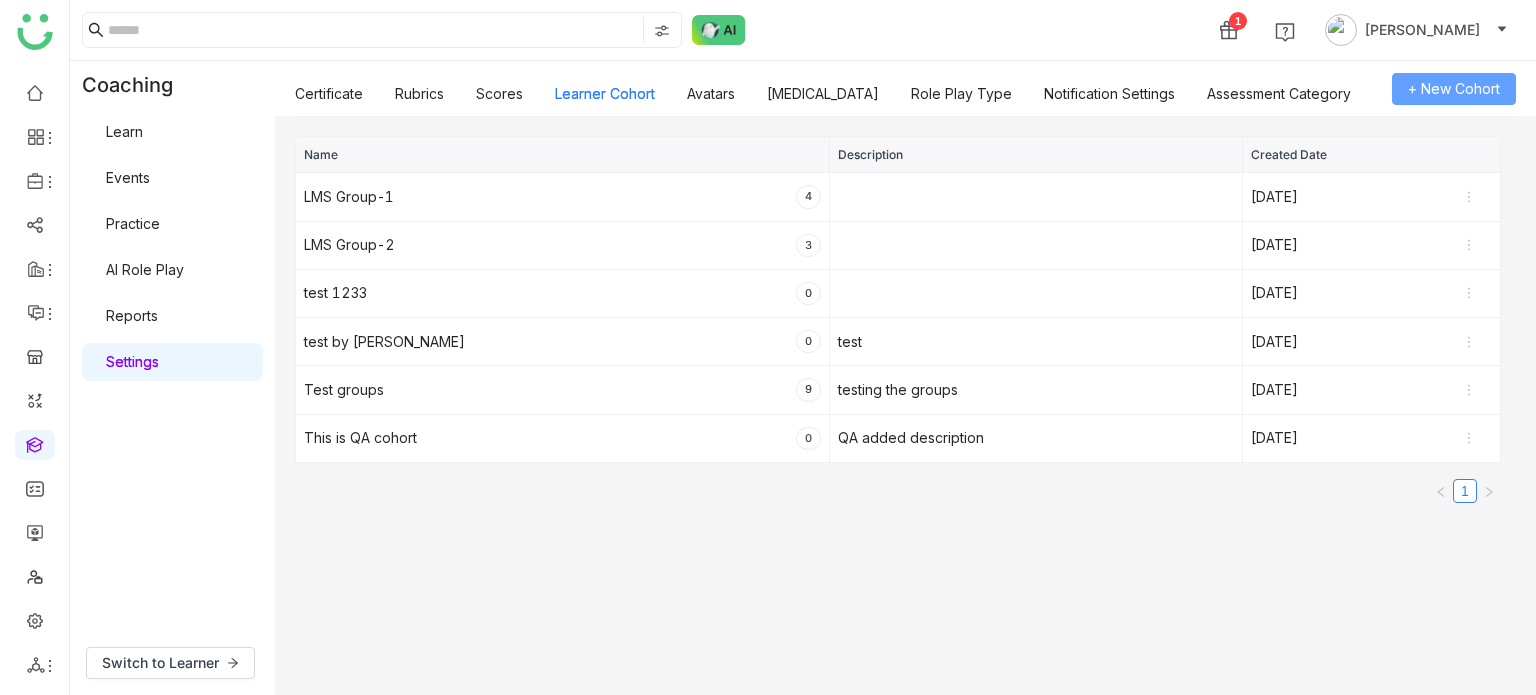 click on "+ New Cohort" at bounding box center (1454, 89) 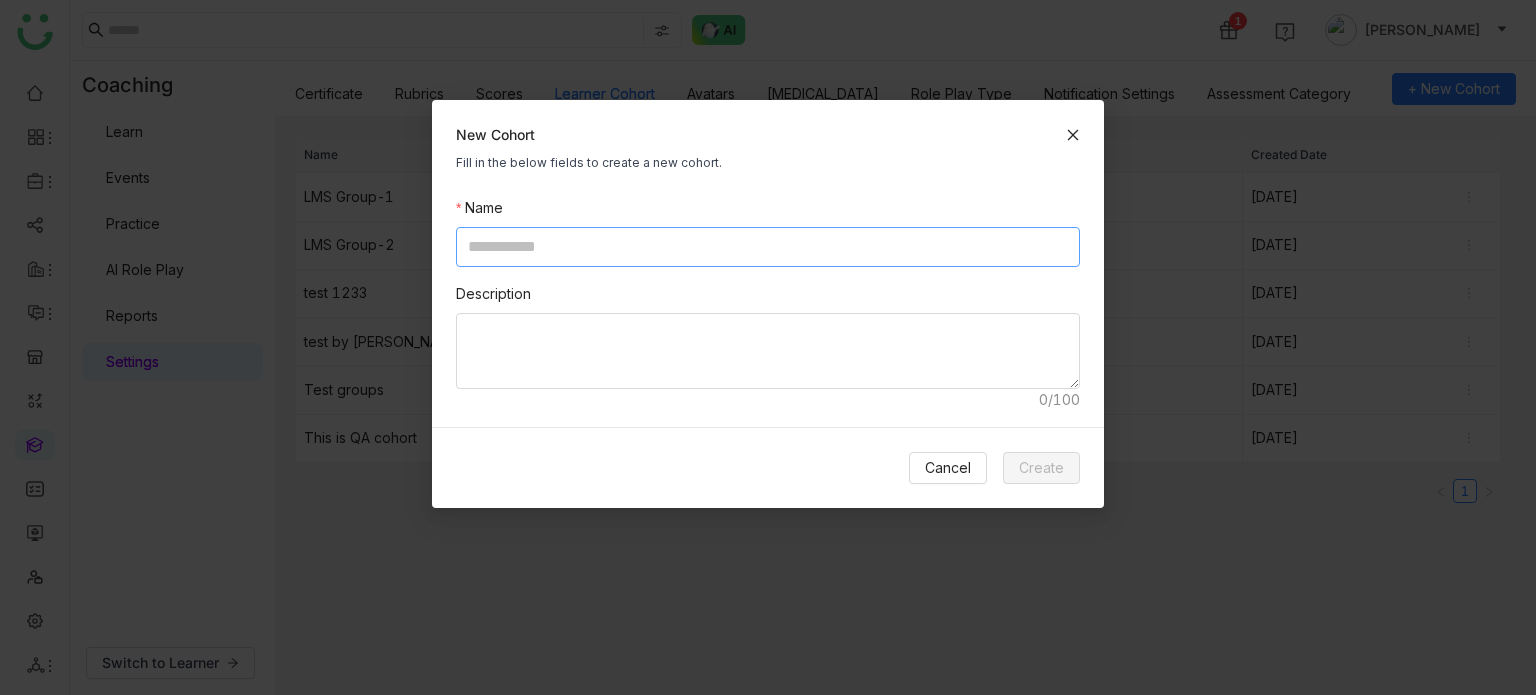click 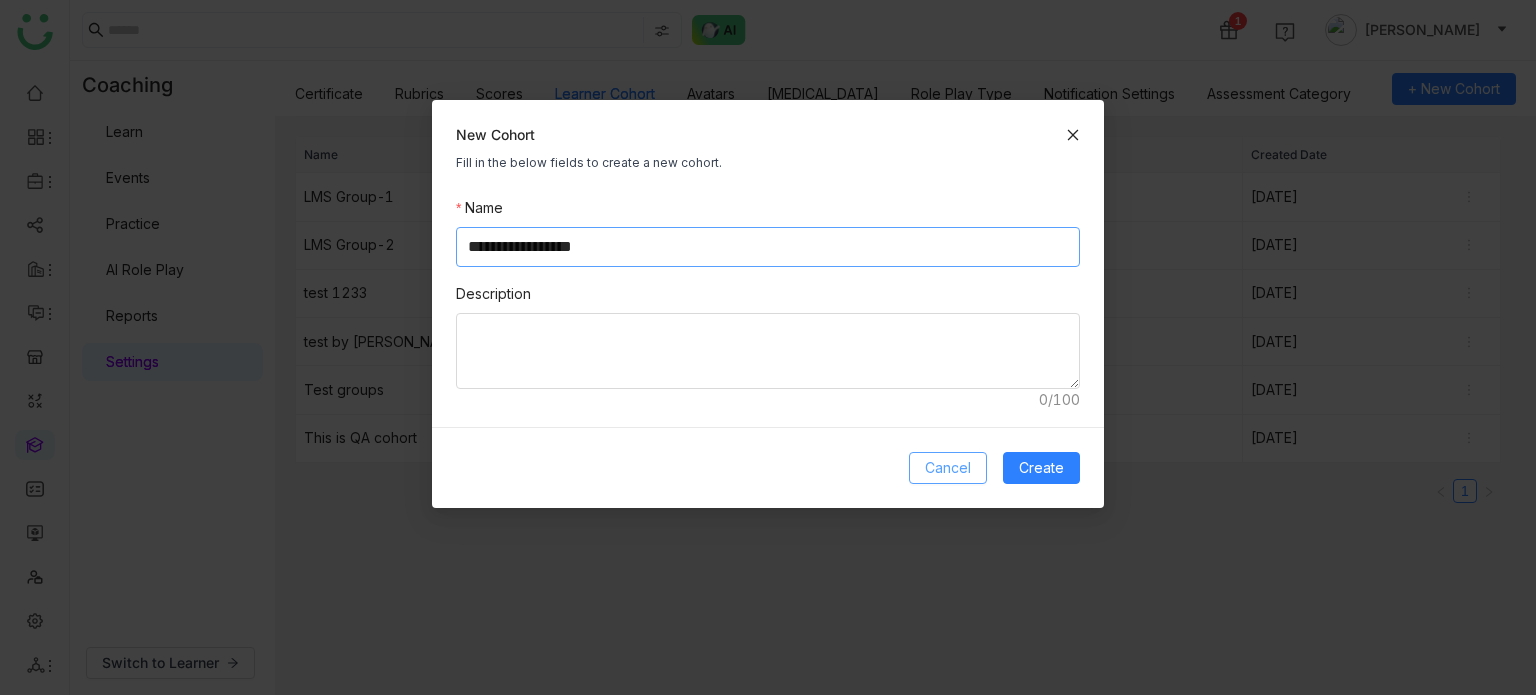 type on "**********" 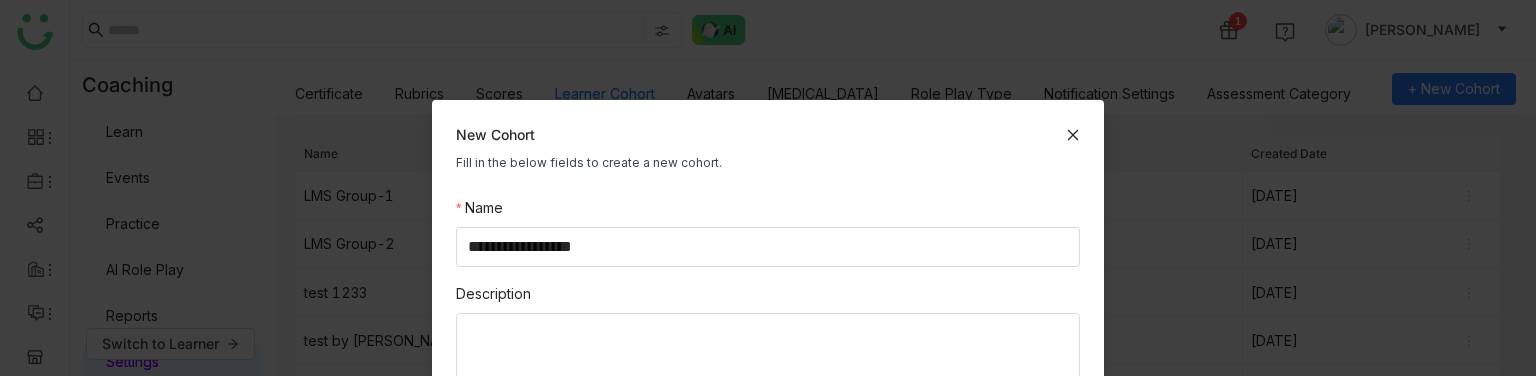 scroll, scrollTop: 155, scrollLeft: 0, axis: vertical 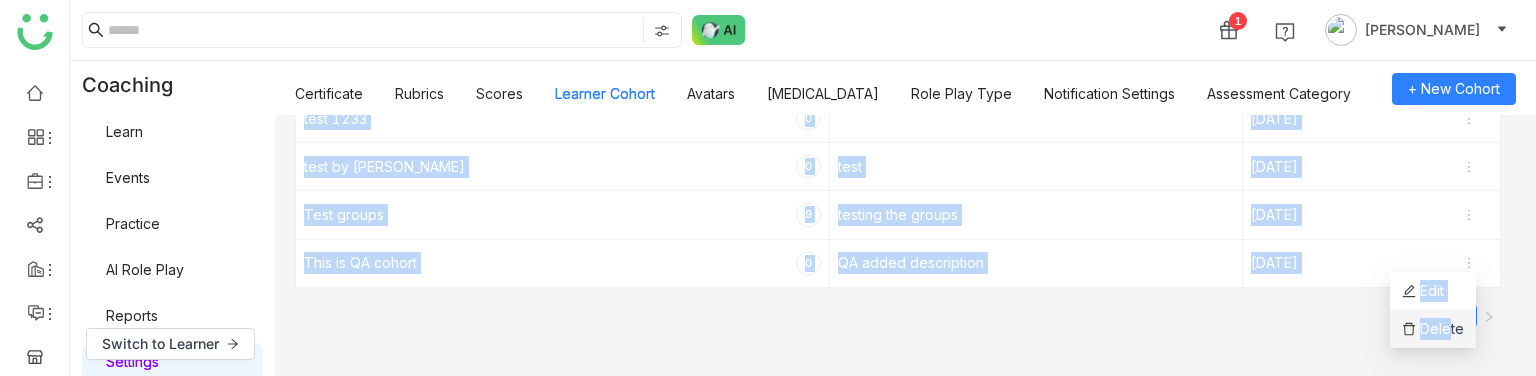 drag, startPoint x: 1468, startPoint y: 256, endPoint x: 1440, endPoint y: 327, distance: 76.321686 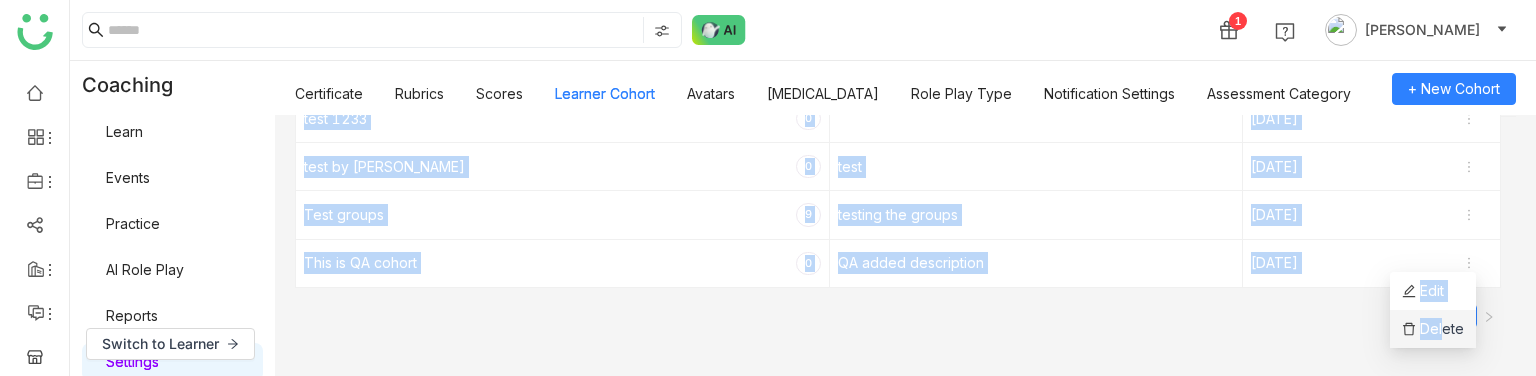 click on "Name Description Created Date  LMS Group-1   4   Jul 18, 2025   LMS Group-2   3   Jul 18, 2025   test 1233   0   Jul 09, 2025   test by karthick   0  test  Jul 22, 2025   Test groups    9  testing the groups   Jul 02, 2025   This is QA cohort   0  QA added description  Jul 22, 2025  1" 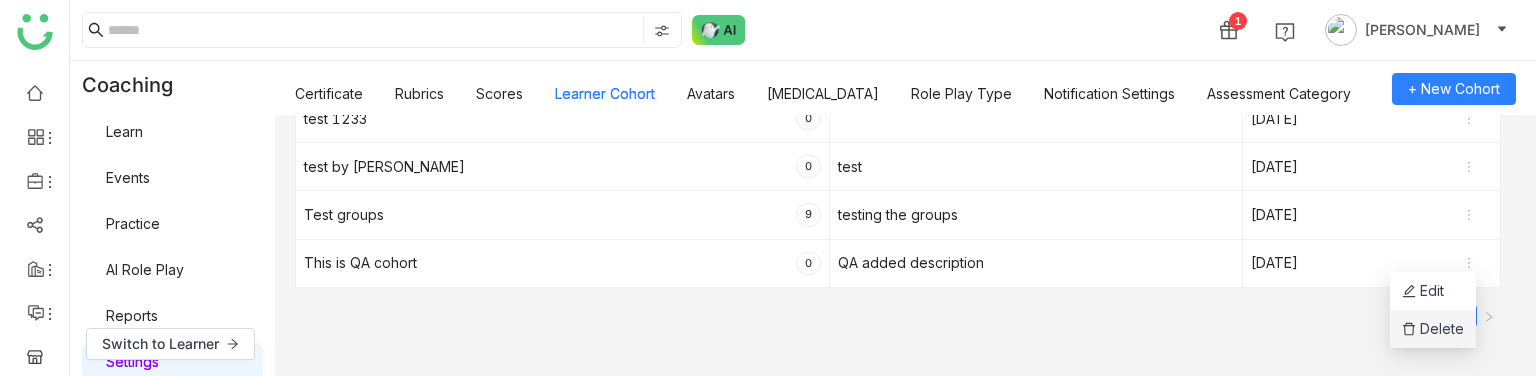 click on "Delete" at bounding box center (1433, 329) 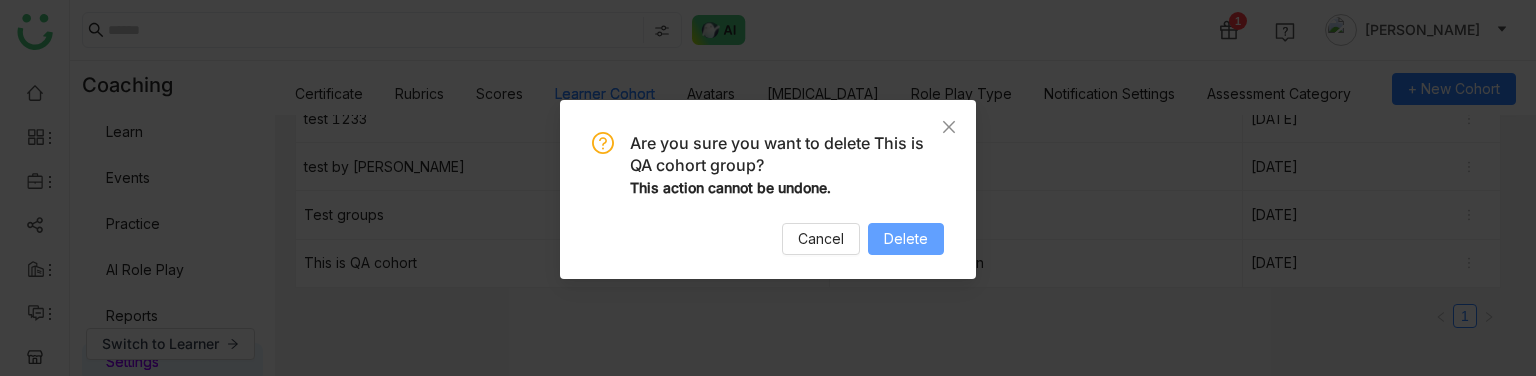 click on "Delete" at bounding box center (906, 239) 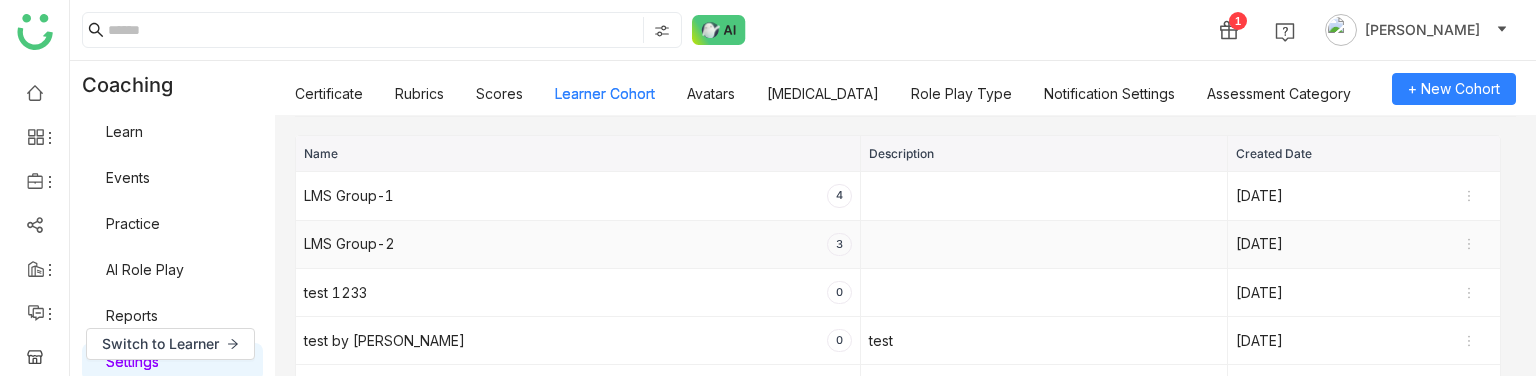 scroll, scrollTop: 126, scrollLeft: 0, axis: vertical 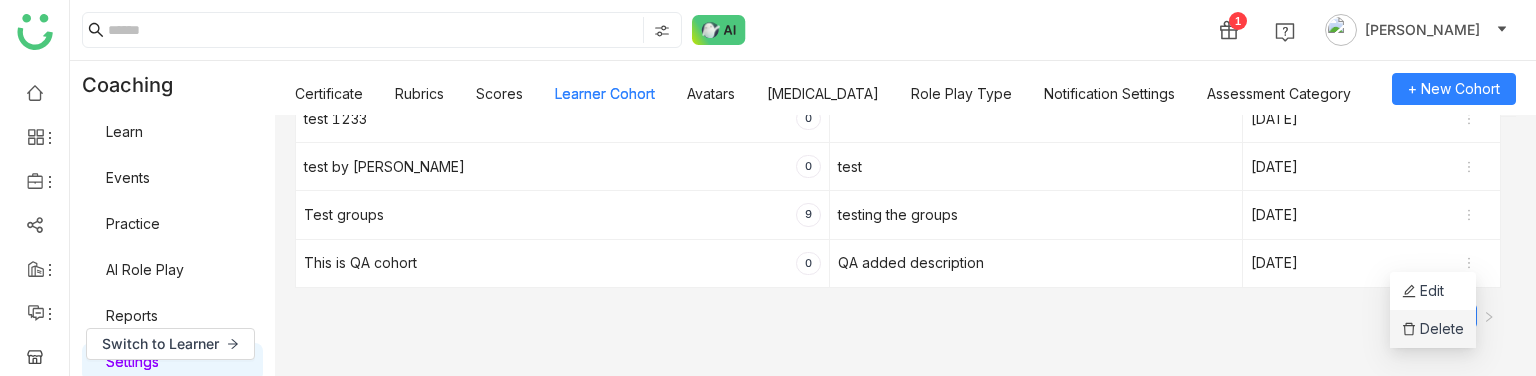 click on "Delete" at bounding box center (1433, 329) 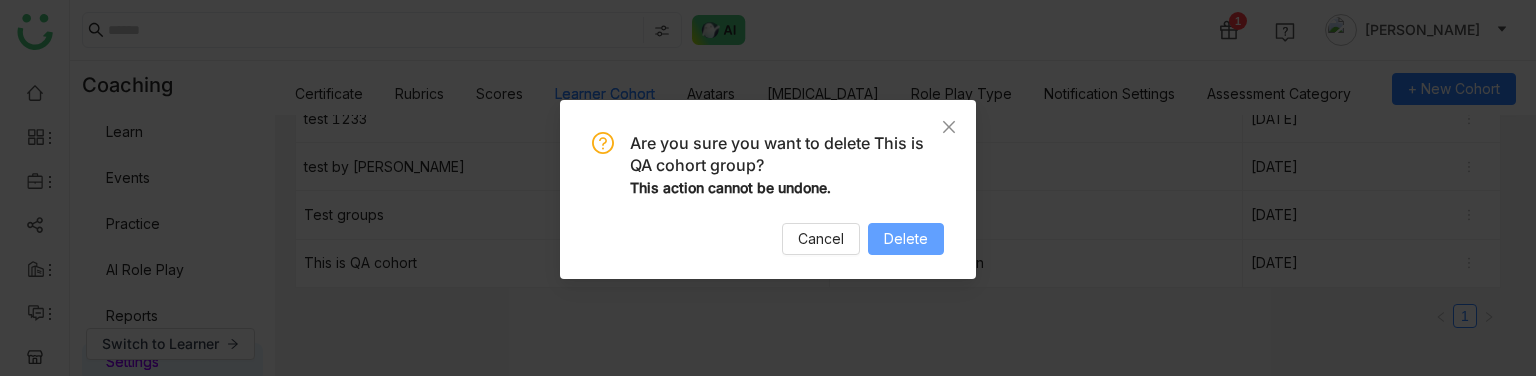 click on "Delete" at bounding box center [906, 239] 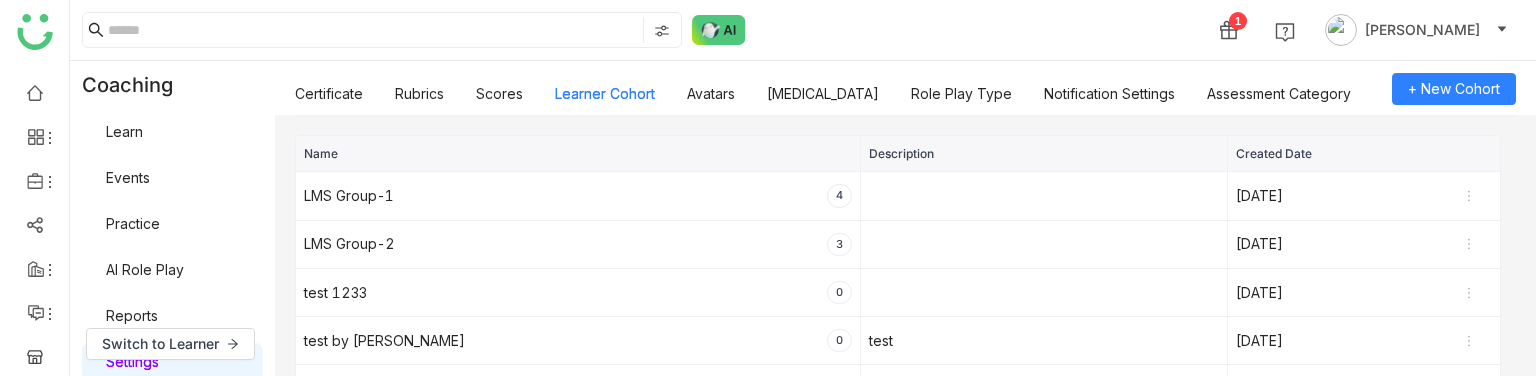 scroll, scrollTop: 126, scrollLeft: 0, axis: vertical 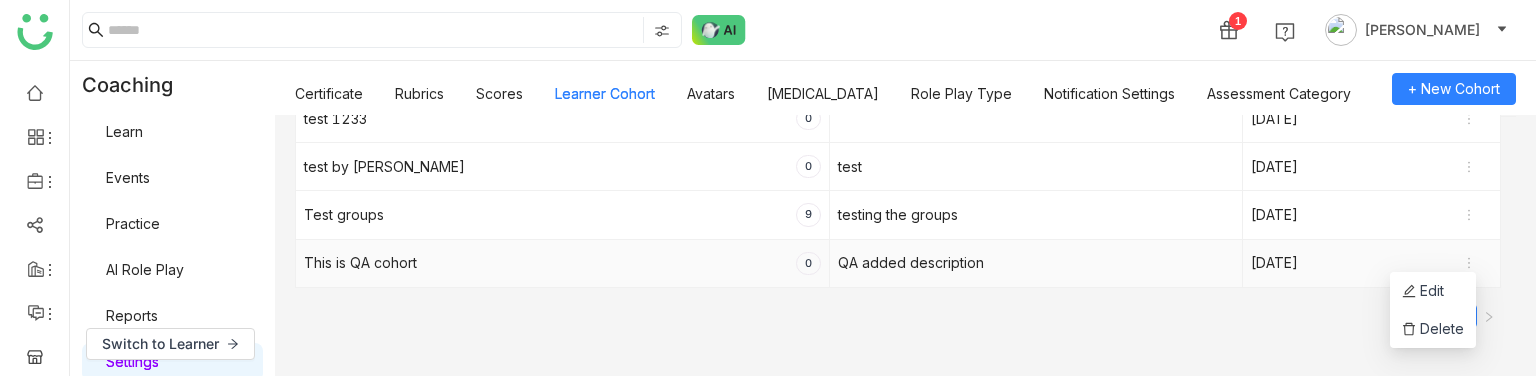 click 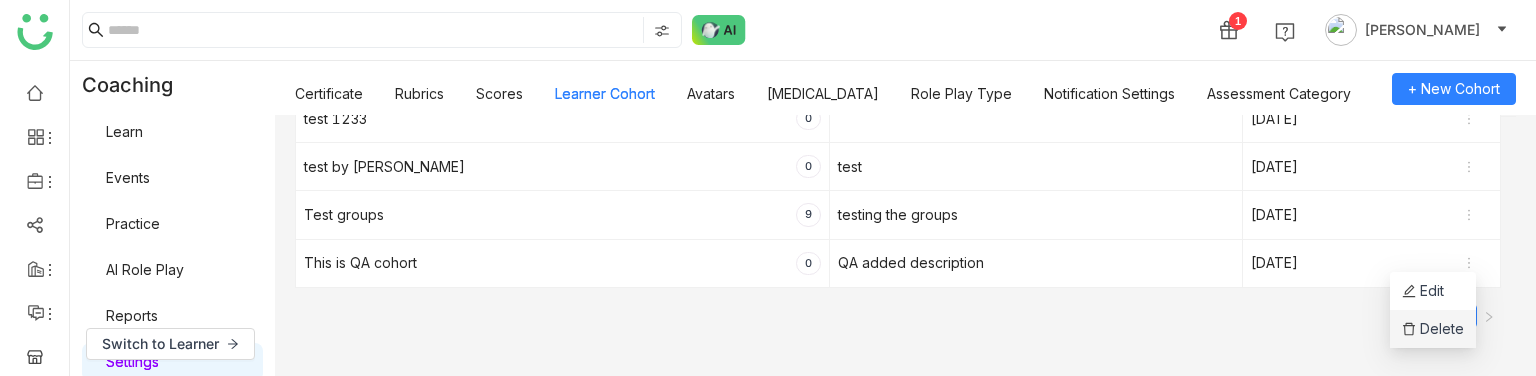 click on "Delete" at bounding box center (1433, 329) 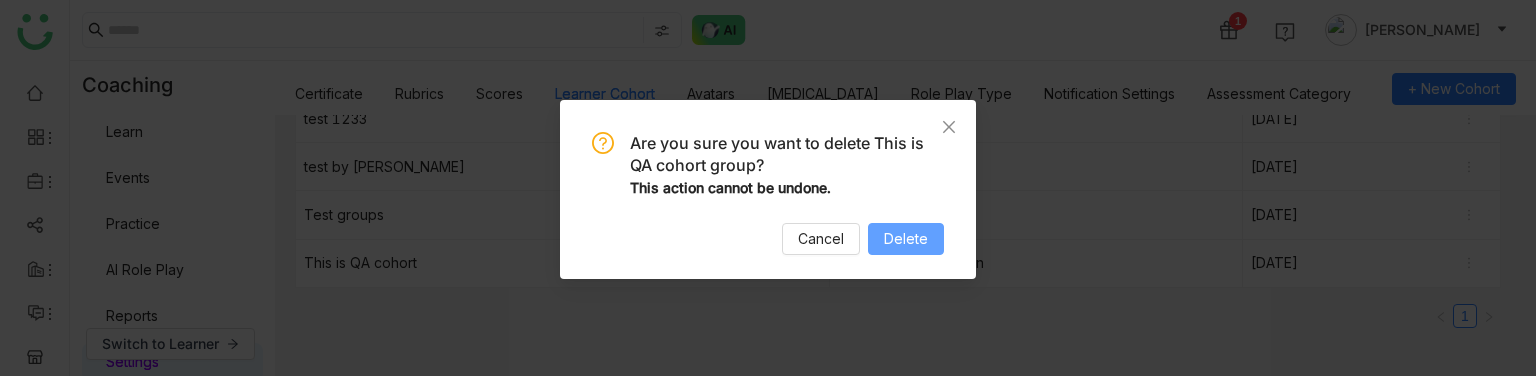 click on "Delete" at bounding box center (906, 239) 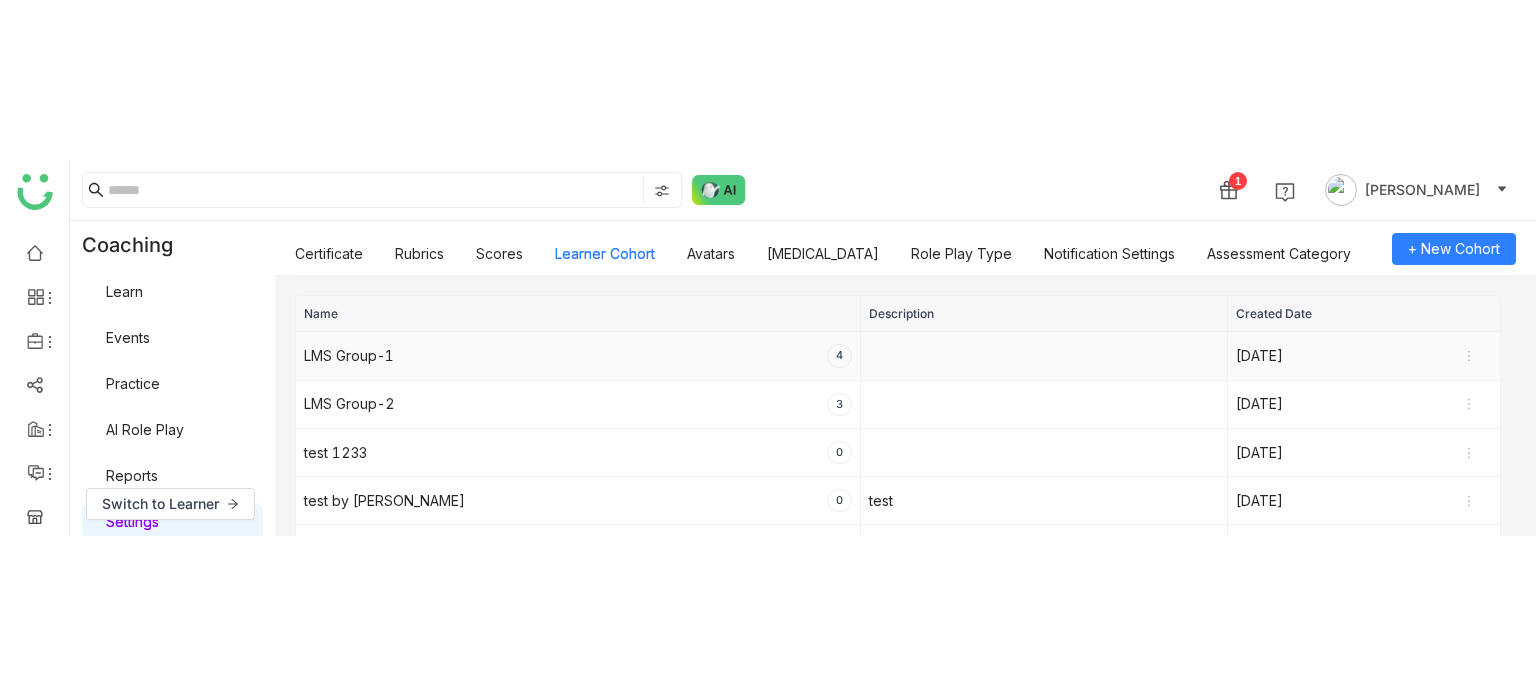 scroll, scrollTop: 126, scrollLeft: 0, axis: vertical 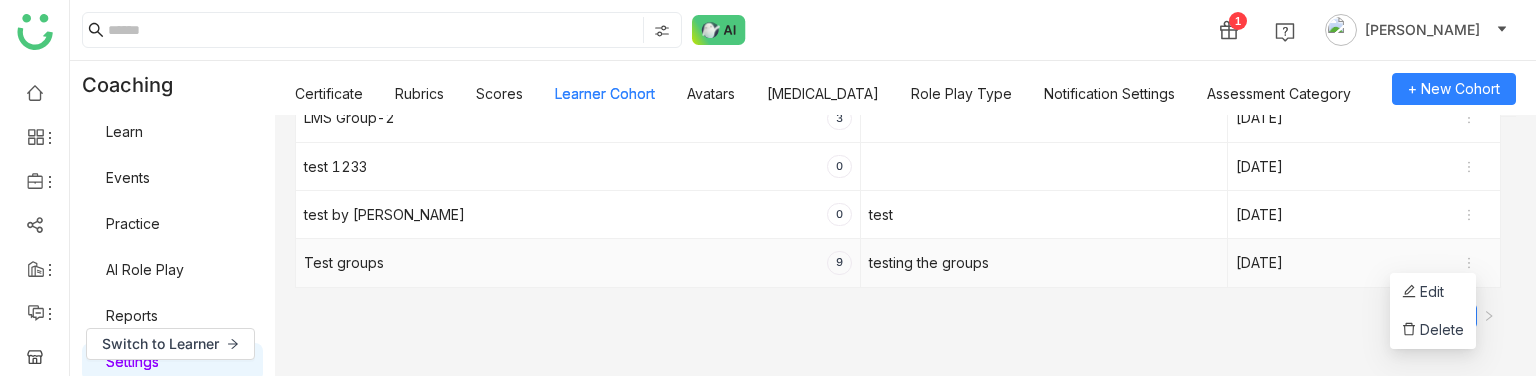 click 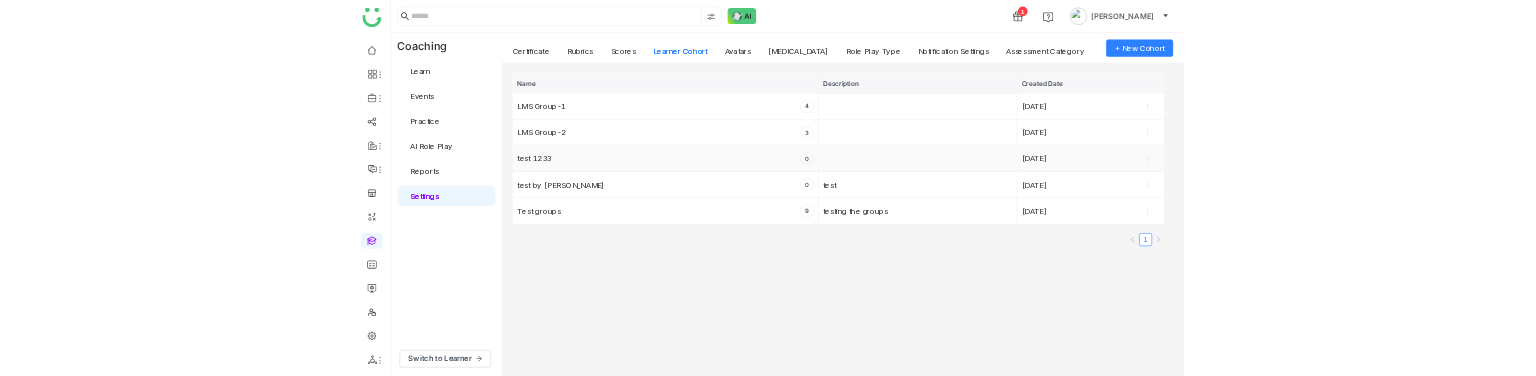 scroll, scrollTop: 0, scrollLeft: 0, axis: both 